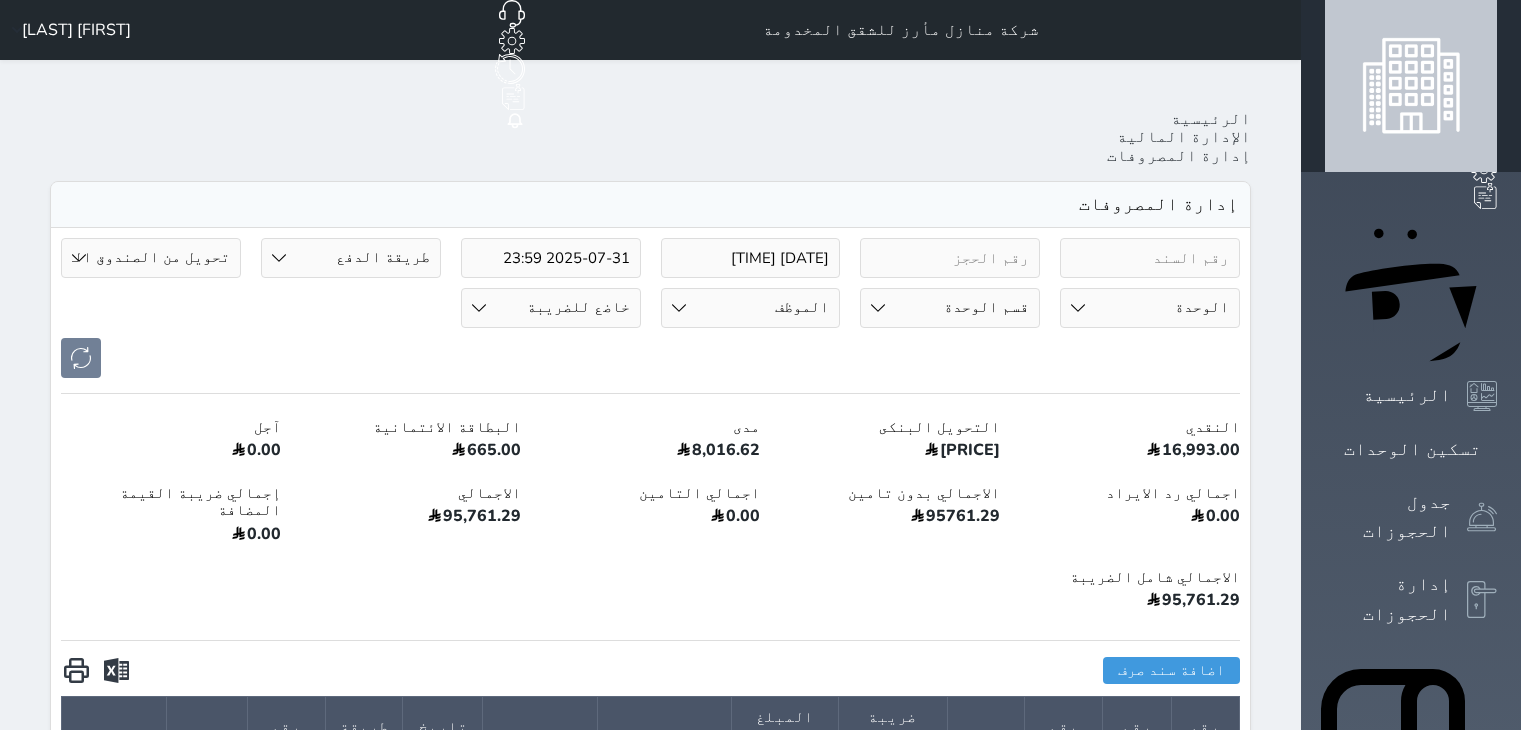 select on "133013" 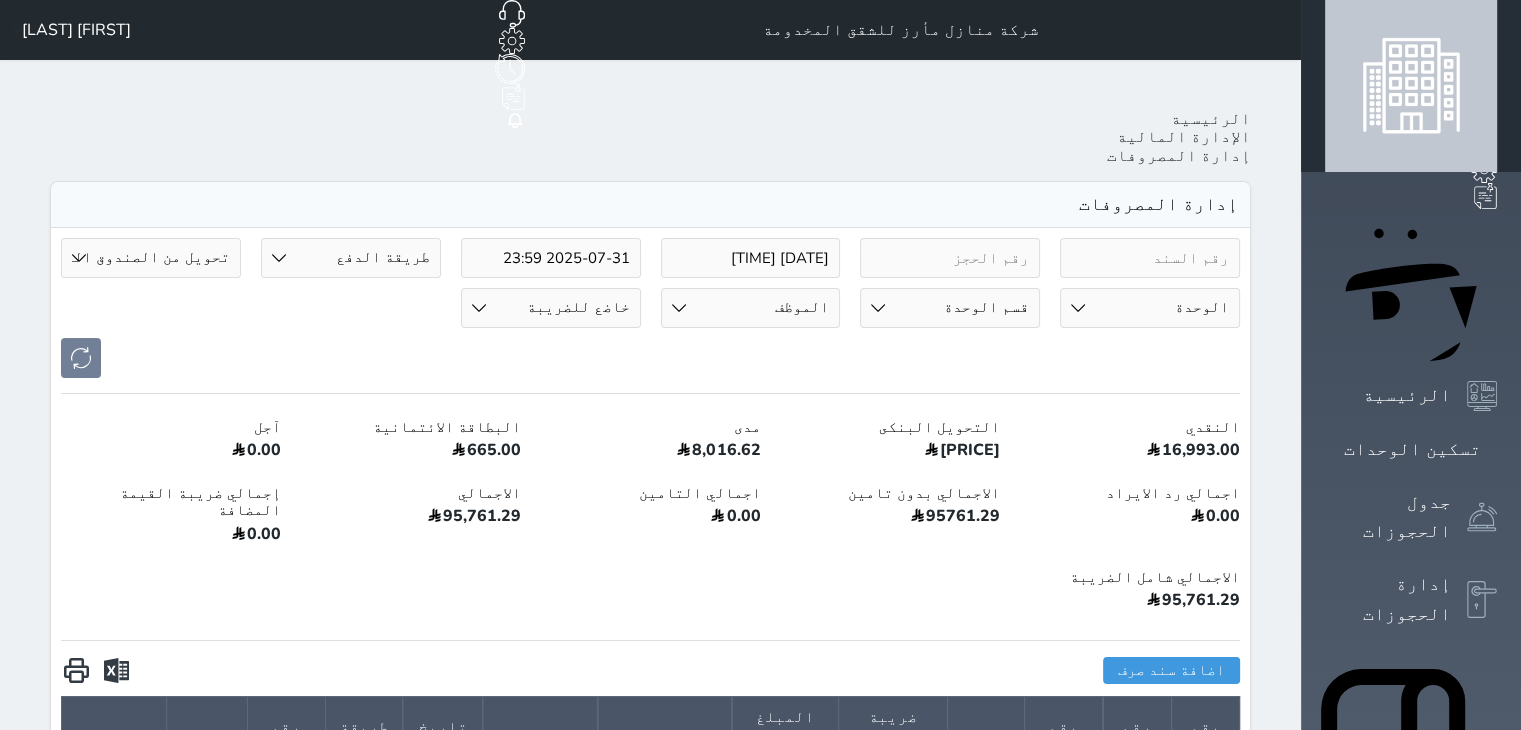 click on "الاجمالي بدون تامين" at bounding box center [890, 493] 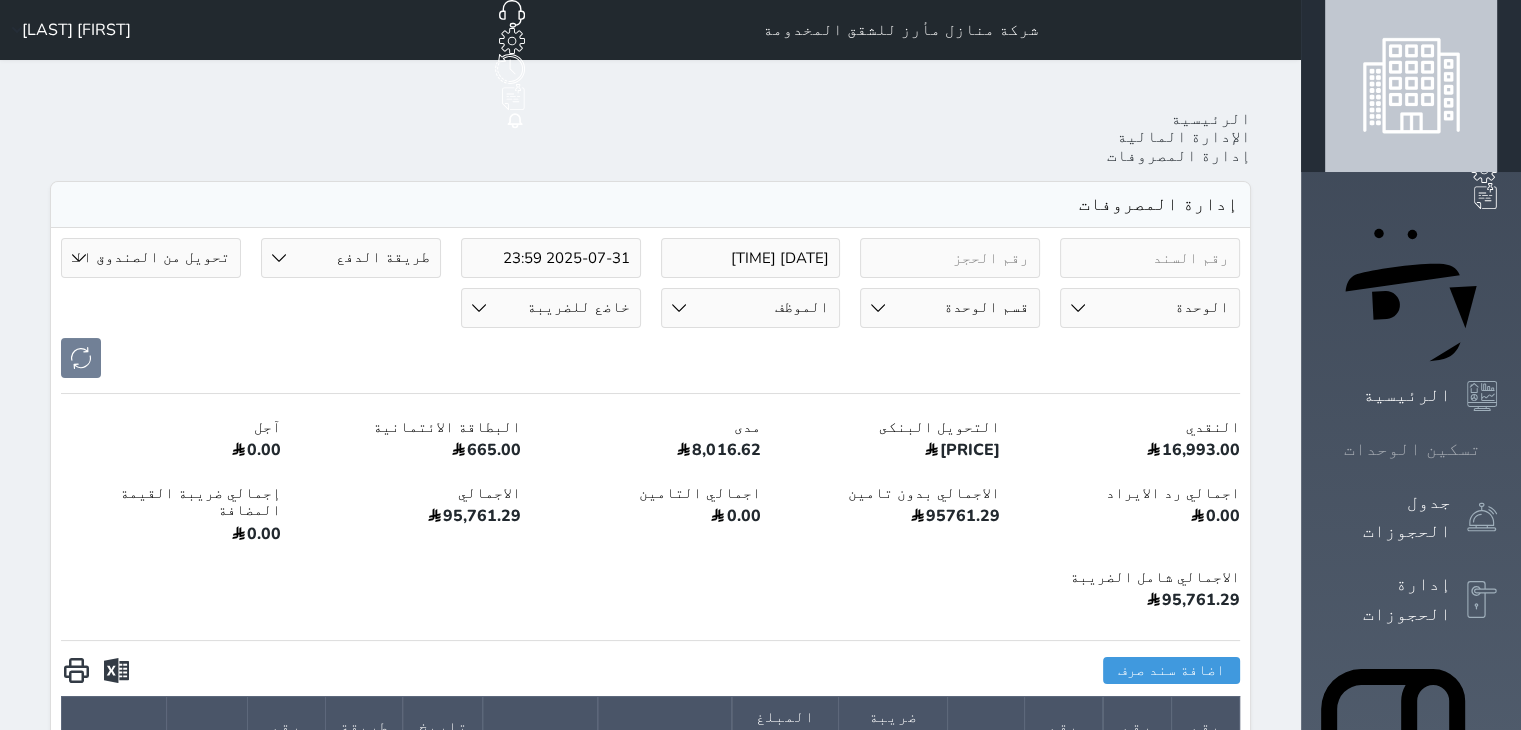 click 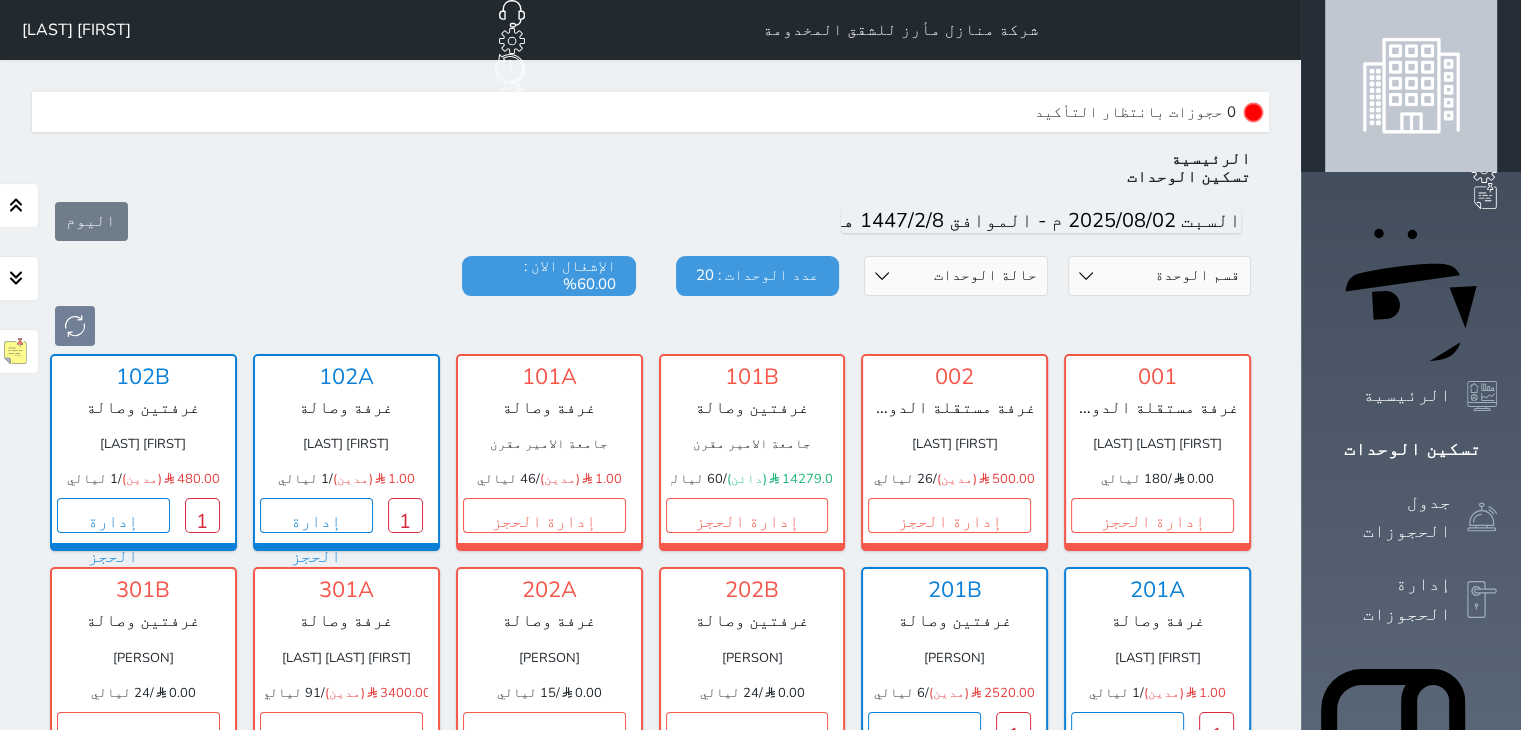 scroll, scrollTop: 60, scrollLeft: 0, axis: vertical 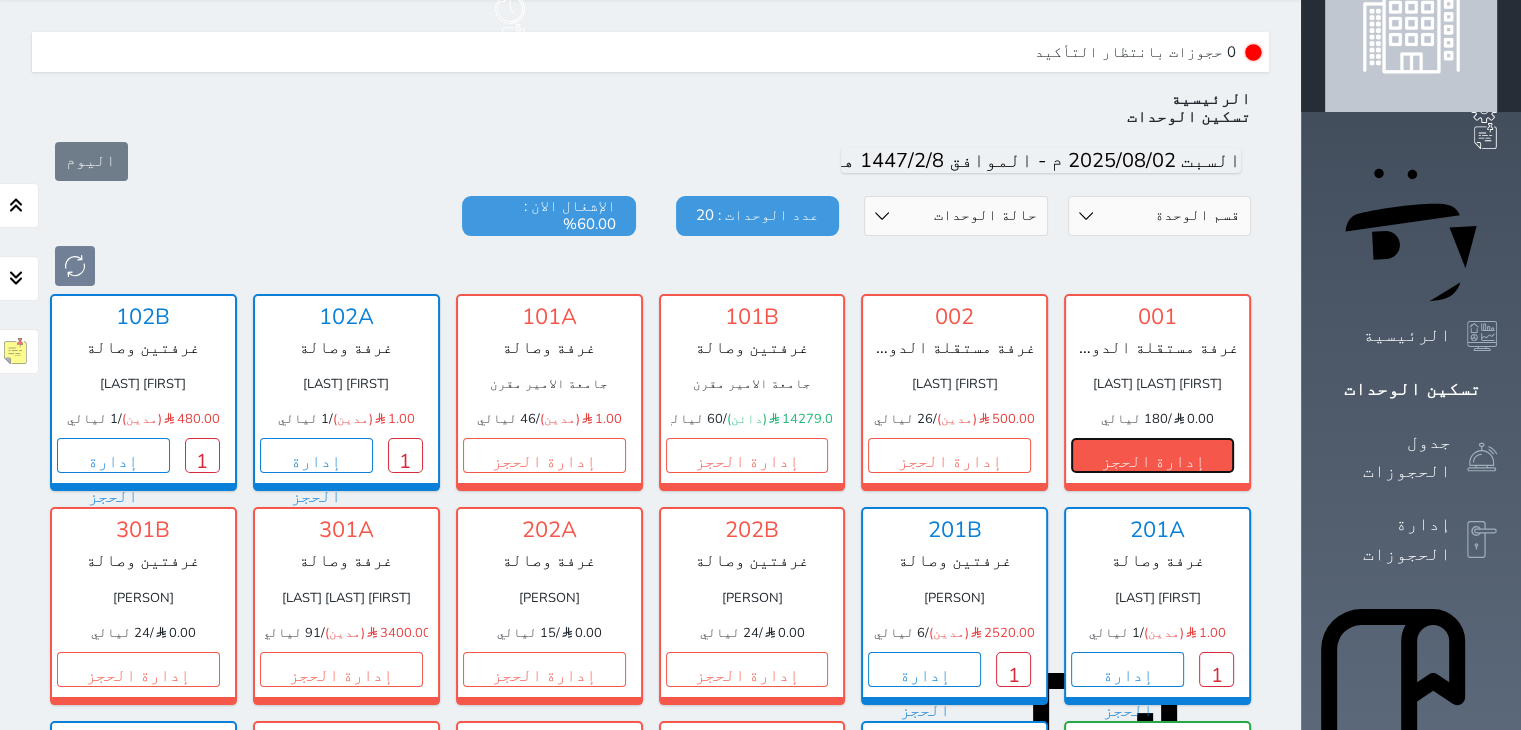 click on "إدارة الحجز" at bounding box center [1152, 455] 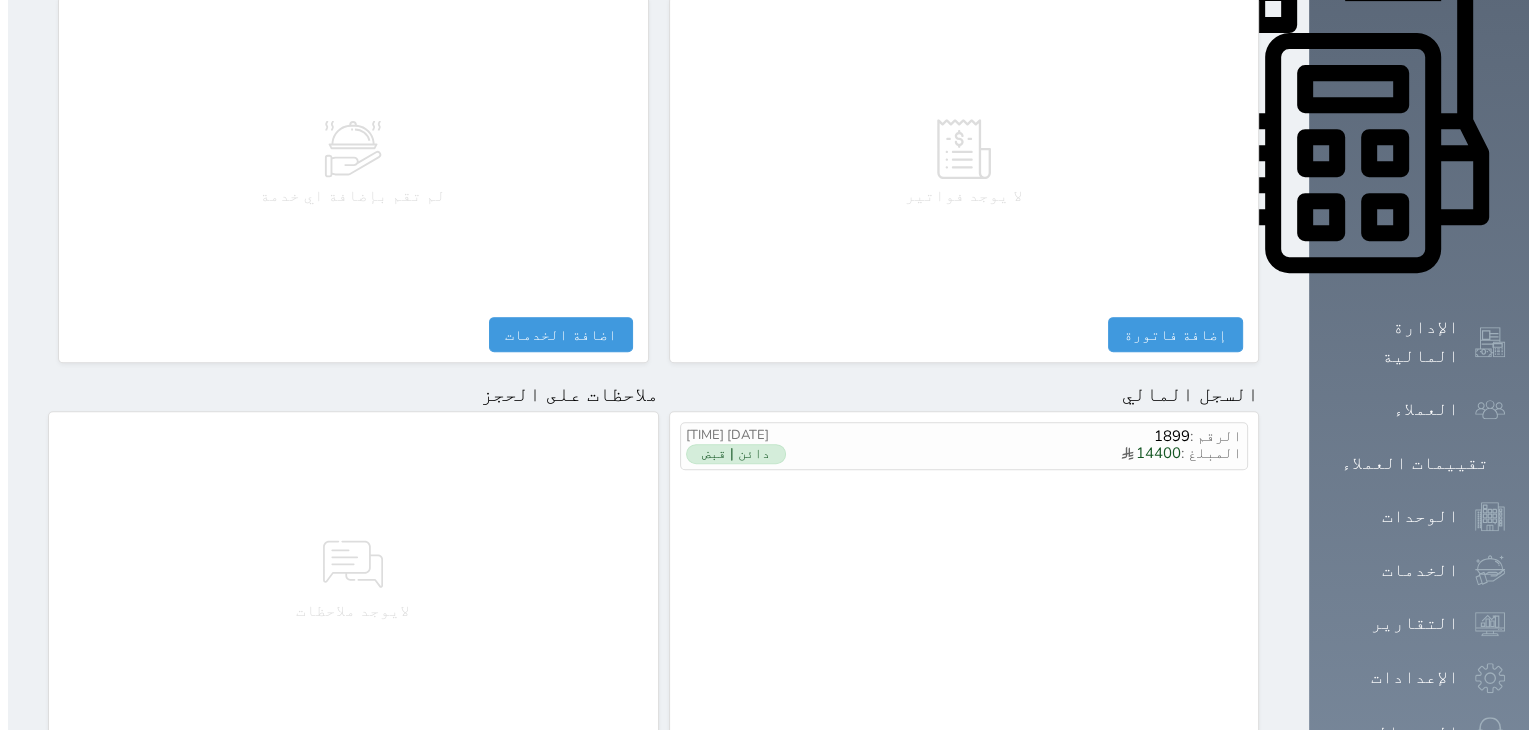 scroll, scrollTop: 876, scrollLeft: 0, axis: vertical 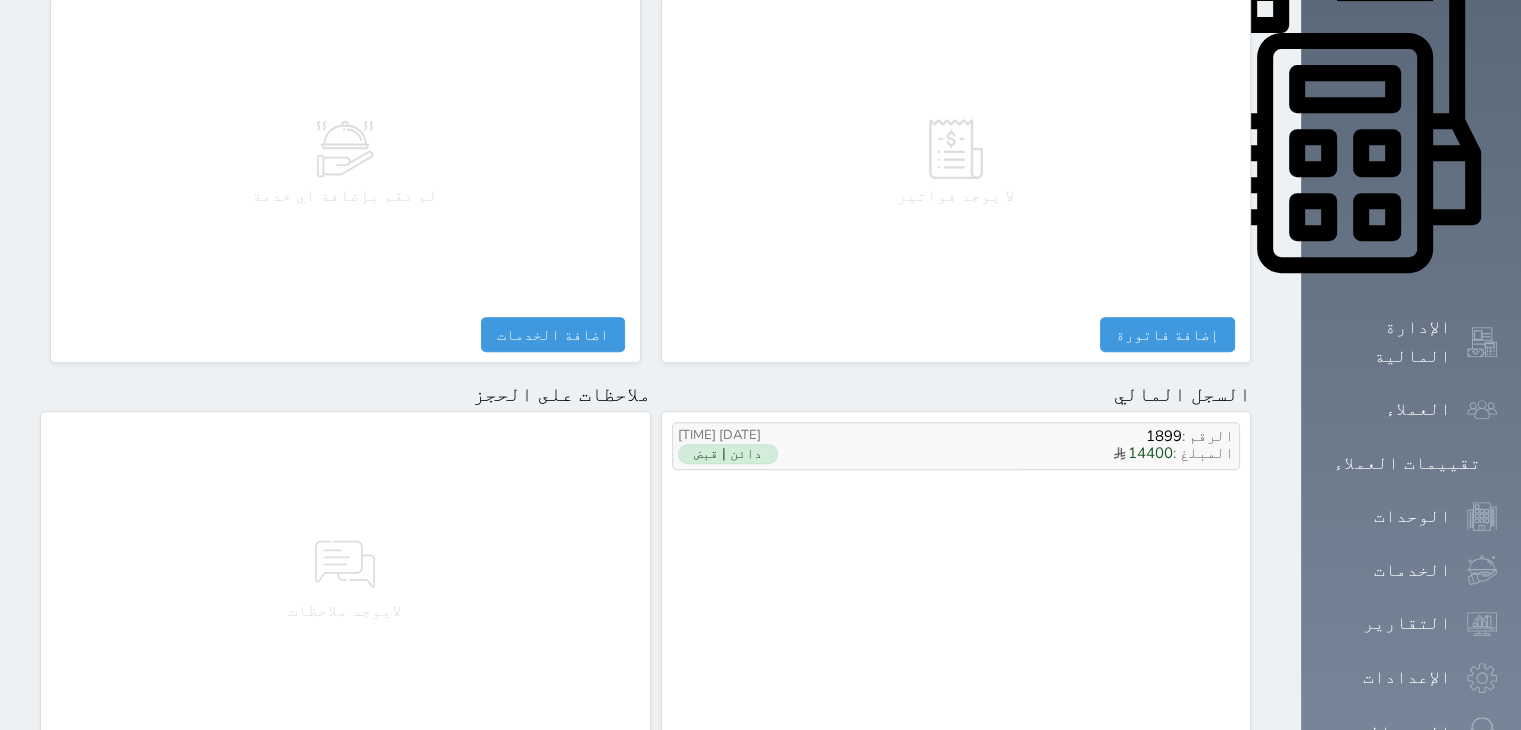 click on "المبلغ :  [PRICE]" at bounding box center (1039, 454) 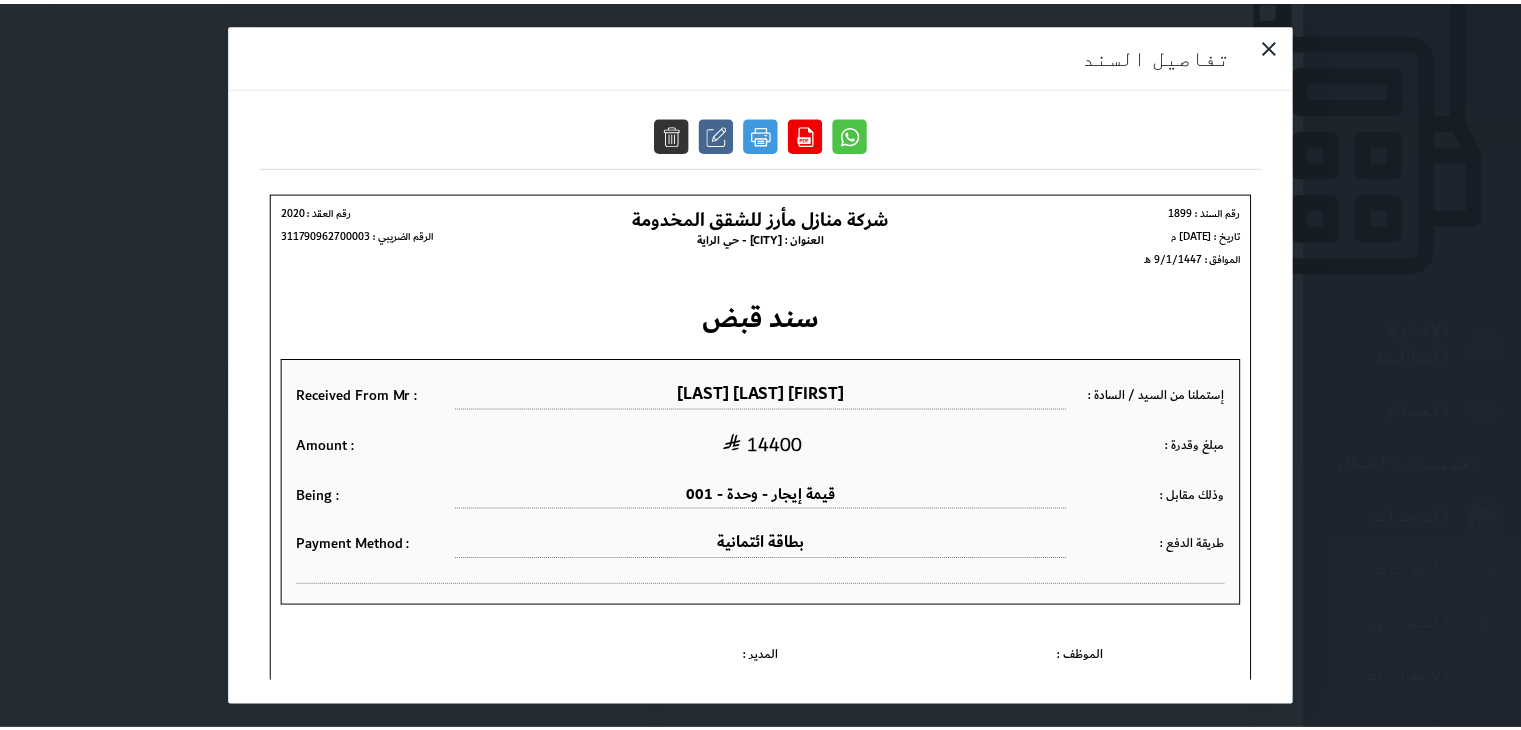 scroll, scrollTop: 0, scrollLeft: 0, axis: both 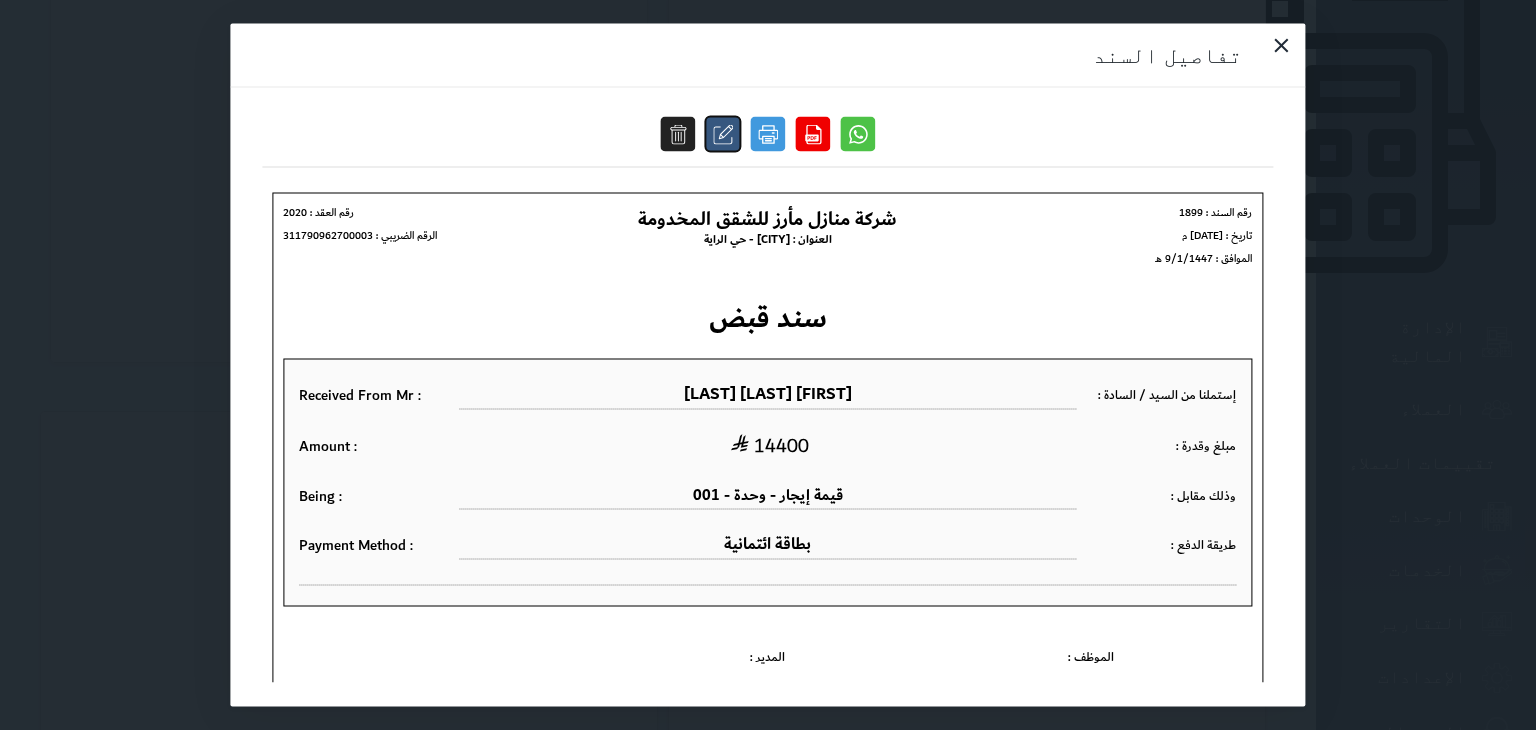click at bounding box center (723, 134) 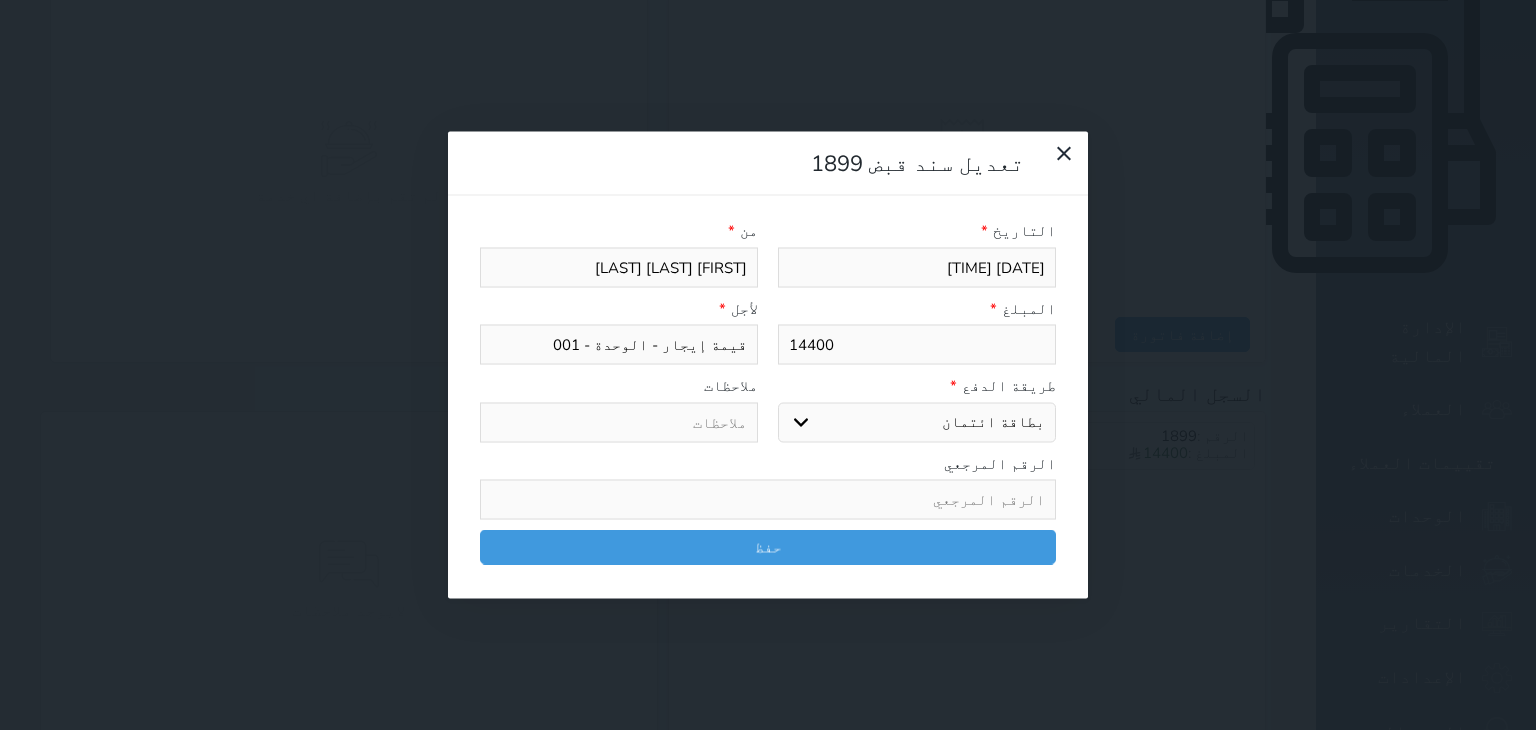 select on "133017" 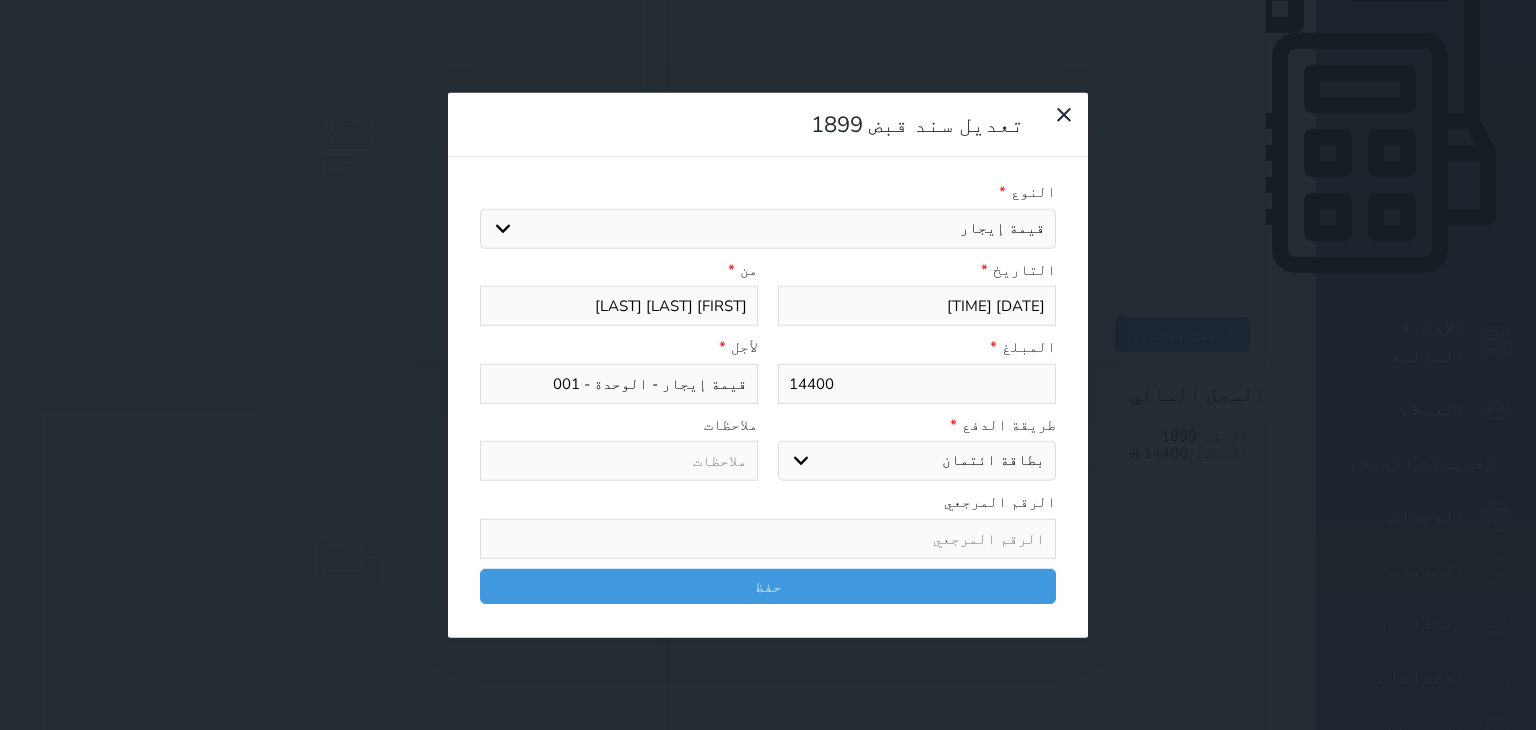 click on "14400" at bounding box center [917, 383] 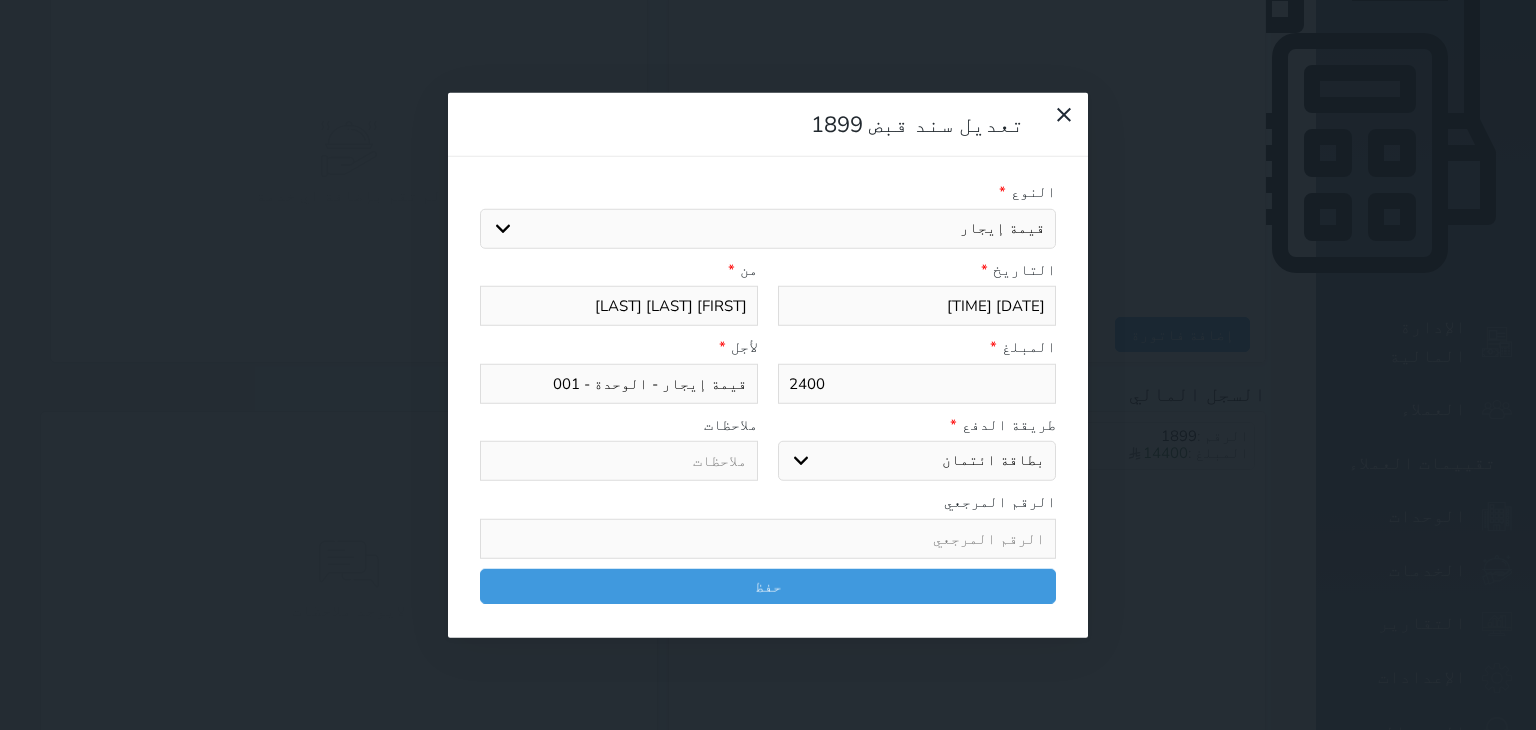 type on "2400" 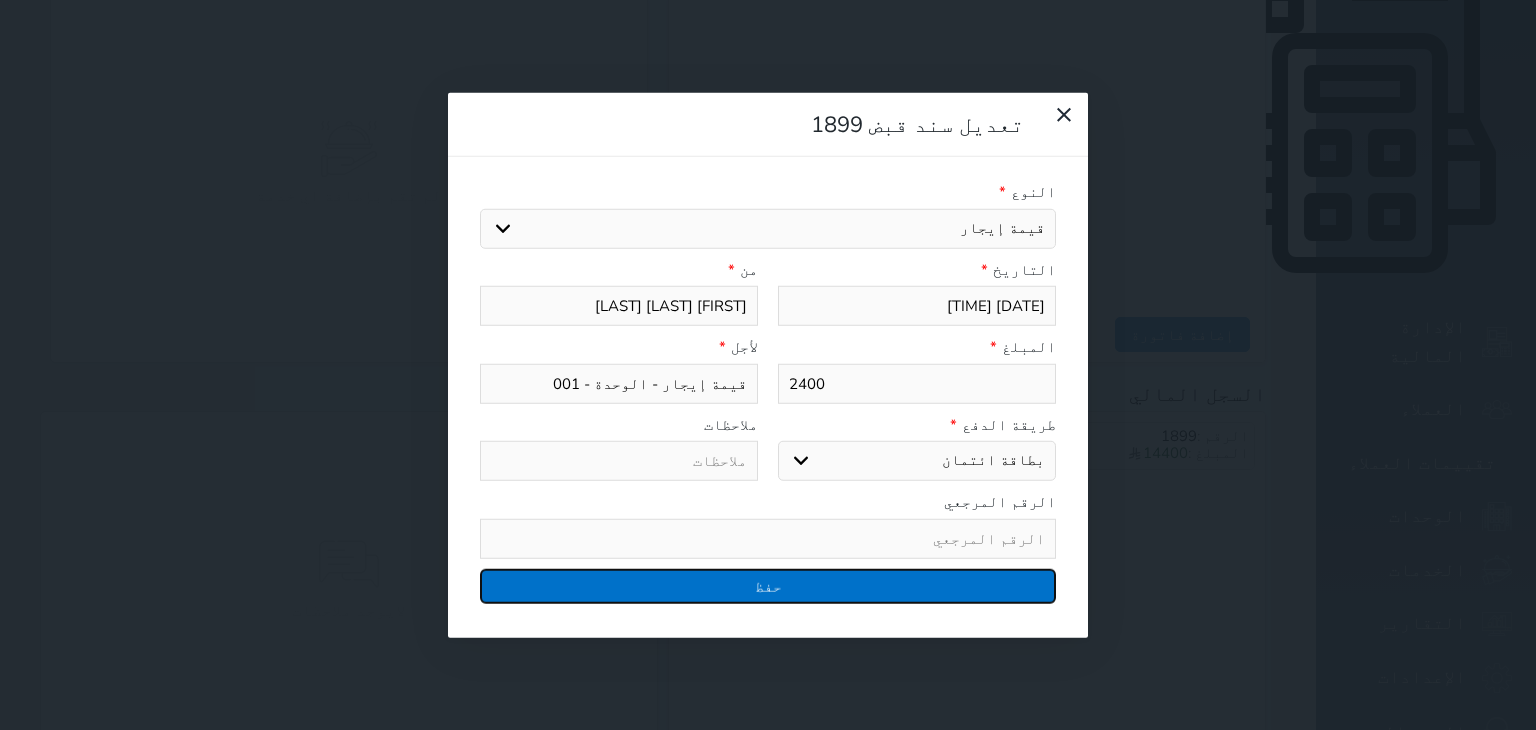 click on "حفظ" at bounding box center (768, 585) 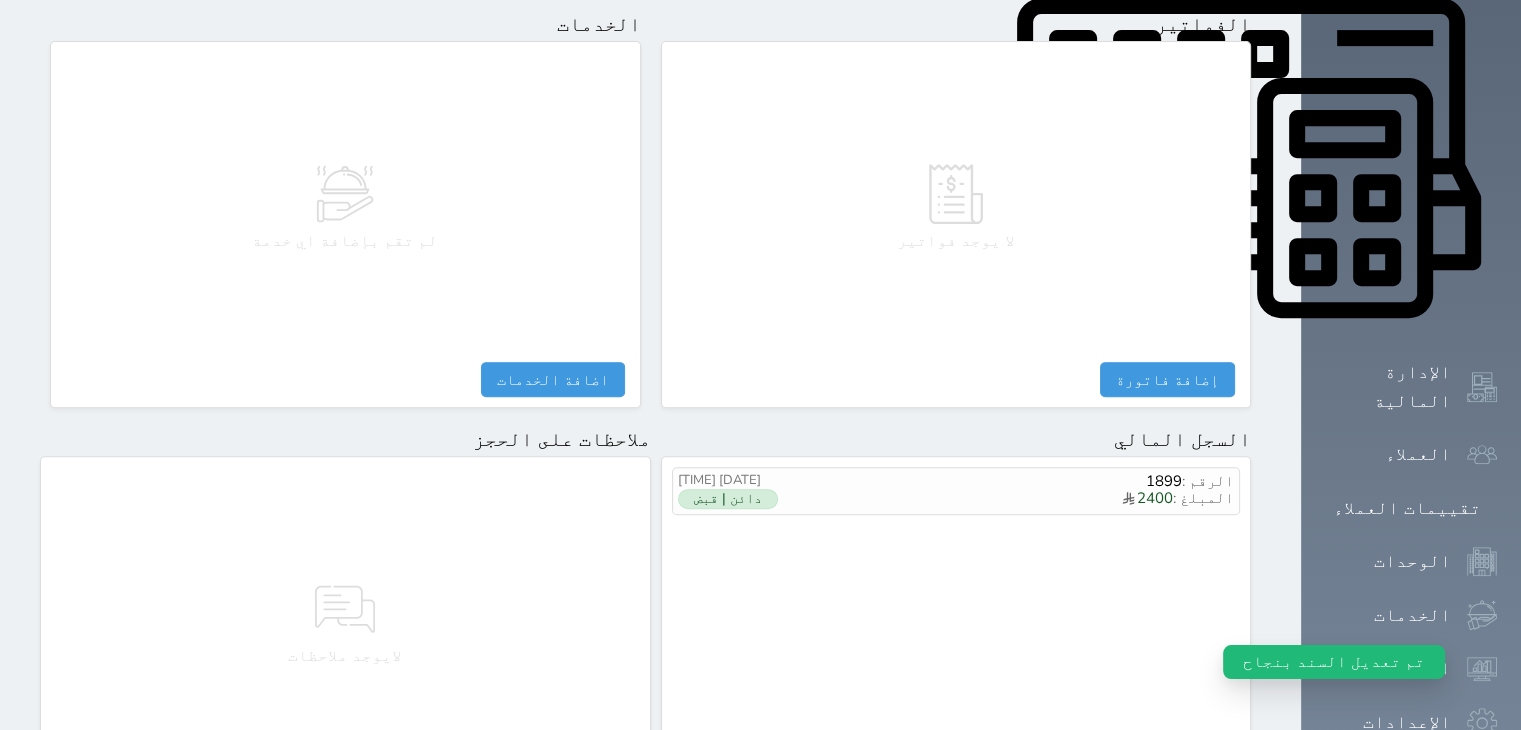 scroll, scrollTop: 993, scrollLeft: 0, axis: vertical 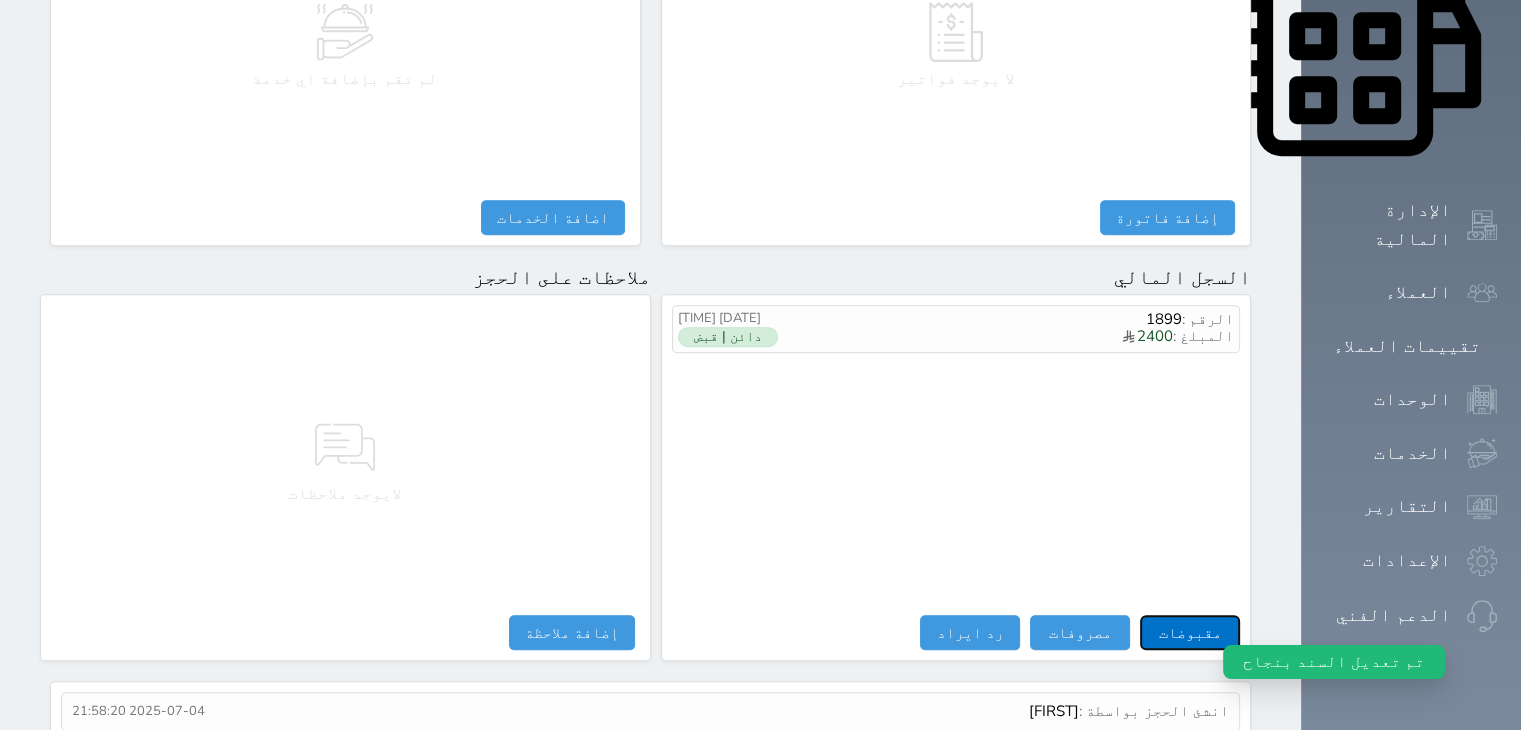 click on "مقبوضات" at bounding box center (1190, 632) 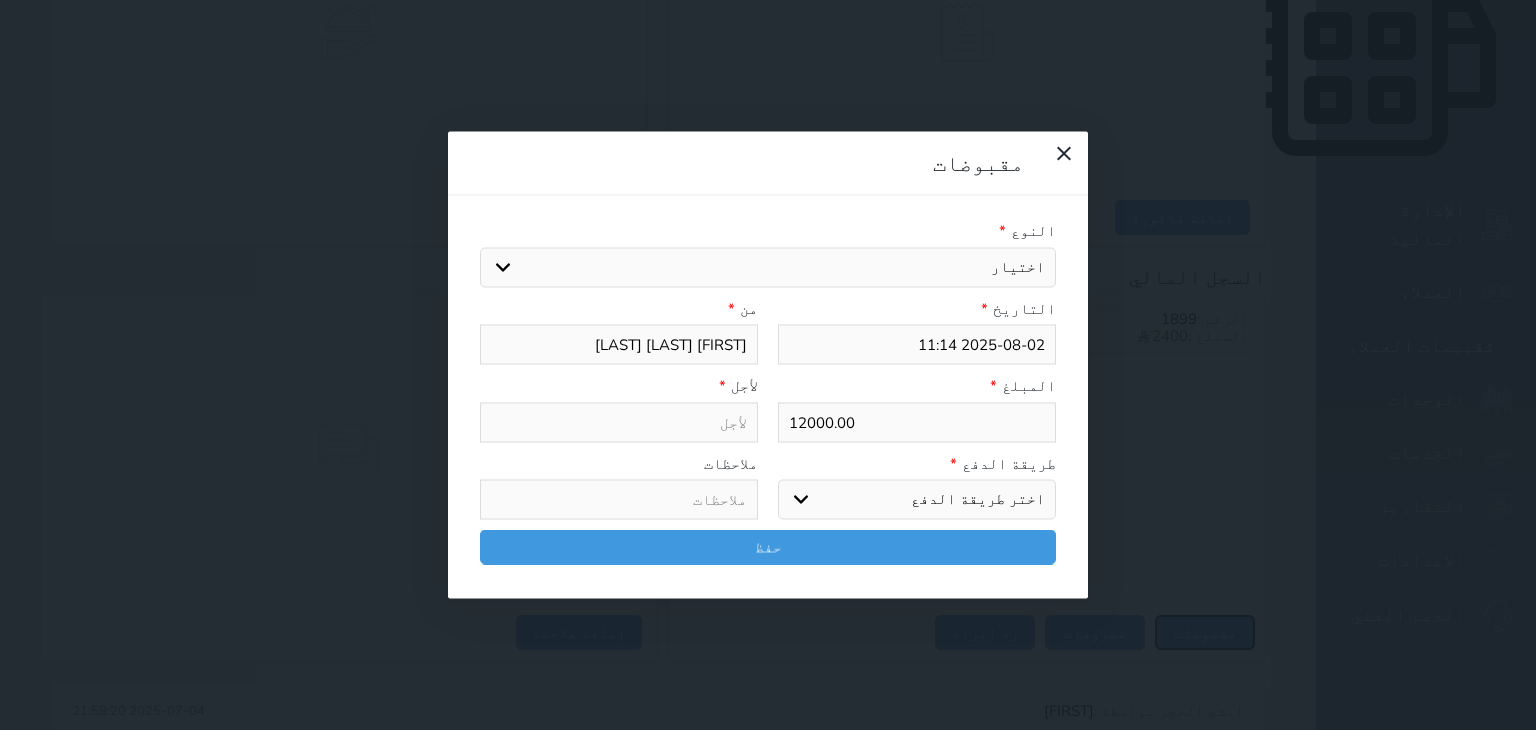 select 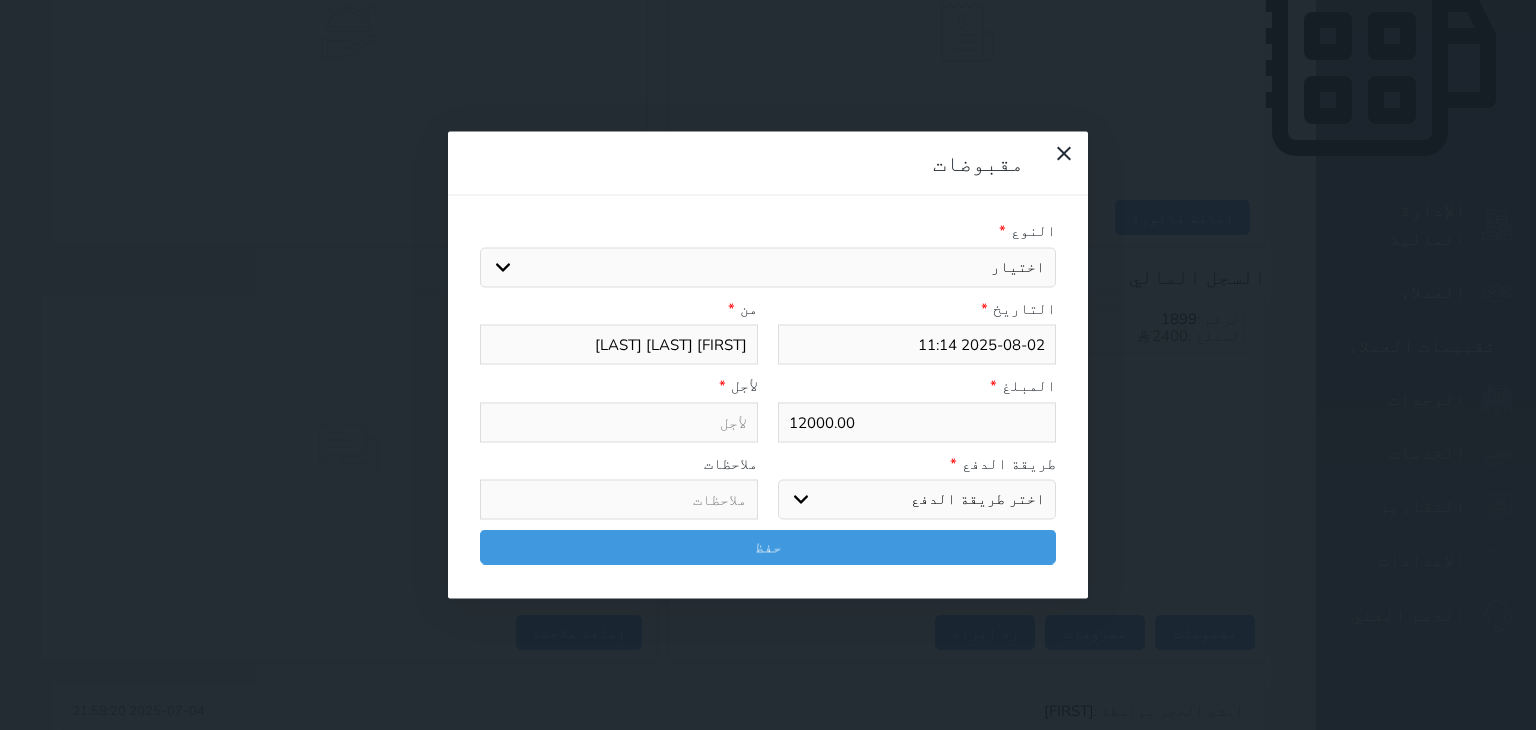 click on "اختيار   مقبوضات عامة قيمة إيجار فواتير تامين عربون لا ينطبق آخر مغسلة واي فاي - الإنترنت مواقف السيارات طعام الأغذية والمشروبات مشروبات المشروبات الباردة المشروبات الساخنة الإفطار غداء عشاء مخبز و كعك حمام سباحة الصالة الرياضية سبا و خدمات الجمال اختيار وإسقاط (خدمات النقل) ميني بار كابل - تلفزيون سرير إضافي تصفيف الشعر التسوق خدمات الجولات السياحية المنظمة خدمات الدليل السياحي" at bounding box center (768, 267) 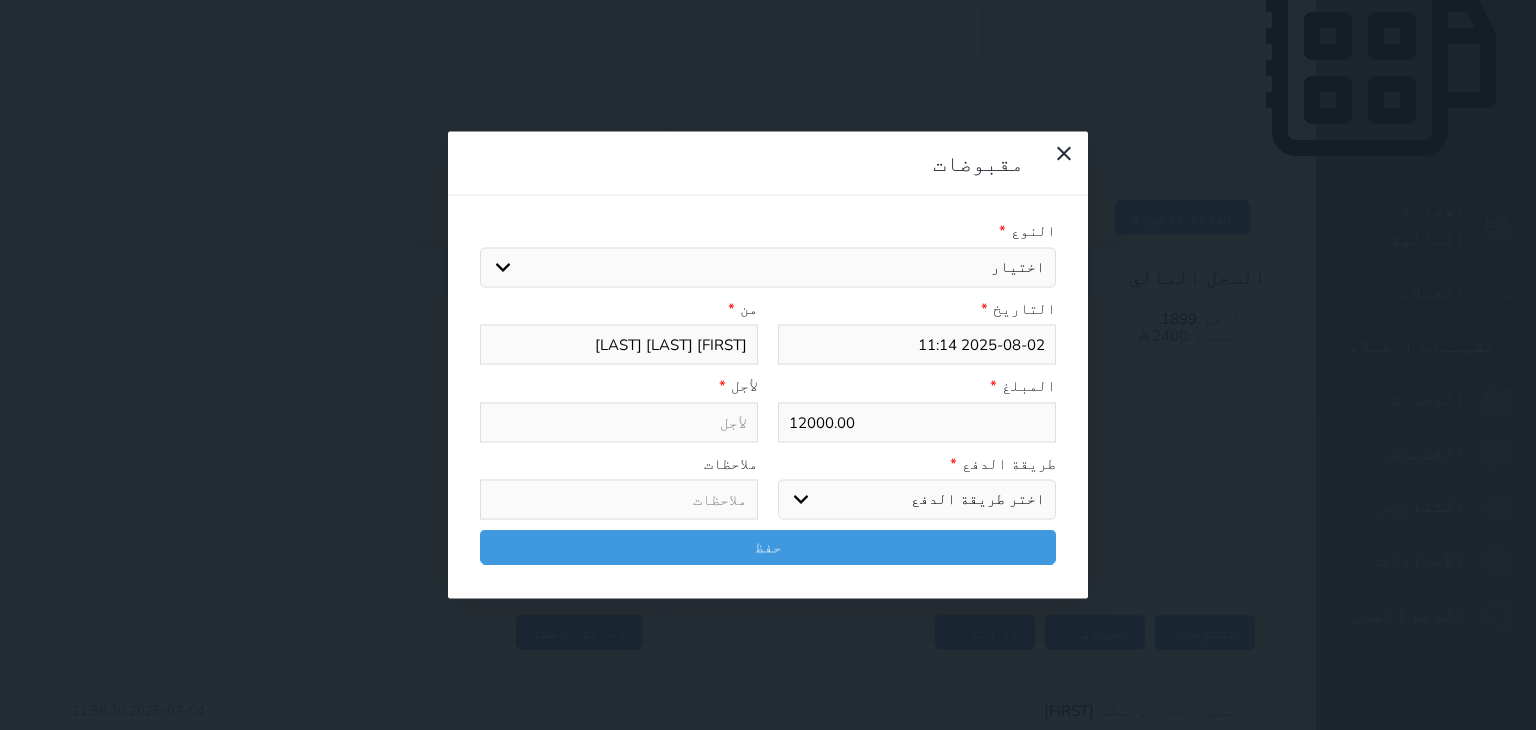 select on "133017" 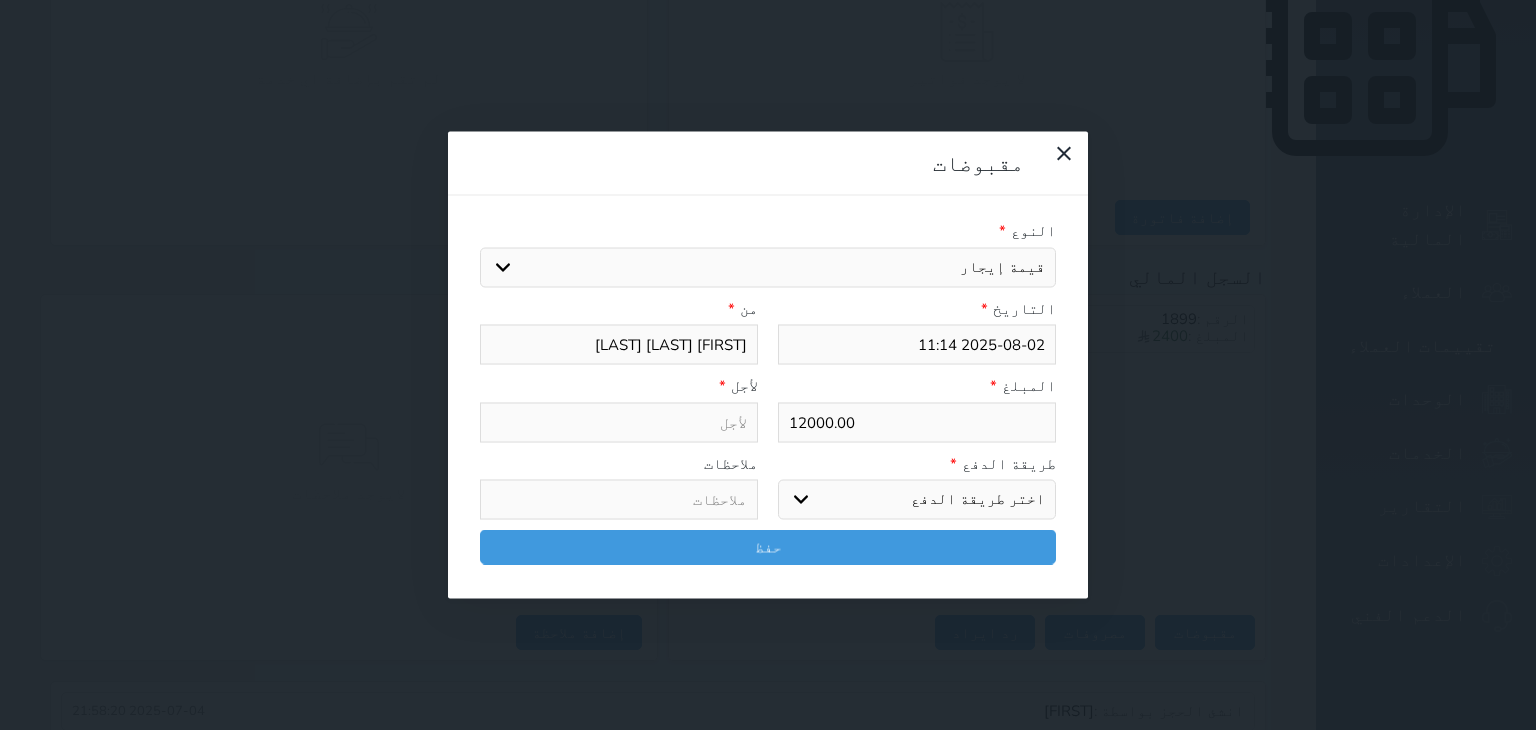 click on "اختيار   مقبوضات عامة قيمة إيجار فواتير تامين عربون لا ينطبق آخر مغسلة واي فاي - الإنترنت مواقف السيارات طعام الأغذية والمشروبات مشروبات المشروبات الباردة المشروبات الساخنة الإفطار غداء عشاء مخبز و كعك حمام سباحة الصالة الرياضية سبا و خدمات الجمال اختيار وإسقاط (خدمات النقل) ميني بار كابل - تلفزيون سرير إضافي تصفيف الشعر التسوق خدمات الجولات السياحية المنظمة خدمات الدليل السياحي" at bounding box center [768, 267] 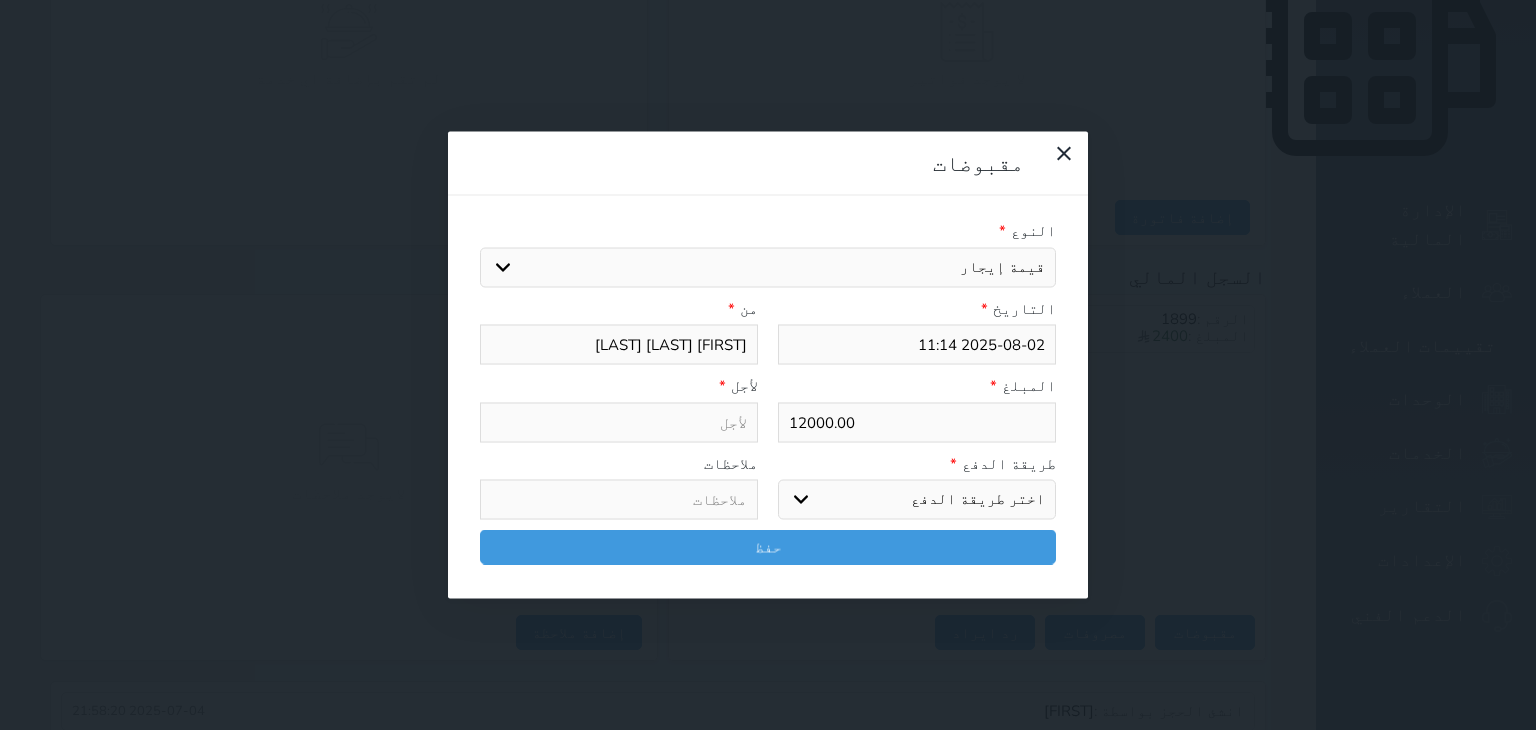 type on "قيمة إيجار - الوحدة - 001" 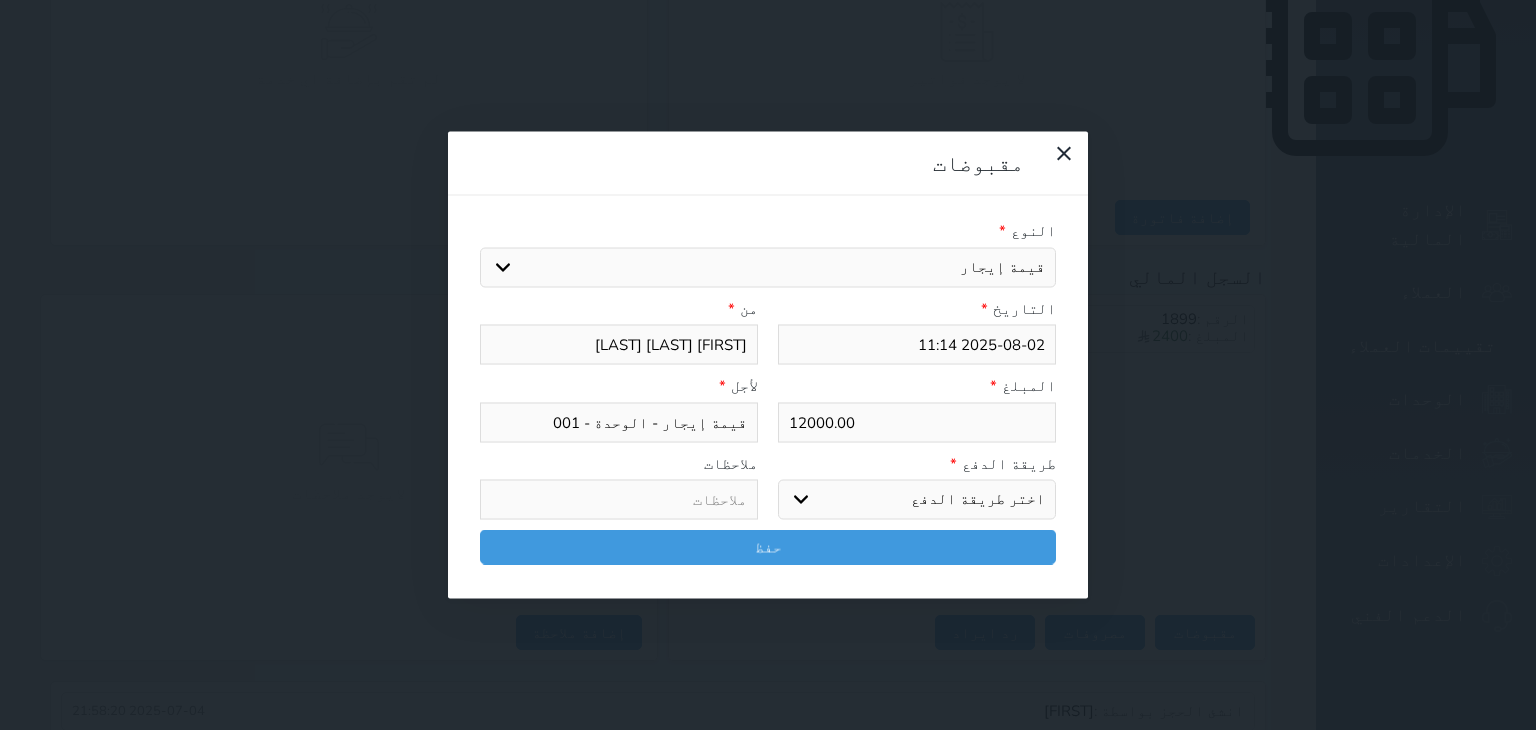 click on "اختر طريقة الدفع   دفع نقدى   تحويل بنكى   مدى   بطاقة ائتمان   آجل" at bounding box center (917, 500) 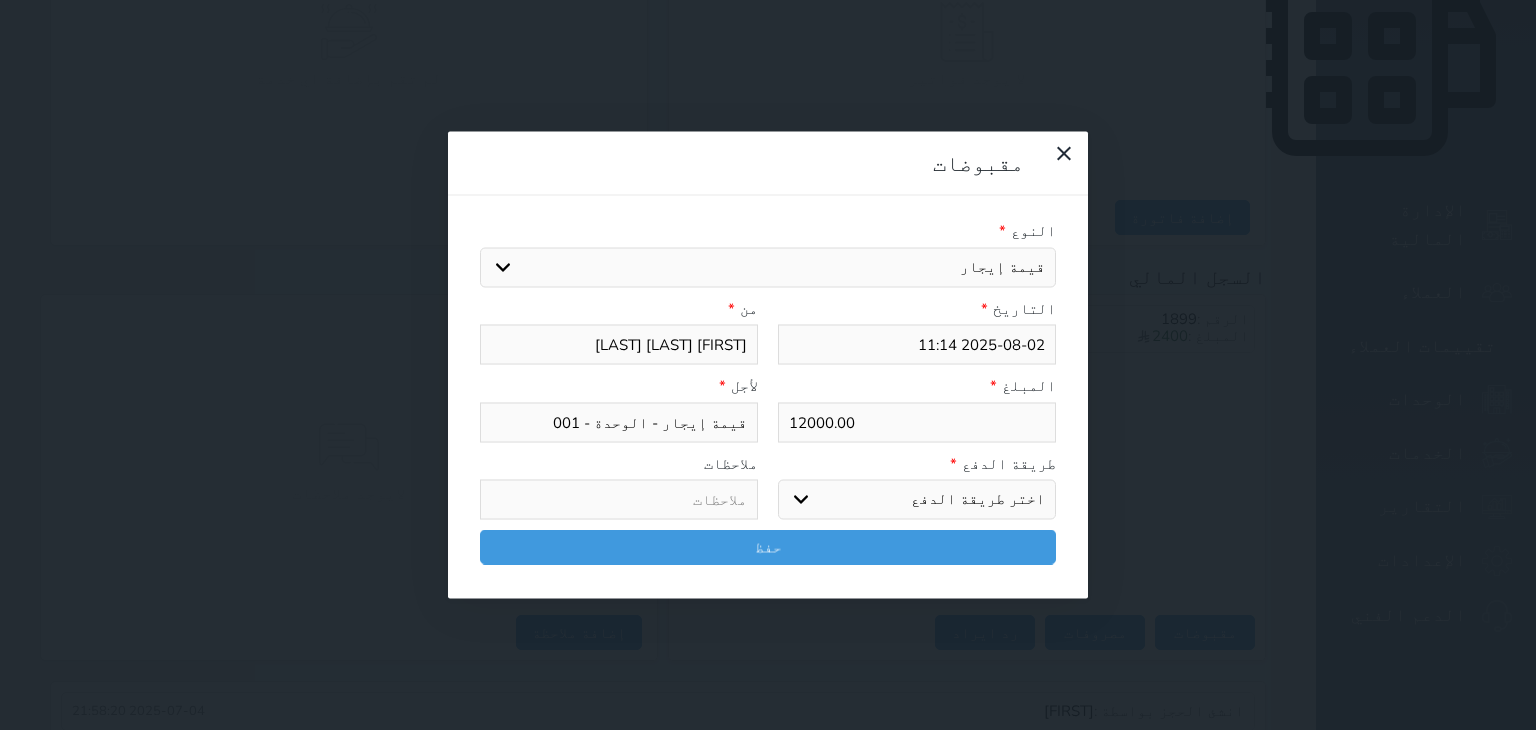 select on "credit" 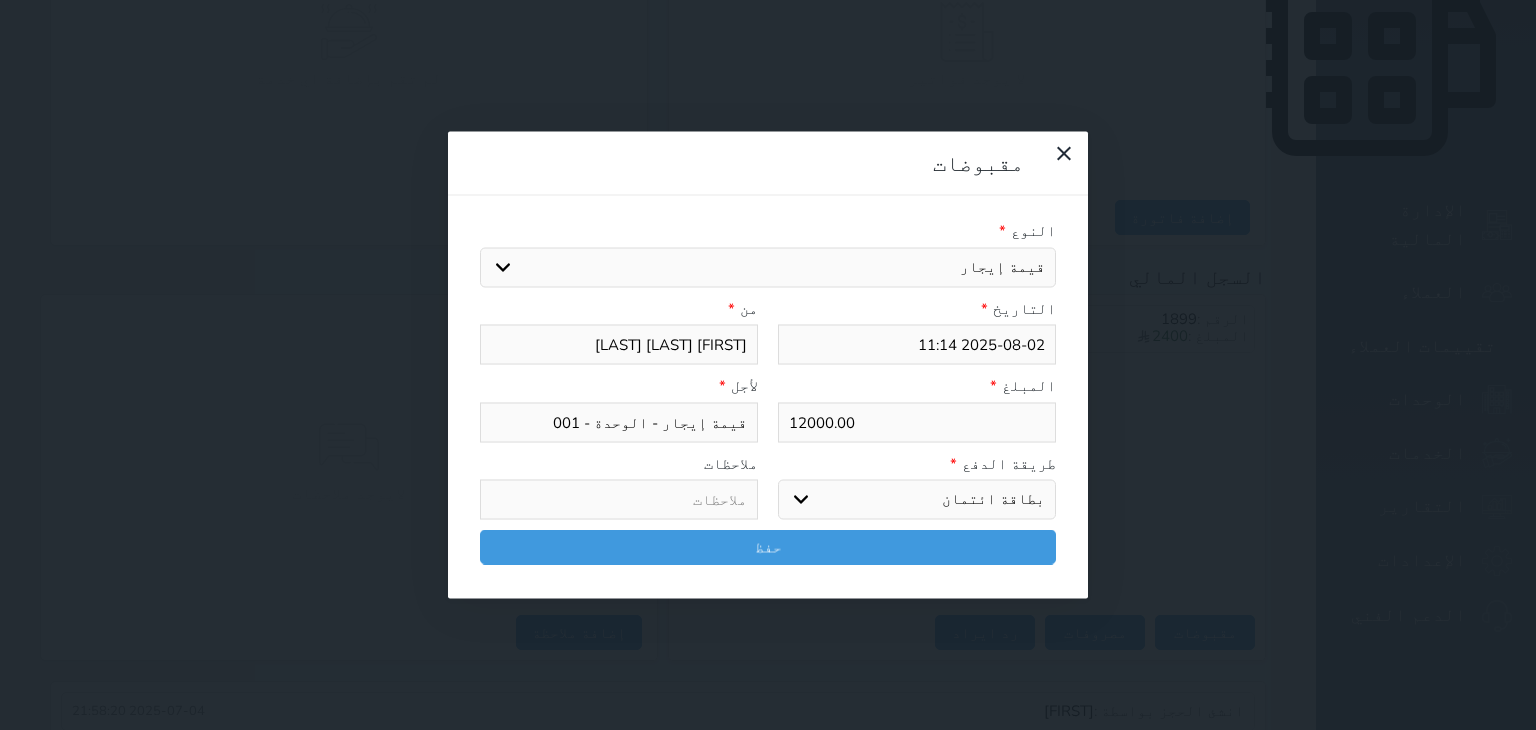 click on "اختر طريقة الدفع   دفع نقدى   تحويل بنكى   مدى   بطاقة ائتمان   آجل" at bounding box center (917, 500) 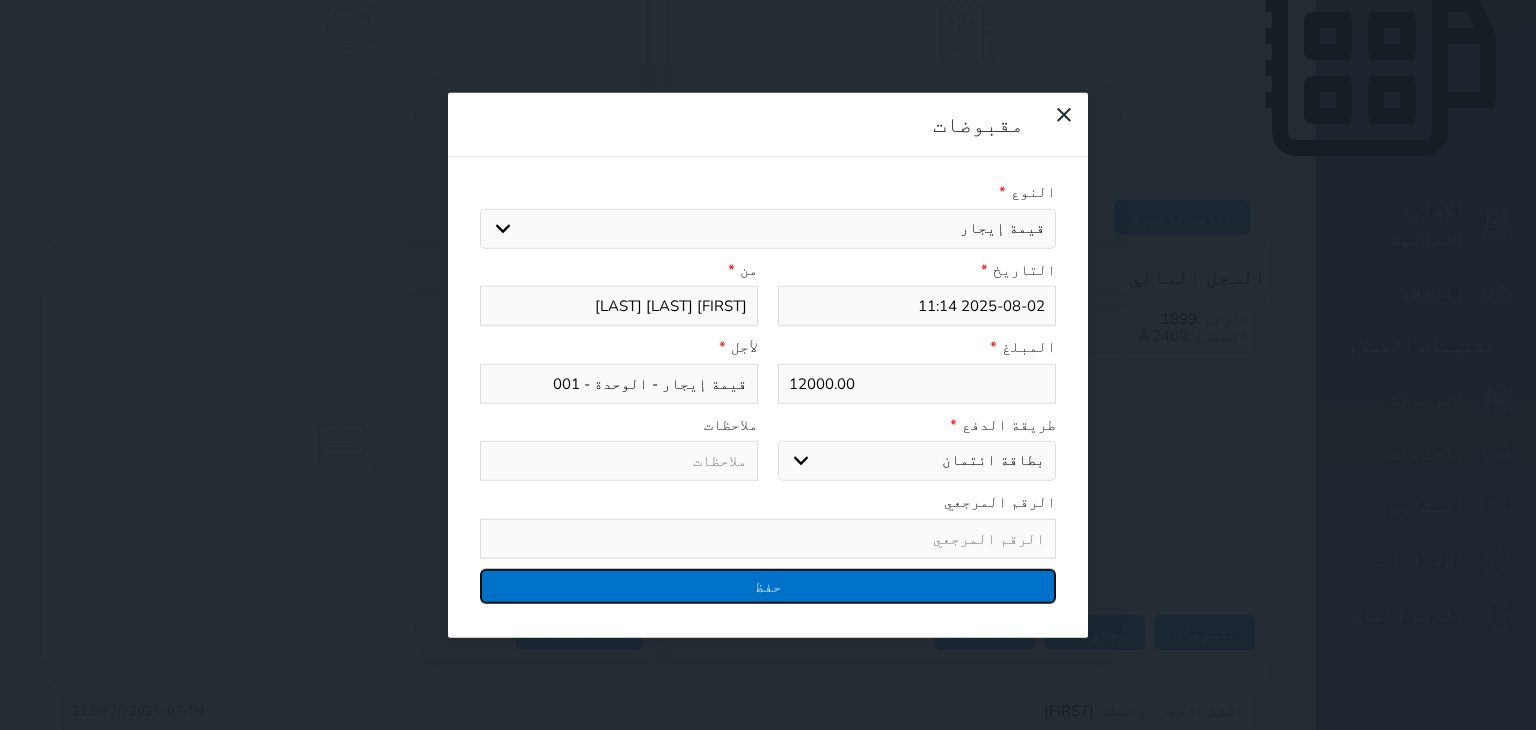 click on "حفظ" at bounding box center (768, 585) 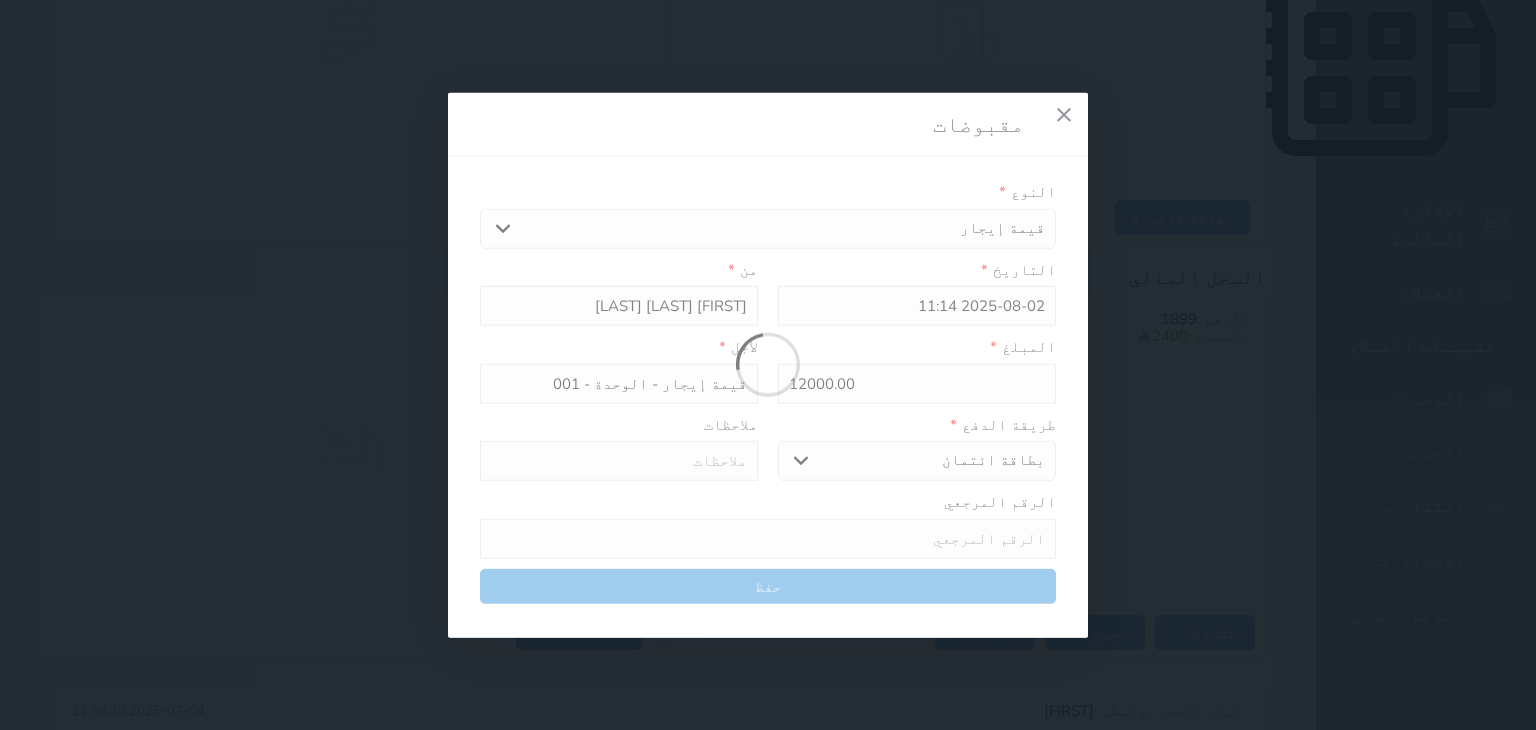 select 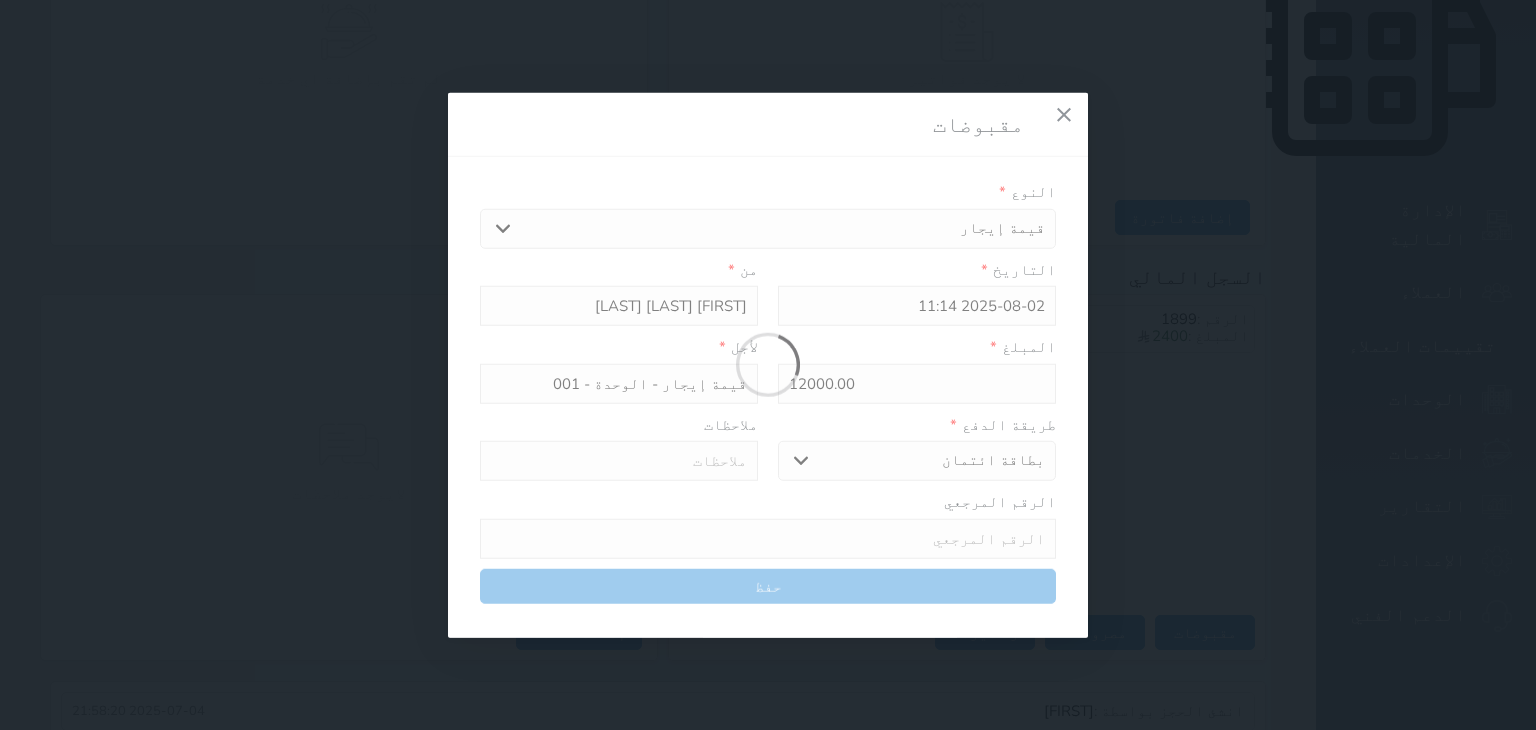 type 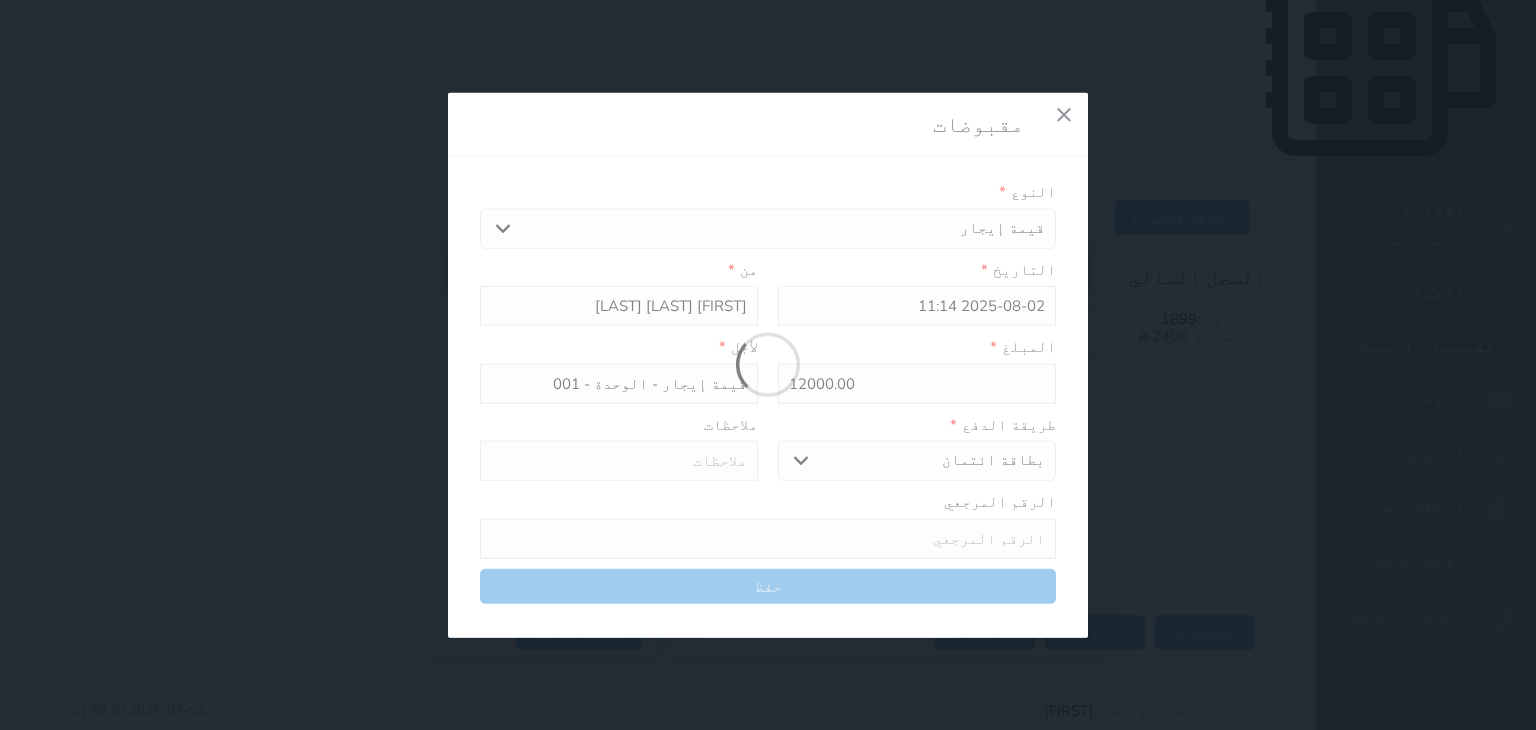type on "0" 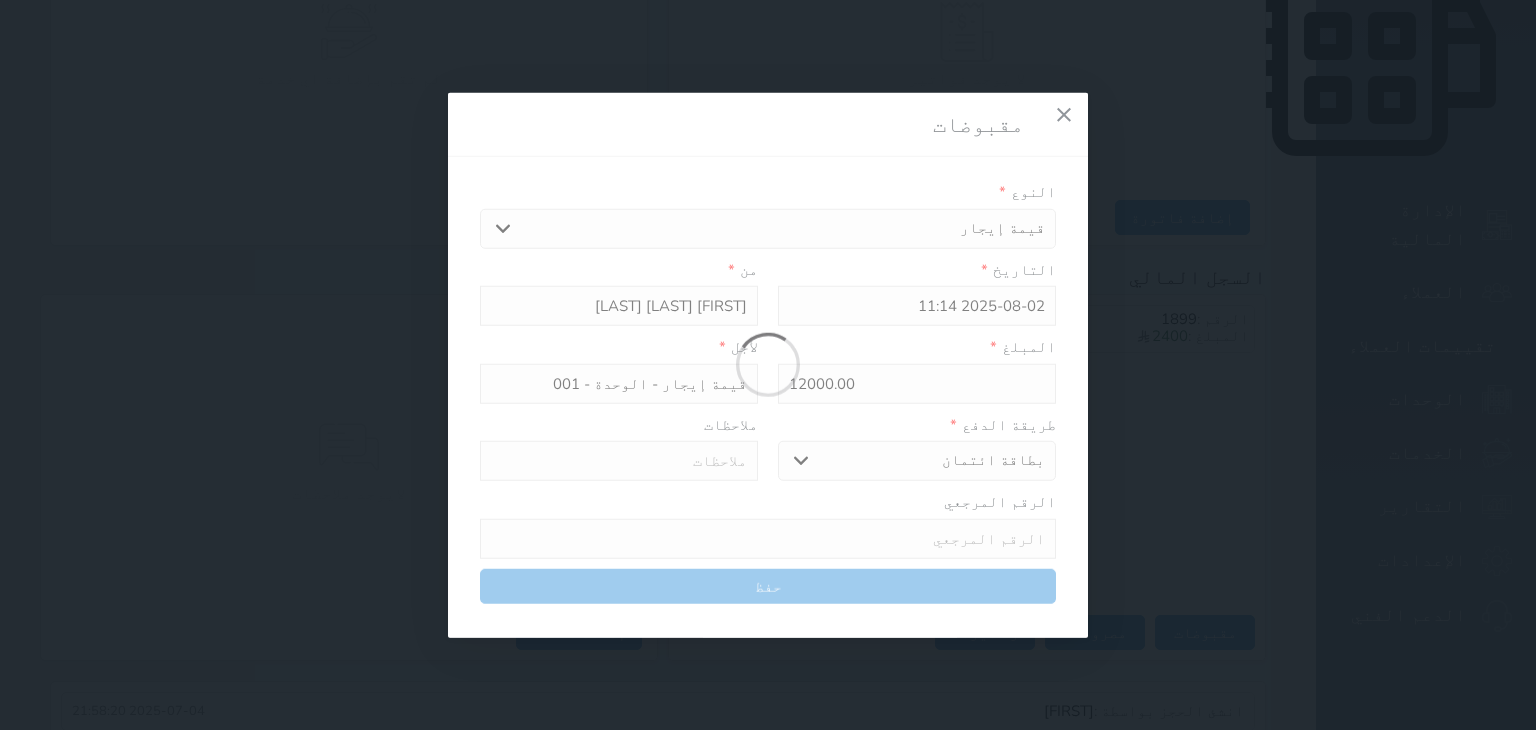 select 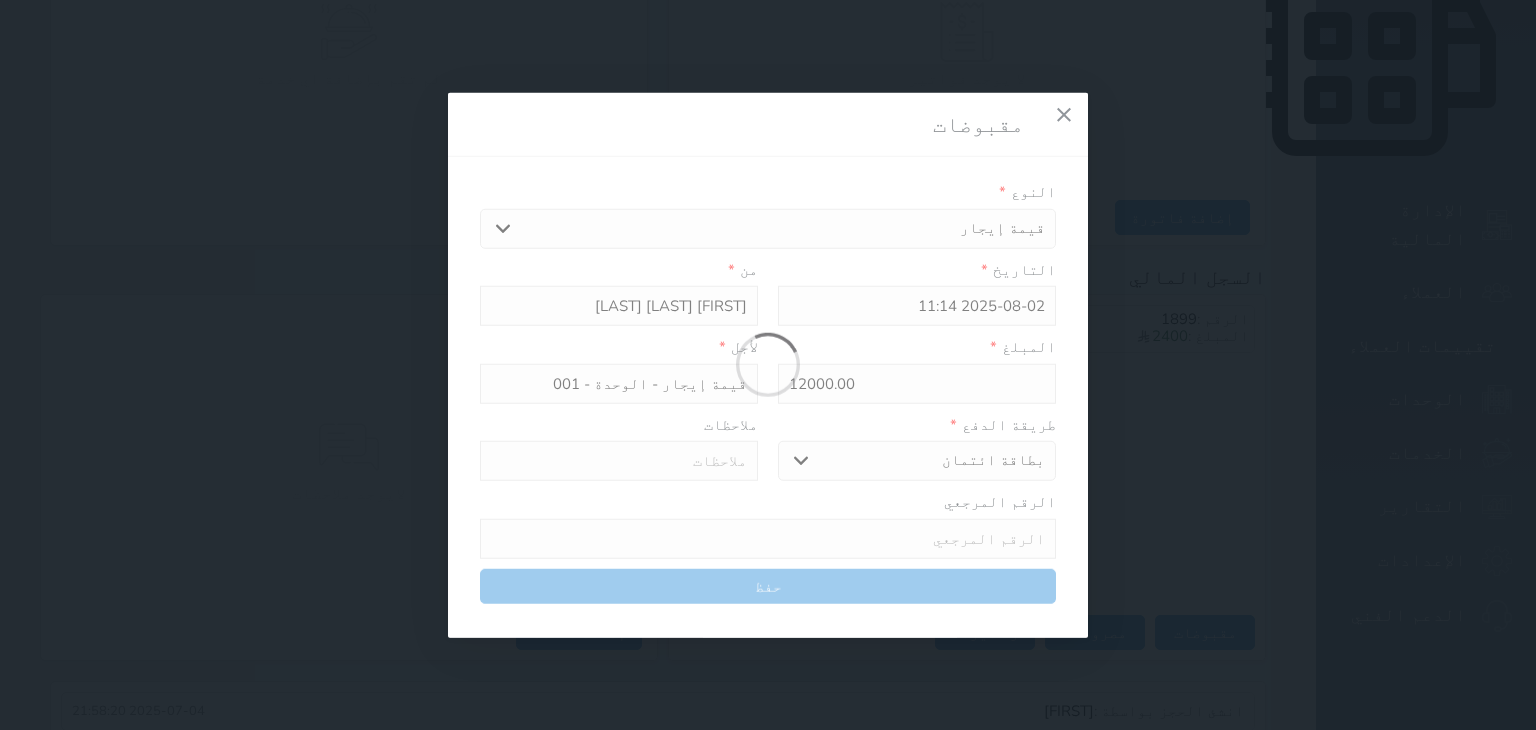 type on "0" 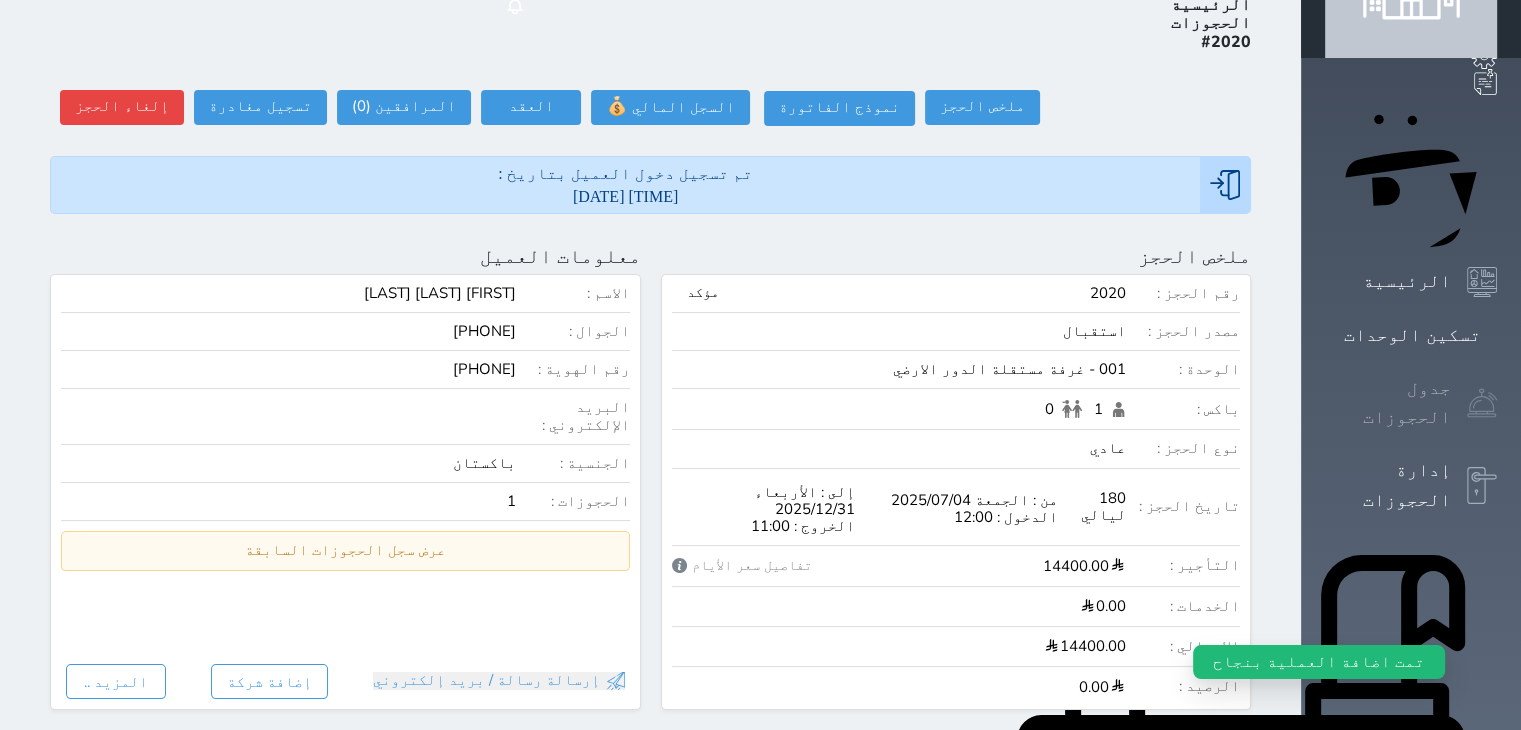 scroll, scrollTop: 108, scrollLeft: 0, axis: vertical 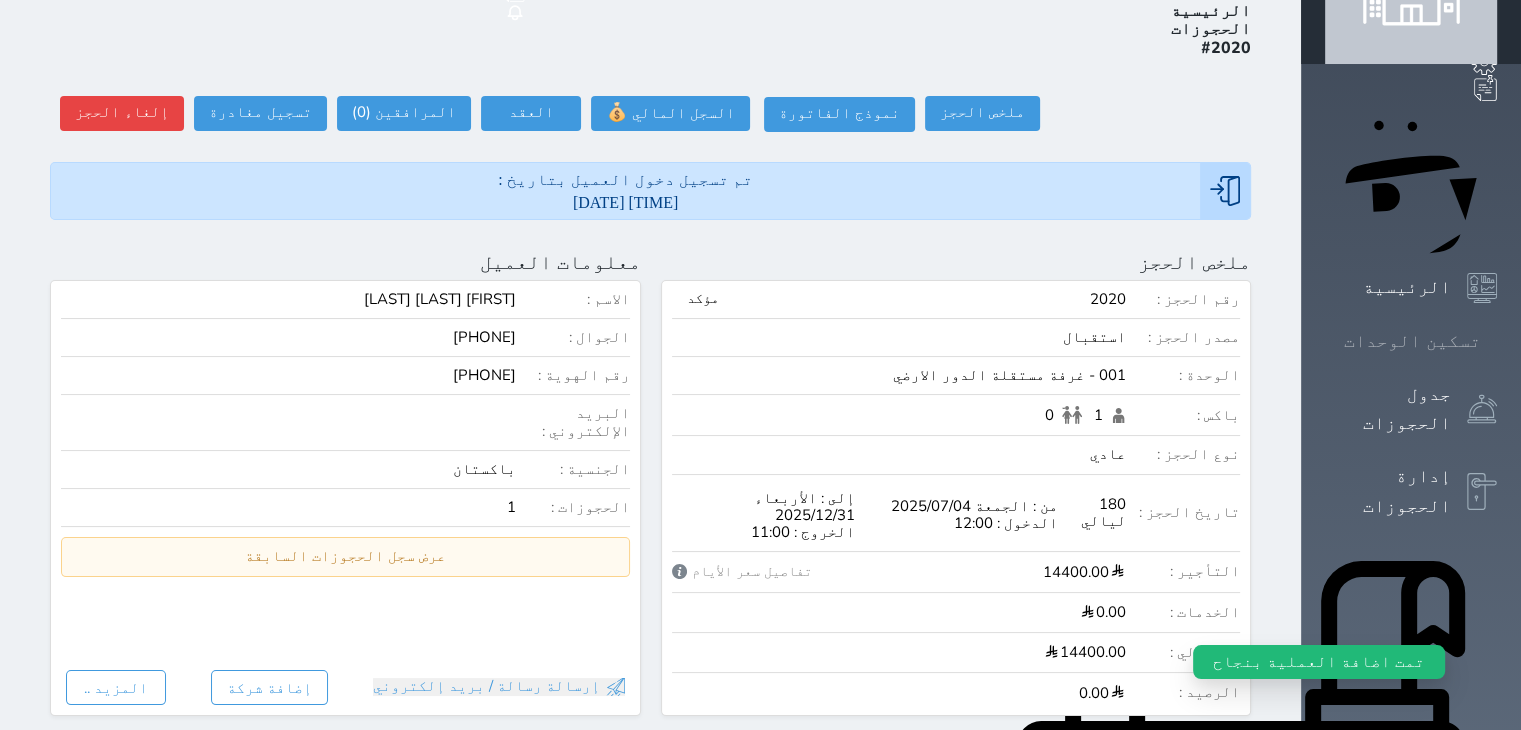 click 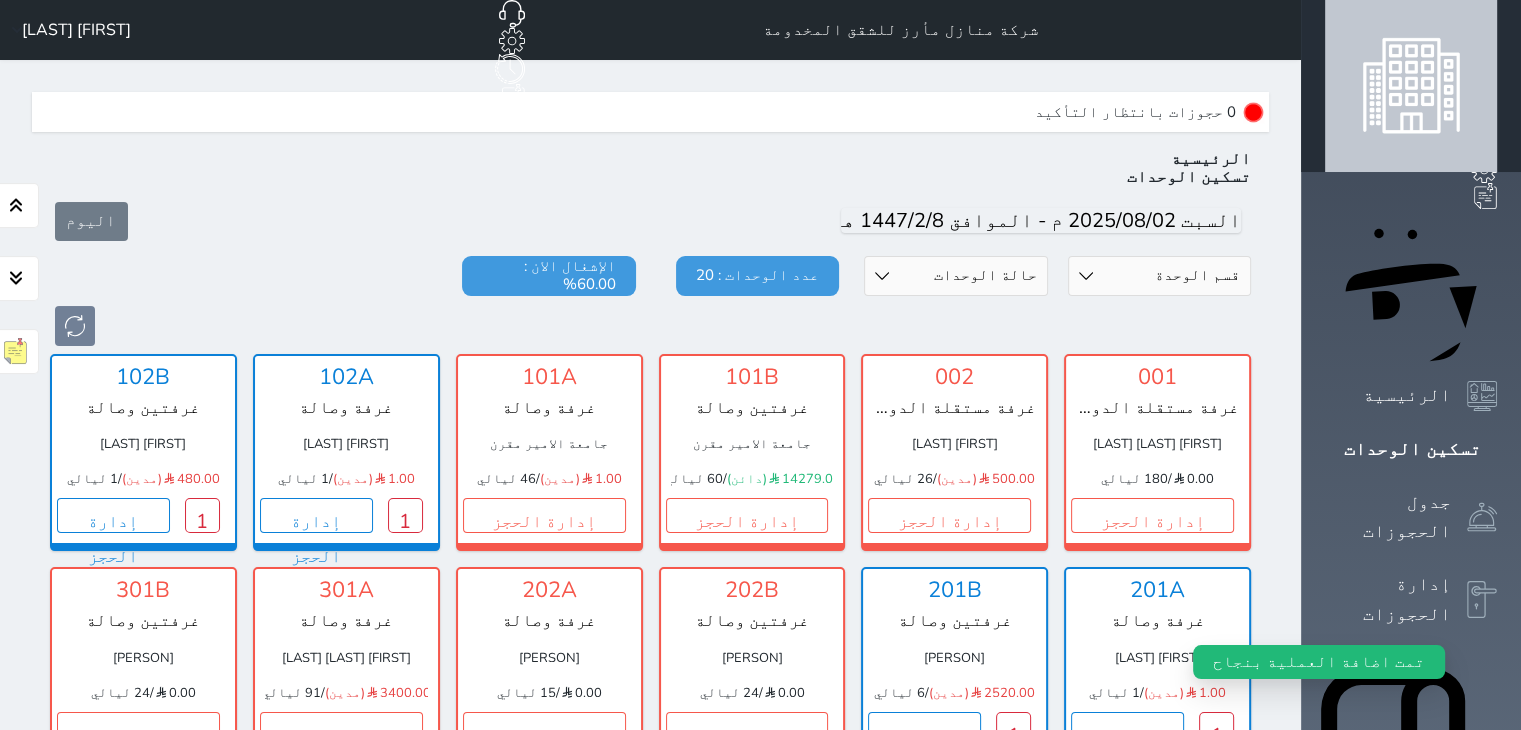 scroll, scrollTop: 60, scrollLeft: 0, axis: vertical 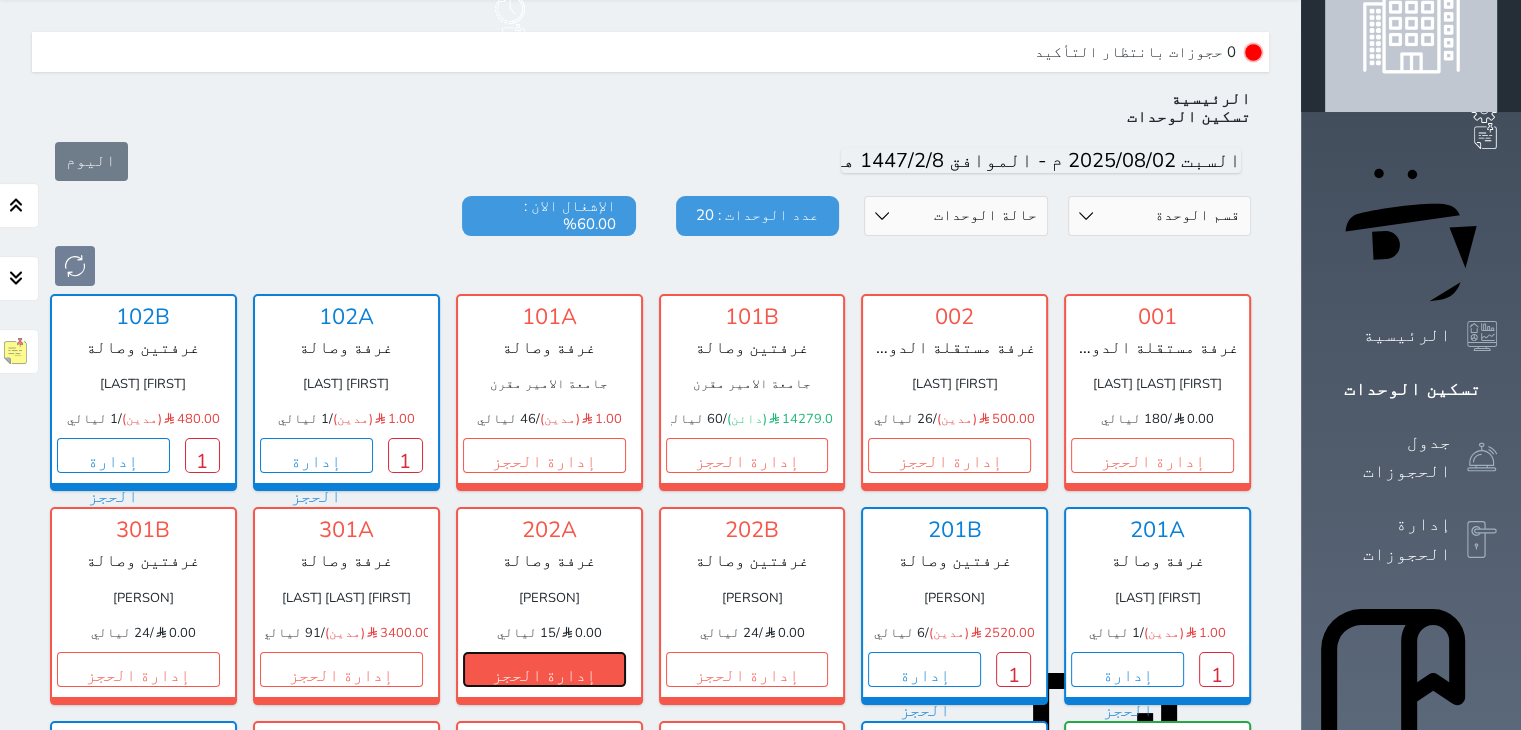 click on "إدارة الحجز" at bounding box center (544, 669) 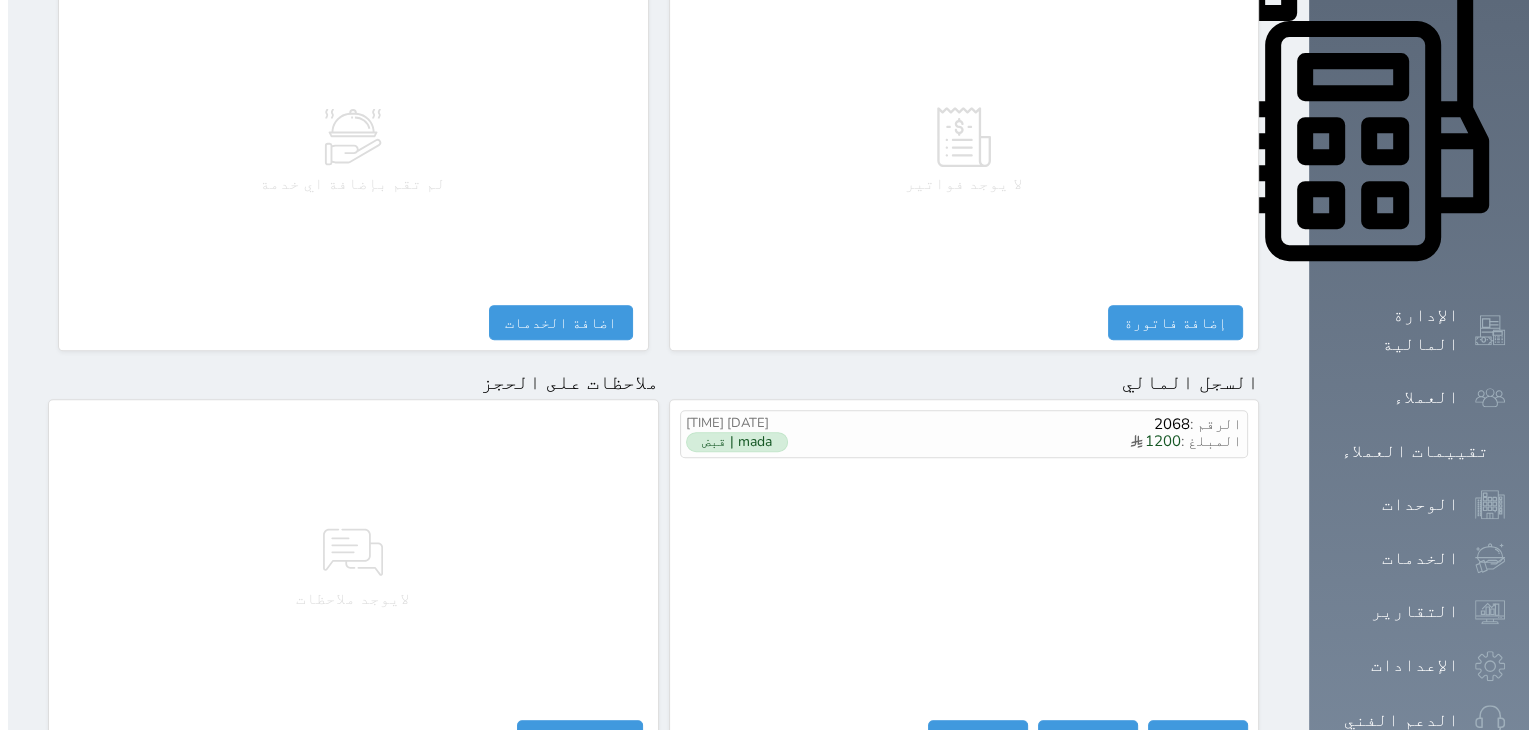 scroll, scrollTop: 895, scrollLeft: 0, axis: vertical 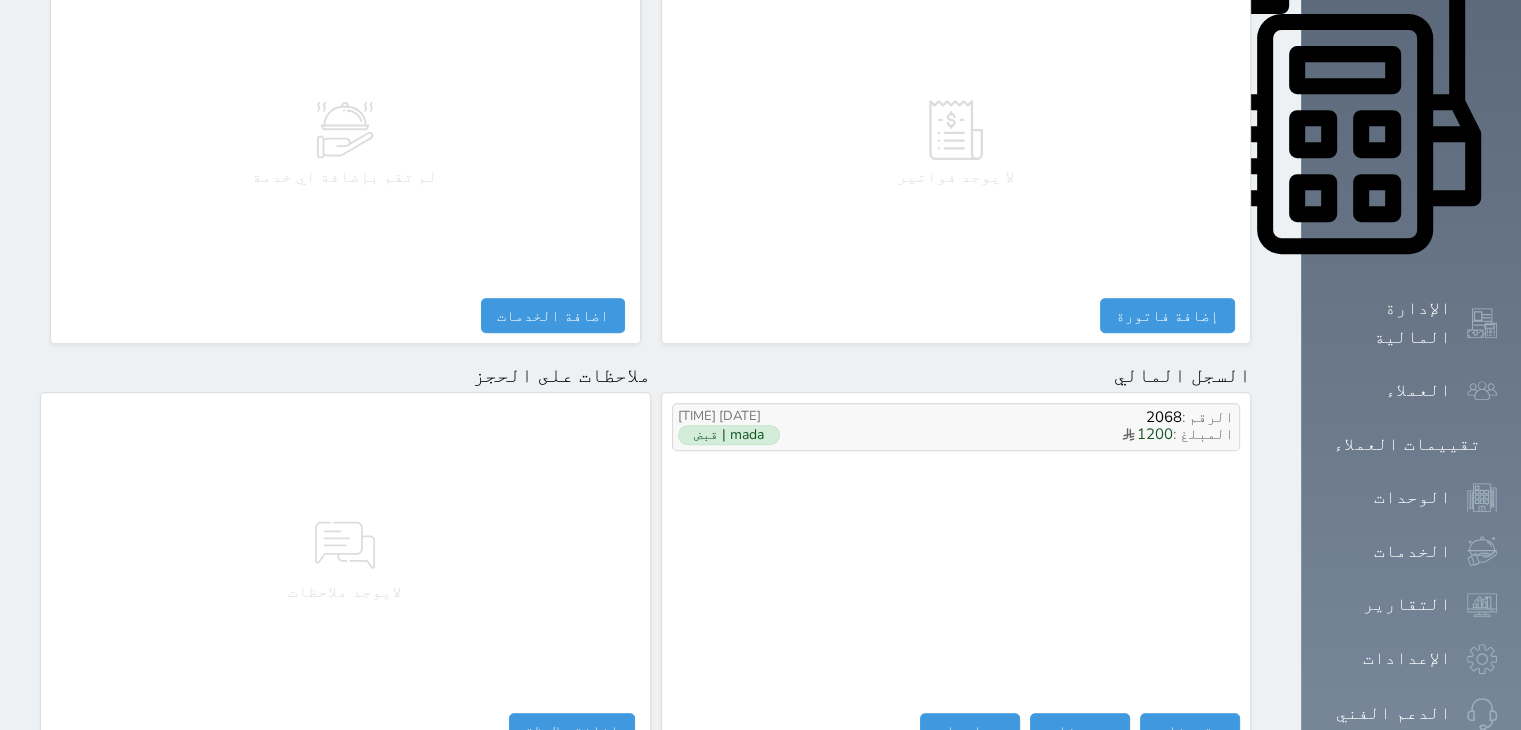 click on "المبلغ :  1200" at bounding box center [1039, 435] 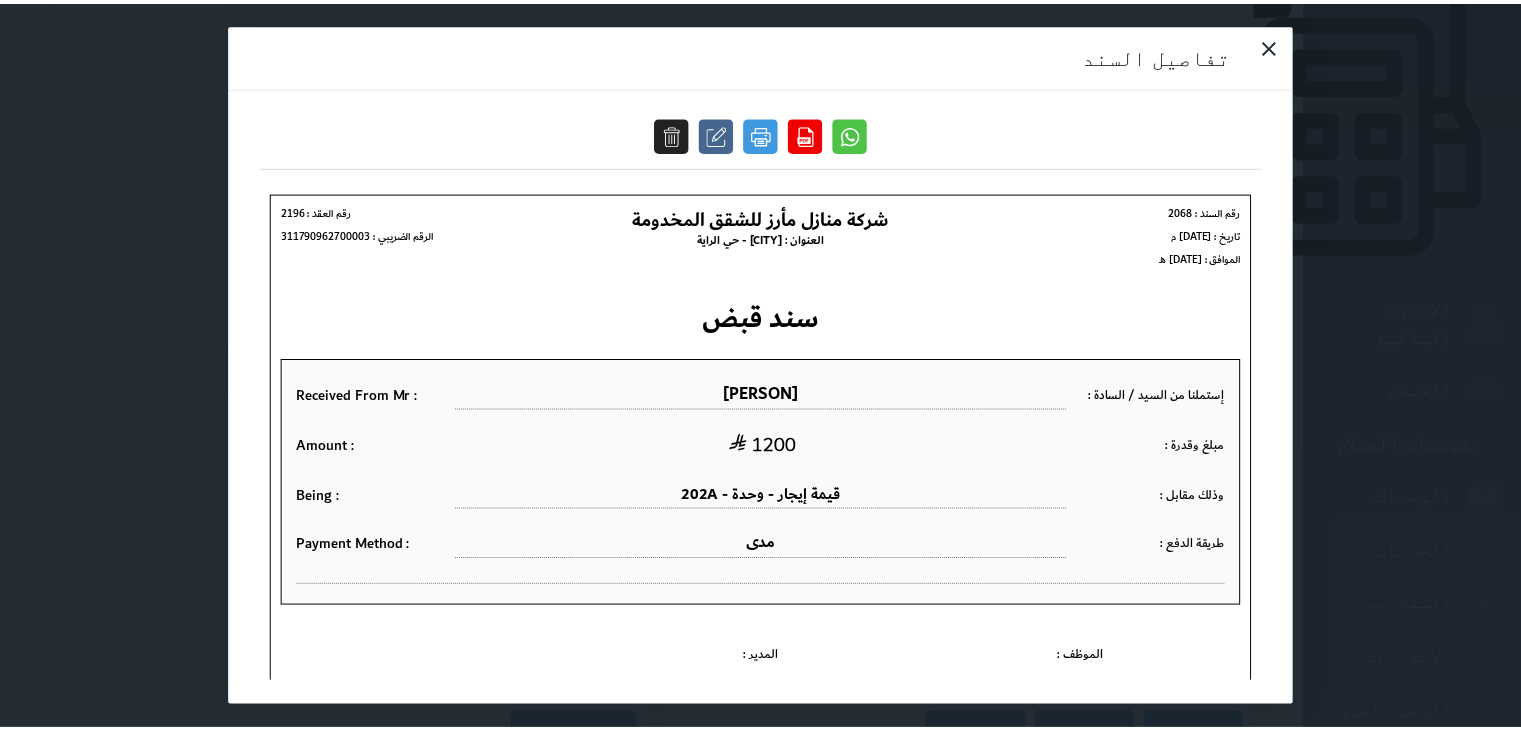 scroll, scrollTop: 0, scrollLeft: 0, axis: both 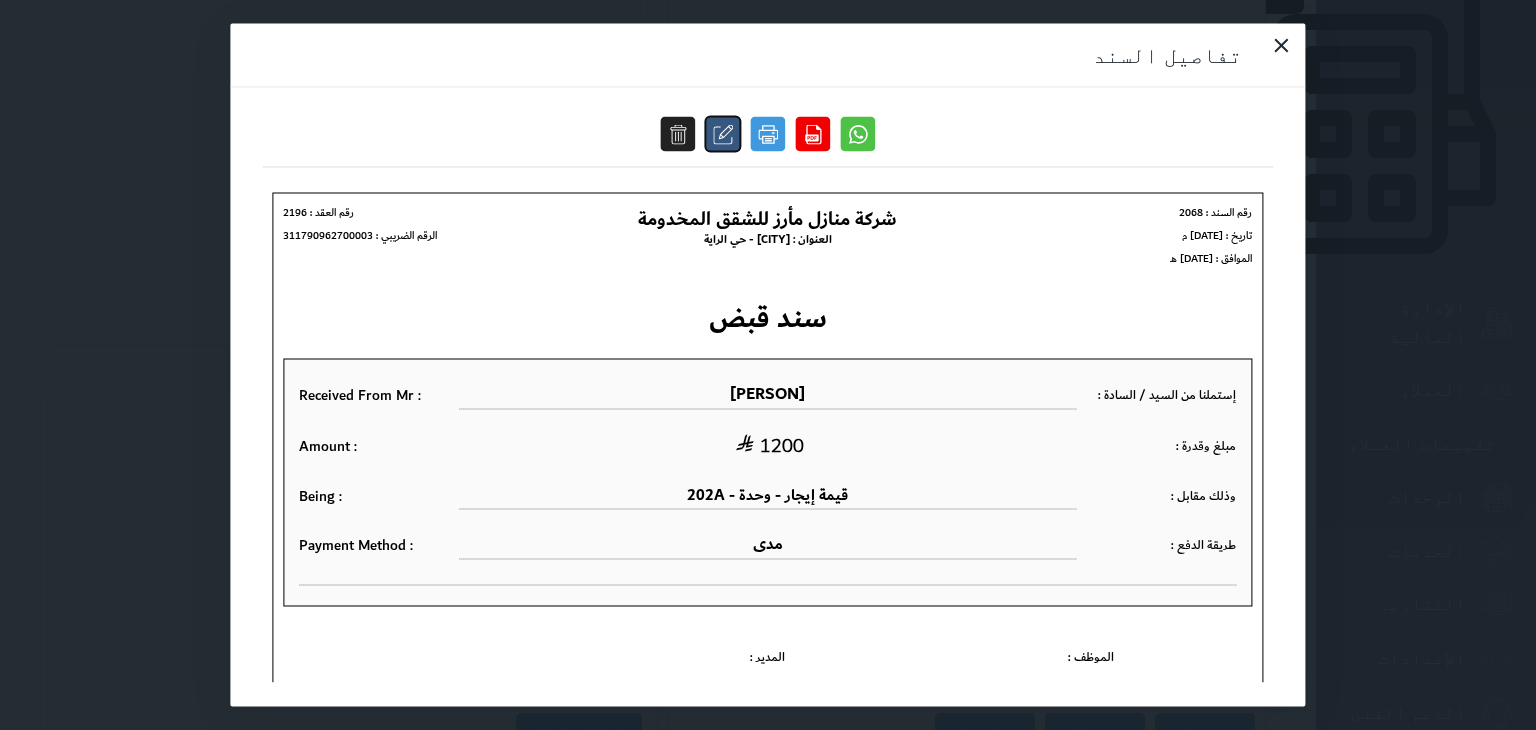 click at bounding box center (723, 134) 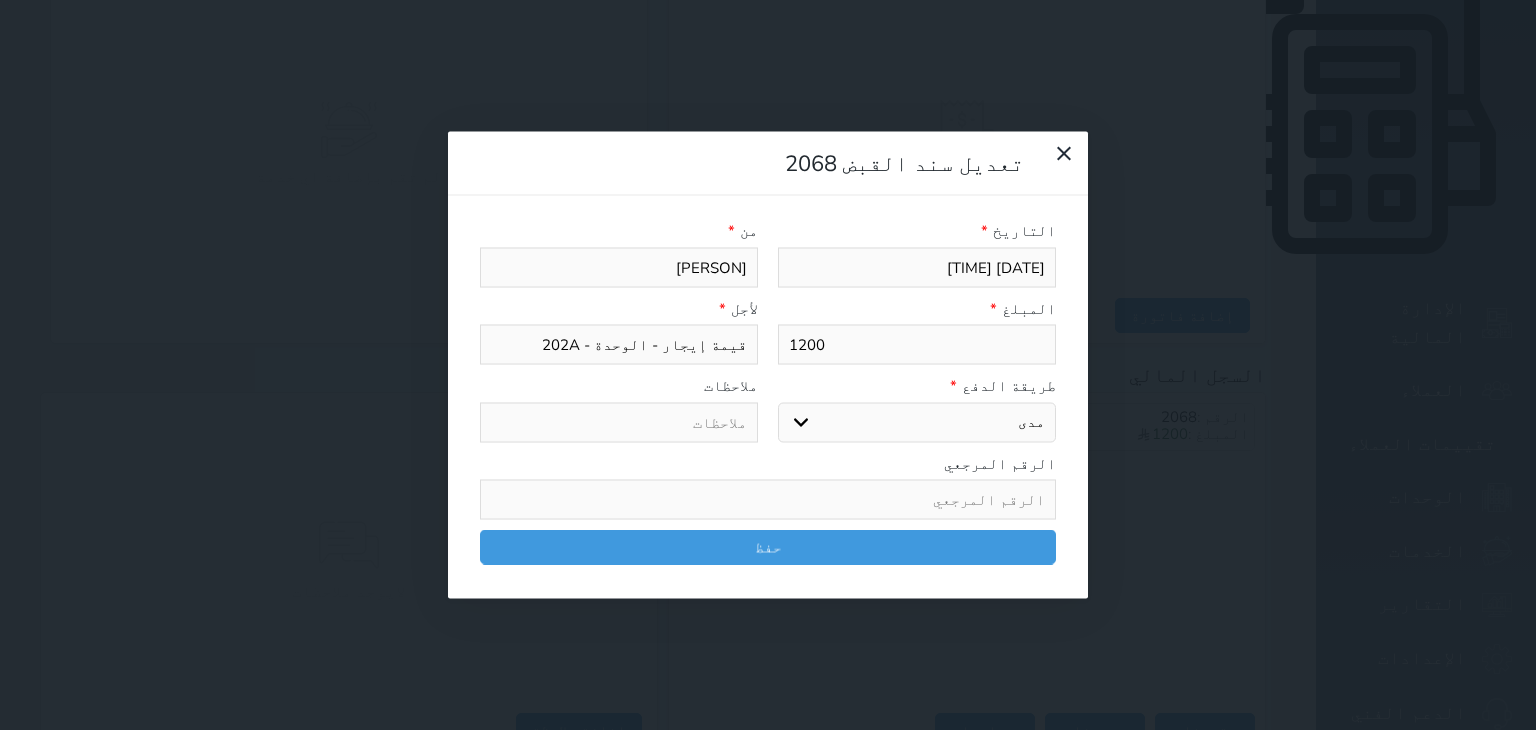select on "133017" 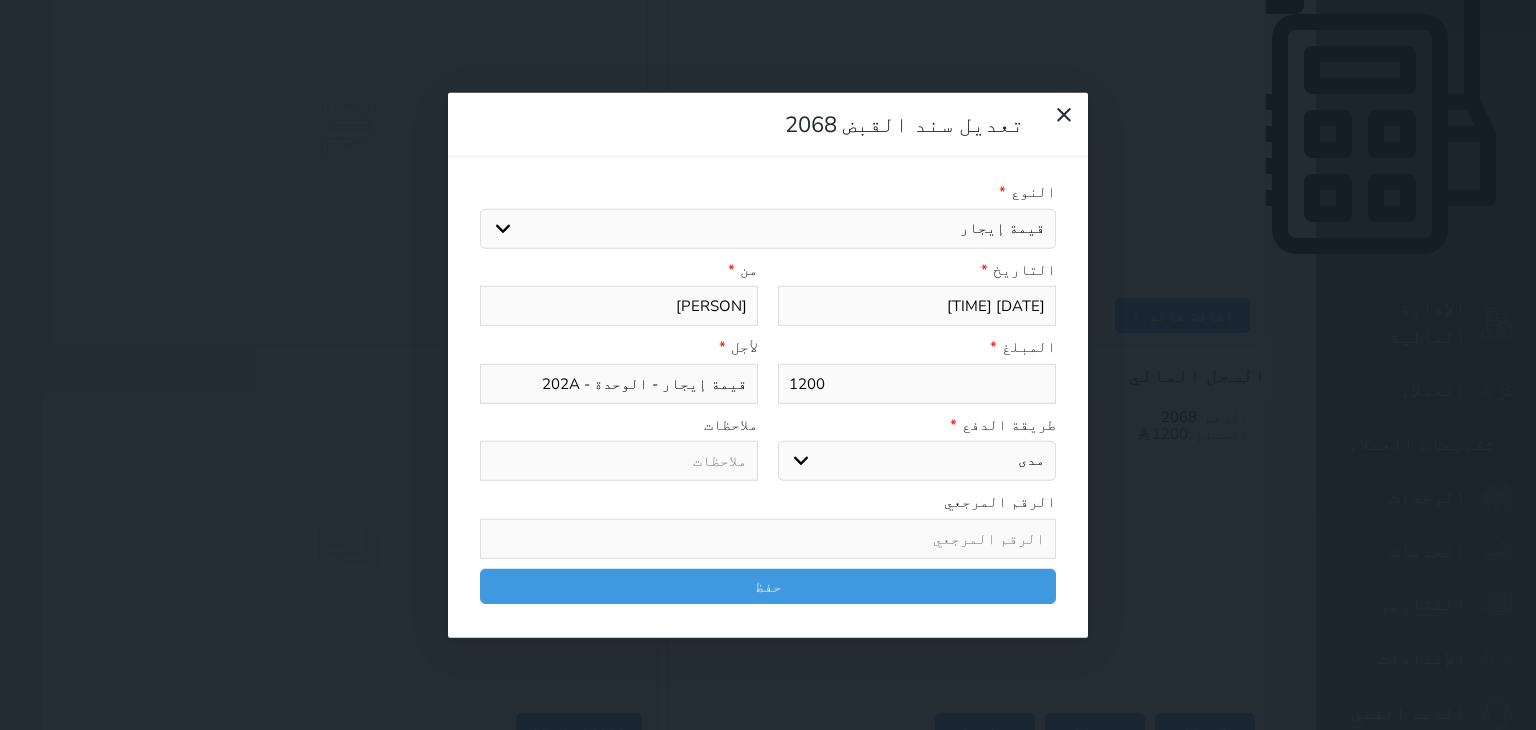 click on "1200" at bounding box center (917, 383) 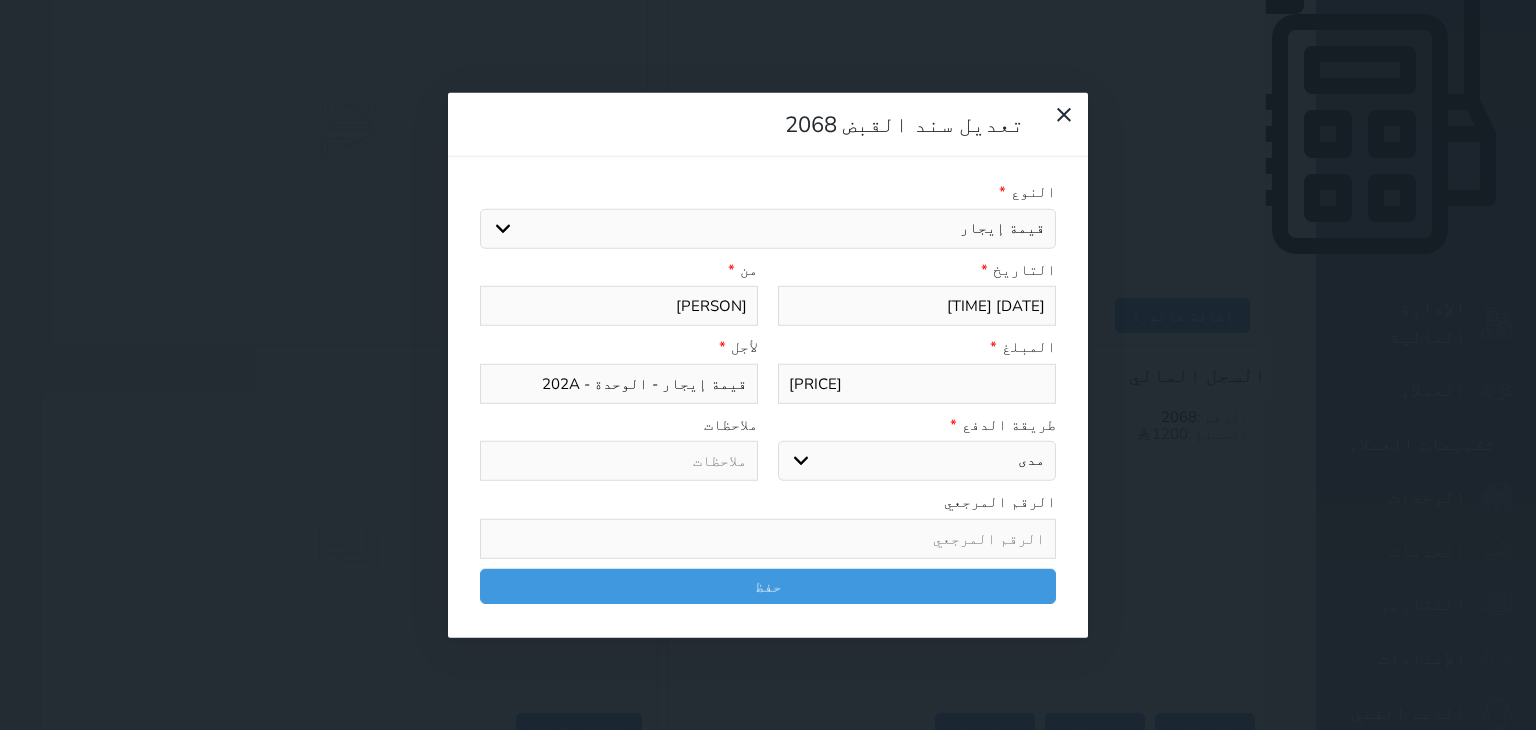 type on "[PRICE]" 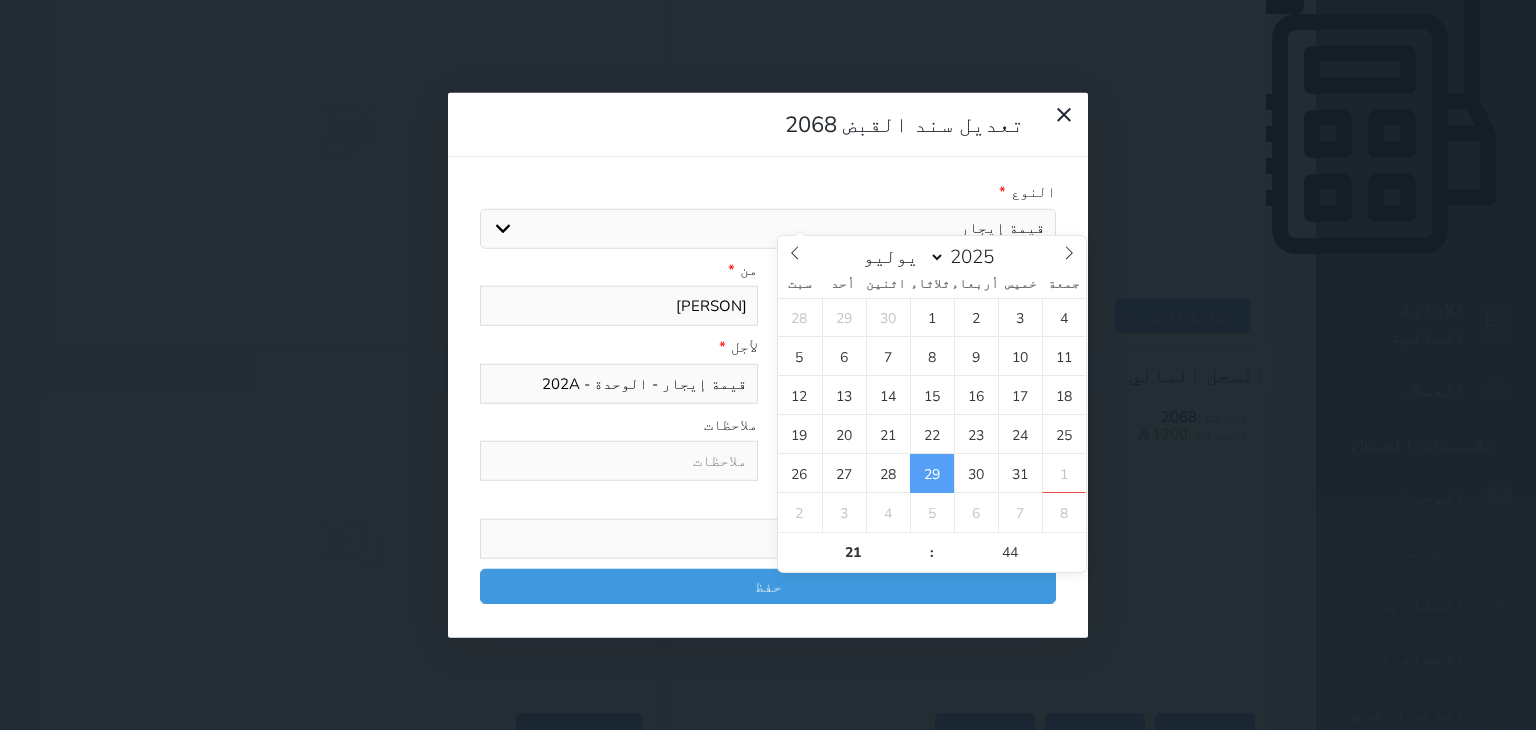 click on "[DATE] [TIME]" at bounding box center (917, 306) 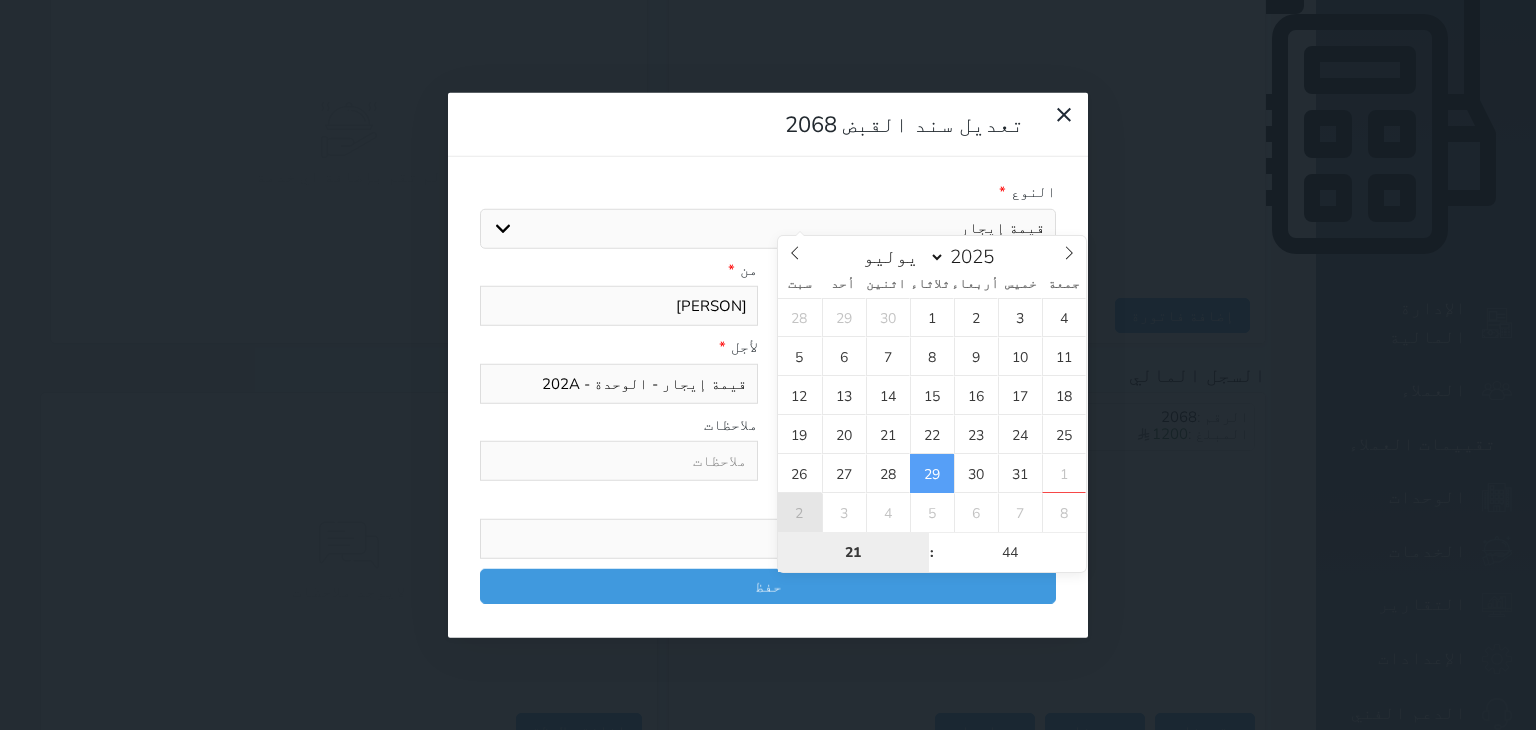 select on "7" 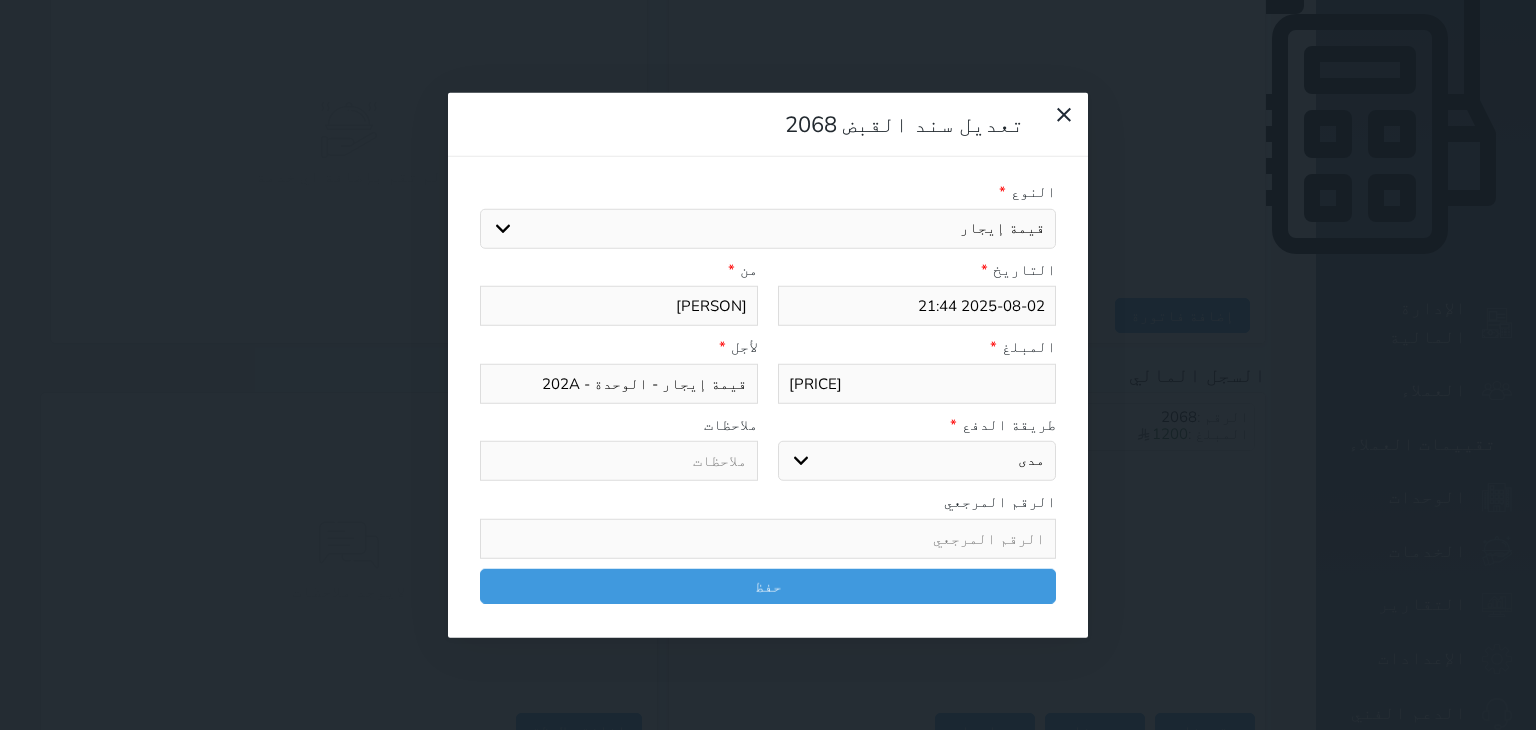 click on "التاريخ *" at bounding box center (917, 269) 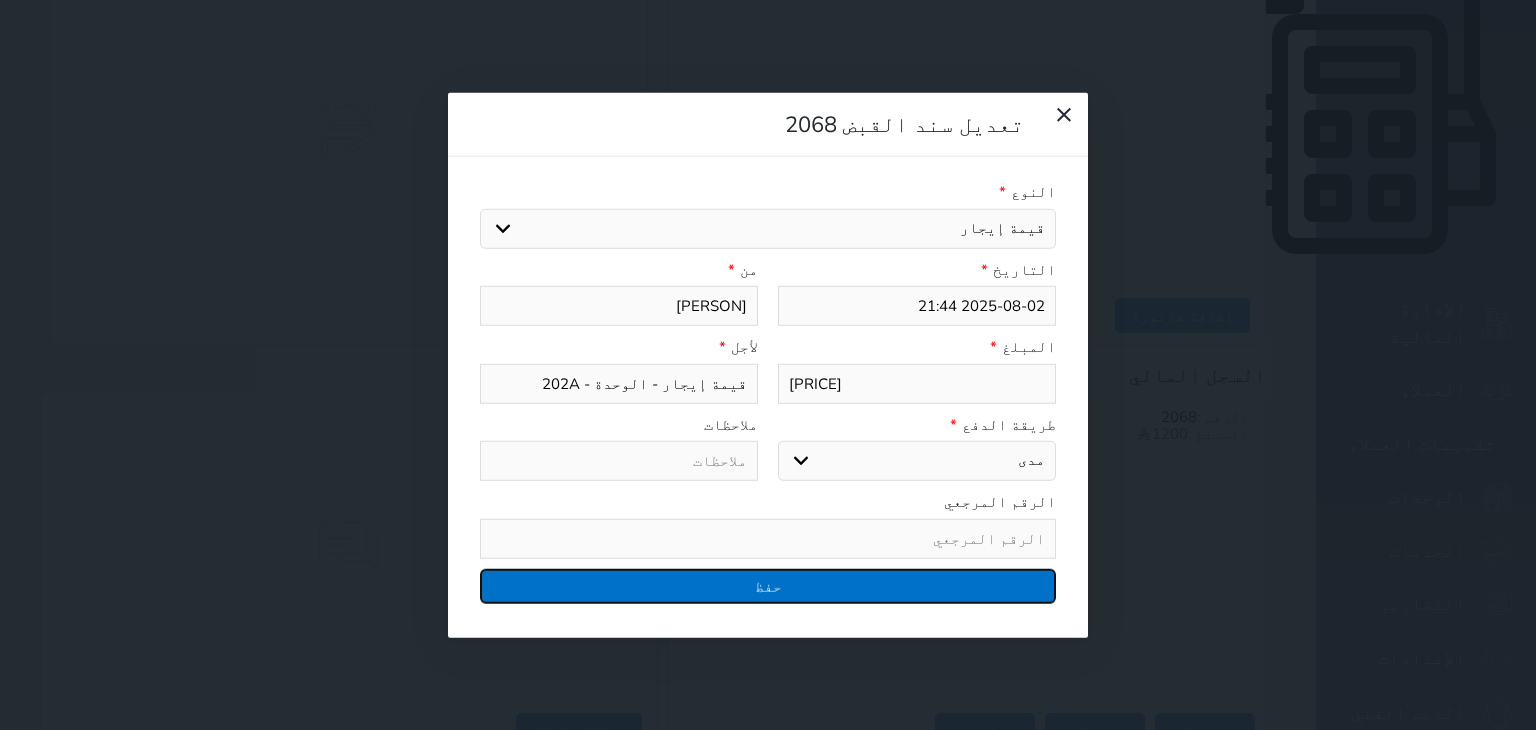 click on "حفظ" at bounding box center (768, 585) 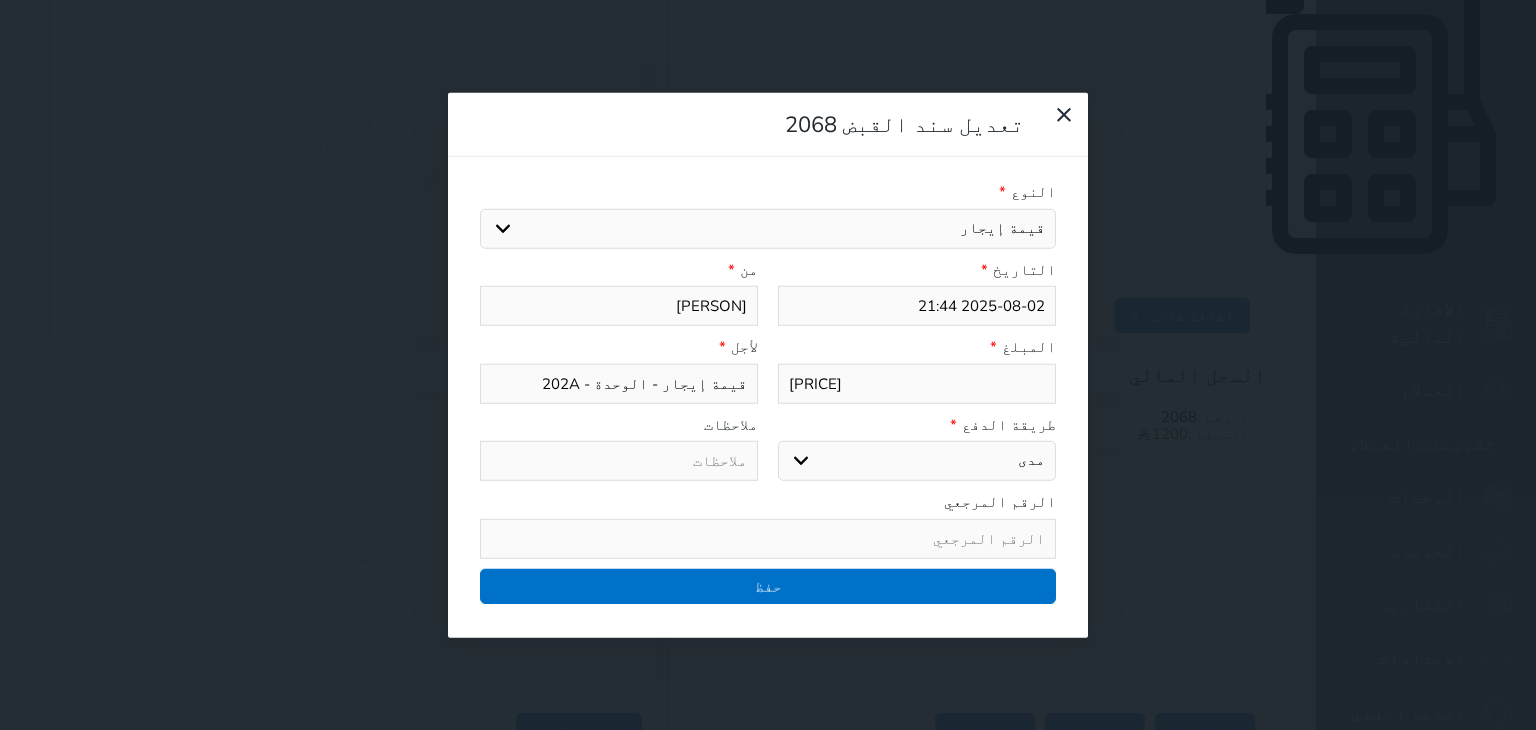 type on "[DATE] [TIME]" 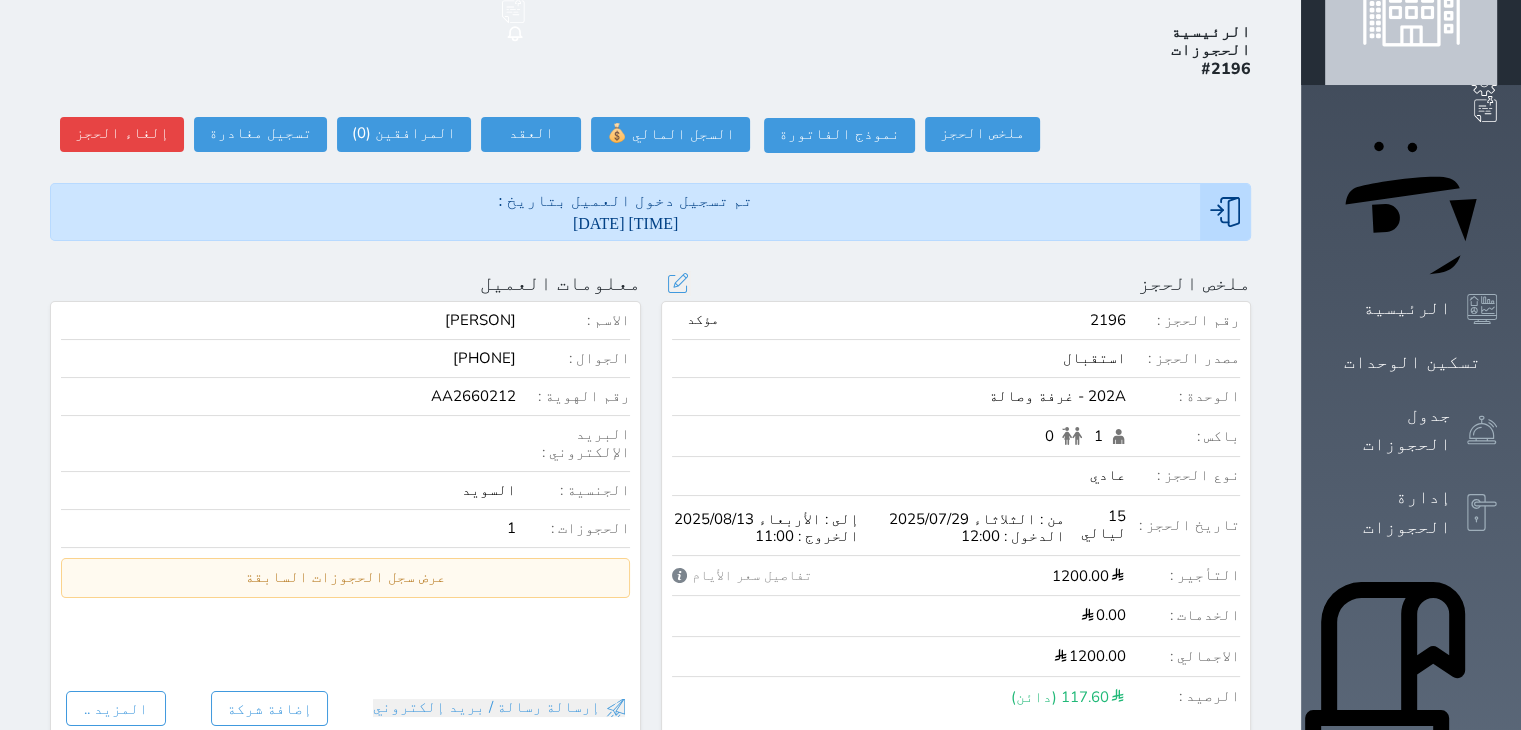 scroll, scrollTop: 86, scrollLeft: 0, axis: vertical 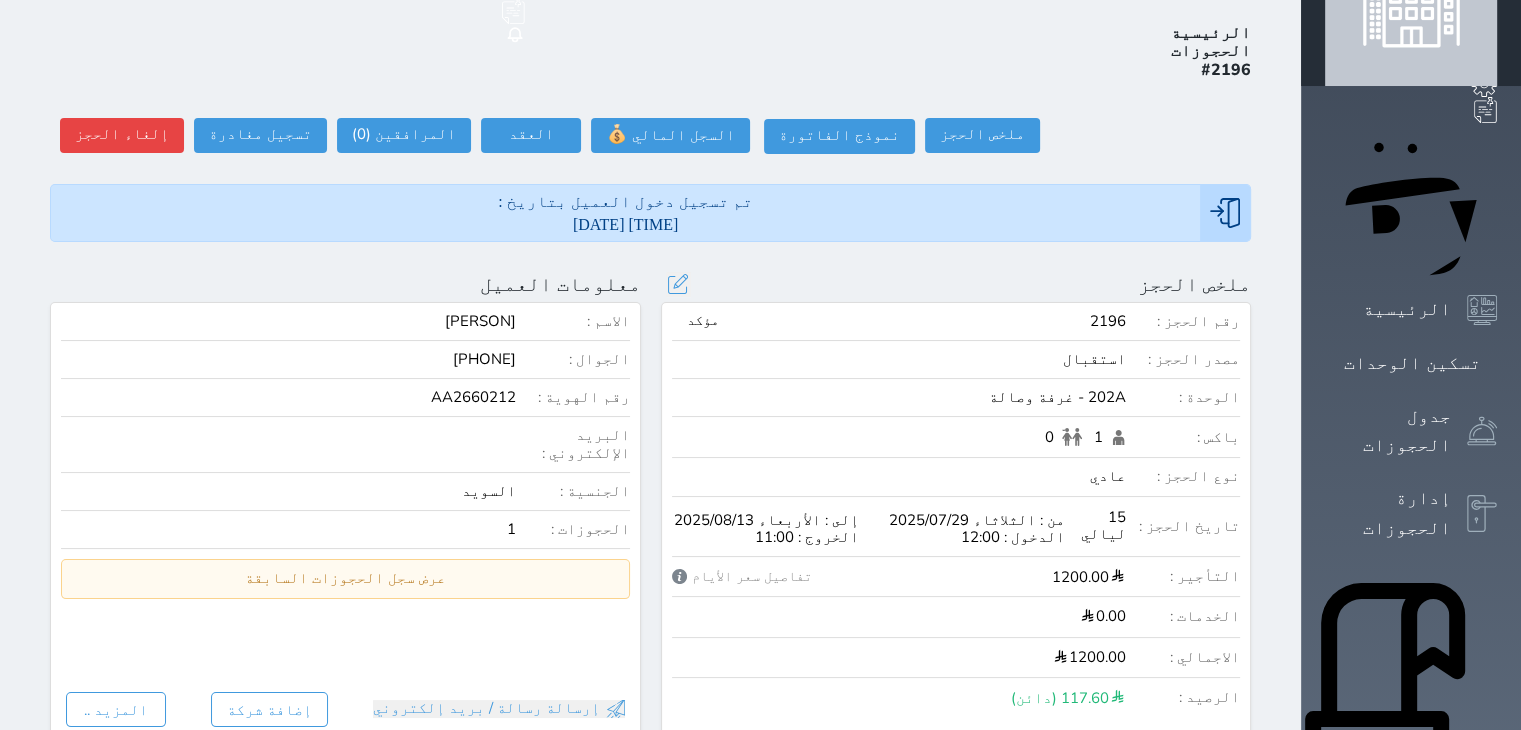 click on "رقم الحجز :
2196
مؤكد     مصدر الحجز :   استقبال
الوحدة :   202A - غرفة وصالة   باكس :           1                 0   نوع الحجز :
عادي
تاريخ الحجز :   15 ليالي      من : [DATE] [TIME]   الدخول : 12:00   إلى : [DATE] [TIME]   الخروج : 11:00   التأجير :   1200.00    تفاصيل سعر الأيام         تفاصيل سعر الأيام                   [DATE]   [PRICE]   [DATE]   [PRICE]   [DATE]   [PRICE]   [DATE]   [PRICE]   [DATE]   [PRICE]   [DATE]   [PRICE]   [DATE]   [PRICE]   [DATE]   [PRICE]   [DATE]   [PRICE]   [DATE]   [PRICE]   [DATE]   [PRICE]   [DATE]   [PRICE]" at bounding box center [956, 520] 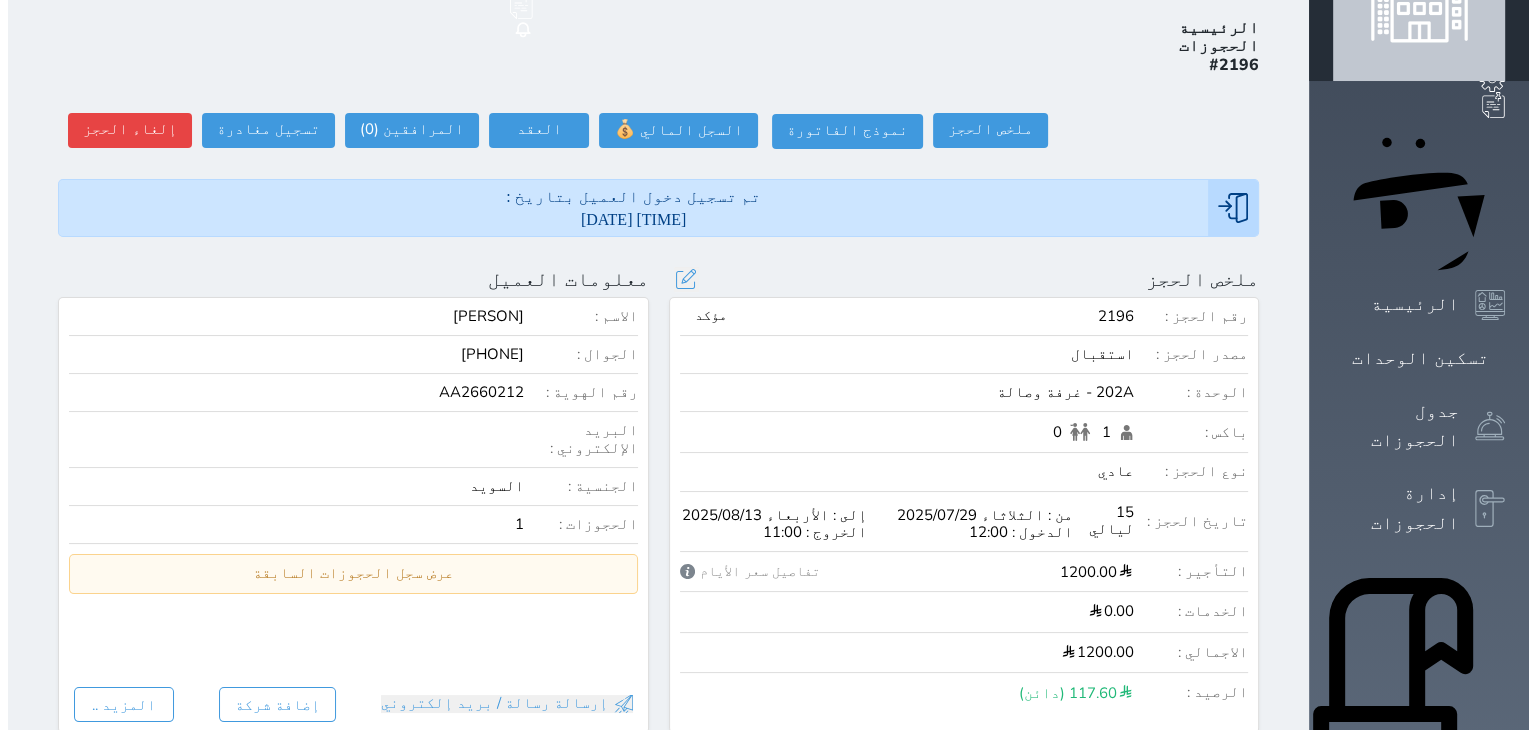 scroll, scrollTop: 80, scrollLeft: 0, axis: vertical 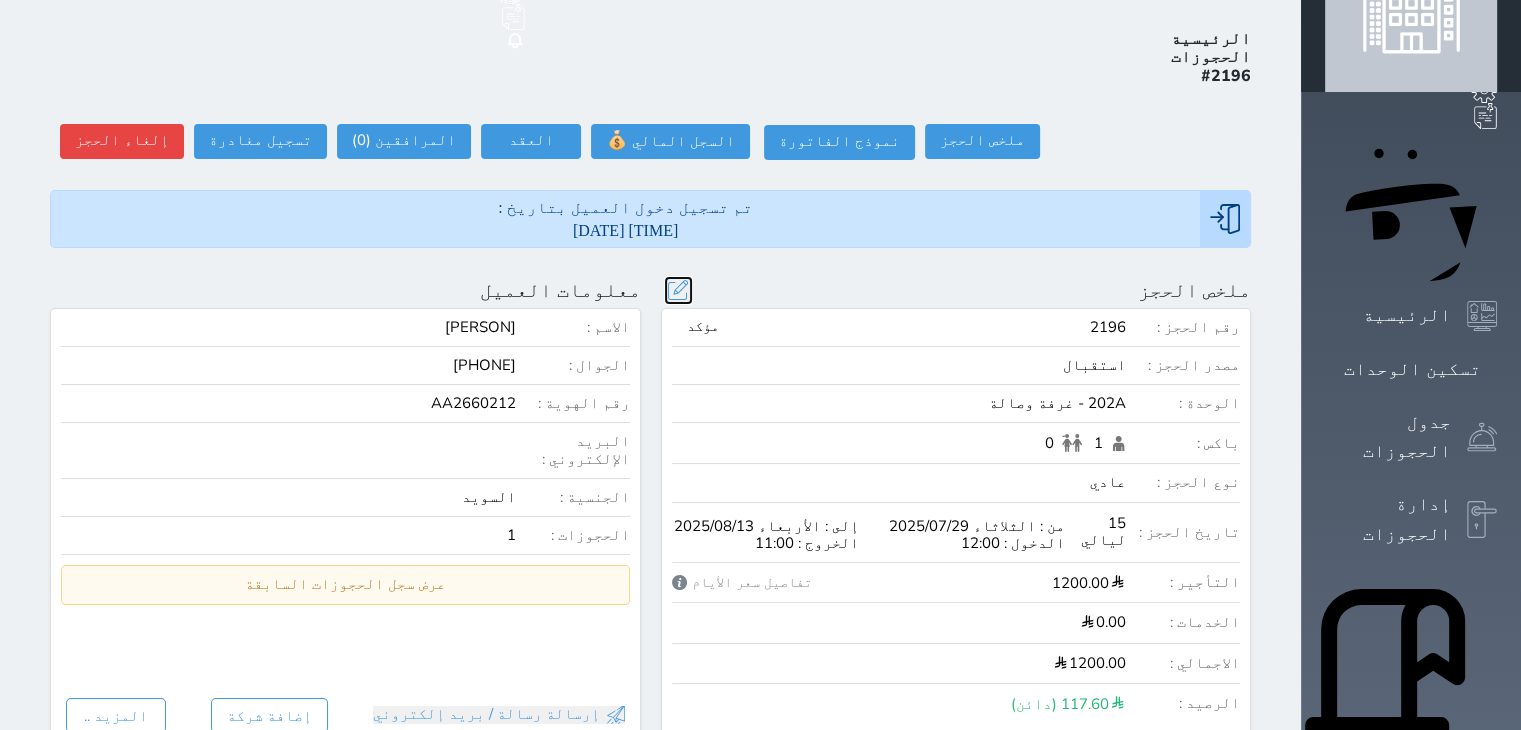click at bounding box center (678, 290) 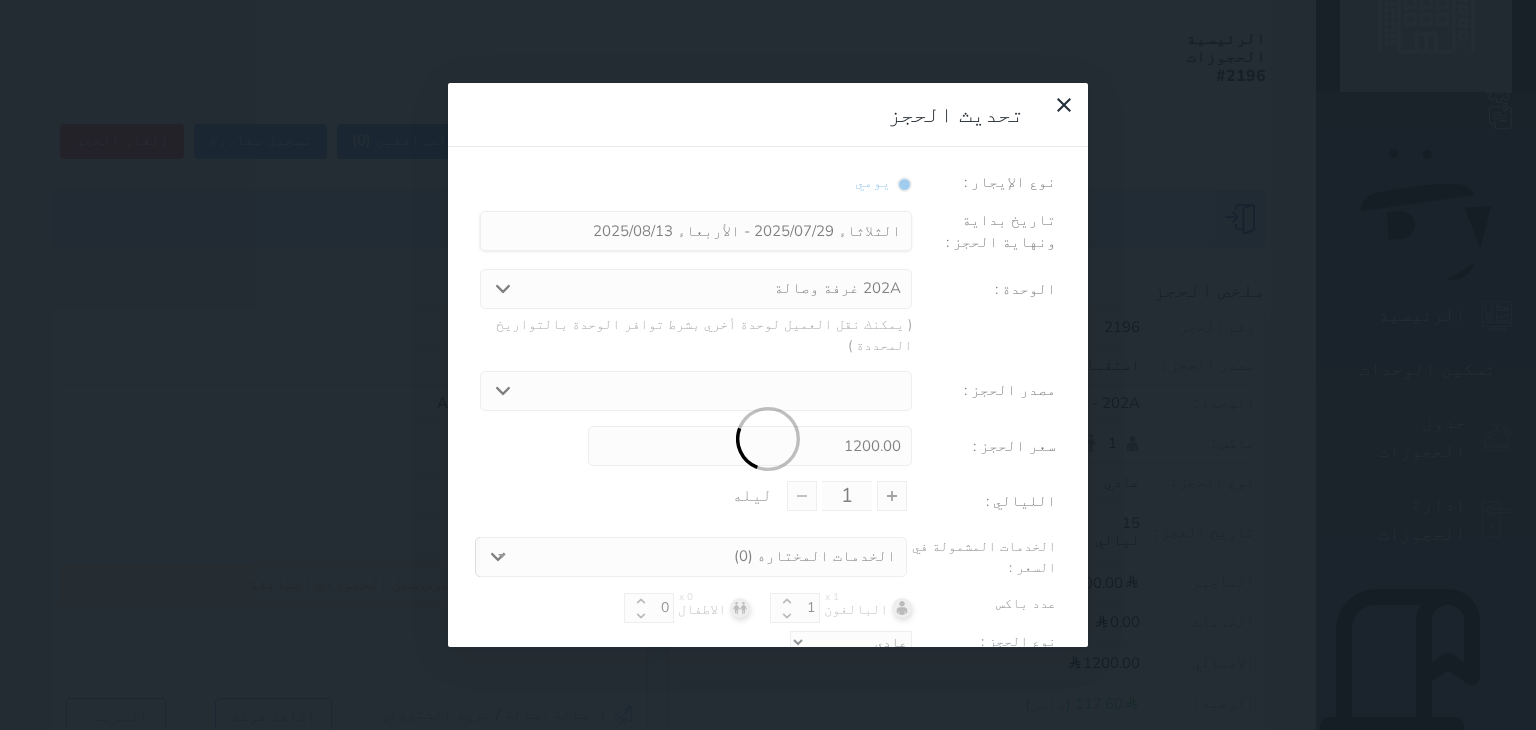 type on "15" 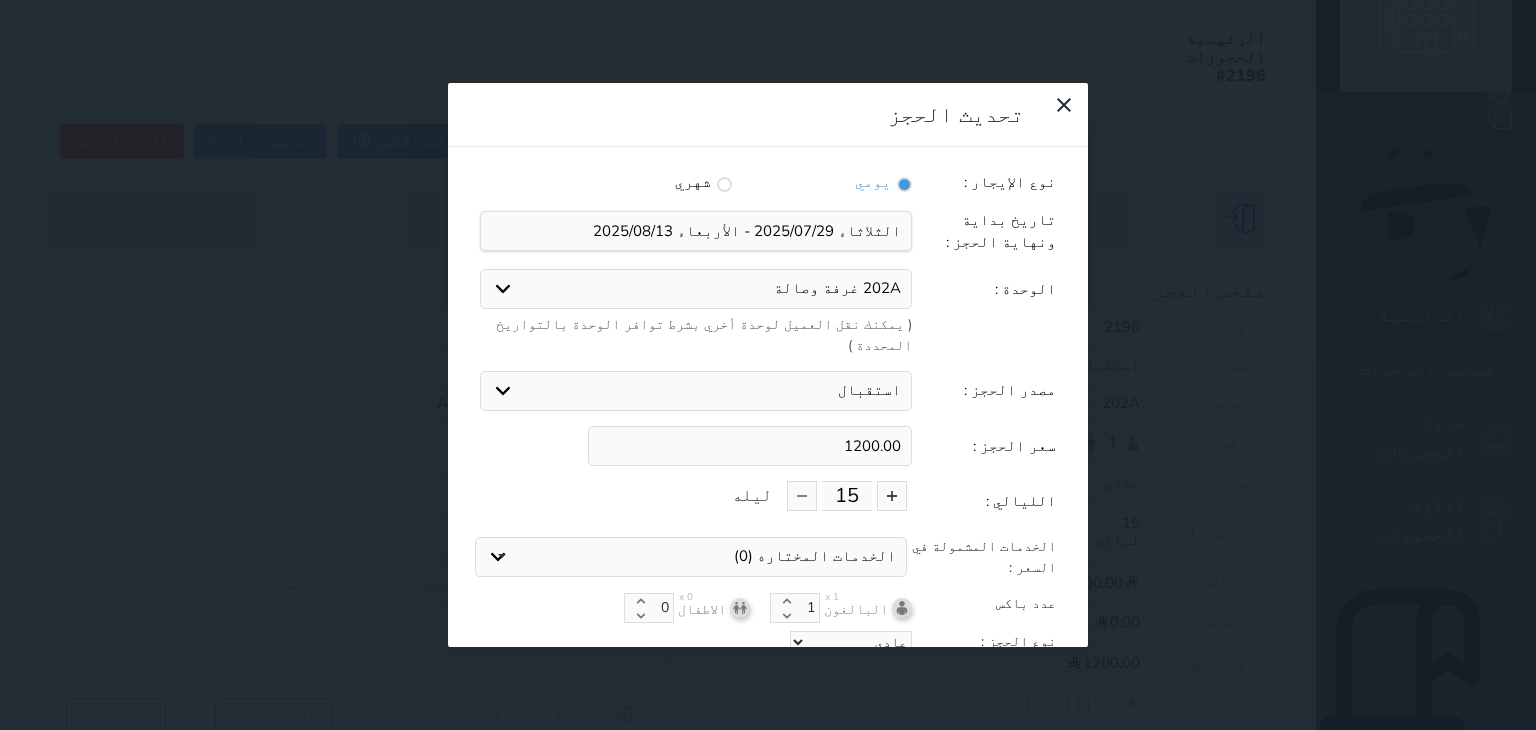 click on "1200.00" at bounding box center [750, 446] 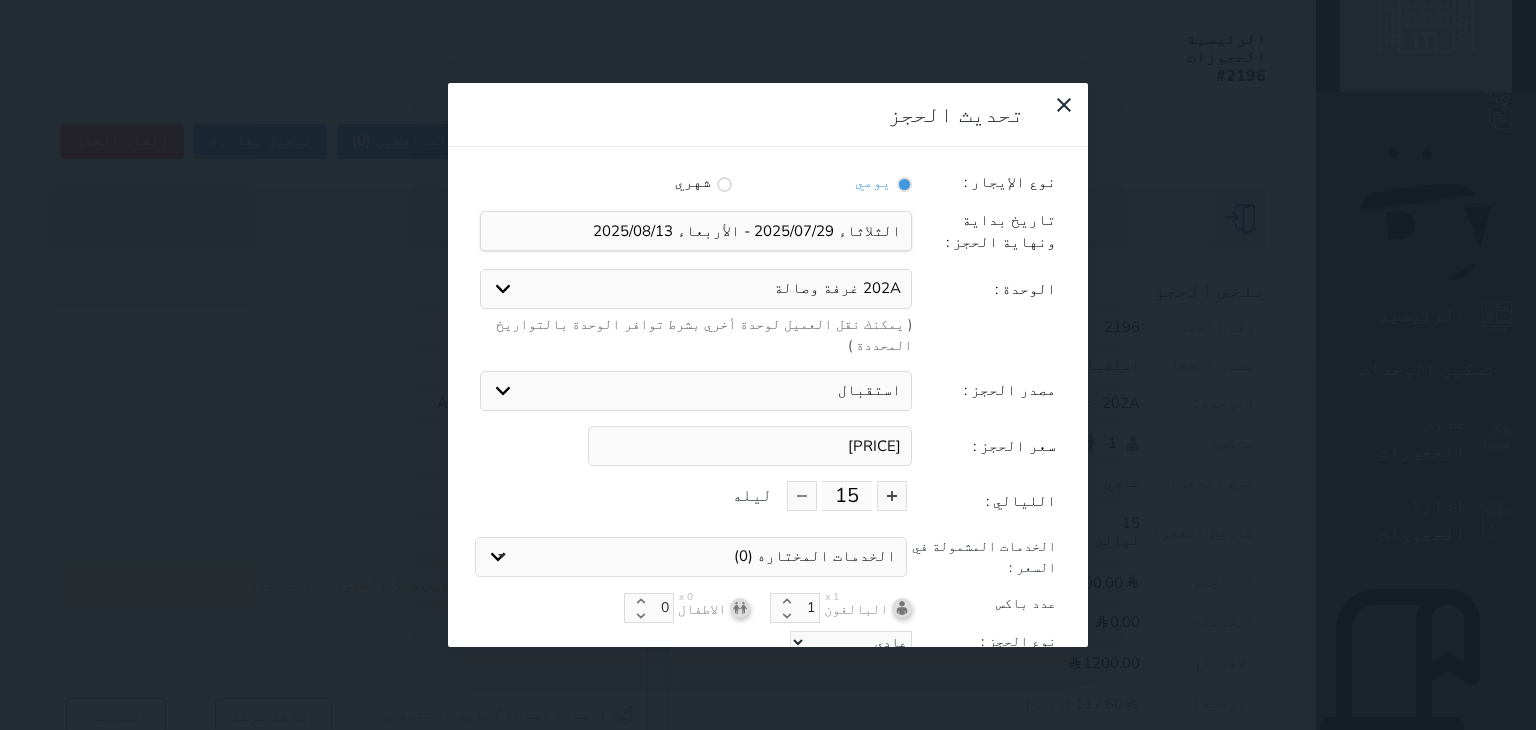 type on "[PRICE]" 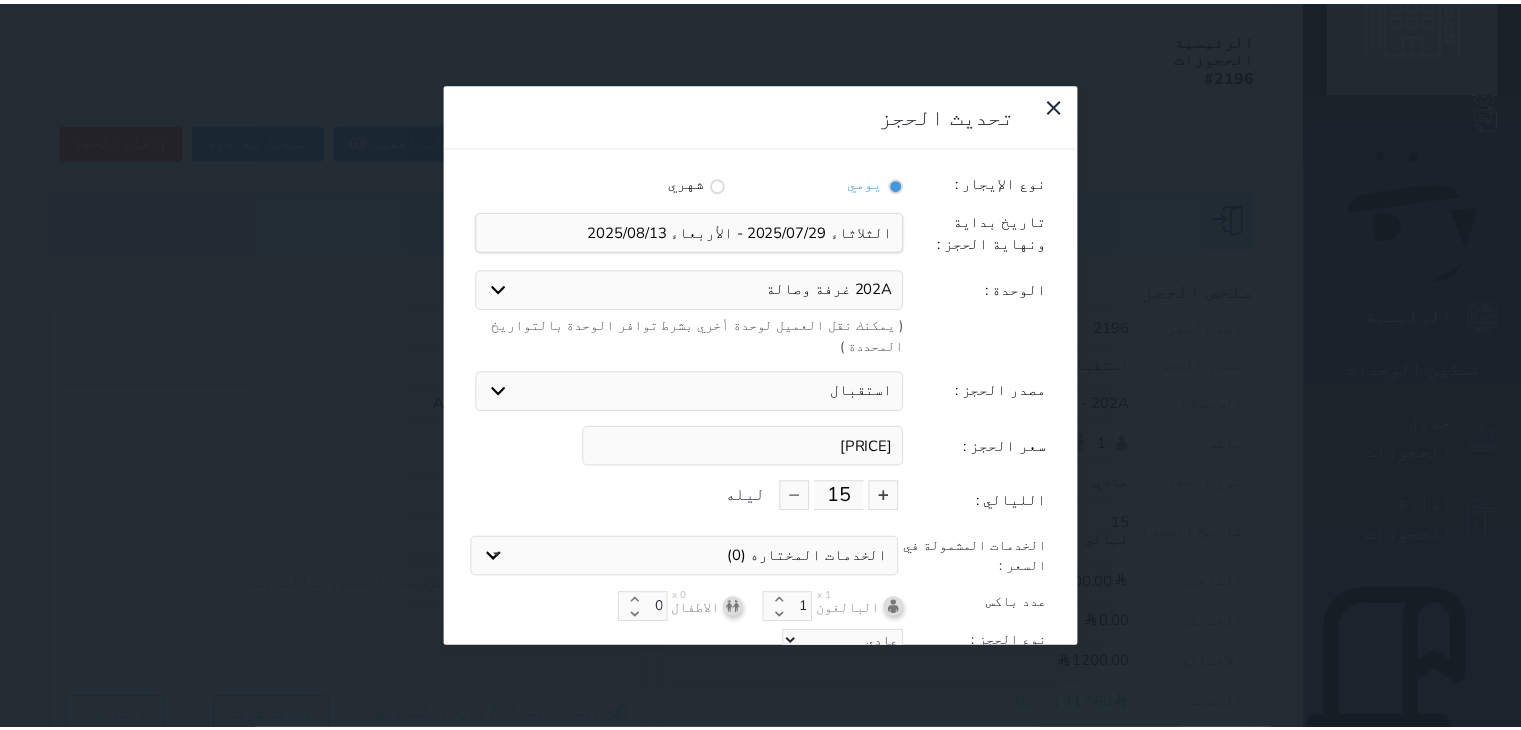 scroll, scrollTop: 44, scrollLeft: 0, axis: vertical 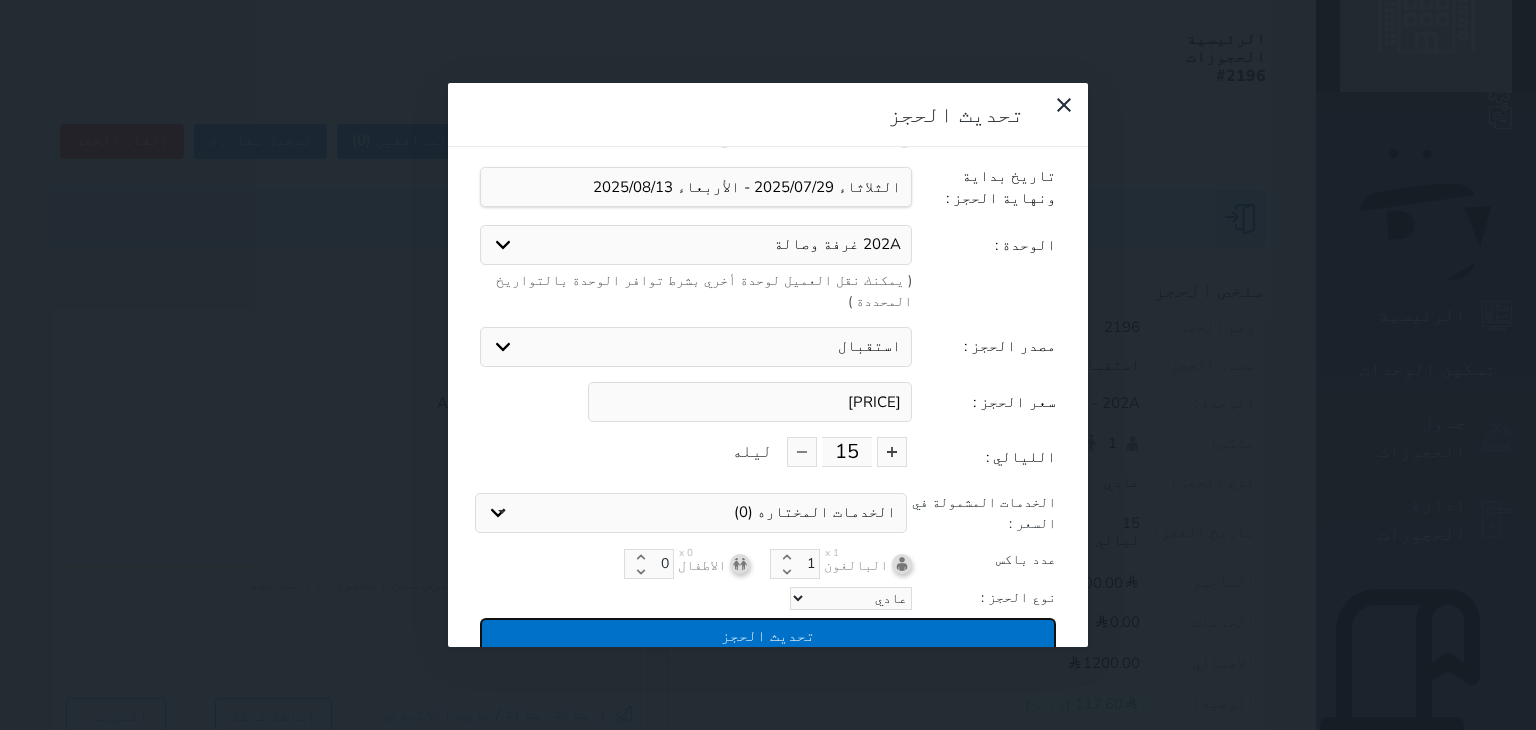 click on "تحديث الحجز" at bounding box center [768, 635] 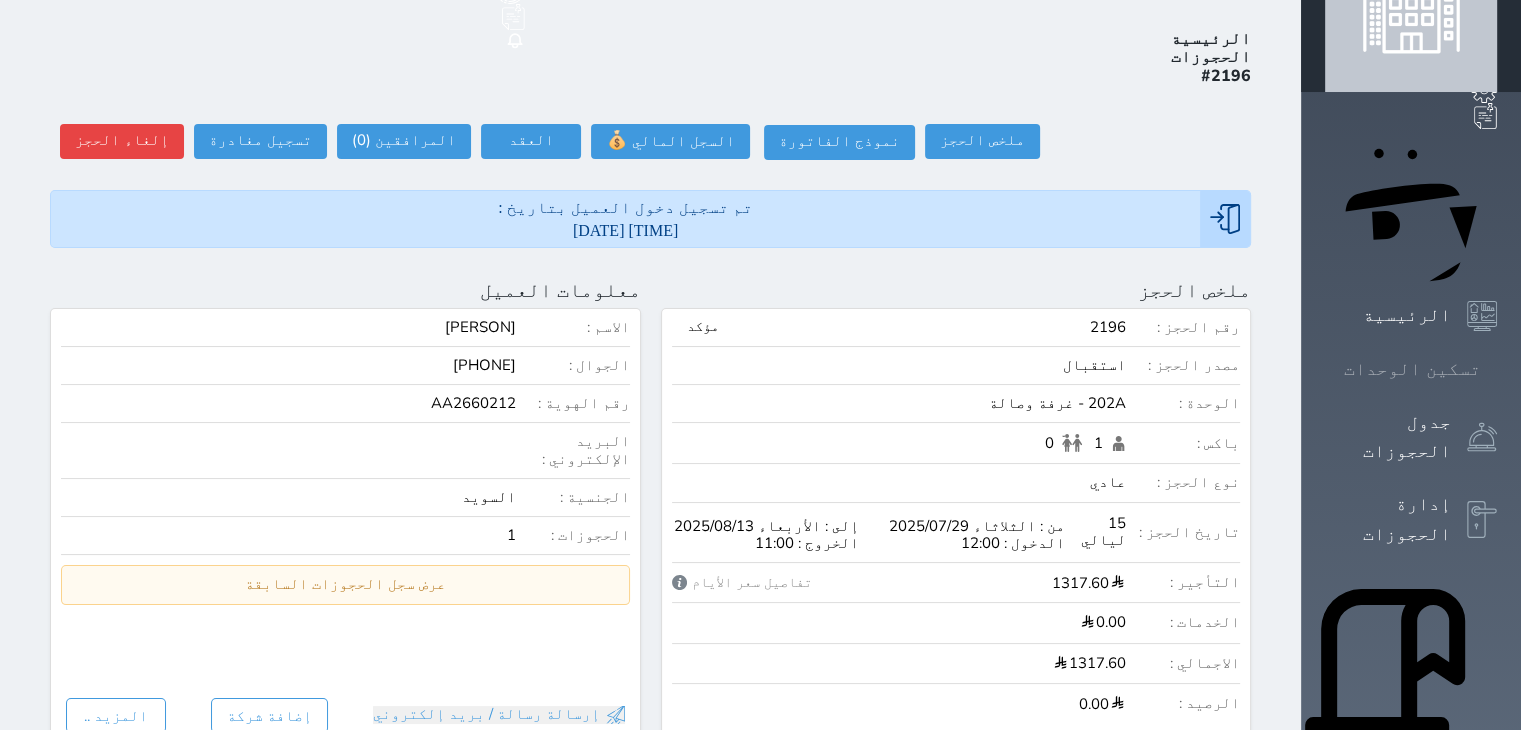 click 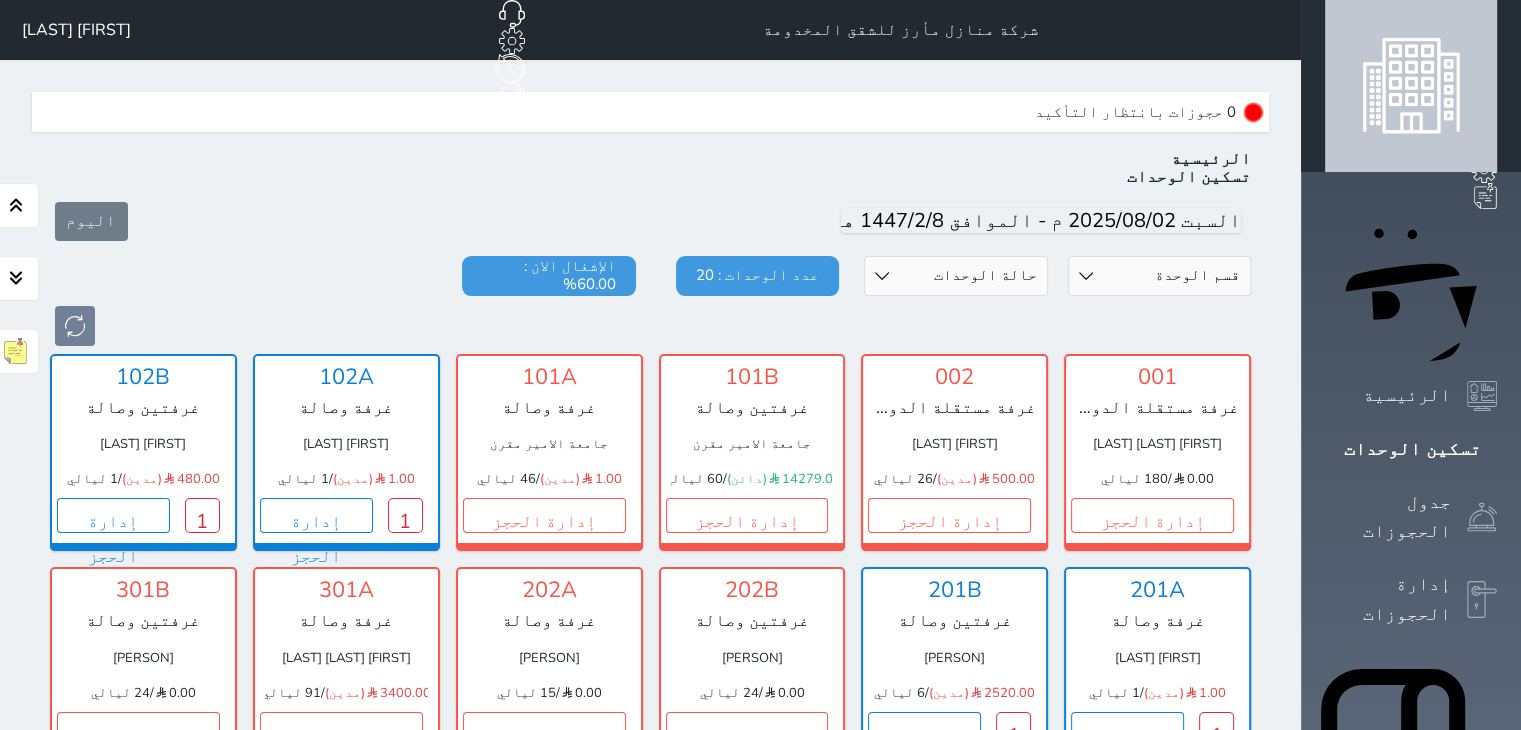 scroll, scrollTop: 60, scrollLeft: 0, axis: vertical 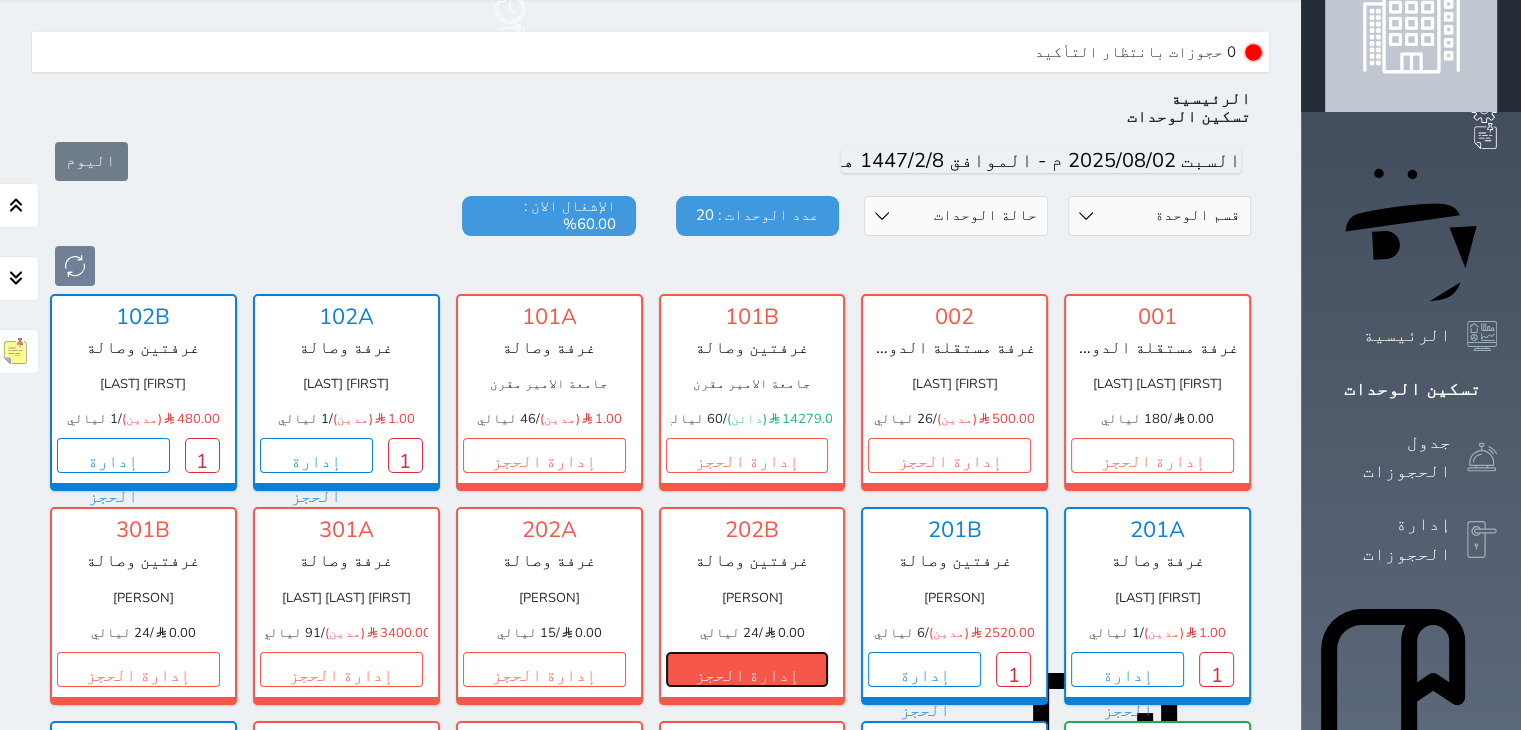 click on "إدارة الحجز" at bounding box center (747, 669) 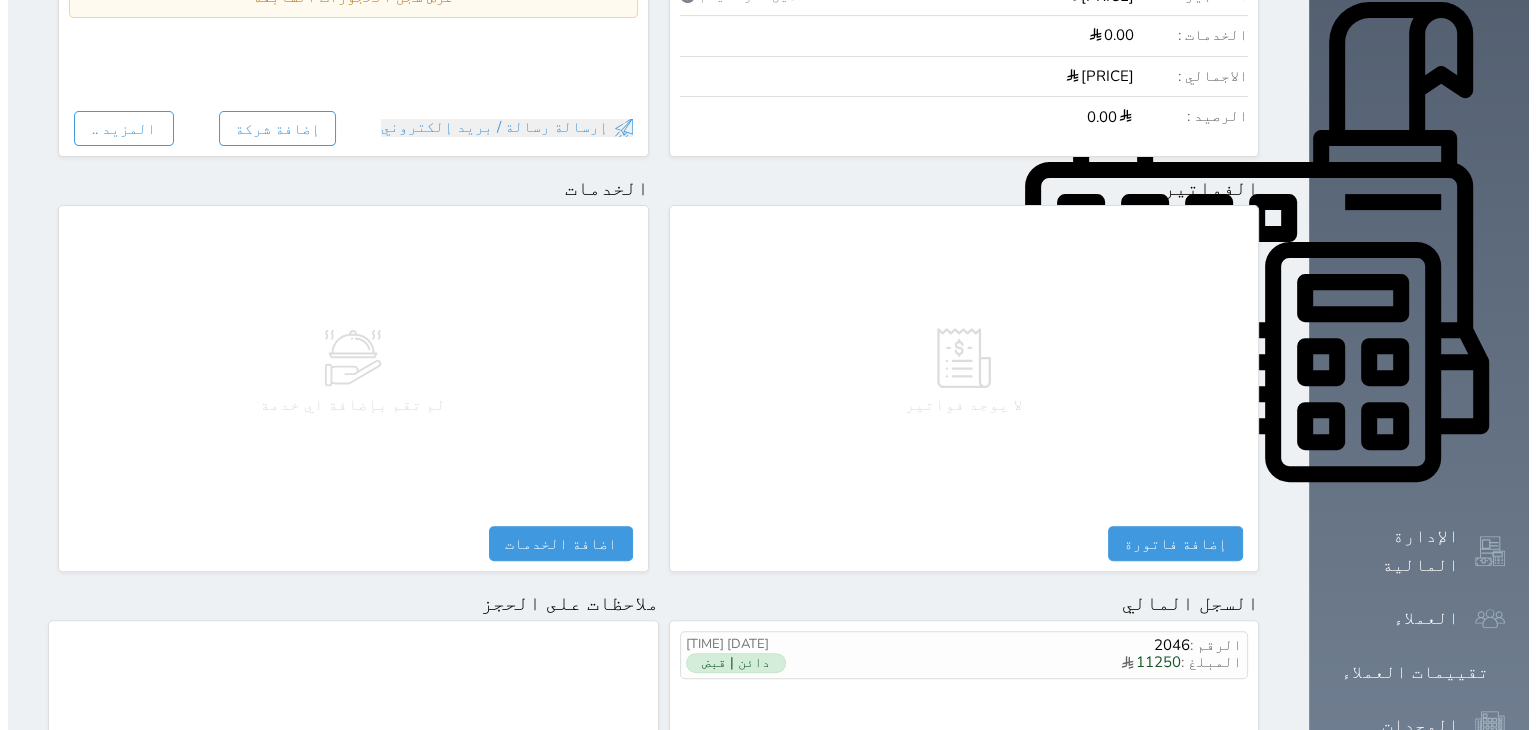 scroll, scrollTop: 744, scrollLeft: 0, axis: vertical 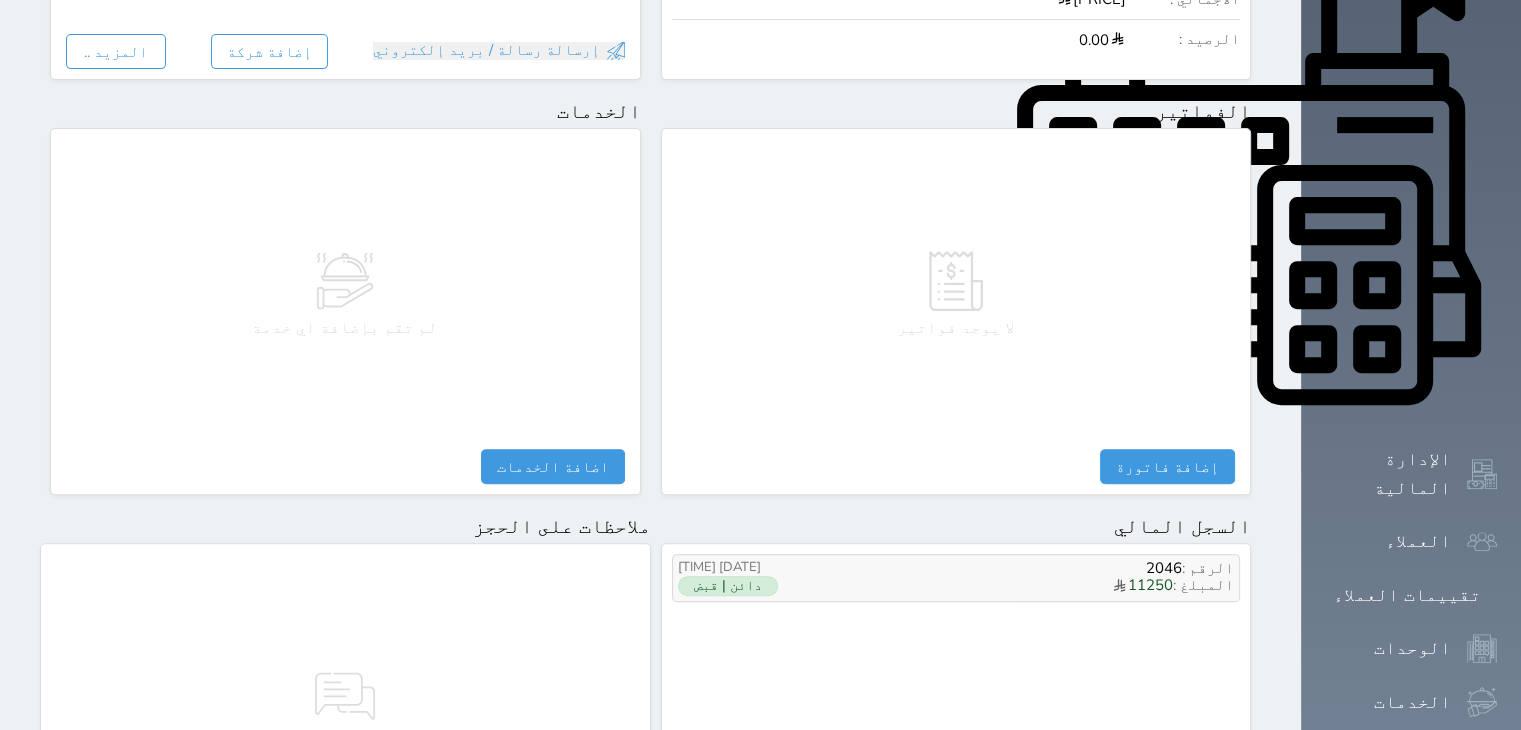 click on "المبلغ :  11250" at bounding box center [1039, 586] 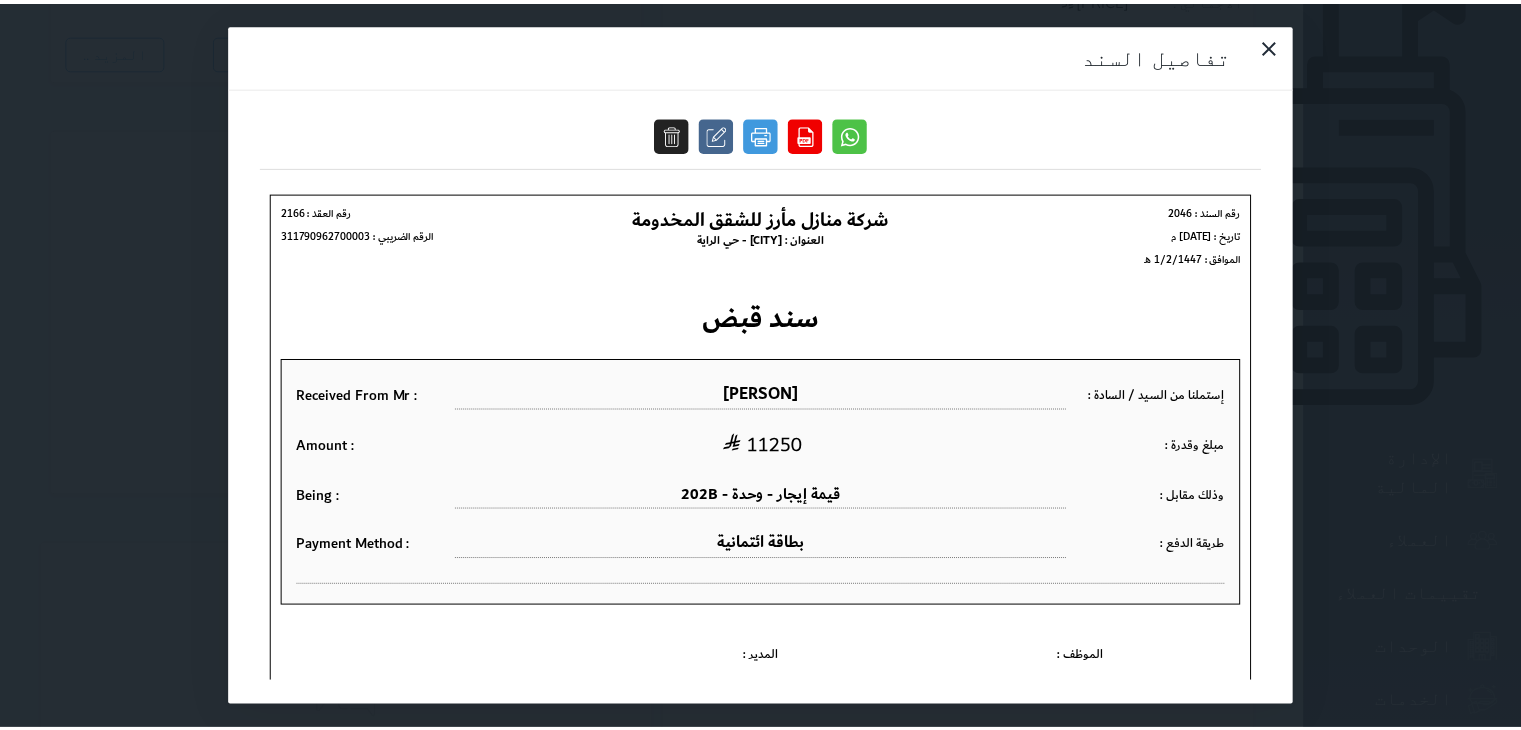 scroll, scrollTop: 0, scrollLeft: 0, axis: both 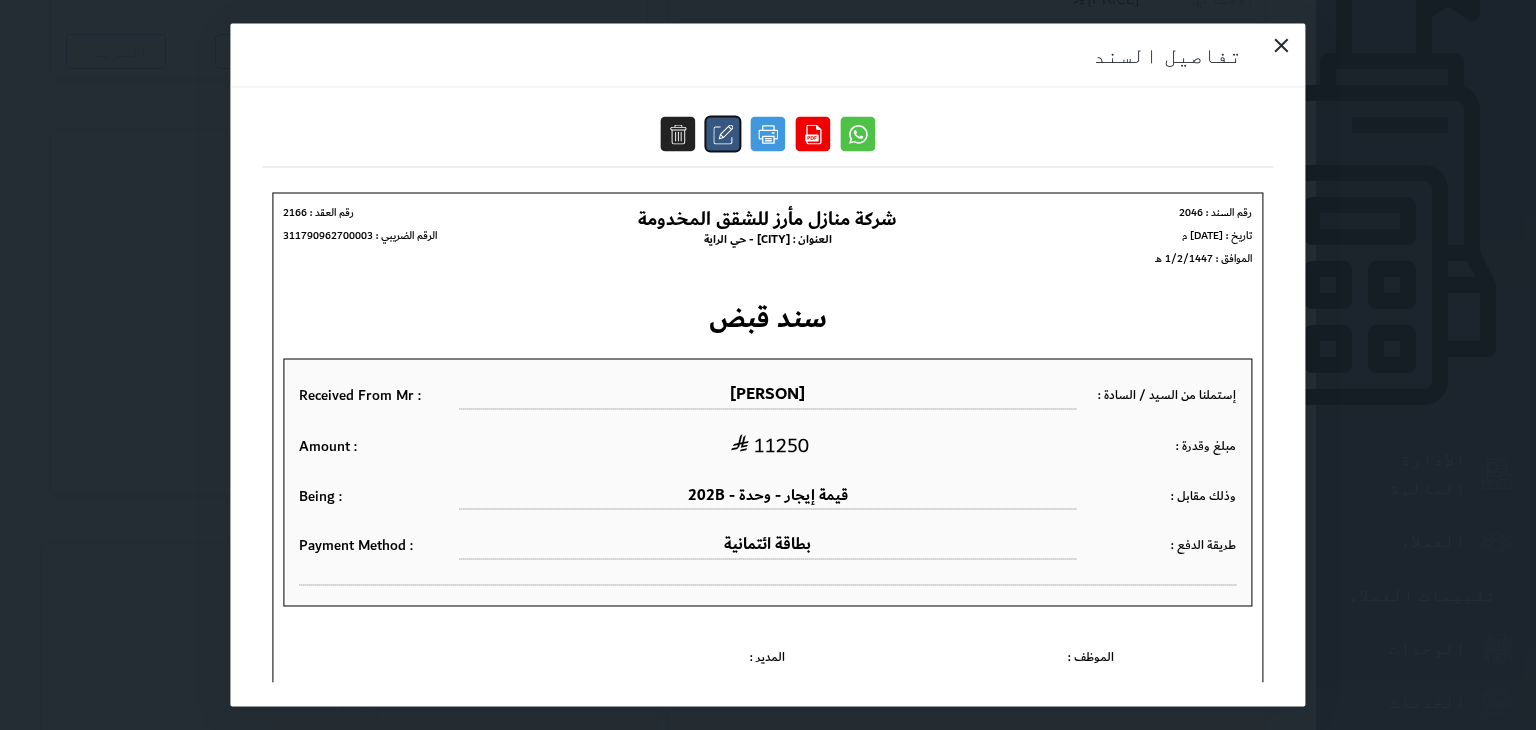 click at bounding box center [723, 134] 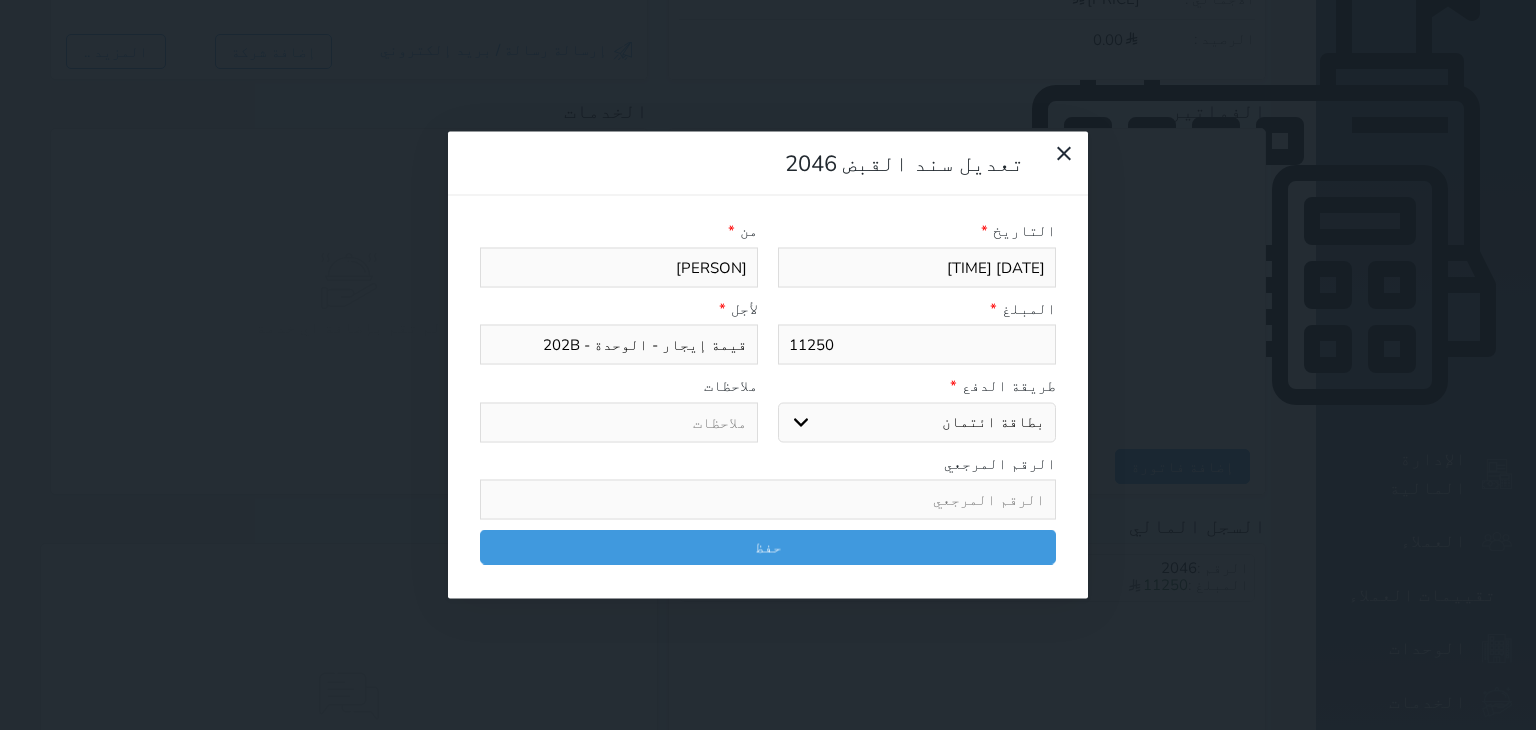 select on "133017" 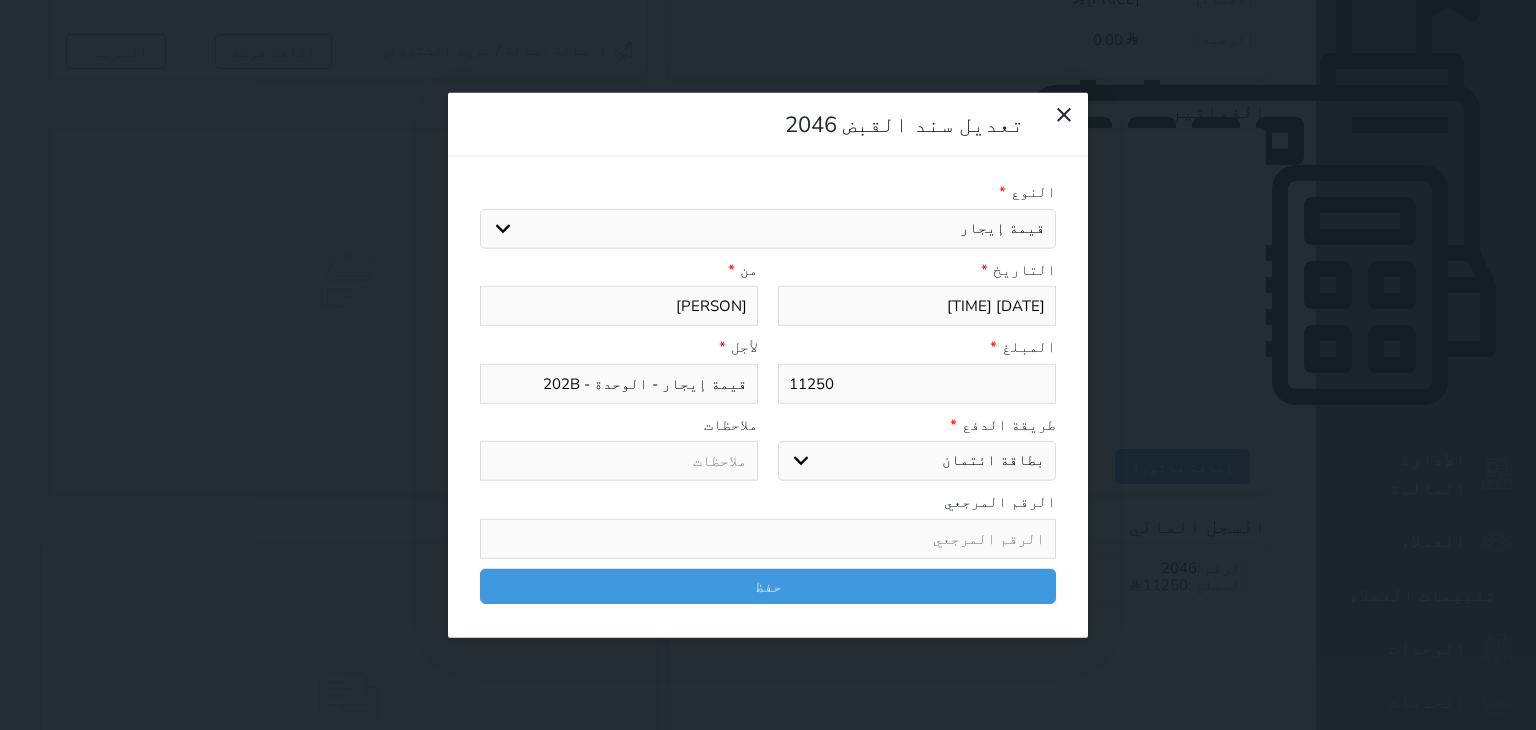 click on "11250" at bounding box center (917, 383) 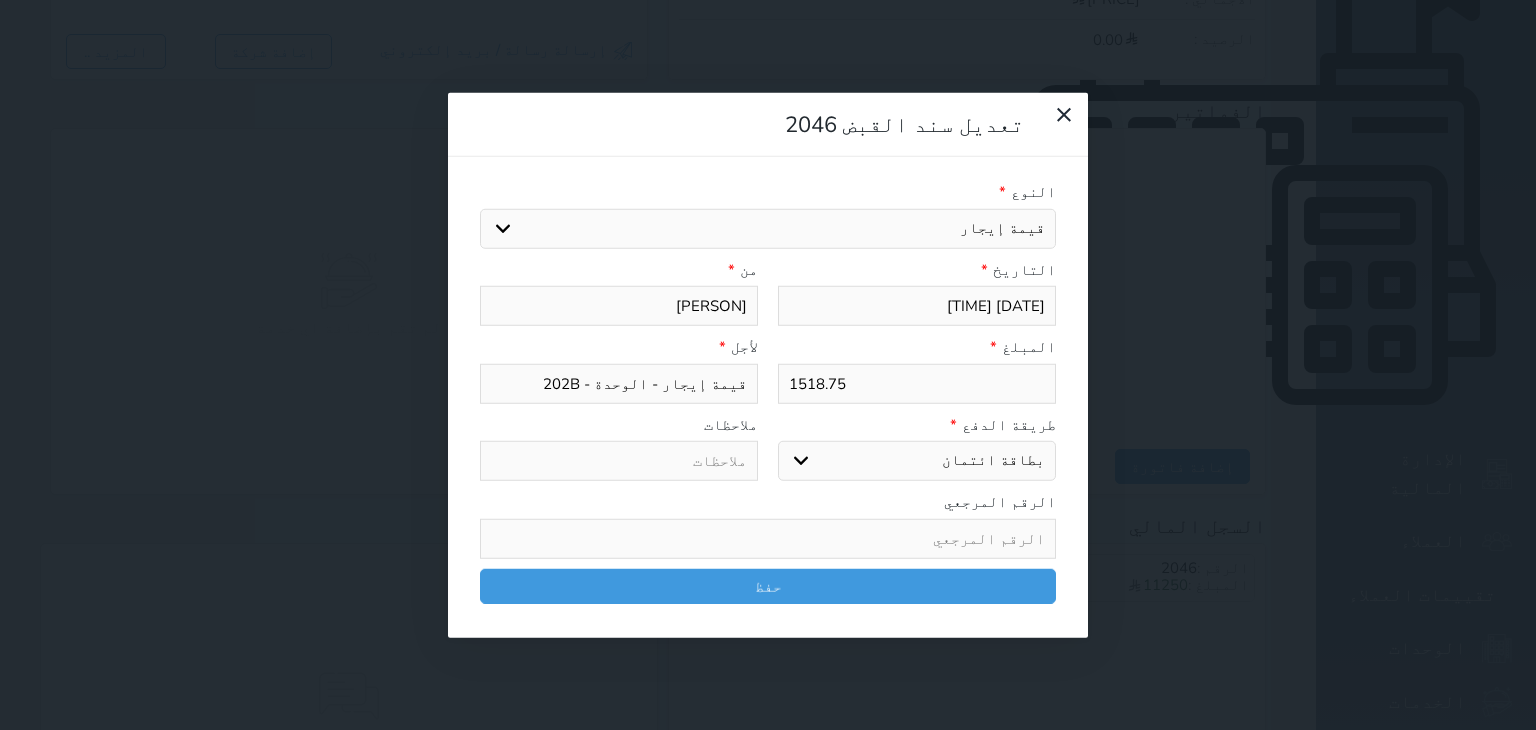 type on "1518.75" 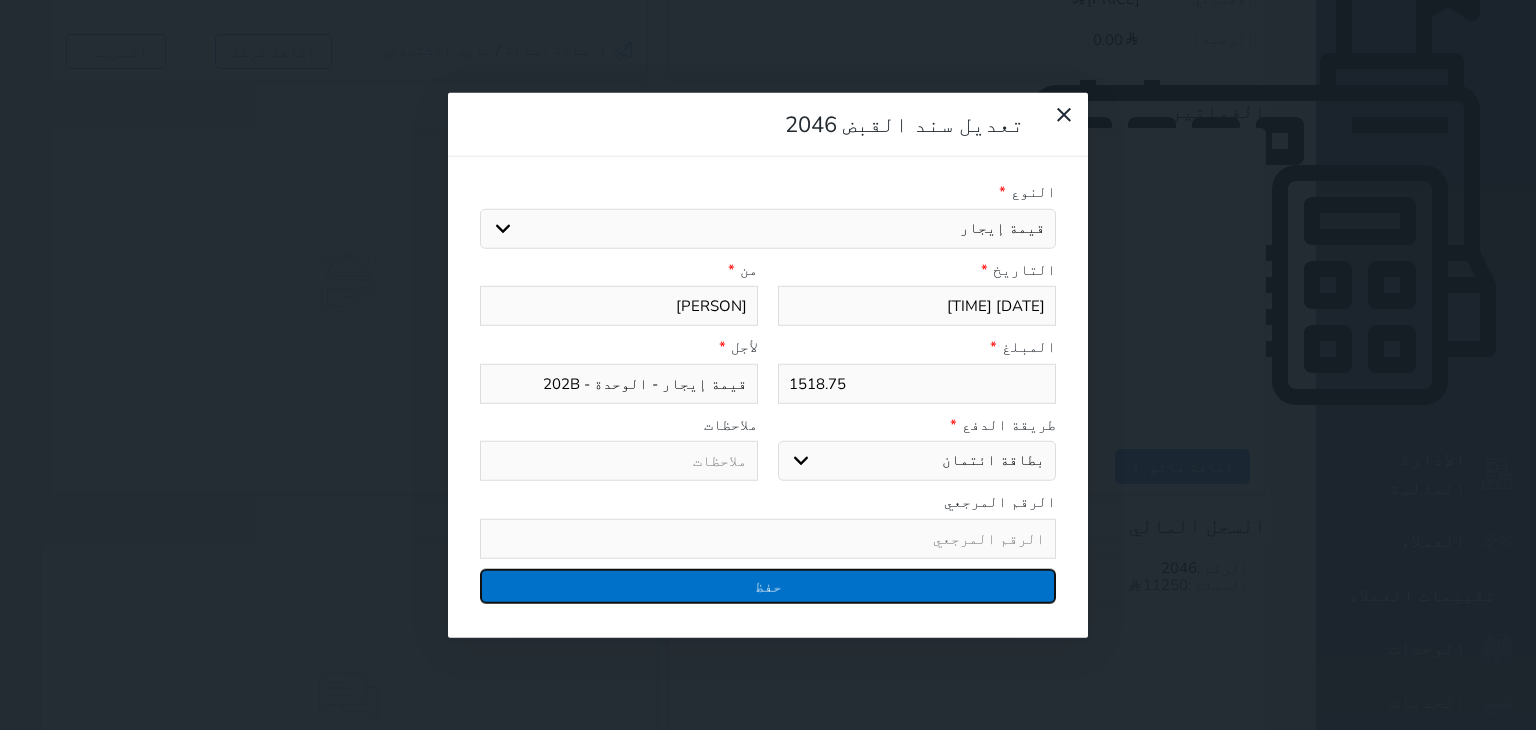 click on "حفظ" at bounding box center [768, 585] 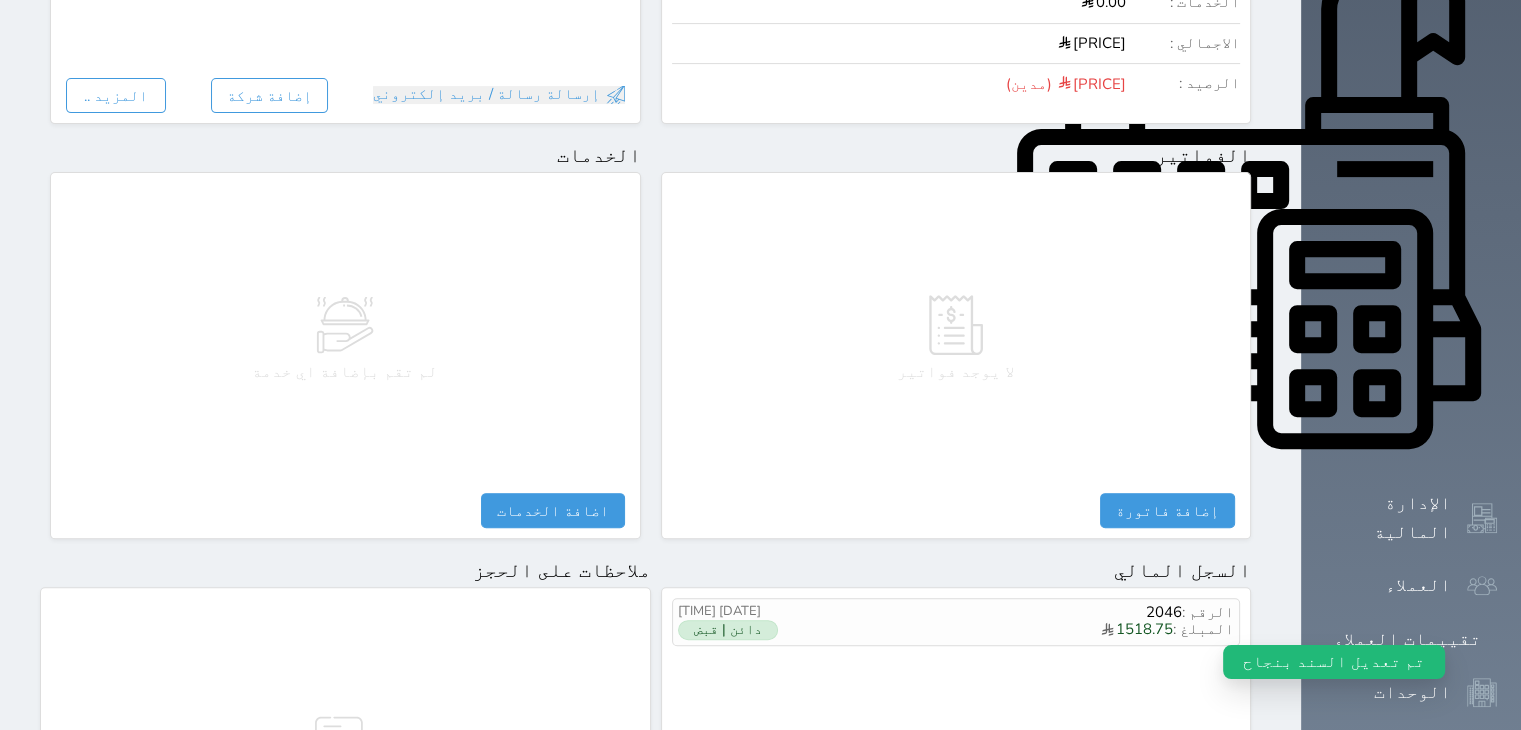 scroll, scrollTop: 993, scrollLeft: 0, axis: vertical 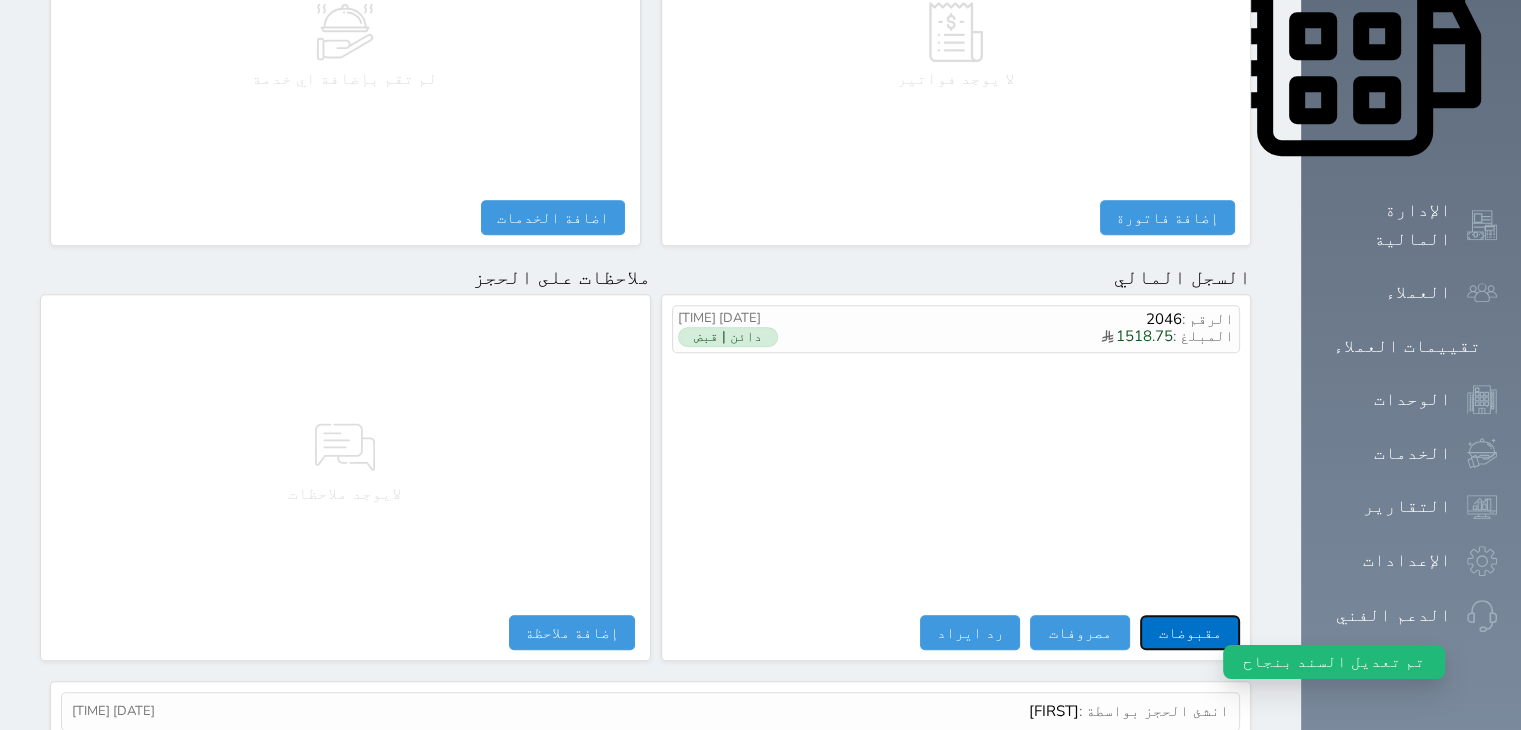 click on "مقبوضات" at bounding box center (1190, 632) 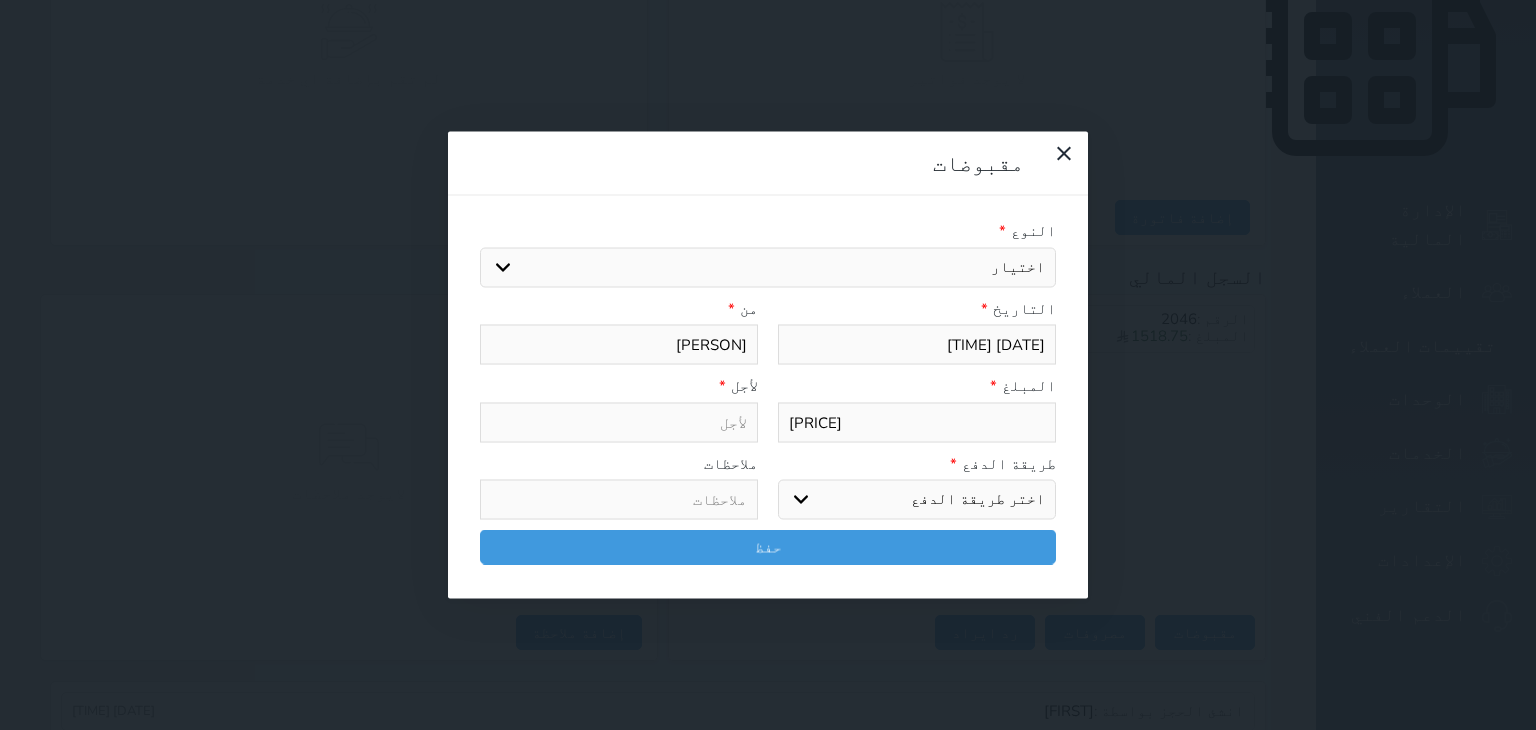 click on "اختيار" at bounding box center (768, 267) 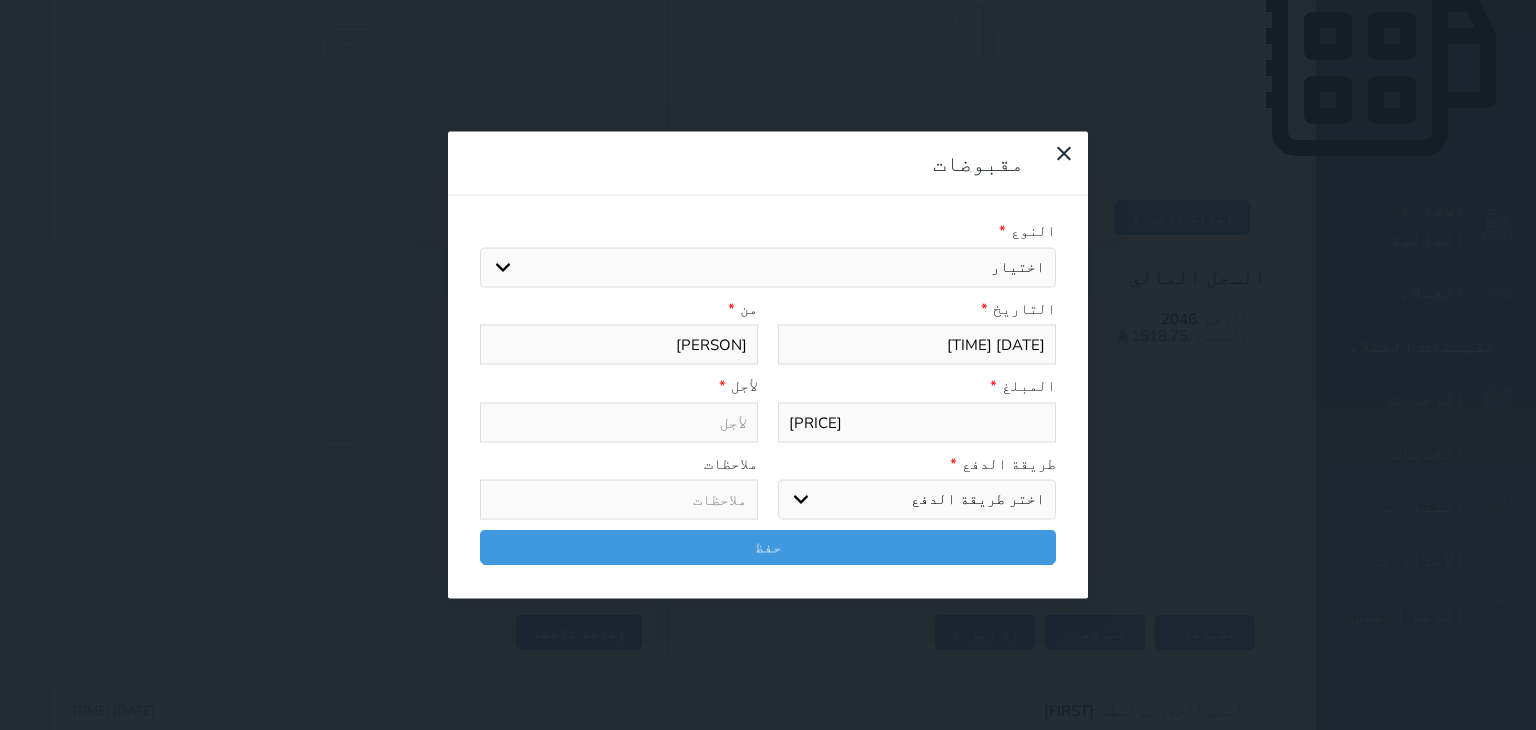 select 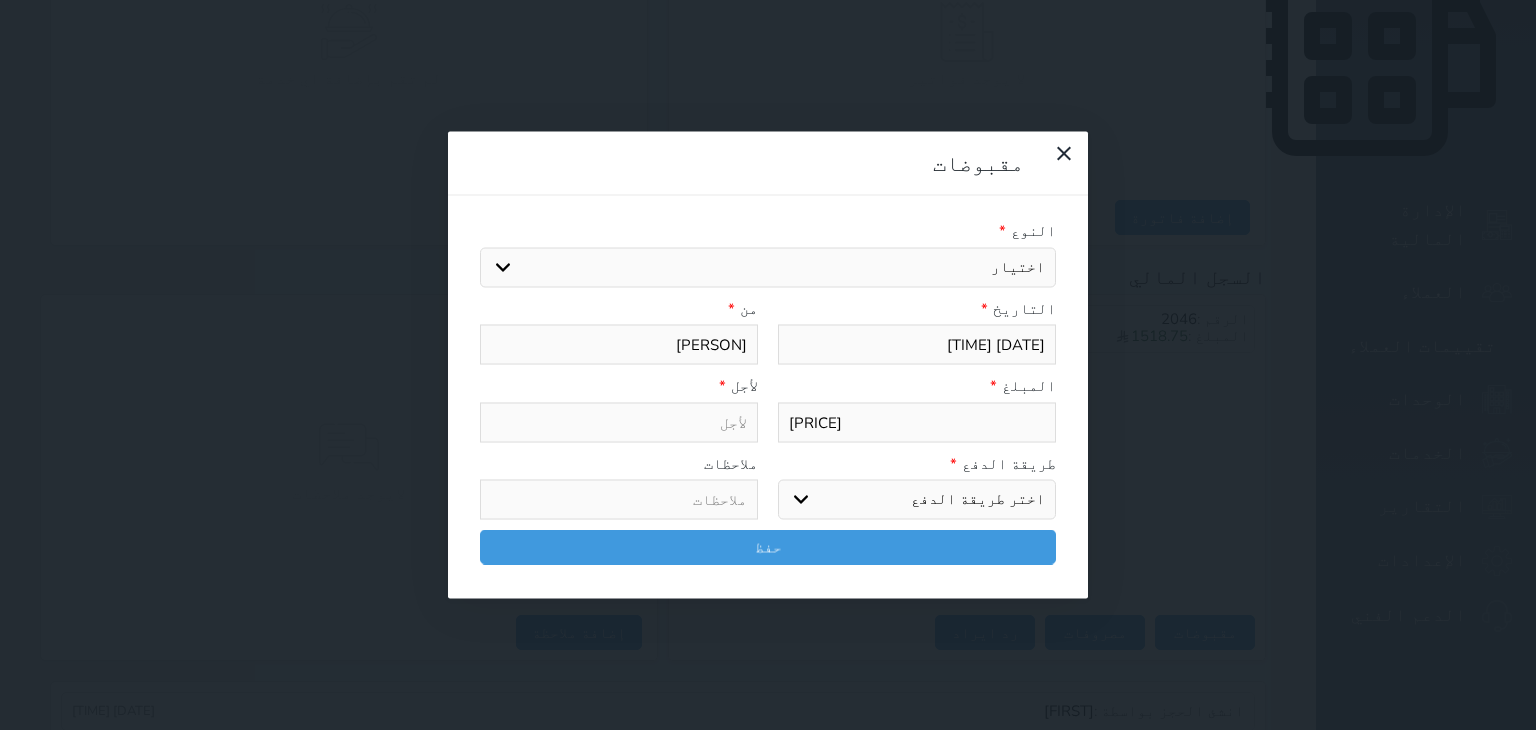 select on "133017" 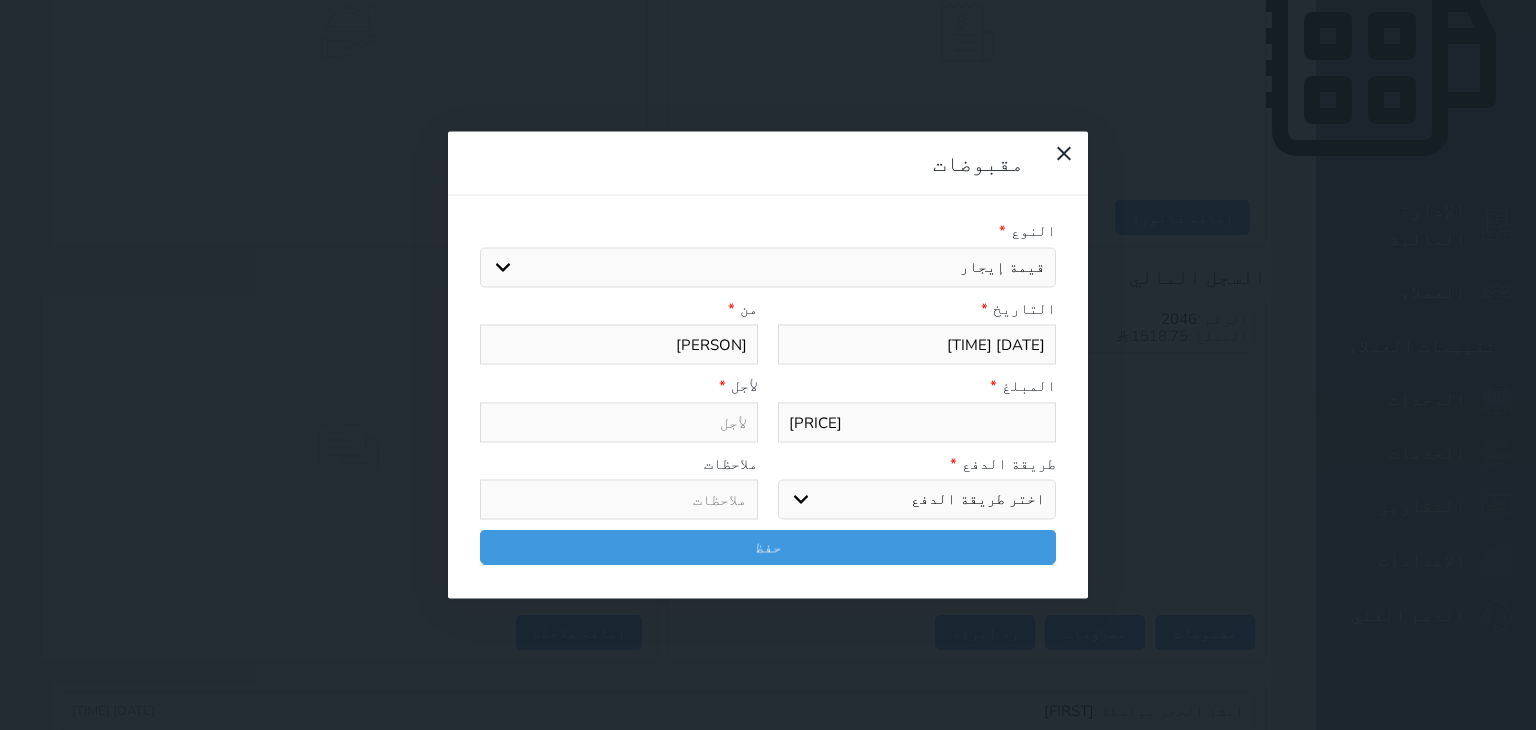 click on "اختيار   مقبوضات عامة قيمة إيجار فواتير تامين عربون لا ينطبق آخر مغسلة واي فاي - الإنترنت مواقف السيارات طعام الأغذية والمشروبات مشروبات المشروبات الباردة المشروبات الساخنة الإفطار غداء عشاء مخبز و كعك حمام سباحة الصالة الرياضية سبا و خدمات الجمال اختيار وإسقاط (خدمات النقل) ميني بار كابل - تلفزيون سرير إضافي تصفيف الشعر التسوق خدمات الجولات السياحية المنظمة خدمات الدليل السياحي" at bounding box center (768, 267) 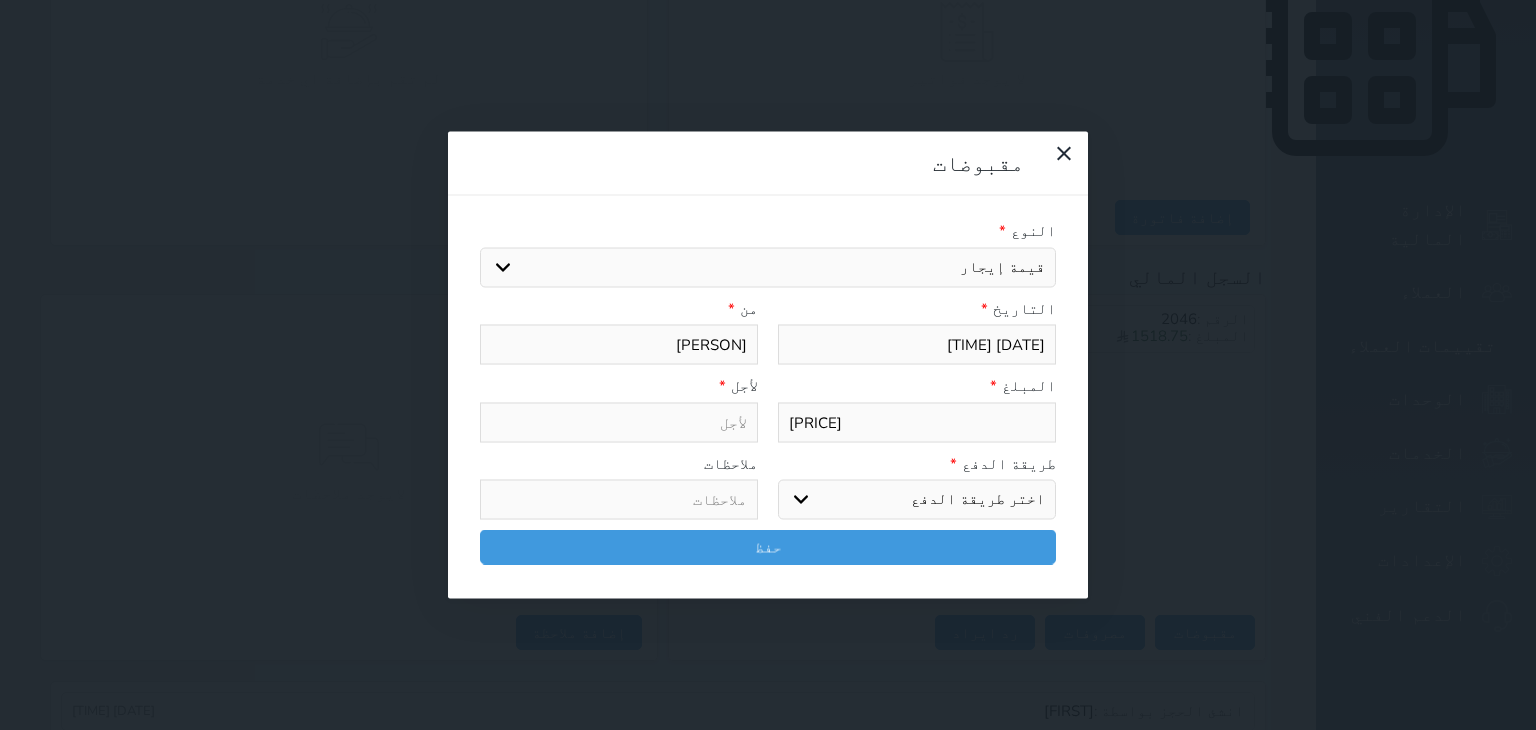 select 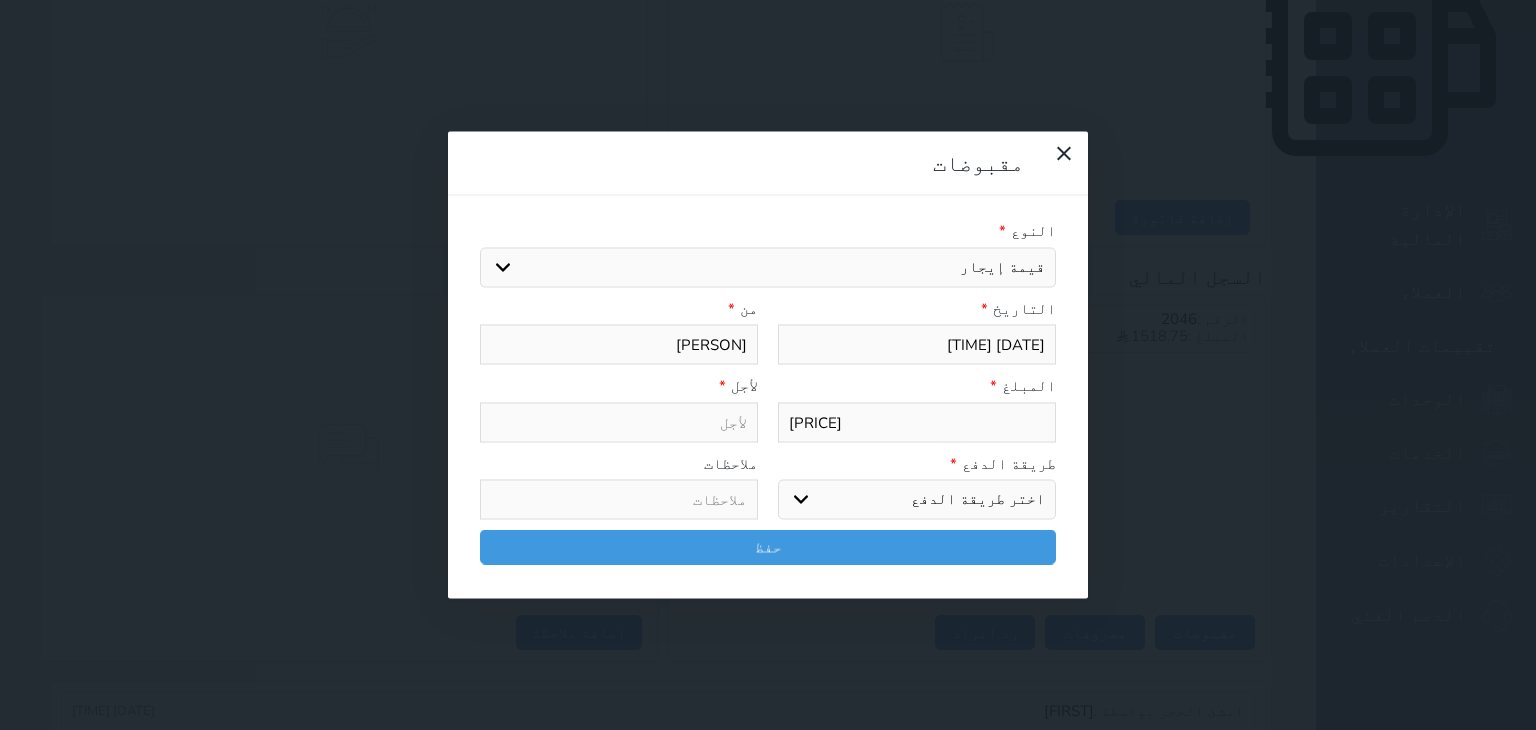 click on "اختر طريقة الدفع   دفع نقدى   تحويل بنكى   مدى   بطاقة ائتمان   آجل" at bounding box center (917, 500) 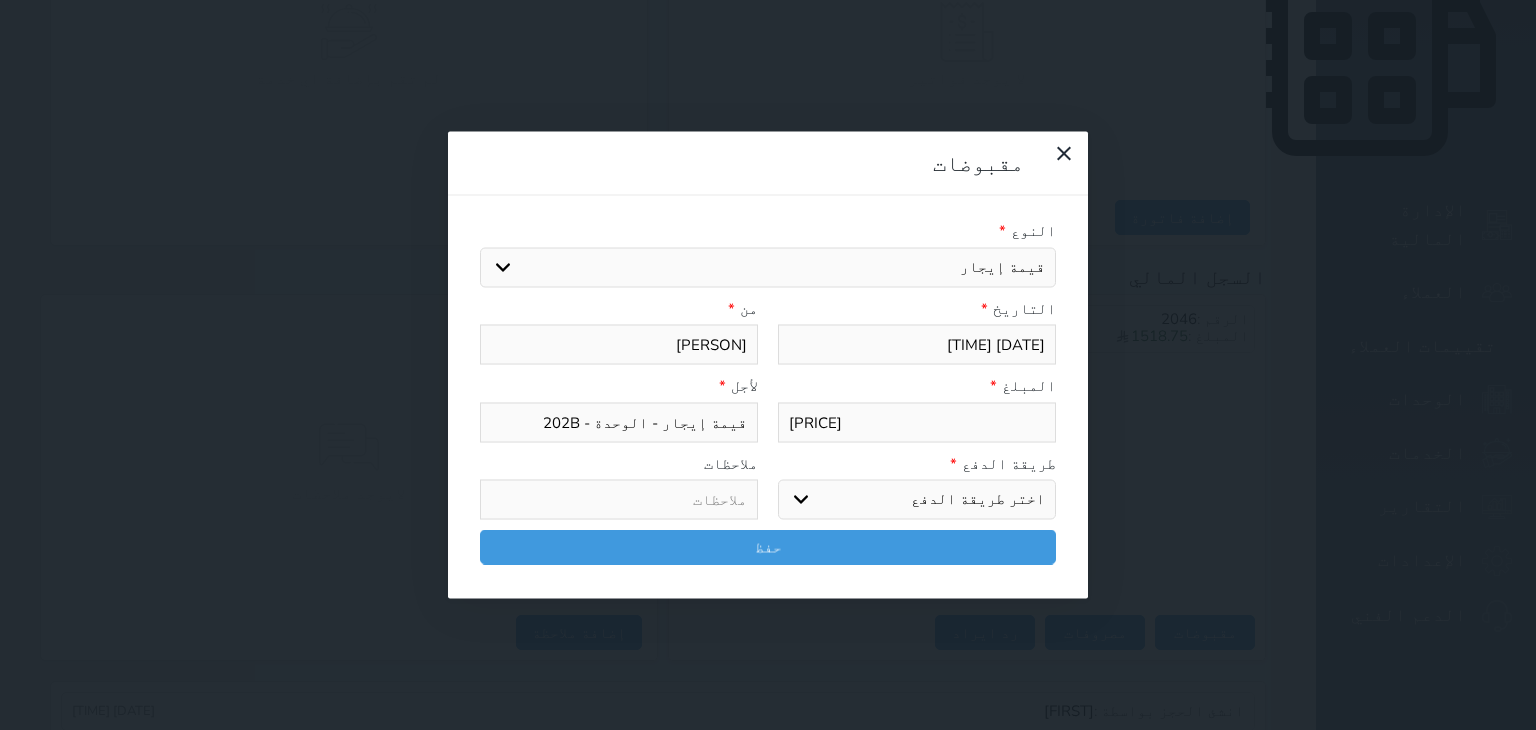 select on "credit" 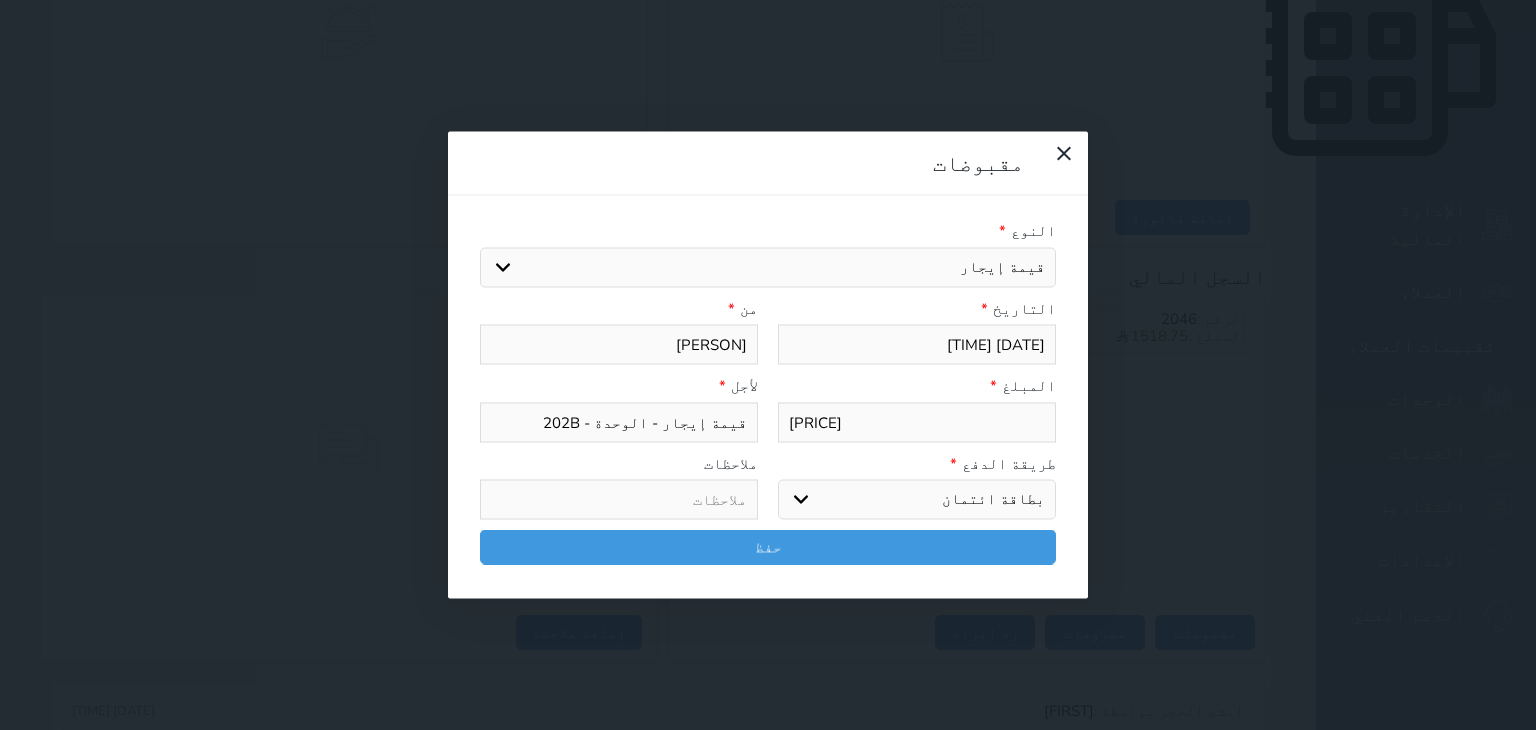 click on "اختر طريقة الدفع   دفع نقدى   تحويل بنكى   مدى   بطاقة ائتمان   آجل" at bounding box center (917, 500) 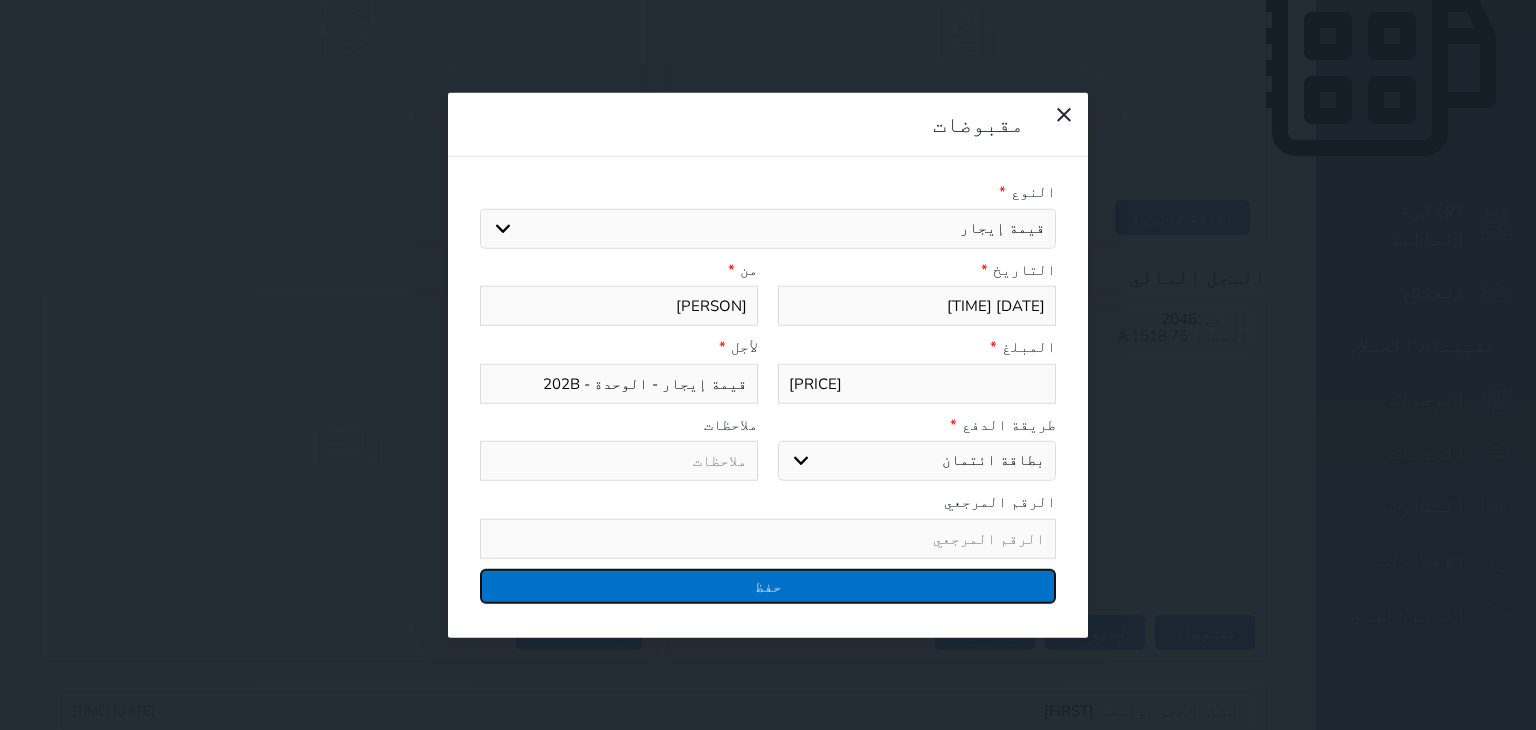 click on "حفظ" at bounding box center (768, 585) 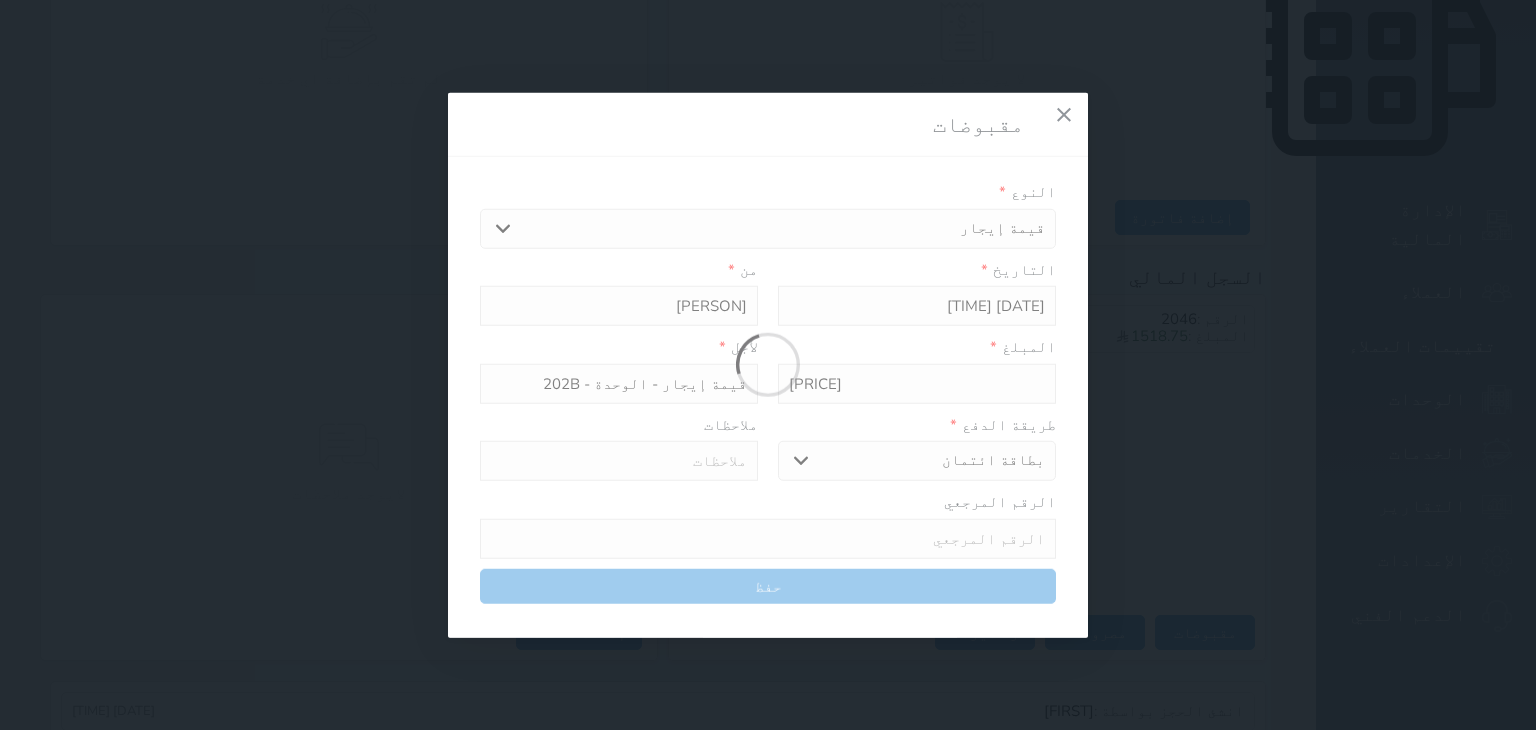 select 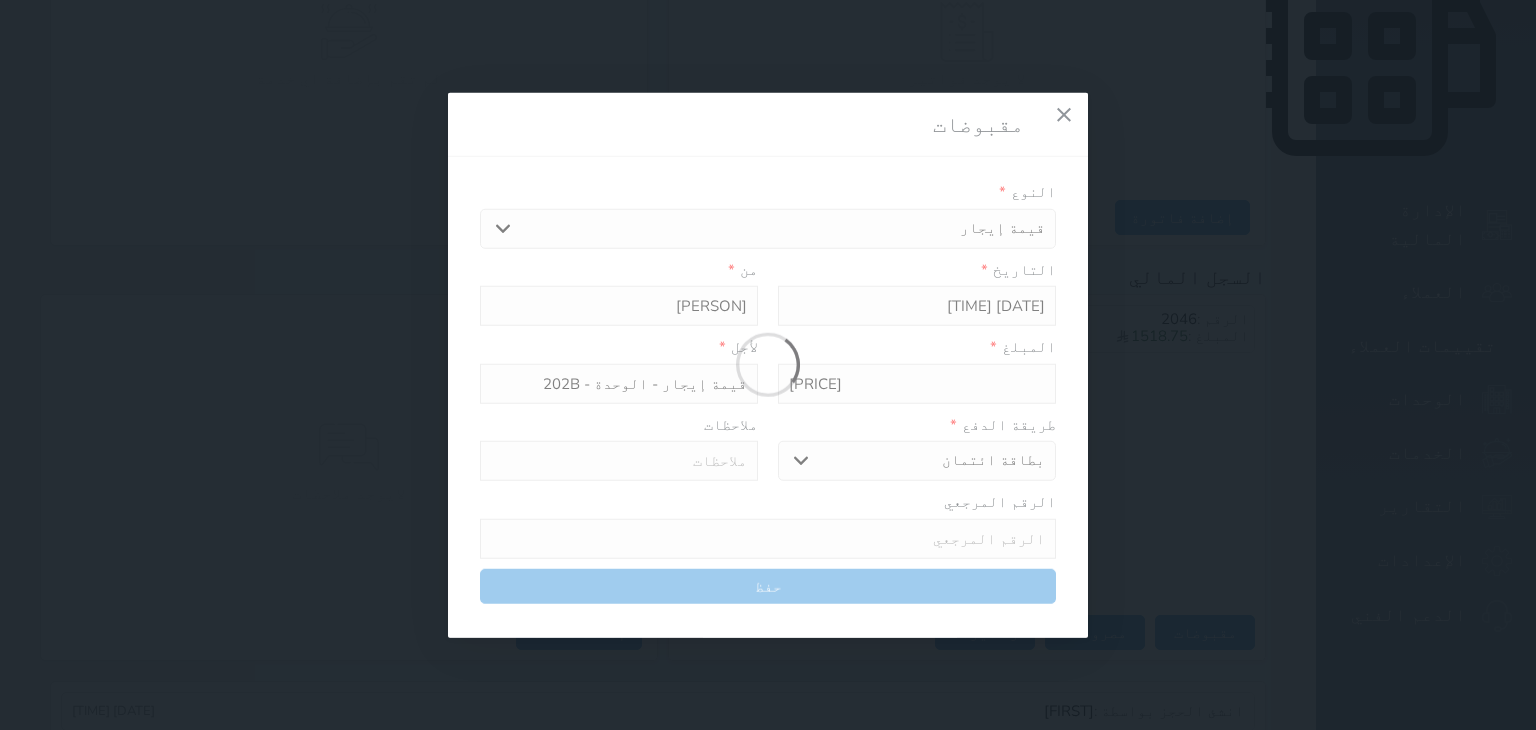 type 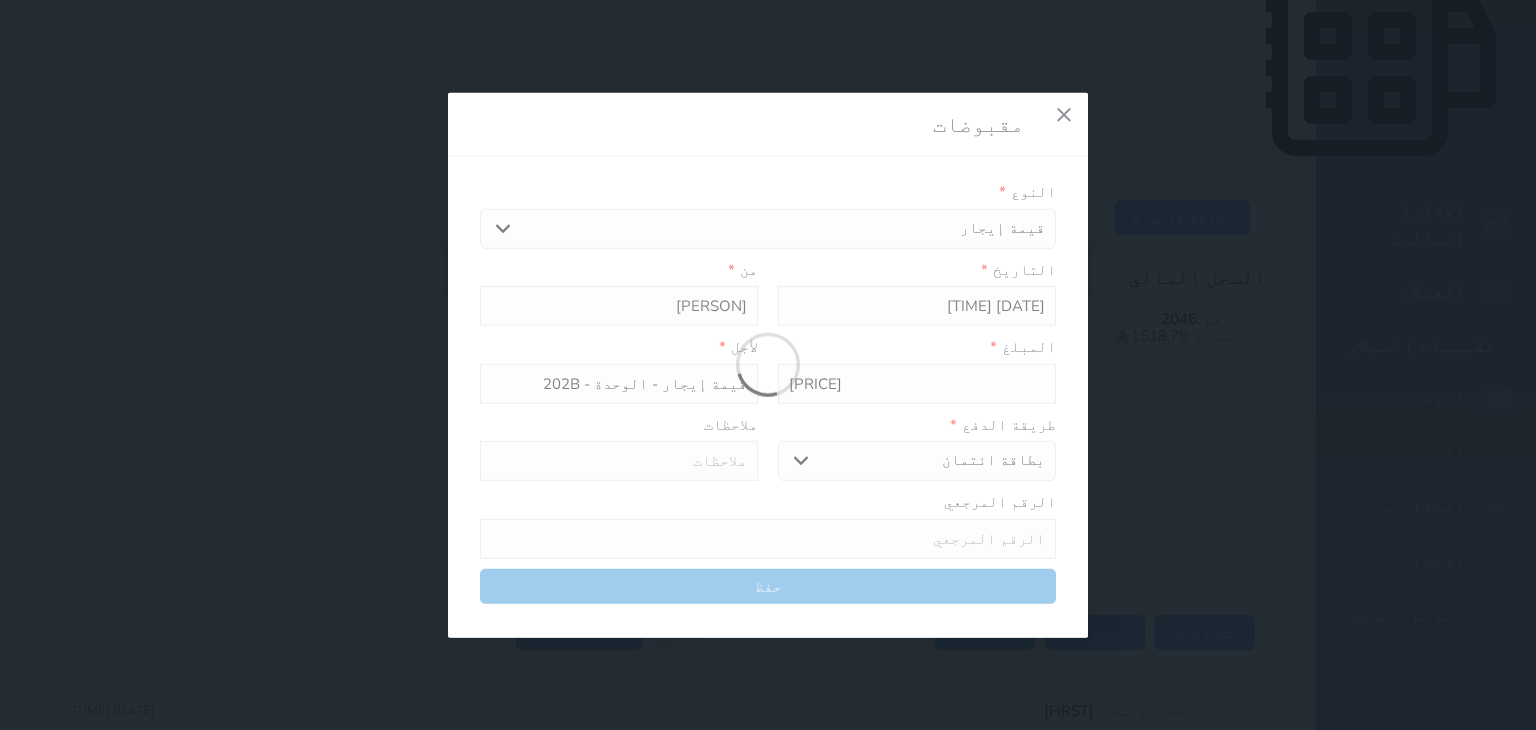 type on "0" 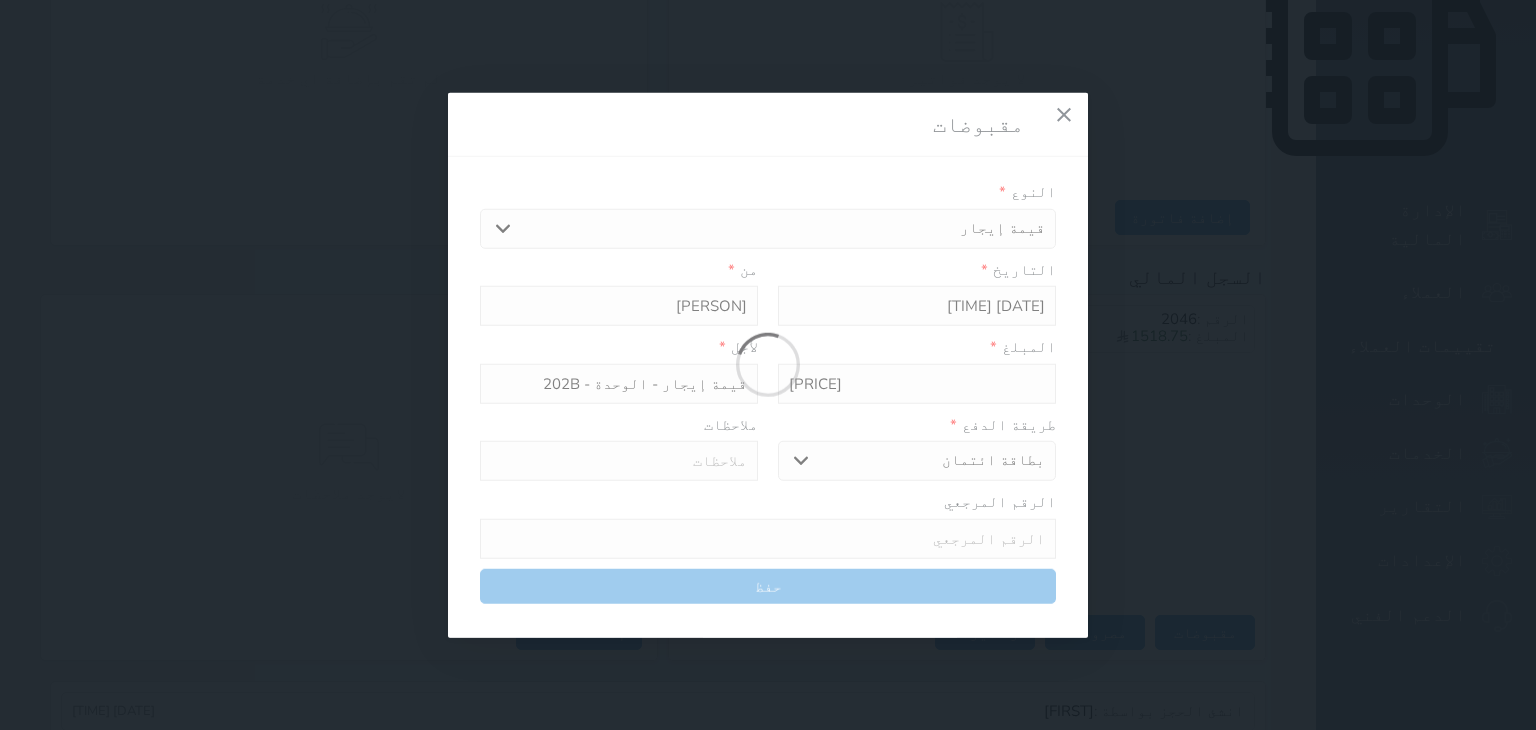 select 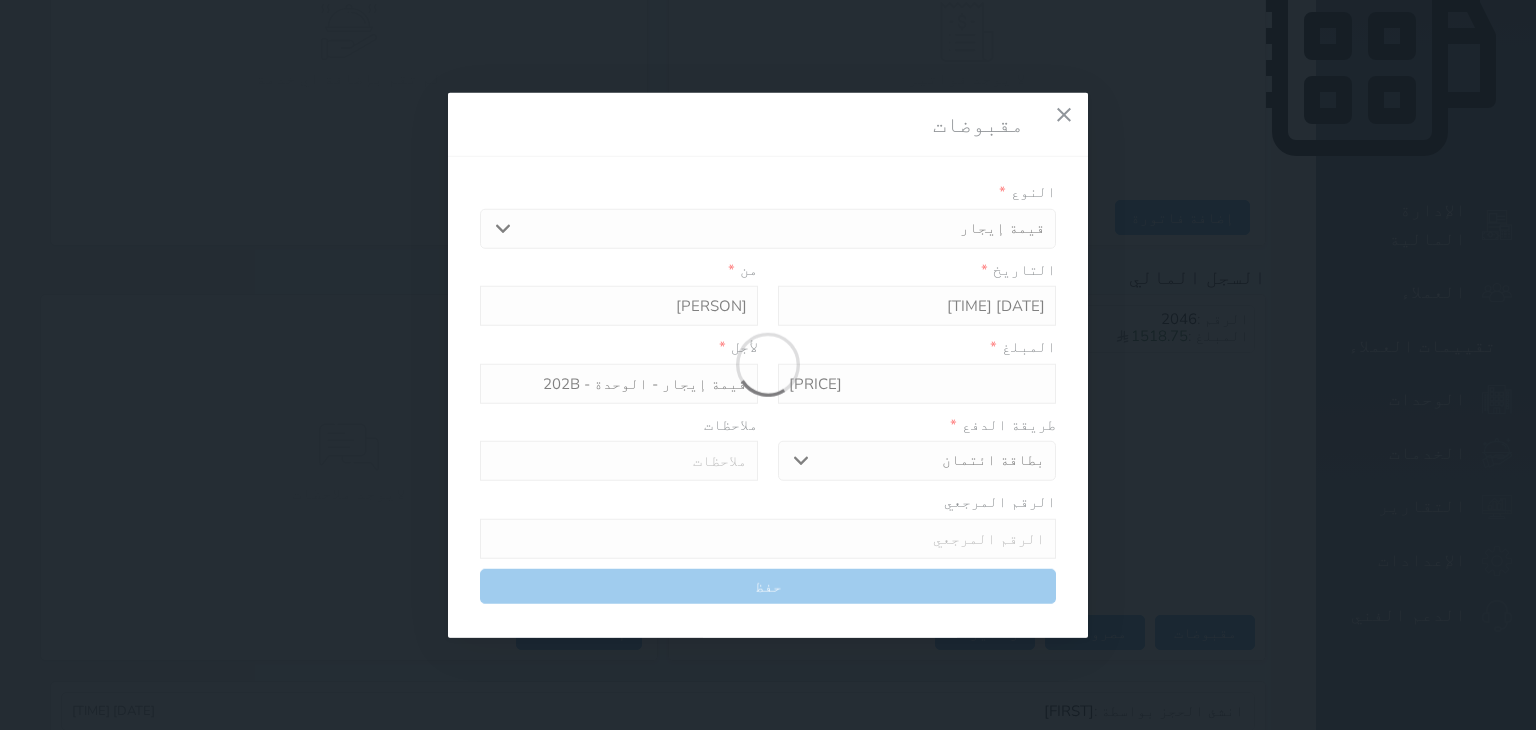 type on "0" 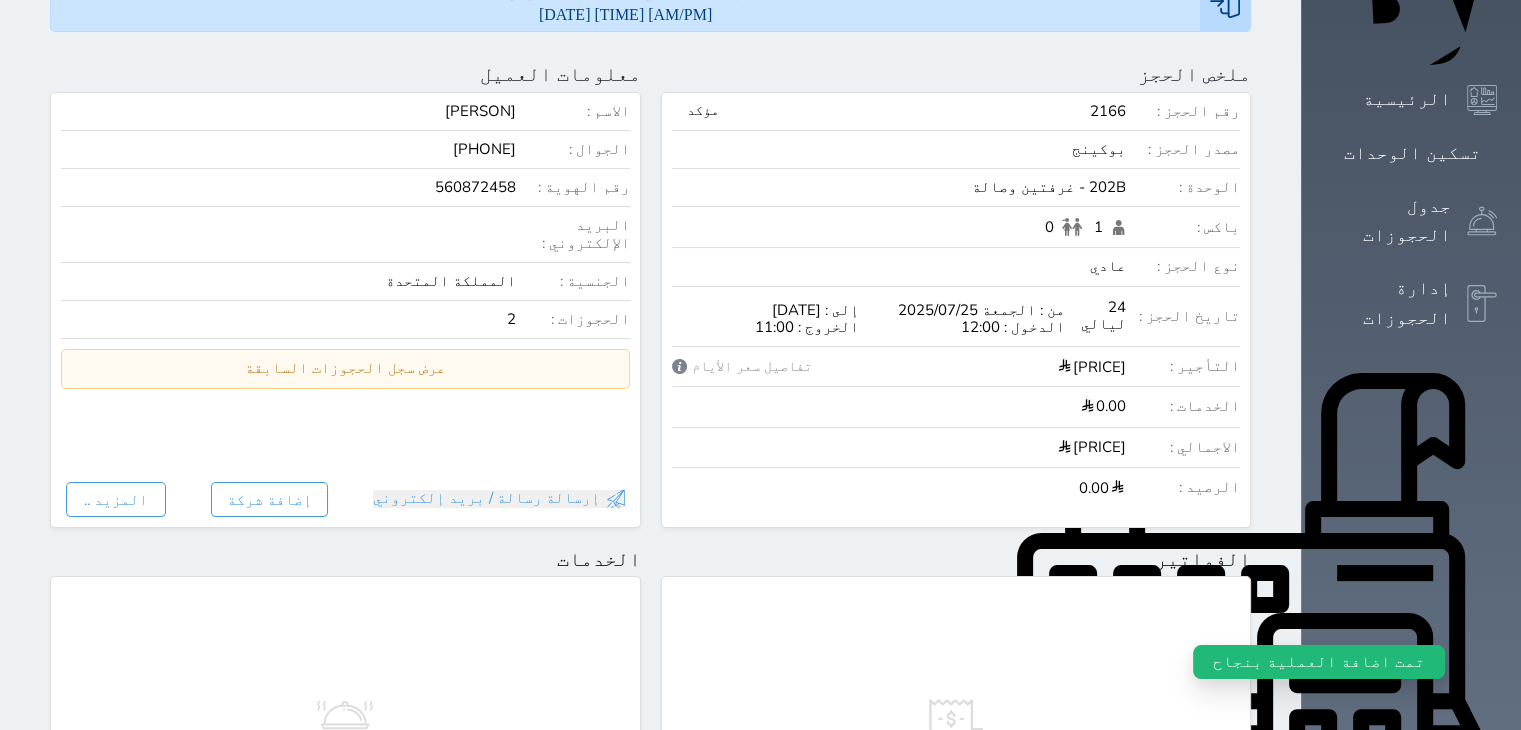 scroll, scrollTop: 0, scrollLeft: 0, axis: both 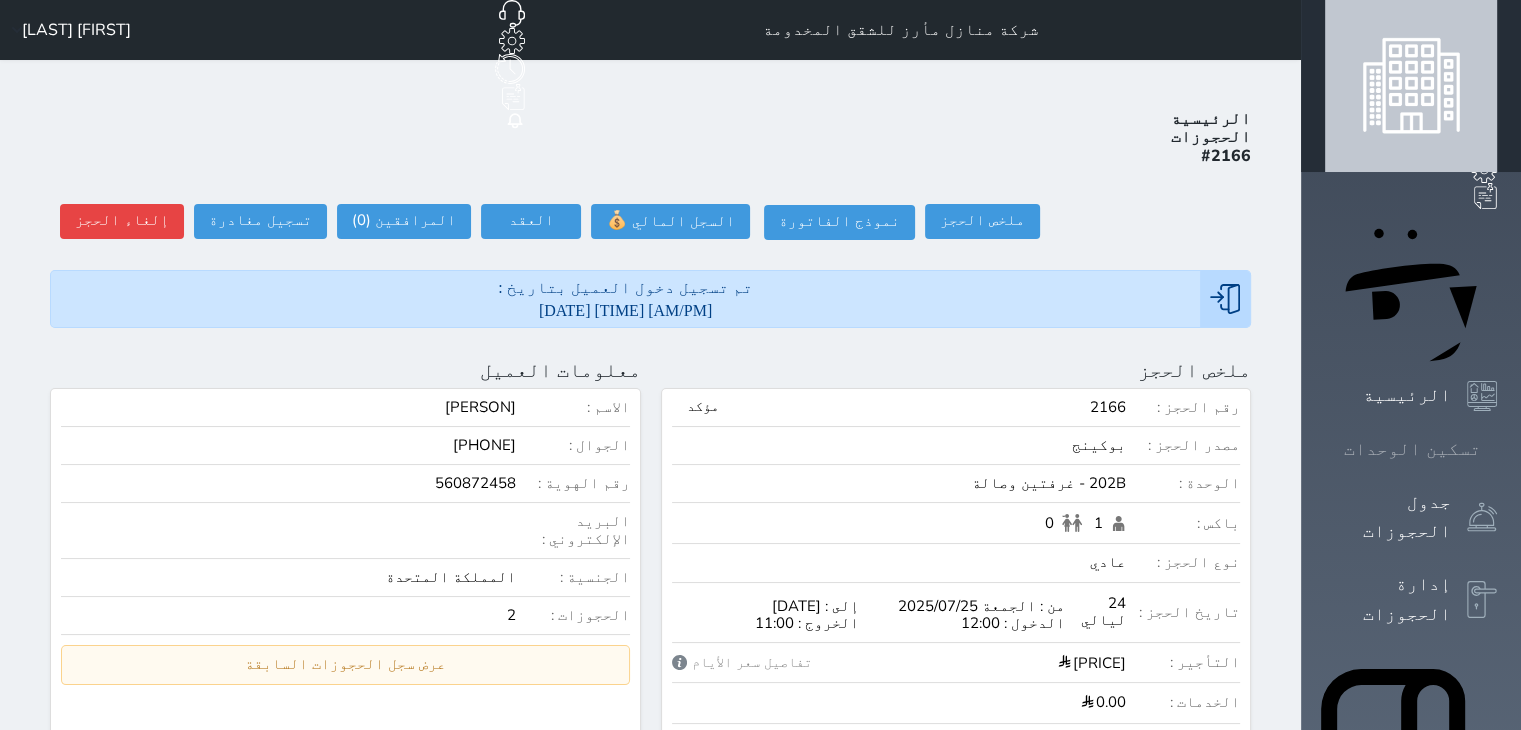 click at bounding box center (1497, 449) 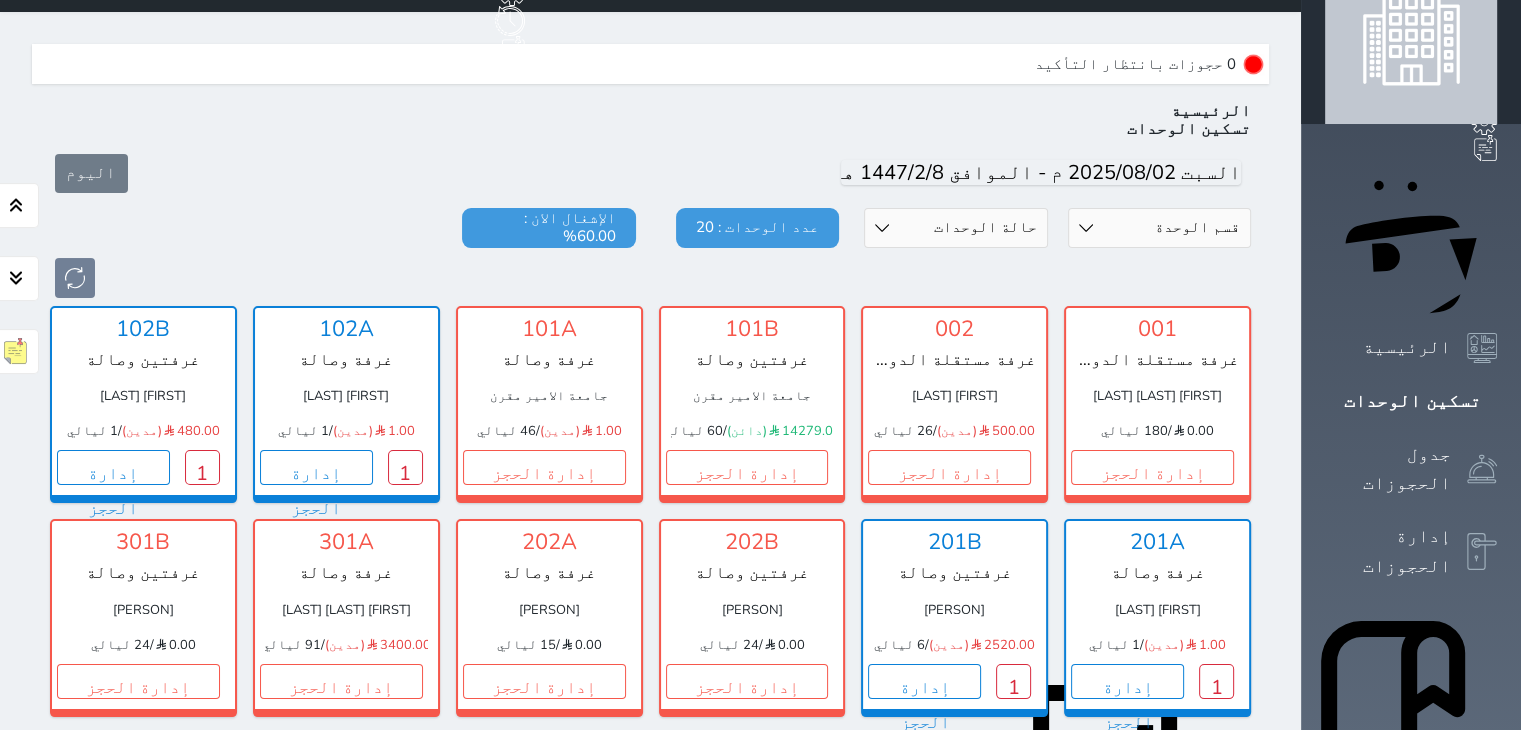 scroll, scrollTop: 60, scrollLeft: 0, axis: vertical 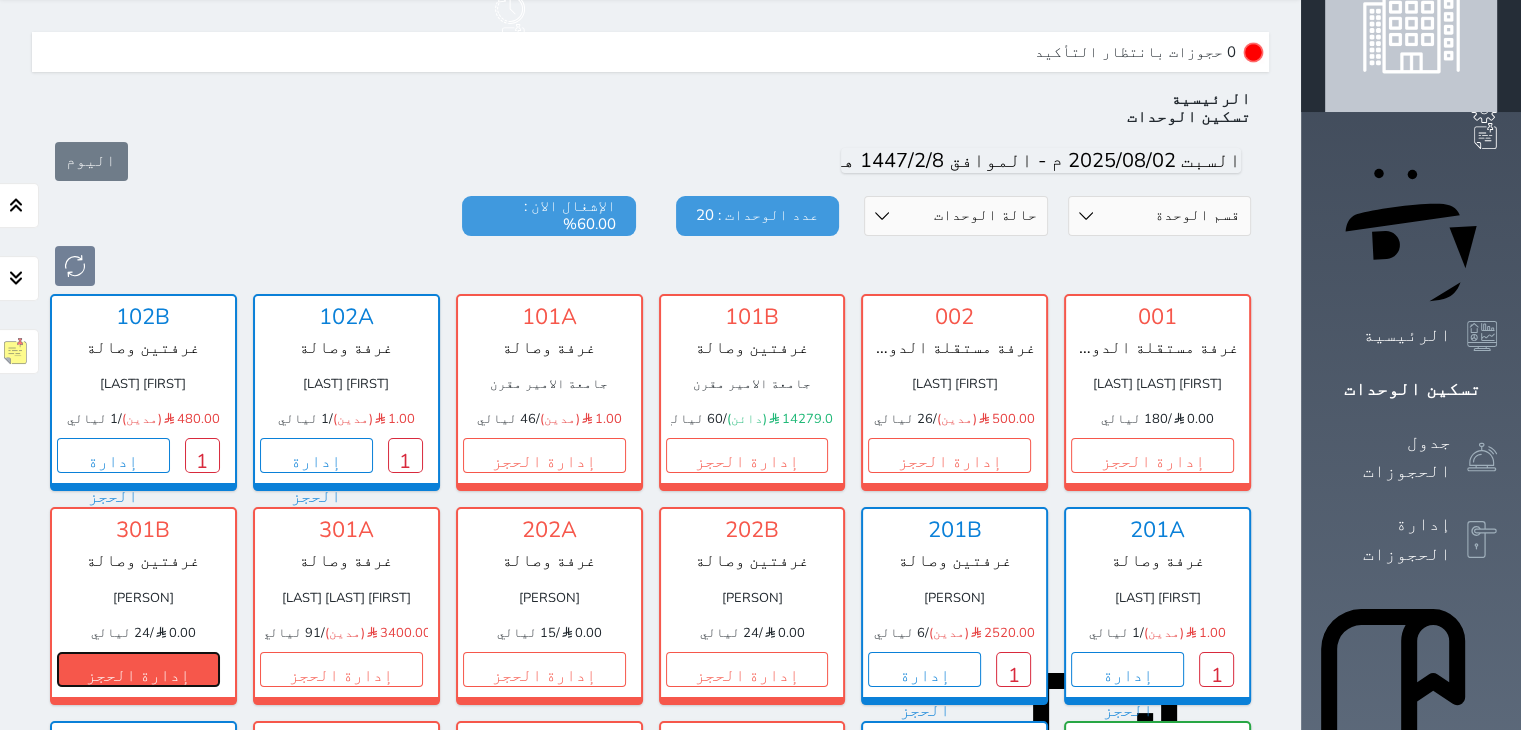 click on "إدارة الحجز" at bounding box center (138, 669) 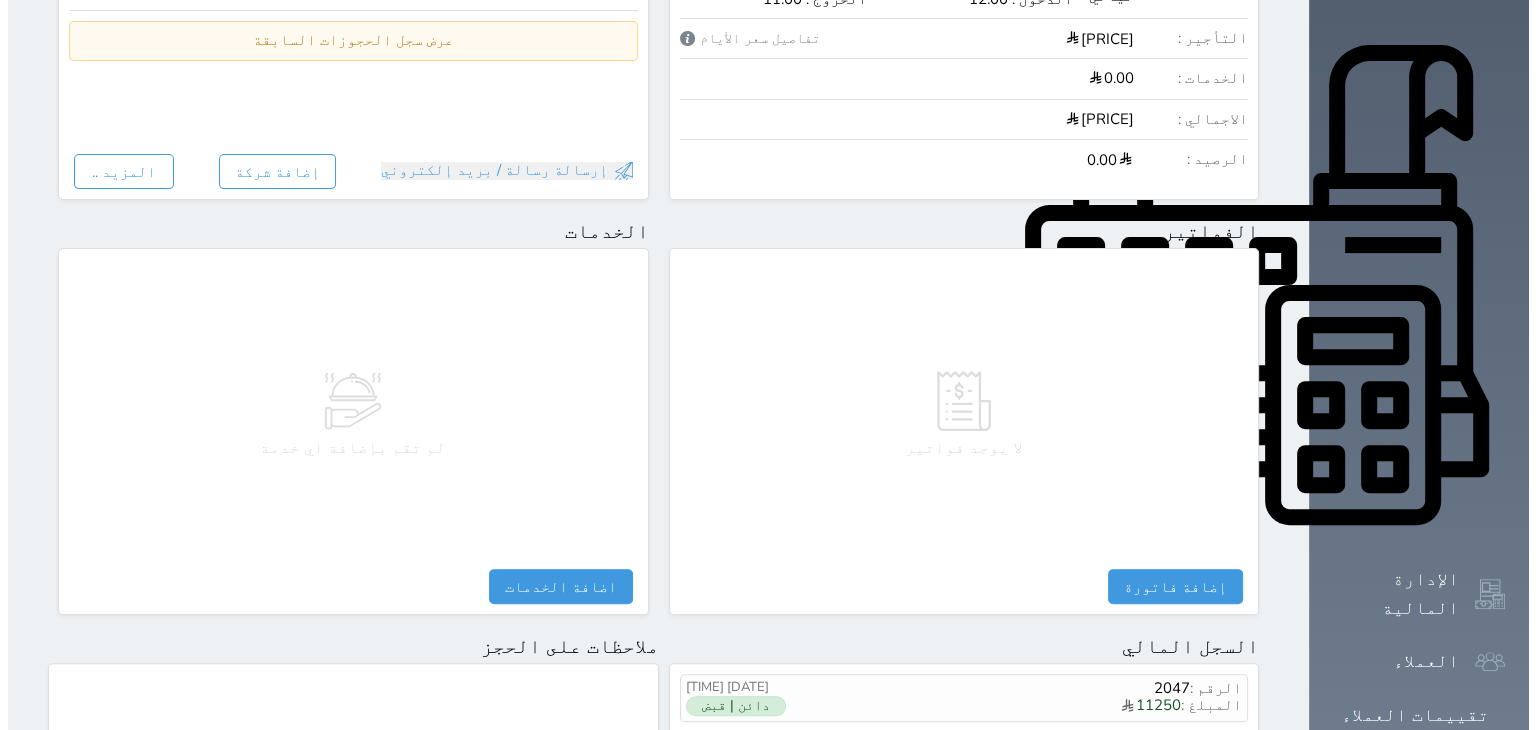 scroll, scrollTop: 915, scrollLeft: 0, axis: vertical 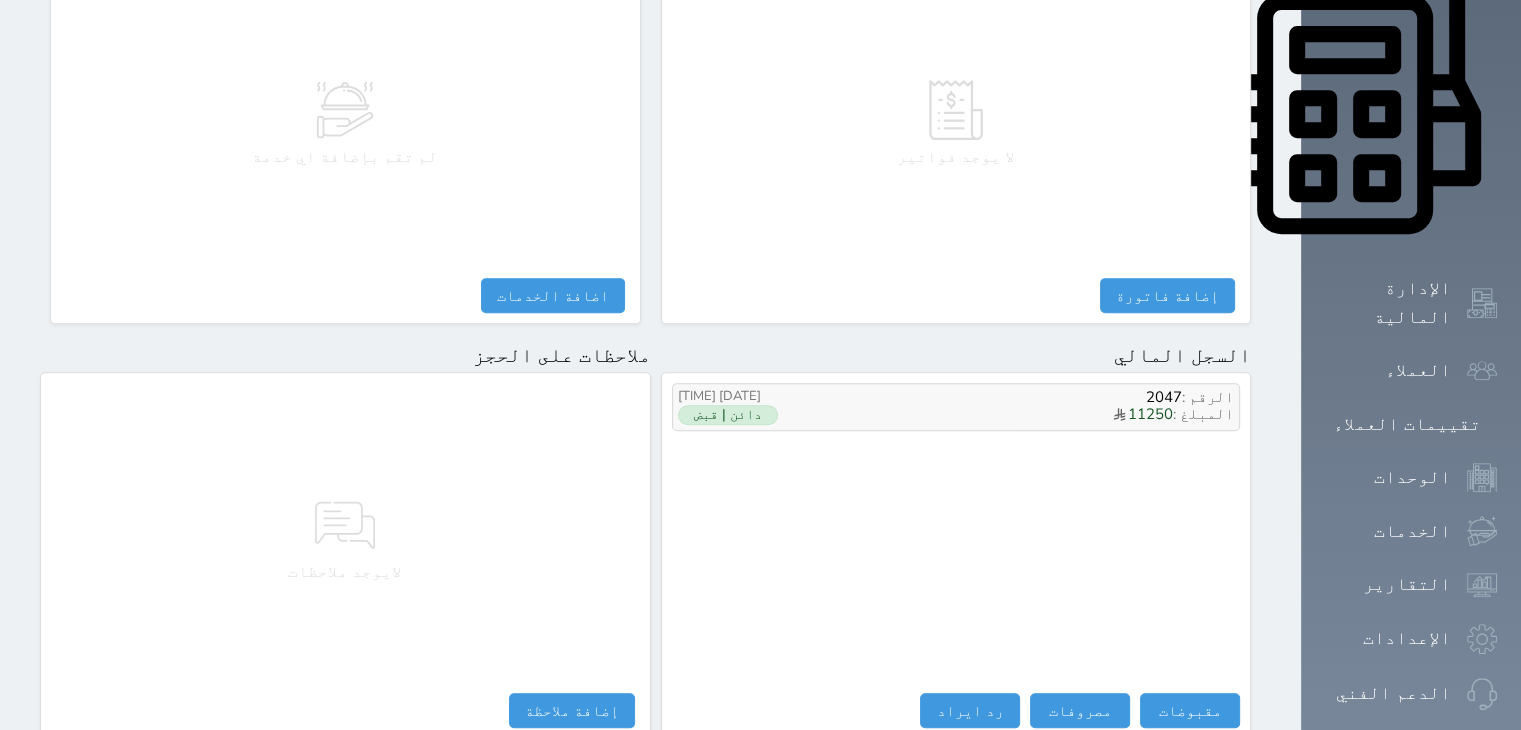 click on "الرقم :  2047" at bounding box center [1039, 397] 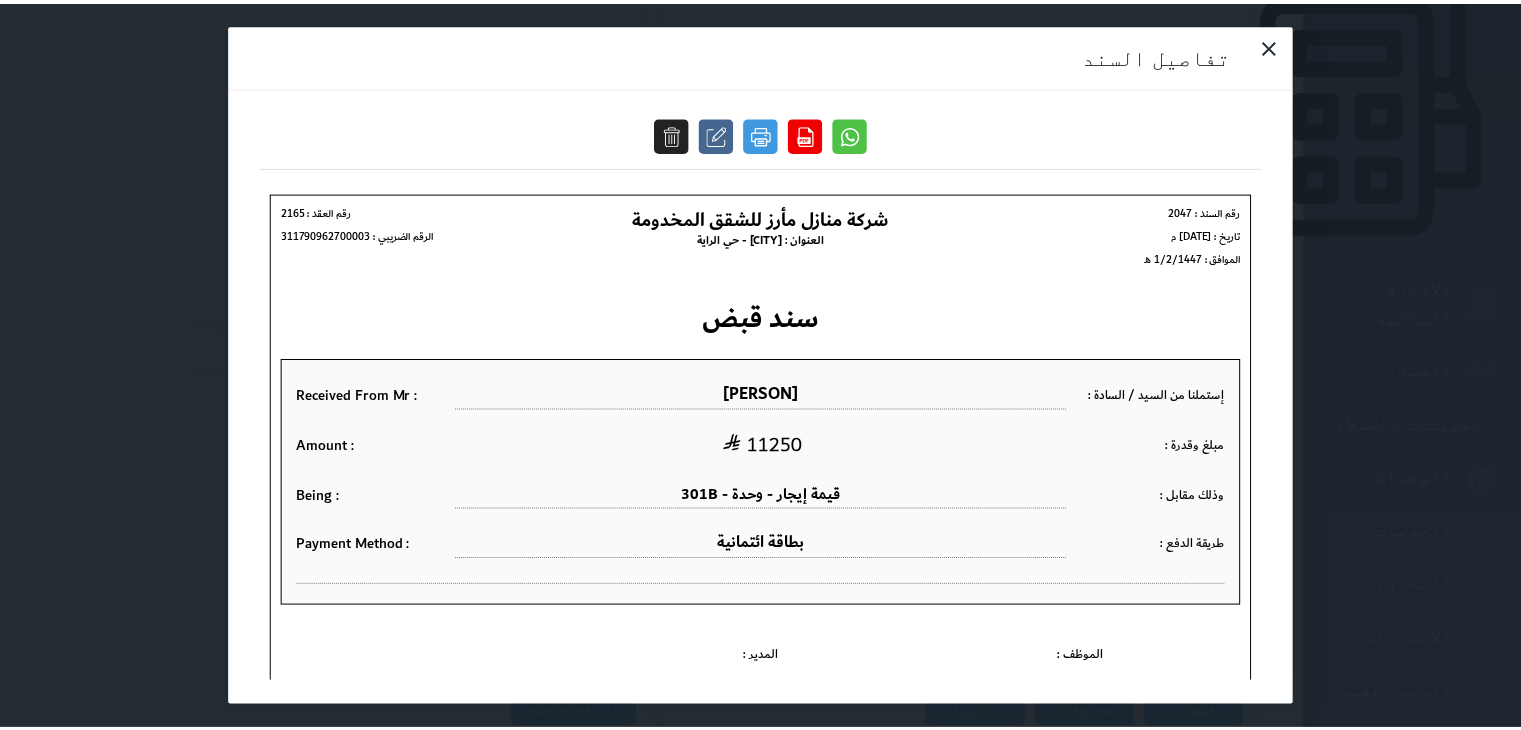 scroll, scrollTop: 0, scrollLeft: 0, axis: both 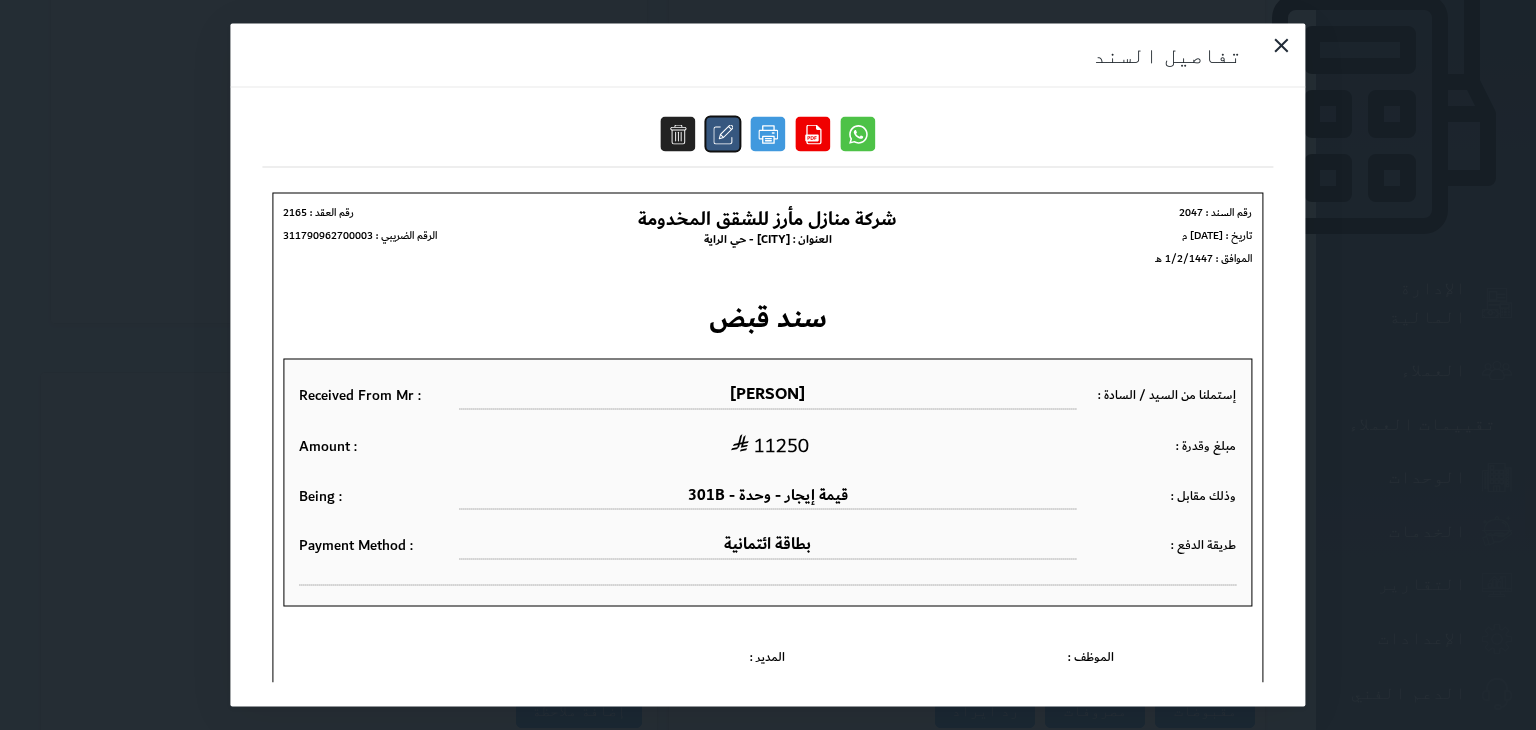 click at bounding box center (723, 134) 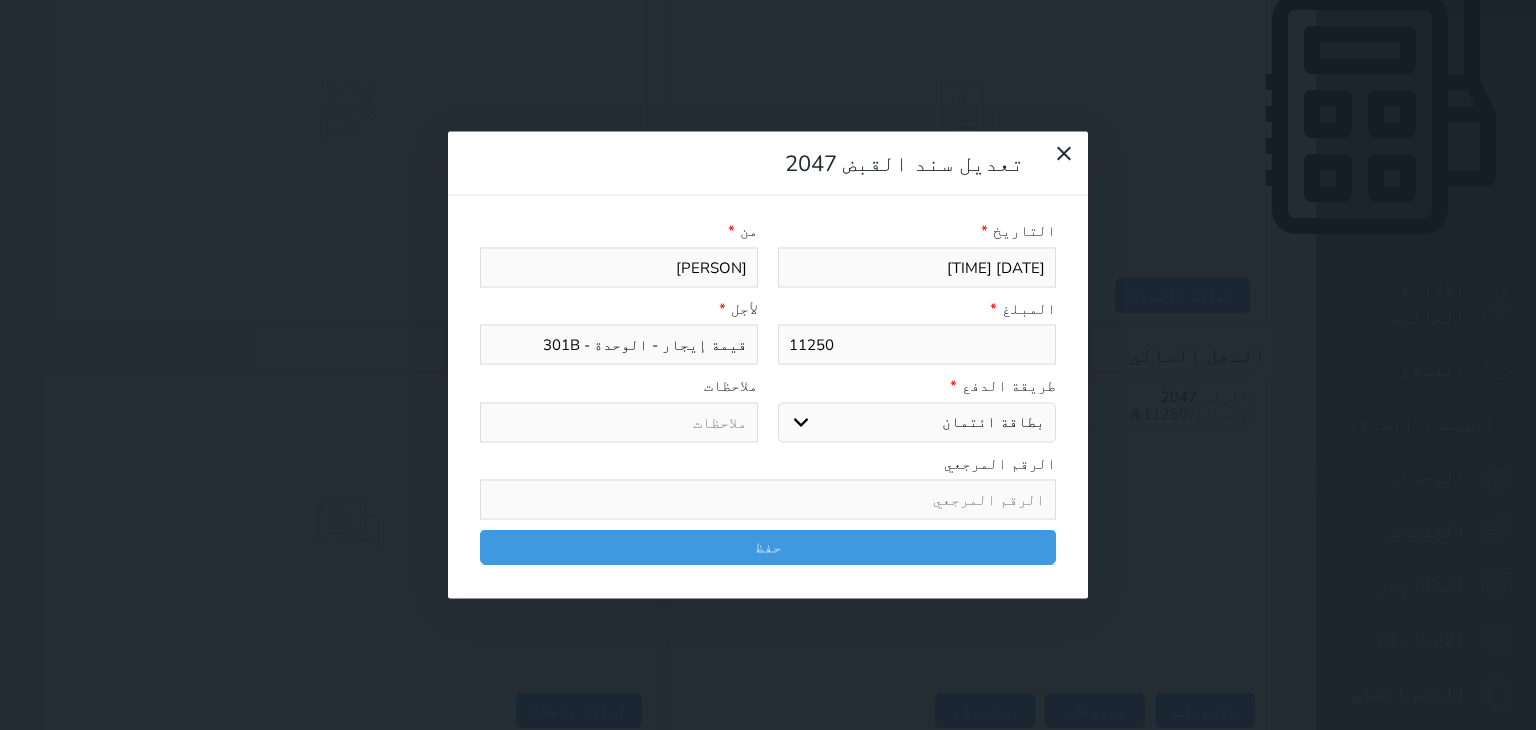 click on "11250" at bounding box center (917, 345) 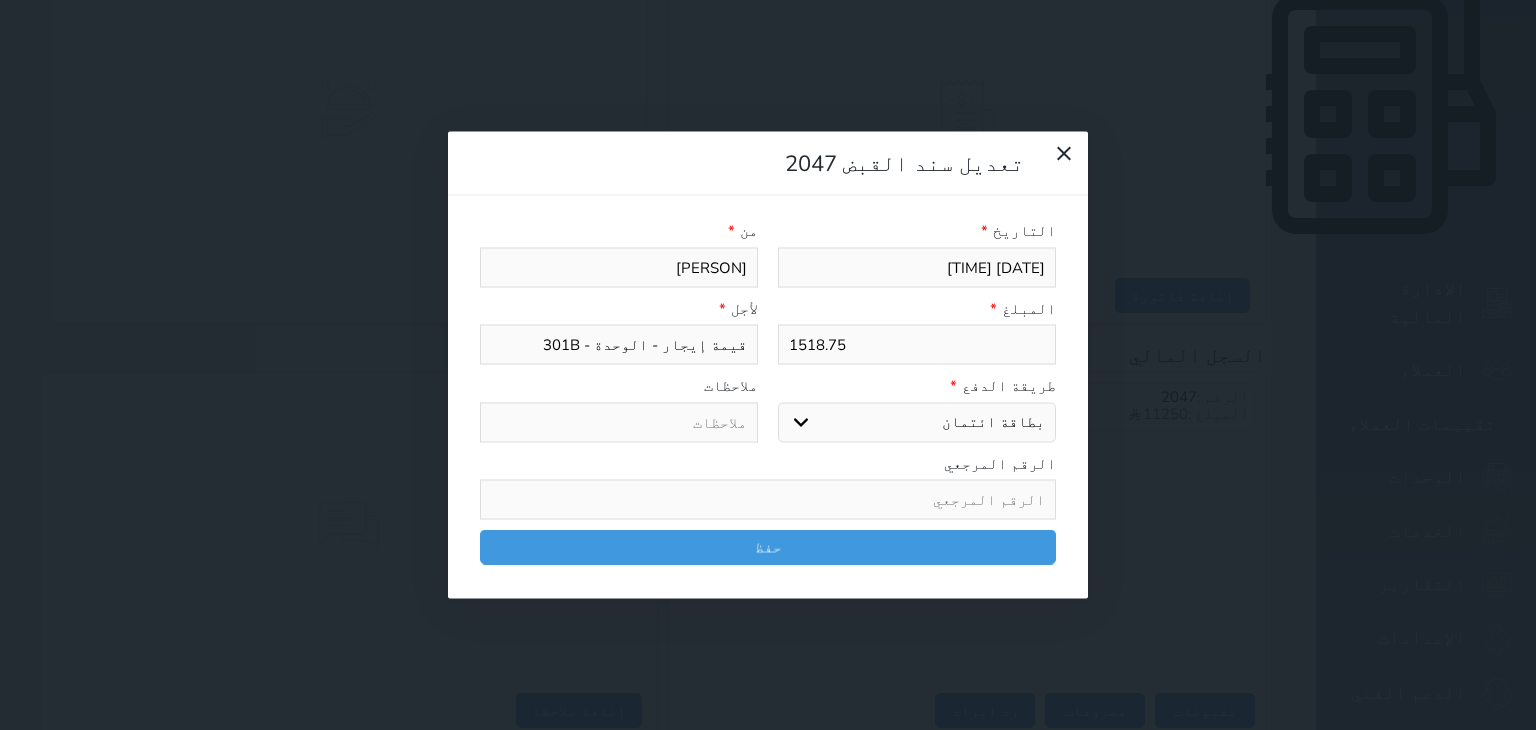 type on "1518.75" 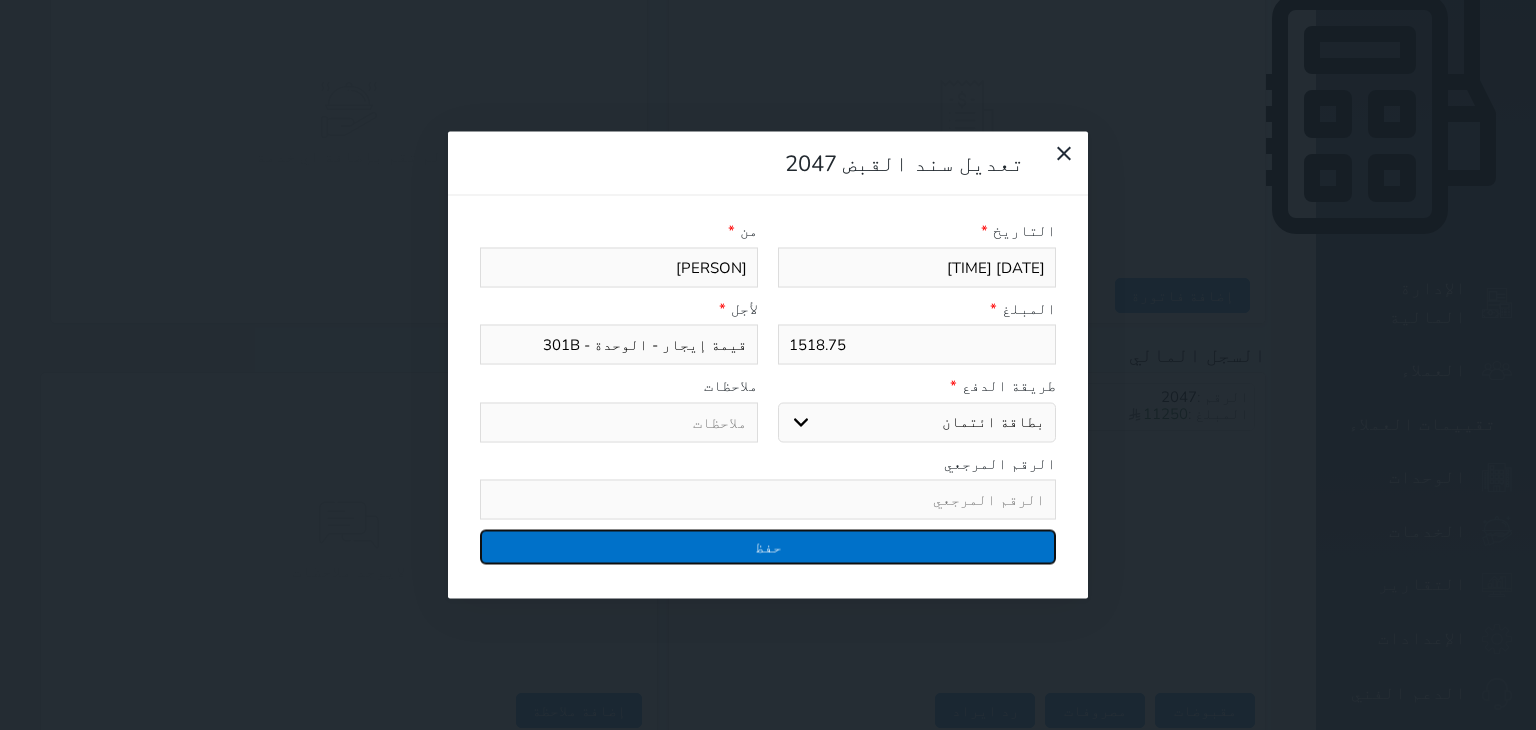 click on "التاريخ *   [DATE] [TIME]   من *   [FIRST] [LAST]   المبلغ *   1518.75   لأجل *   قيمة إيجار - الوحدة - 301B   طريقة الدفع *   اختر طريقة الدفع   دفع نقدى   تحويل بنكى   مدى   بطاقة ائتمان   آجل   رد ايراد   ملاحظات     الرقم المرجعي       حفظ" at bounding box center (768, 397) 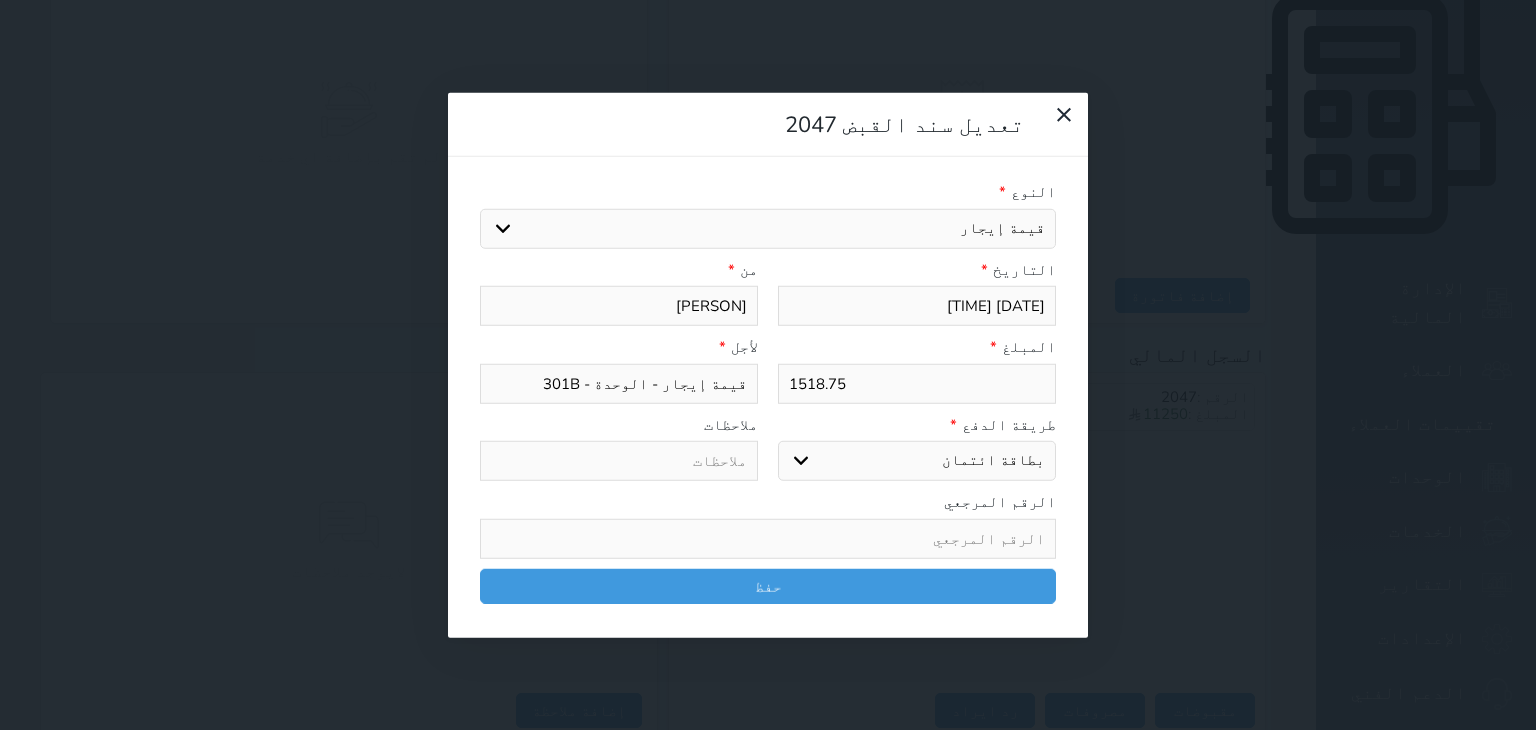 click on "المبلغ *   1518.75" at bounding box center (917, 370) 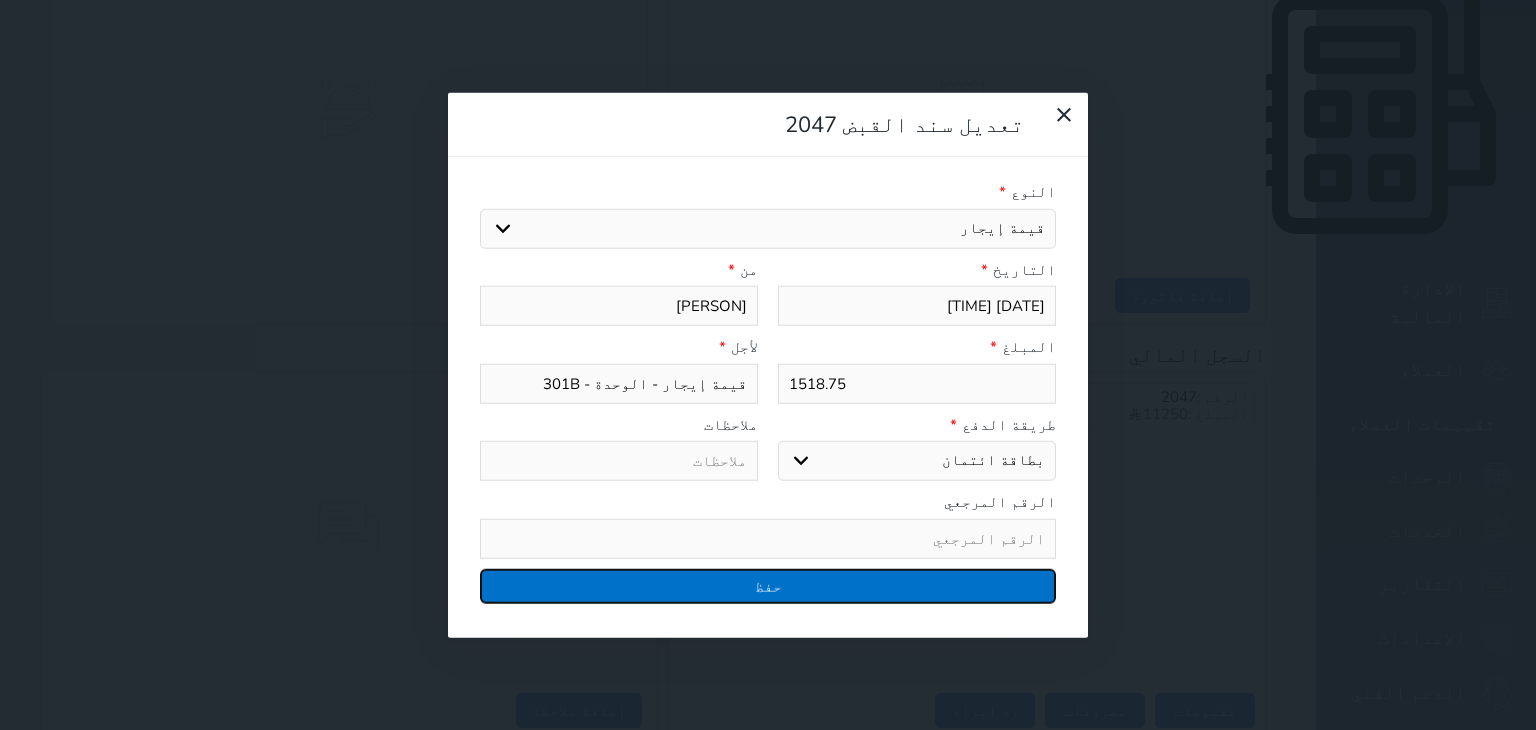 click on "حفظ" at bounding box center (768, 585) 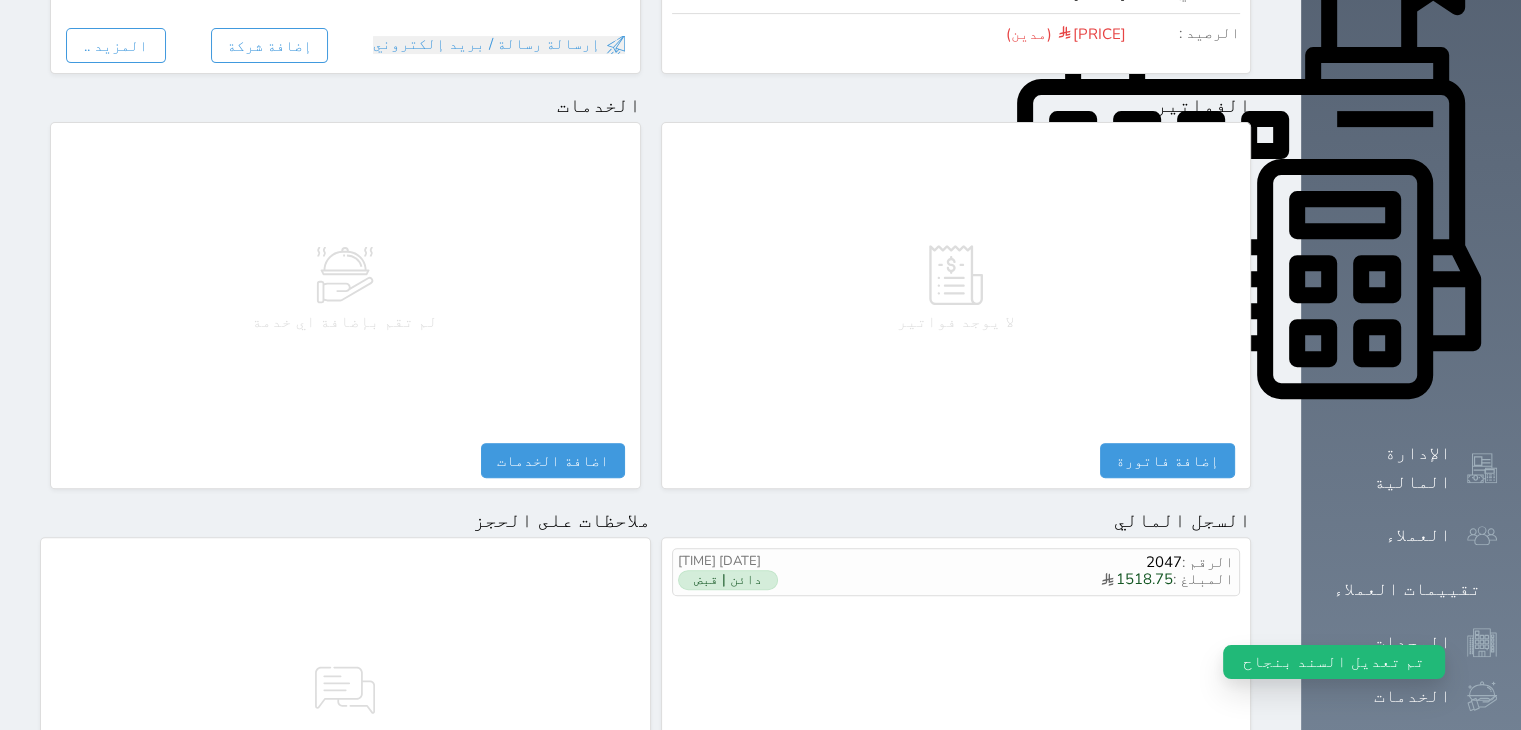 scroll, scrollTop: 993, scrollLeft: 0, axis: vertical 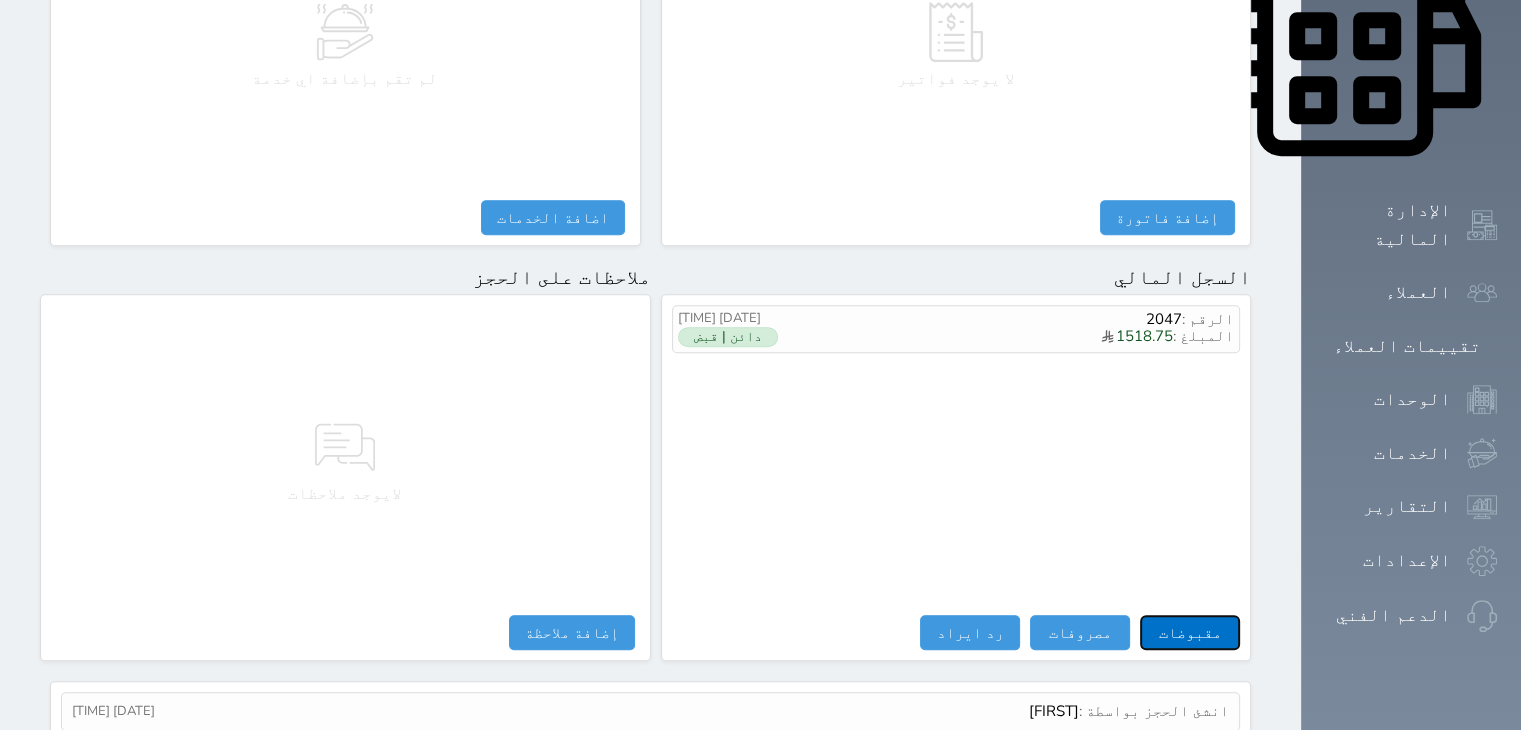 click on "مقبوضات" at bounding box center [1190, 632] 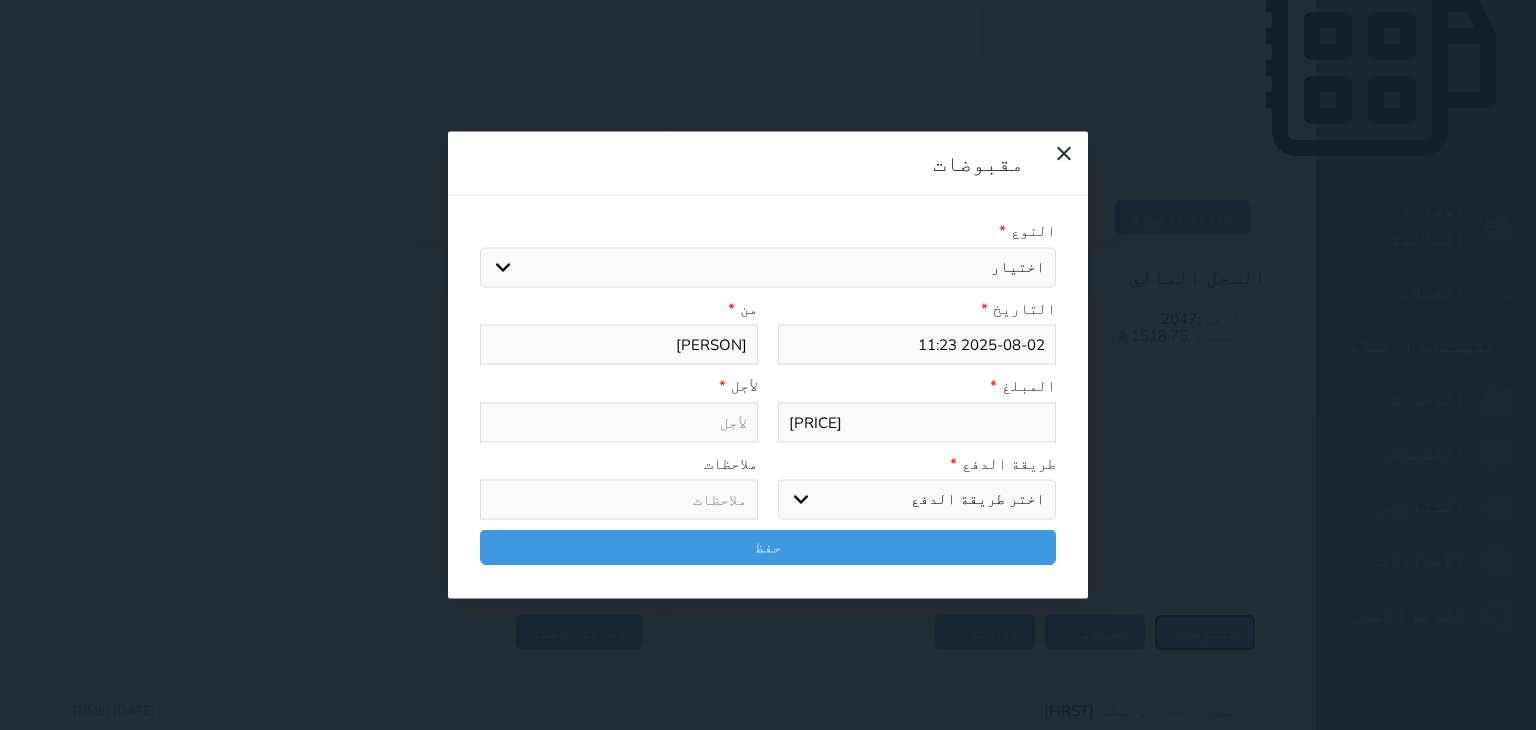 select 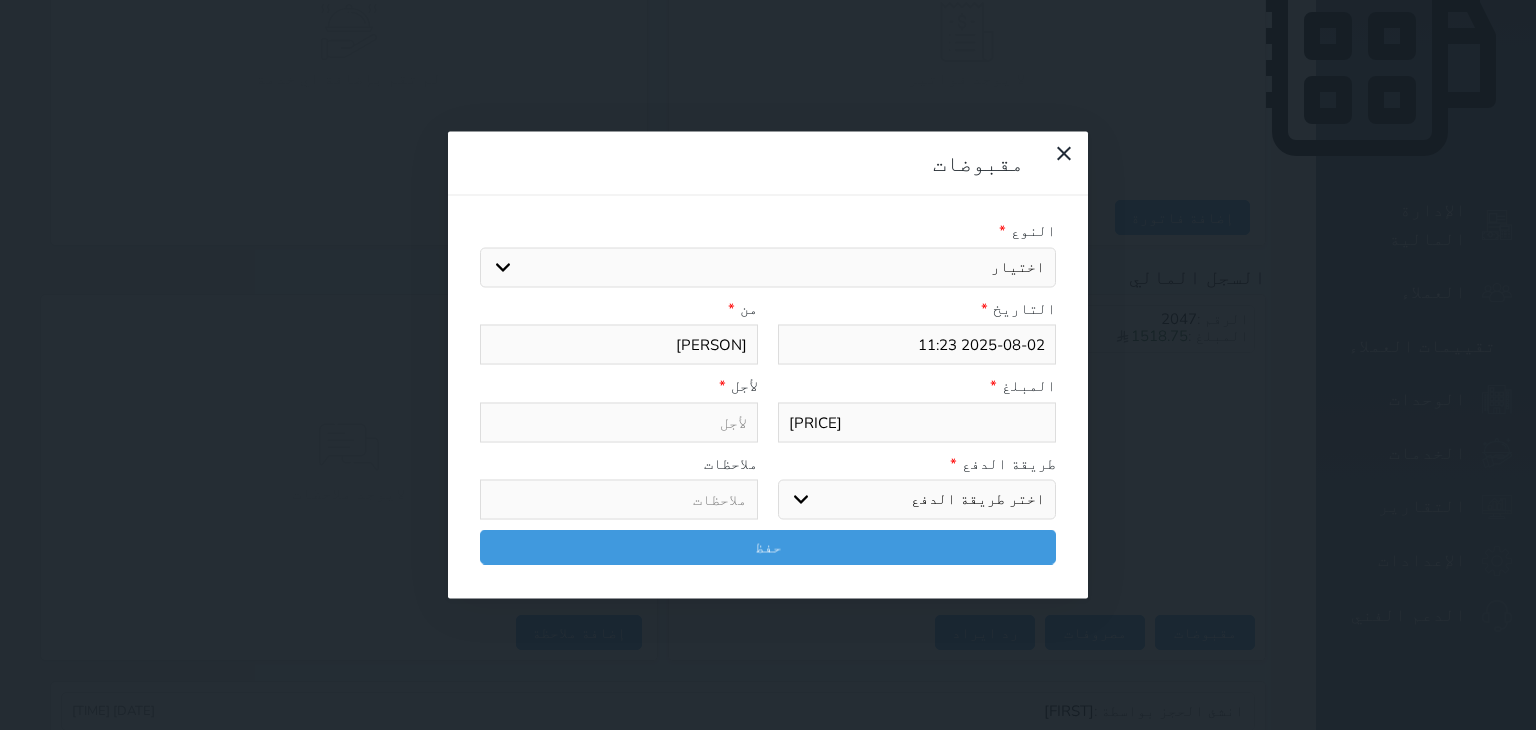 click on "اختيار   مقبوضات عامة قيمة إيجار فواتير تامين عربون لا ينطبق آخر مغسلة واي فاي - الإنترنت مواقف السيارات طعام الأغذية والمشروبات مشروبات المشروبات الباردة المشروبات الساخنة الإفطار غداء عشاء مخبز و كعك حمام سباحة الصالة الرياضية سبا و خدمات الجمال اختيار وإسقاط (خدمات النقل) ميني بار كابل - تلفزيون سرير إضافي تصفيف الشعر التسوق خدمات الجولات السياحية المنظمة خدمات الدليل السياحي" at bounding box center [768, 267] 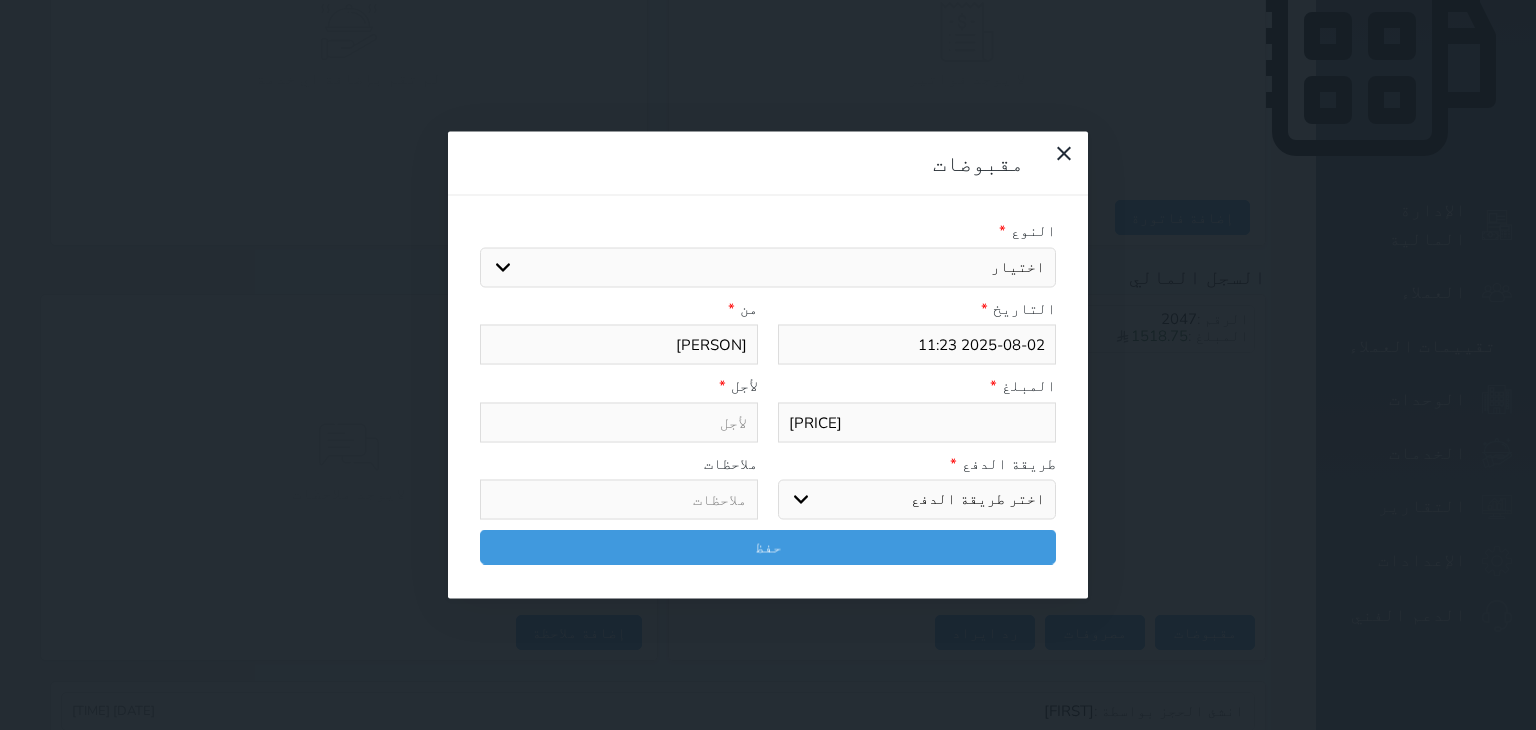 select on "133017" 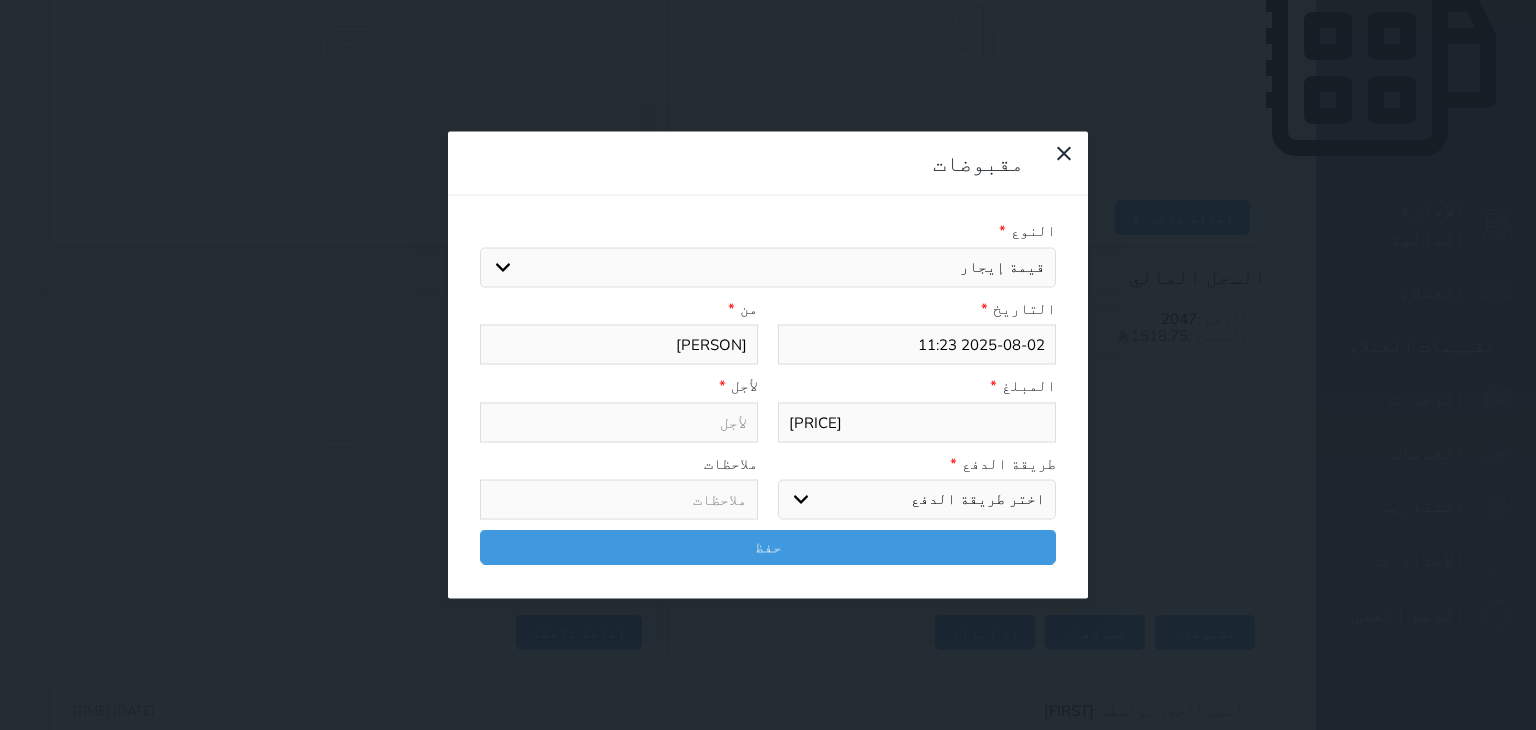 click on "اختيار   مقبوضات عامة قيمة إيجار فواتير تامين عربون لا ينطبق آخر مغسلة واي فاي - الإنترنت مواقف السيارات طعام الأغذية والمشروبات مشروبات المشروبات الباردة المشروبات الساخنة الإفطار غداء عشاء مخبز و كعك حمام سباحة الصالة الرياضية سبا و خدمات الجمال اختيار وإسقاط (خدمات النقل) ميني بار كابل - تلفزيون سرير إضافي تصفيف الشعر التسوق خدمات الجولات السياحية المنظمة خدمات الدليل السياحي" at bounding box center (768, 267) 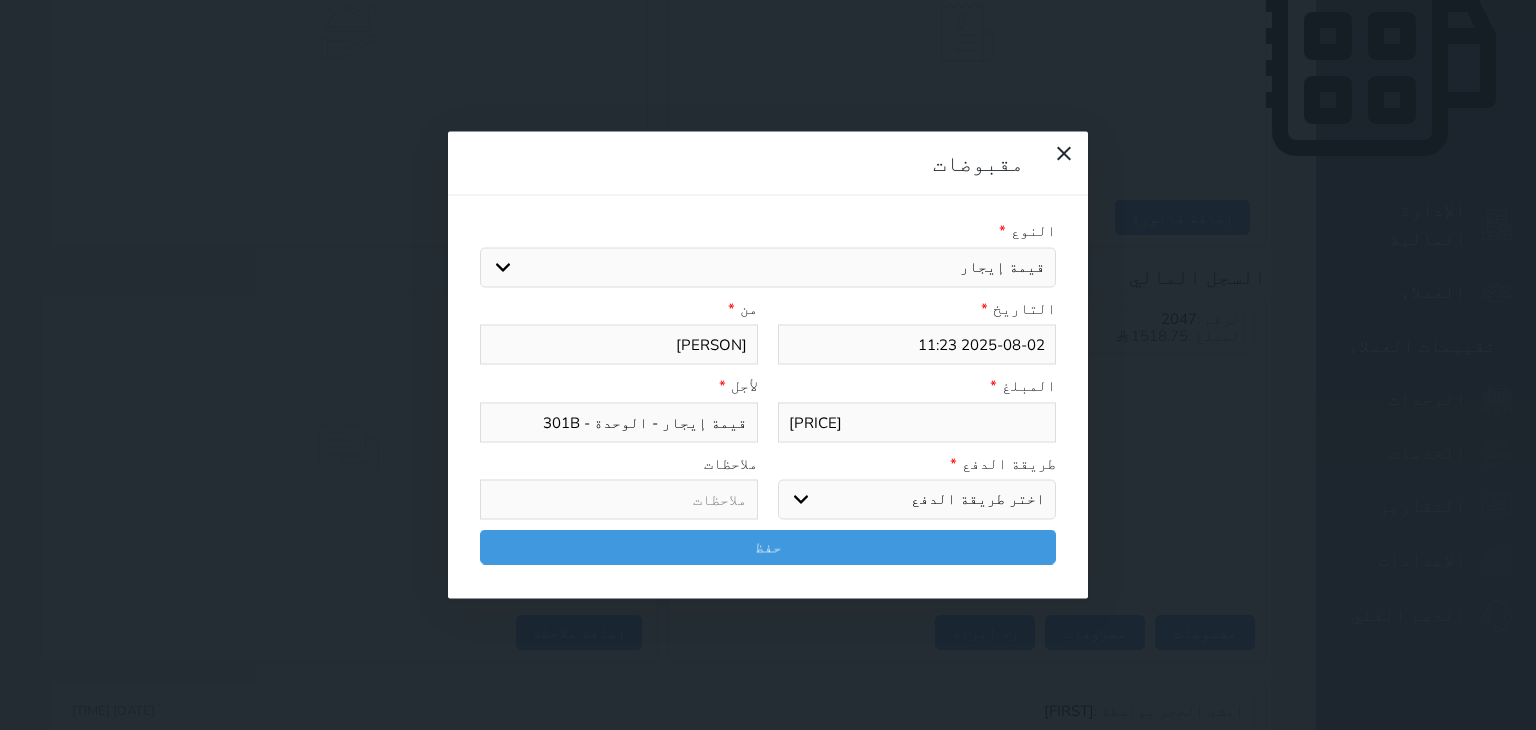 click on "اختر طريقة الدفع   دفع نقدى   تحويل بنكى   مدى   بطاقة ائتمان   آجل" at bounding box center [917, 500] 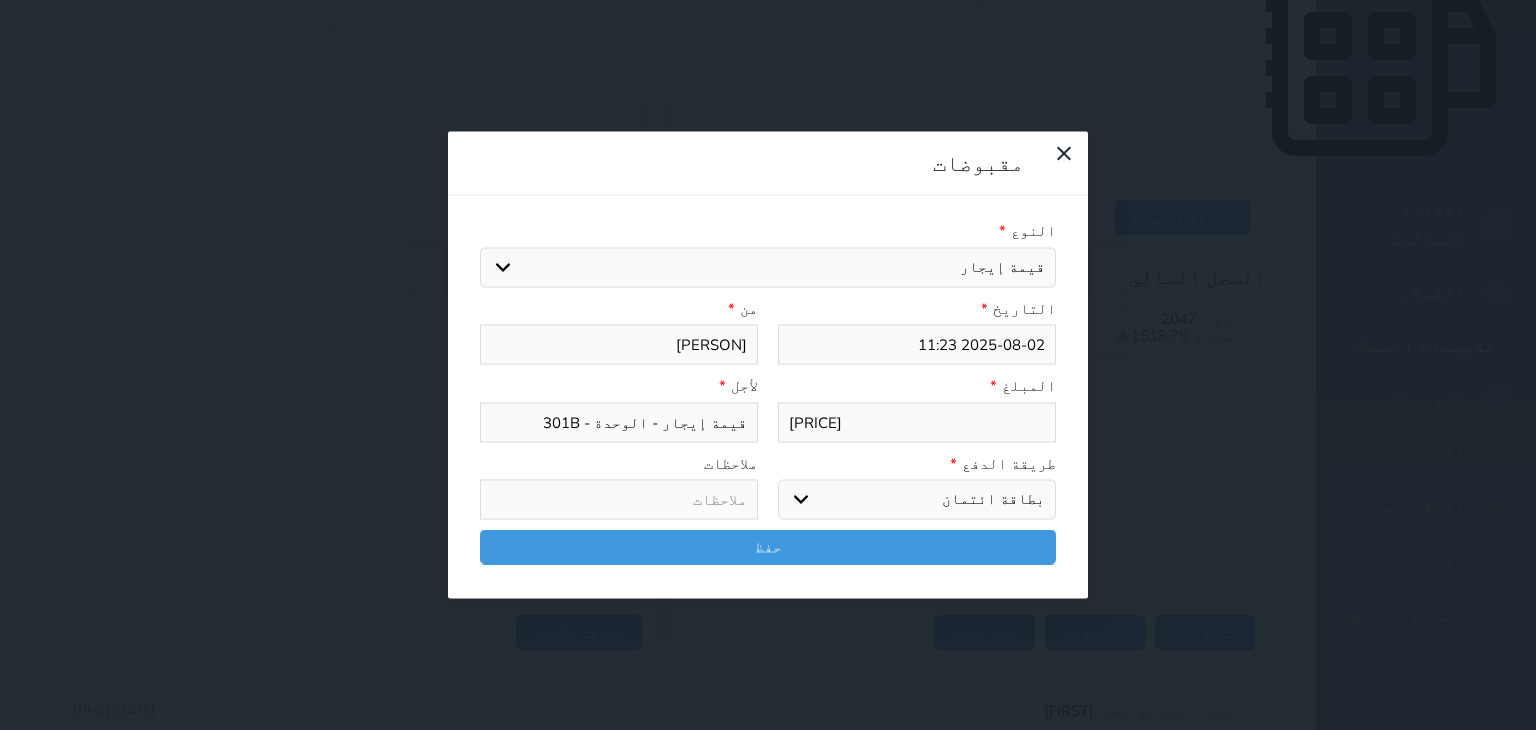 click on "اختر طريقة الدفع   دفع نقدى   تحويل بنكى   مدى   بطاقة ائتمان   آجل" at bounding box center (917, 500) 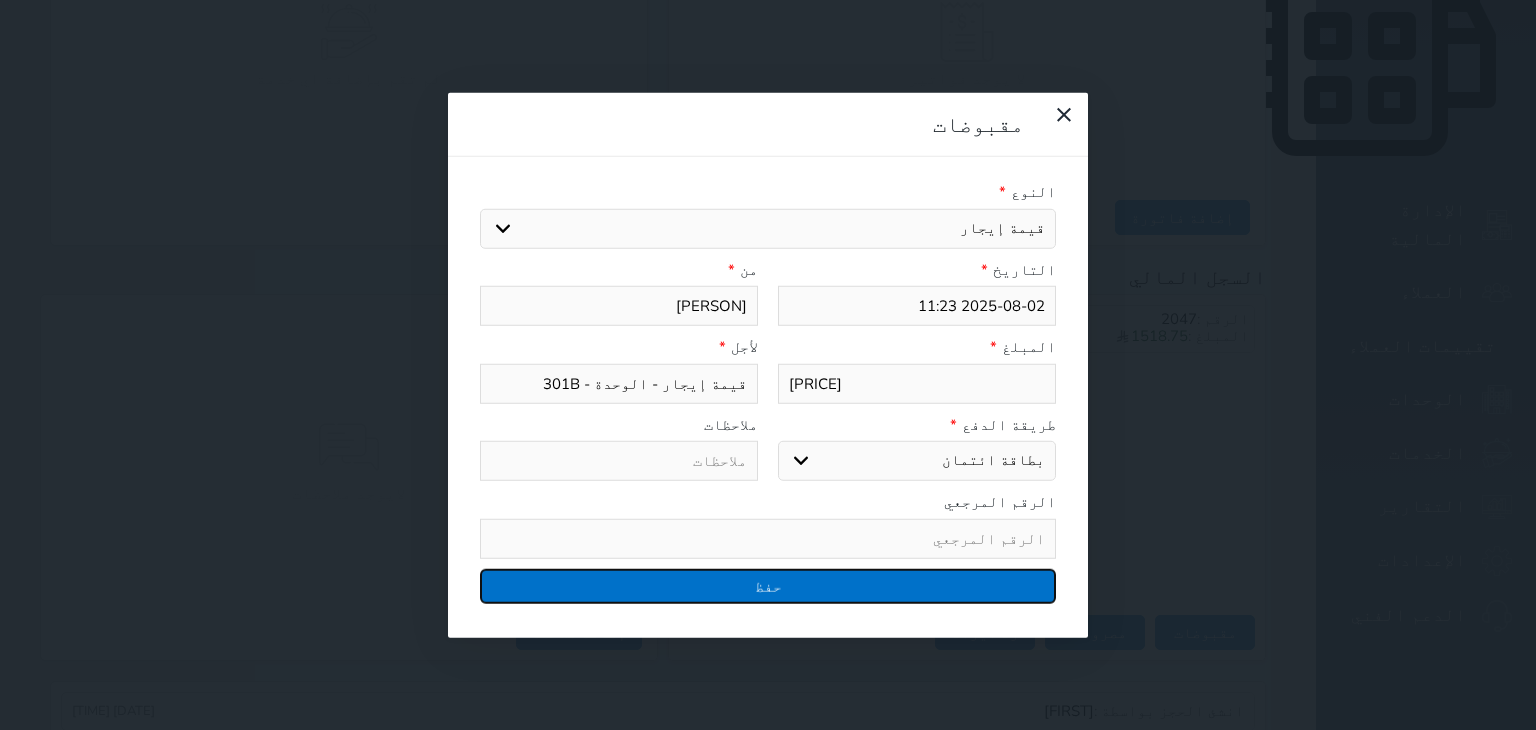 click on "حفظ" at bounding box center (768, 585) 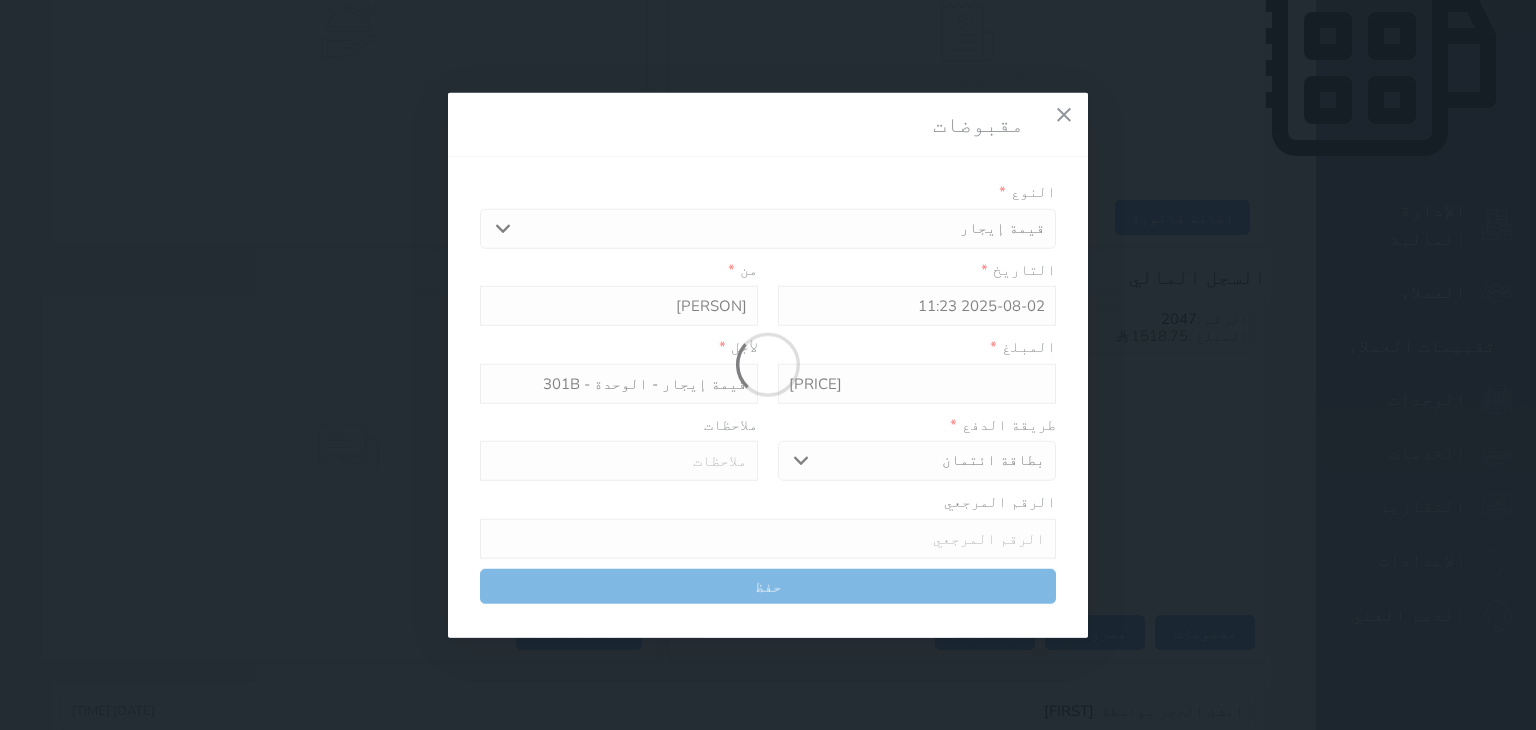 select 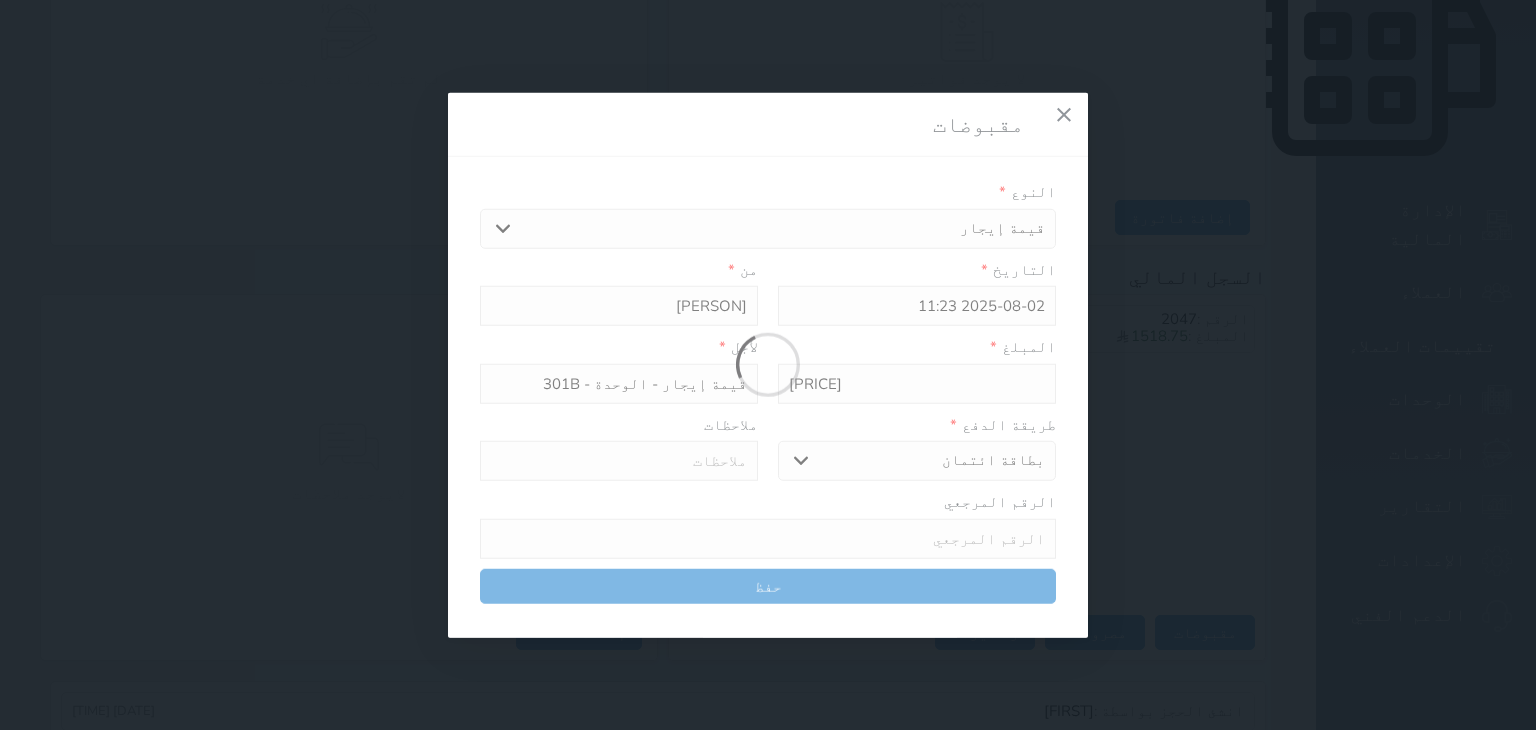 type 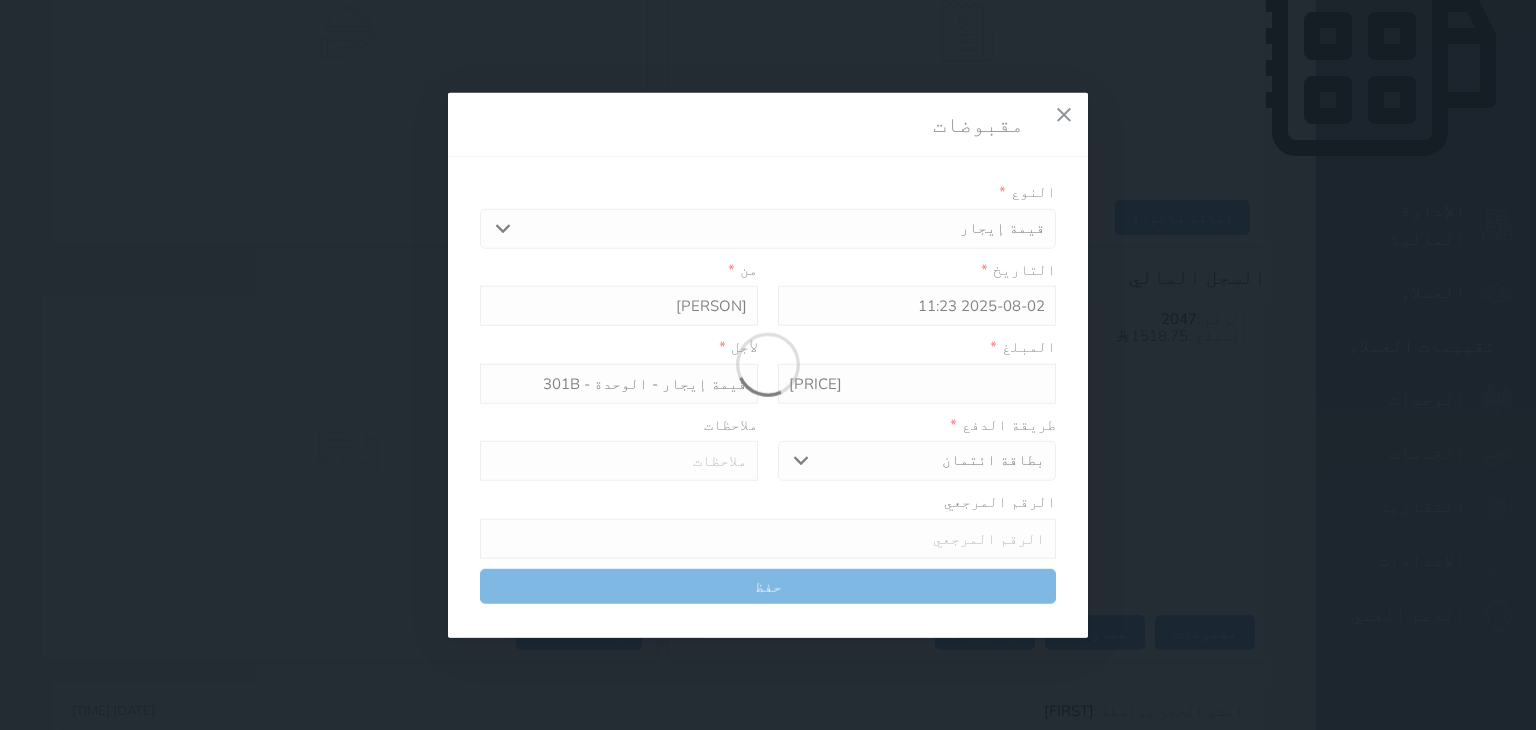 type on "0" 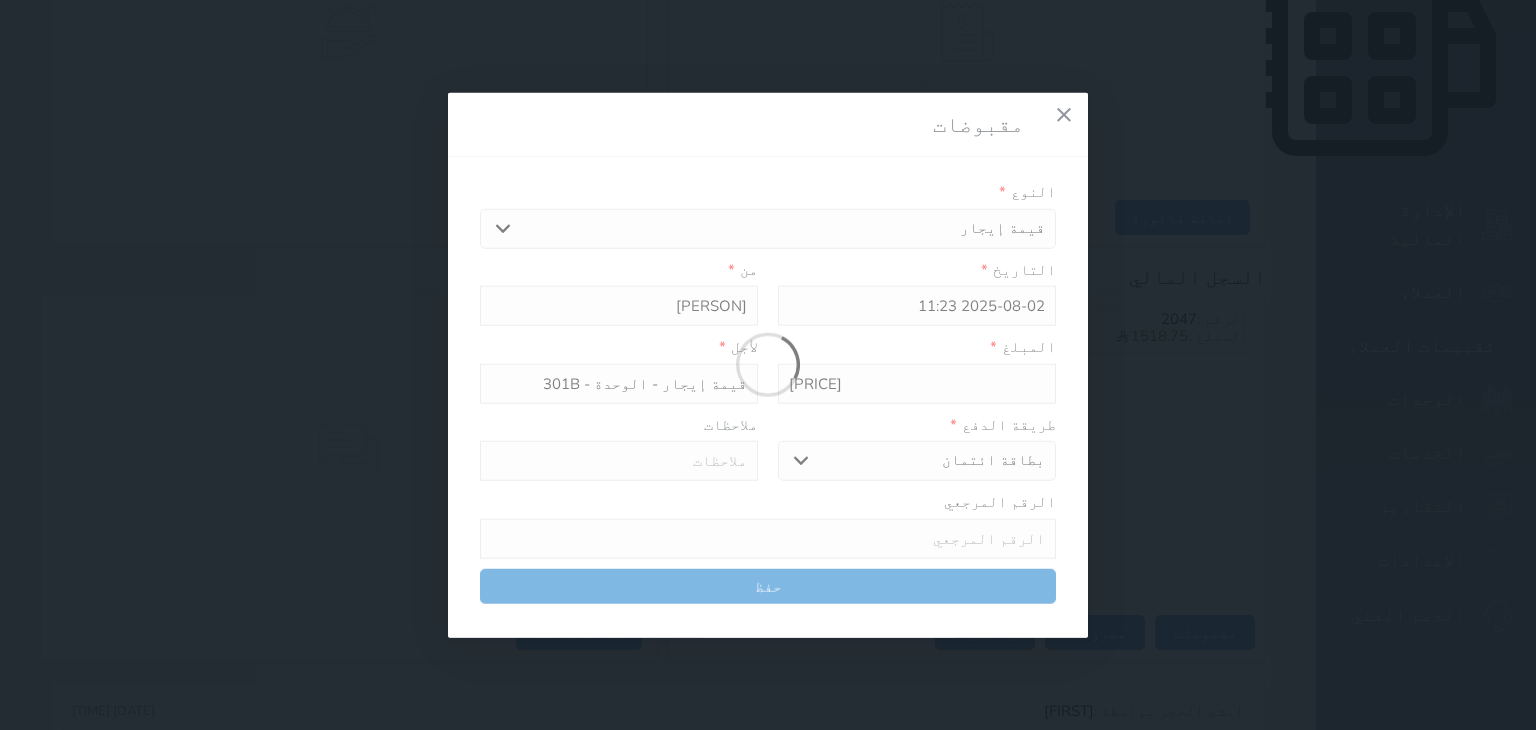 select 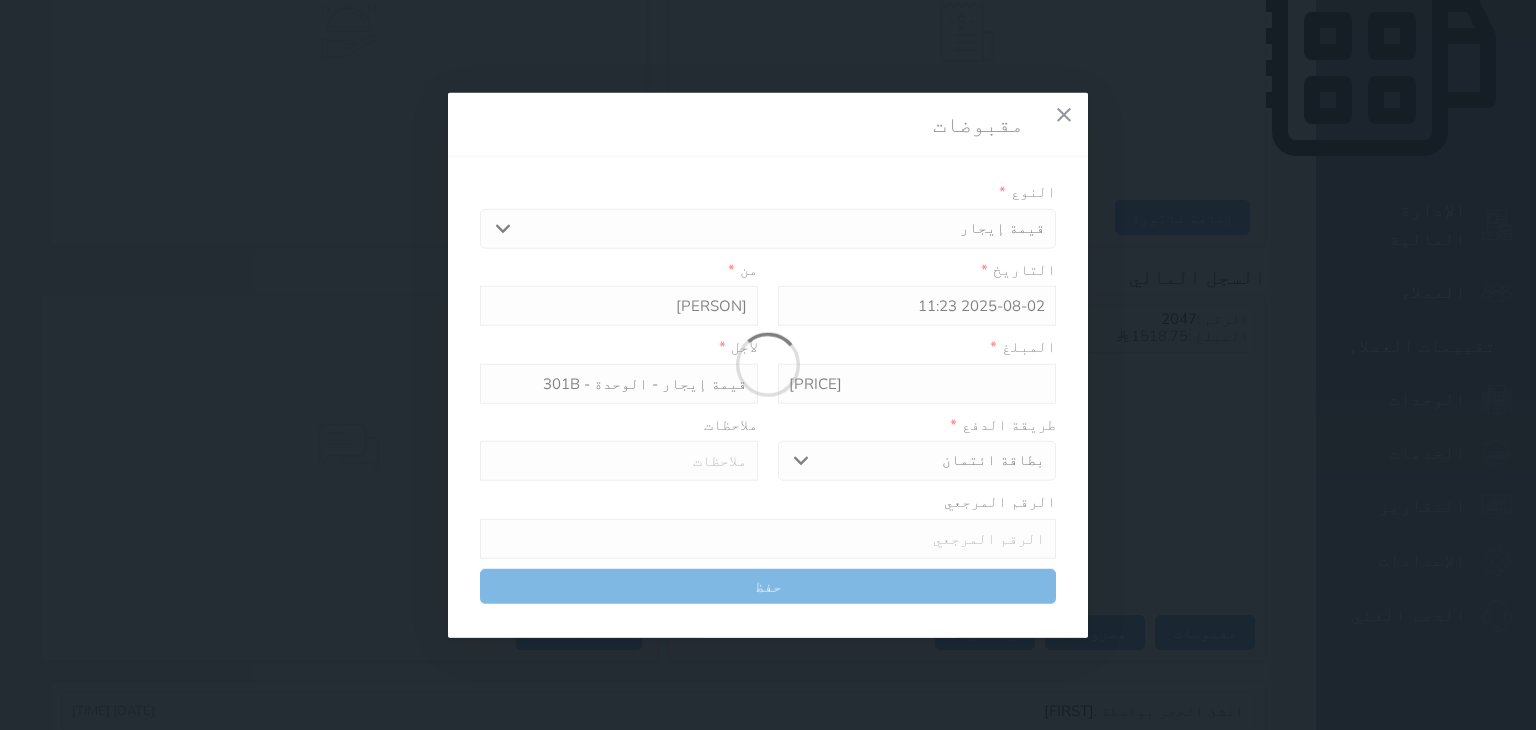 type on "0" 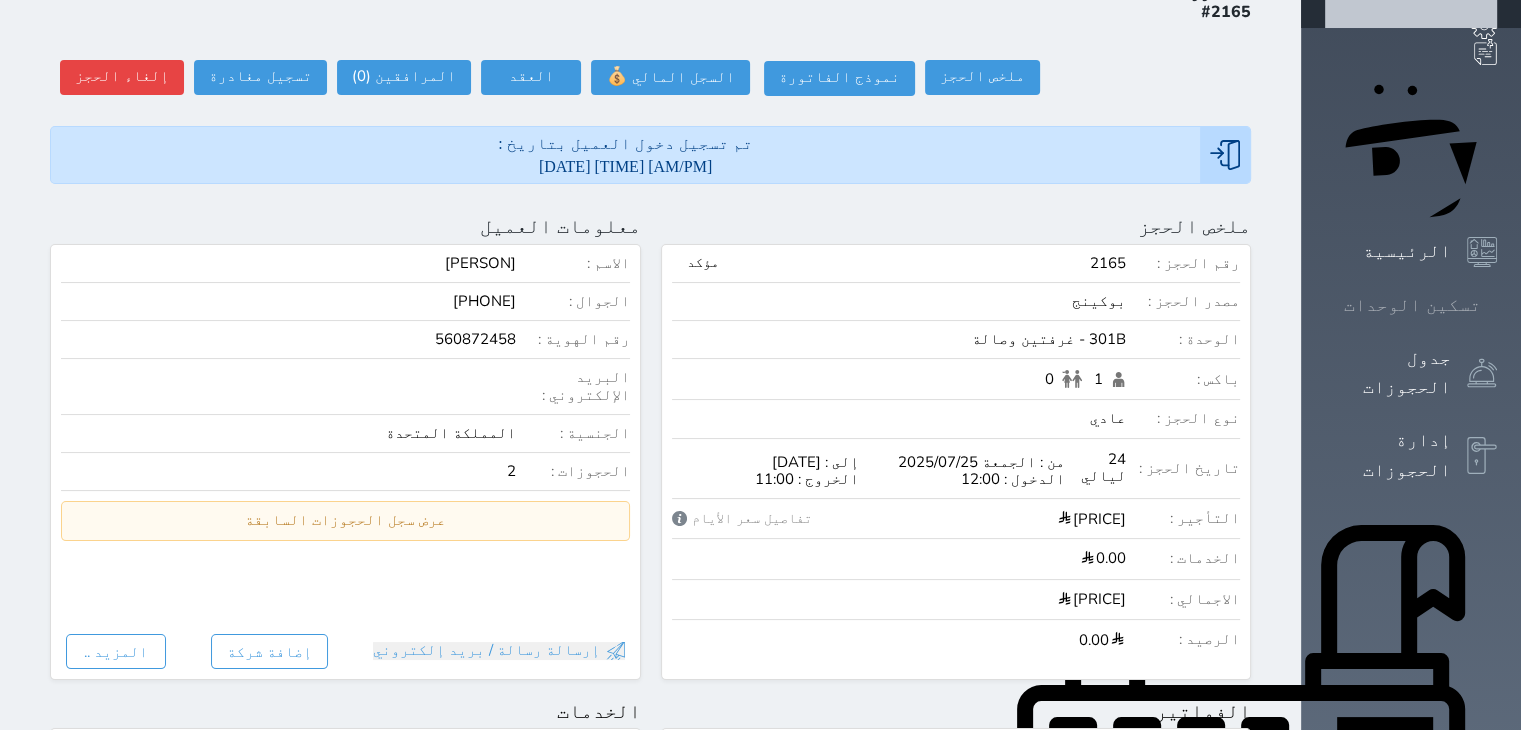 scroll, scrollTop: 142, scrollLeft: 0, axis: vertical 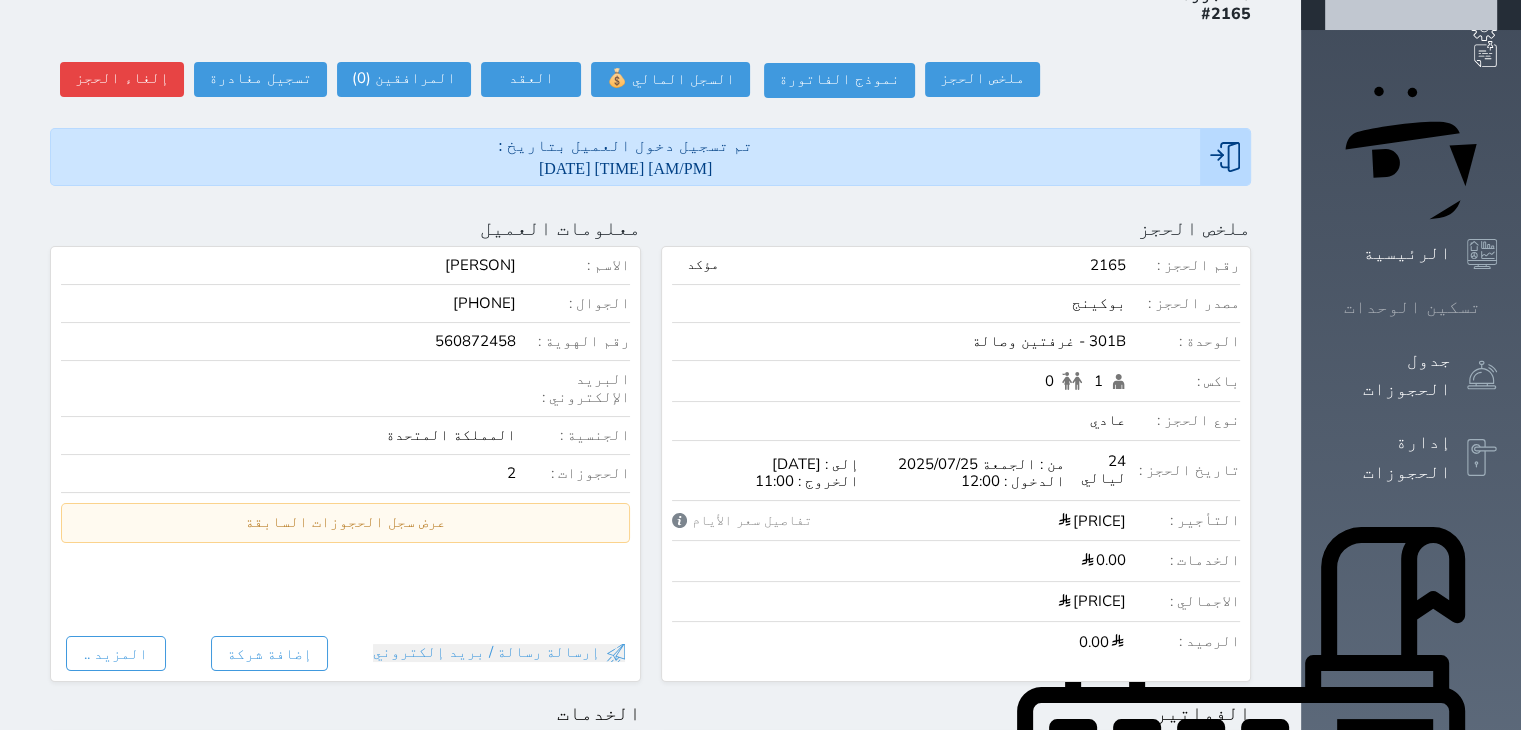 click on "تسكين الوحدات" at bounding box center (1412, 307) 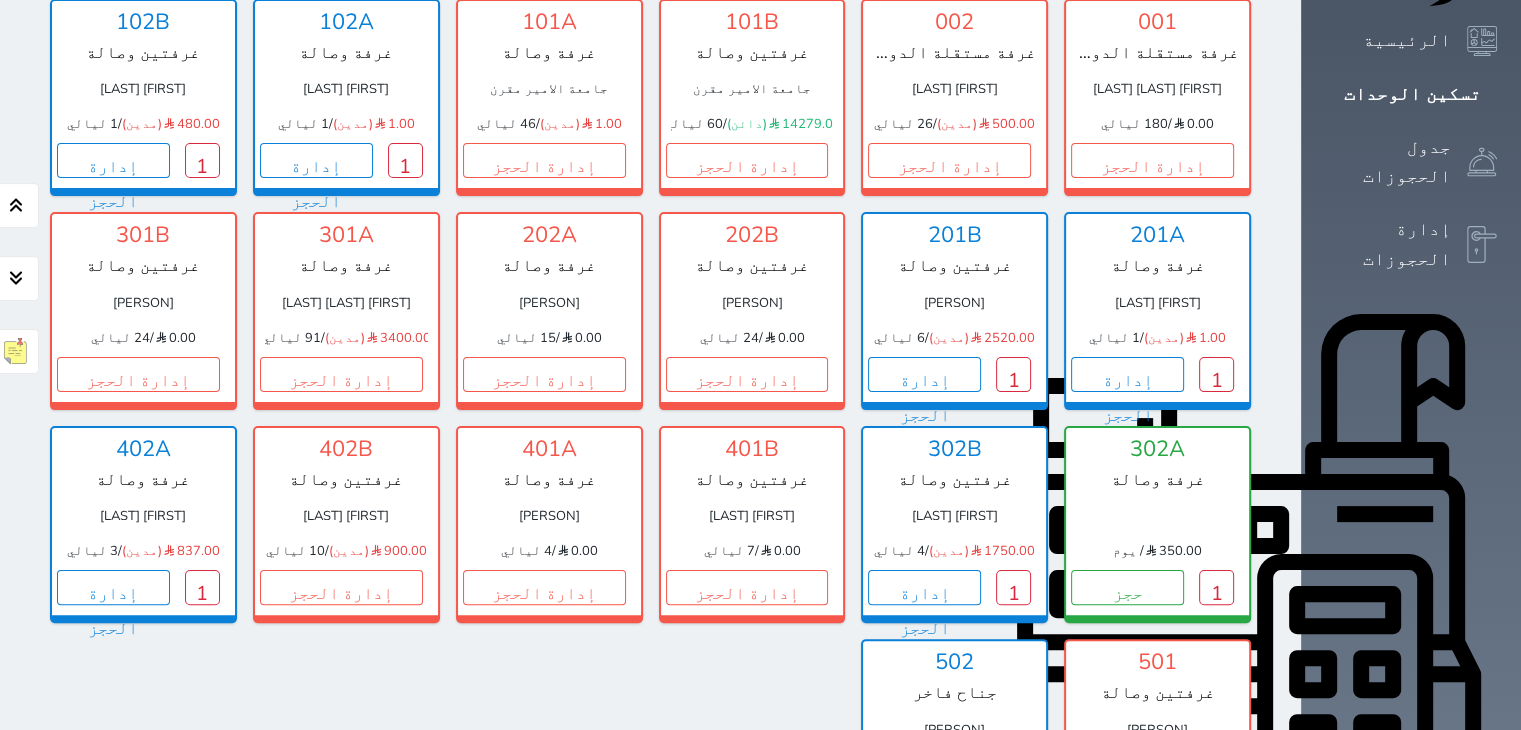 scroll, scrollTop: 356, scrollLeft: 0, axis: vertical 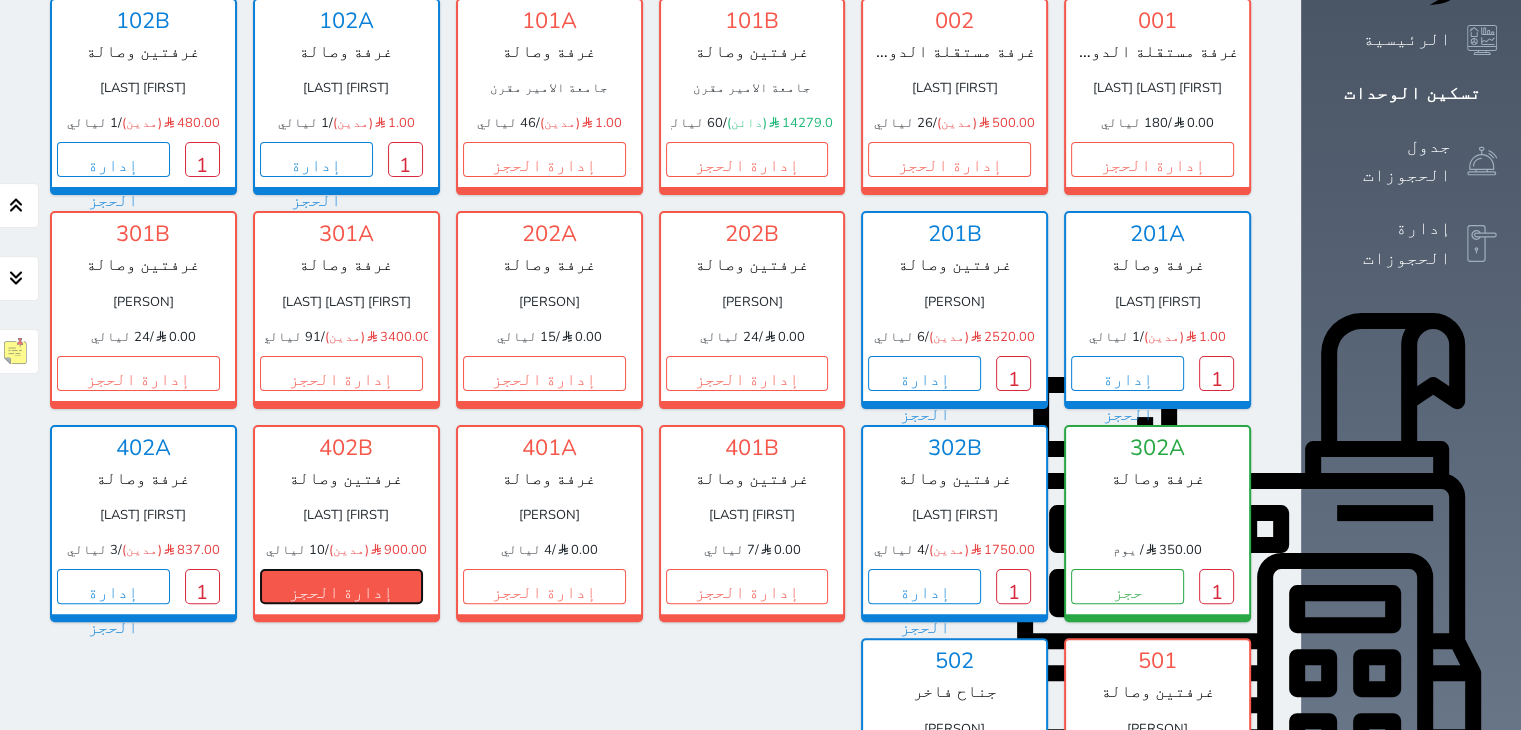 click on "إدارة الحجز" at bounding box center (341, 586) 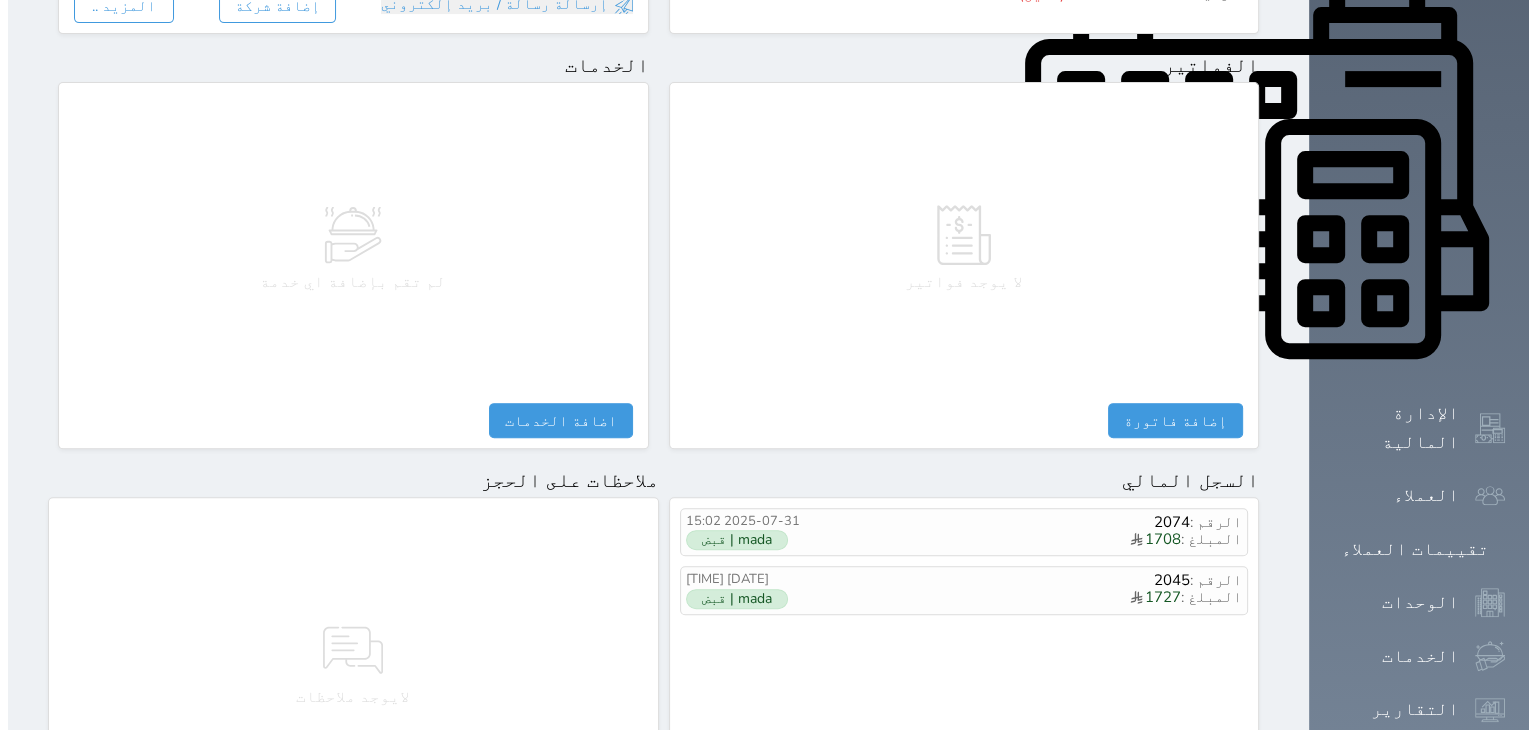 scroll, scrollTop: 791, scrollLeft: 0, axis: vertical 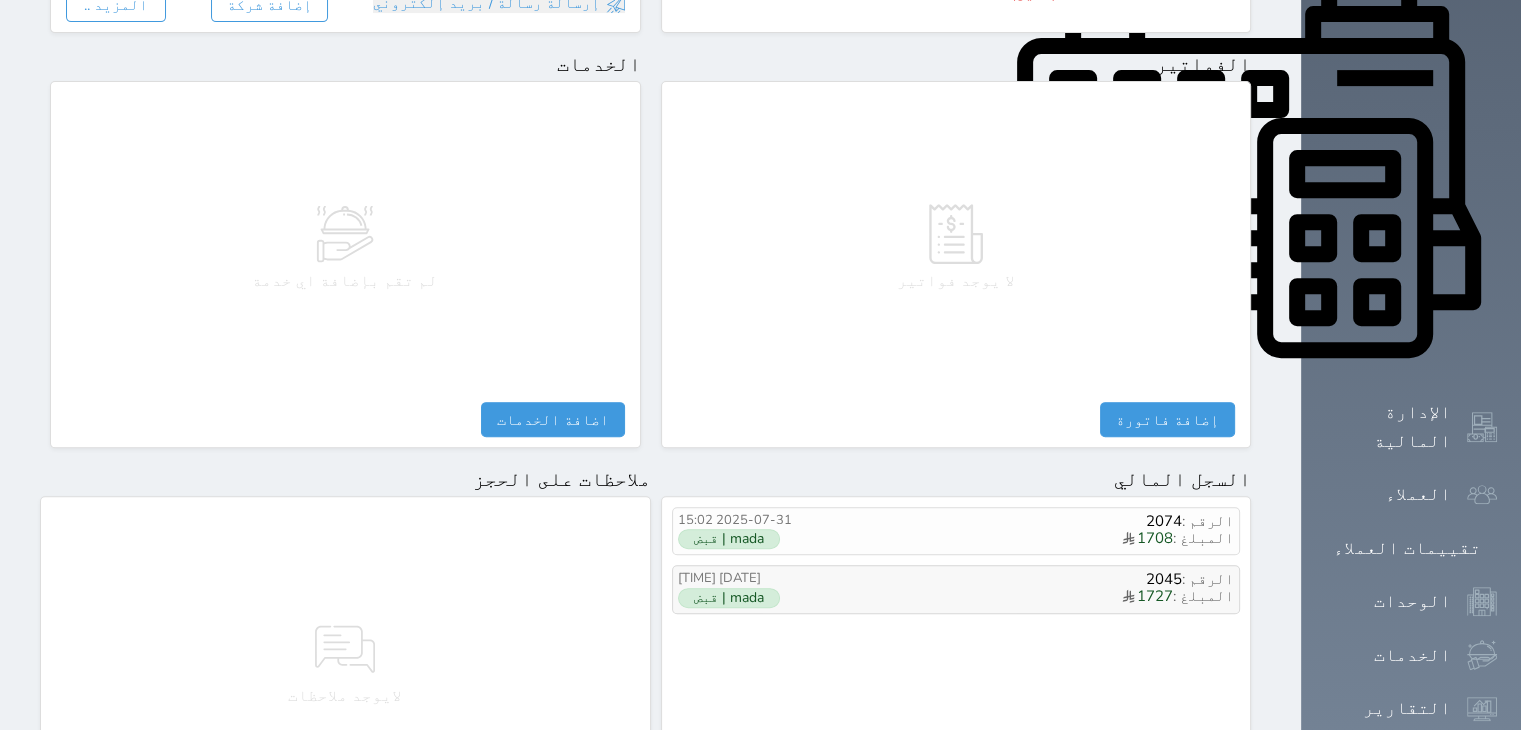 click on "المبلغ :  1727" at bounding box center (1039, 597) 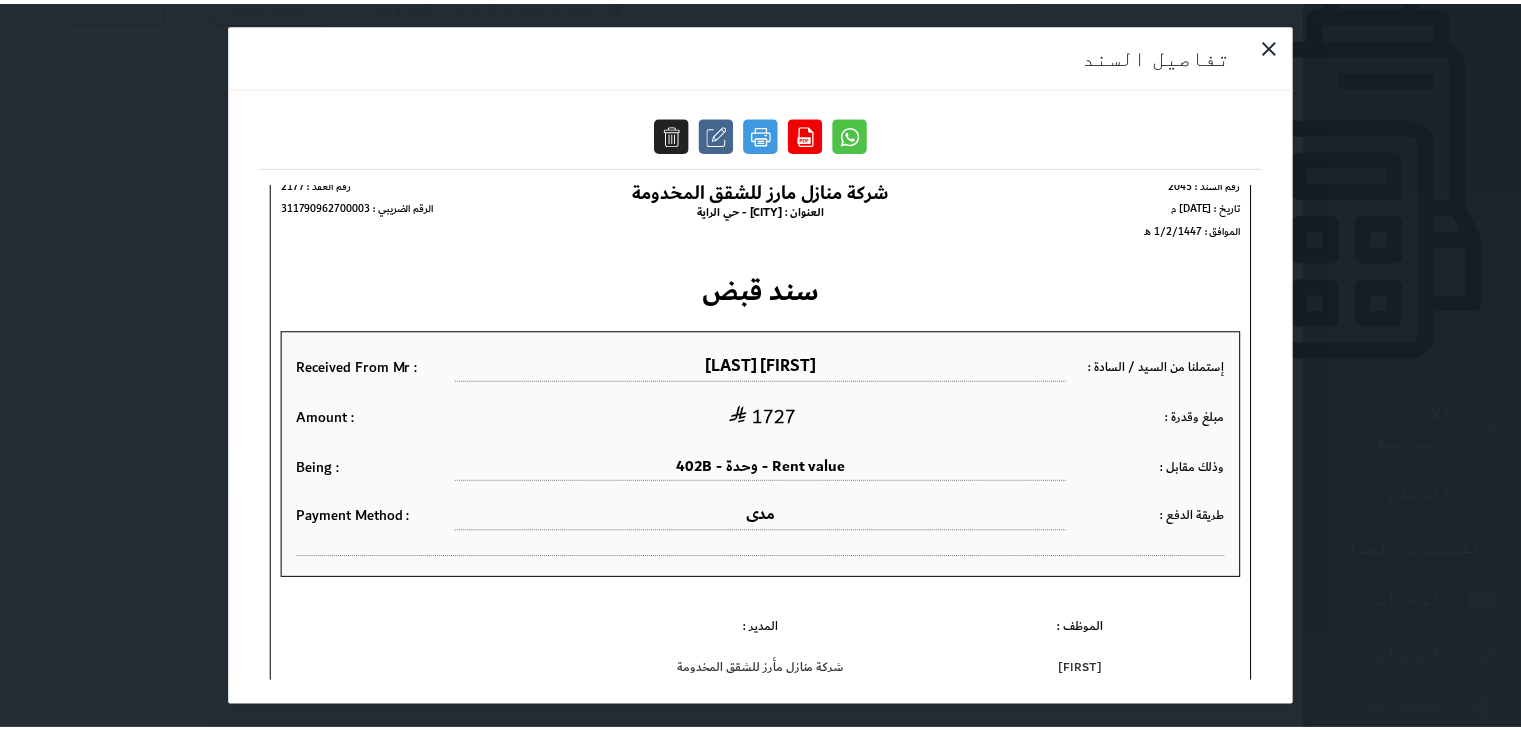scroll, scrollTop: 0, scrollLeft: 0, axis: both 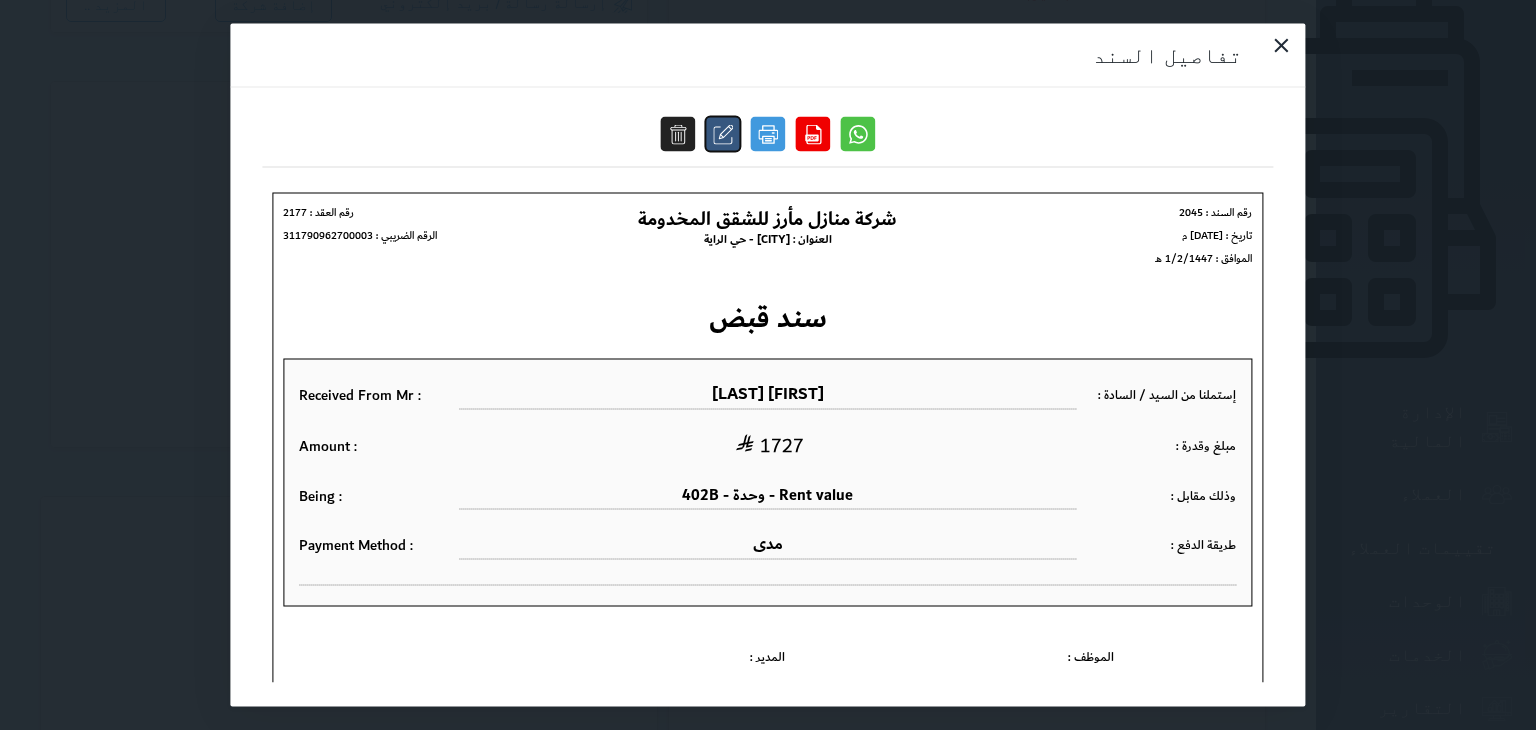 click at bounding box center (723, 134) 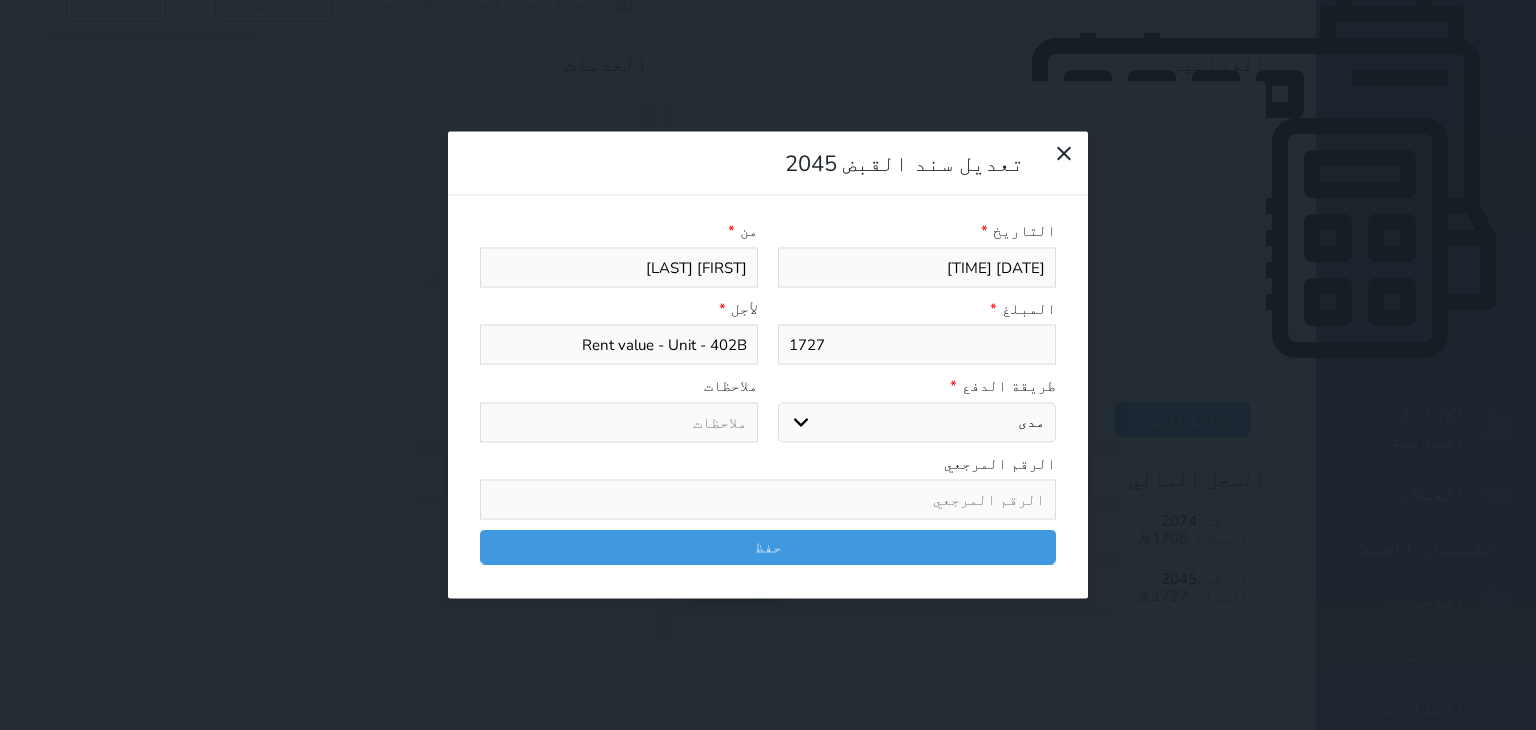 select on "133017" 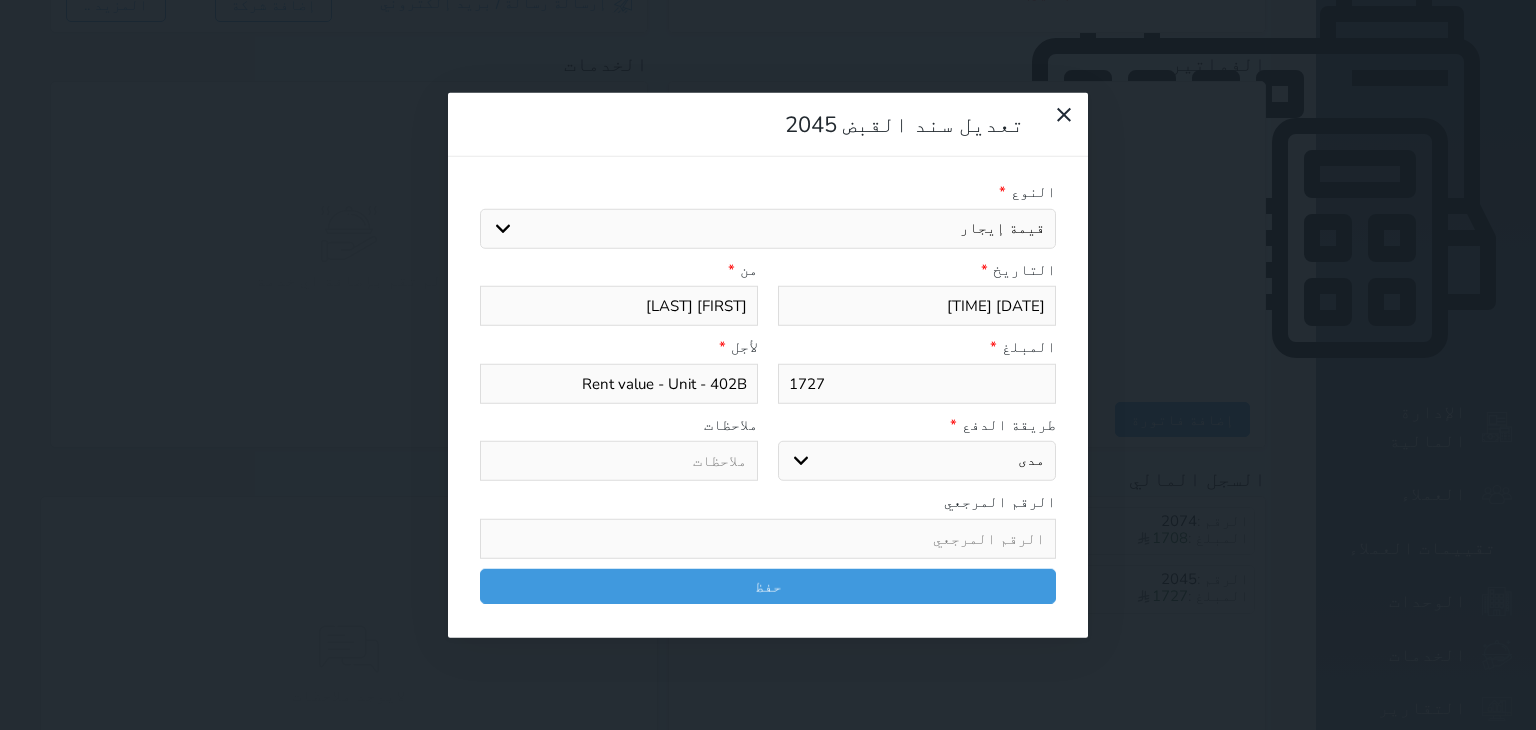 click on "1727" at bounding box center (917, 383) 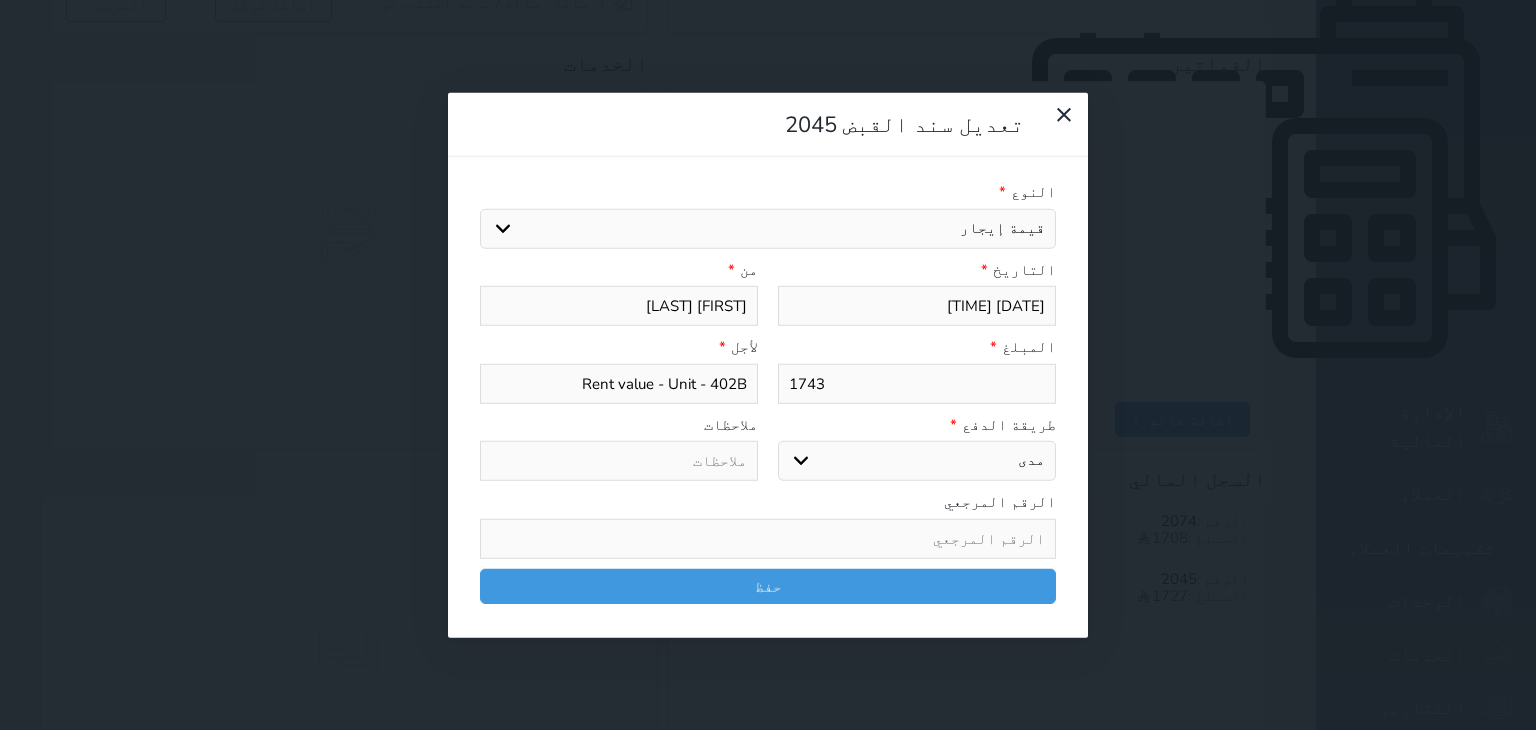 type on "1743" 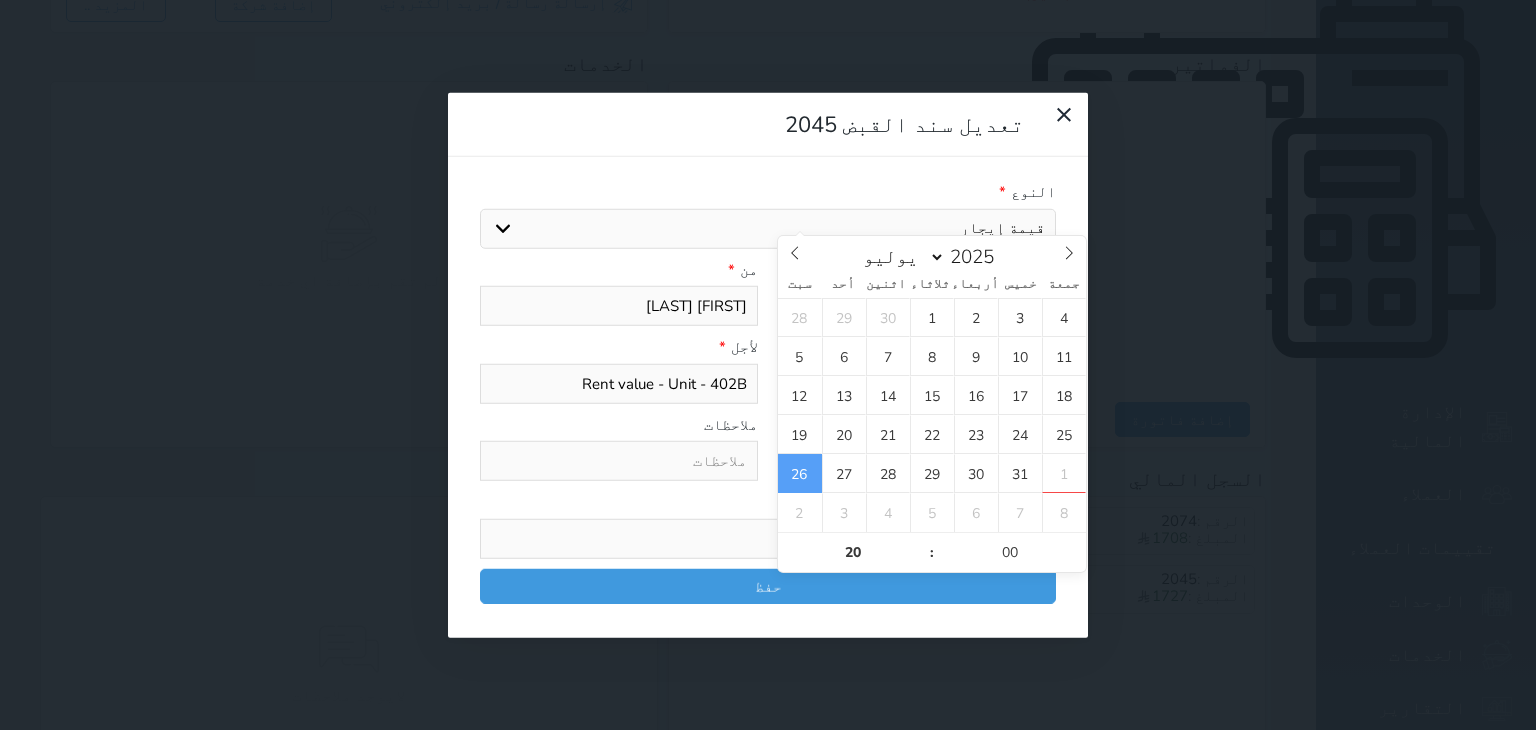 click on "[DATE] [TIME]" at bounding box center [917, 306] 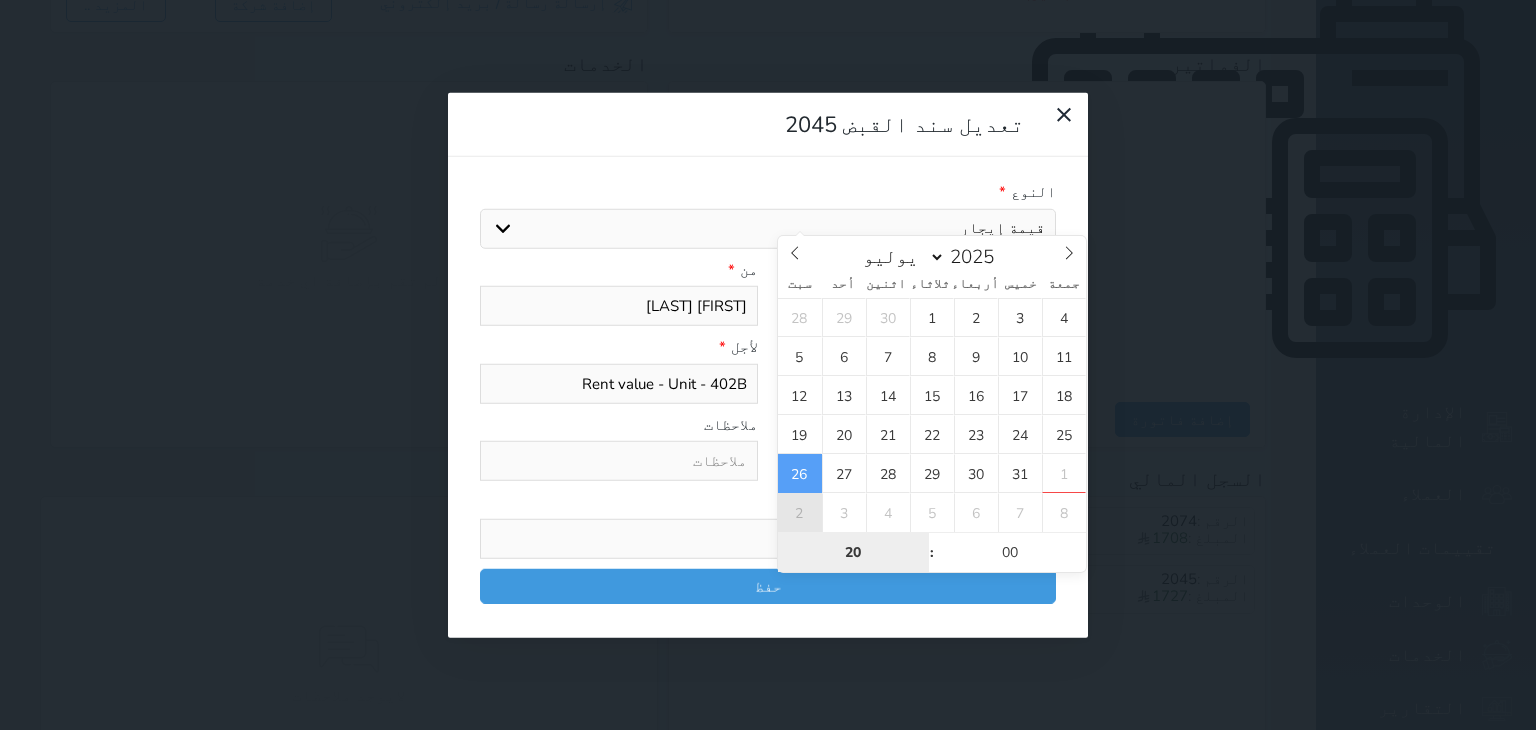 select on "7" 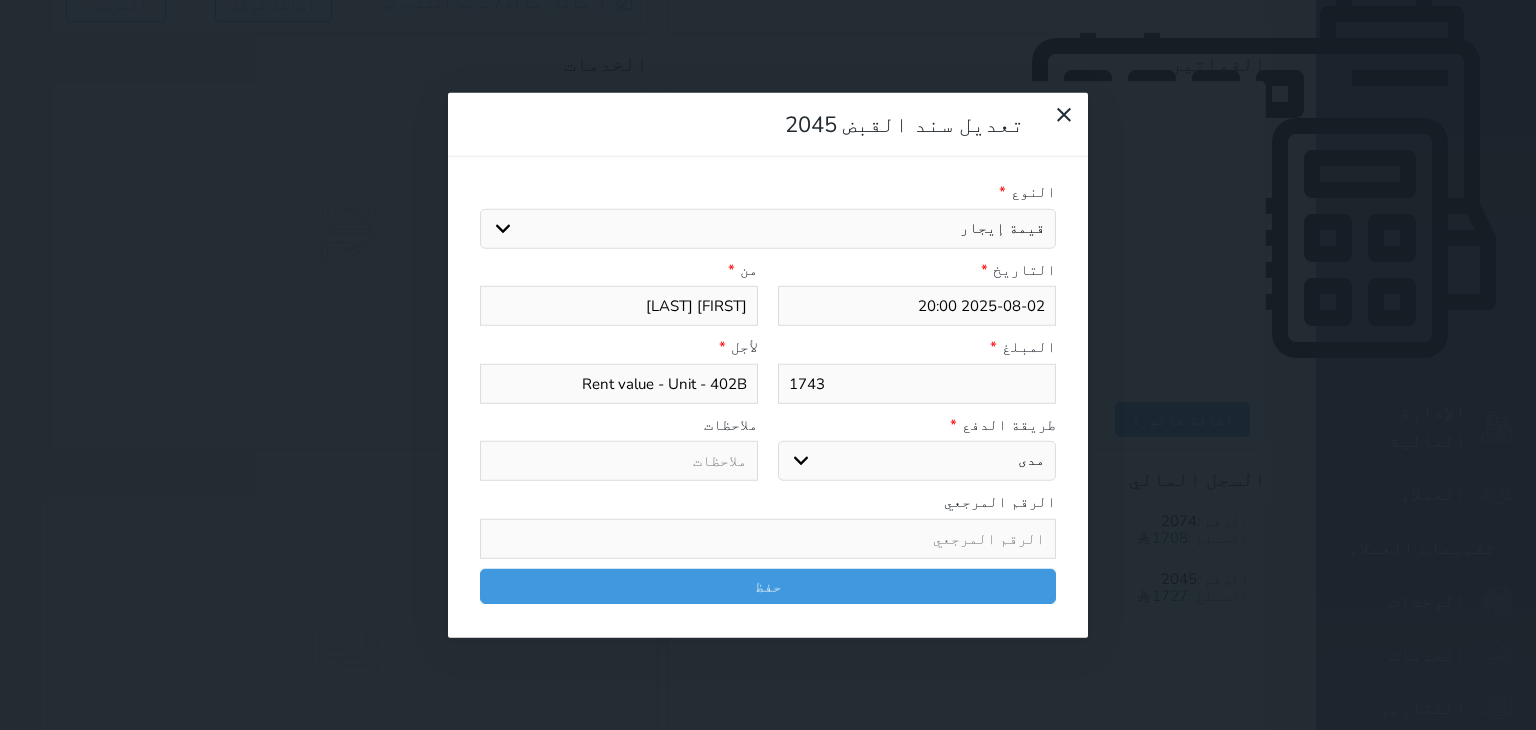 click on "التاريخ *" at bounding box center (917, 269) 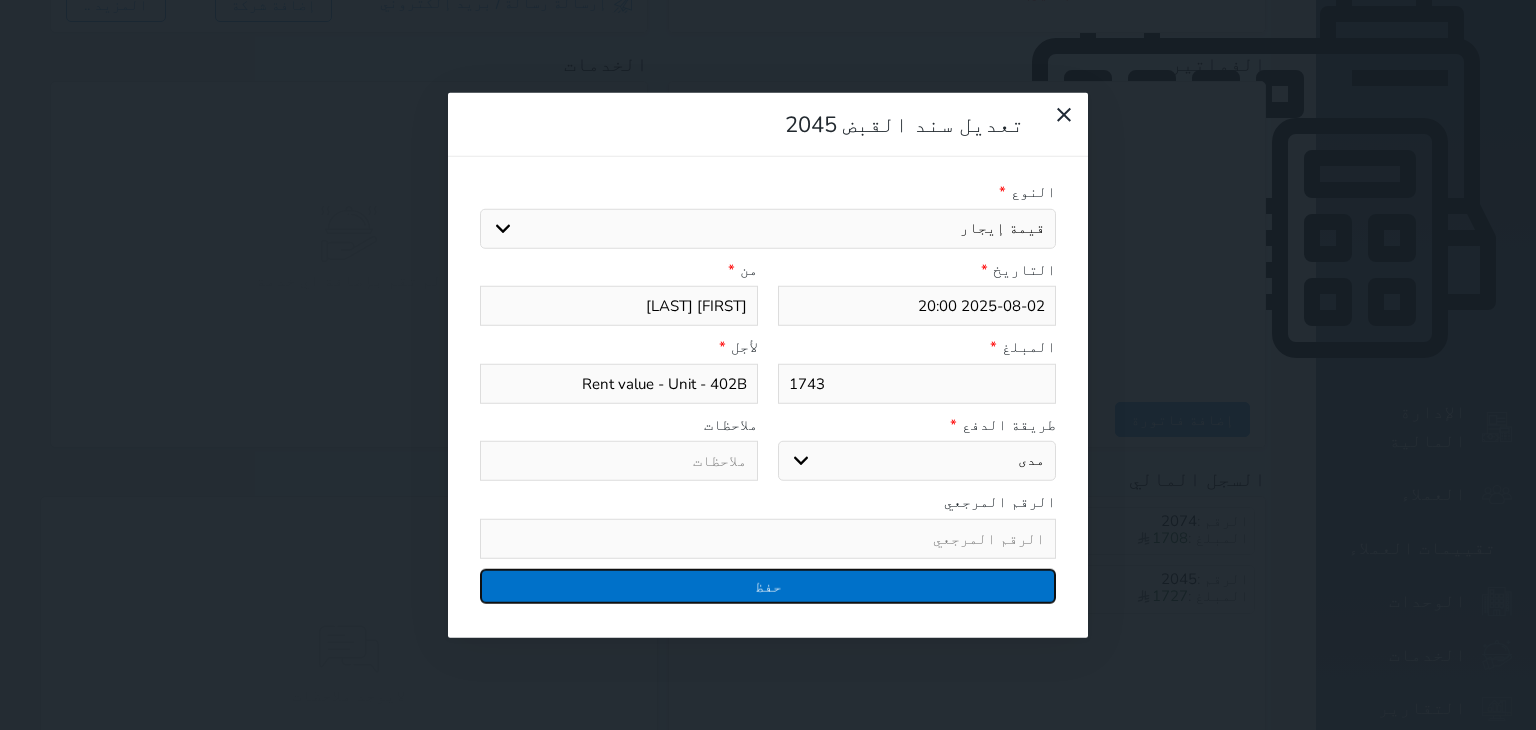 click on "حفظ" at bounding box center [768, 585] 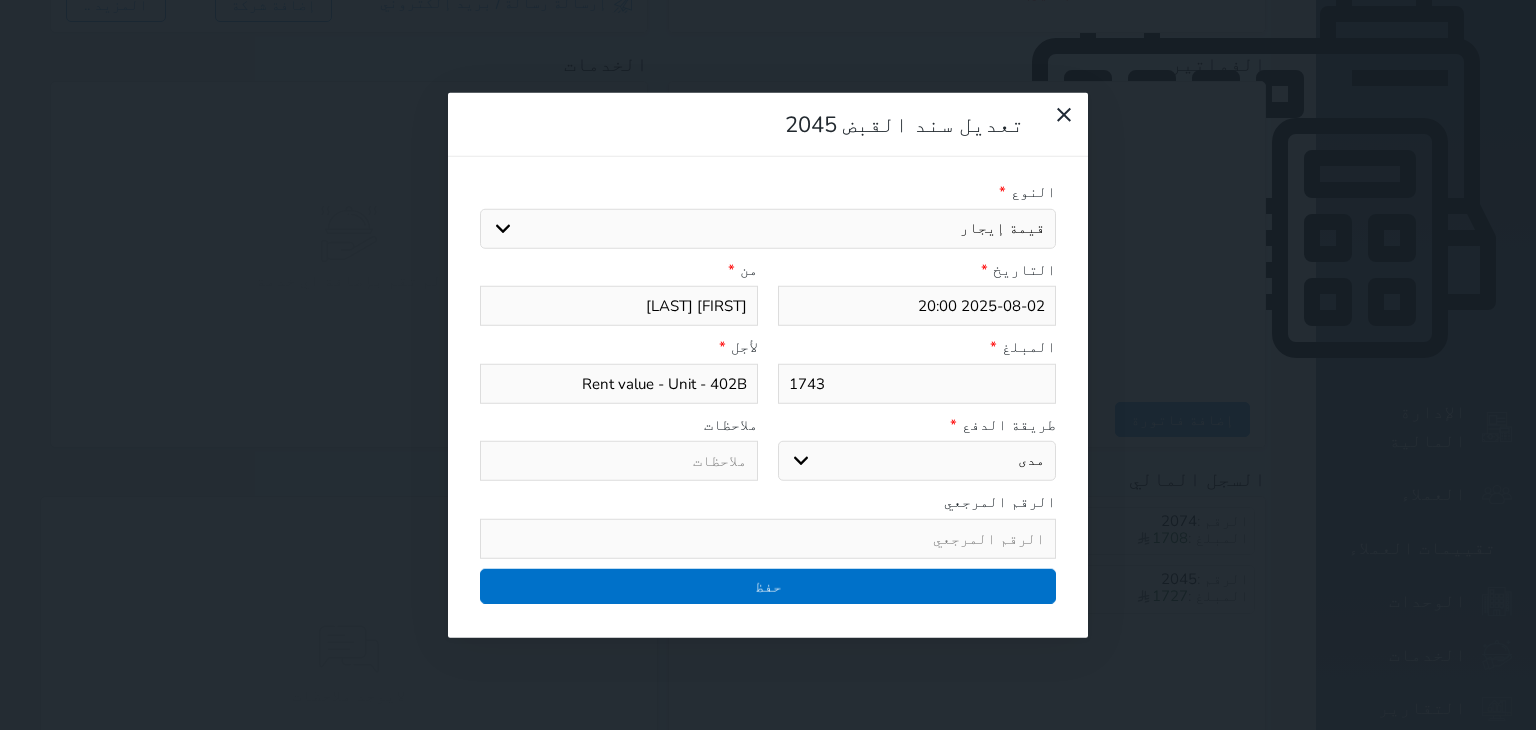 type on "[DATE] [TIME]" 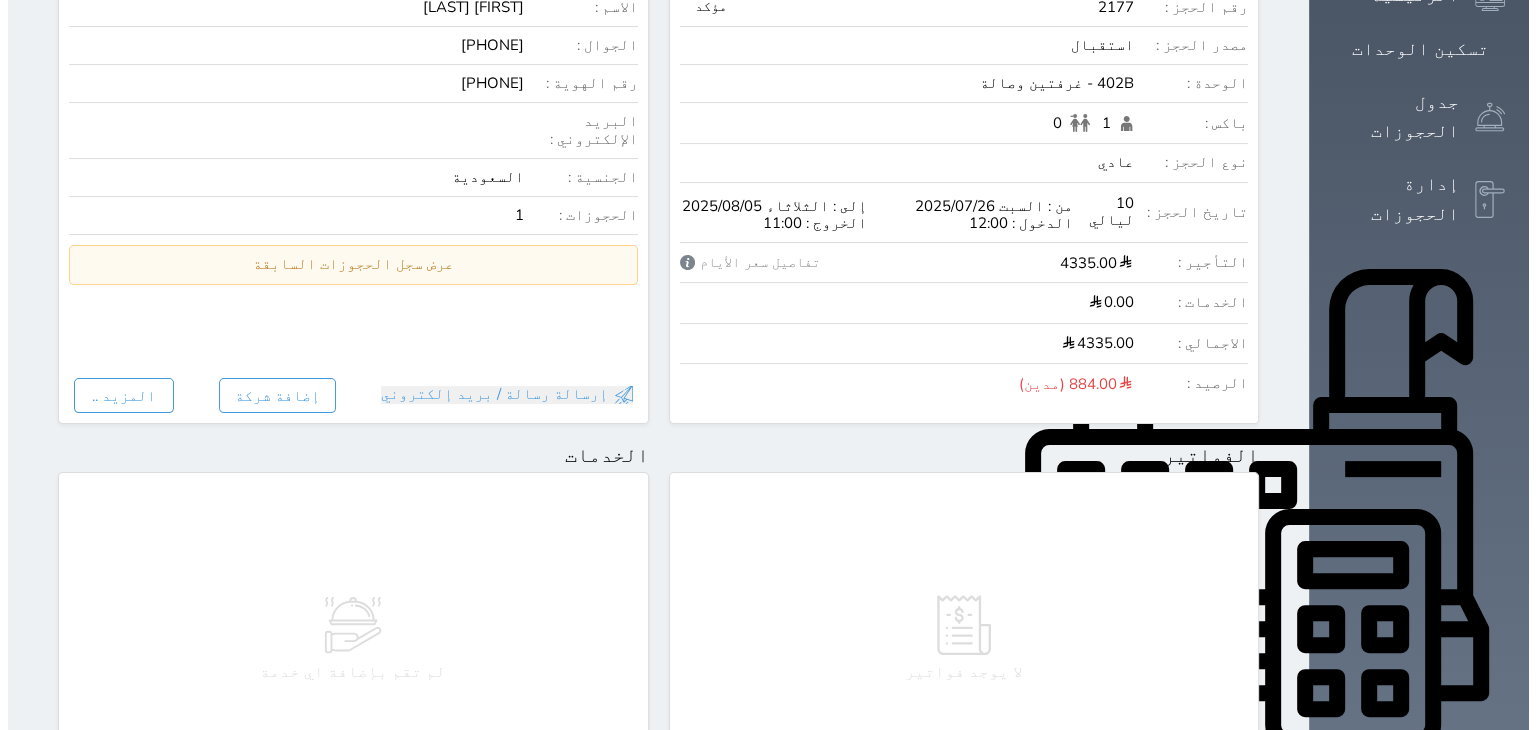 scroll, scrollTop: 250, scrollLeft: 0, axis: vertical 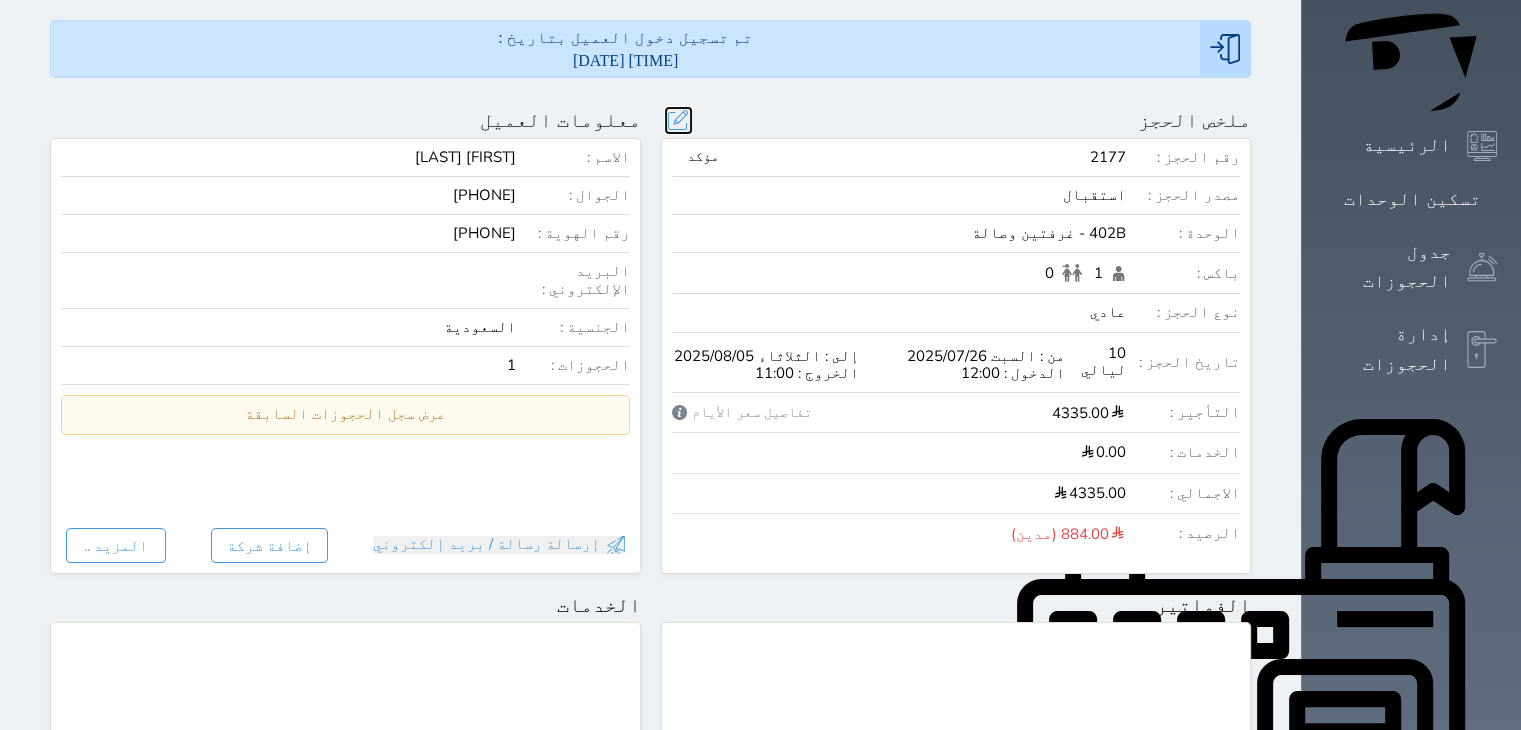 click at bounding box center [678, 120] 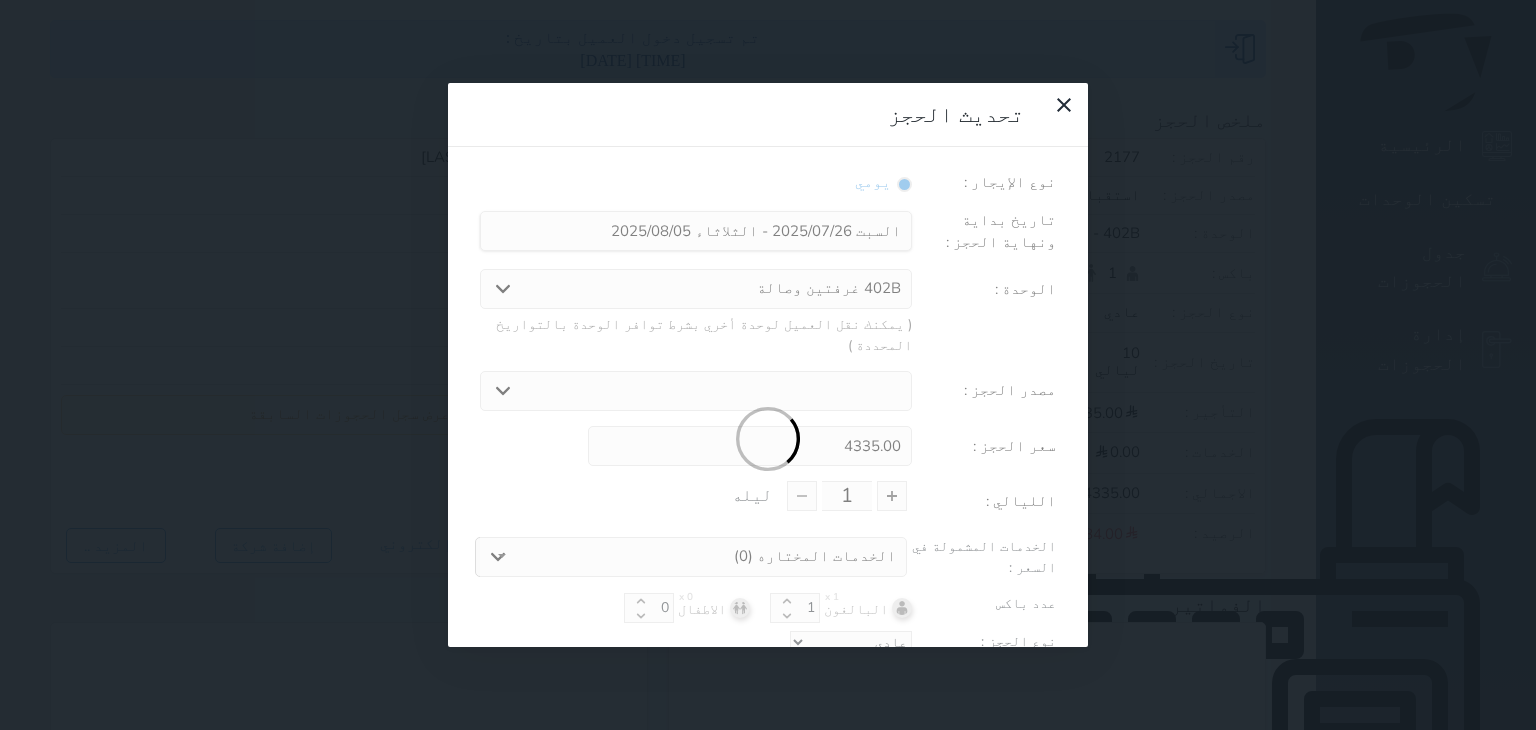 type on "10" 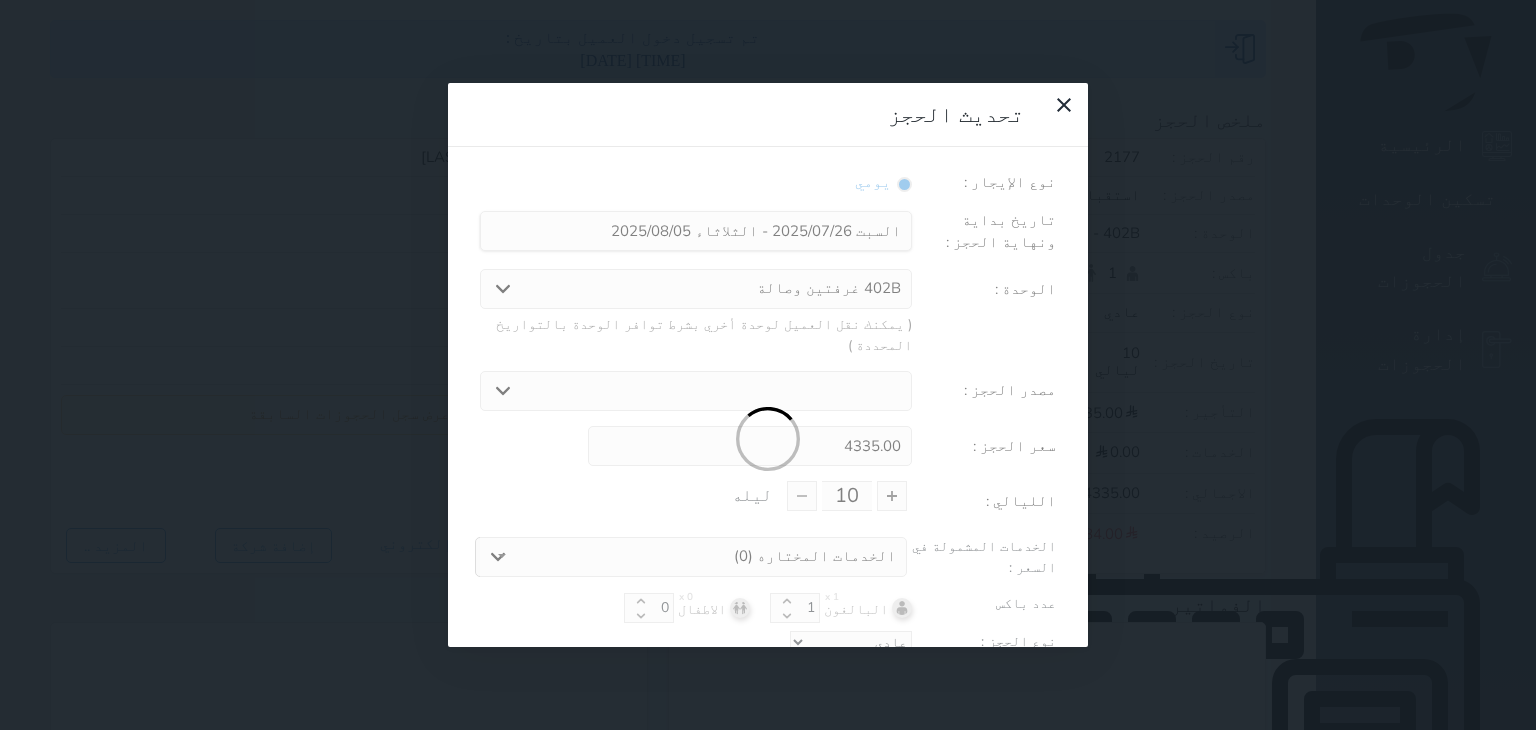 select on "26975" 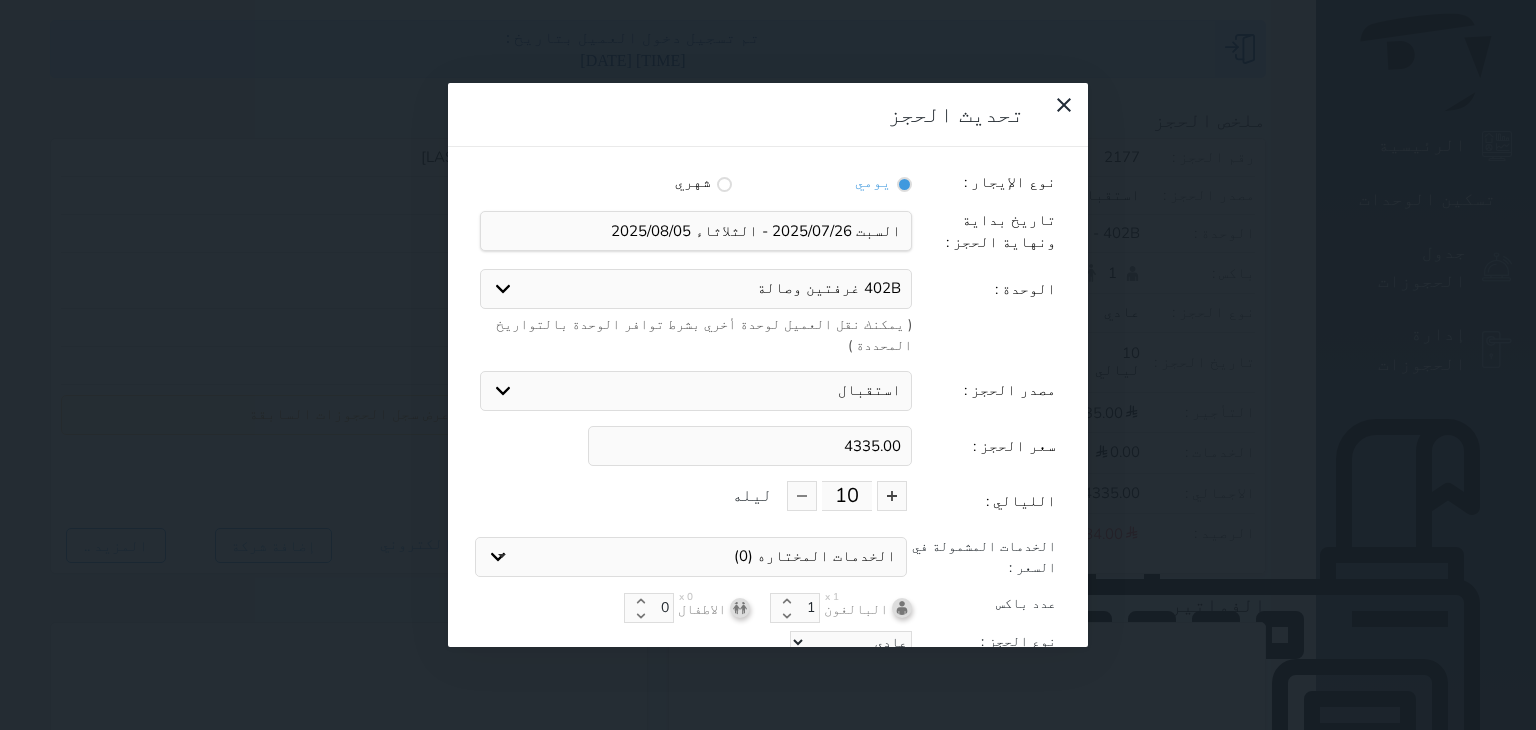 click on "4335.00" at bounding box center (750, 446) 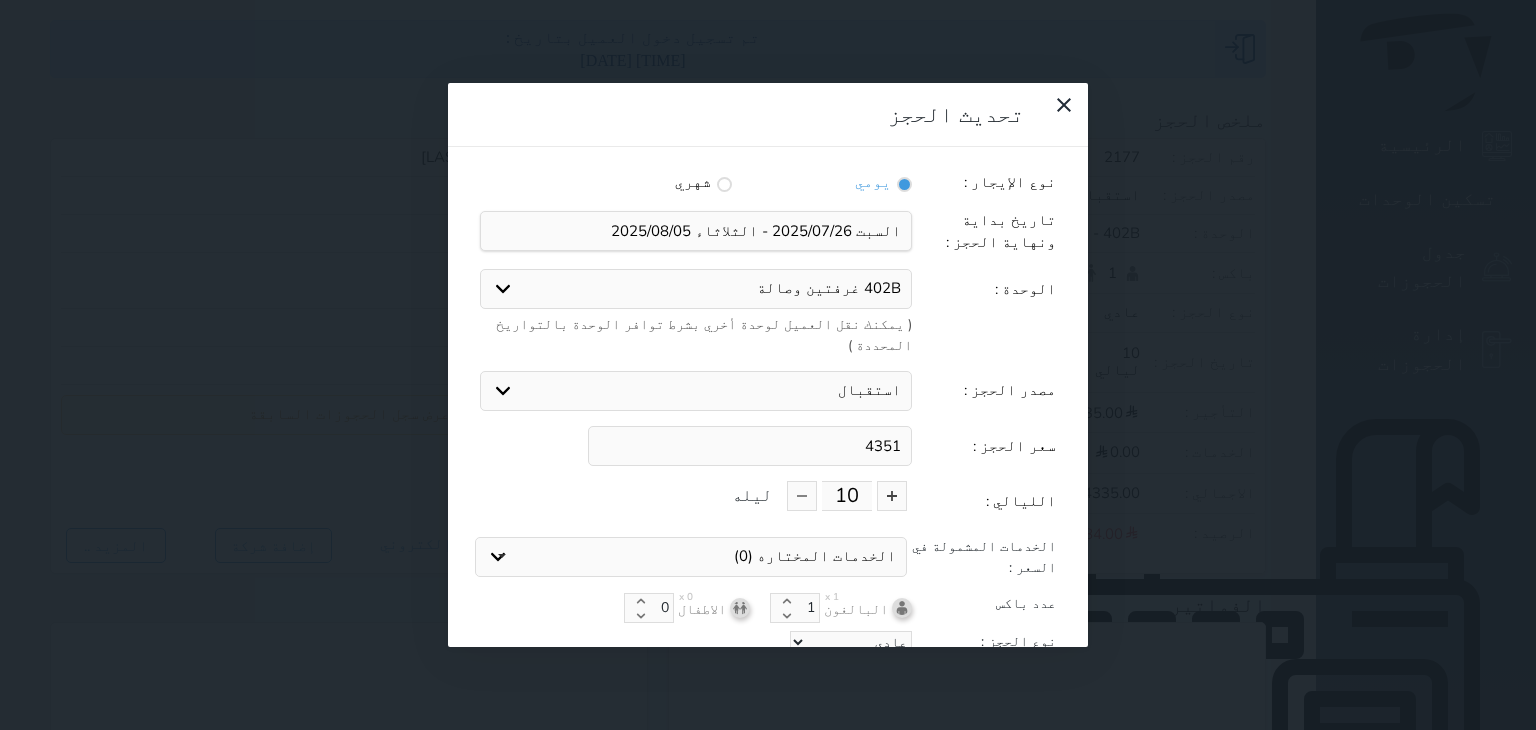 type on "4351" 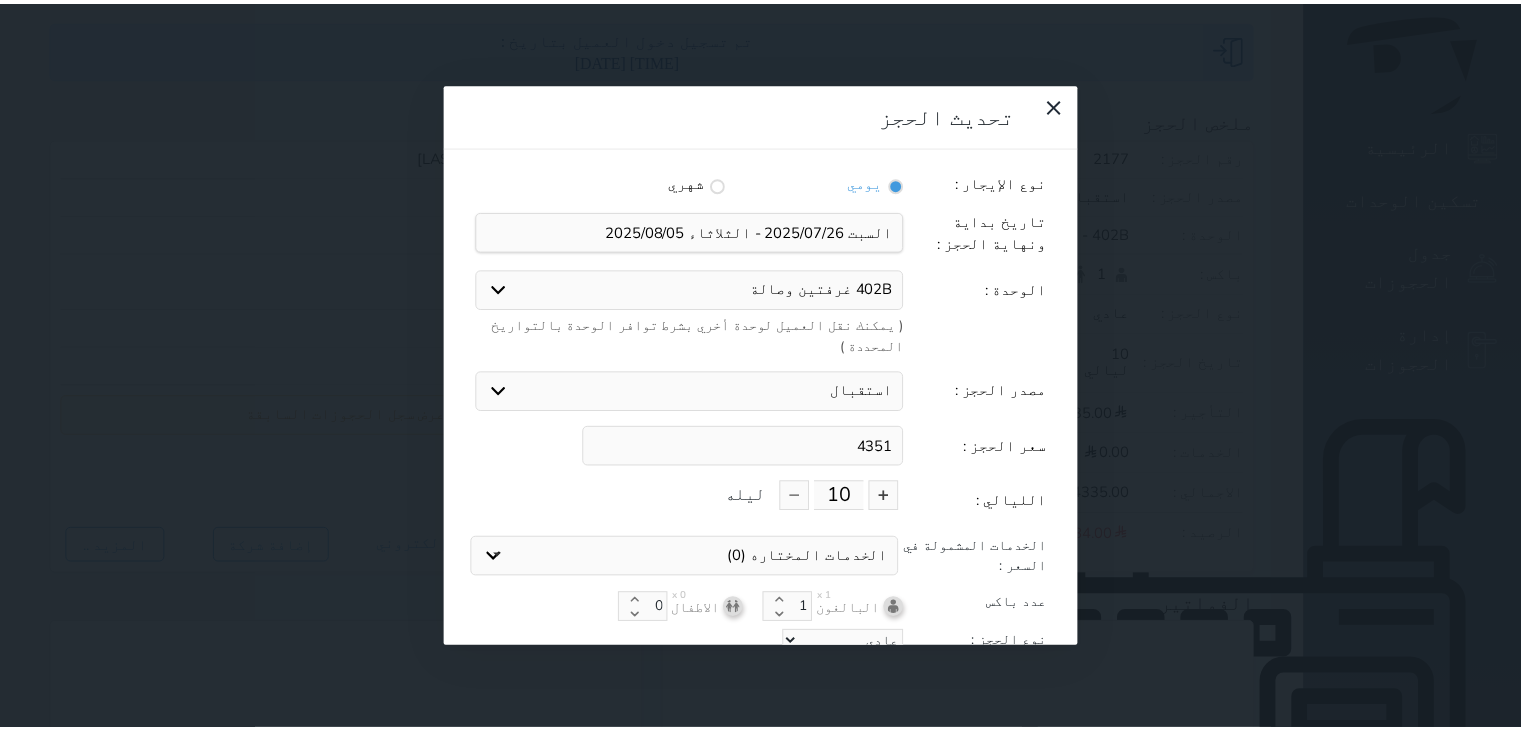 scroll, scrollTop: 44, scrollLeft: 0, axis: vertical 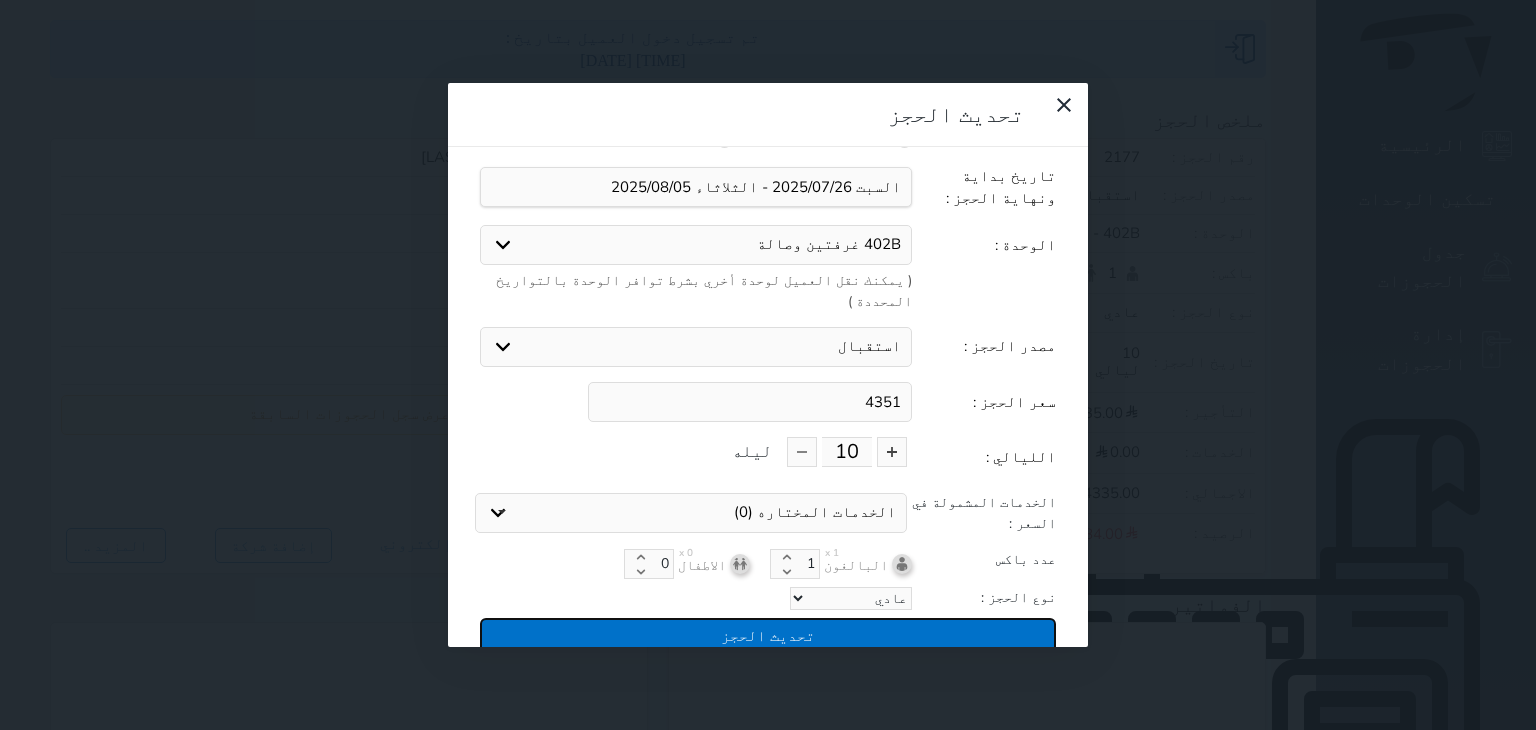 click on "تحديث الحجز" at bounding box center (768, 635) 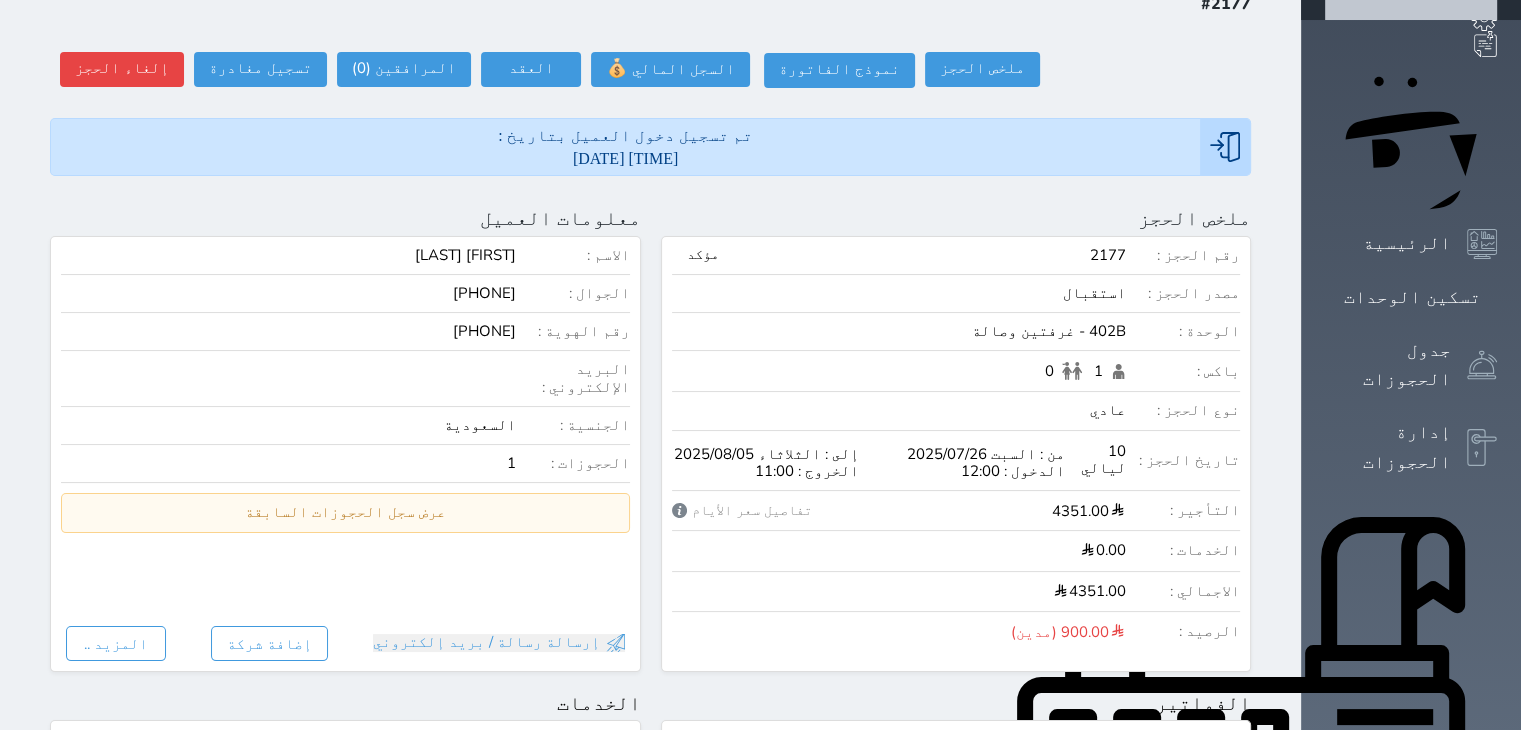 scroll, scrollTop: 0, scrollLeft: 0, axis: both 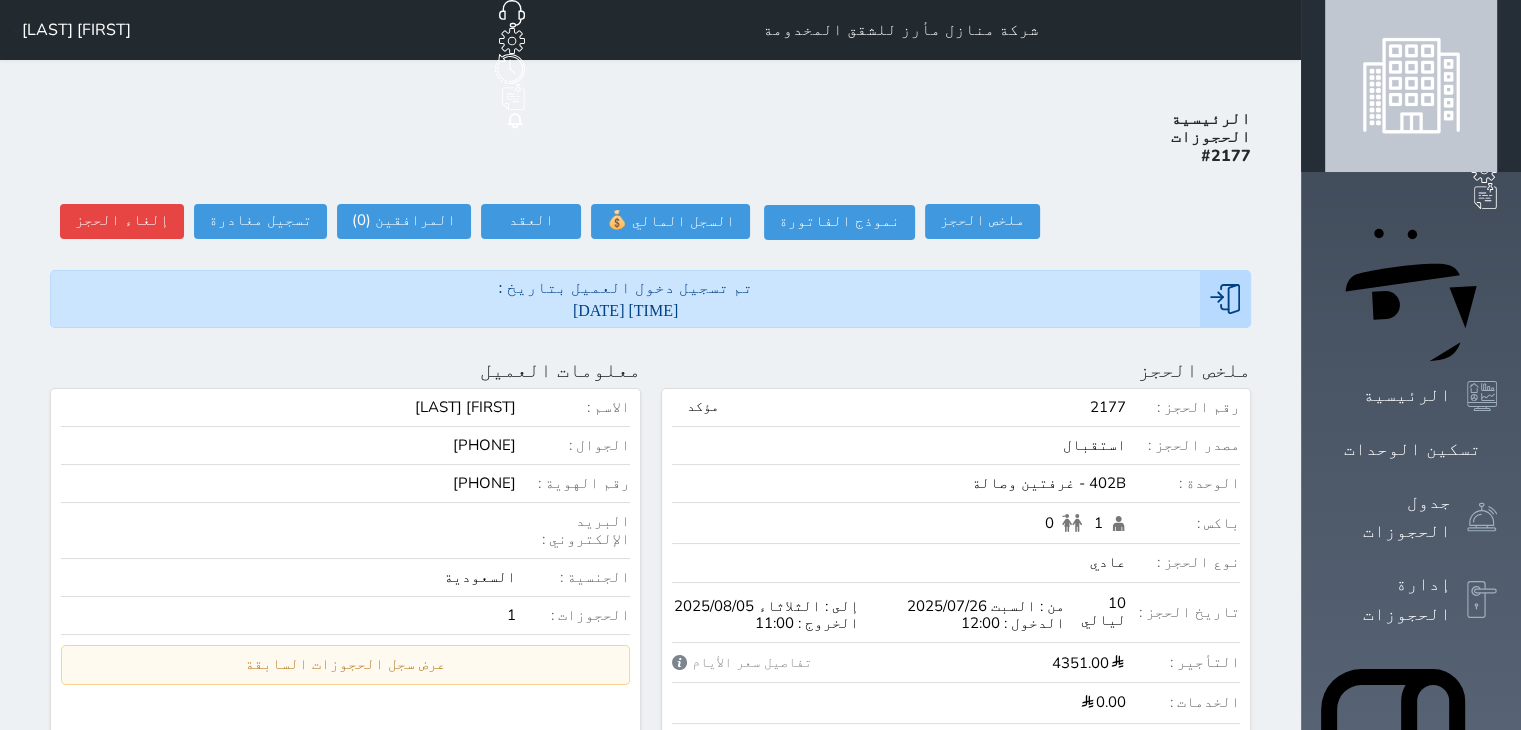 click on "الإدارة المالية" at bounding box center [1388, 1218] 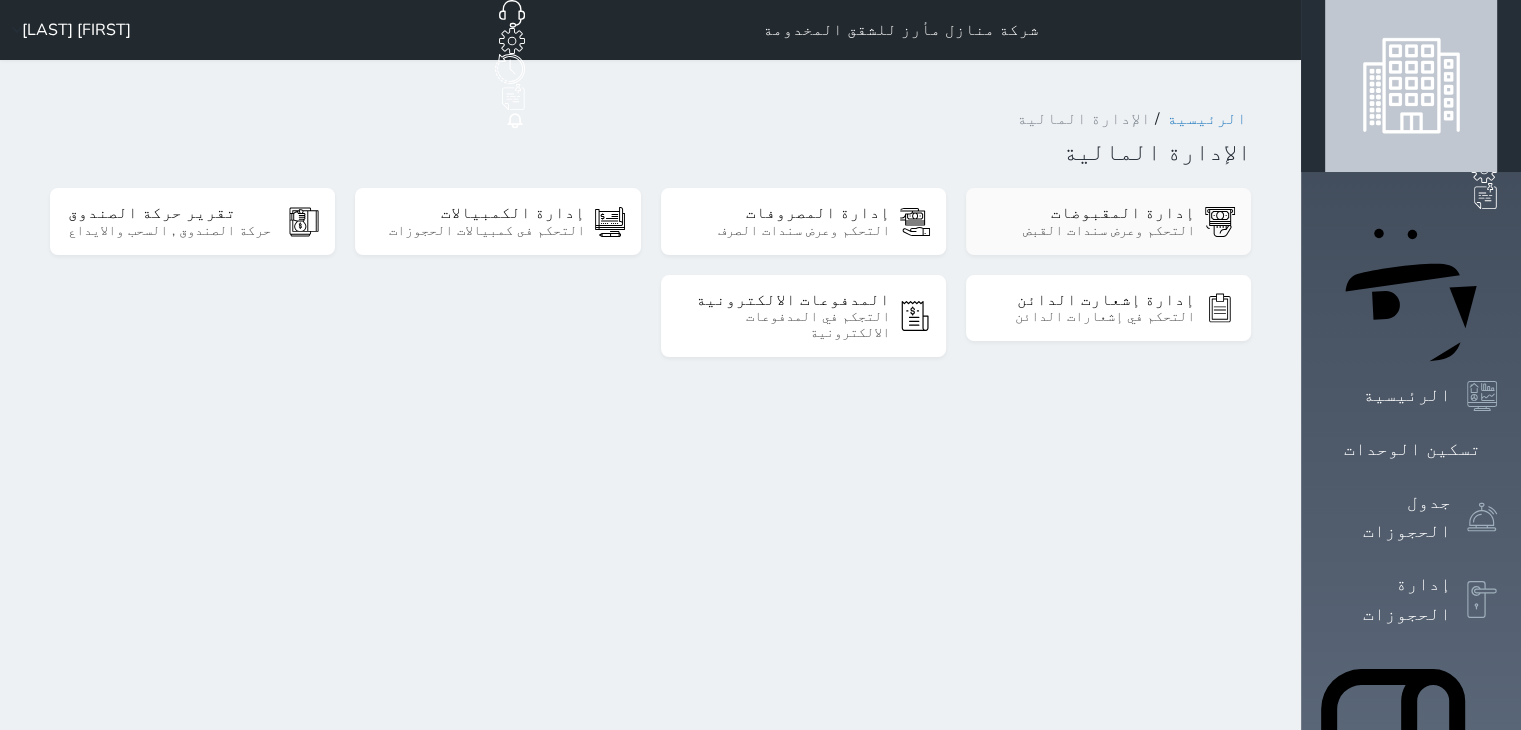 click on "التحكم وعرض سندات القبض" at bounding box center [1089, 231] 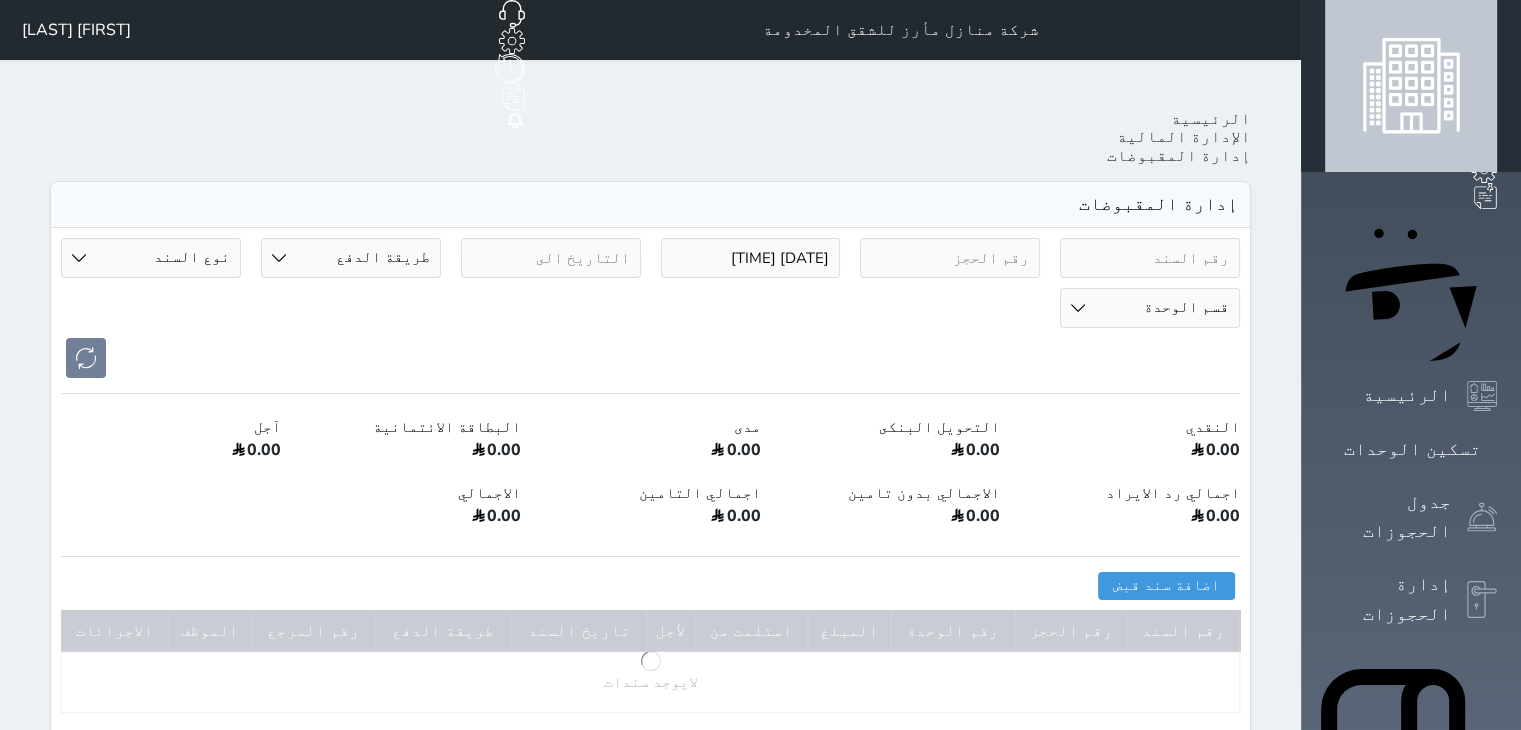 select on "6" 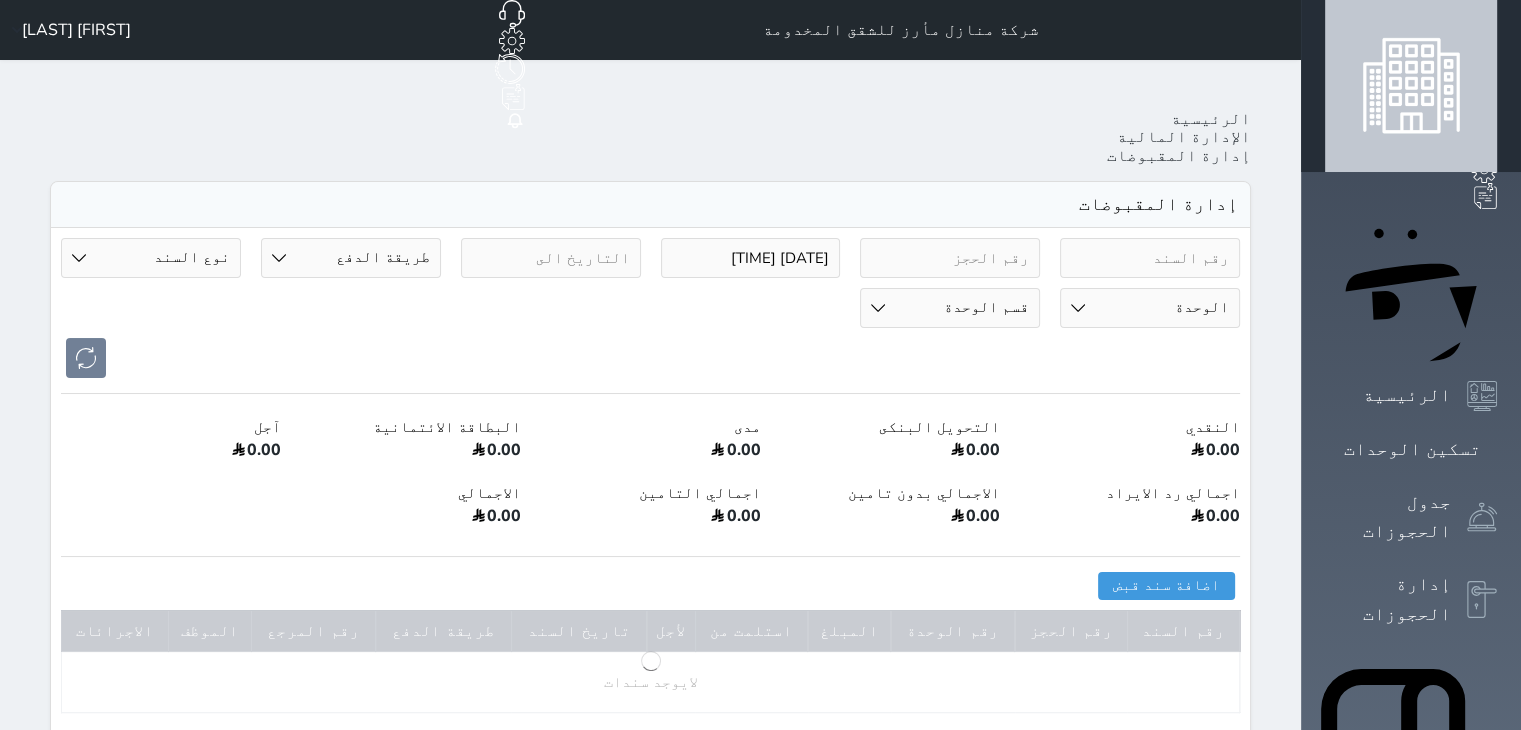 click on "[DATE] [TIME]" at bounding box center [751, 258] 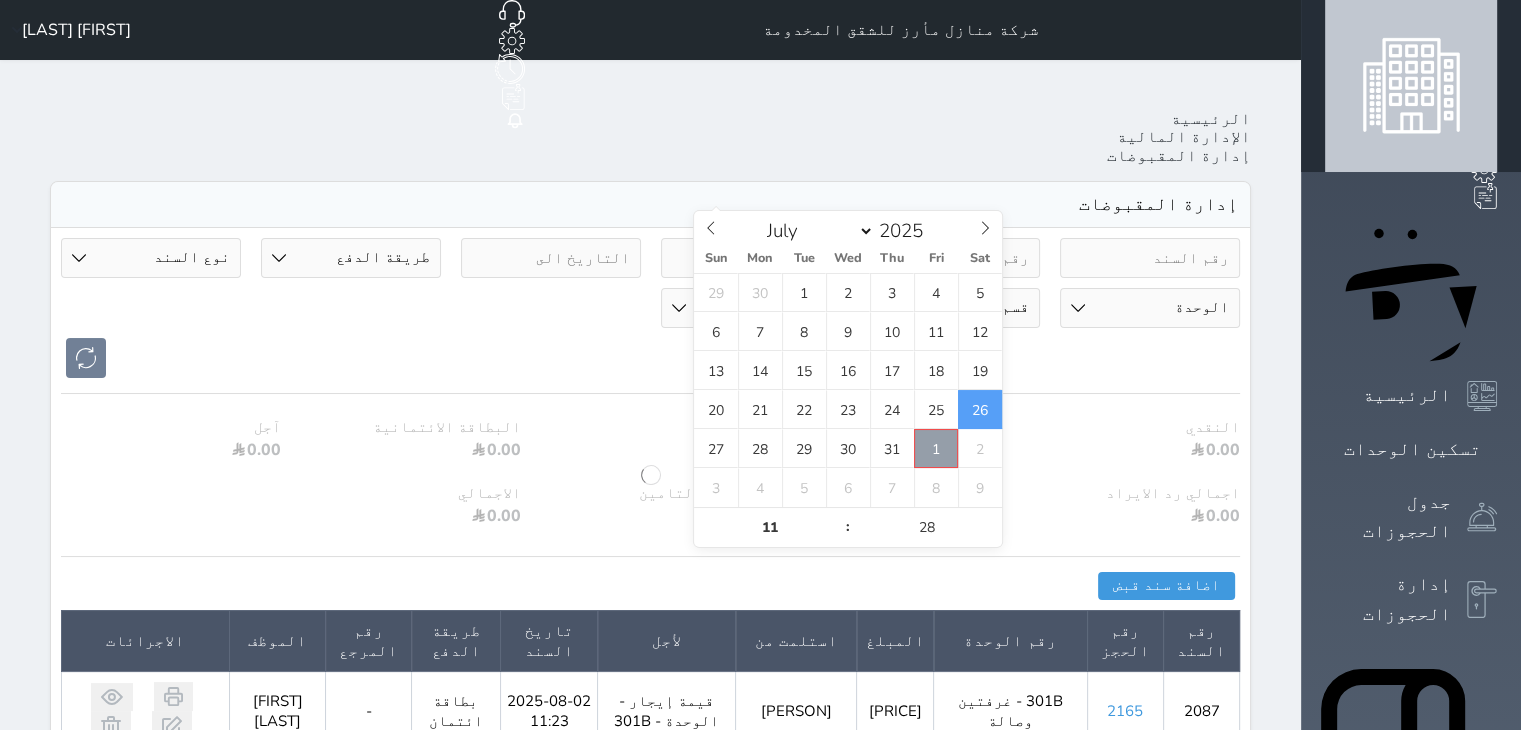 click on "1" at bounding box center [936, 448] 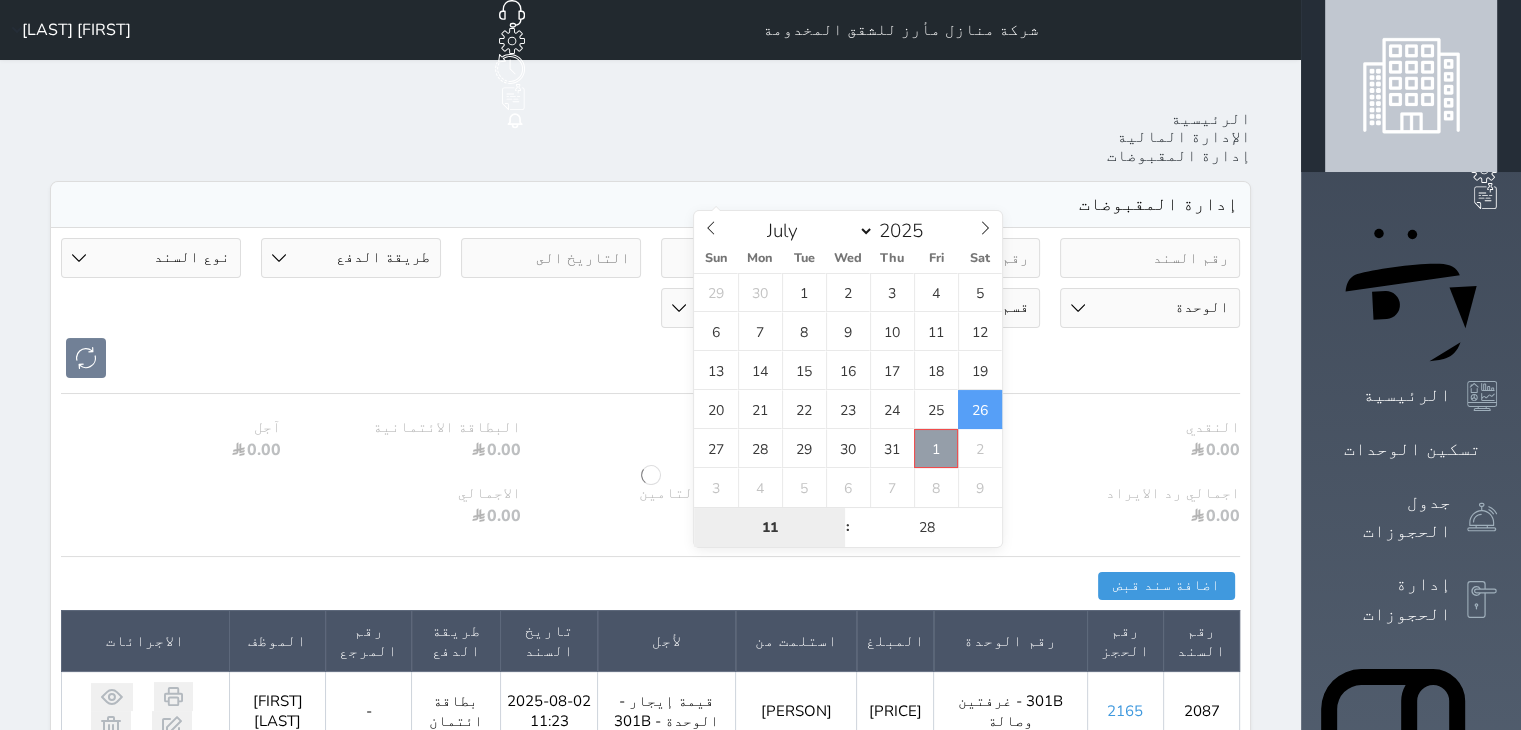 type on "[DATE] [TIME]" 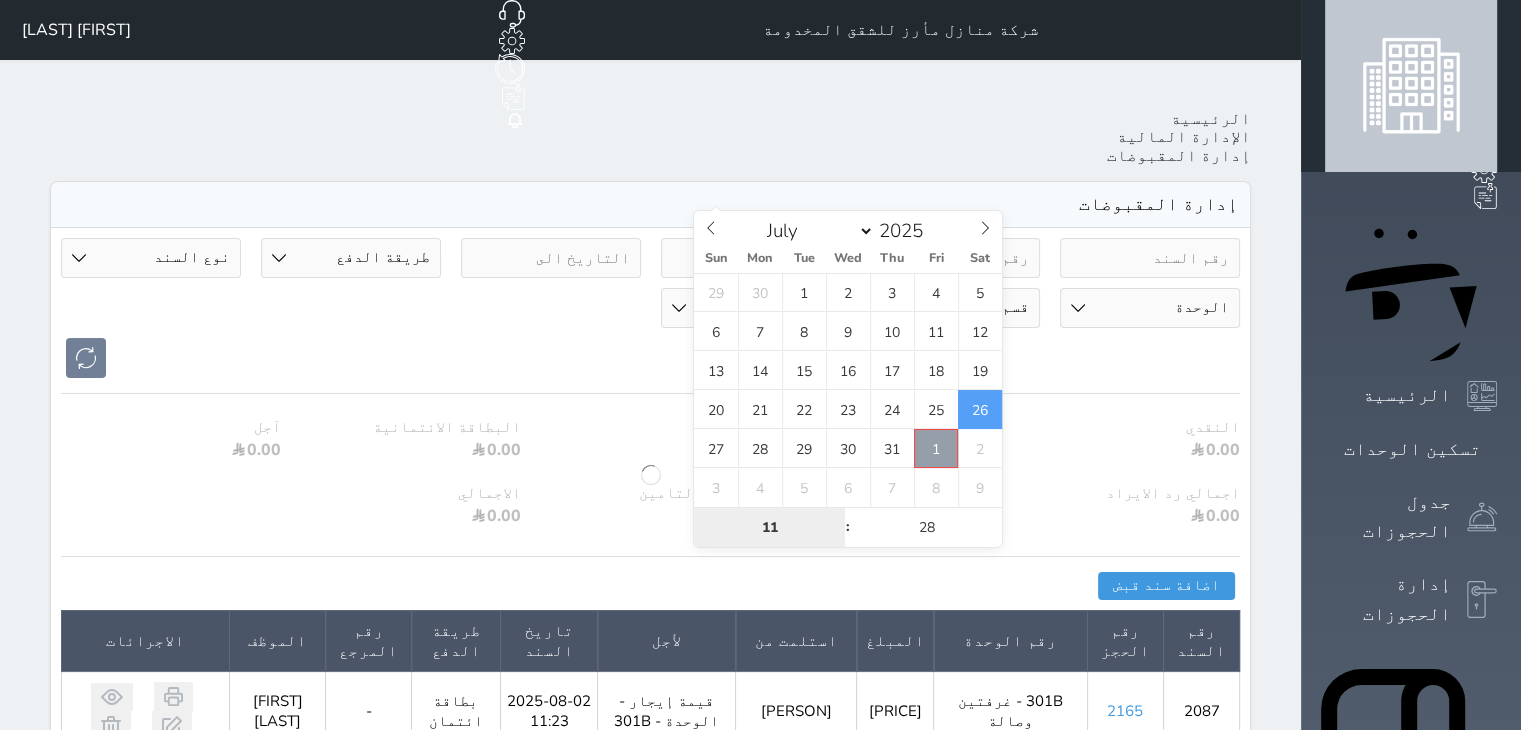 select on "7" 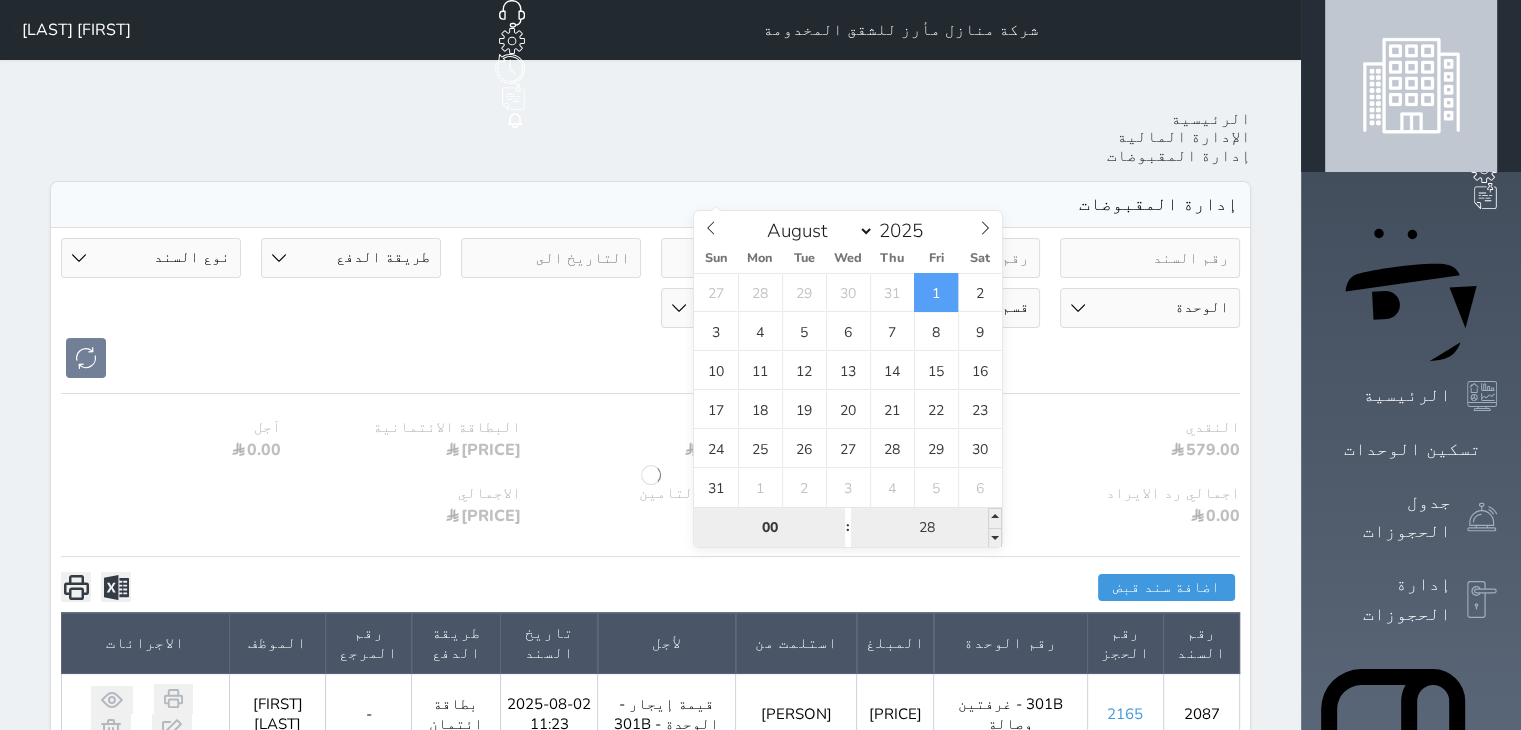 type on "00" 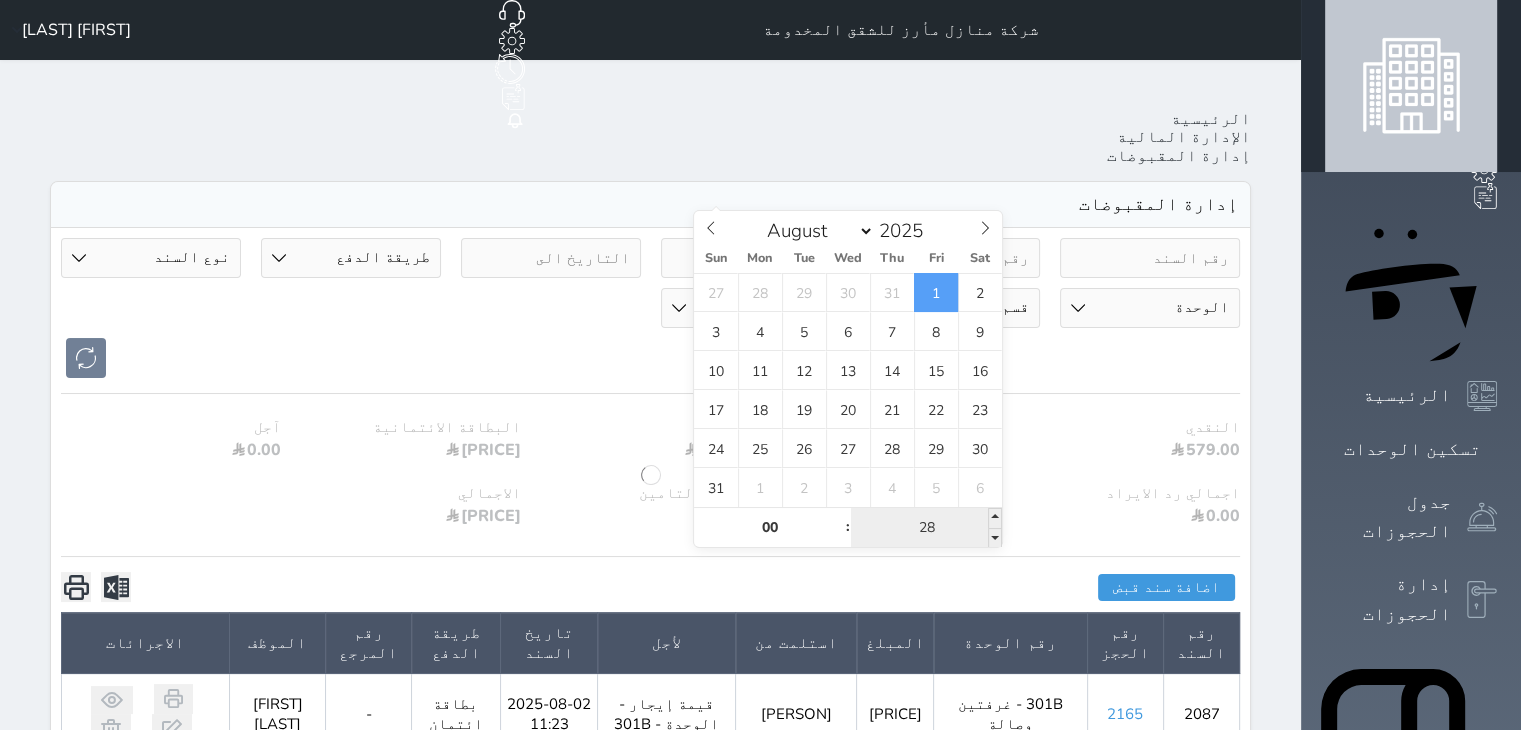 type on "[DATE] [TIME]" 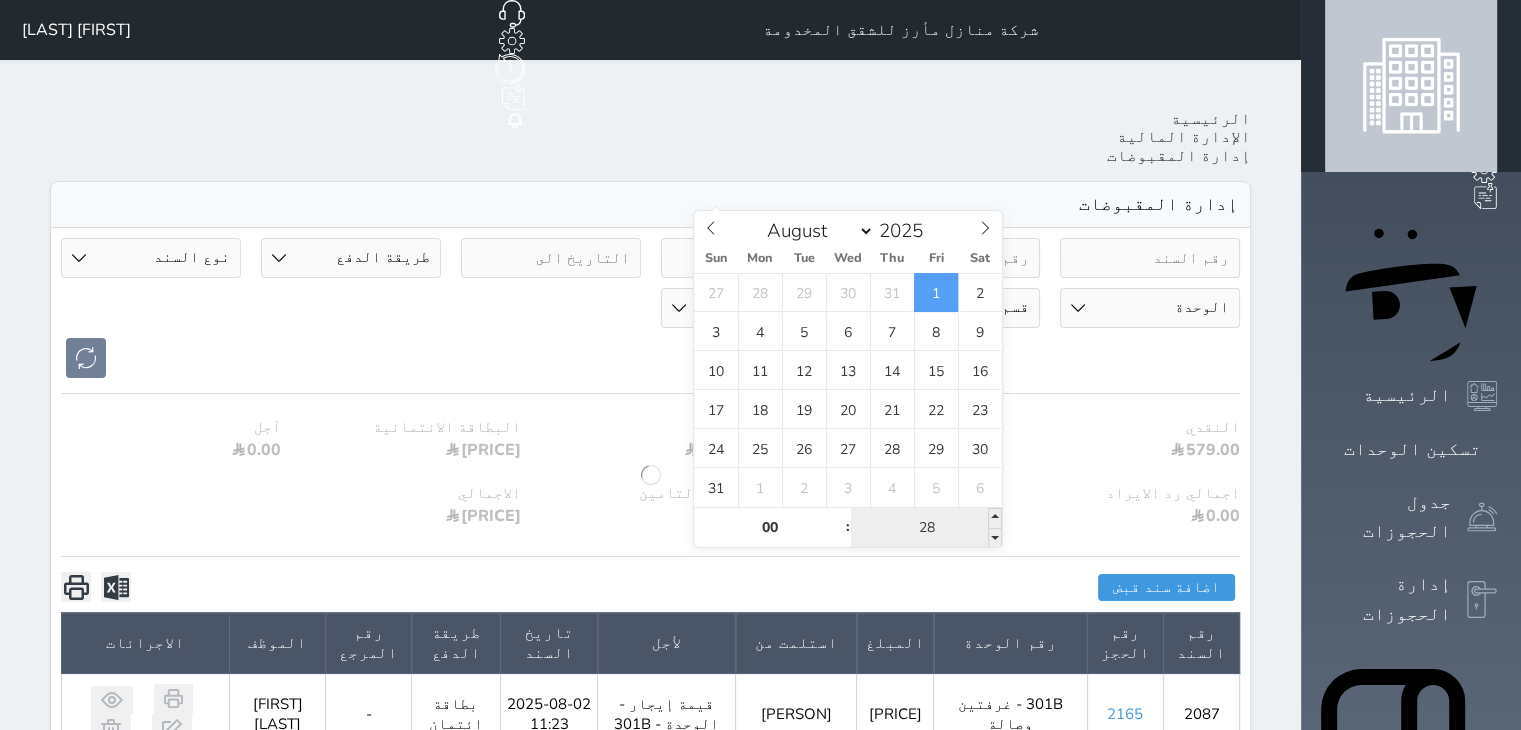 click on "28" at bounding box center (926, 528) 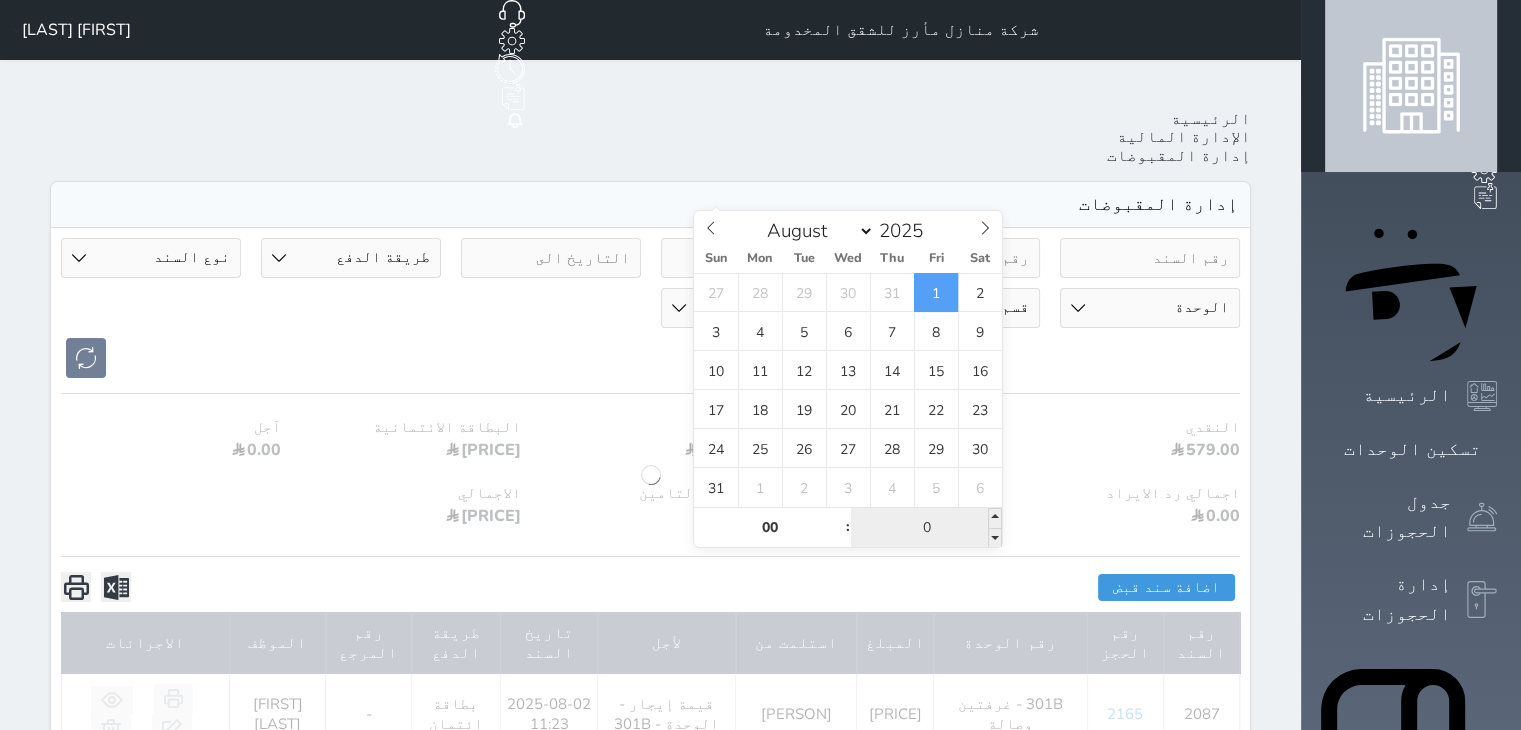 type on "00" 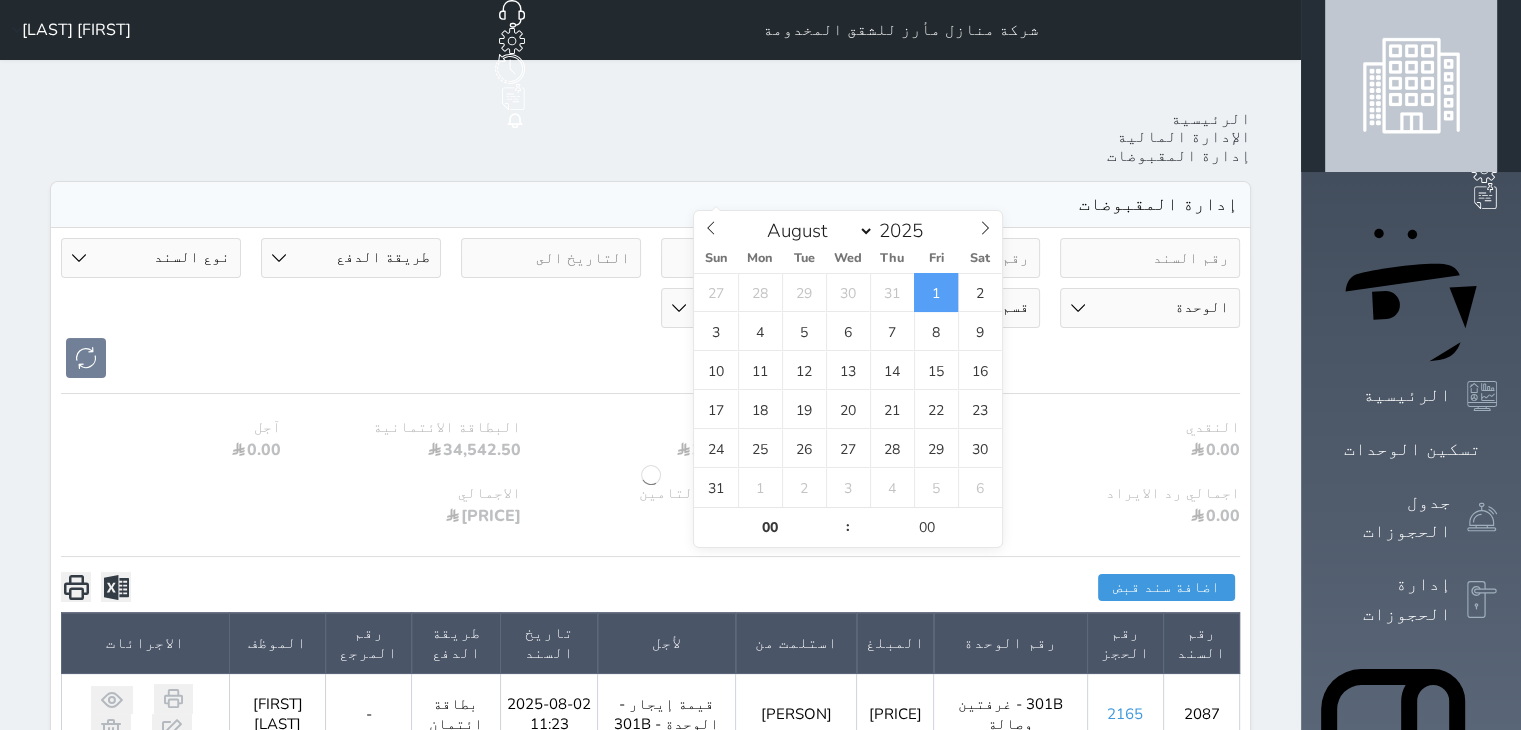 type on "2025-08-01 00:00" 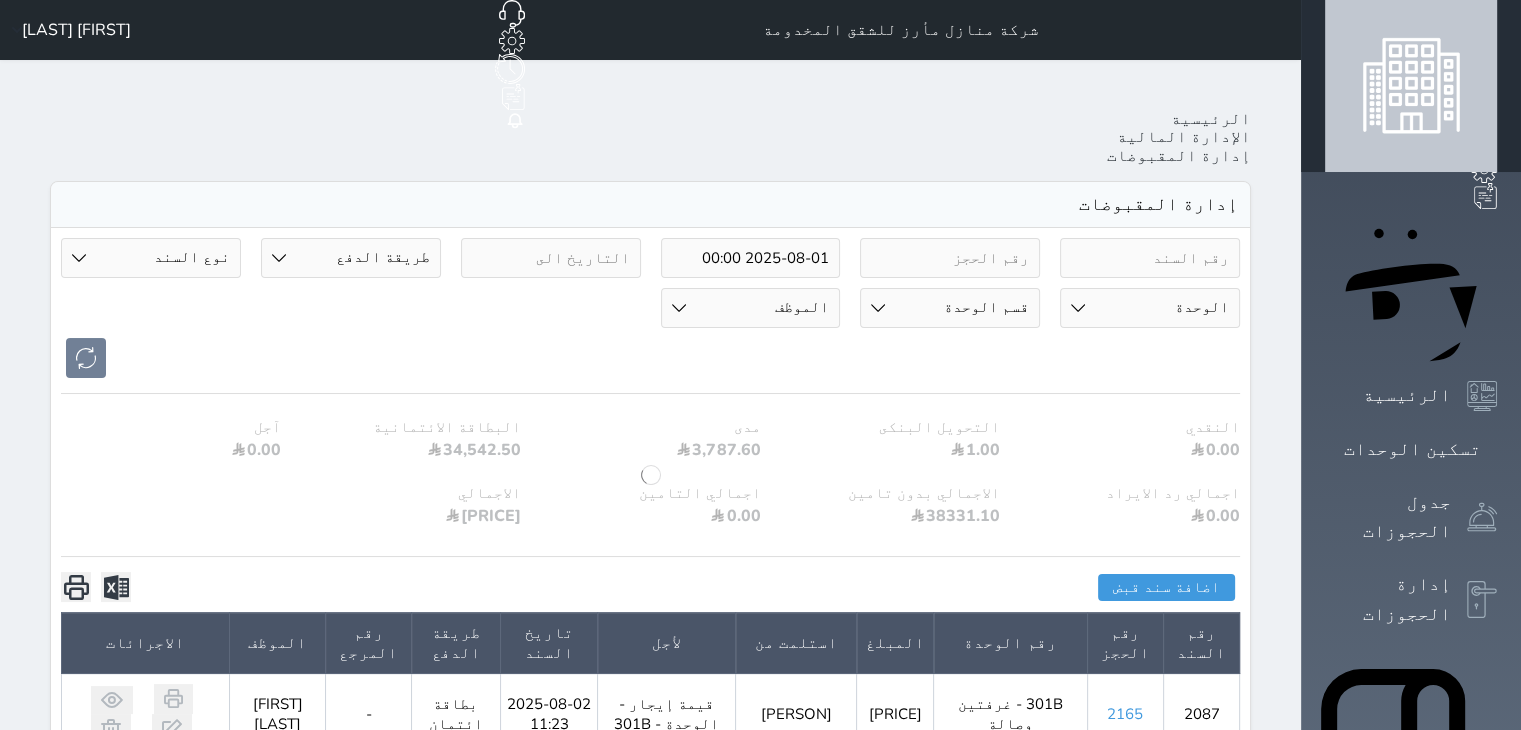 click at bounding box center [650, 358] 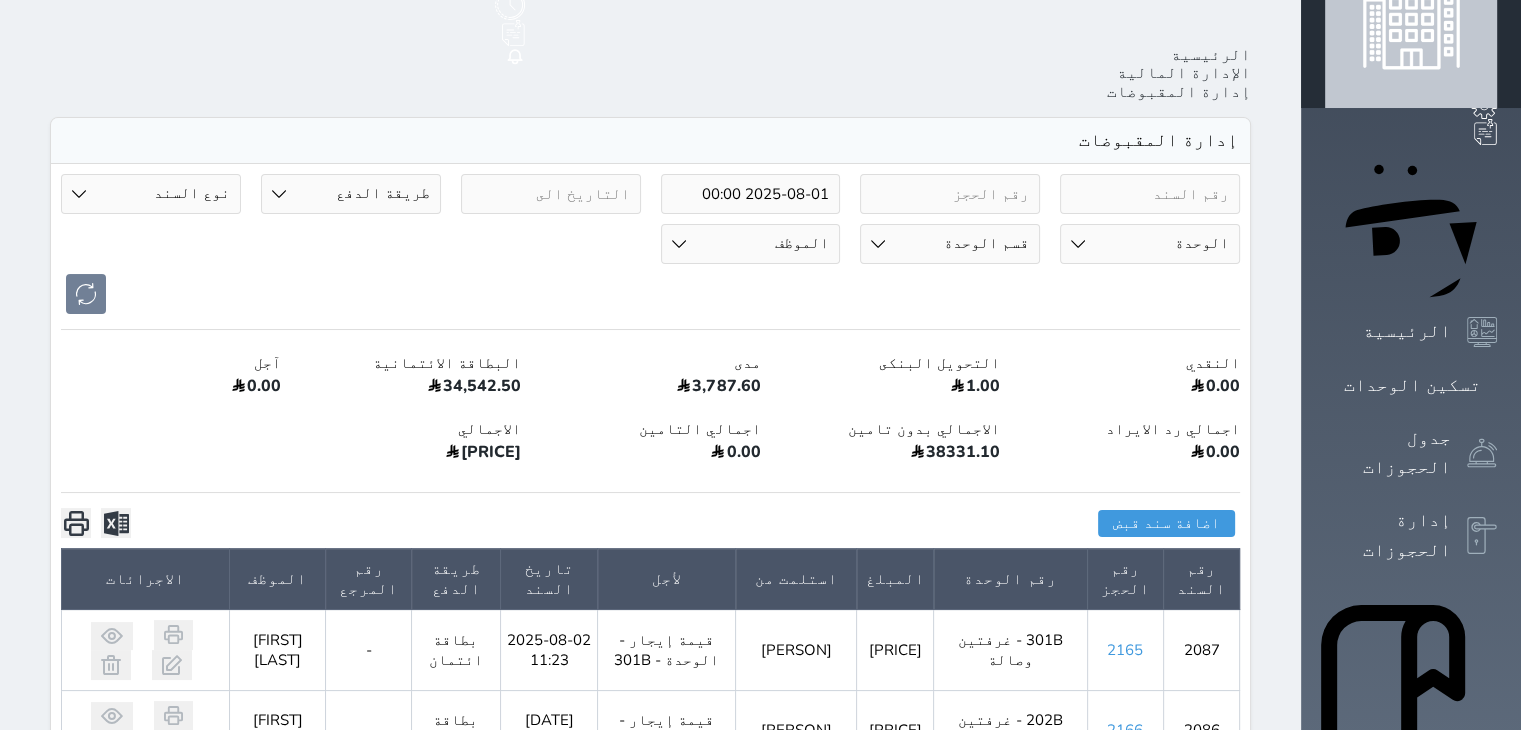 scroll, scrollTop: 58, scrollLeft: 0, axis: vertical 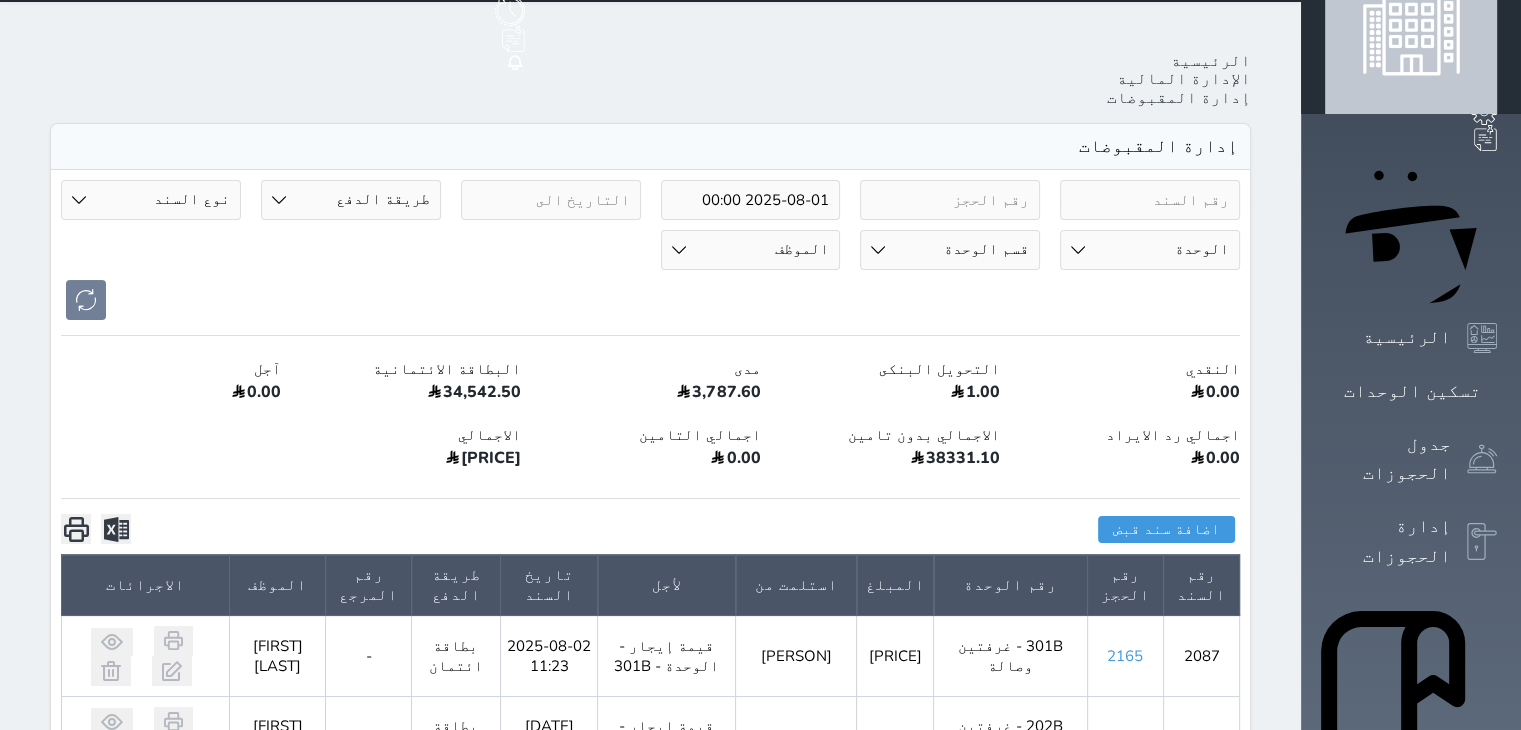 click on "الموظف   [PERSON] [PERSON] [PERSON] [PERSON]" at bounding box center [751, 250] 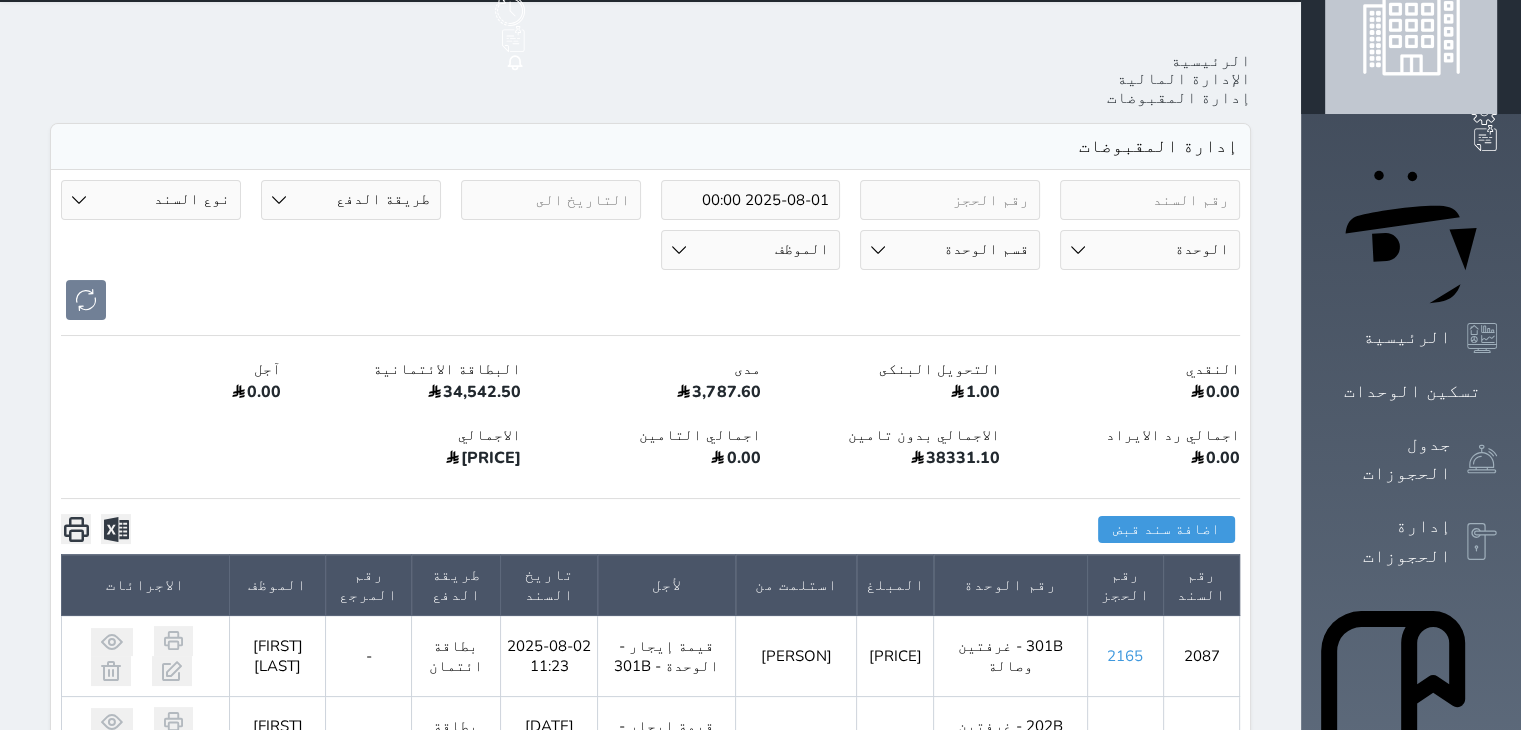 select on "5878" 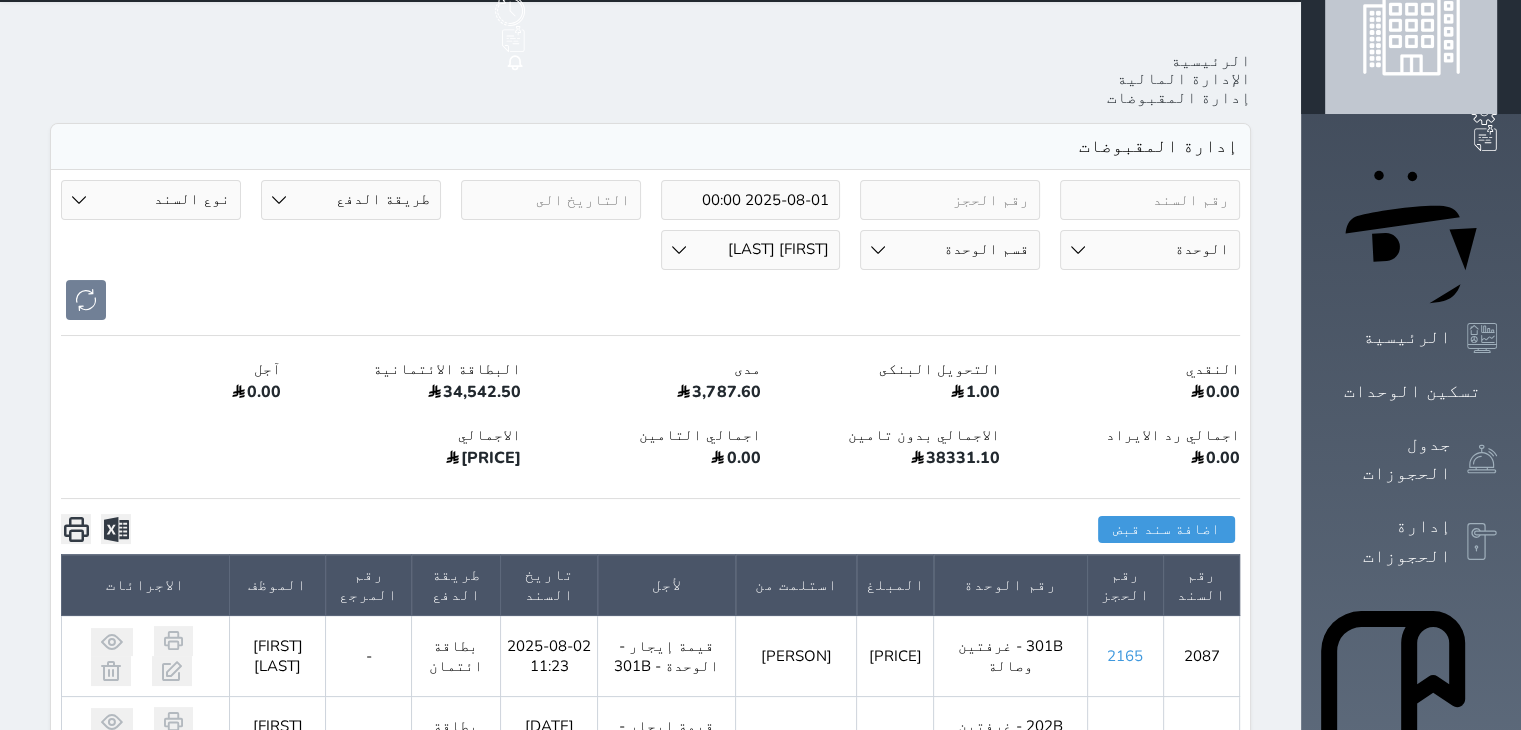 click on "الموظف   [PERSON] [PERSON] [PERSON] [PERSON]" at bounding box center [751, 250] 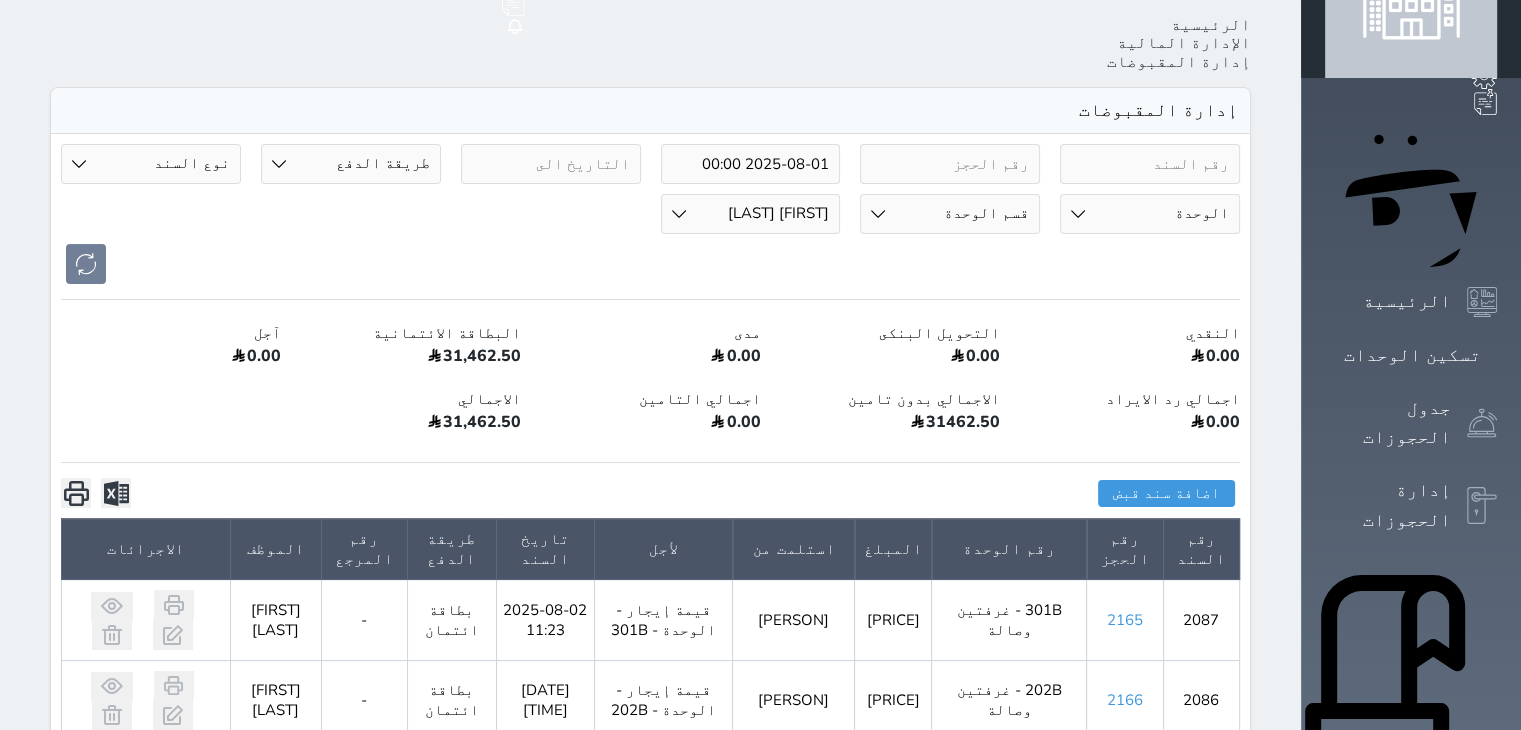 scroll, scrollTop: 52, scrollLeft: 0, axis: vertical 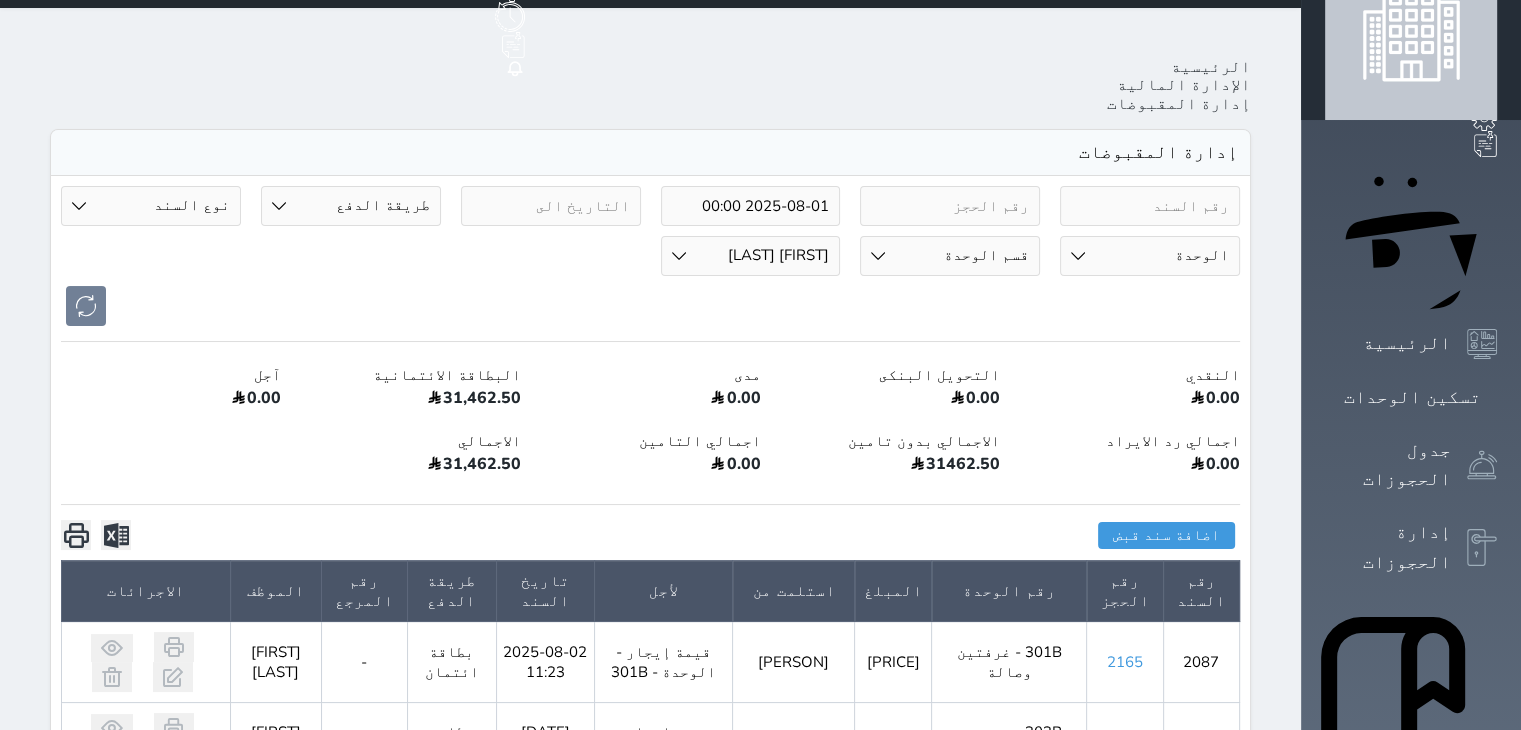 click on "الموظف   [PERSON] [PERSON] [PERSON] [PERSON]" at bounding box center (751, 256) 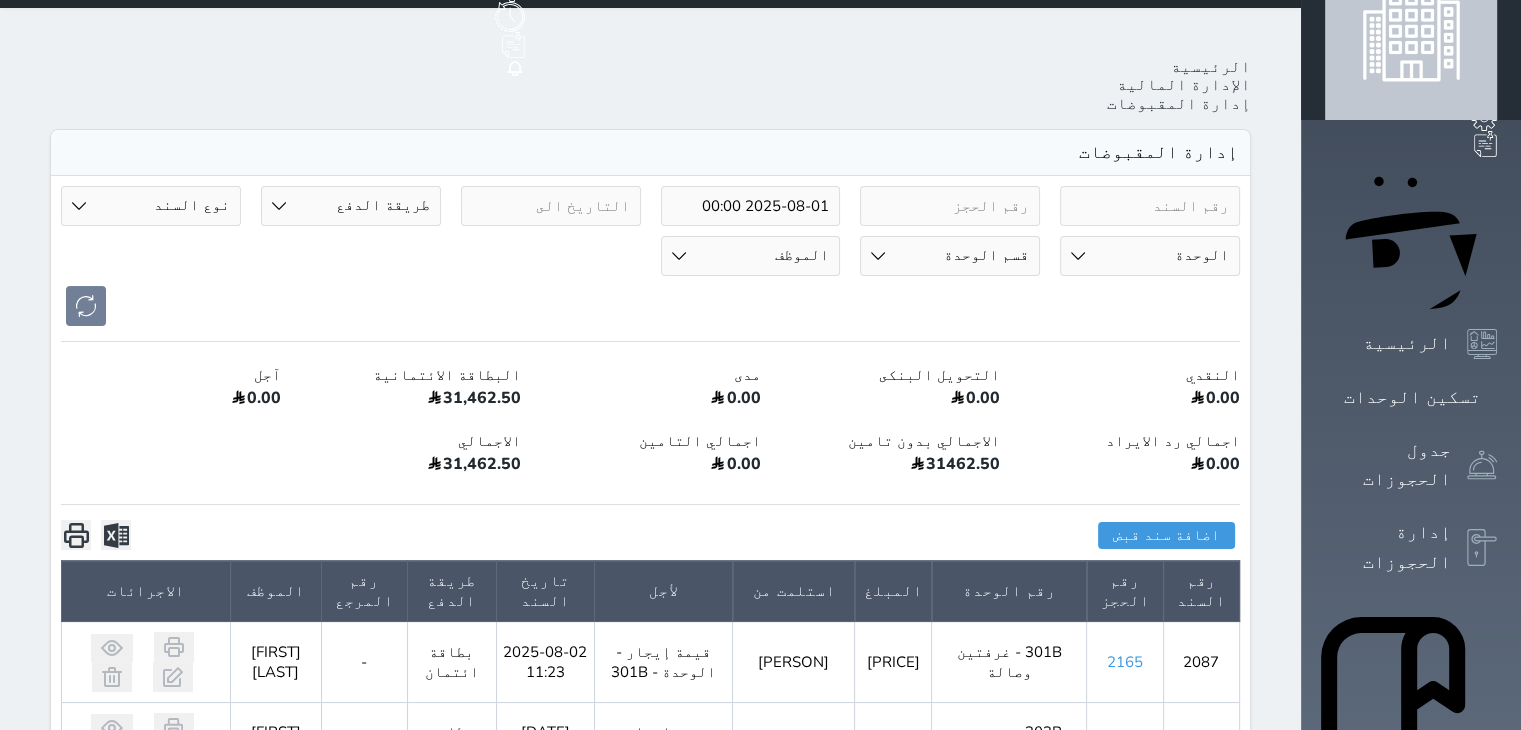 click on "الموظف   [PERSON] [PERSON] [PERSON] [PERSON]" at bounding box center (751, 256) 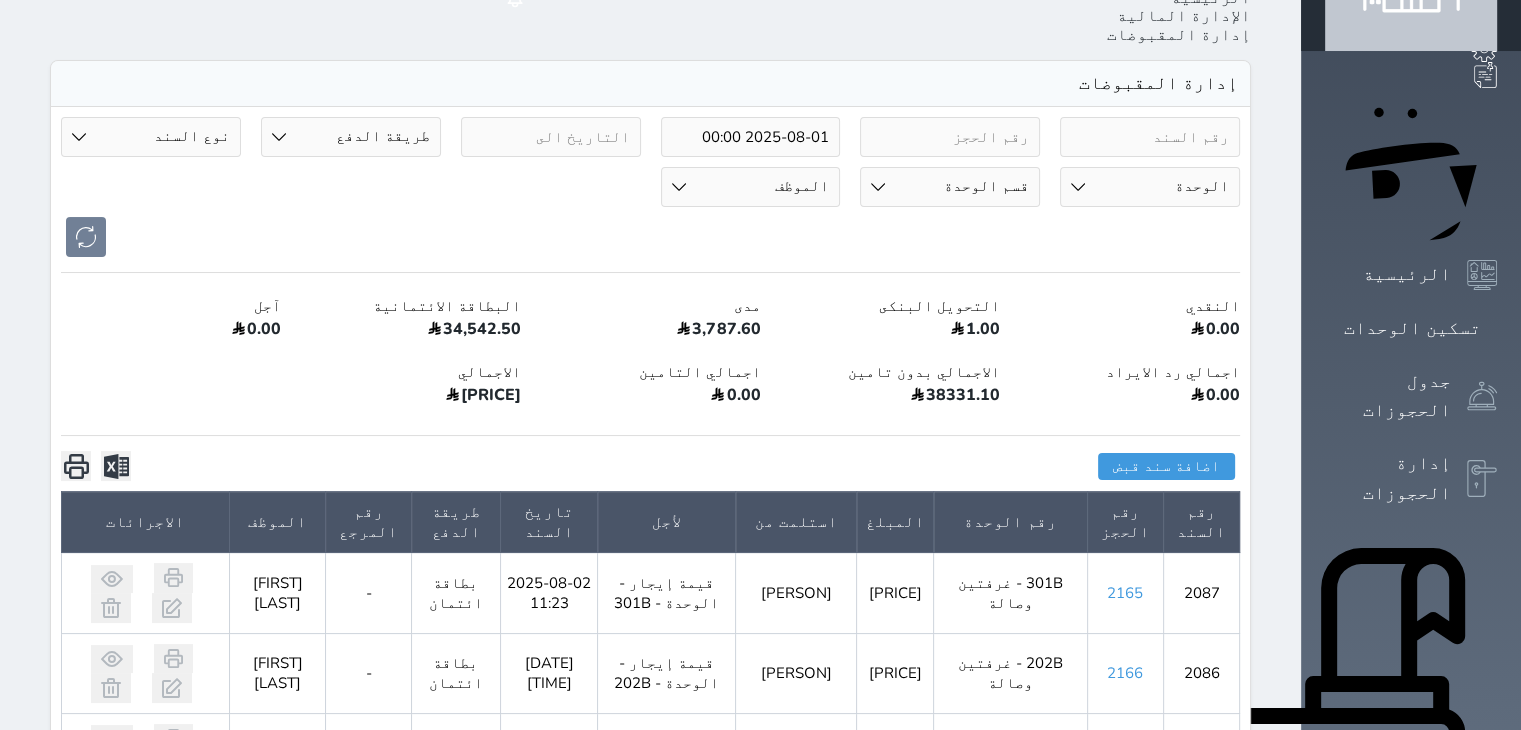 scroll, scrollTop: 0, scrollLeft: 0, axis: both 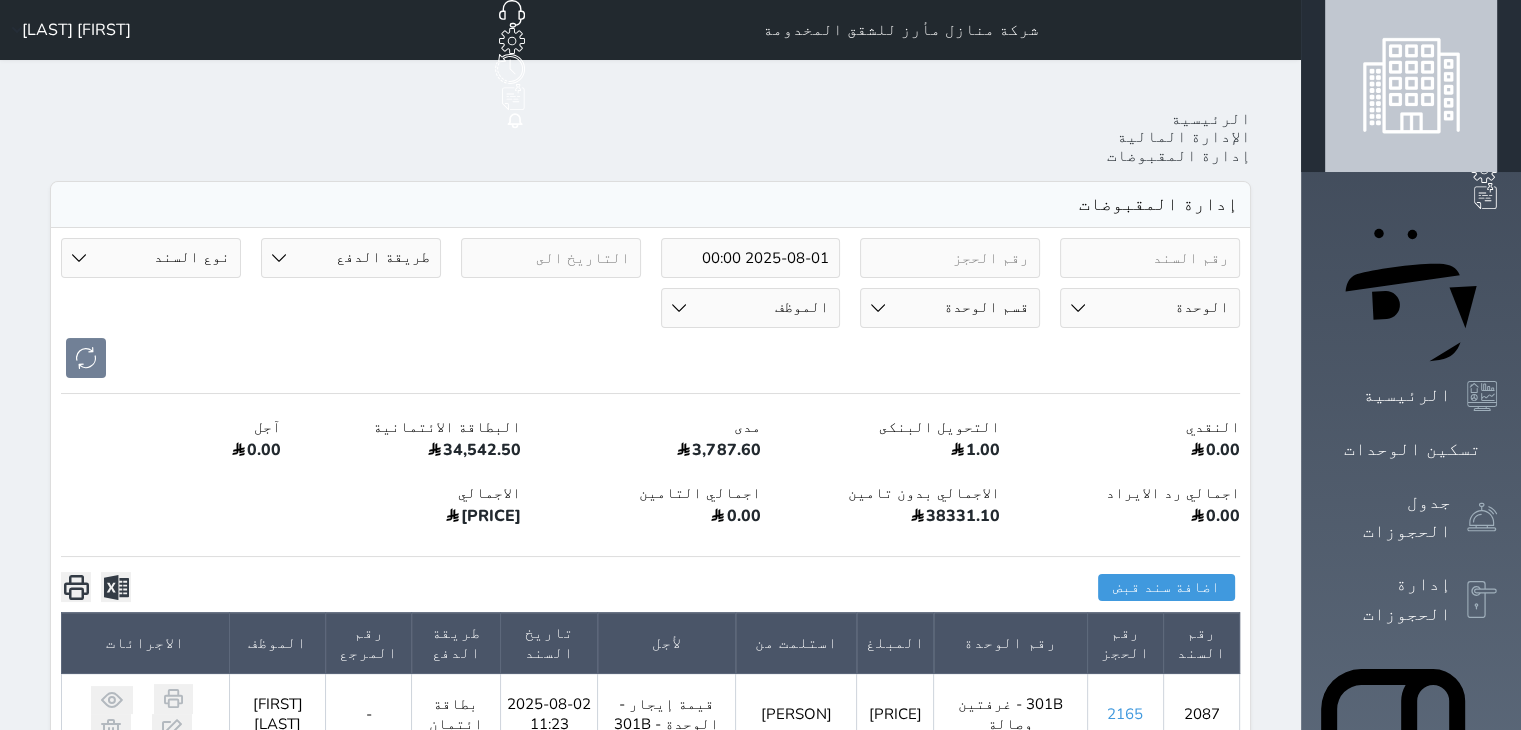 click on "38331.10" at bounding box center (890, 519) 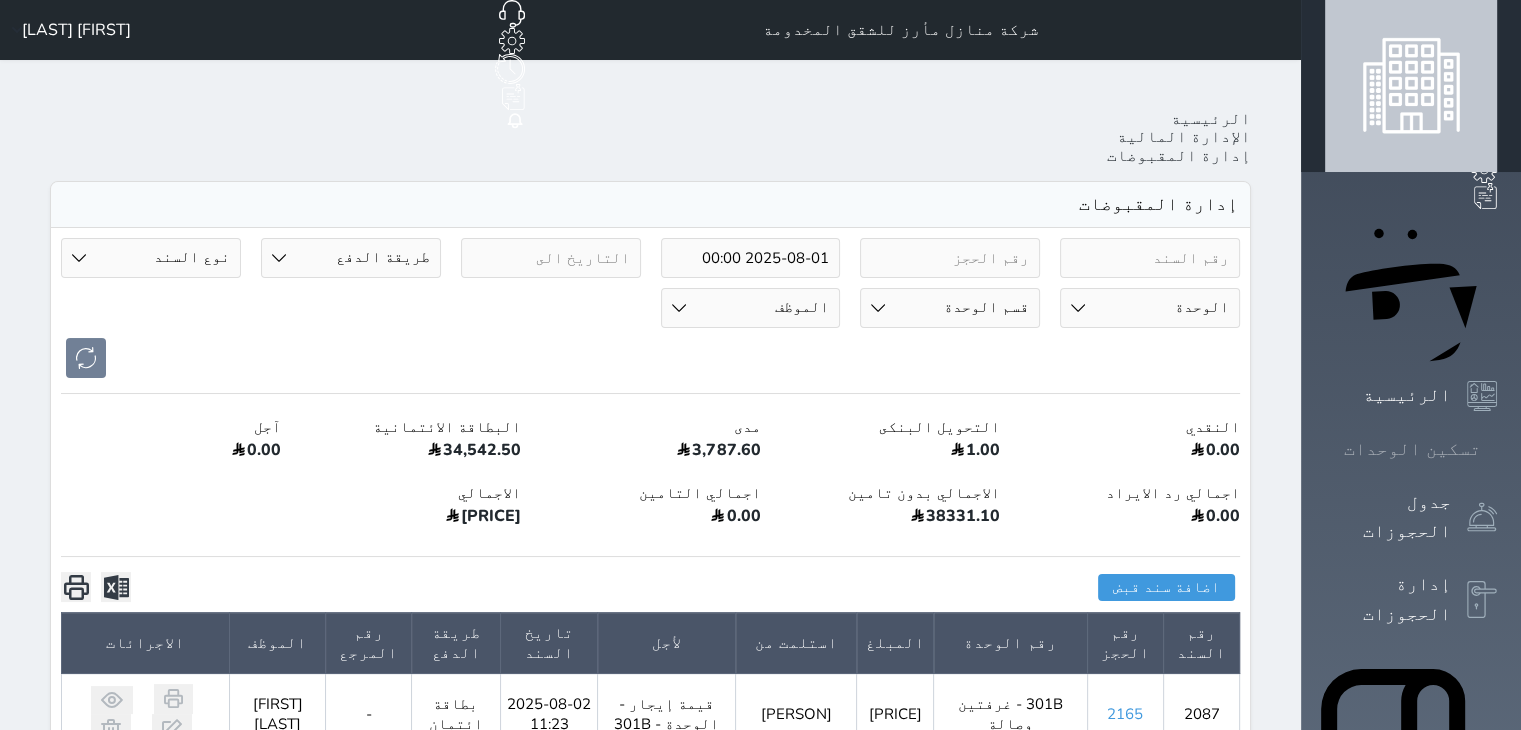 click at bounding box center [1497, 449] 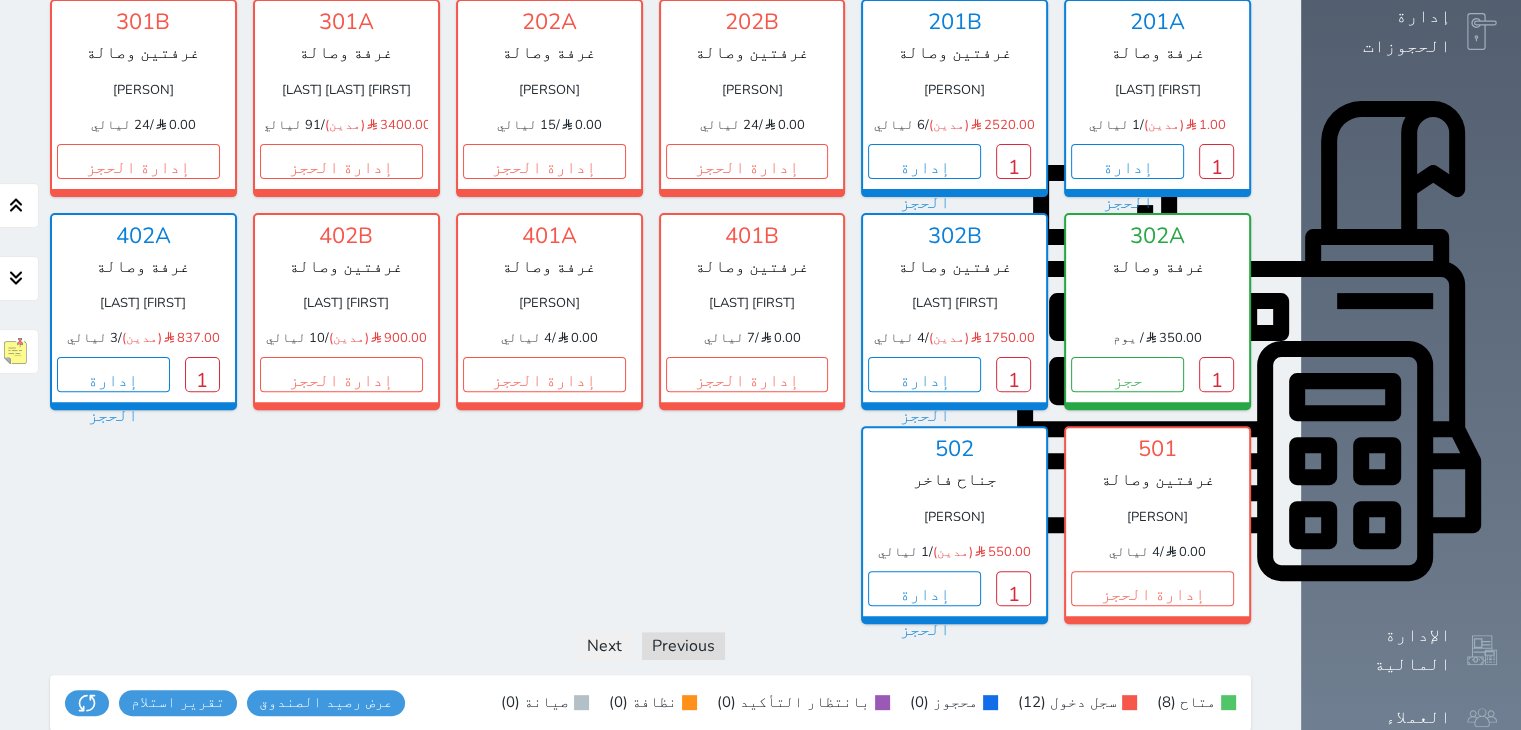 scroll, scrollTop: 868, scrollLeft: 0, axis: vertical 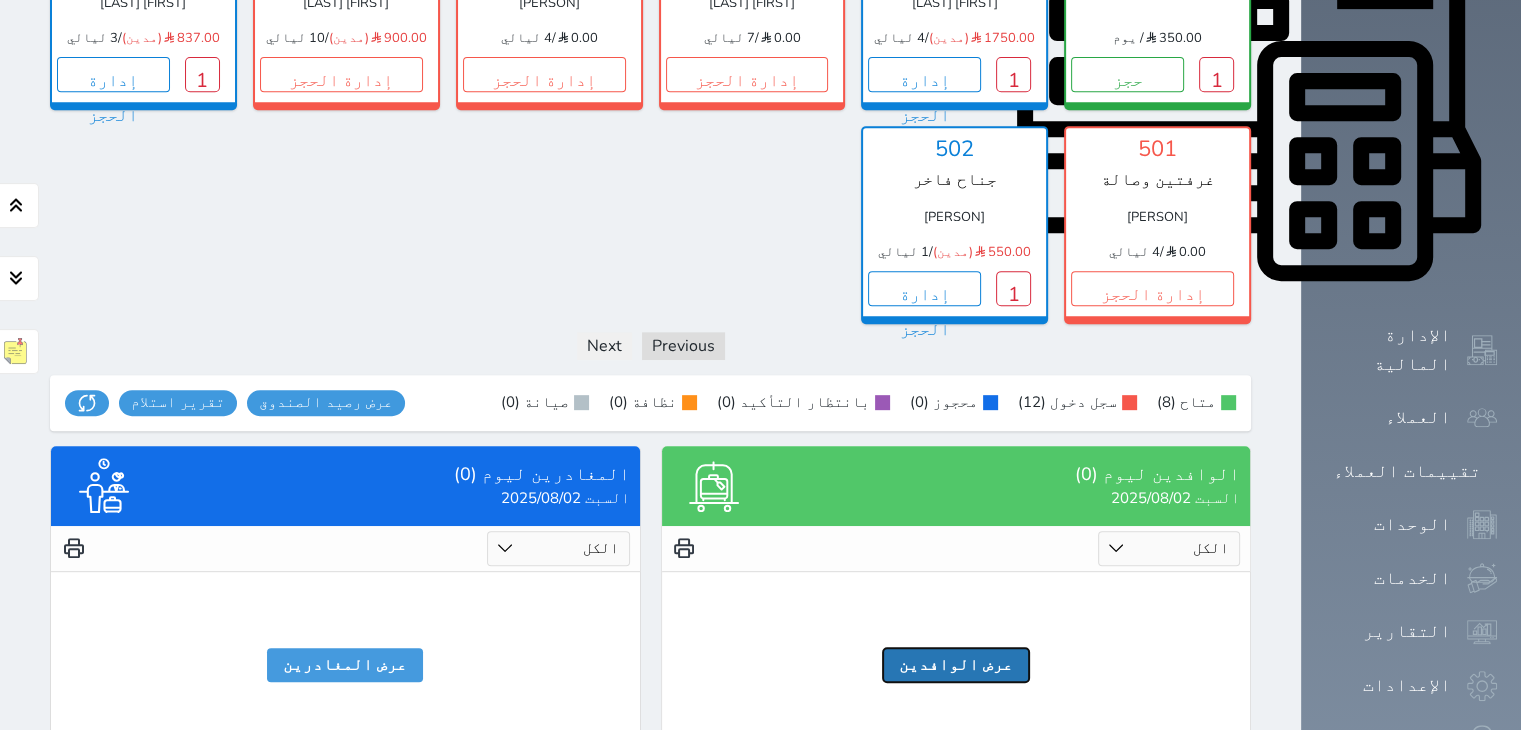 click on "عرض الوافدين" at bounding box center [956, 665] 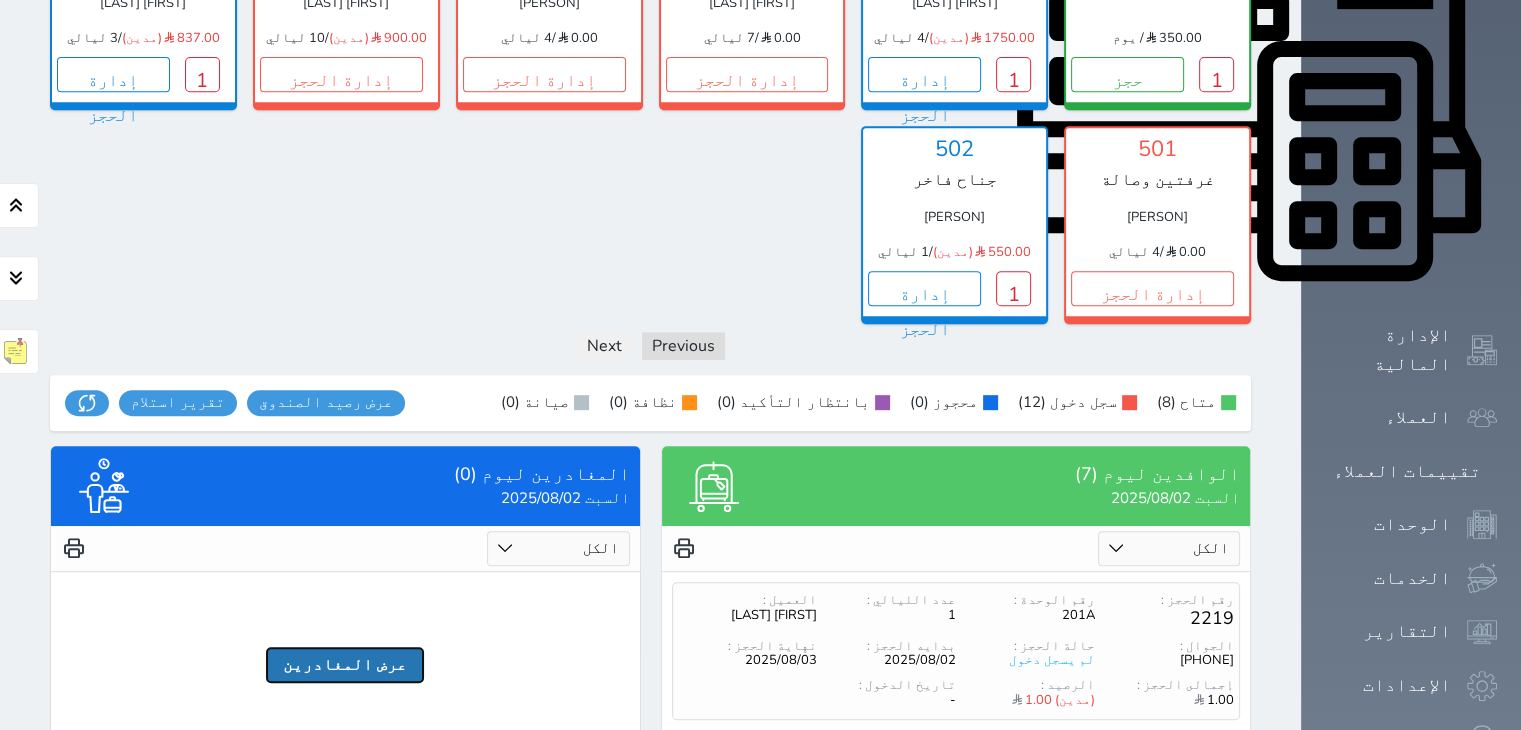 click on "عرض المغادرين" at bounding box center (345, 665) 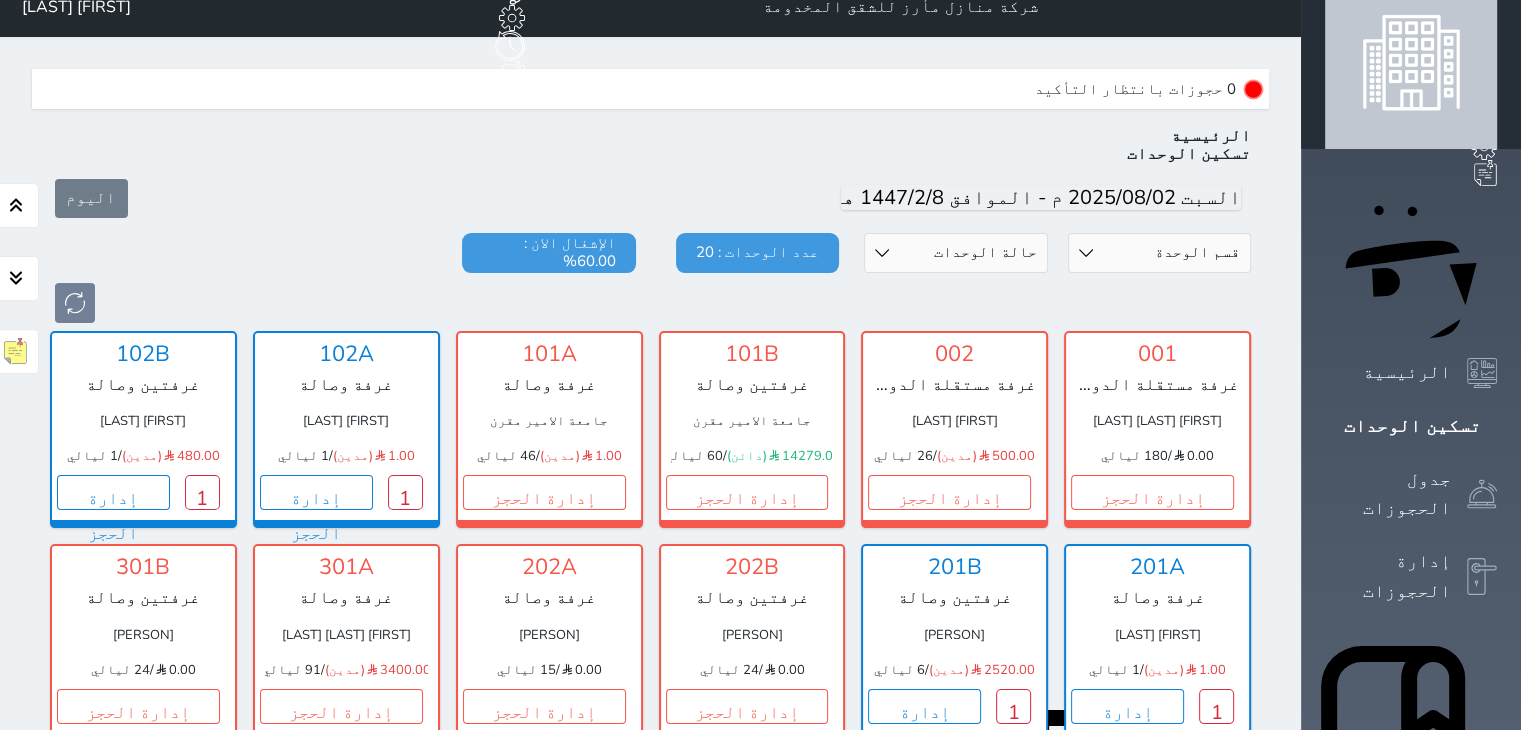 scroll, scrollTop: 0, scrollLeft: 0, axis: both 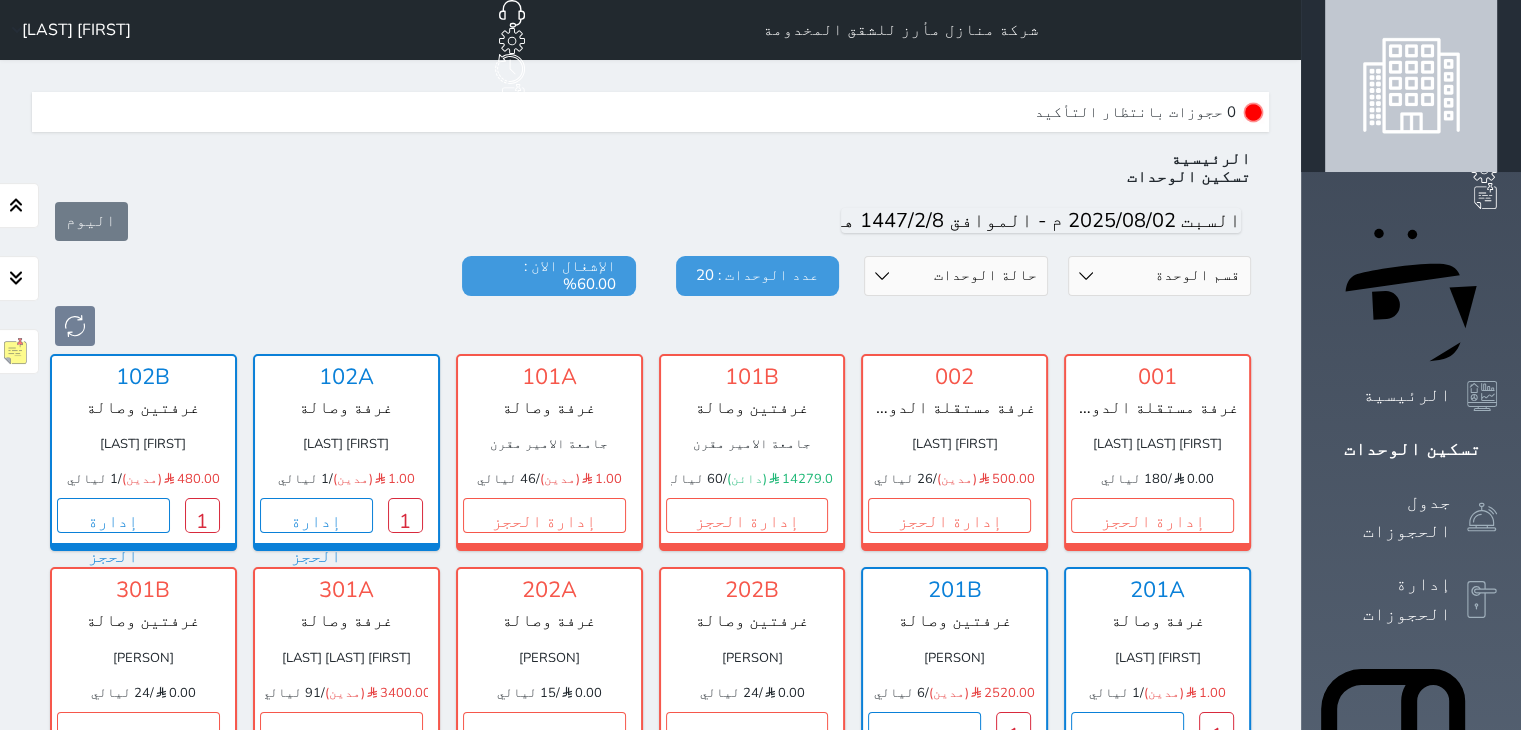 click 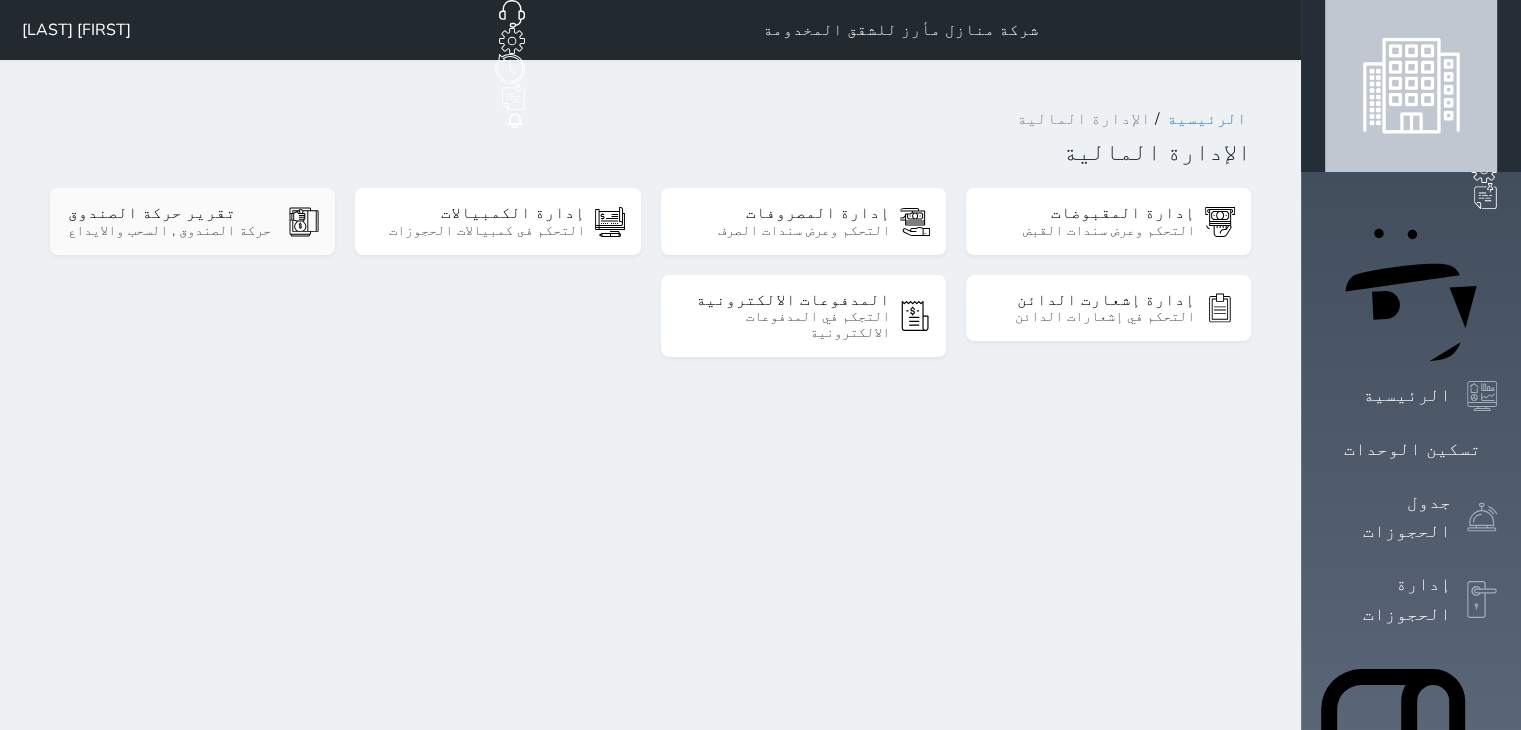 click on "تقرير حركة الصندوق
حركة الصندوق , السحب والايداع" at bounding box center [192, 221] 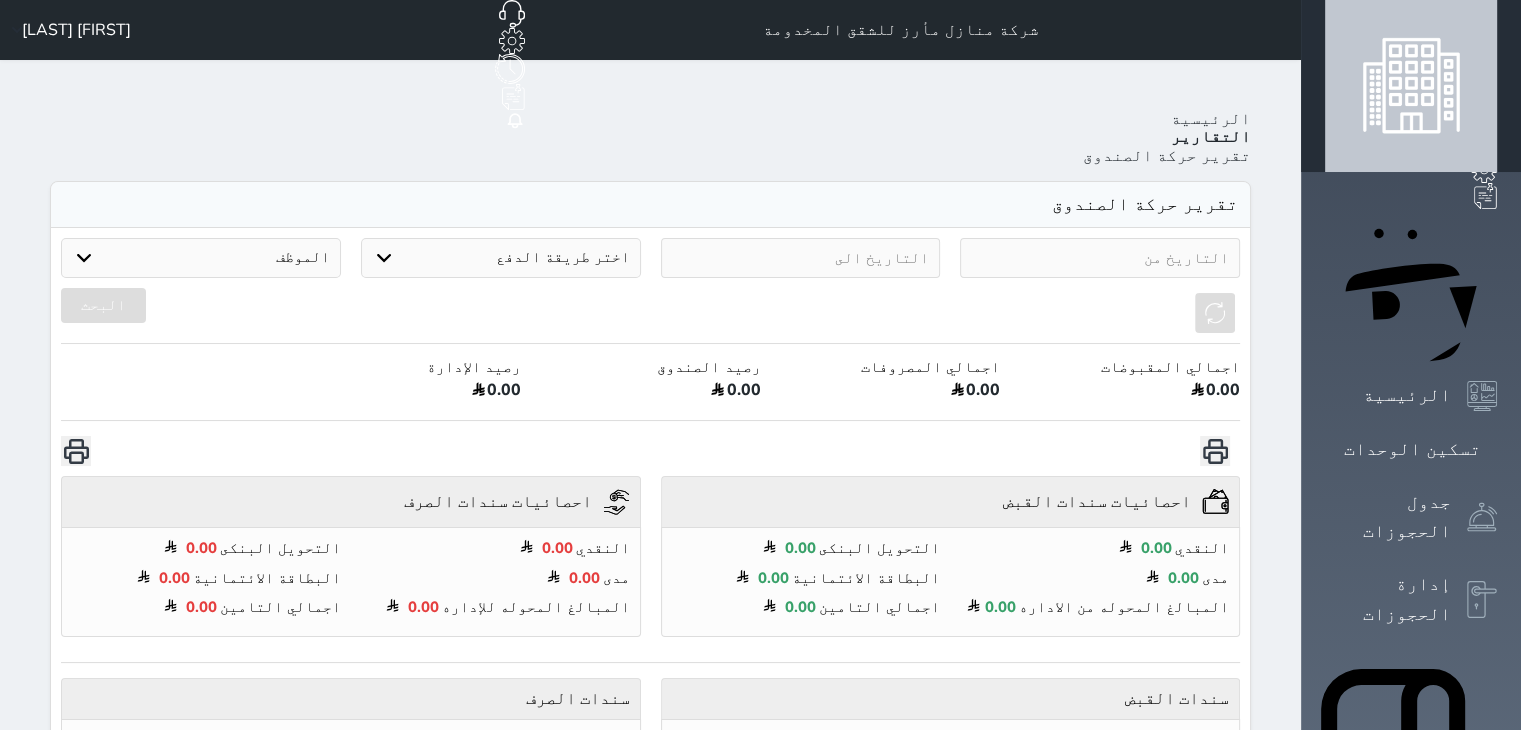 click on "0.00" at bounding box center [890, 393] 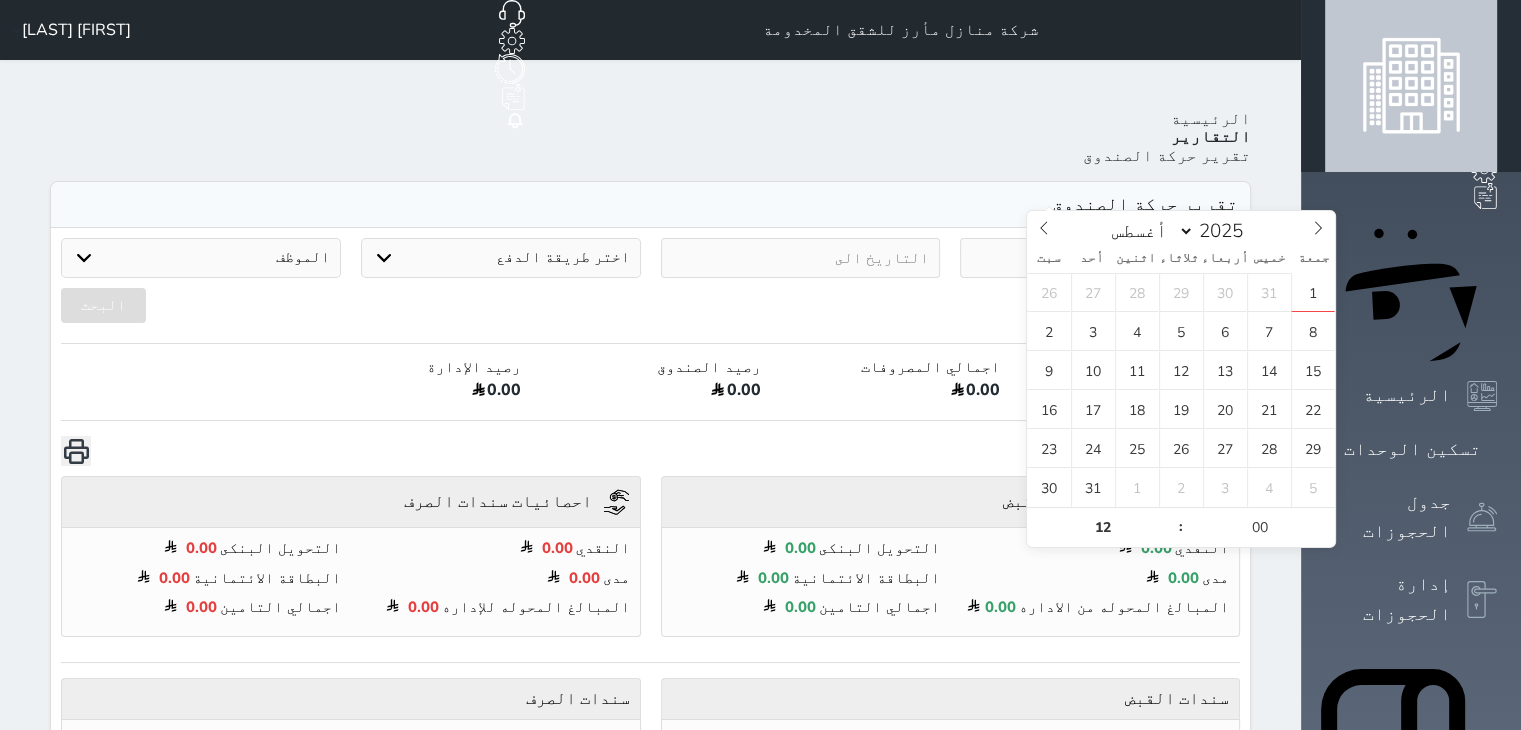 click at bounding box center (1100, 258) 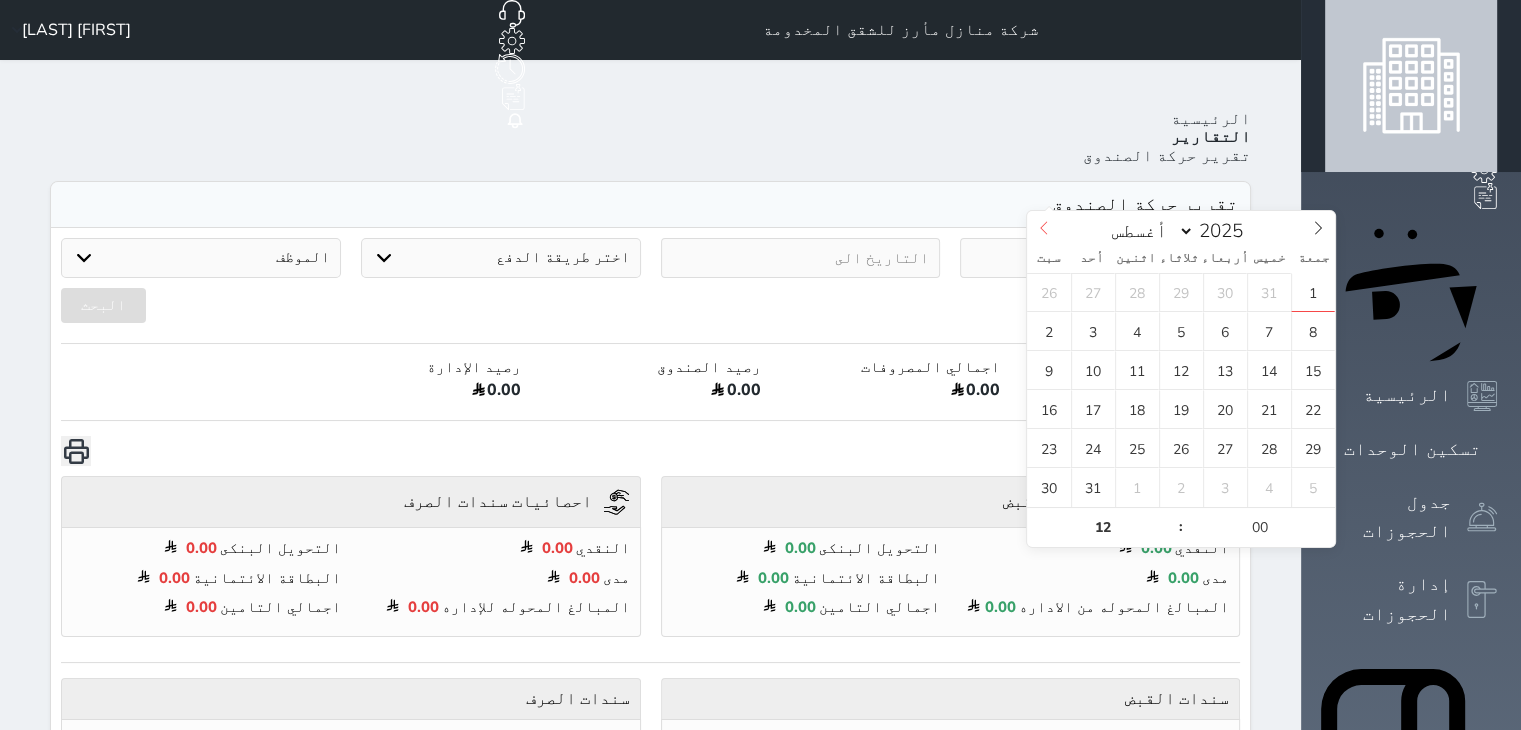 click at bounding box center (1044, 228) 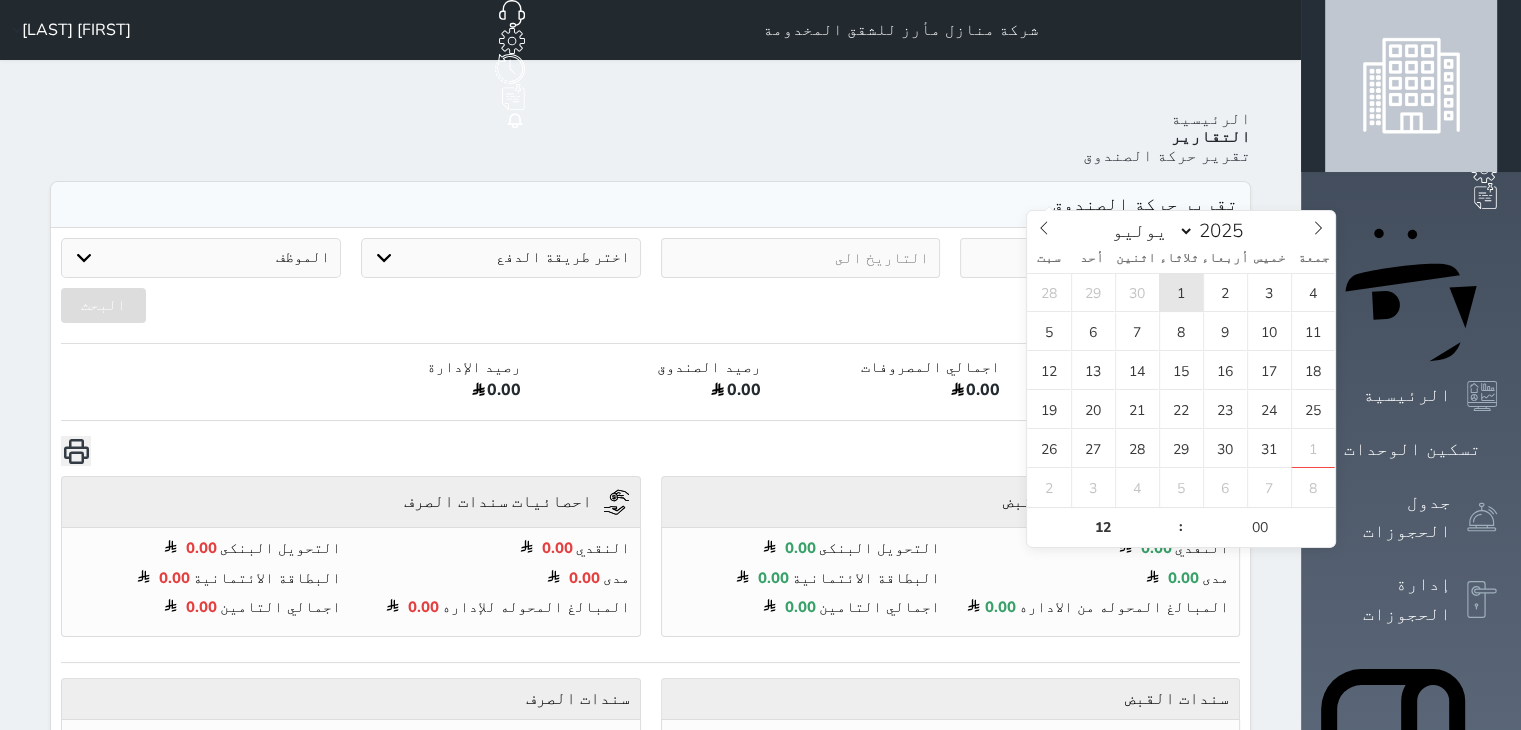 click on "1" at bounding box center [1181, 292] 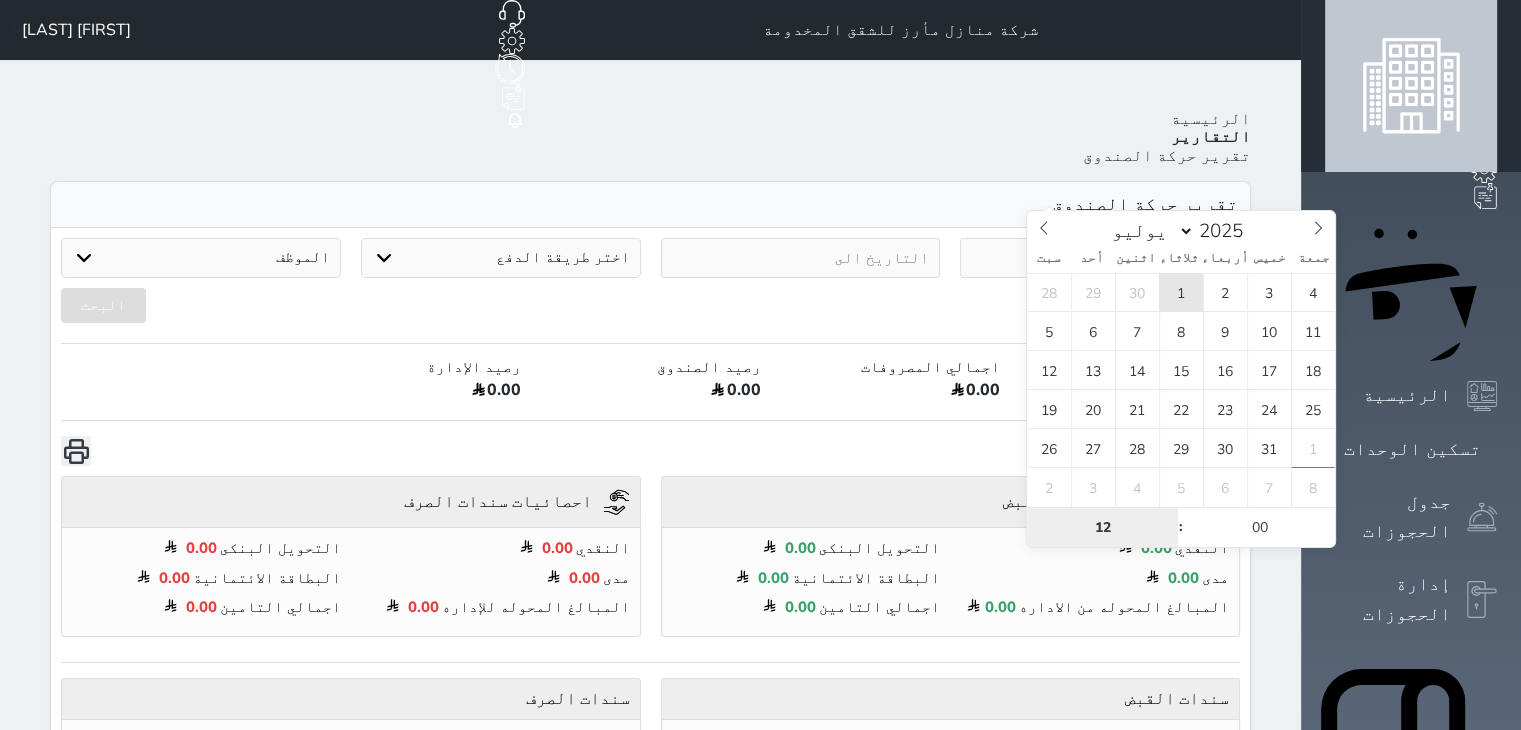 type on "2025-07-01 12:00" 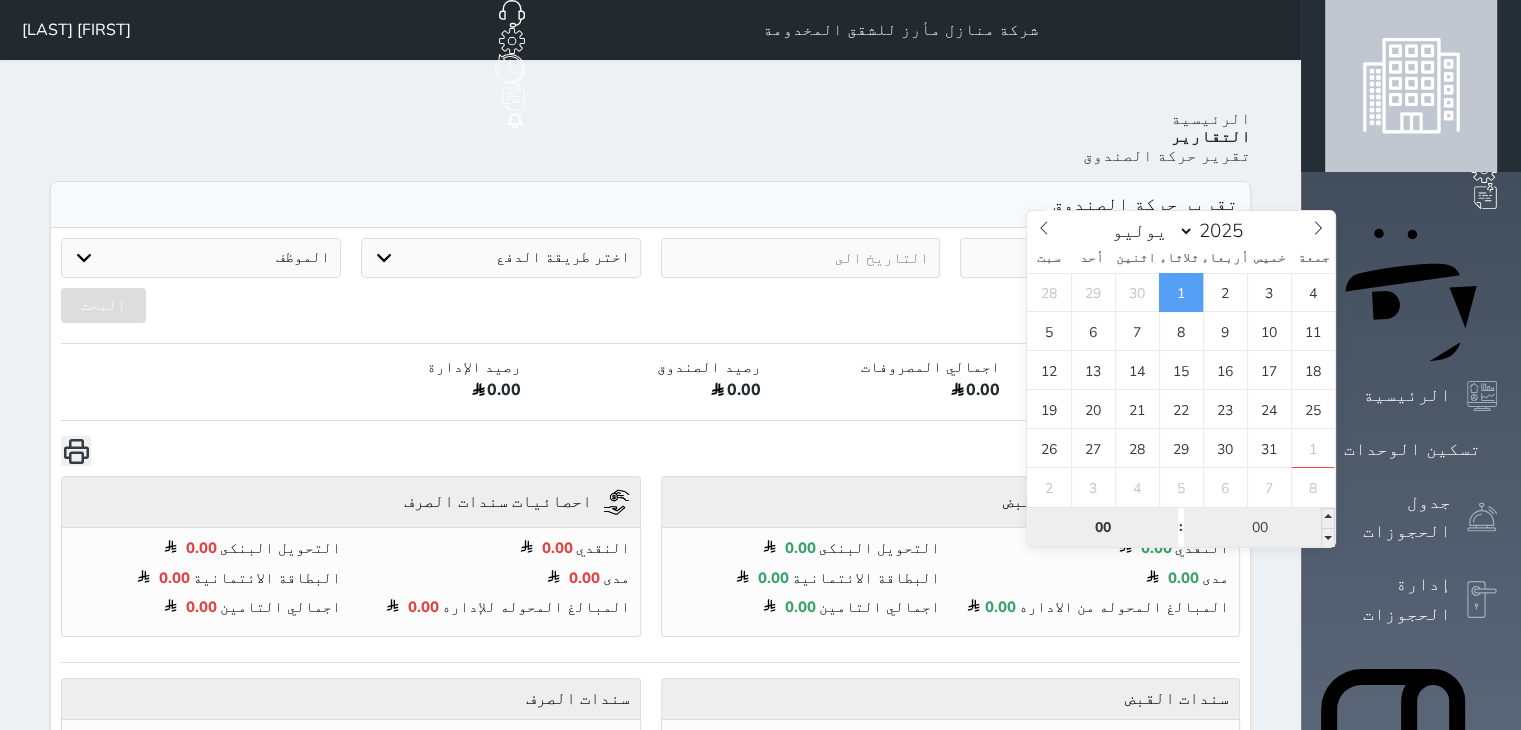 type on "00" 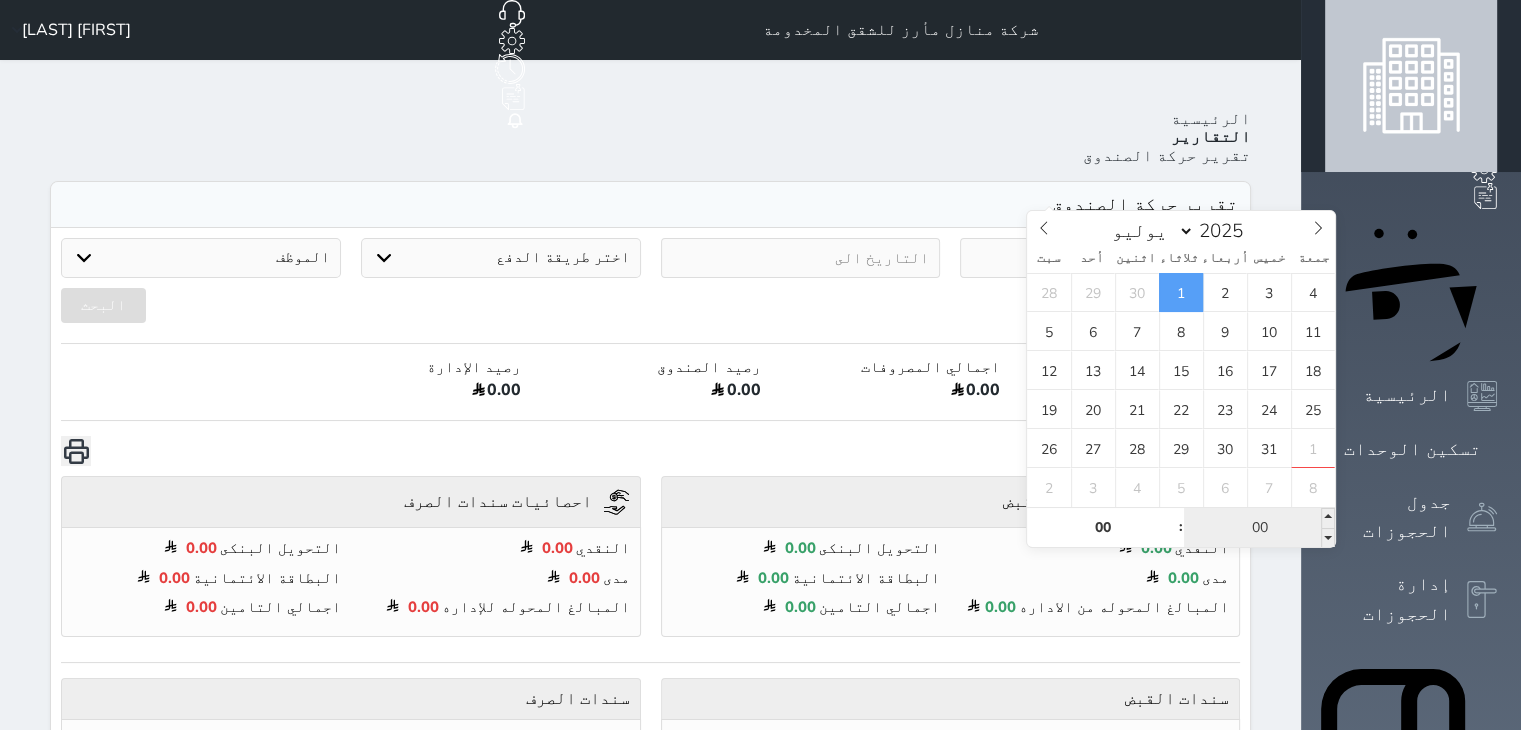 type on "2025-07-01 00:00" 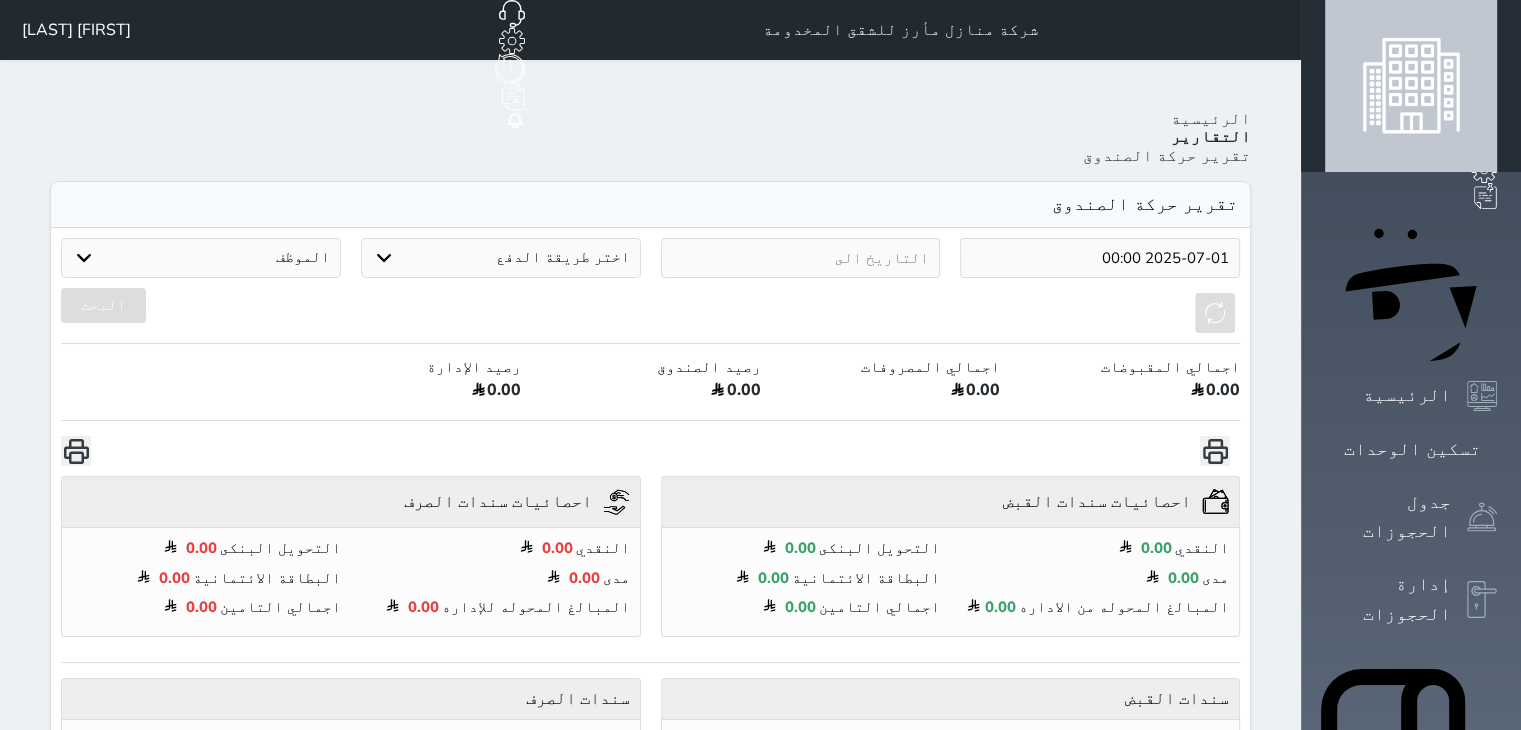 click on "0.00" at bounding box center (890, 393) 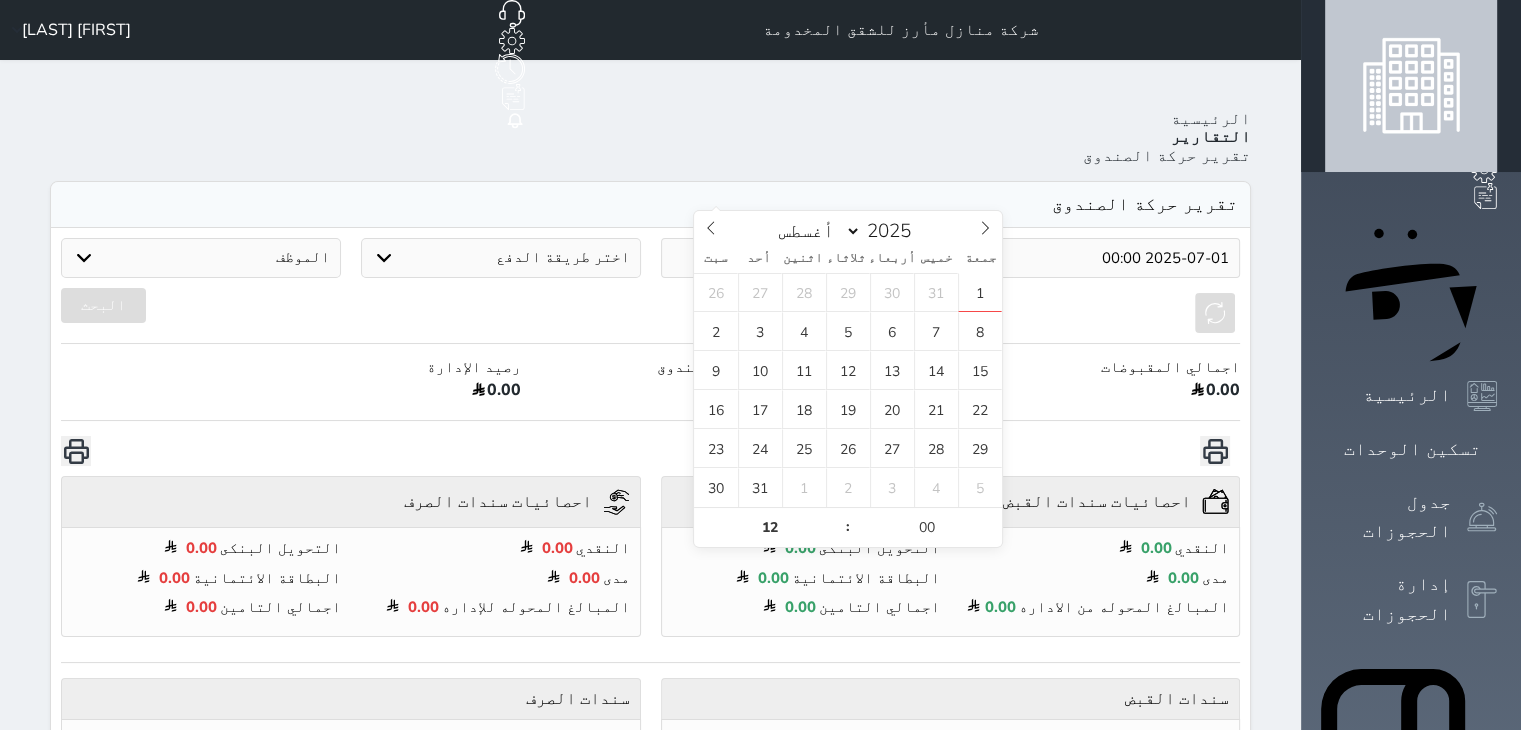 click at bounding box center [801, 258] 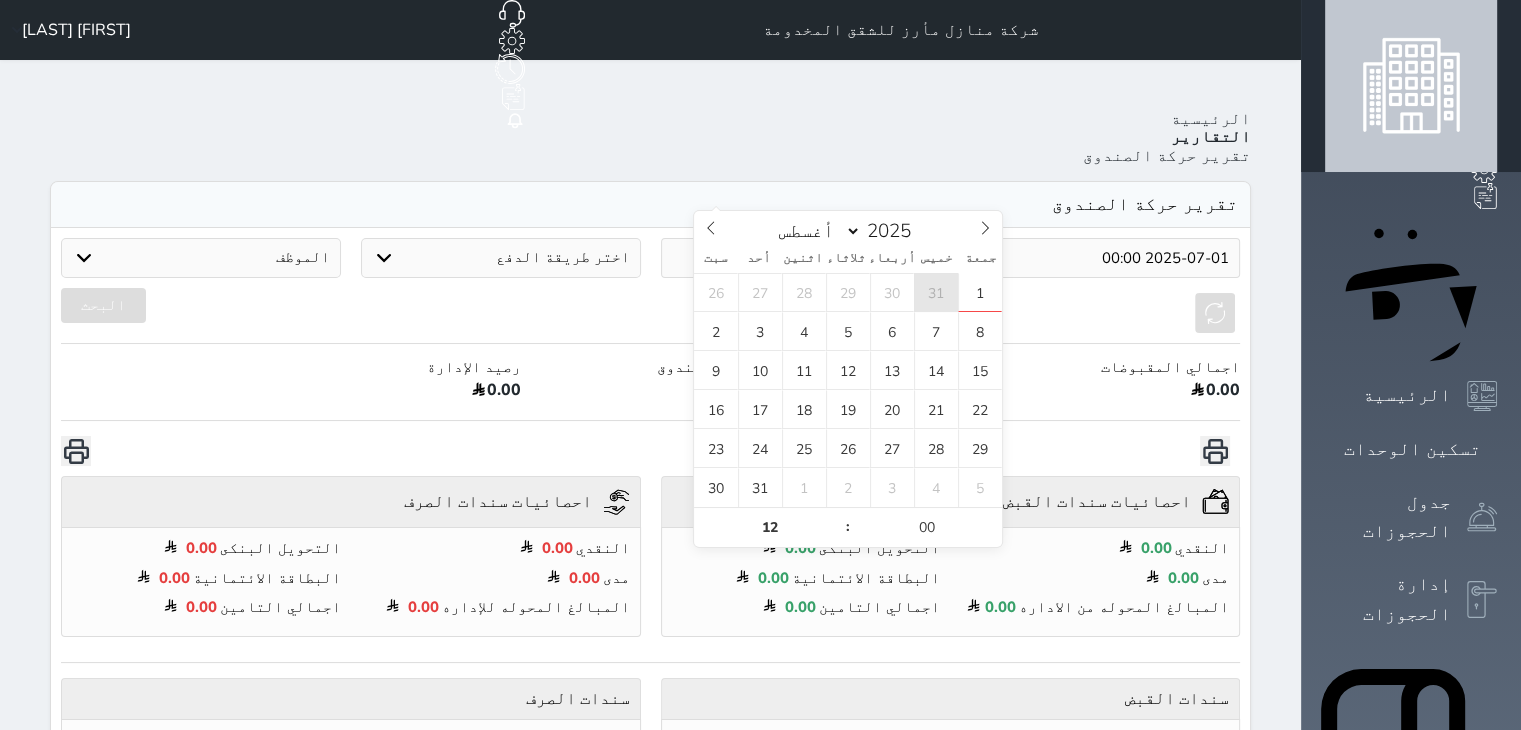 click on "31" at bounding box center (936, 292) 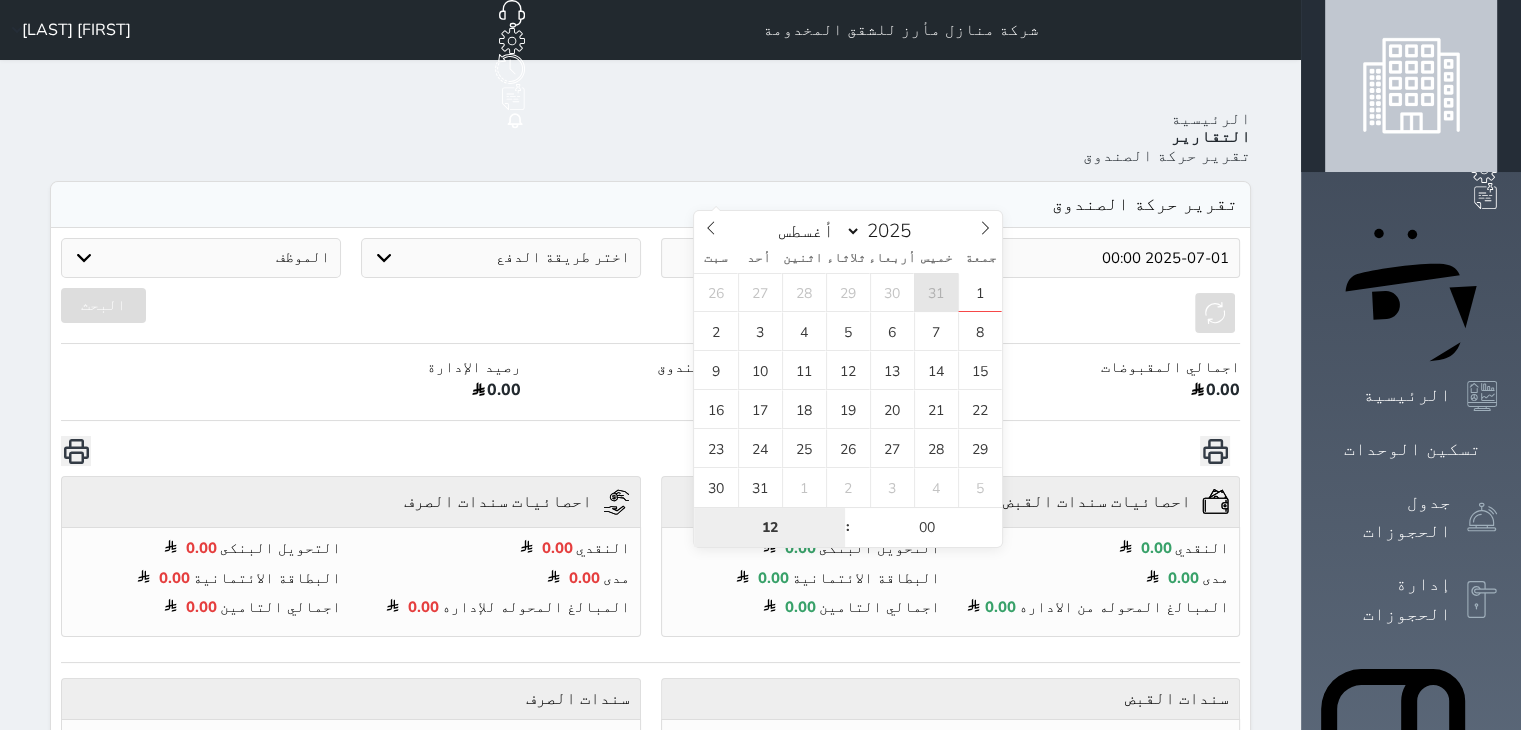 type on "2025-07-31 12:00" 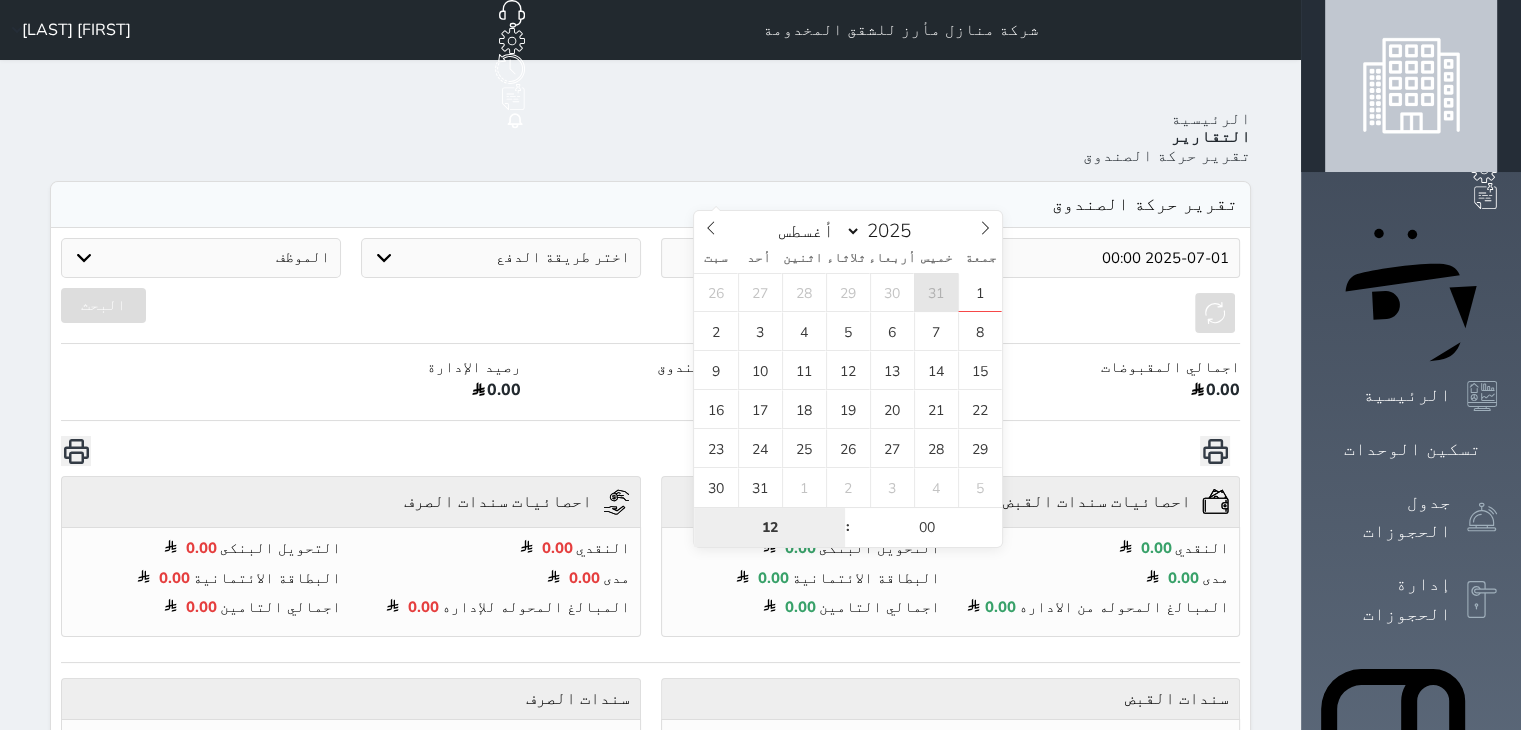 select on "6" 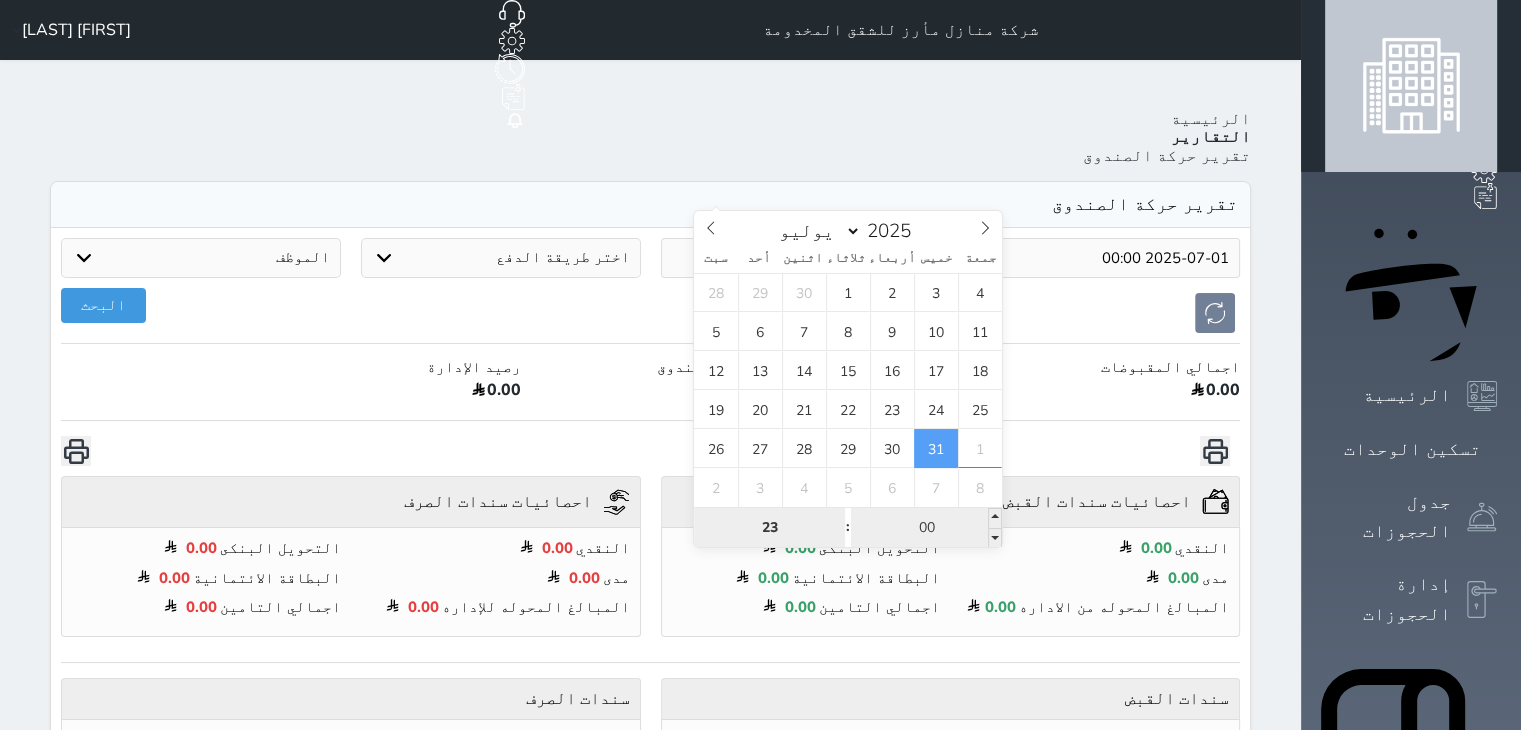 type on "23" 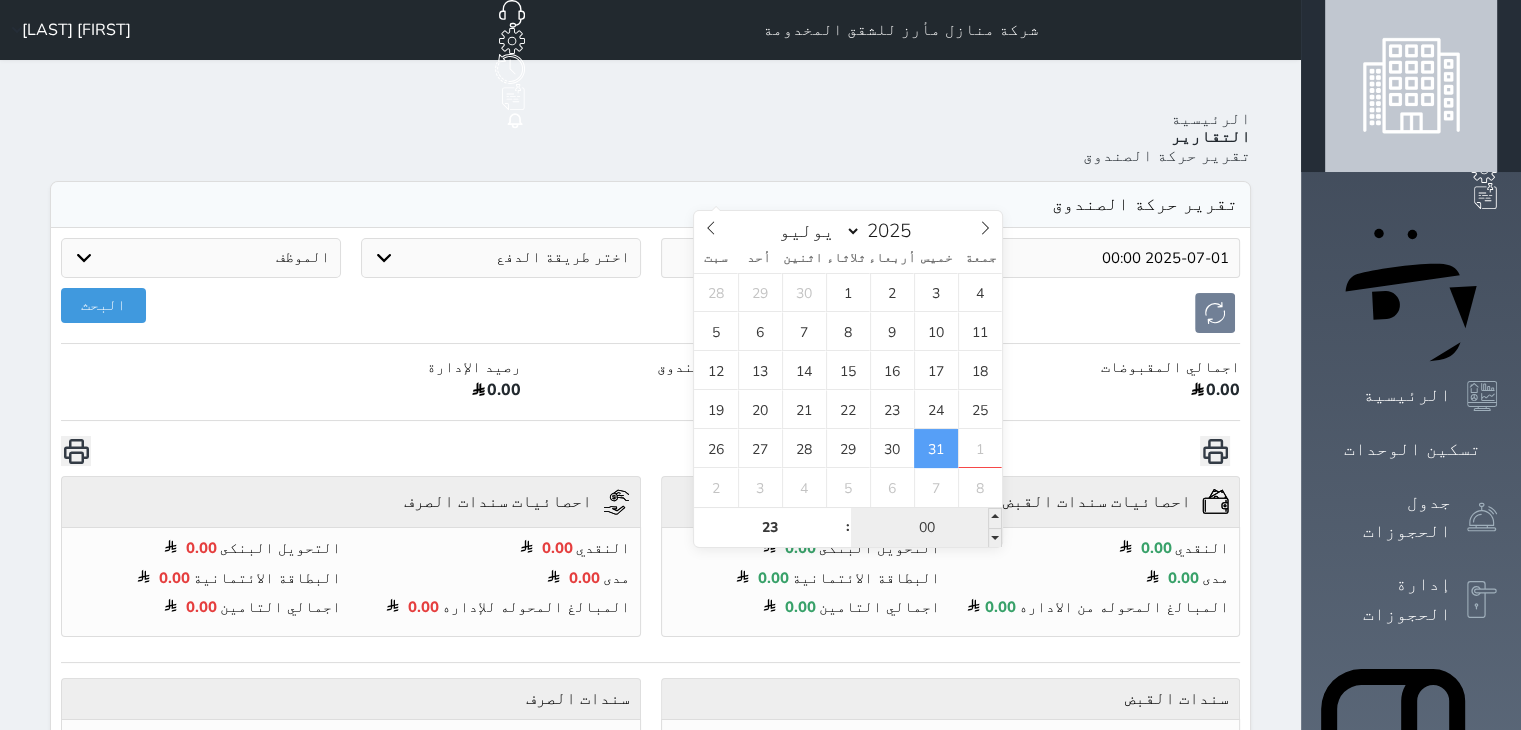 type on "2025-07-31 23:00" 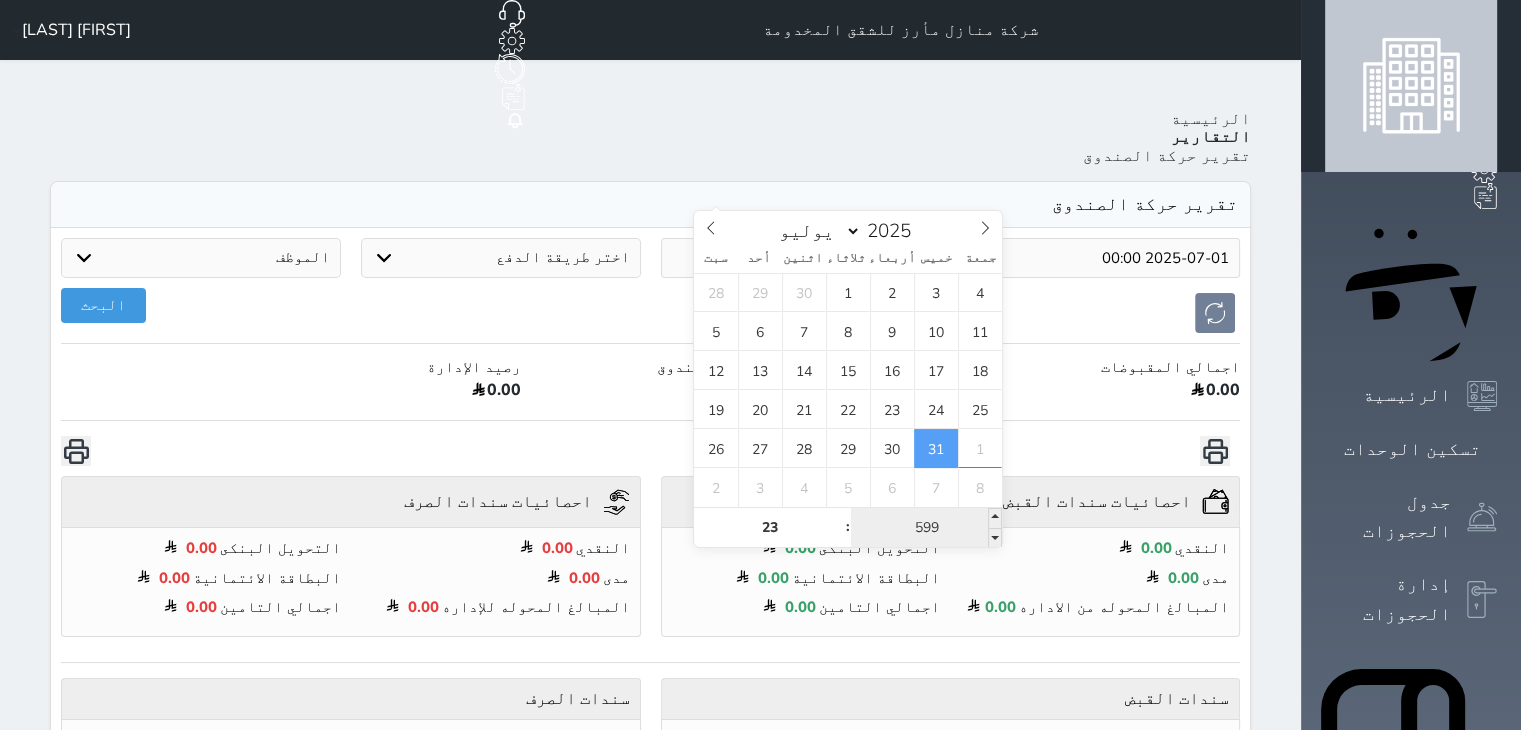 type on "59" 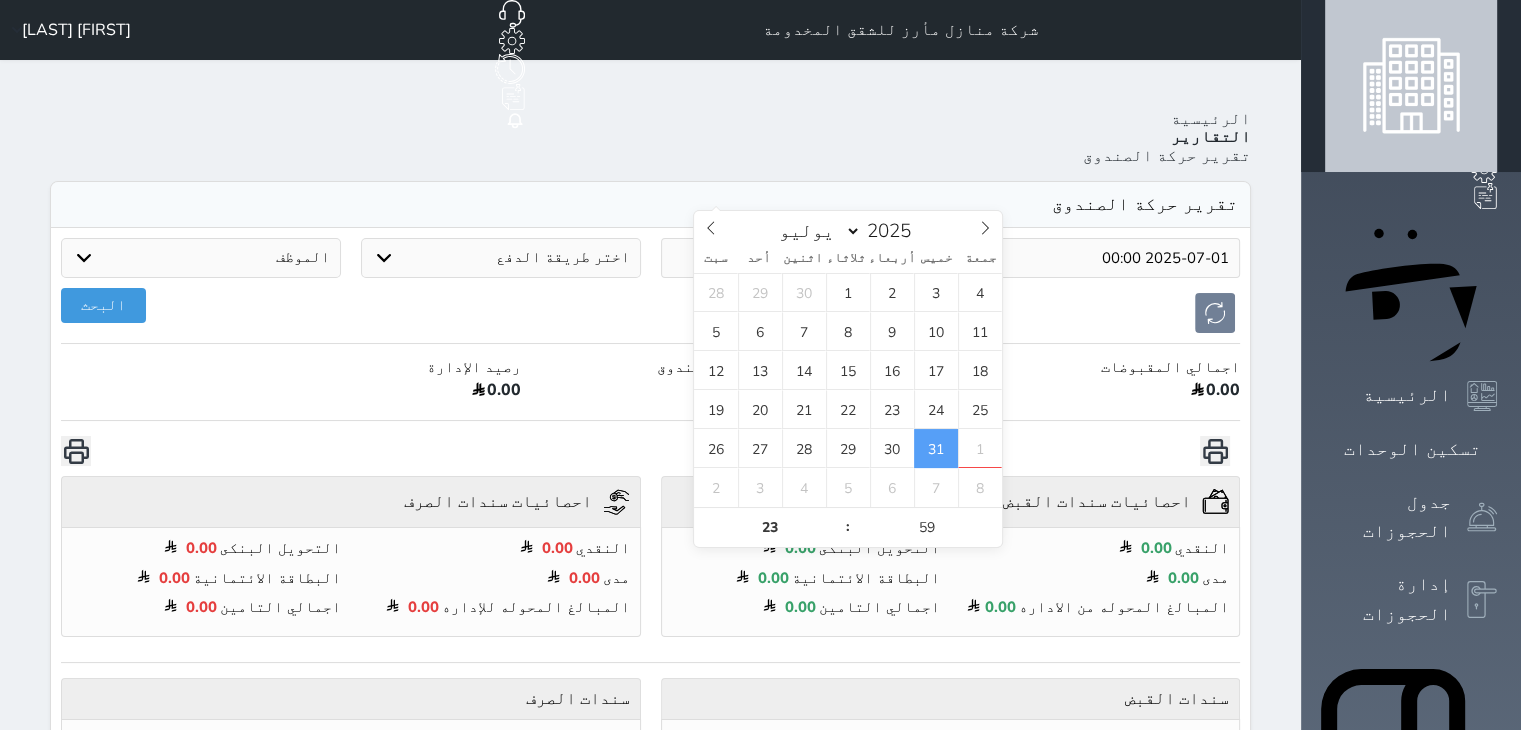 type on "2025-07-31 23:59" 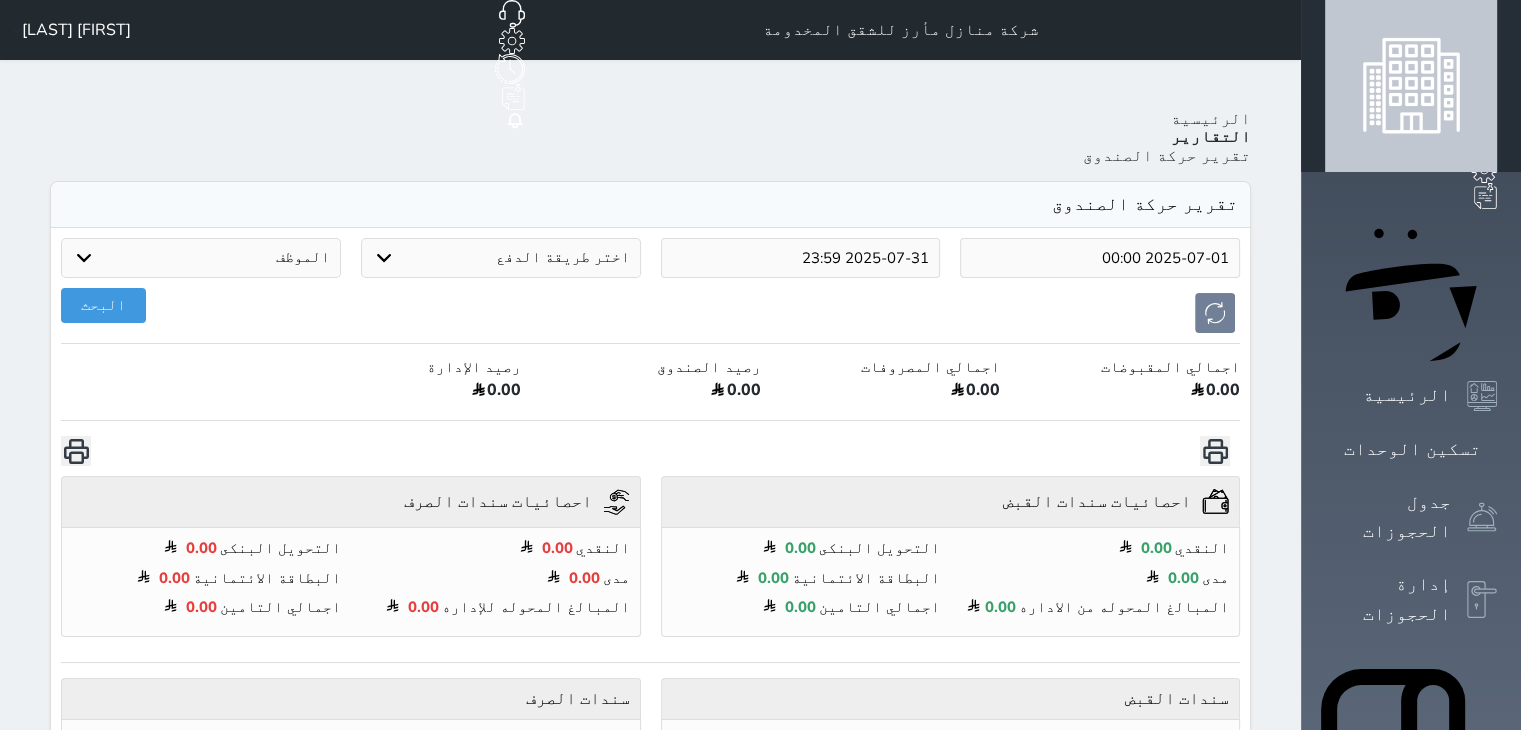 click at bounding box center [650, 451] 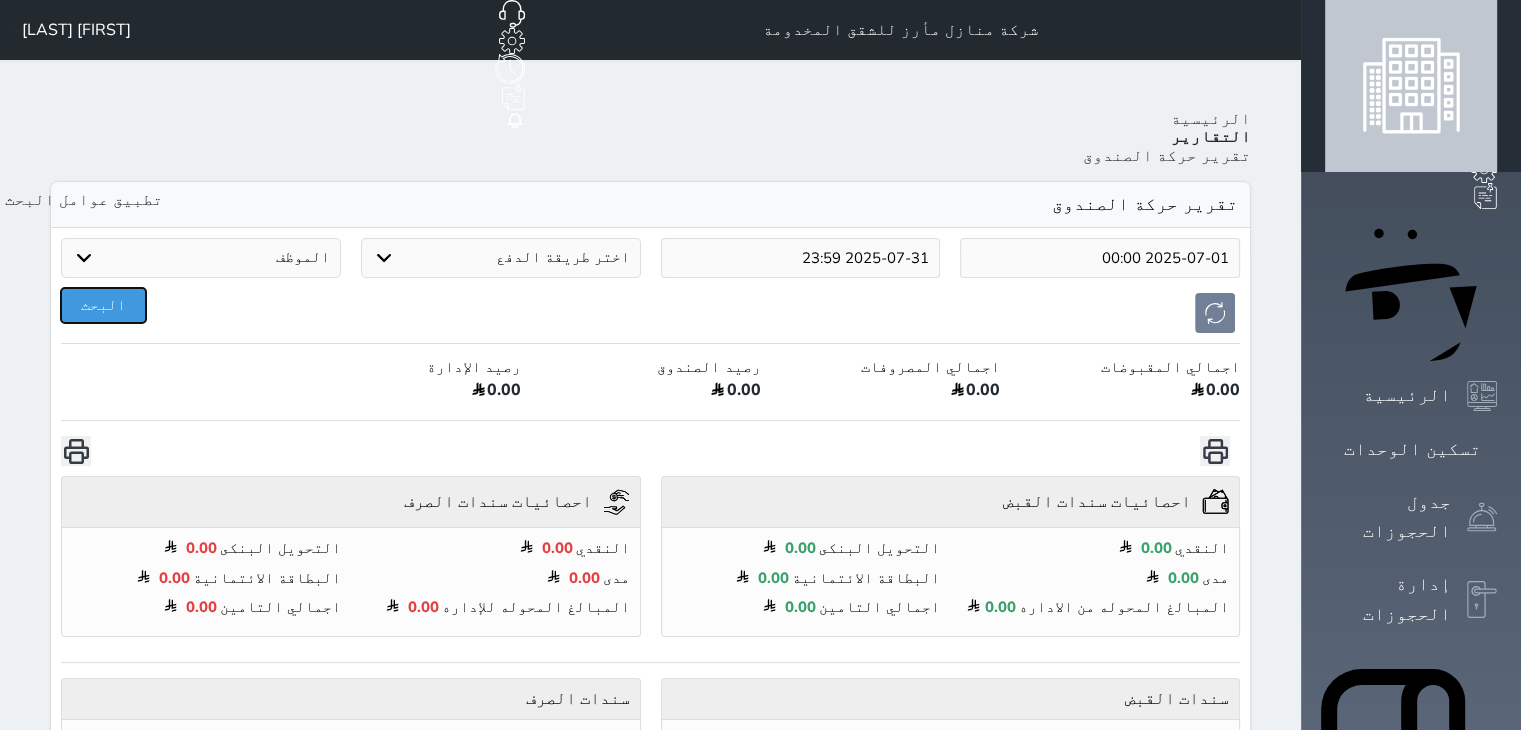 click on "البحث" at bounding box center (103, 305) 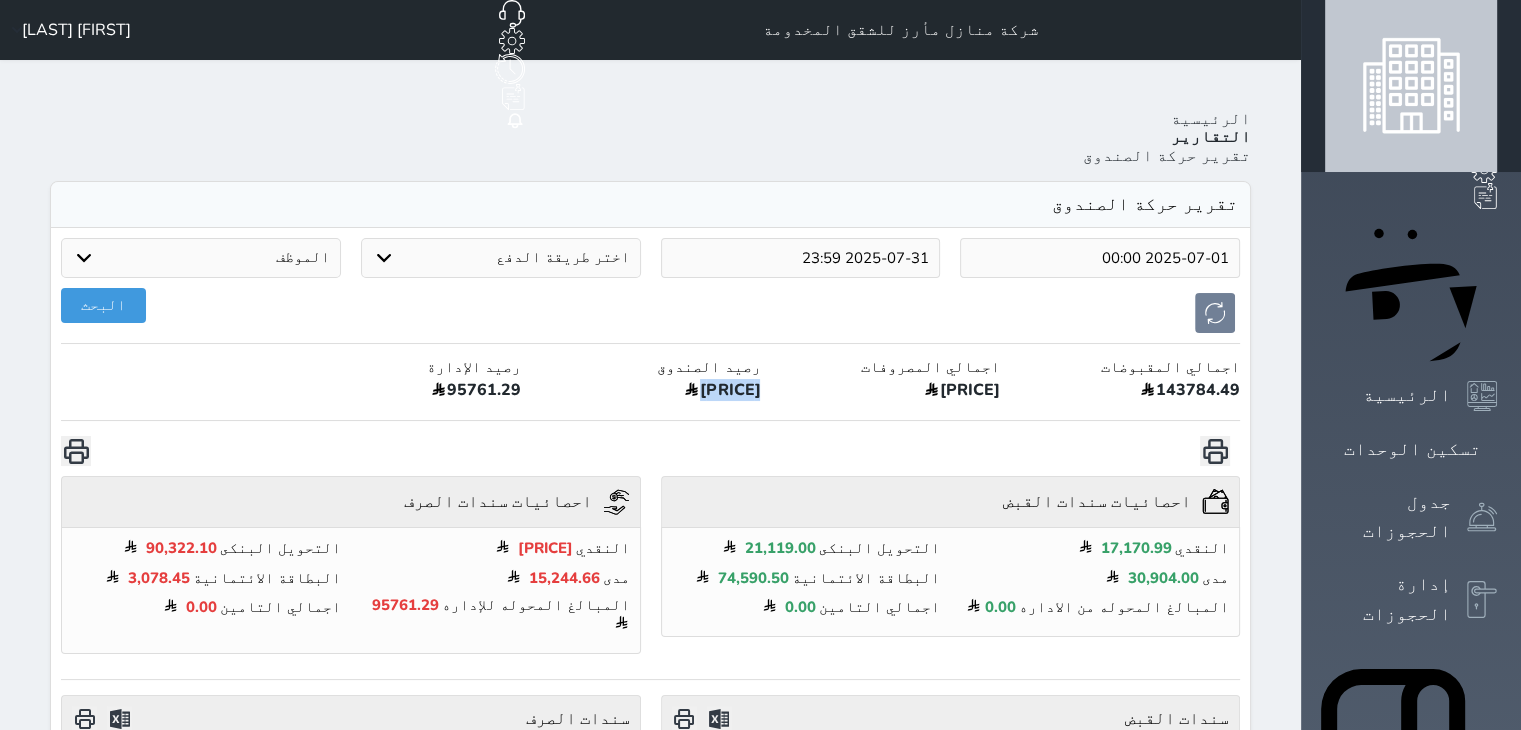 drag, startPoint x: 805, startPoint y: 320, endPoint x: 754, endPoint y: 316, distance: 51.156624 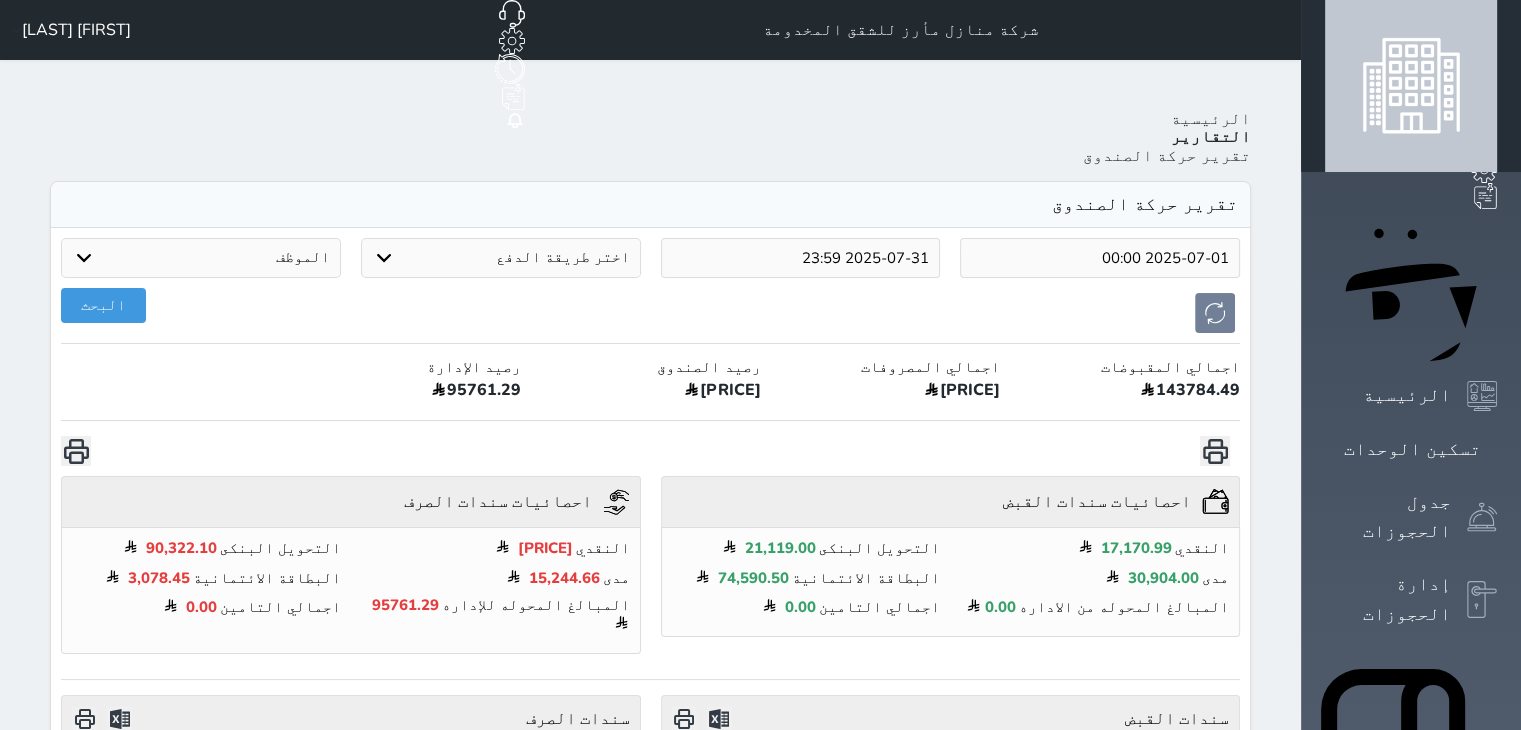 click on "[PRICE]" at bounding box center [890, 393] 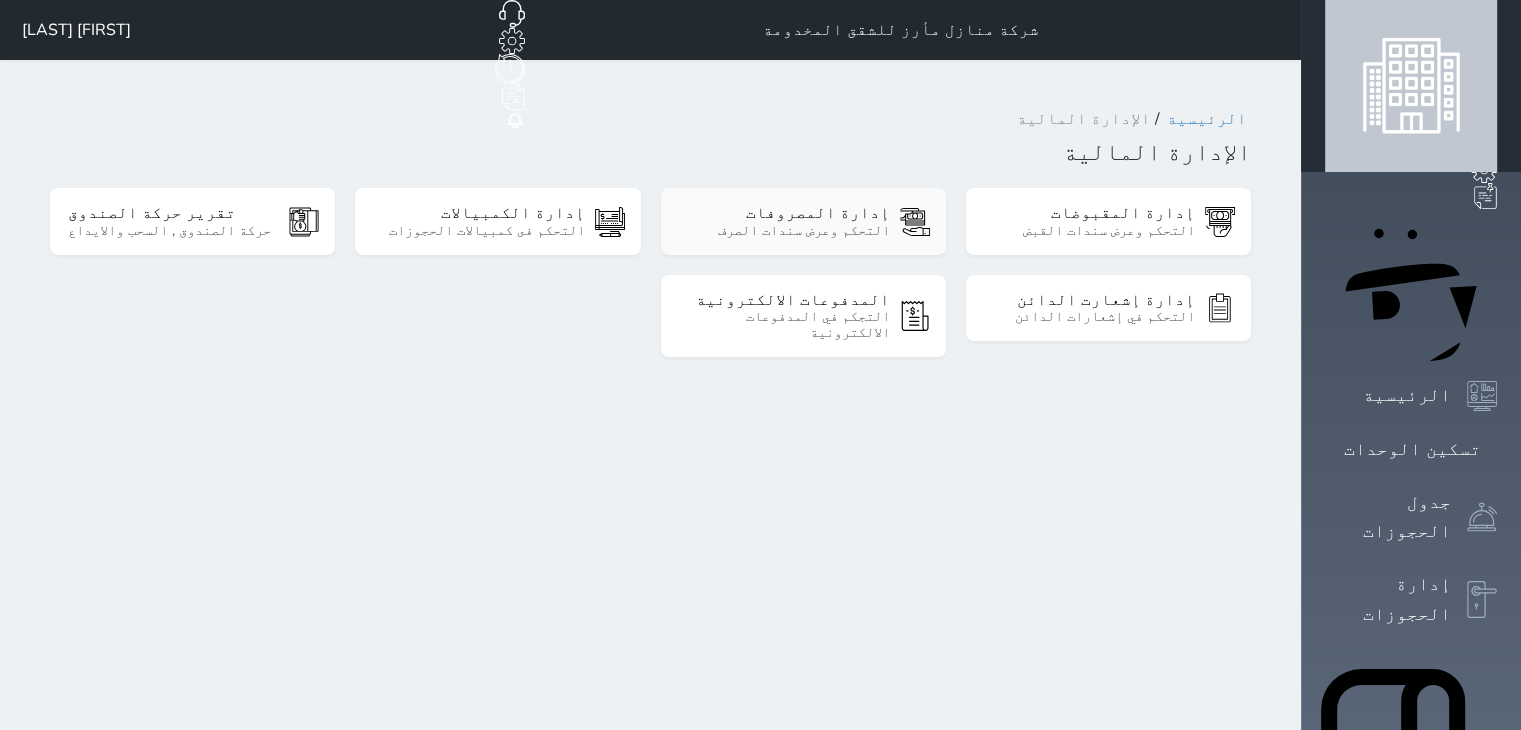 click 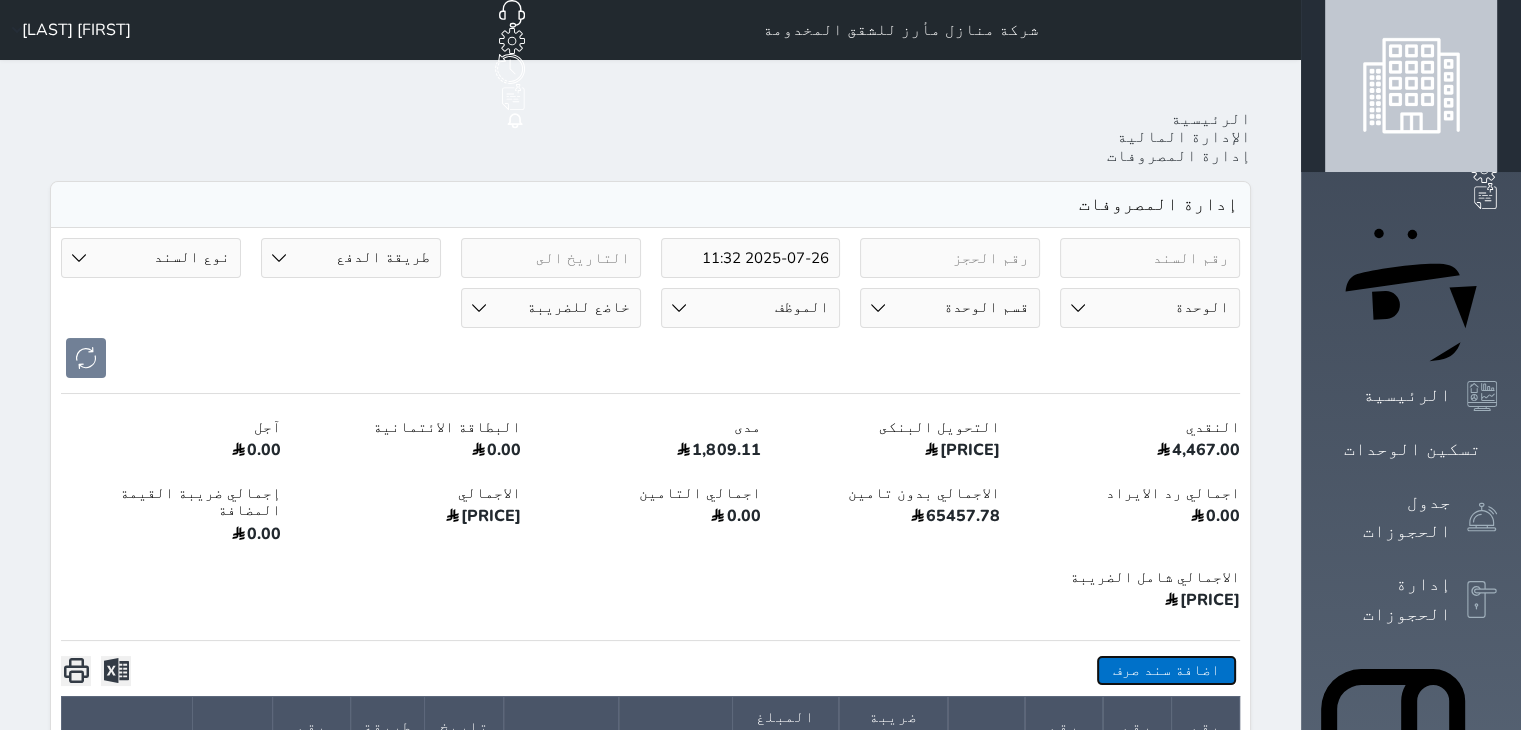 click on "اضافة سند صرف" at bounding box center [1166, 670] 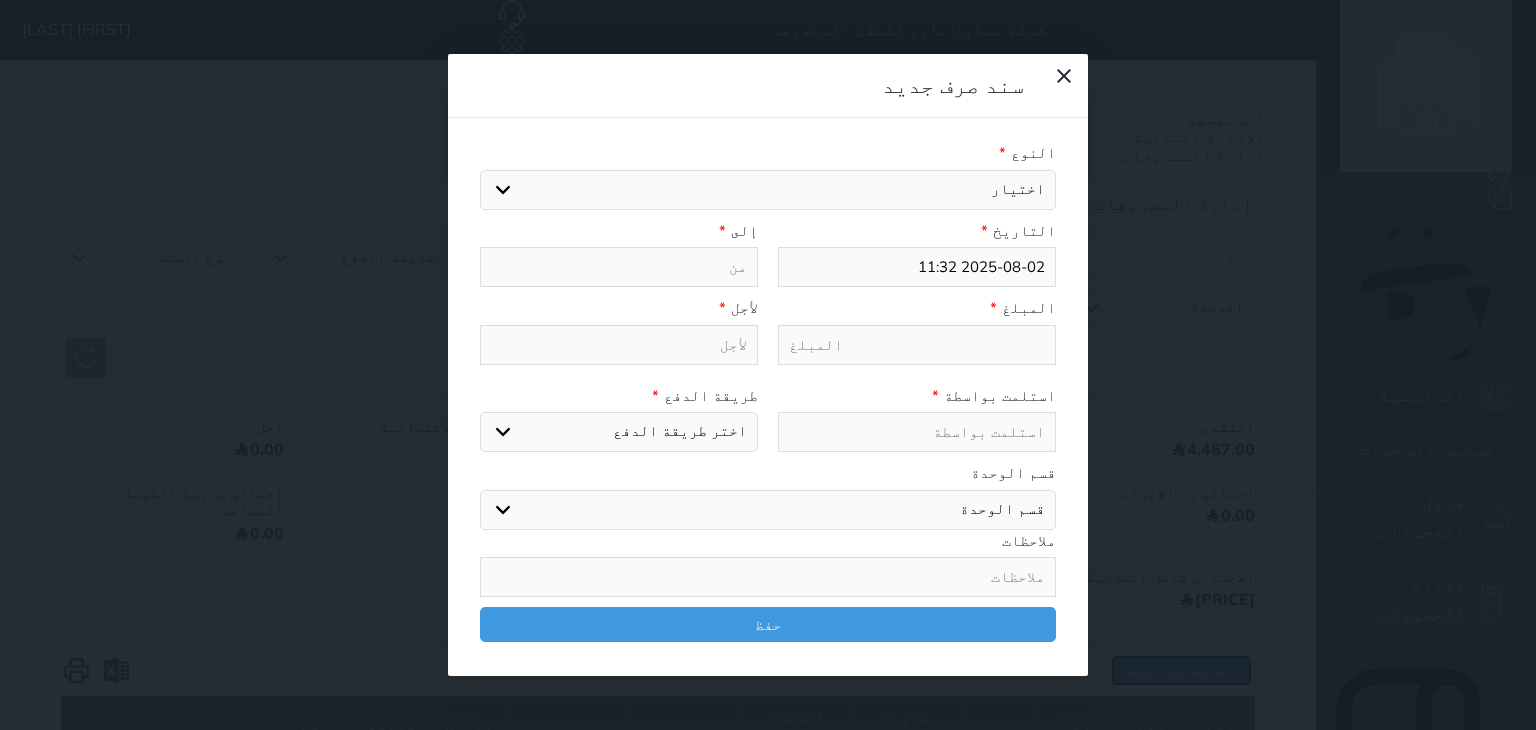 select 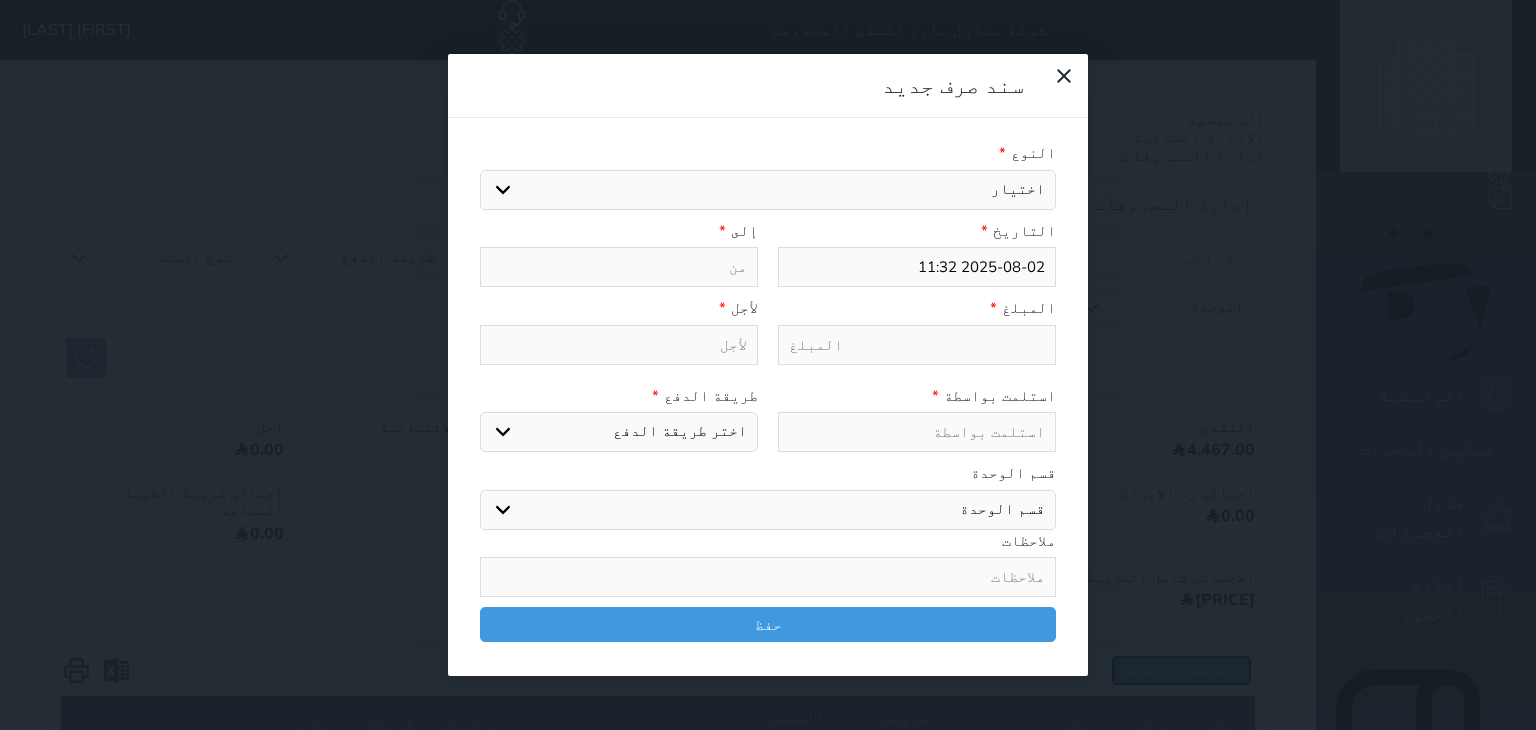 type on "2025-08-02 11:33" 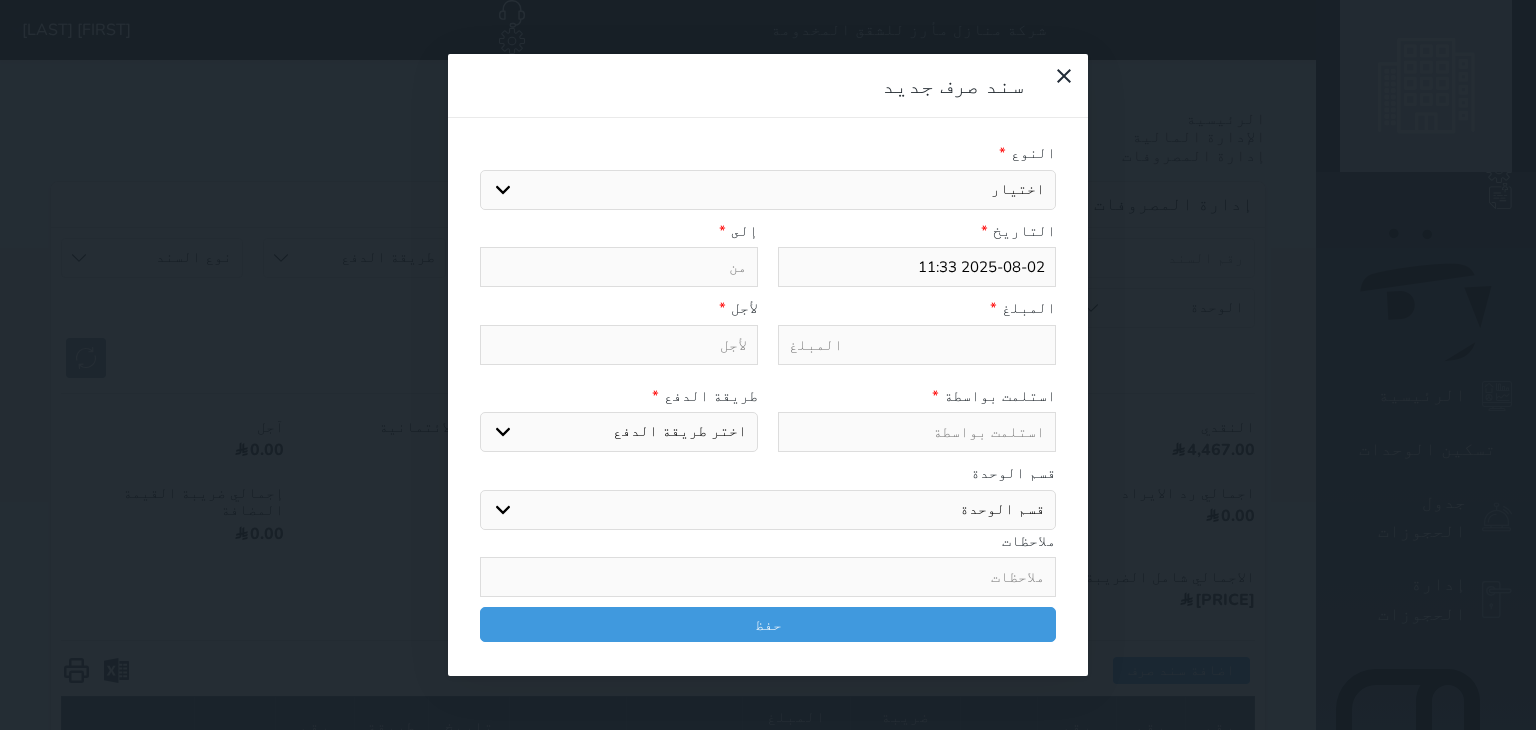 click on "اختيار   مرتجع إيجار رواتب صيانة مصروفات عامة تحويل من الصندوق الى الادارة استرجاع تامين استرجاع العربون تأسيس" at bounding box center (768, 190) 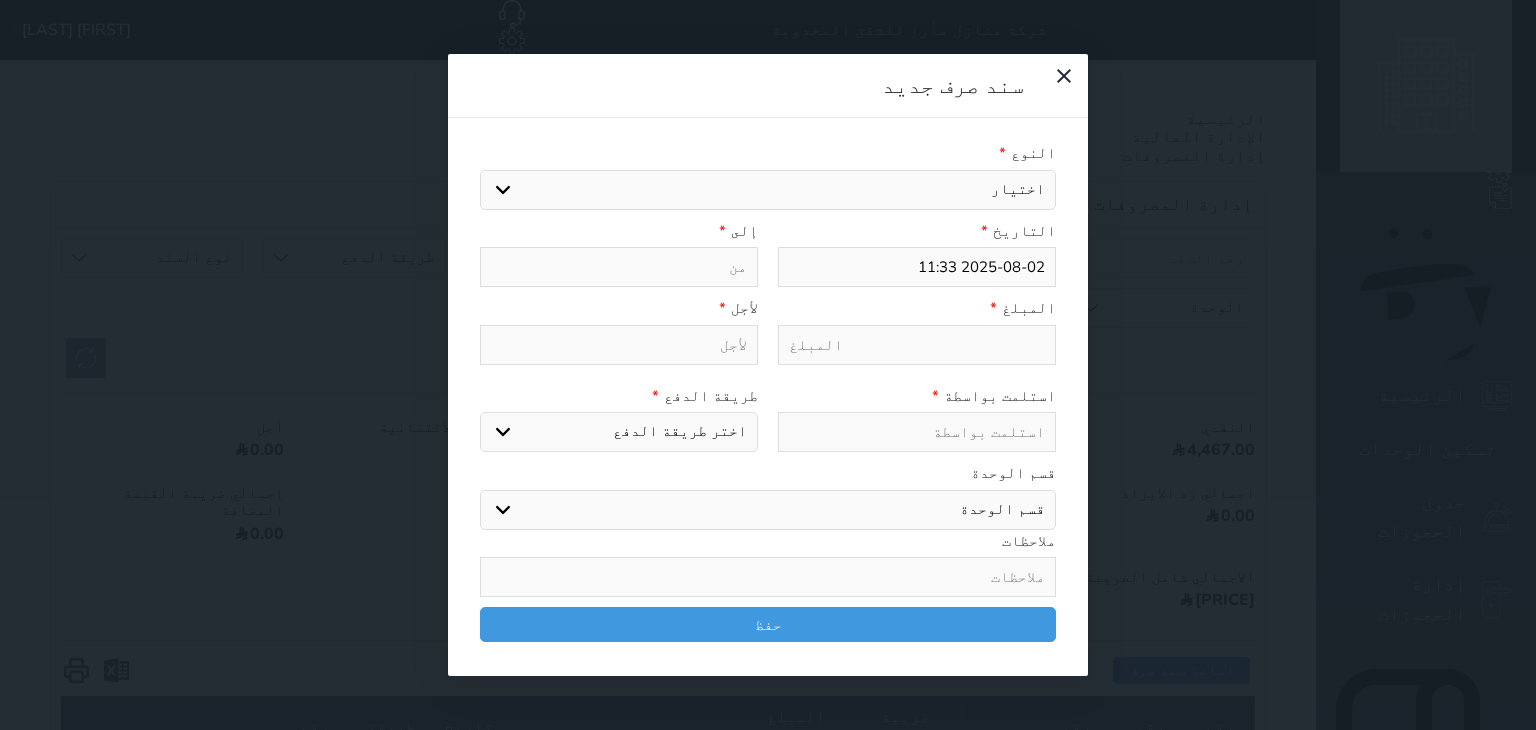 select on "133013" 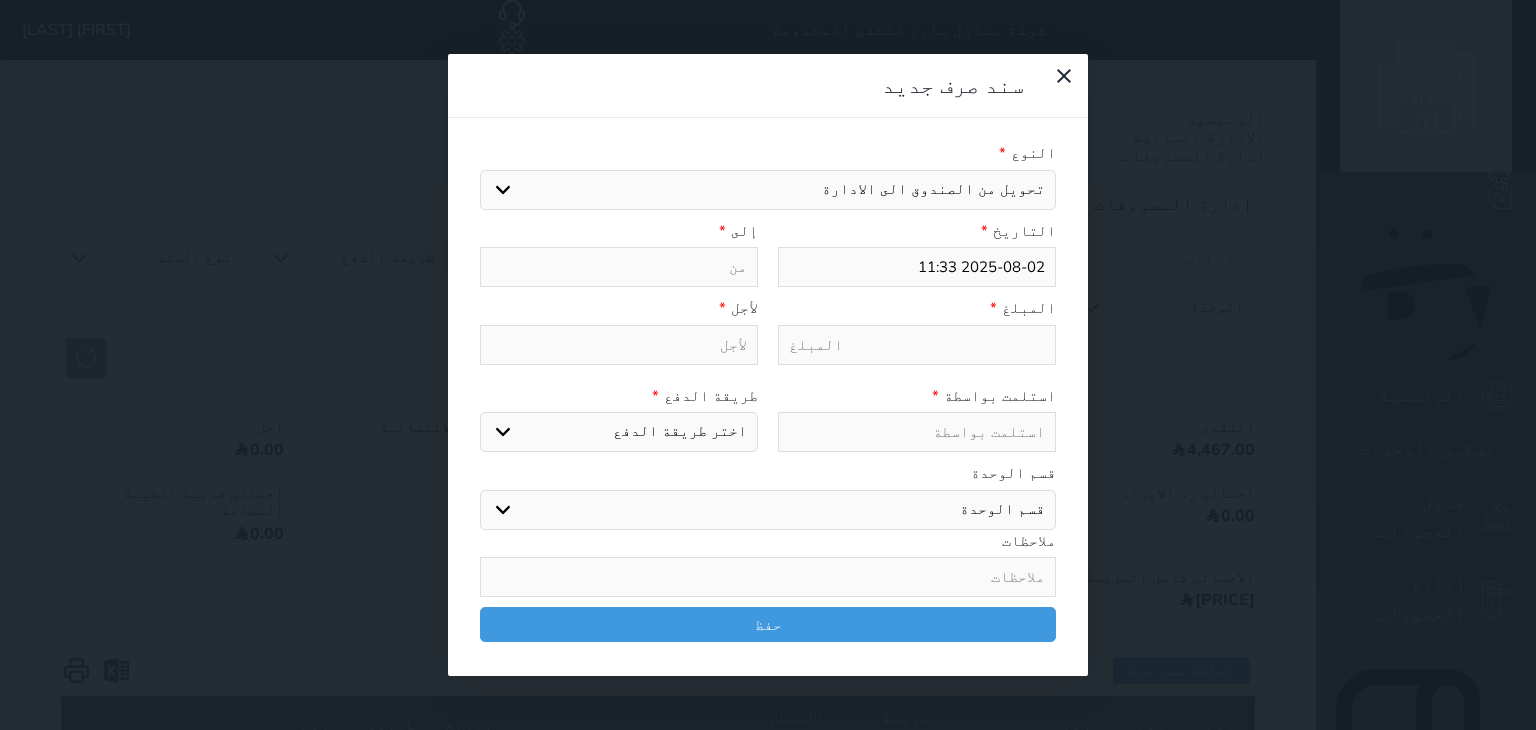 click on "اختيار   مرتجع إيجار رواتب صيانة مصروفات عامة تحويل من الصندوق الى الادارة استرجاع تامين استرجاع العربون تأسيس" at bounding box center (768, 190) 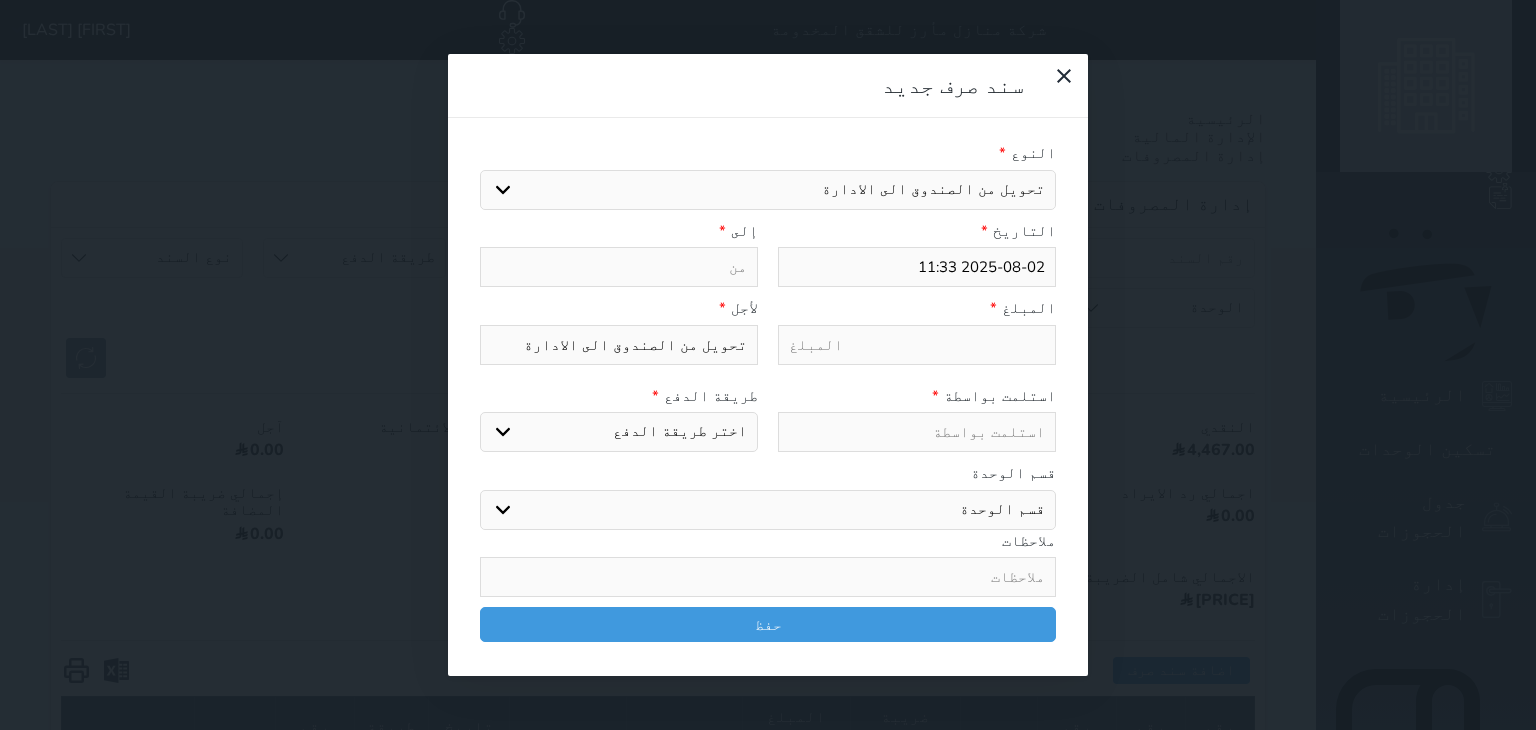 click at bounding box center (619, 267) 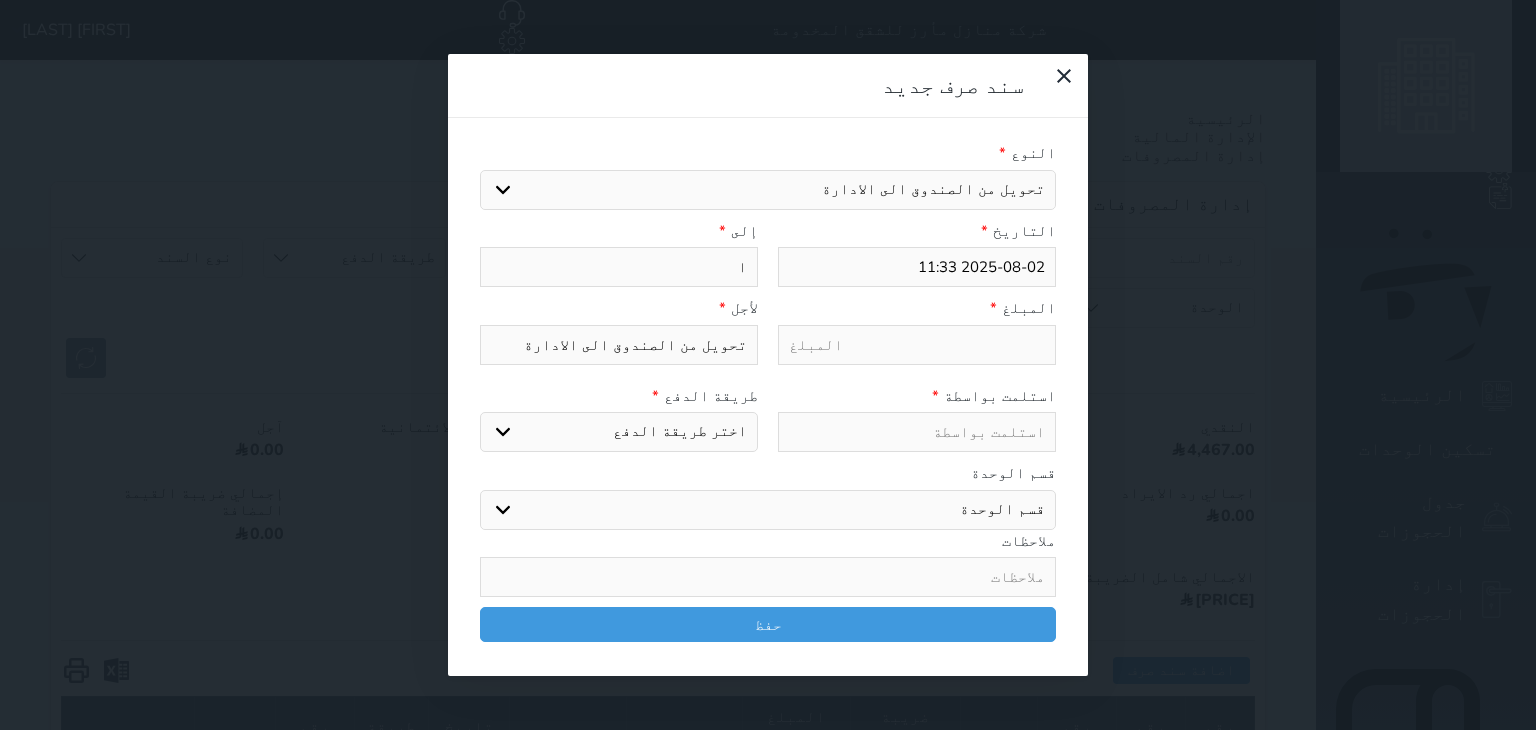 type on "ال" 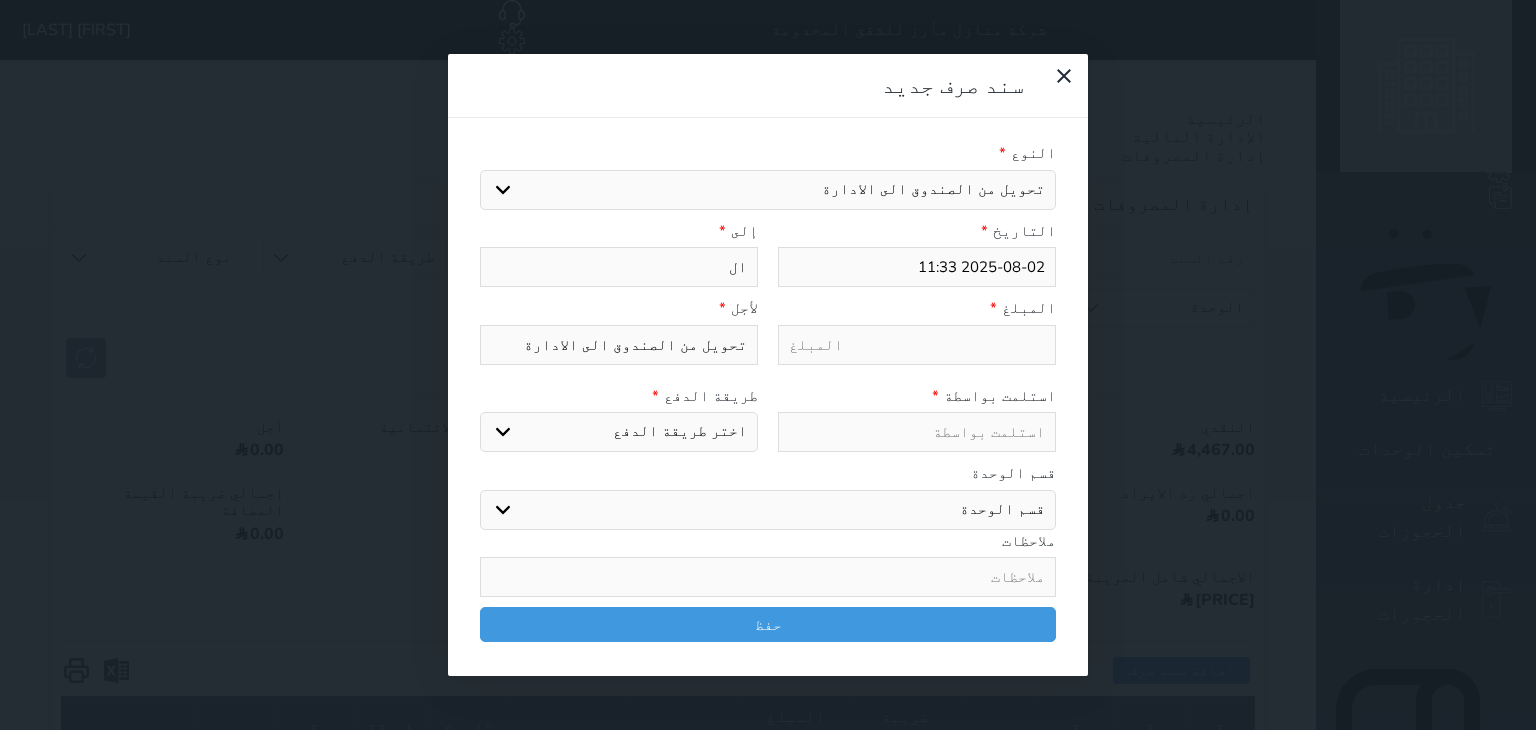 type on "الا" 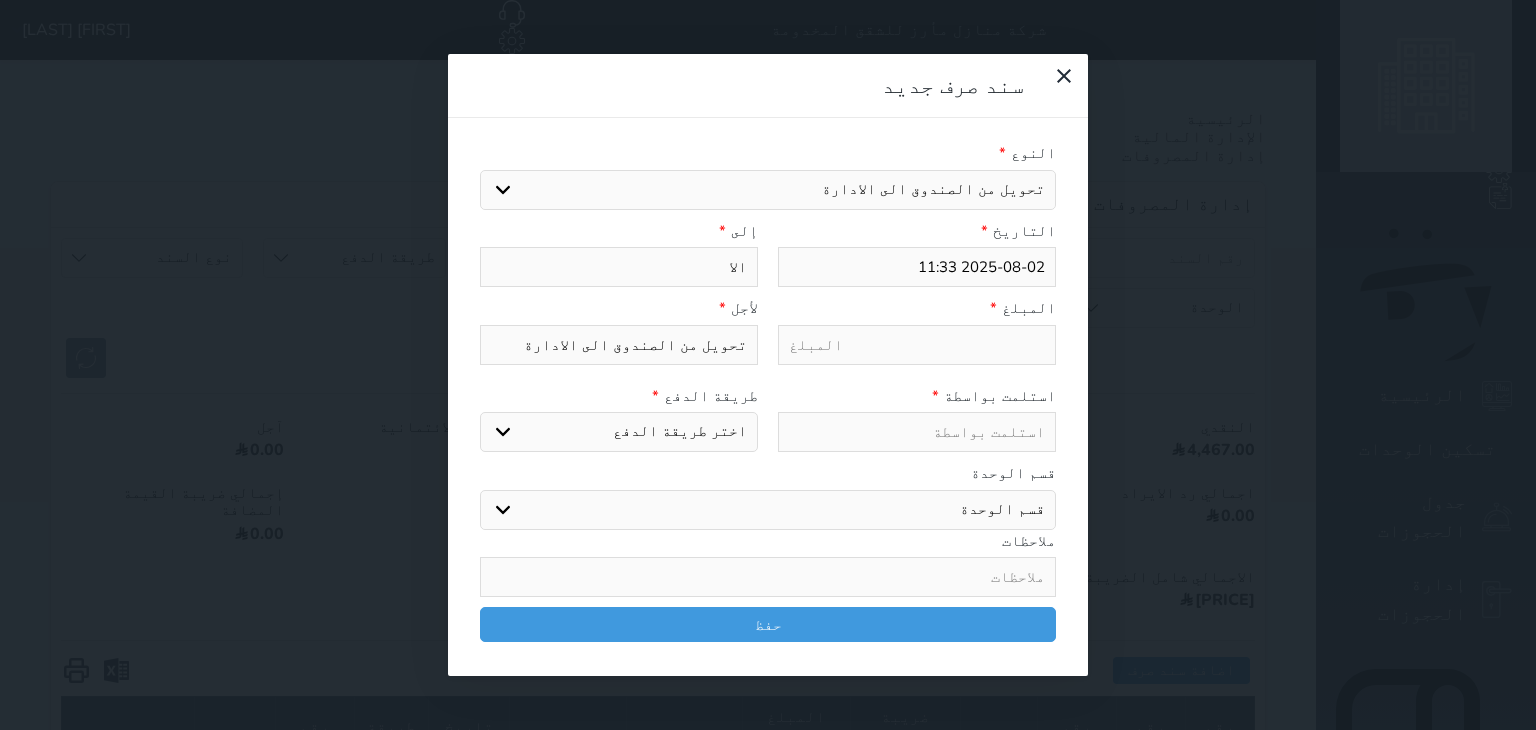 type on "الاد" 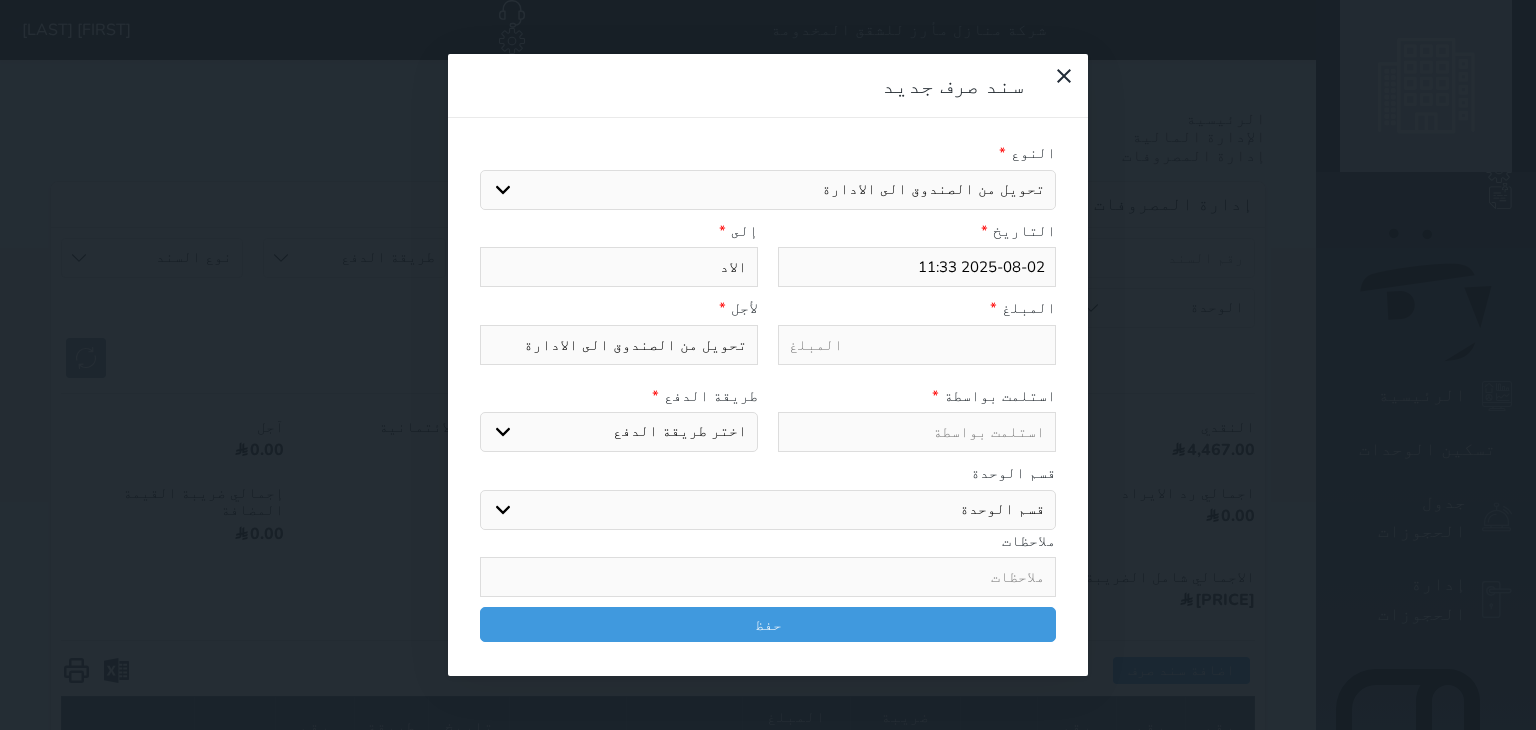 type on "الا" 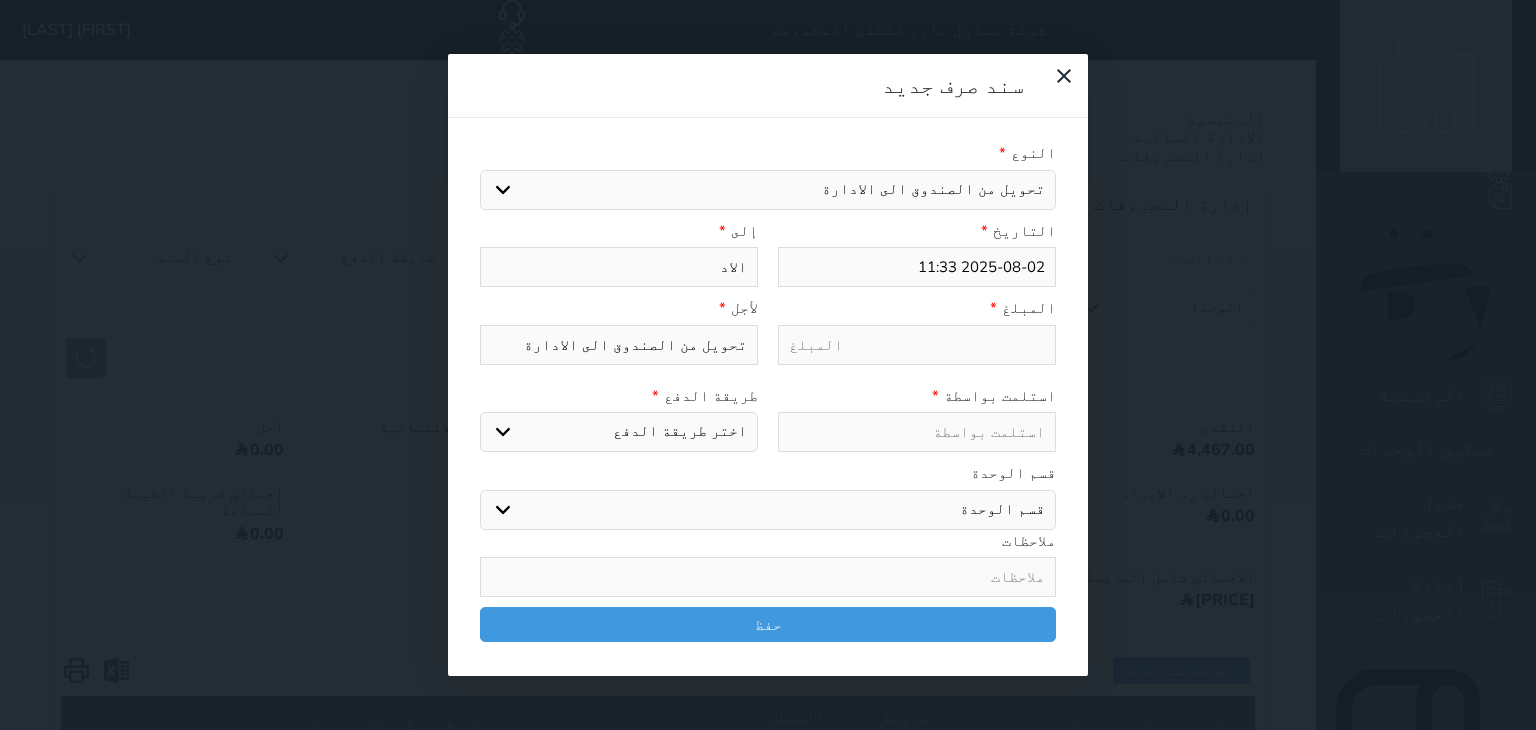 select 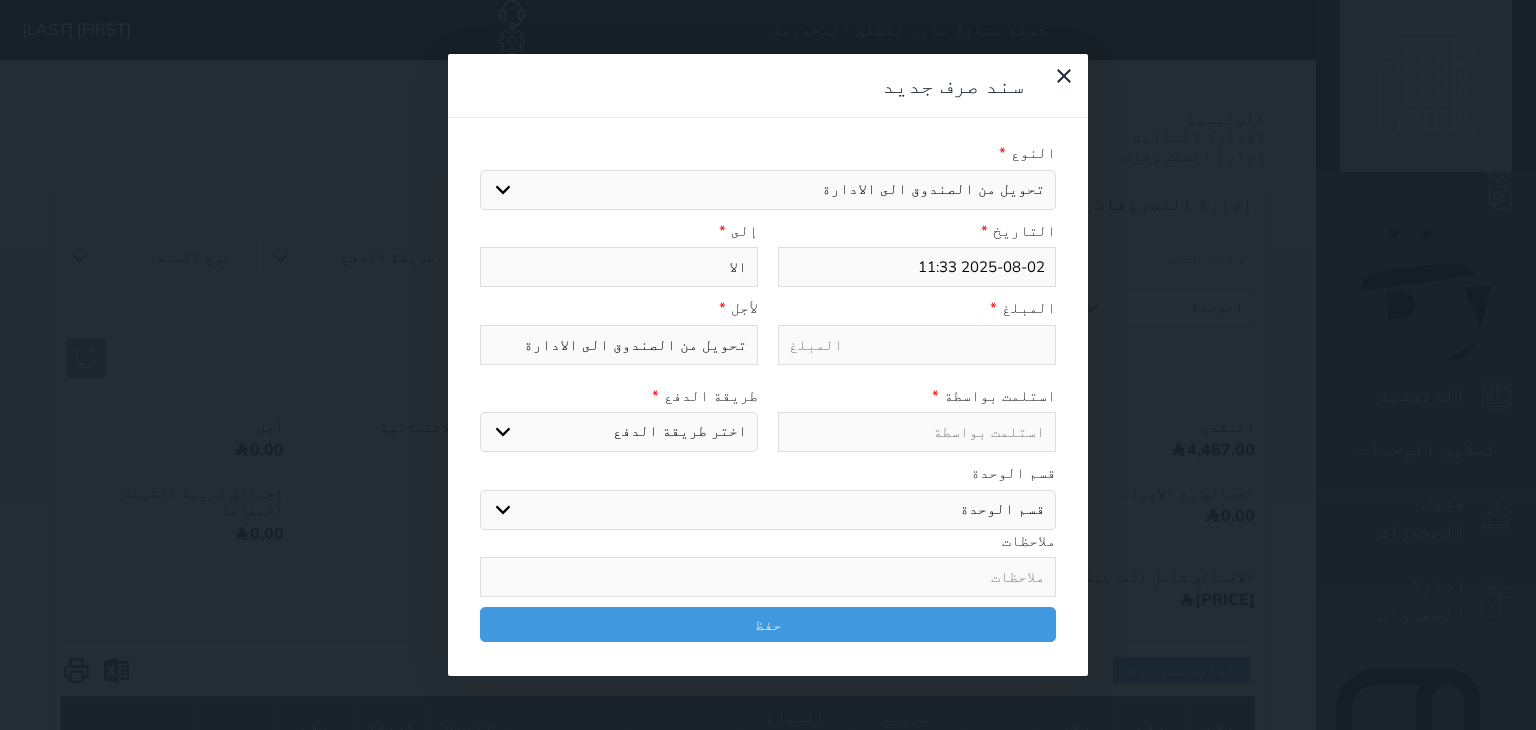 type on "ال" 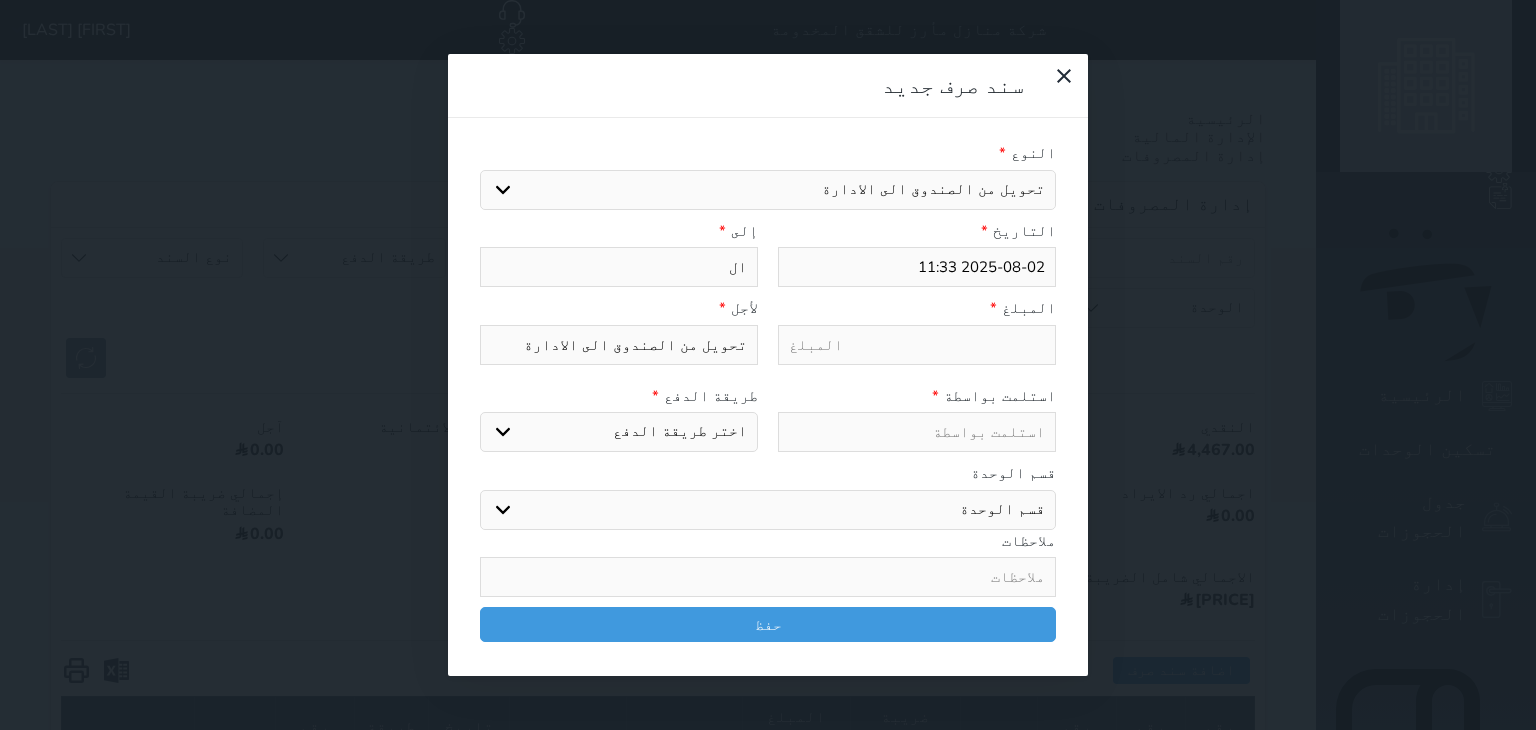 type on "ا" 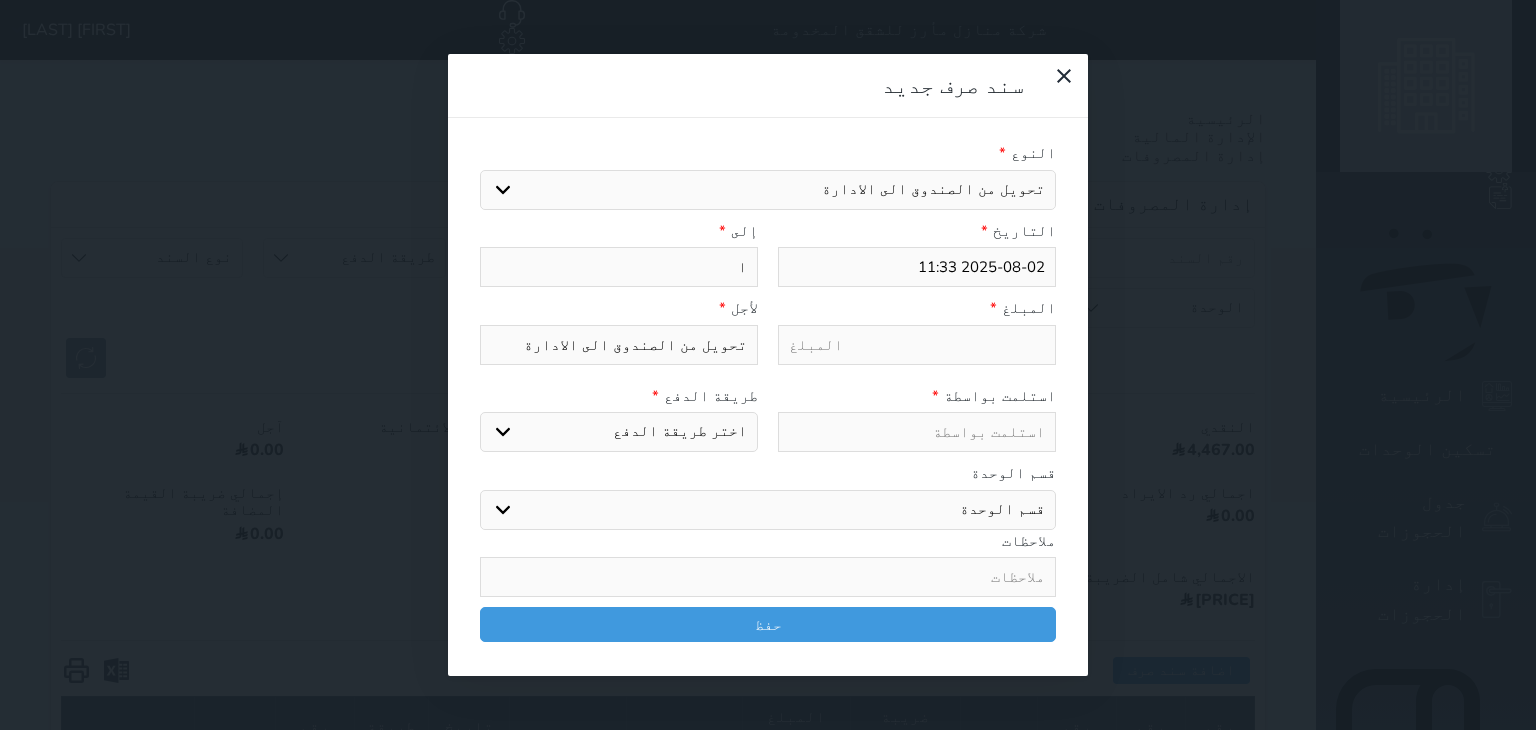 type 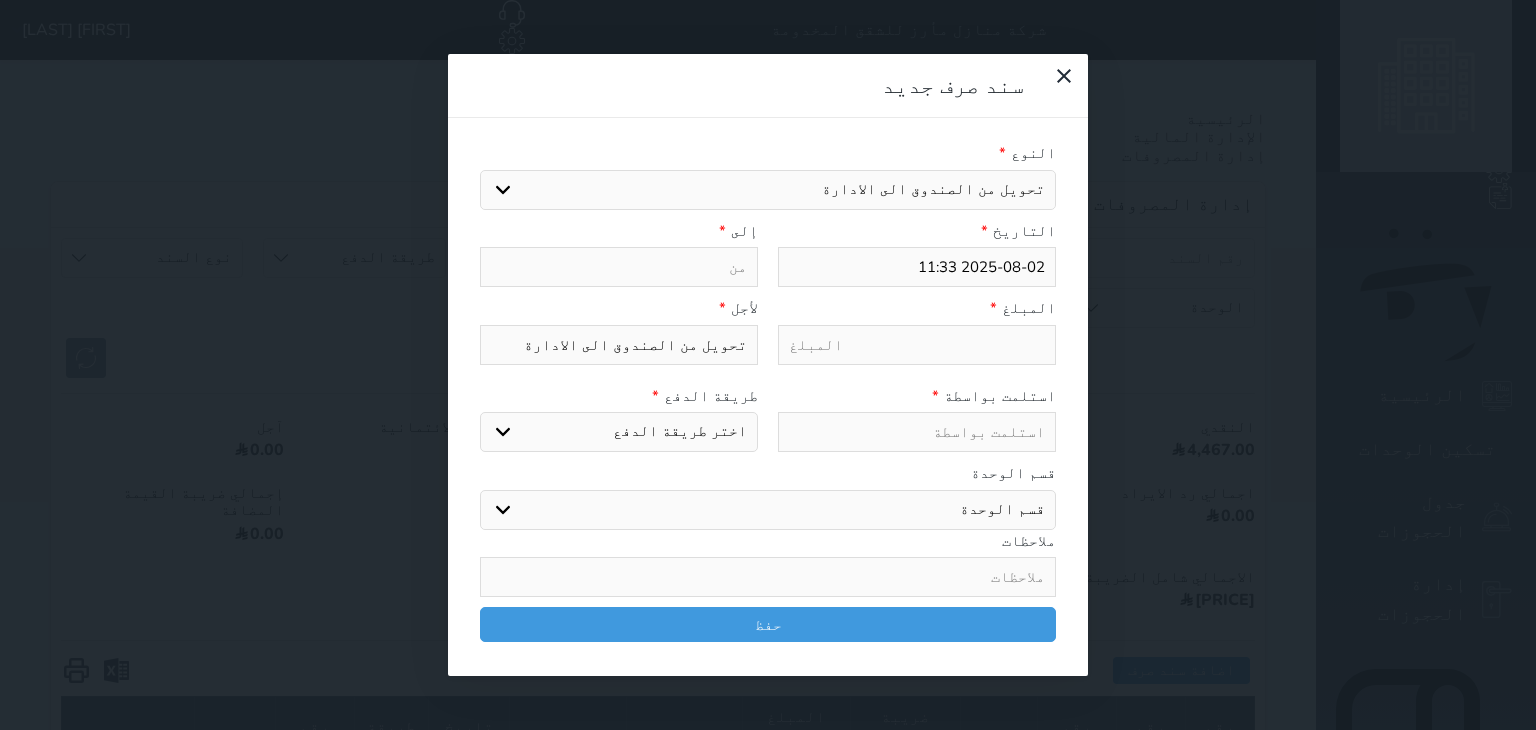 type on "ت" 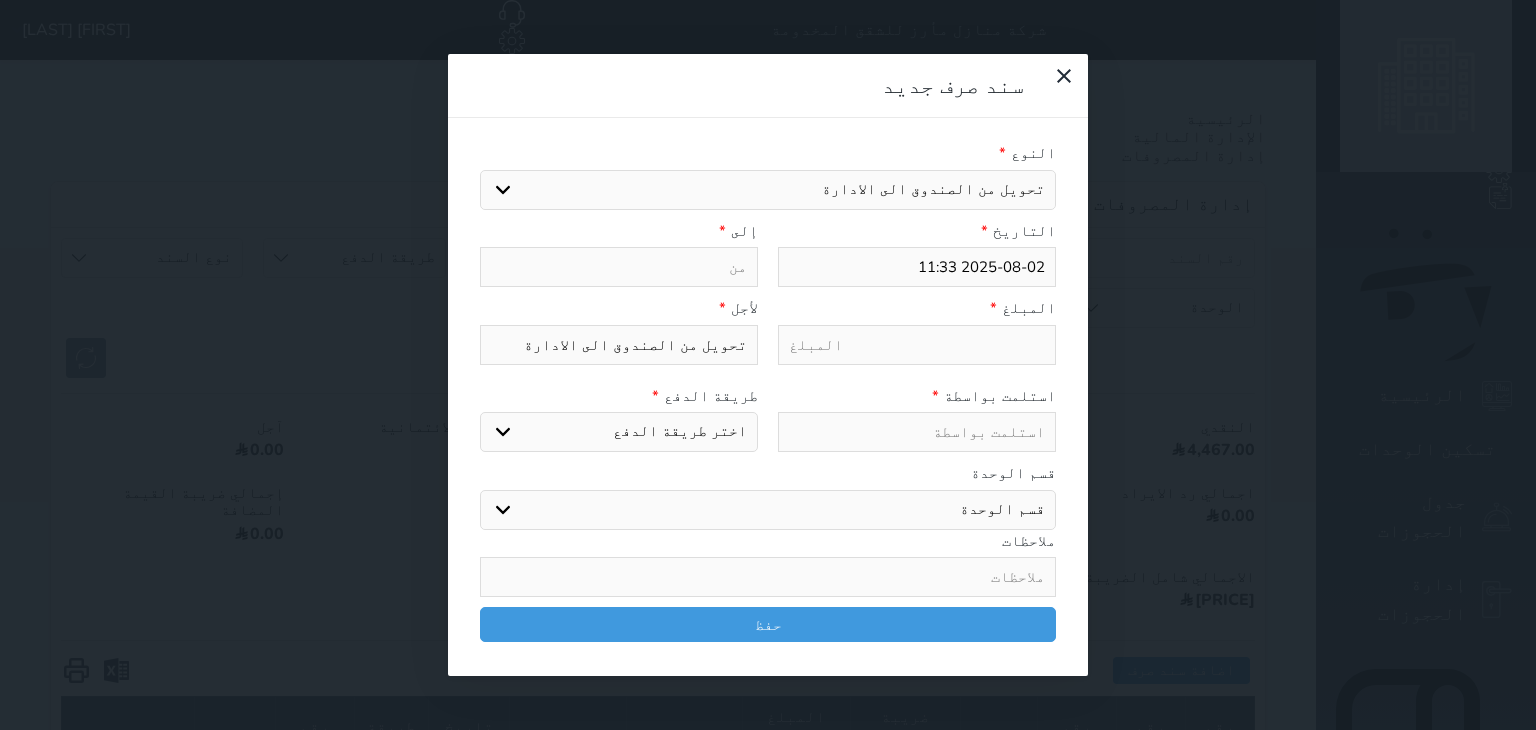 select 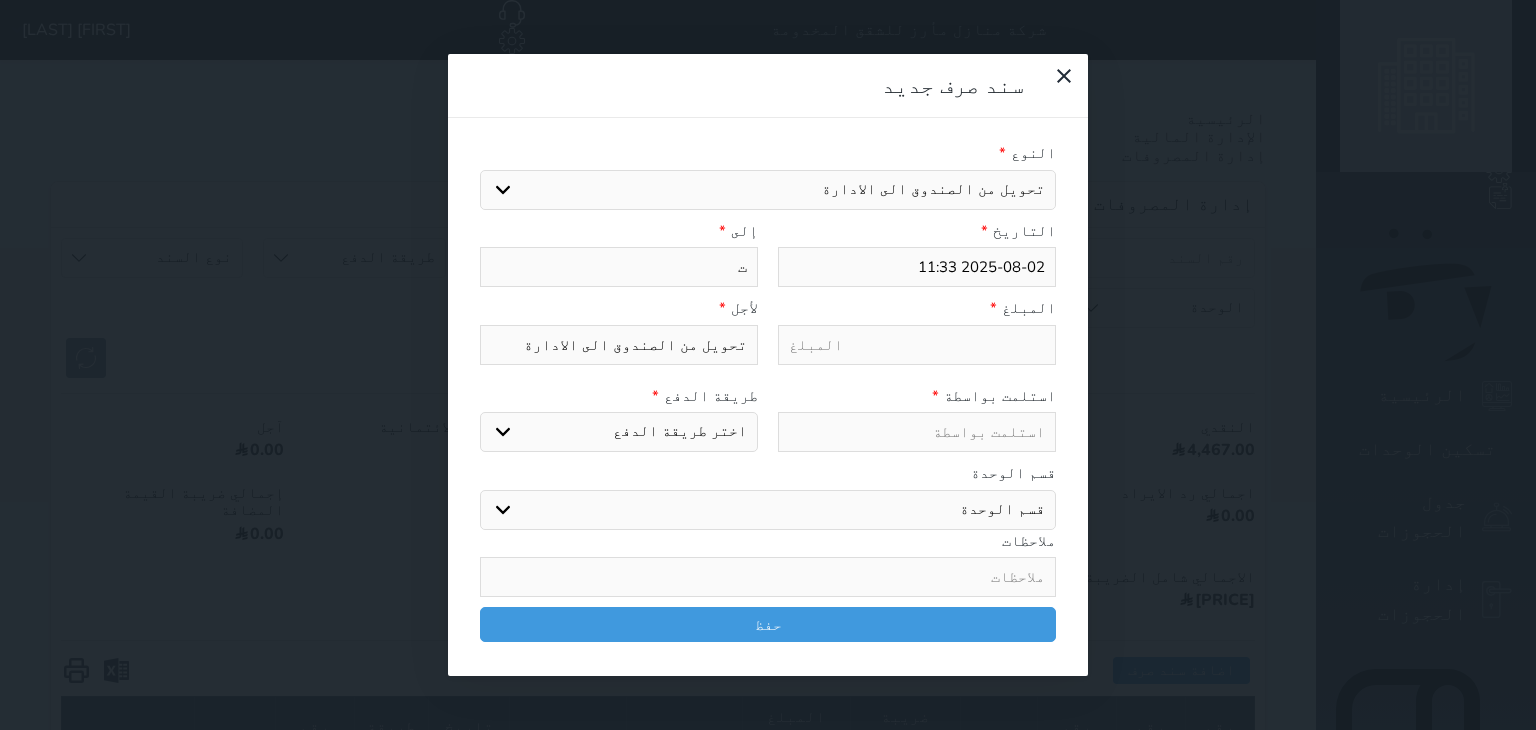 type on "تص" 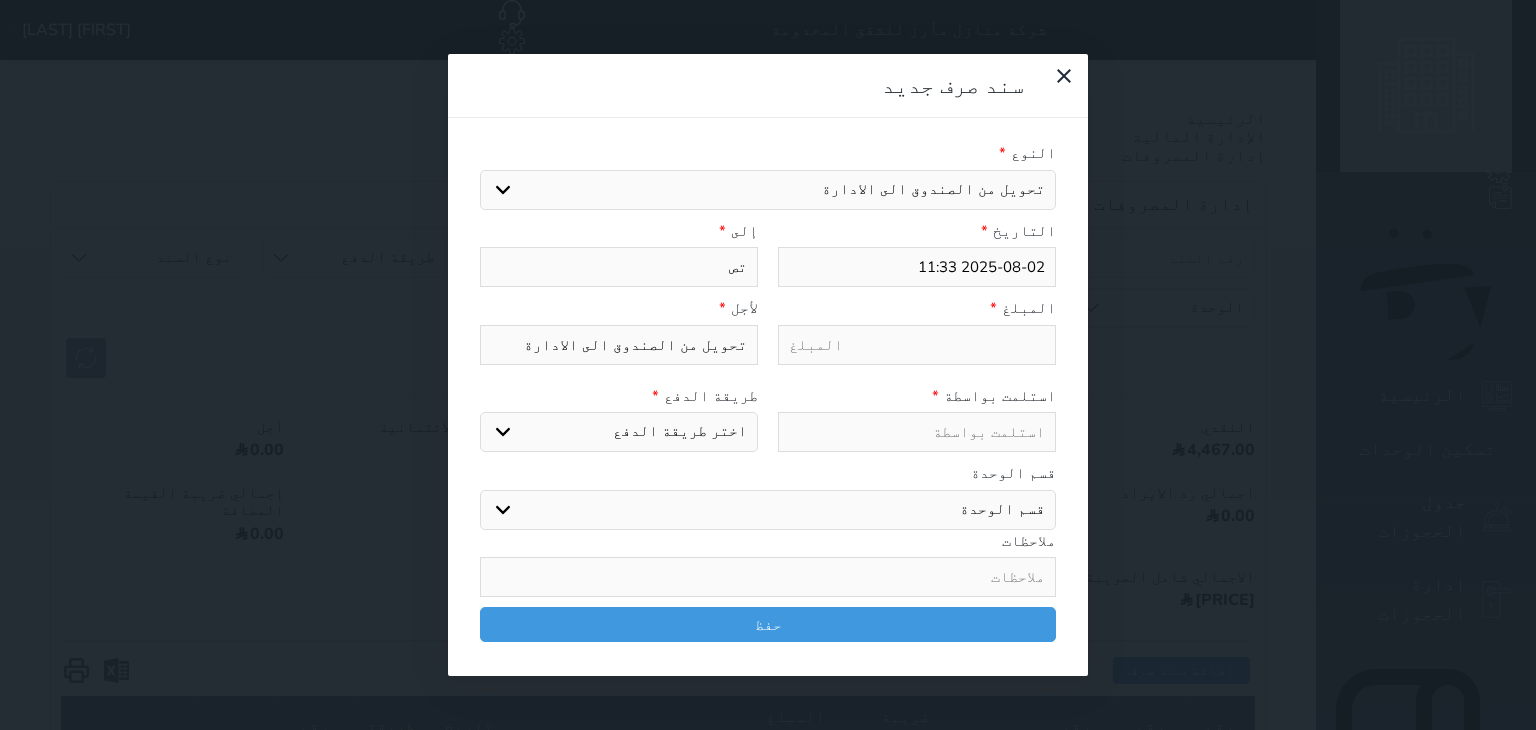 type on "تصف" 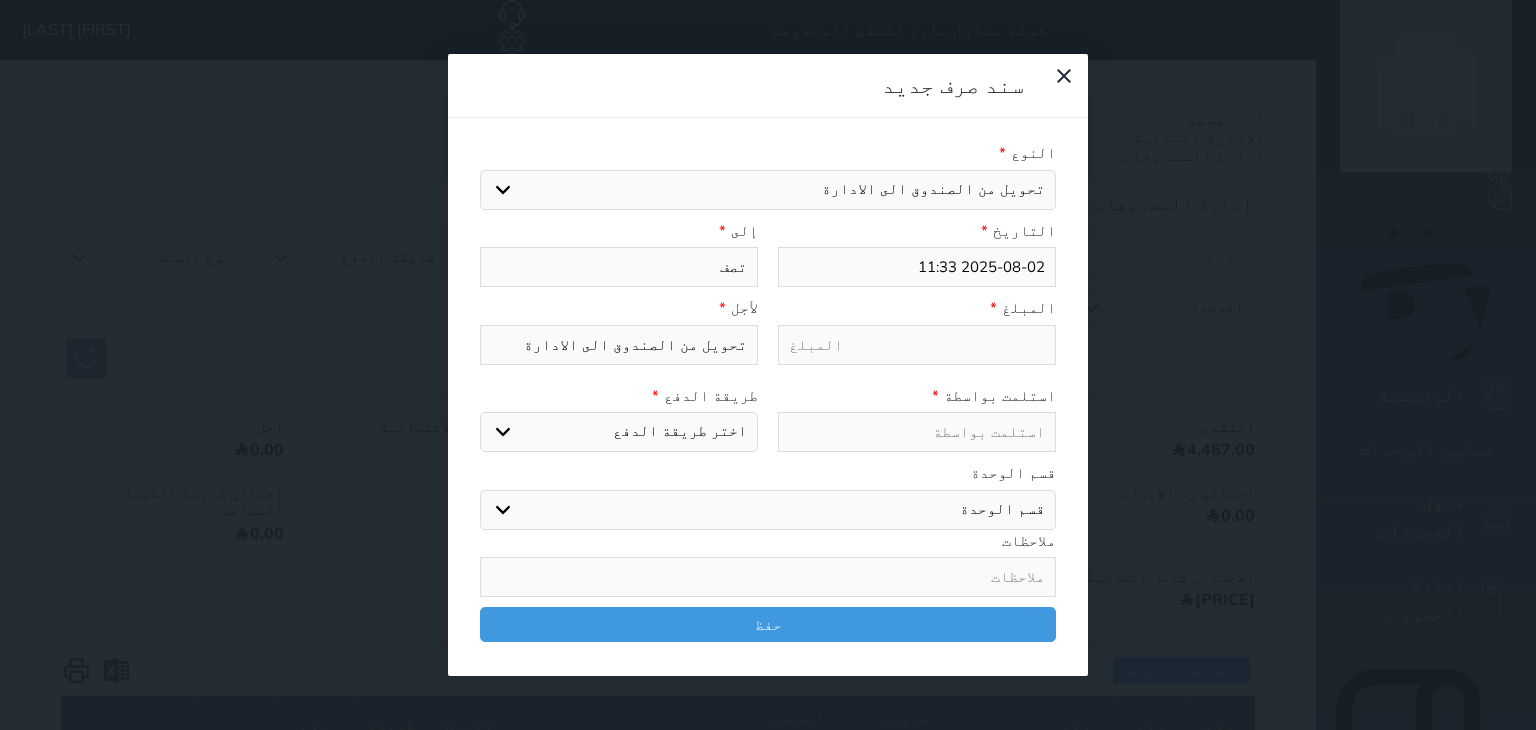 type on "تصفي" 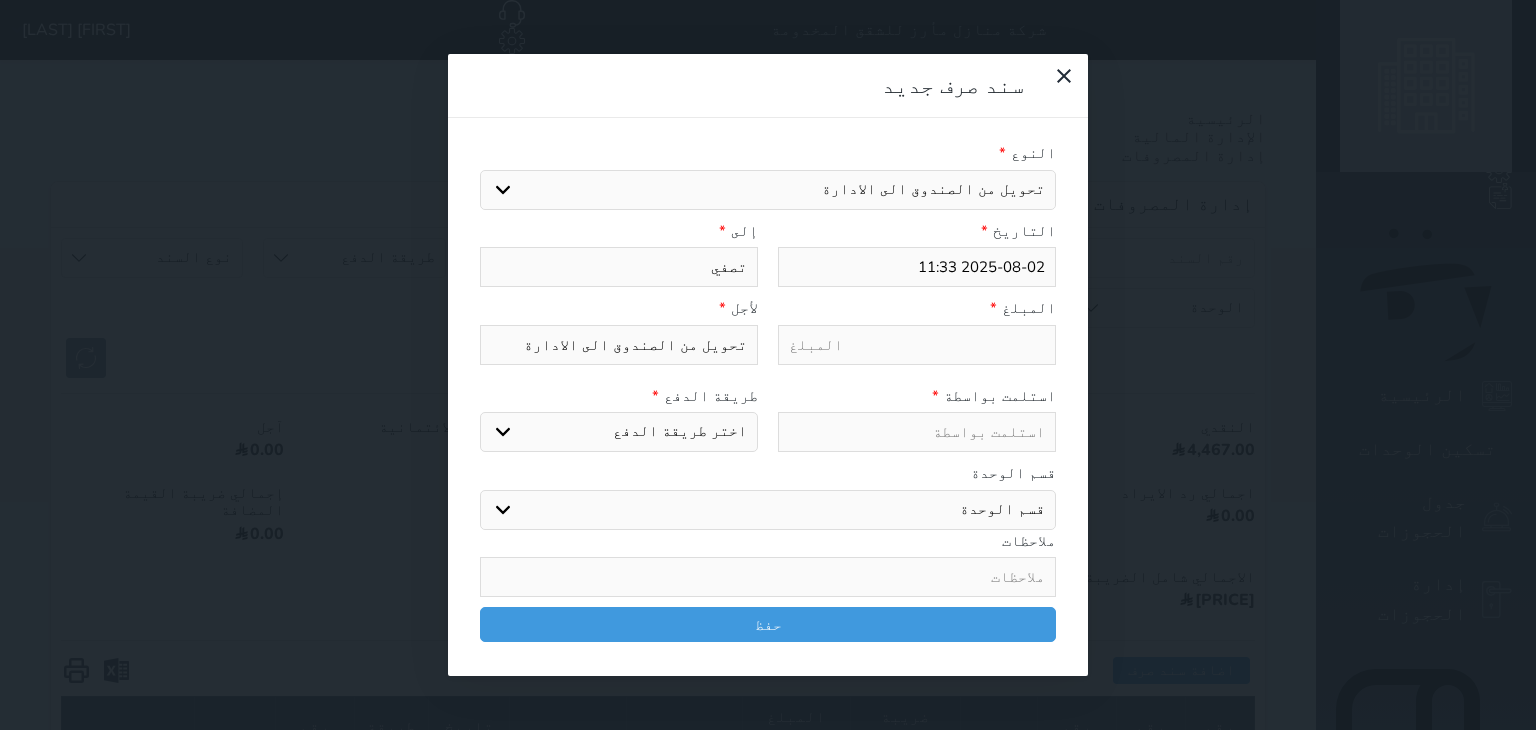 type on "تصفير" 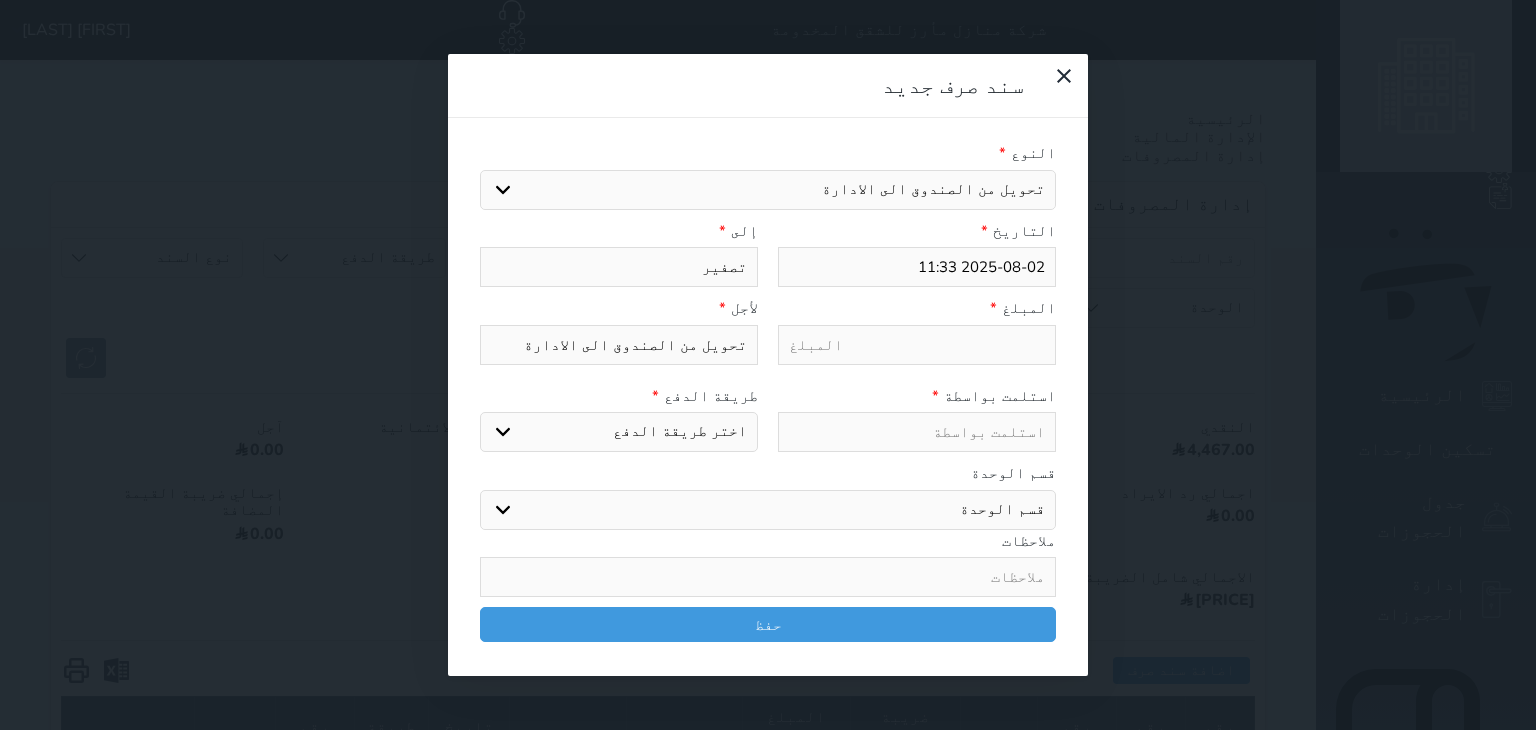 type on "تصفير" 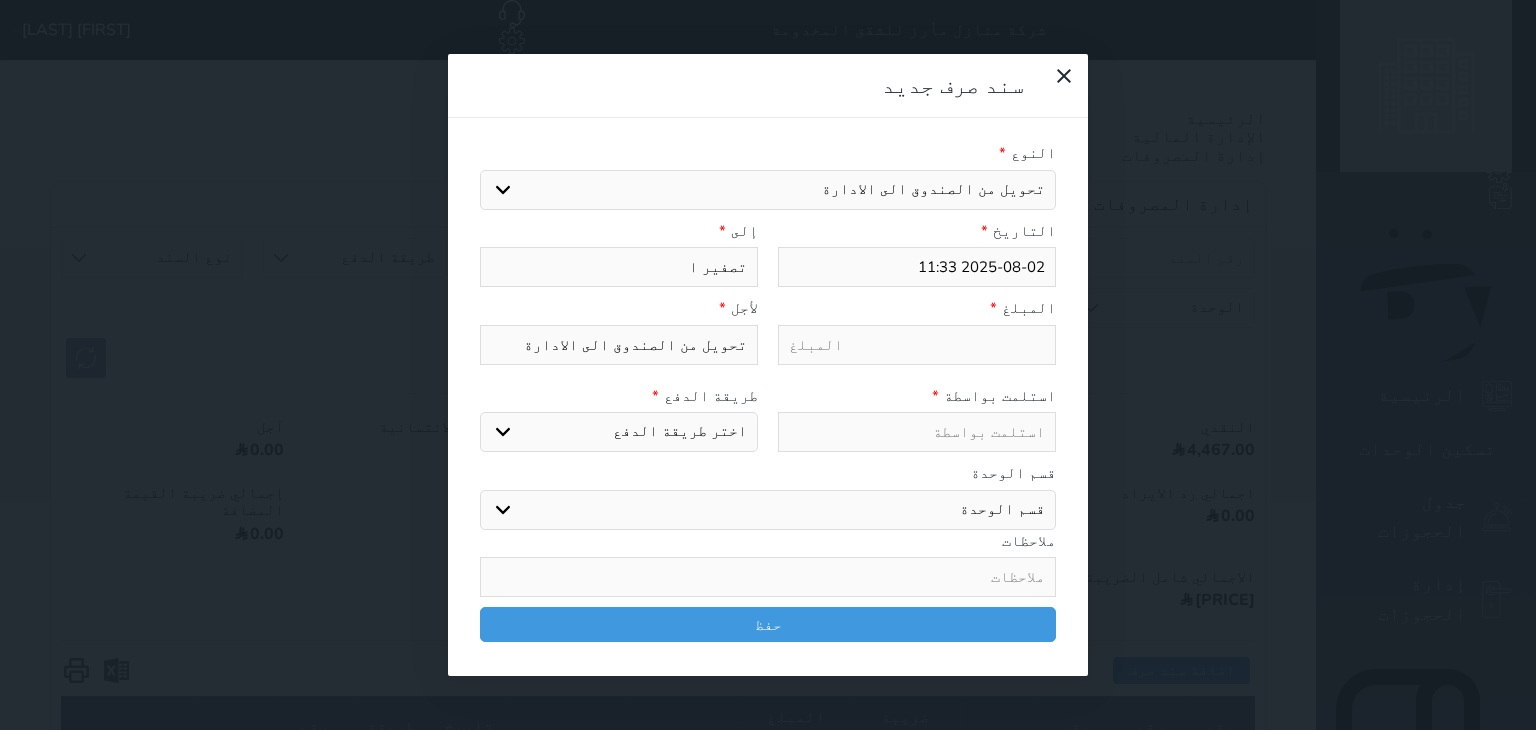 type on "تصفير ال" 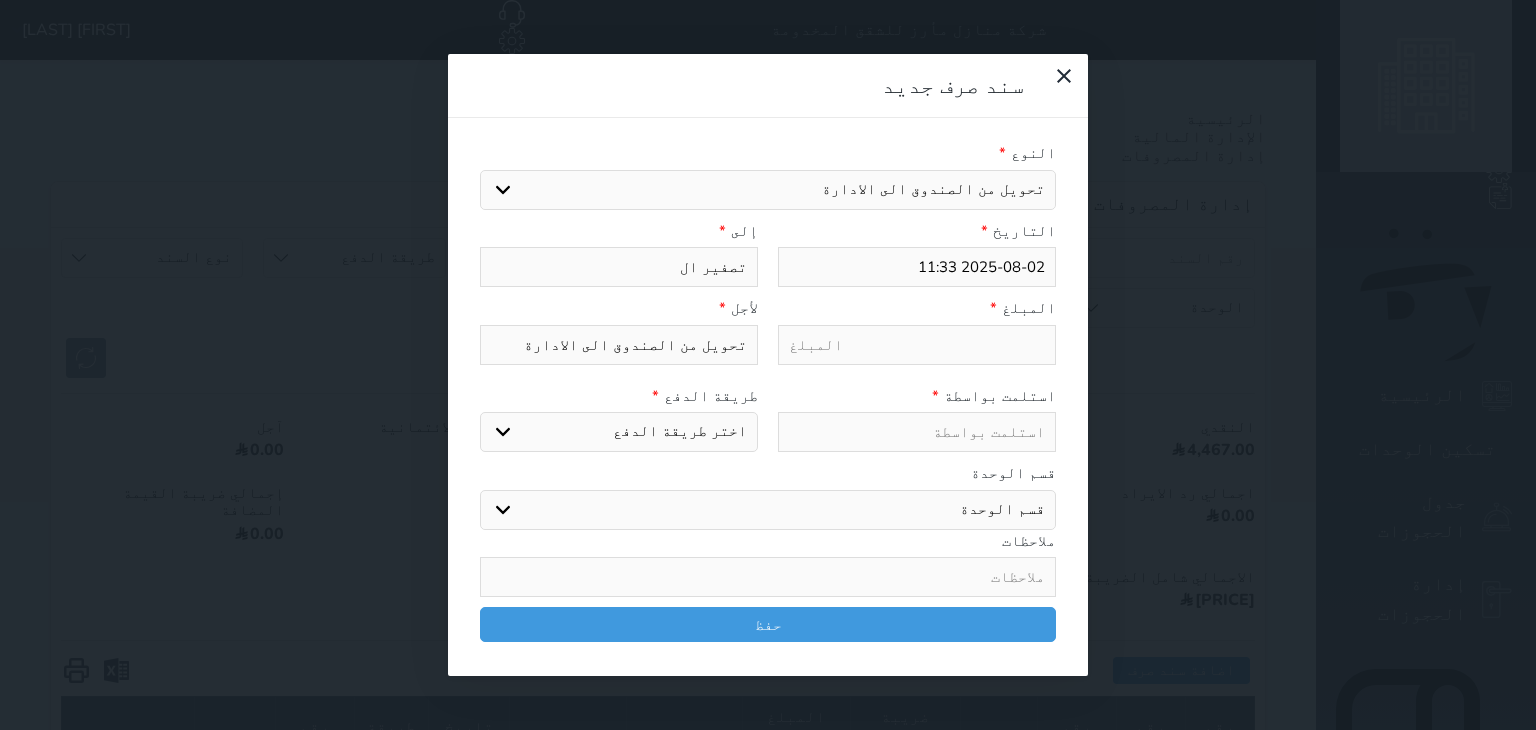type on "تصفير الح" 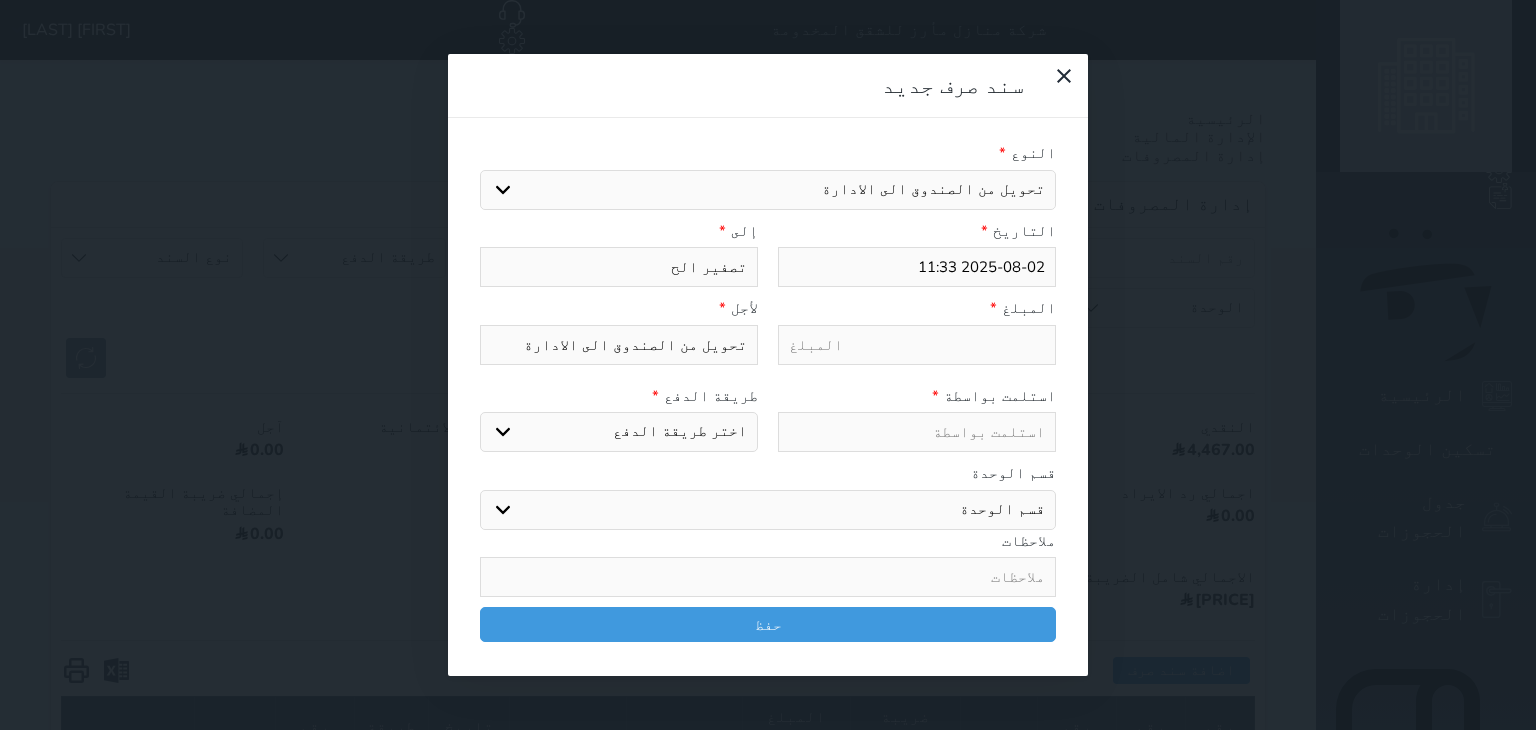 type on "تصفير الحس" 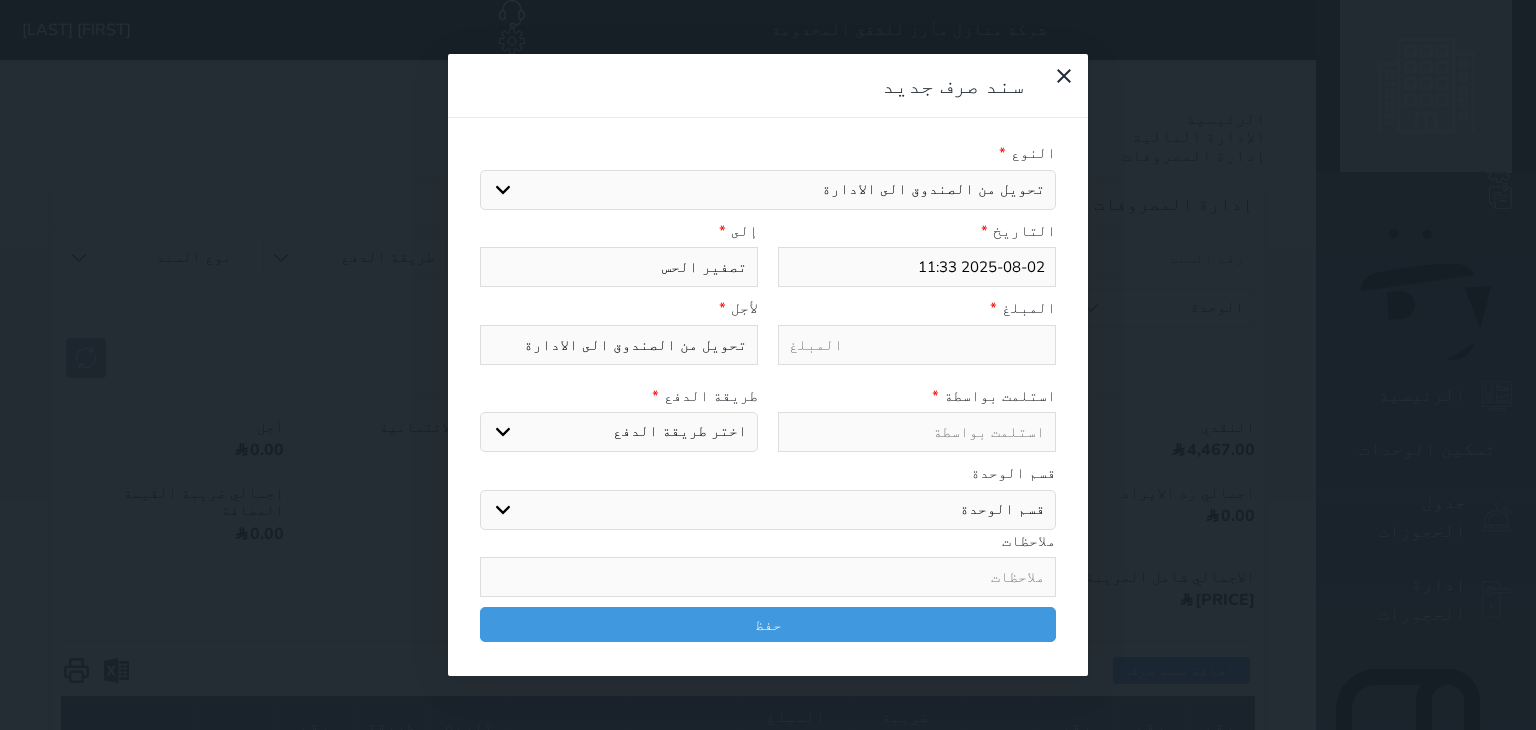type on "تصفير الحسا" 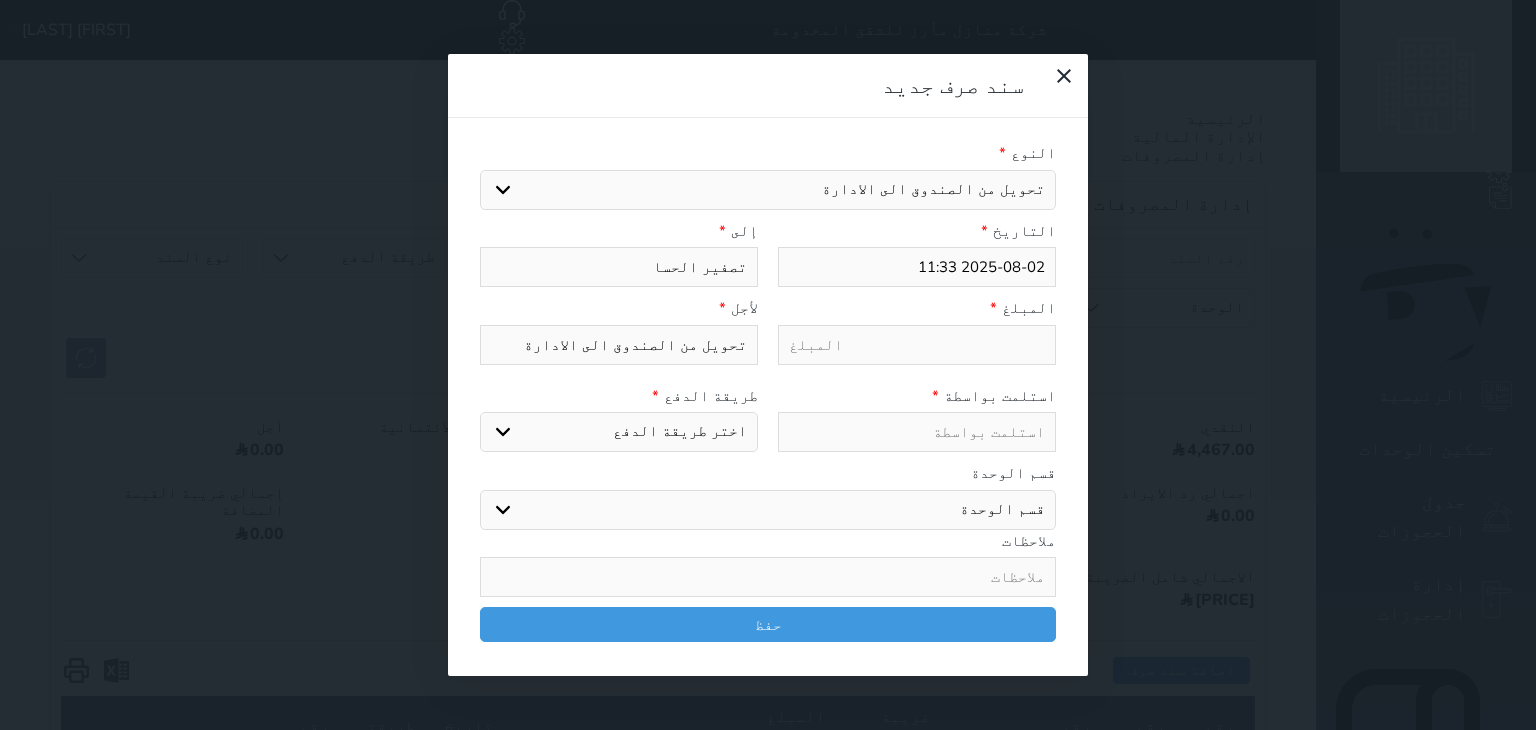 type on "تصفير الحساب" 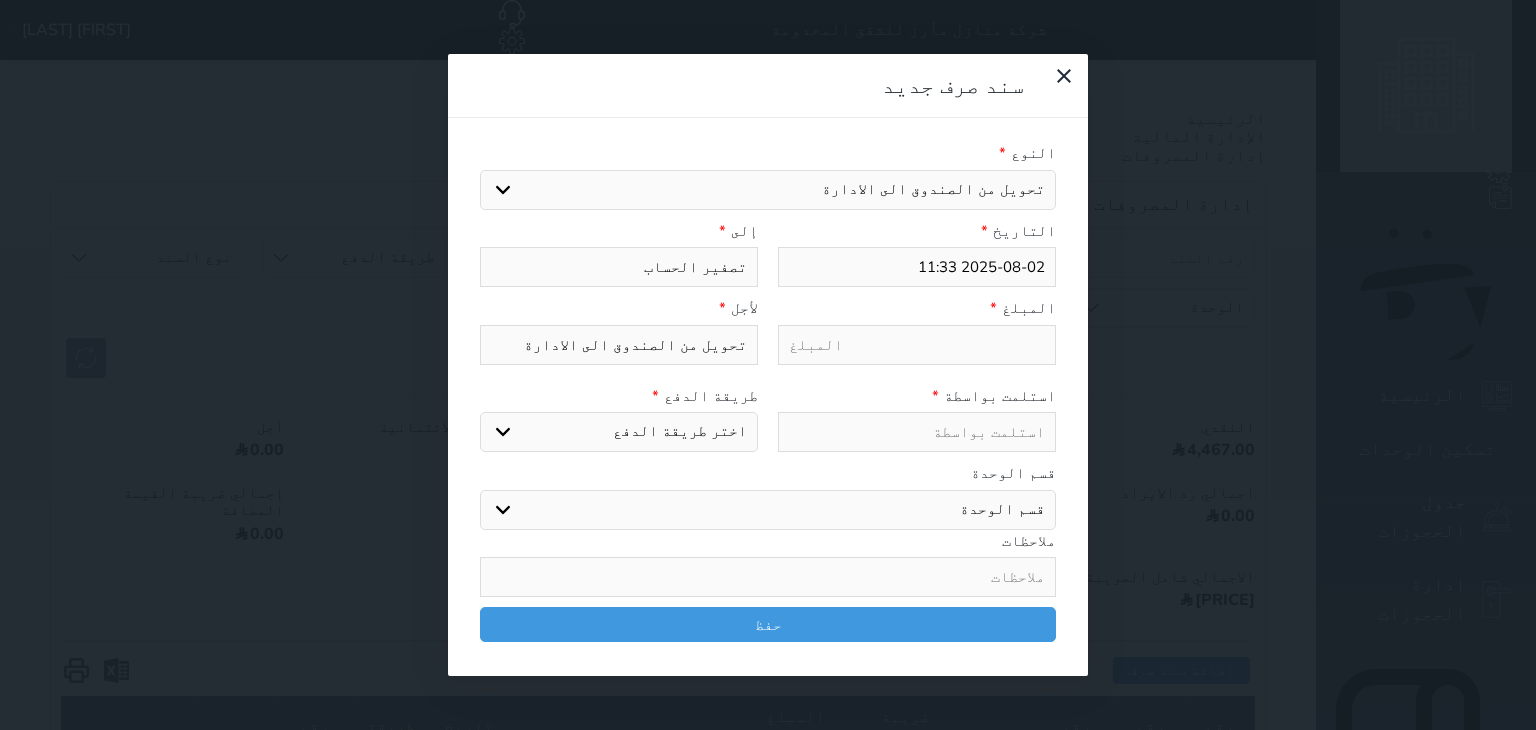 type on "تصفير الحساب" 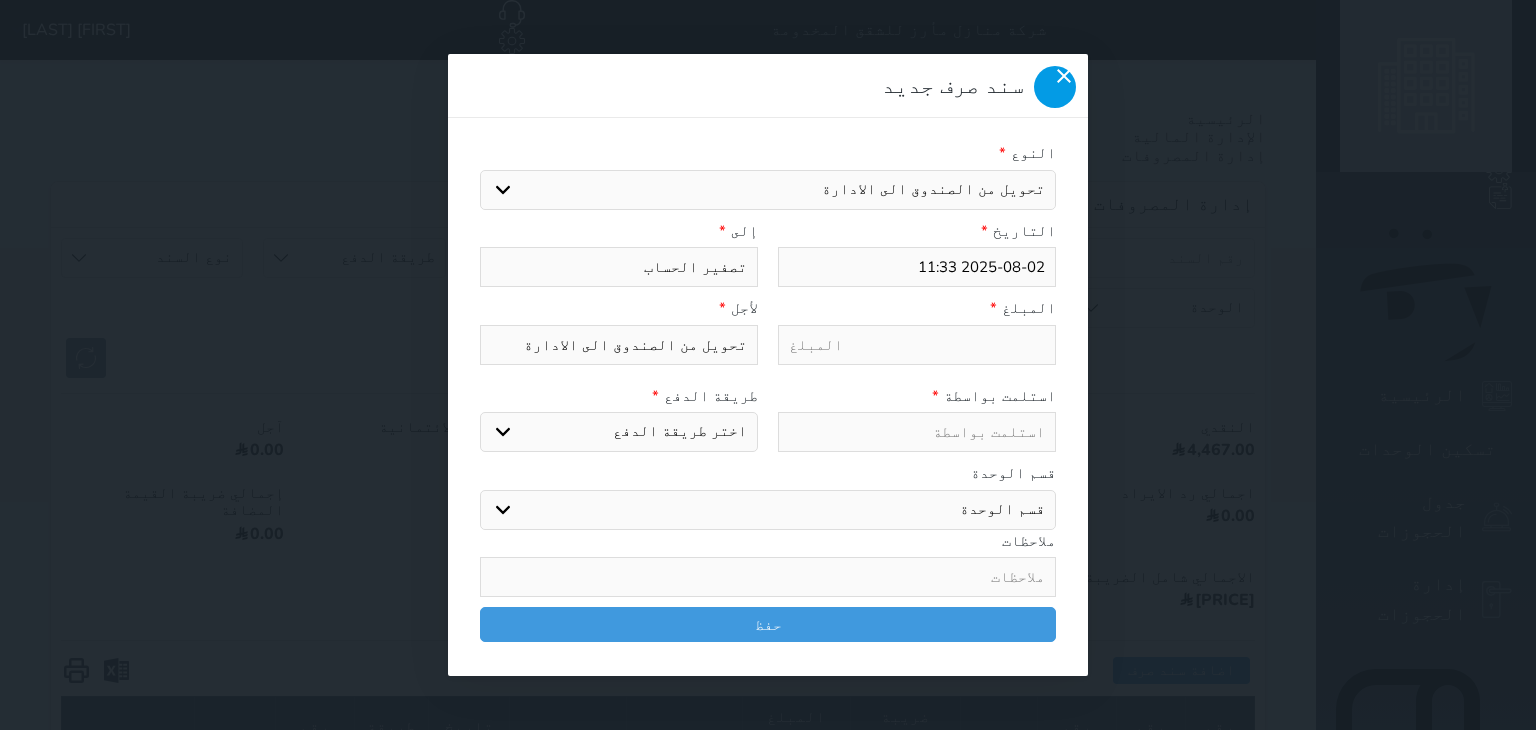 click 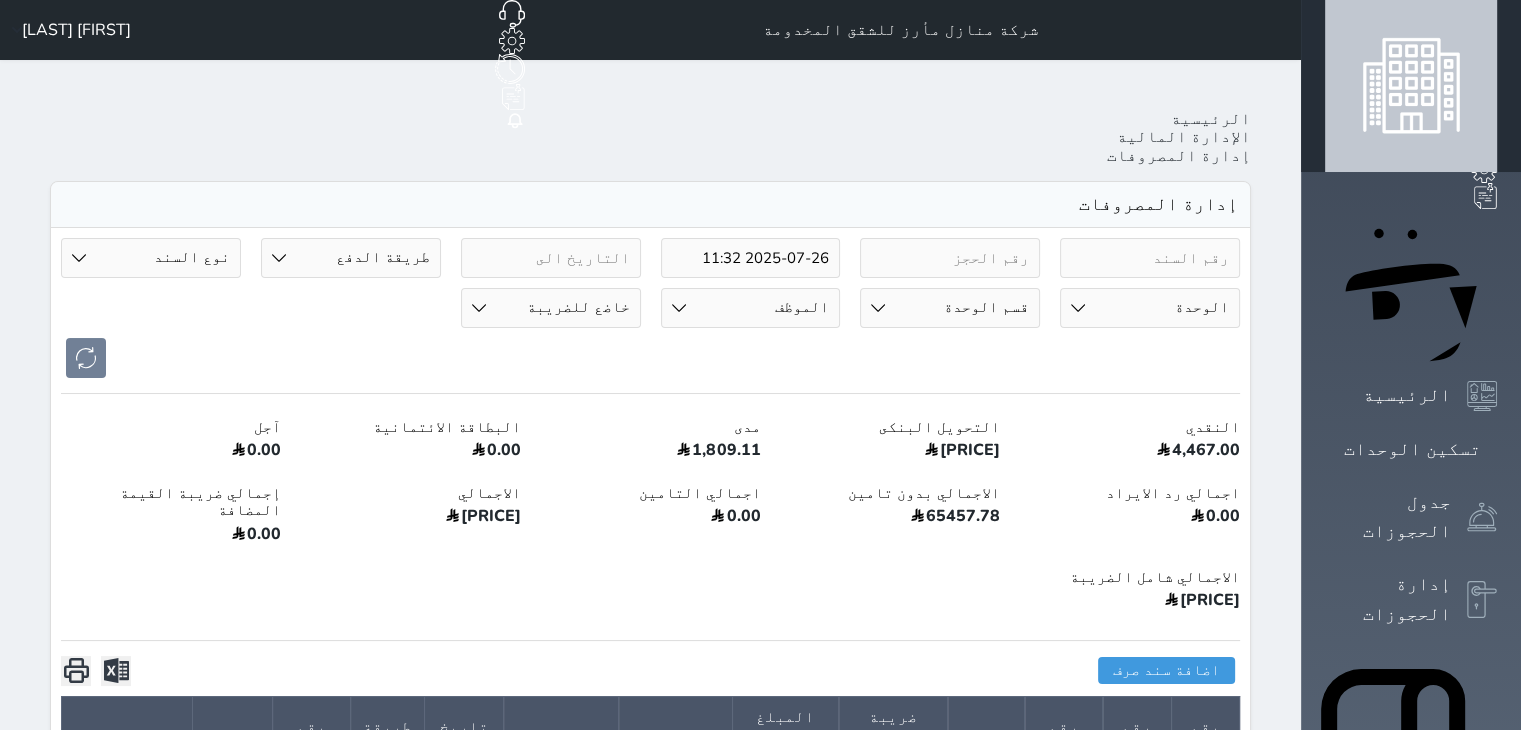 click on "النقدي   4,467.00     التحويل البنكى   59,181.67     مدى   1,809.11     البطاقة الائتمانية   0.00    آجل   0.00    اجمالي رد الايراد   0.00    الاجمالي بدون تامين
65457.78    اجمالي التامين
0.00    الاجمالي   65,457.78    إجمالي ضريبة القيمة المضافة   0.00    الاجمالي شامل الضريبة   65,457.78" at bounding box center (650, 517) 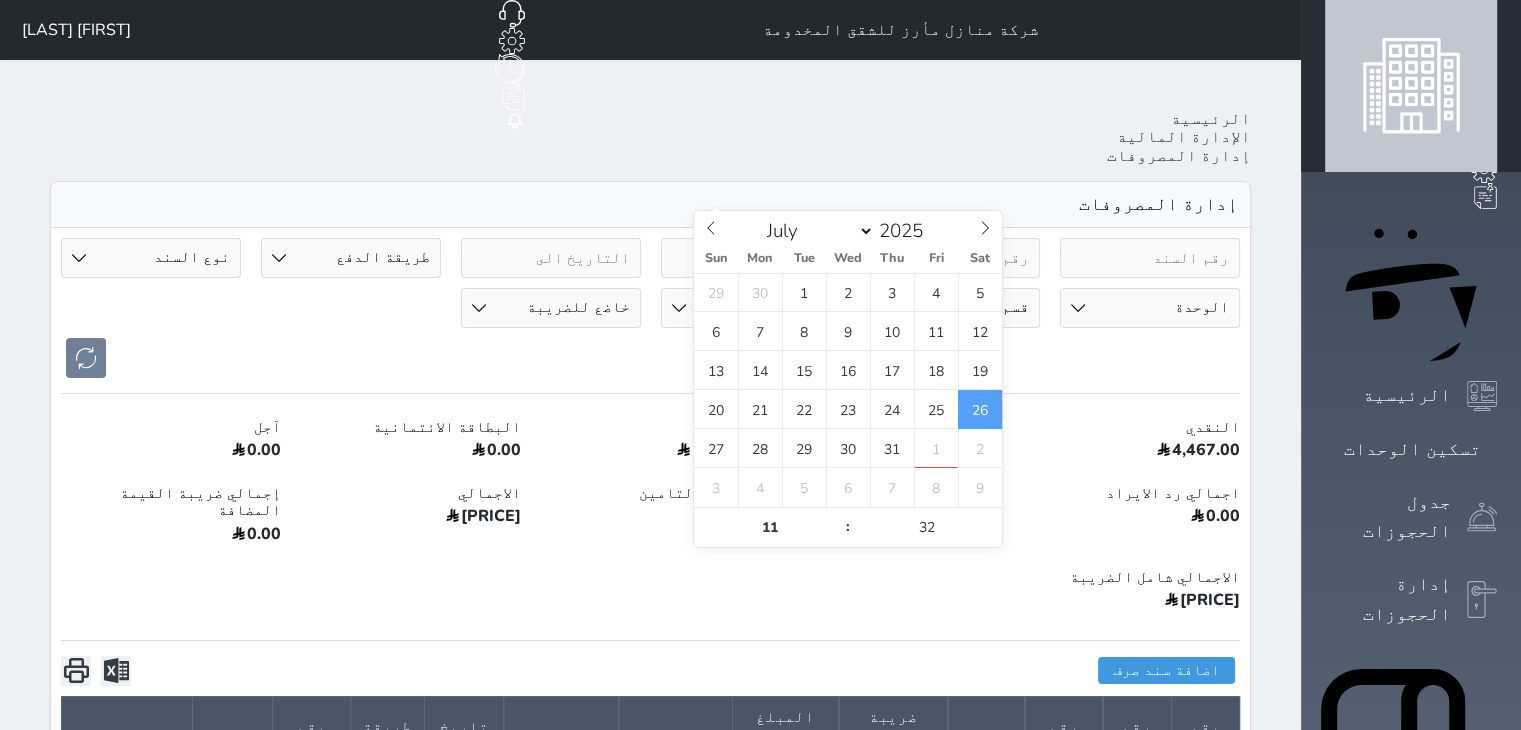 click on "2025-07-26 11:32" at bounding box center [751, 258] 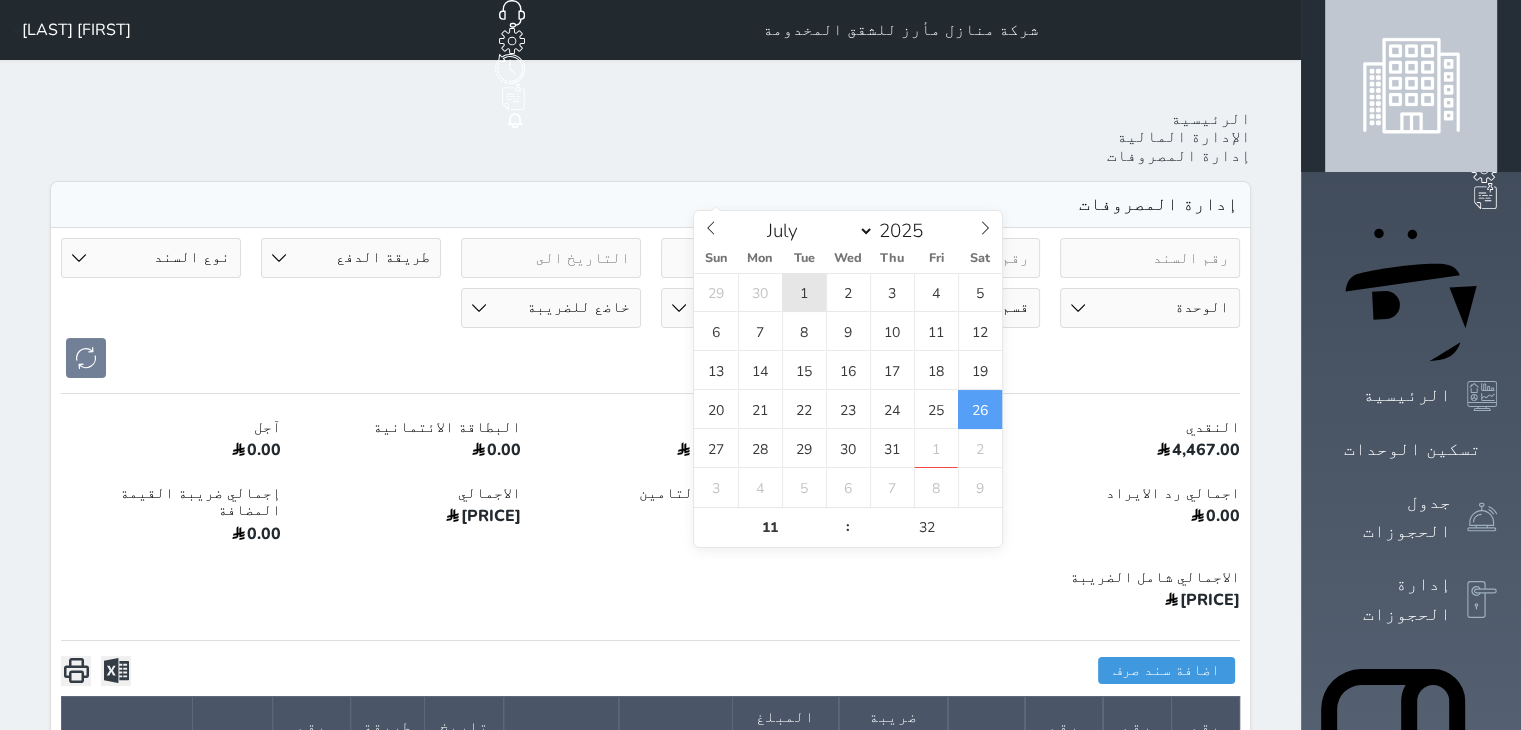 click on "1" at bounding box center [804, 292] 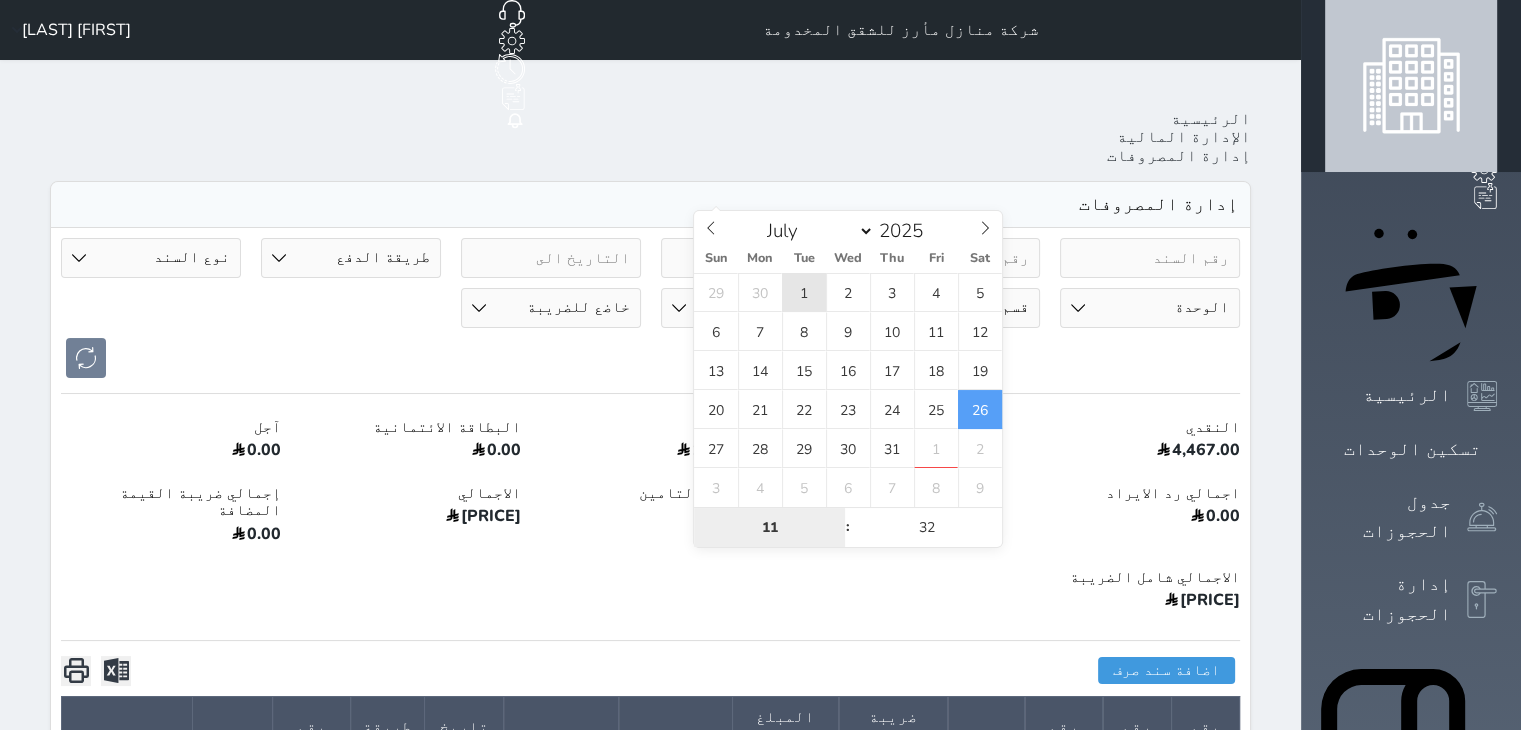 type on "[DATE] [TIME]" 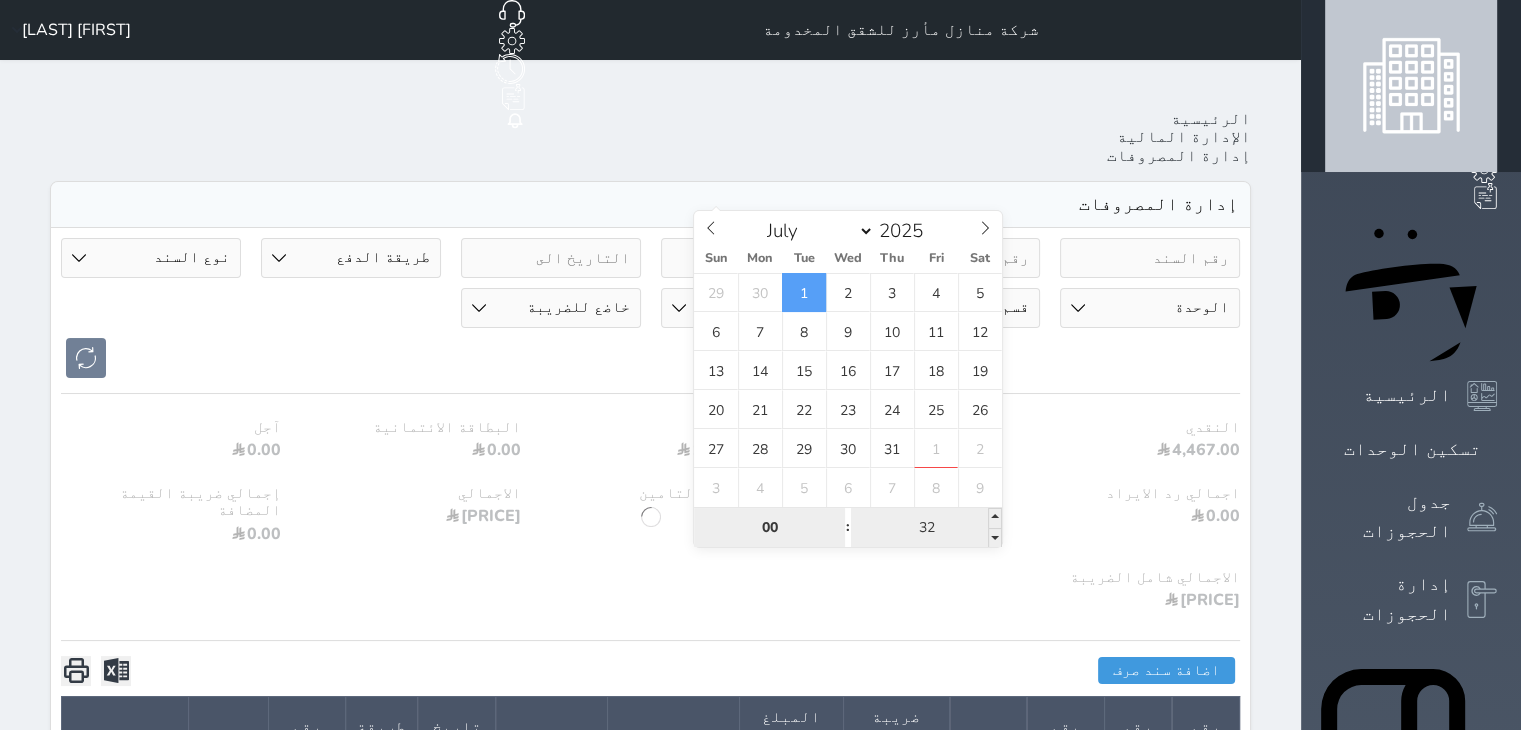 type on "00" 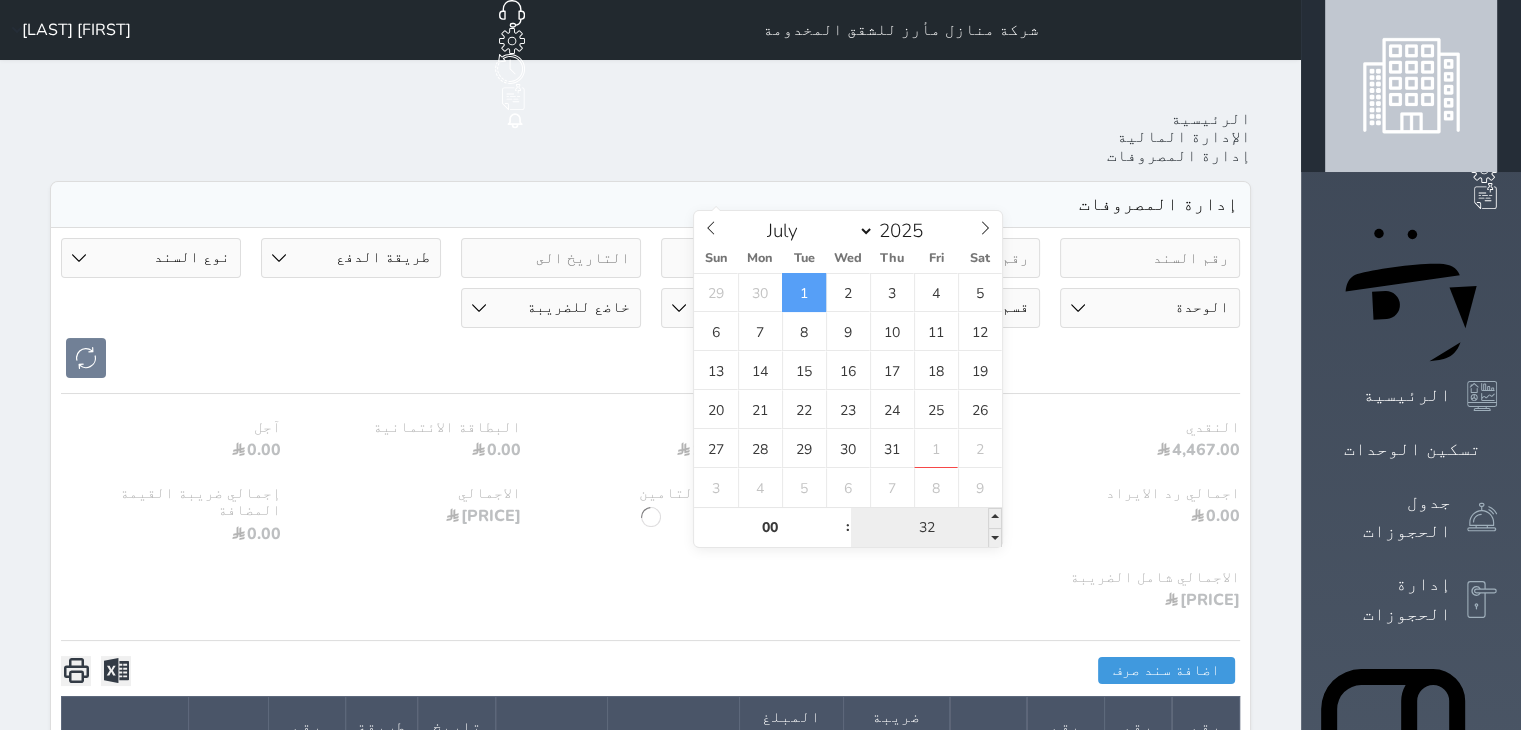 type on "[DATE] [TIME]" 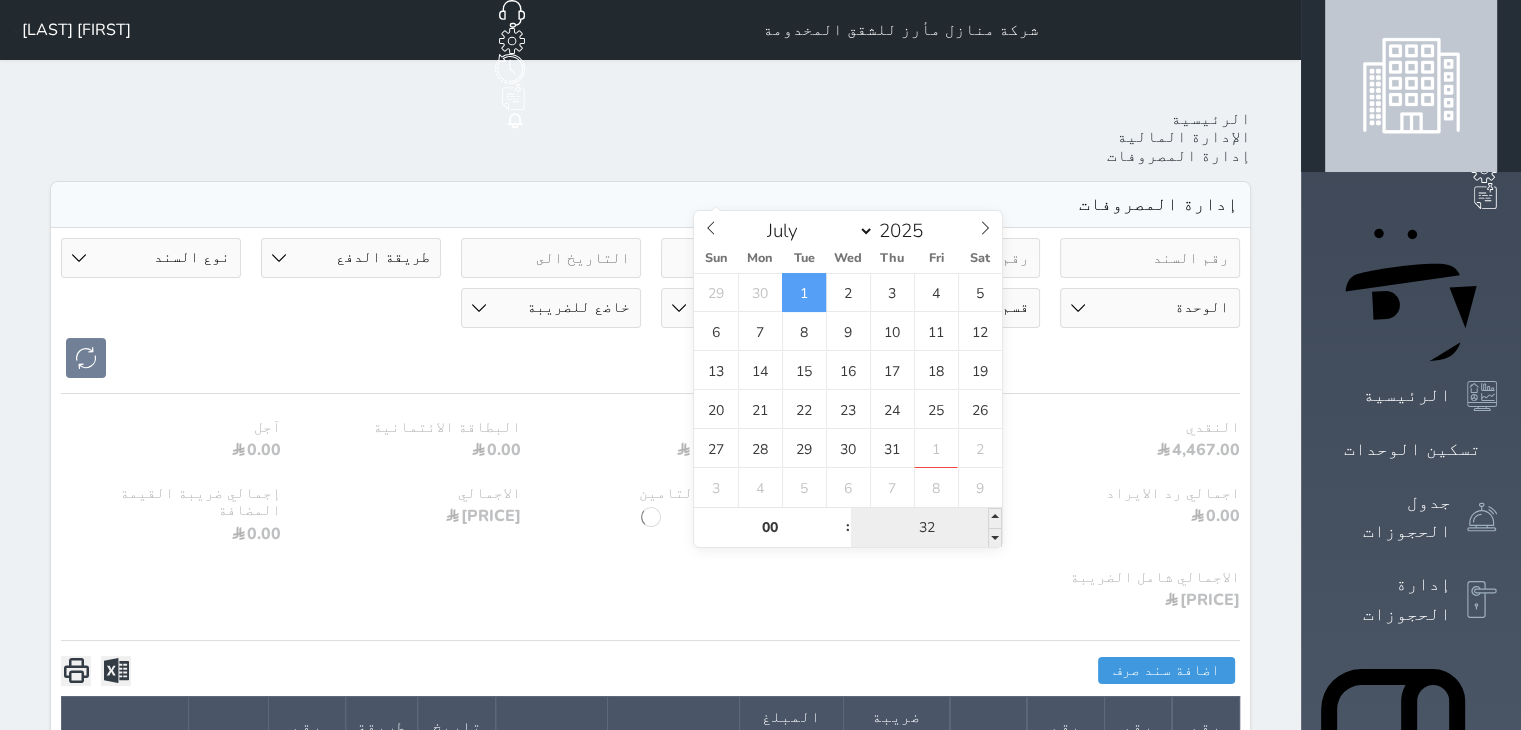 click on "32" at bounding box center [926, 528] 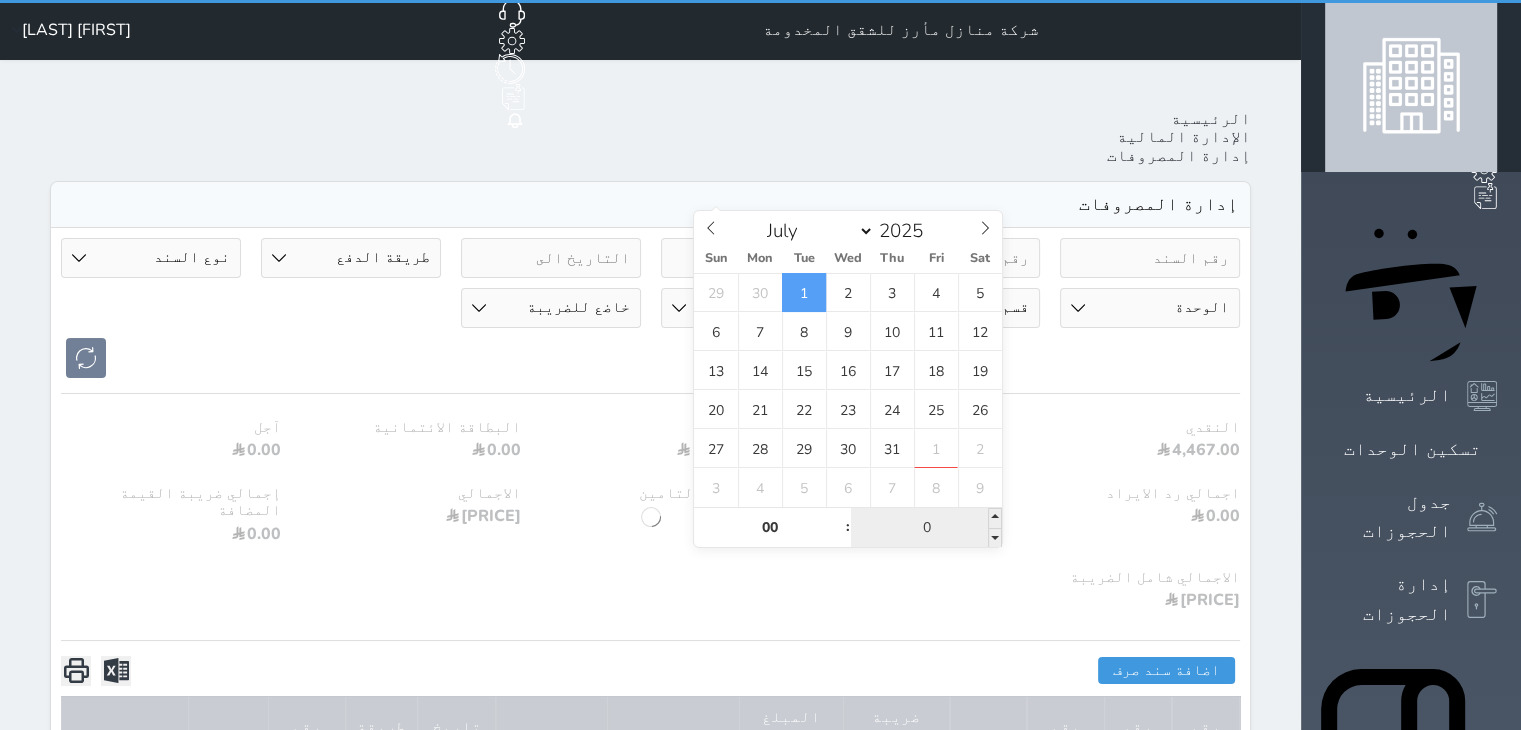 type on "00" 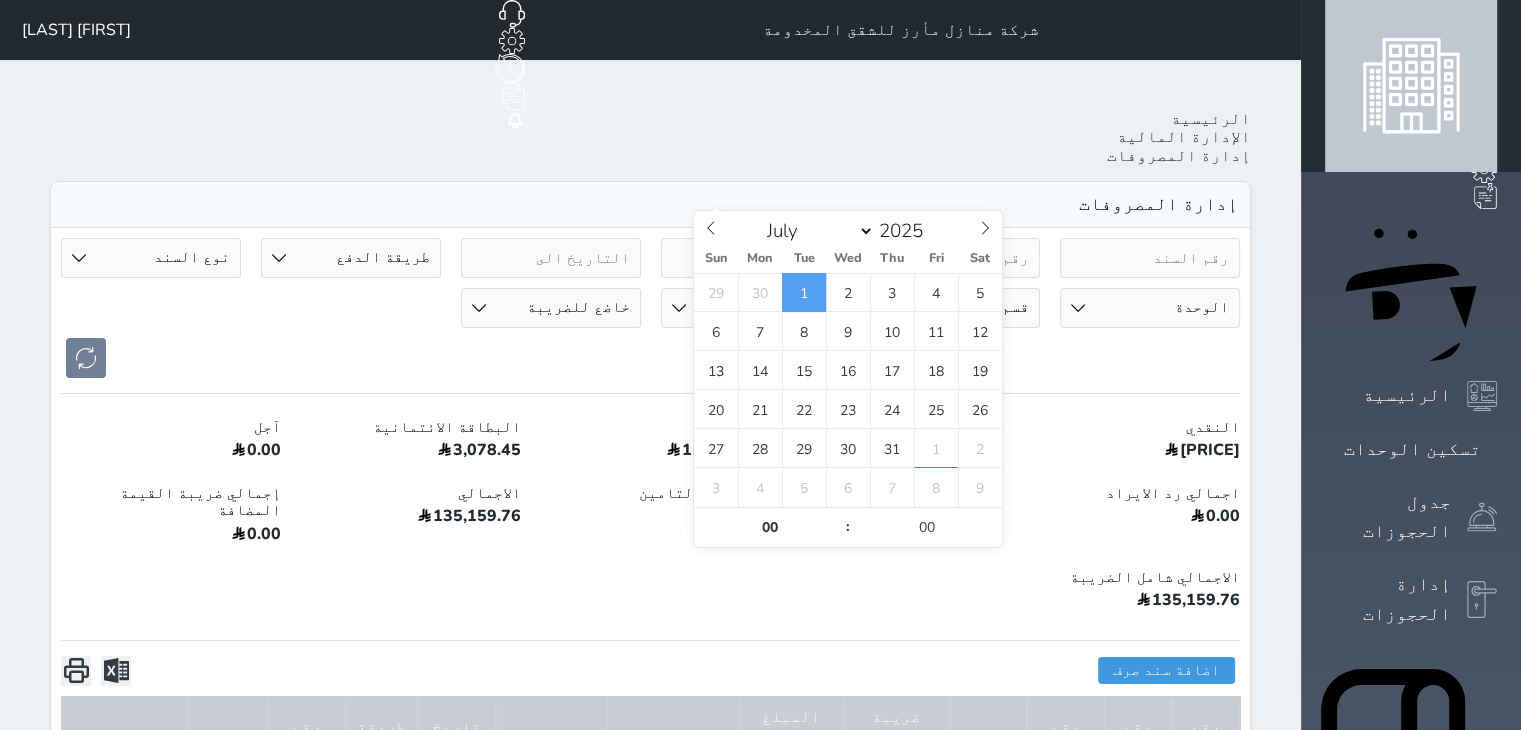 type on "2025-07-01 00:00" 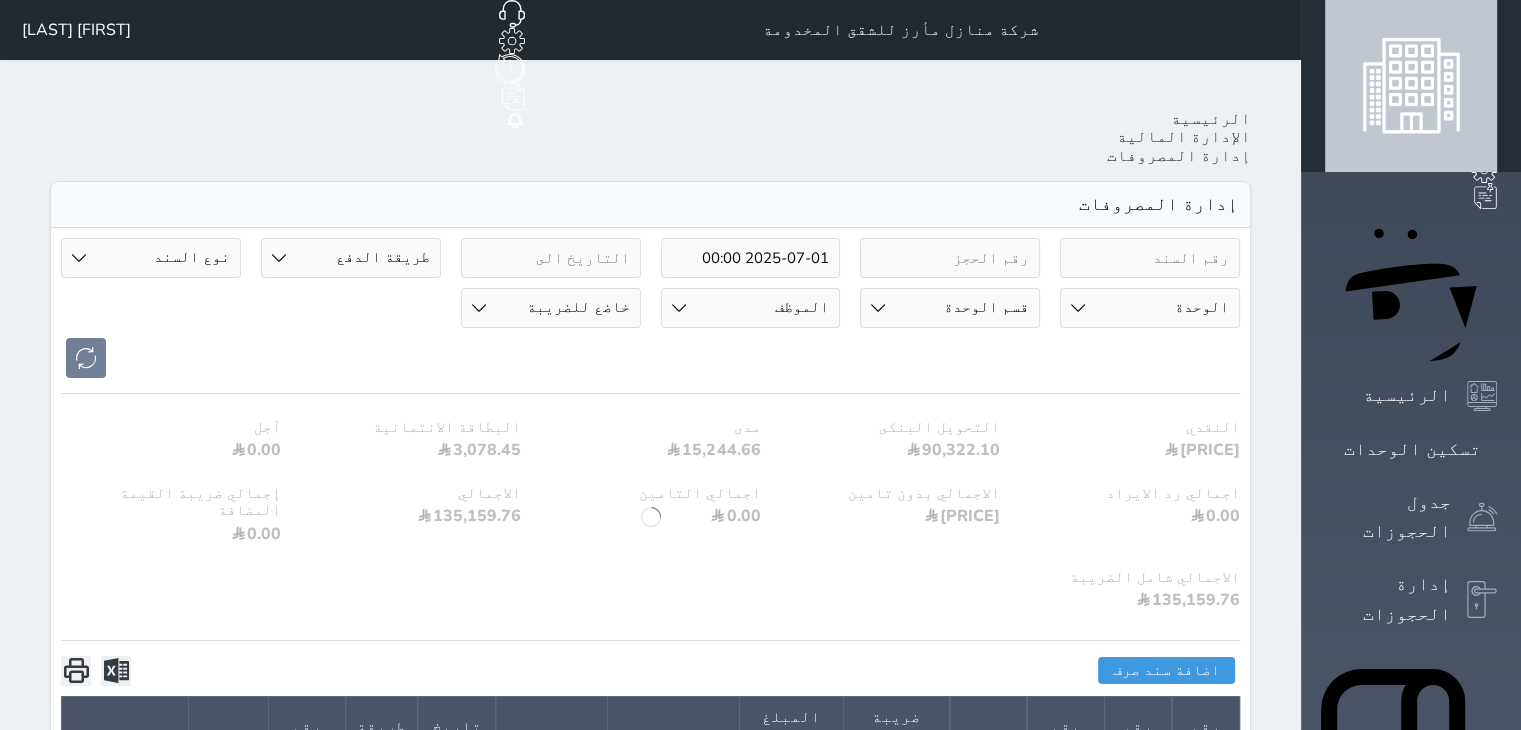click at bounding box center [650, 517] 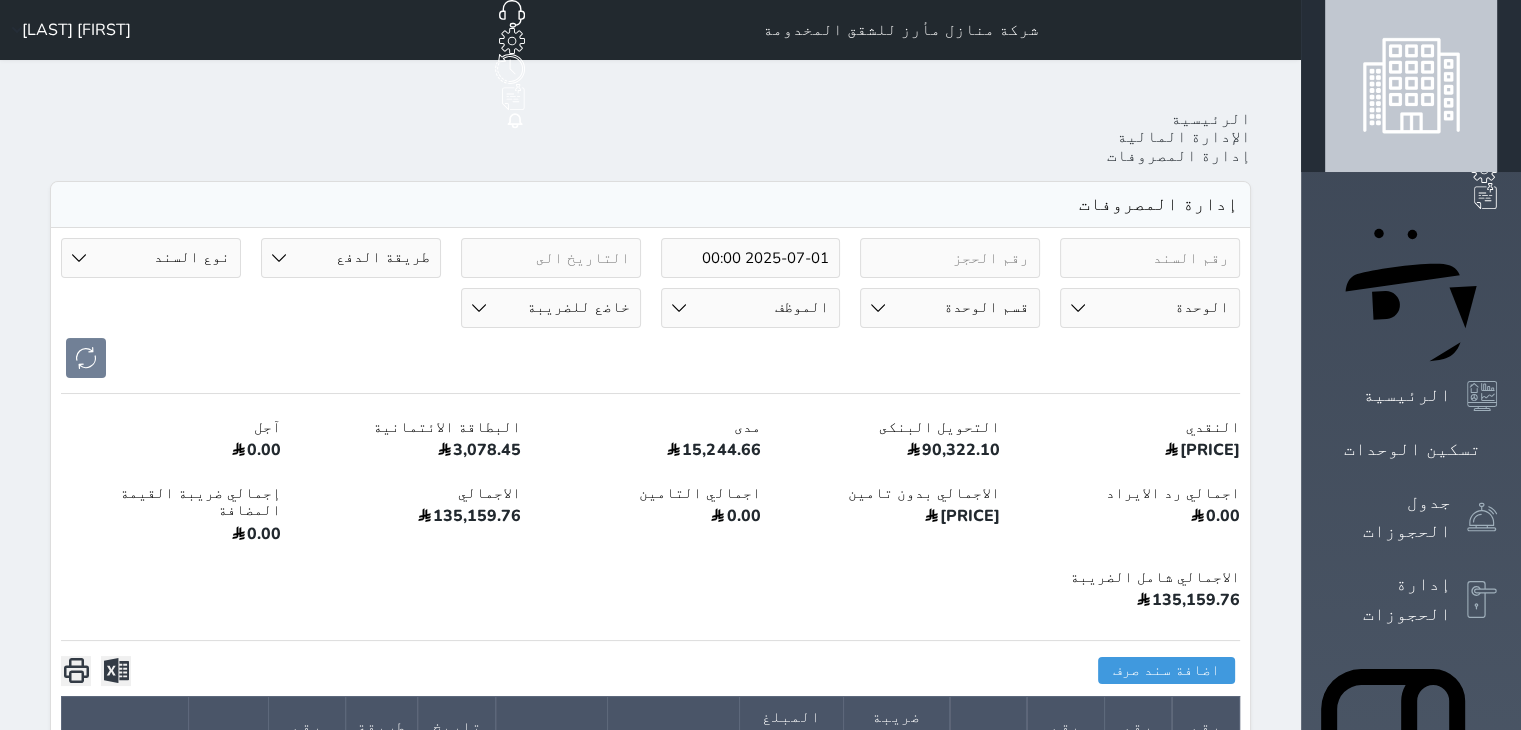 click on "نوع السند   مرتجع إيجار رواتب صيانة مصروفات عامة تحويل من الصندوق الى الادارة استرجاع تامين استرجاع العربون تأسيس" at bounding box center (151, 258) 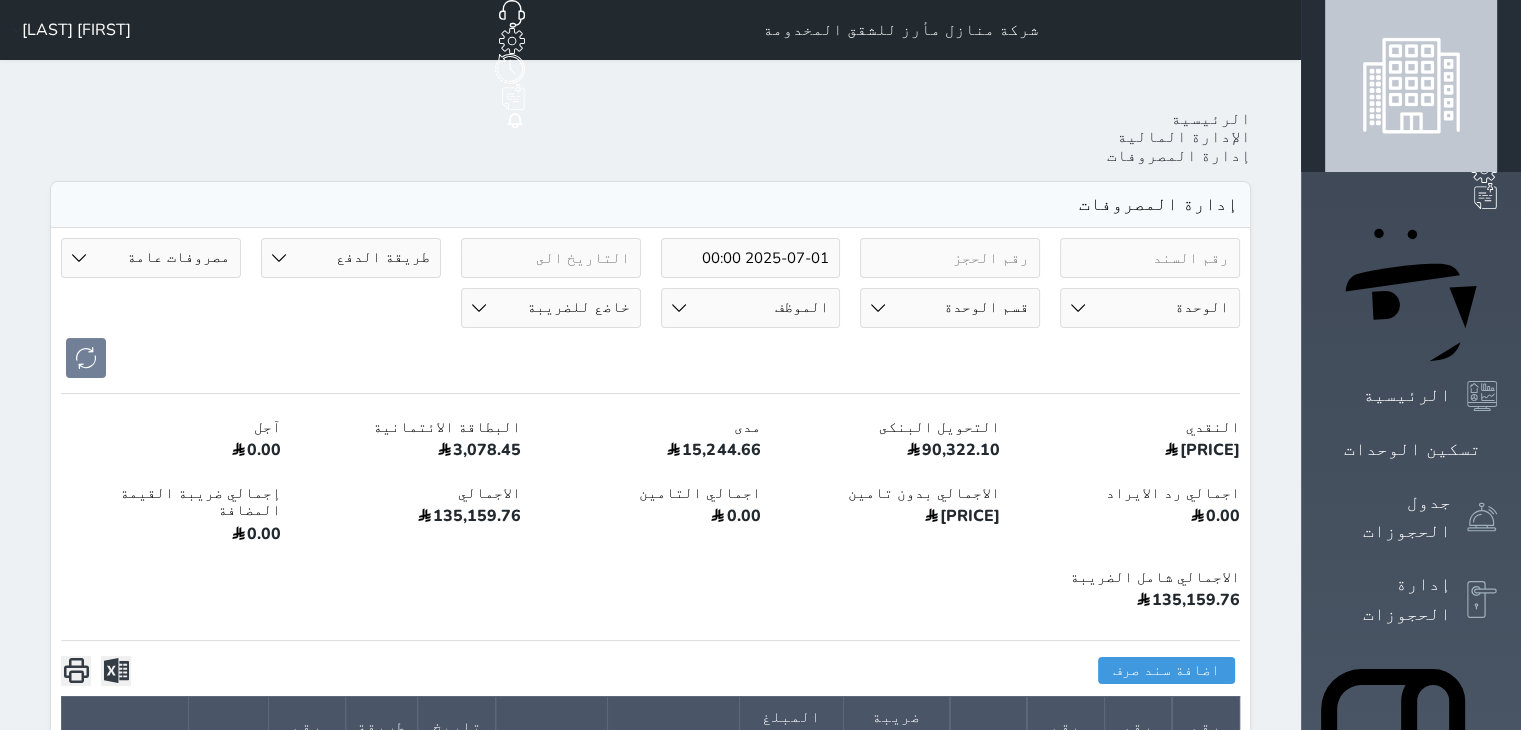 click on "نوع السند   مرتجع إيجار رواتب صيانة مصروفات عامة تحويل من الصندوق الى الادارة استرجاع تامين استرجاع العربون تأسيس" at bounding box center [151, 258] 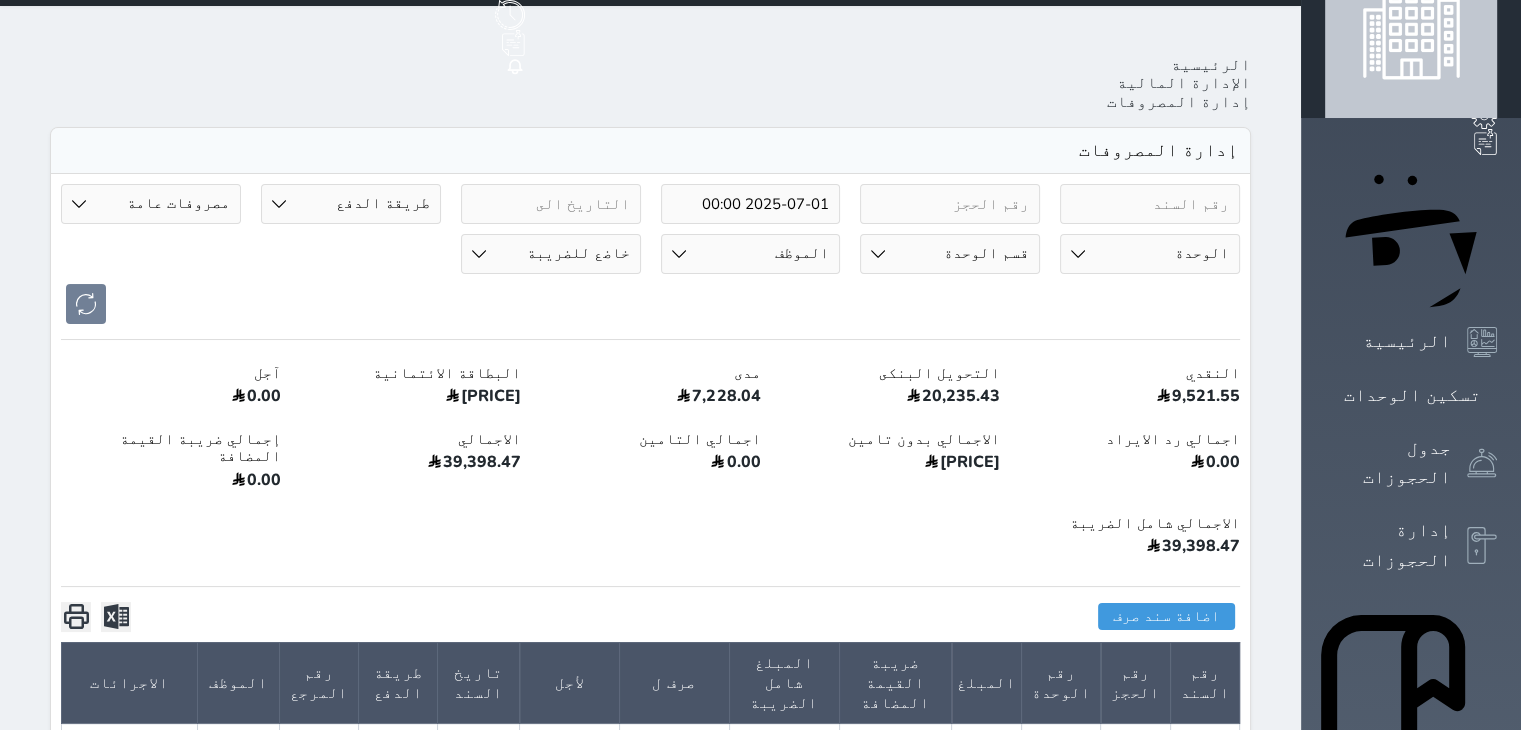 scroll, scrollTop: 44, scrollLeft: 0, axis: vertical 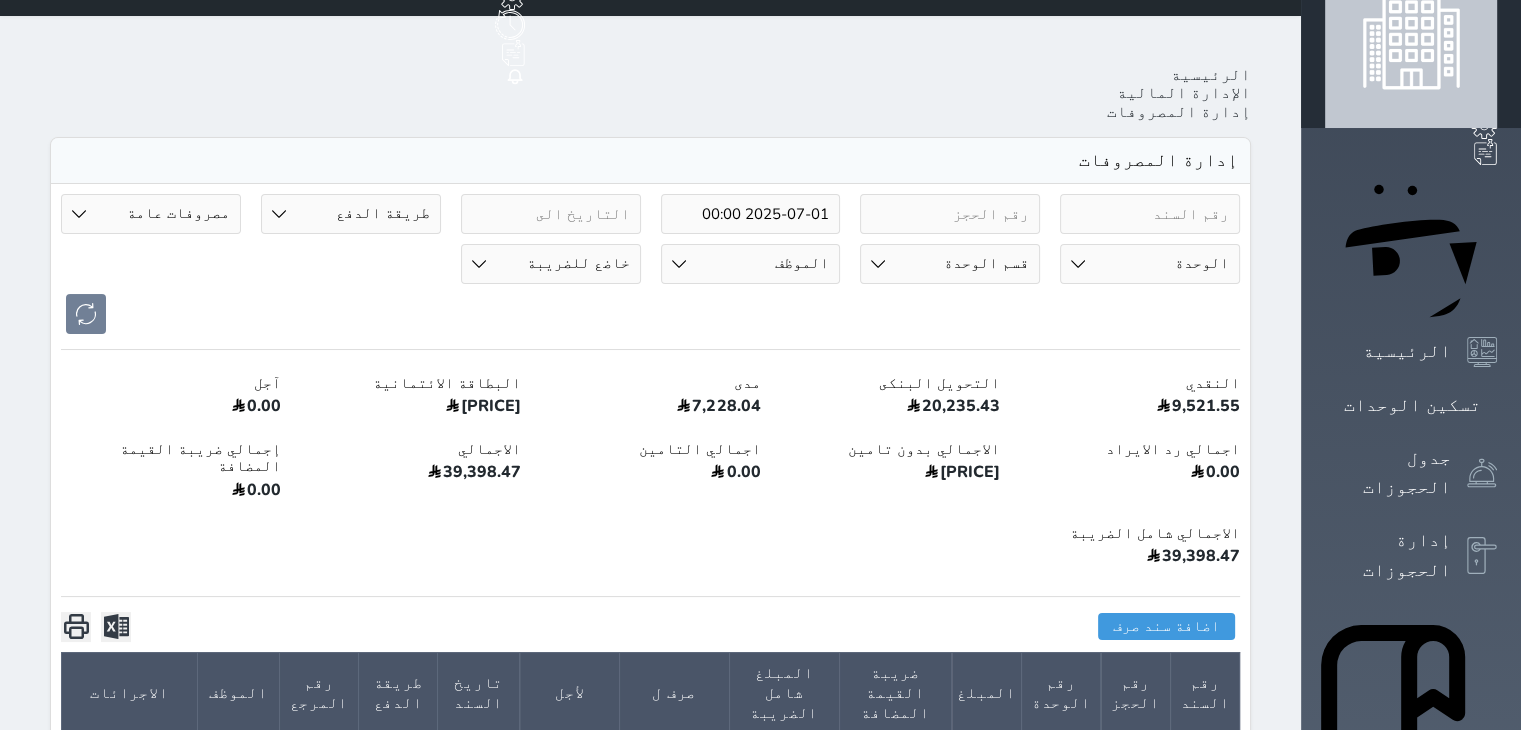 click at bounding box center [76, 627] 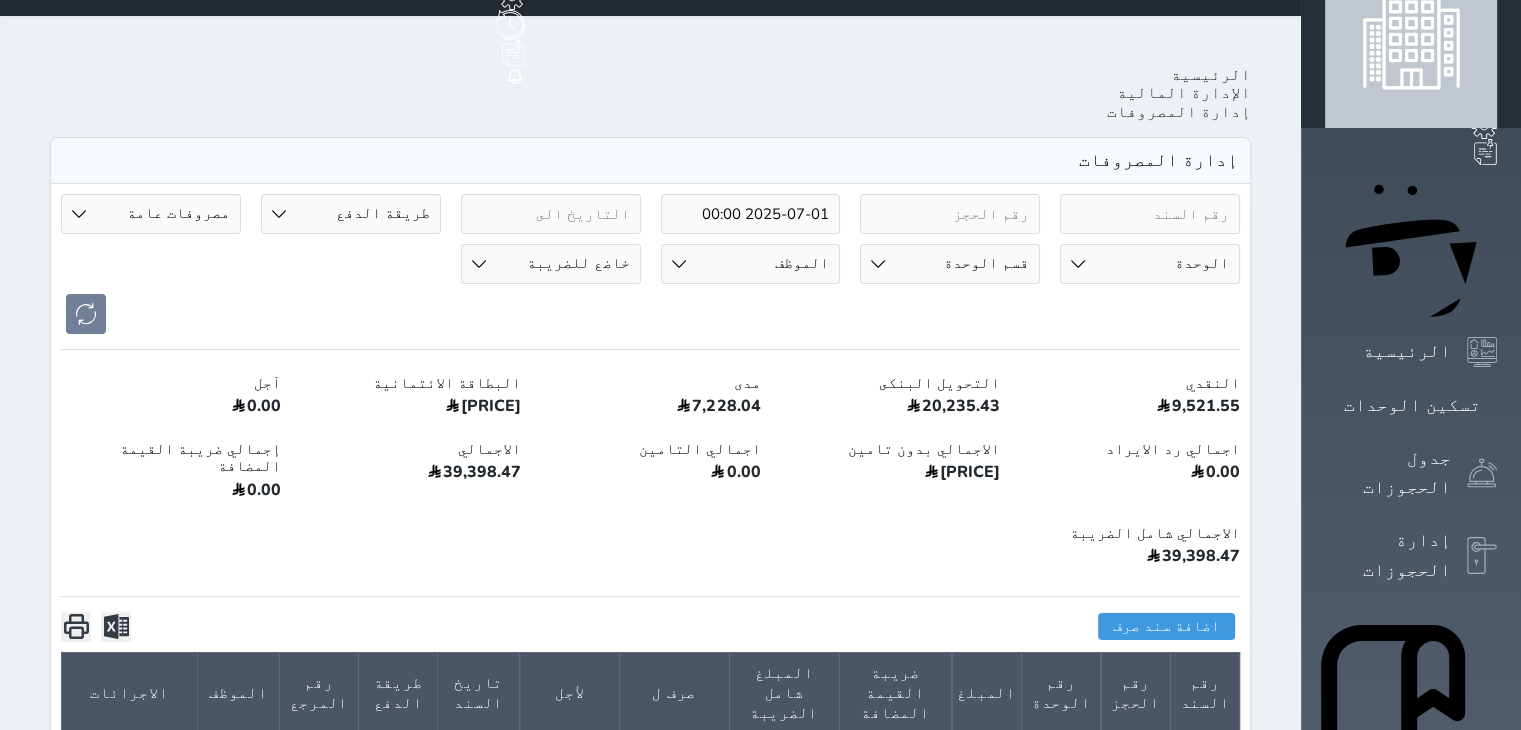 click on "نوع السند   مرتجع إيجار رواتب صيانة مصروفات عامة تحويل من الصندوق الى الادارة استرجاع تامين استرجاع العربون تأسيس" at bounding box center [151, 214] 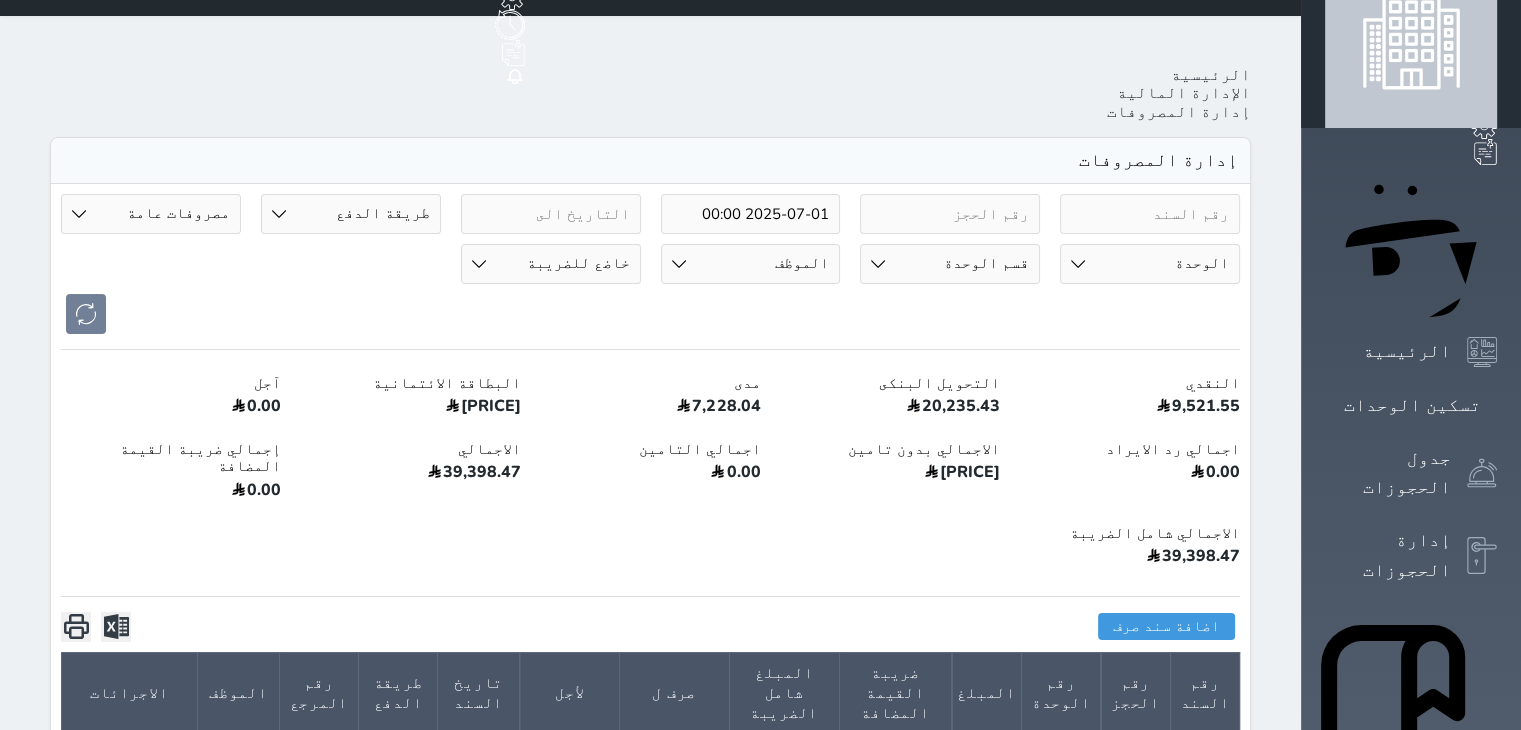 select on "133013" 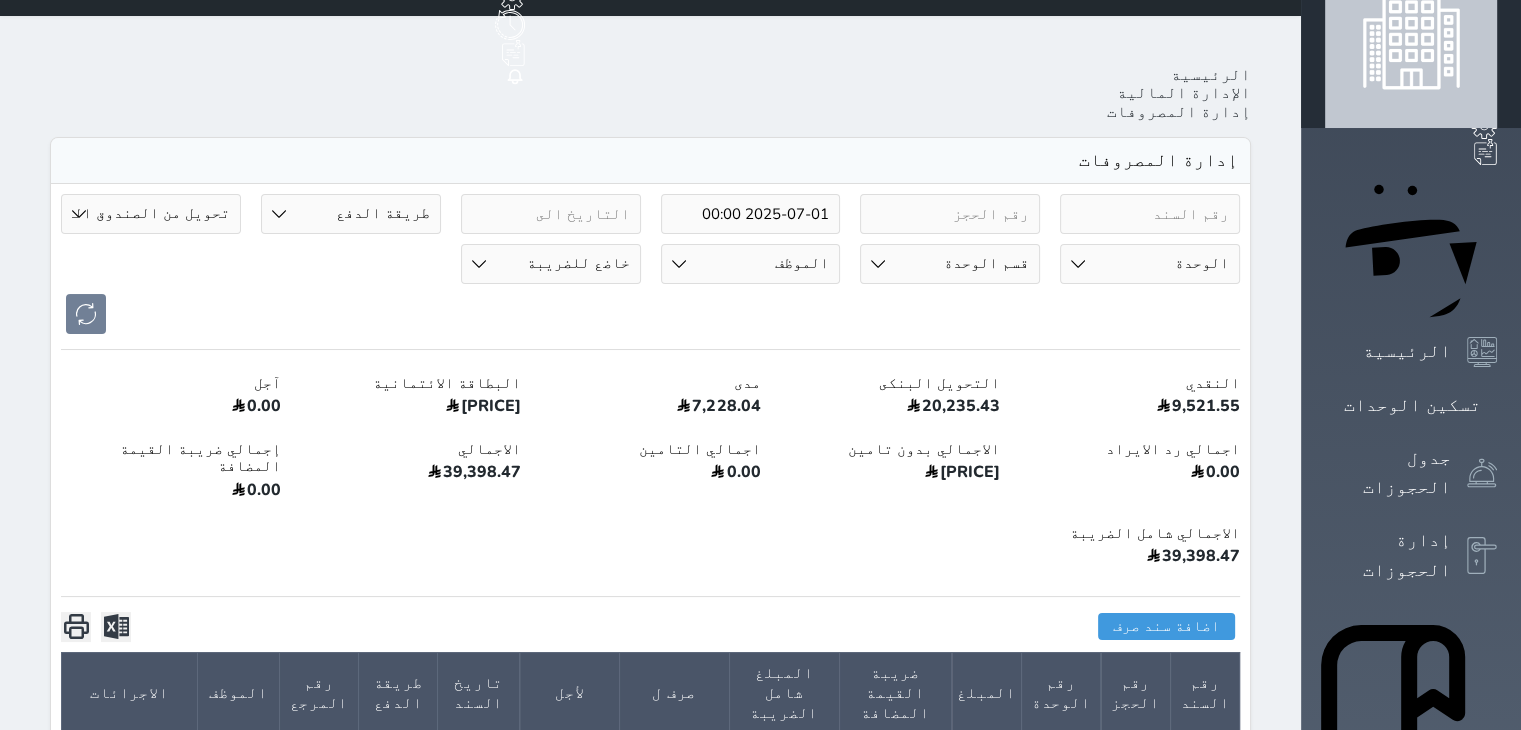 click on "نوع السند   مرتجع إيجار رواتب صيانة مصروفات عامة تحويل من الصندوق الى الادارة استرجاع تامين استرجاع العربون تأسيس" at bounding box center (151, 214) 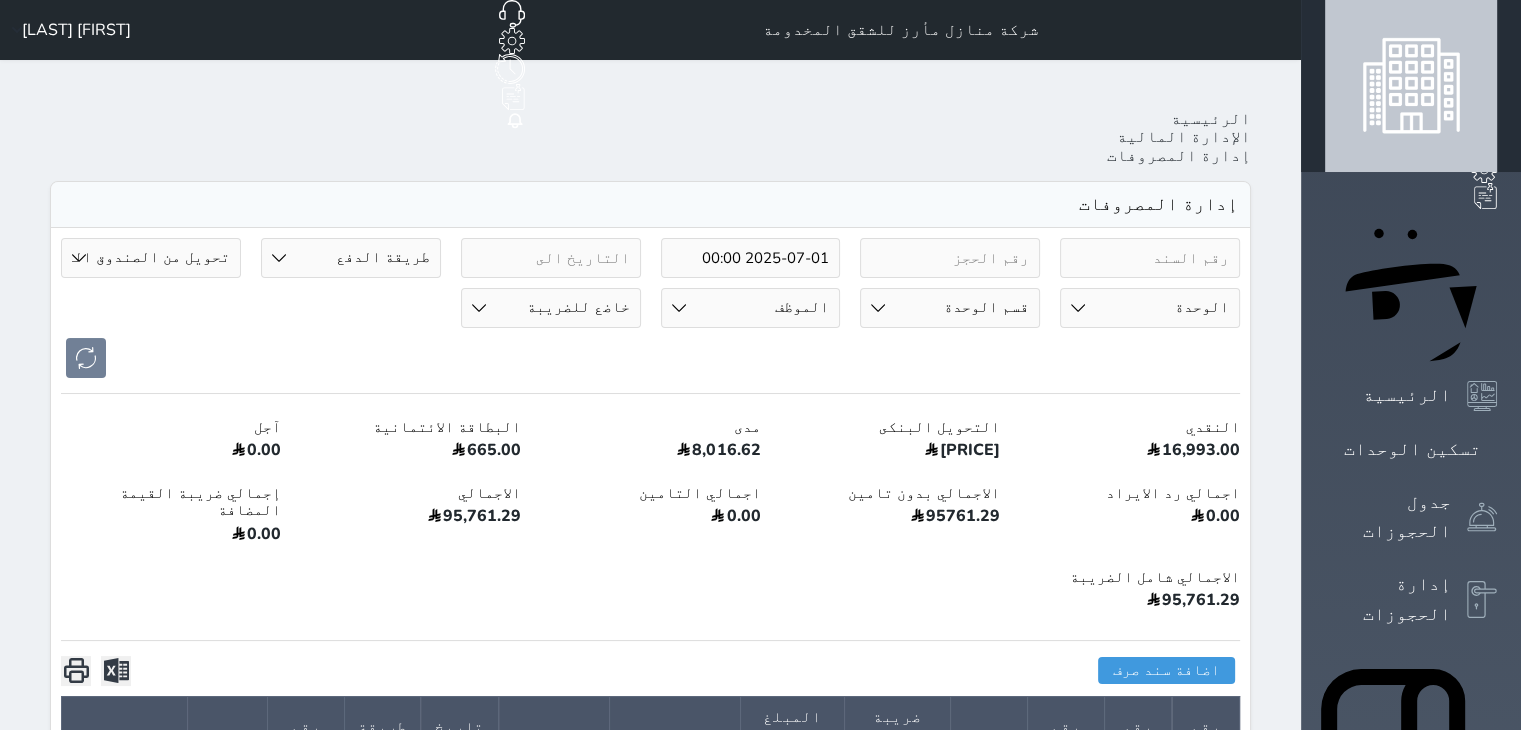 scroll, scrollTop: 55, scrollLeft: 0, axis: vertical 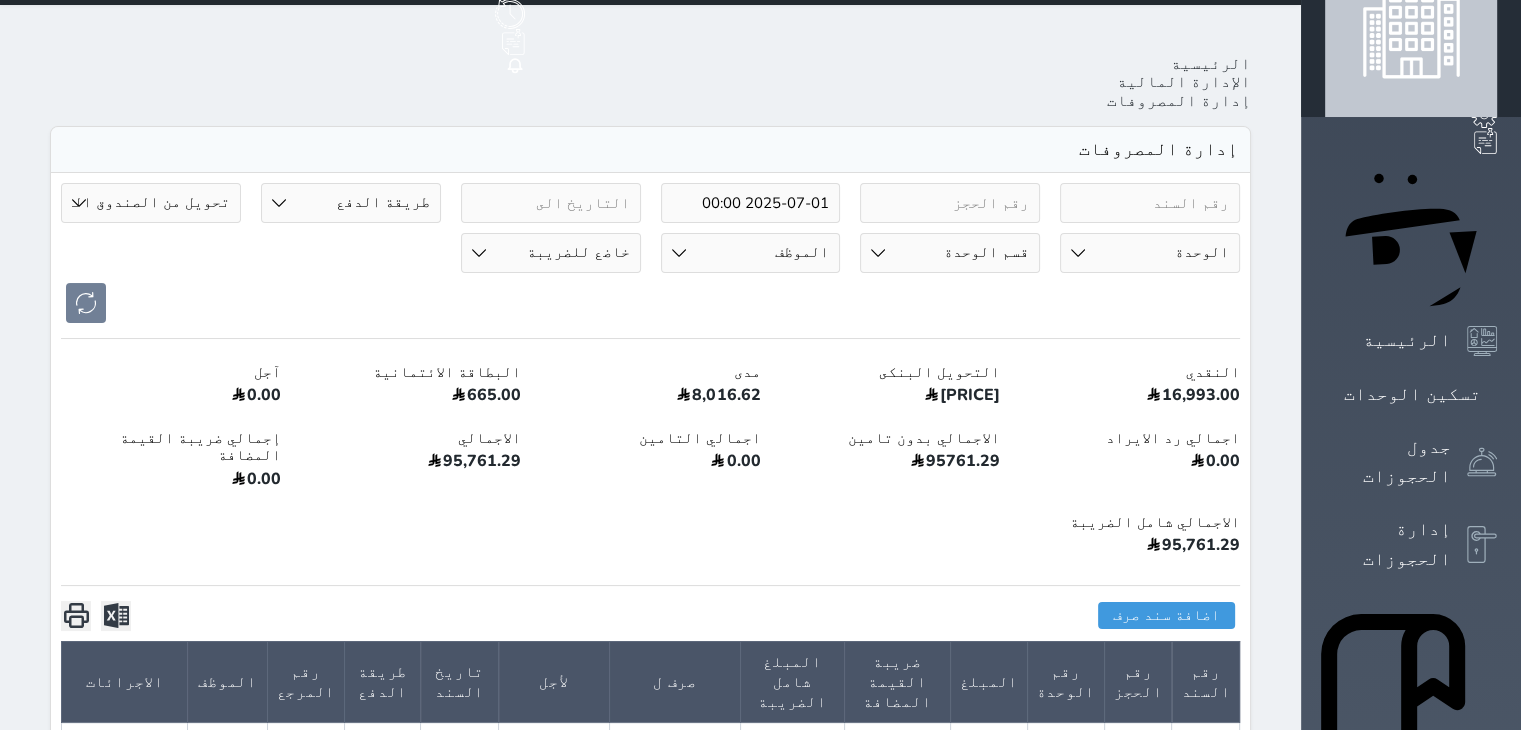 click at bounding box center [76, 616] 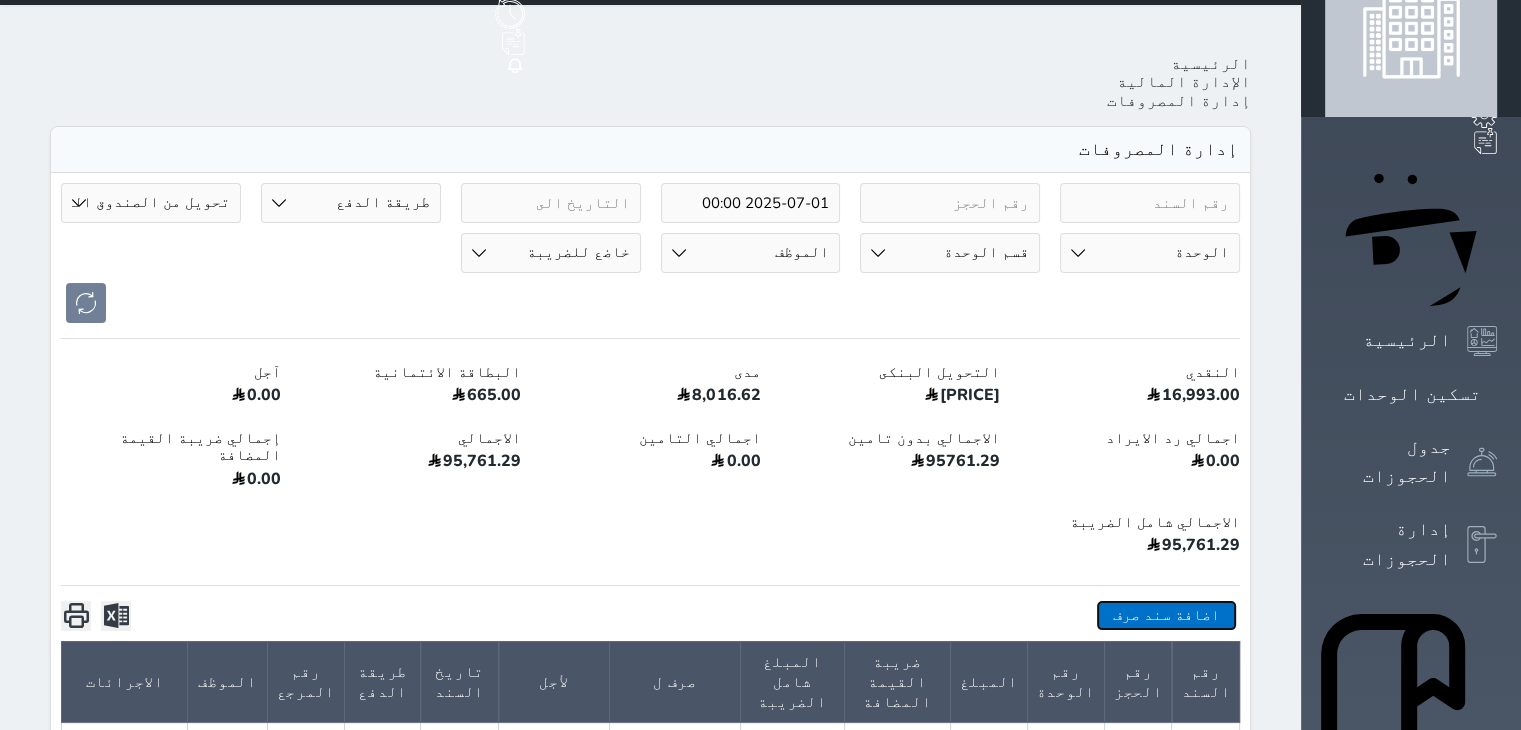 click on "اضافة سند صرف" at bounding box center [1166, 615] 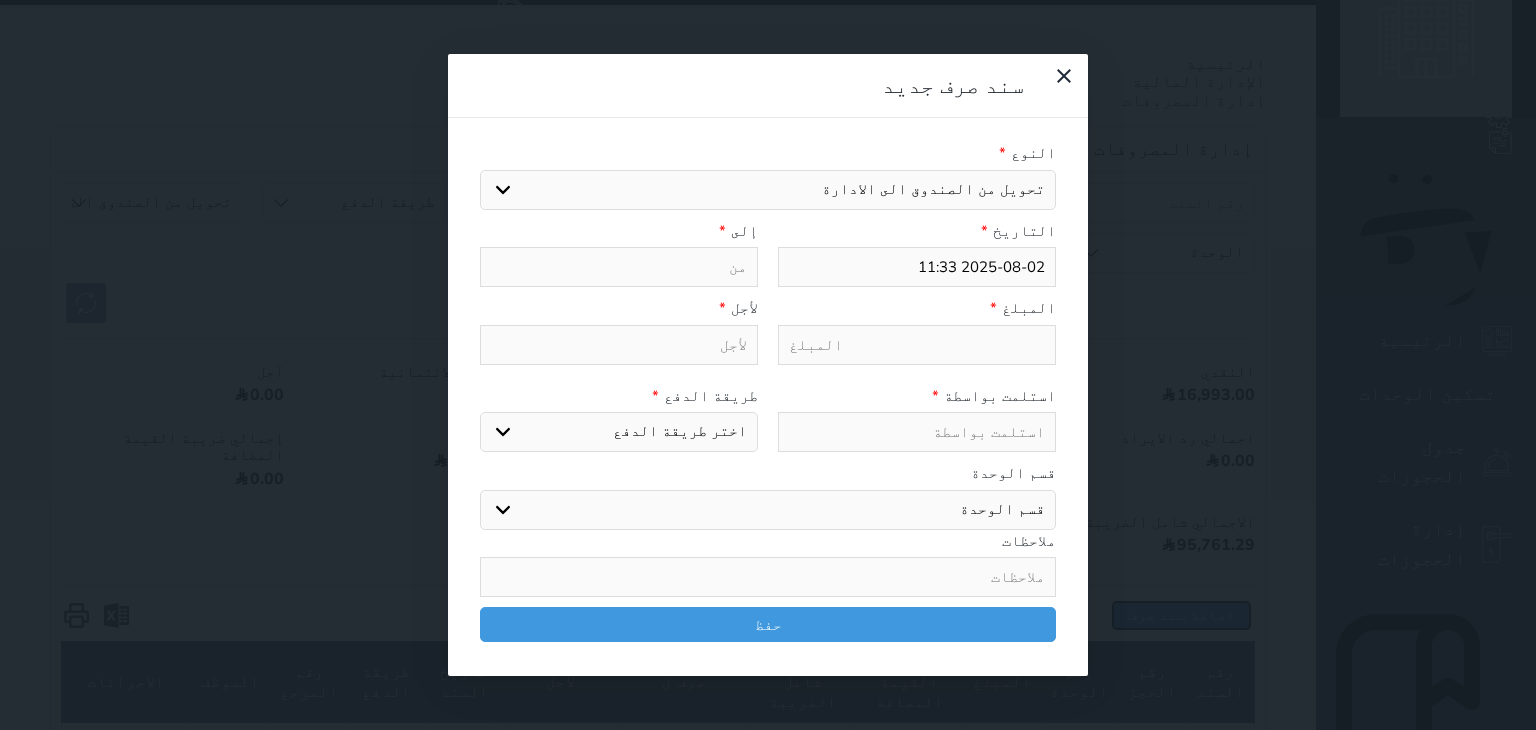 type on "2025-08-02 11:37" 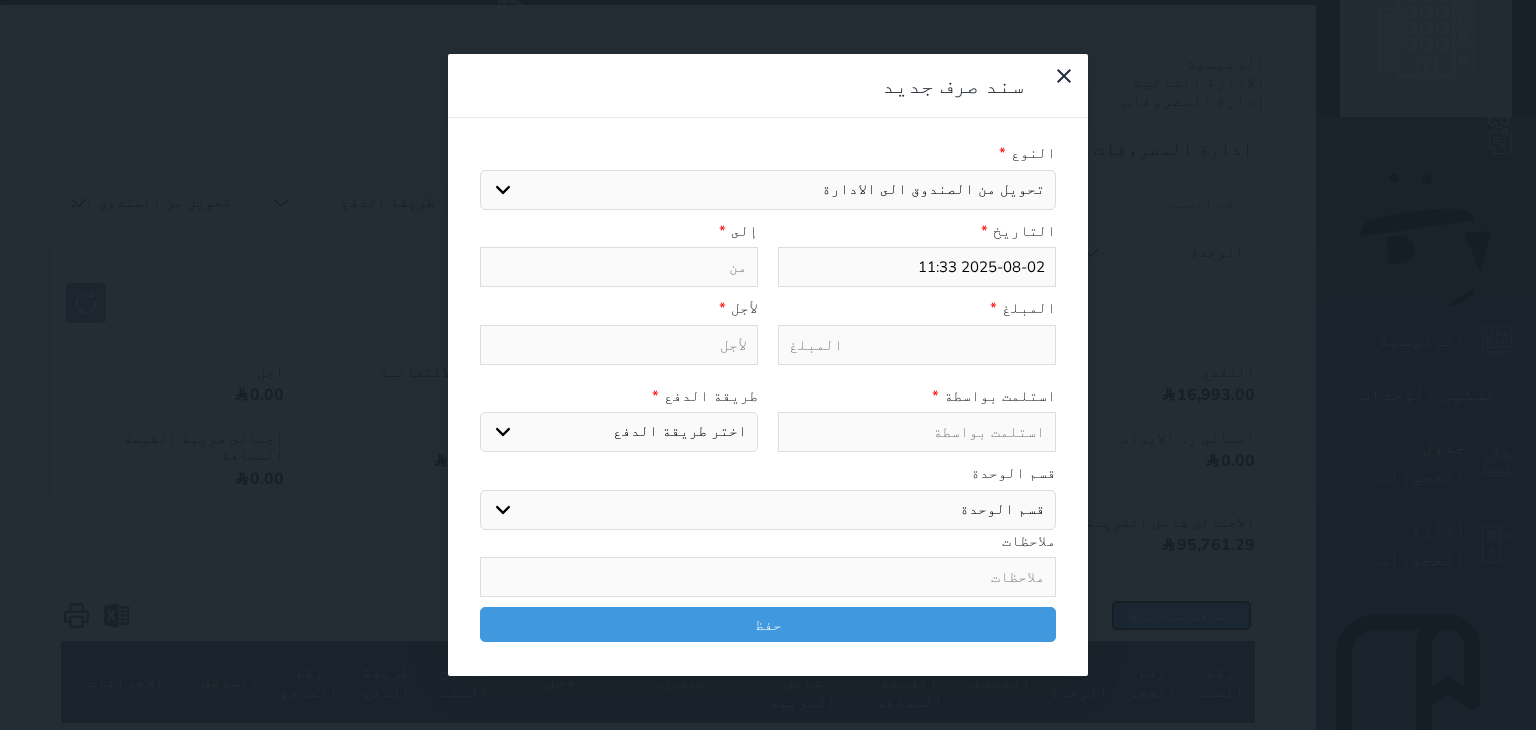select 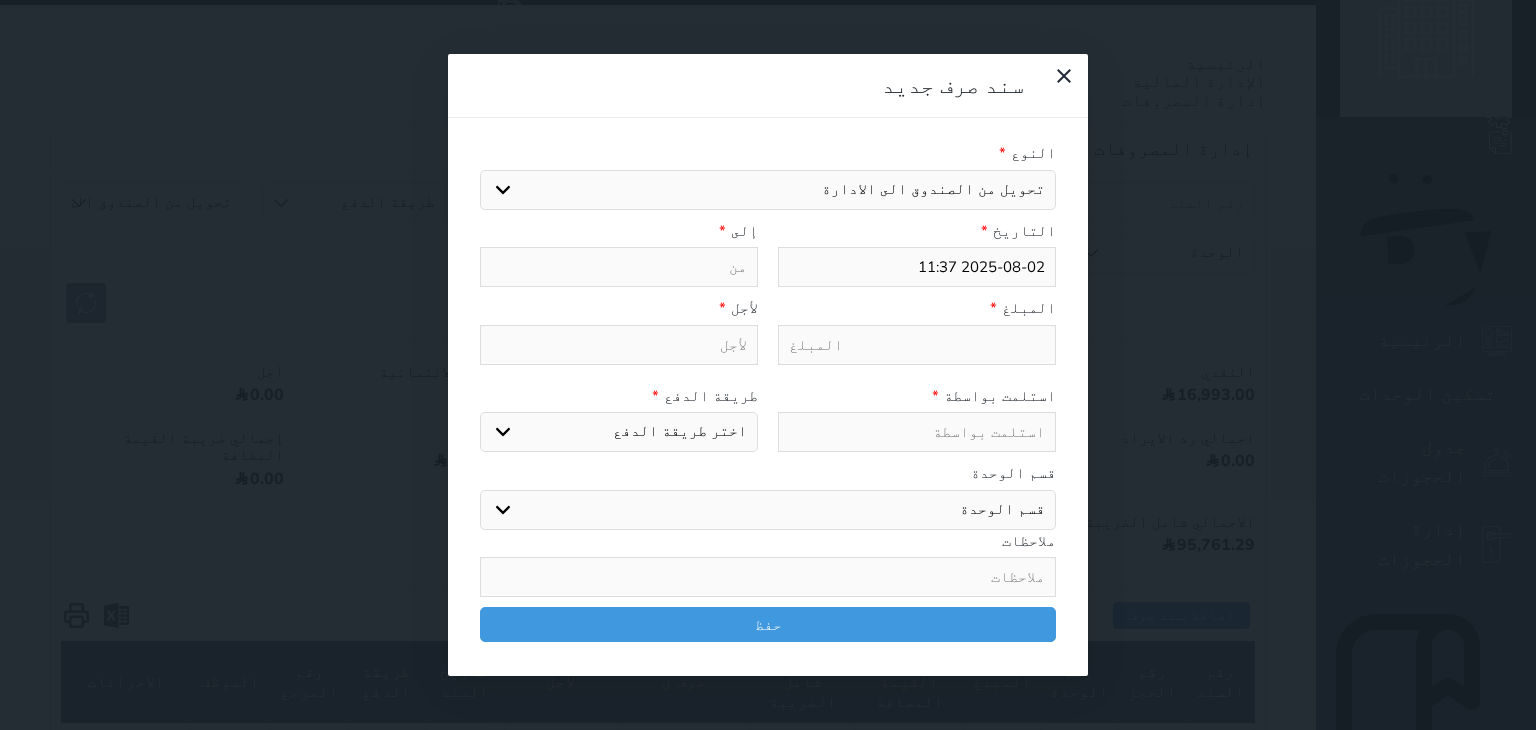 click at bounding box center [917, 345] 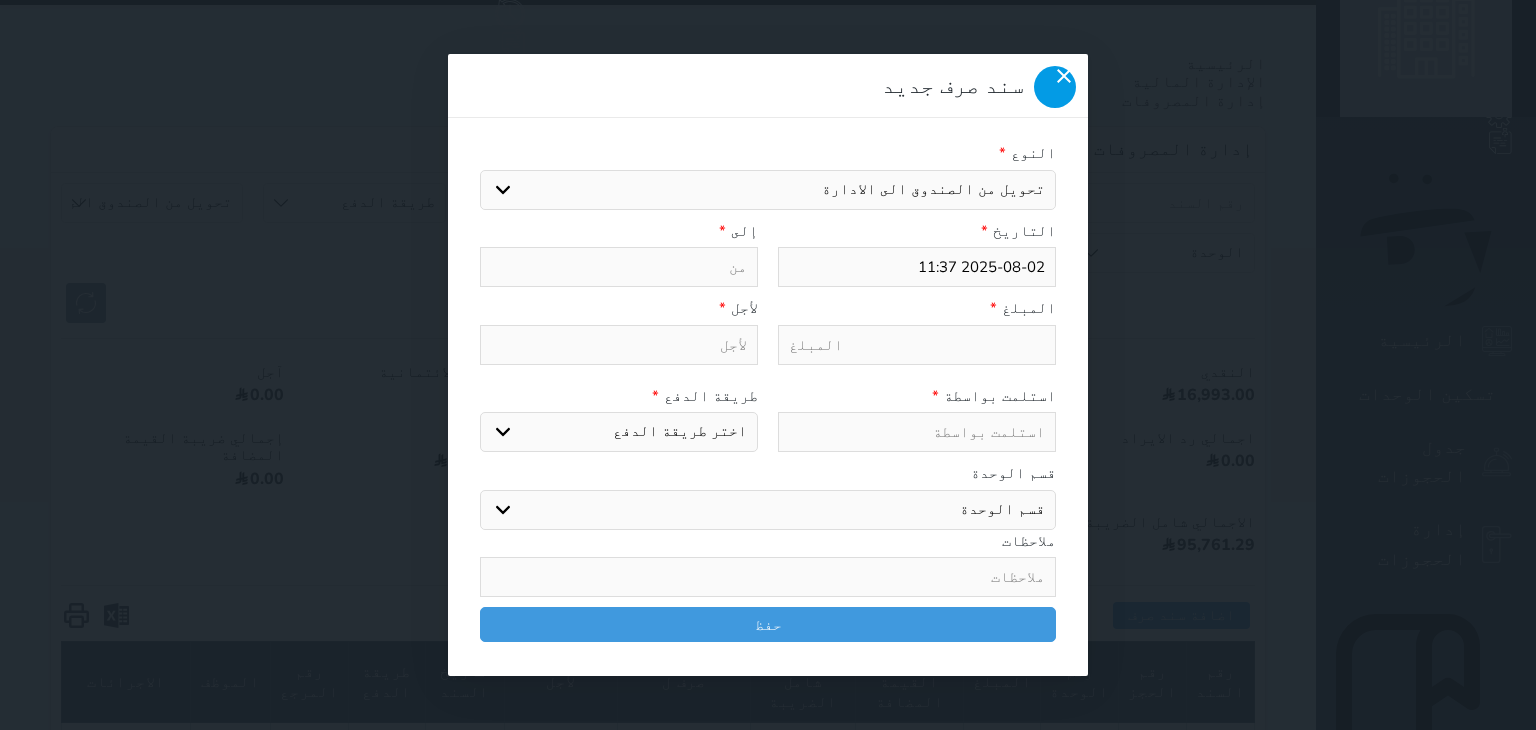 click at bounding box center [1055, 87] 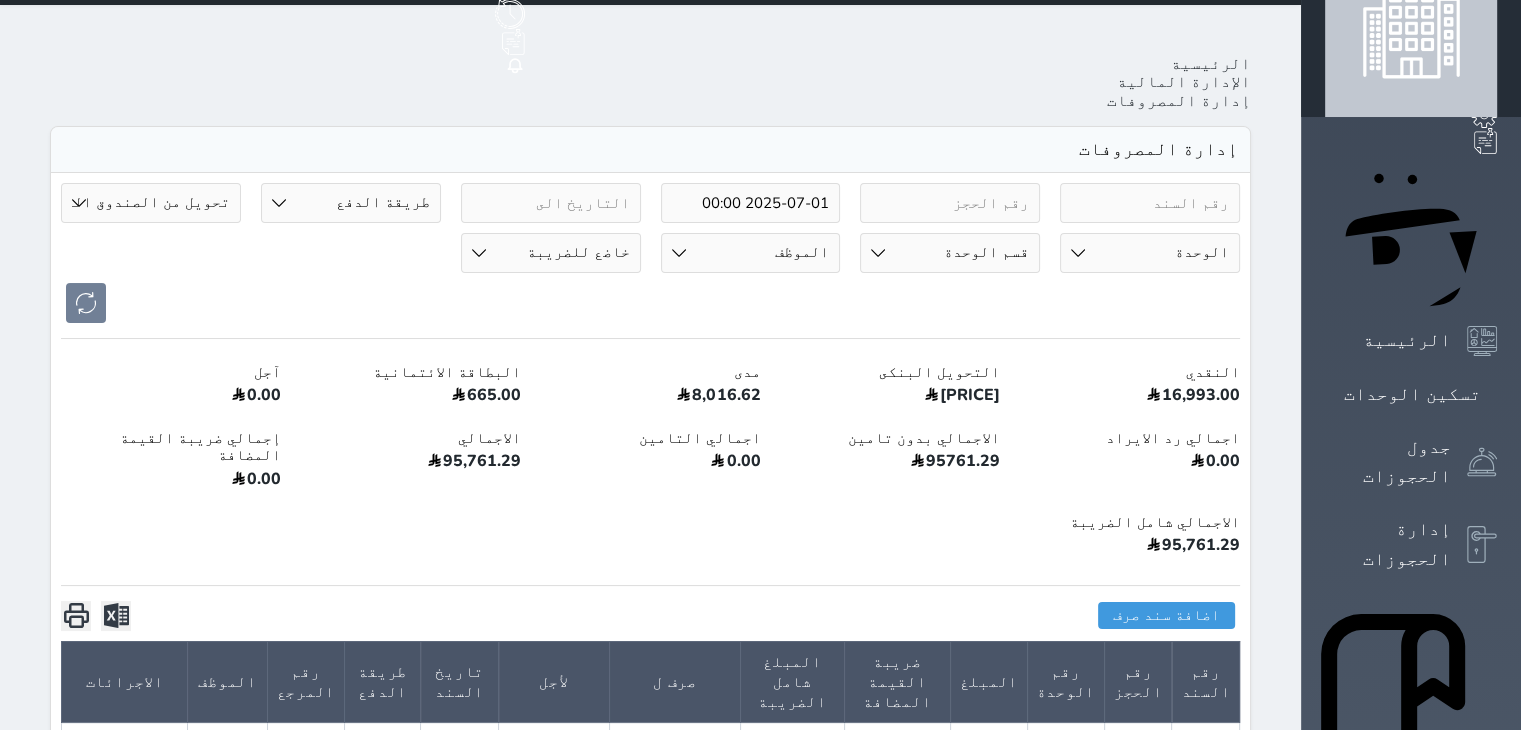 click on "طريقة الدفع   دفع نقدى   تحويل بنكى   مدى   بطاقة ائتمان   آجل   رد ايراد   نوع السند   مرتجع إيجار رواتب صيانة مصروفات عامة تحويل من الصندوق الى الادارة استرجاع تامين استرجاع العربون تأسيس   الوحدة   001 - غرفة مستقلة الدور الارضي 002 - غرفة مستقلة الدور الارضي 101B - غرفتين وصالة 101A - غرفة وصالة 102A - غرفة وصالة 102B - غرفتين وصالة 201A - غرفة وصالة 201B - غرفتين وصالة 202B - غرفتين وصالة 202A - غرفة وصالة 301A - غرفة وصالة 301B - غرفتين وصالة 302A - غرفة وصالة 302B - غرفتين وصالة 401B - غرفتين وصالة 401A - غرفة وصالة 402B - غرفتين وصالة 402A - غرفة وصالة 501 - غرفتين وصالة 502 - جناح فاخر   قسم الوحدة" at bounding box center [650, 1879] 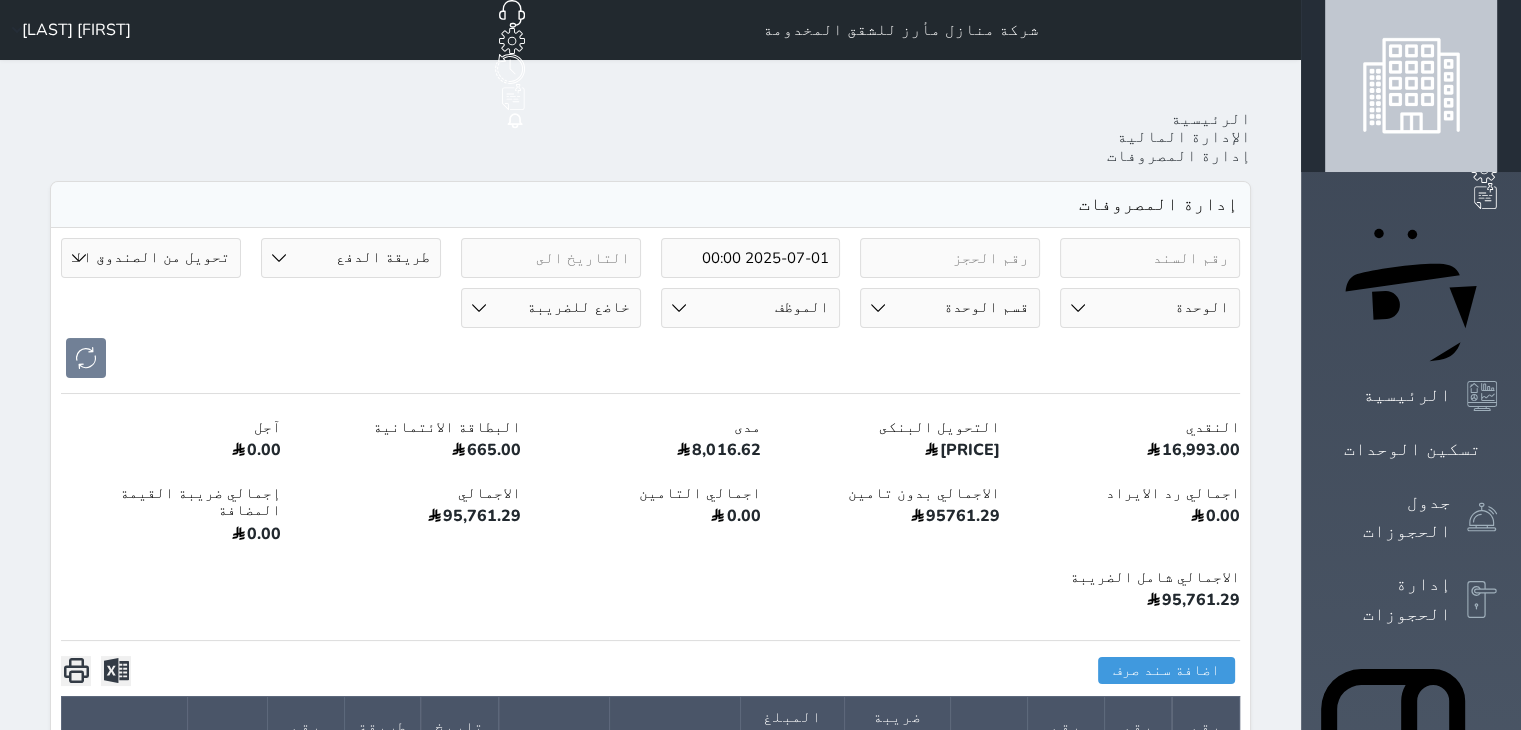 click on "الإدارة المالية" at bounding box center [1184, 137] 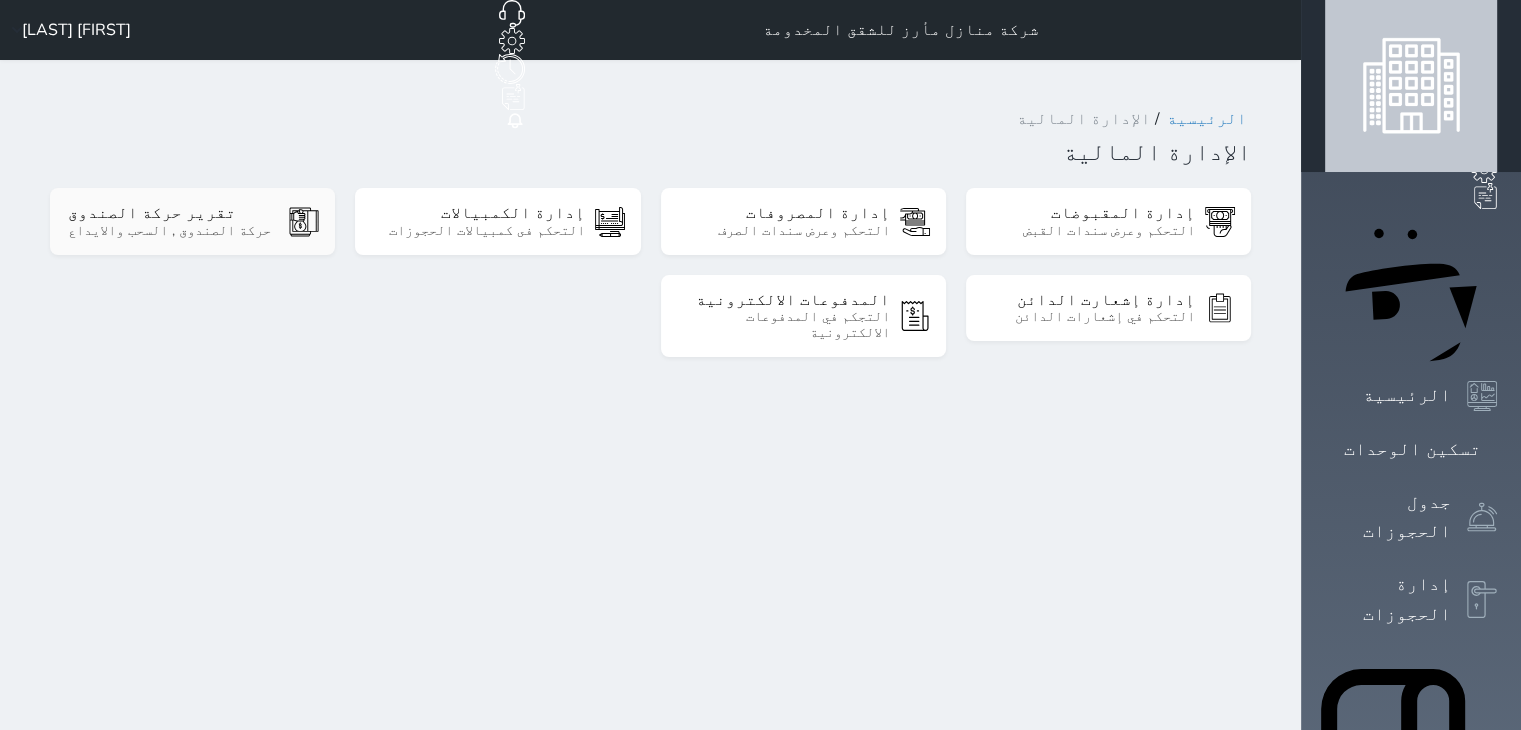 click on "تقرير حركة الصندوق" at bounding box center (173, 213) 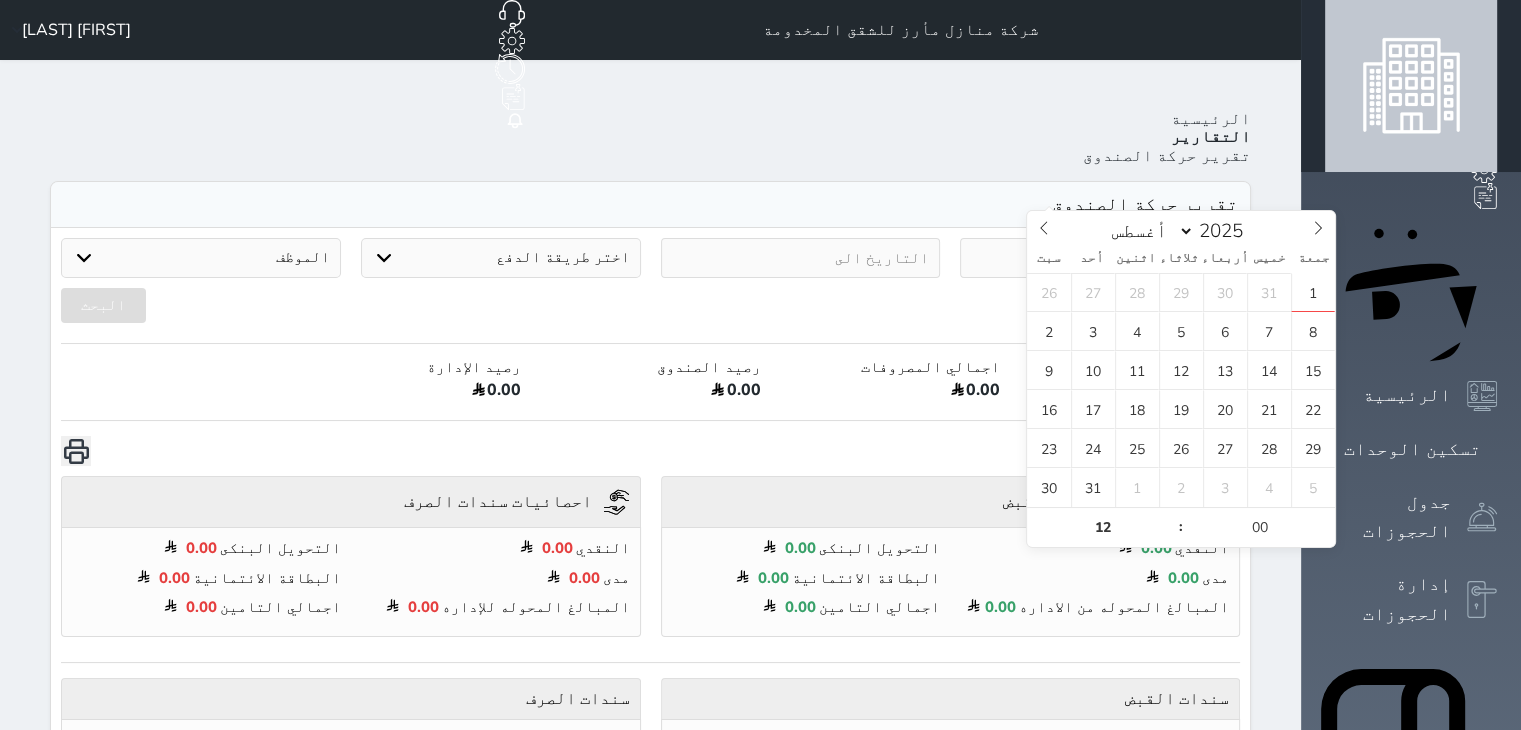 click at bounding box center [1100, 258] 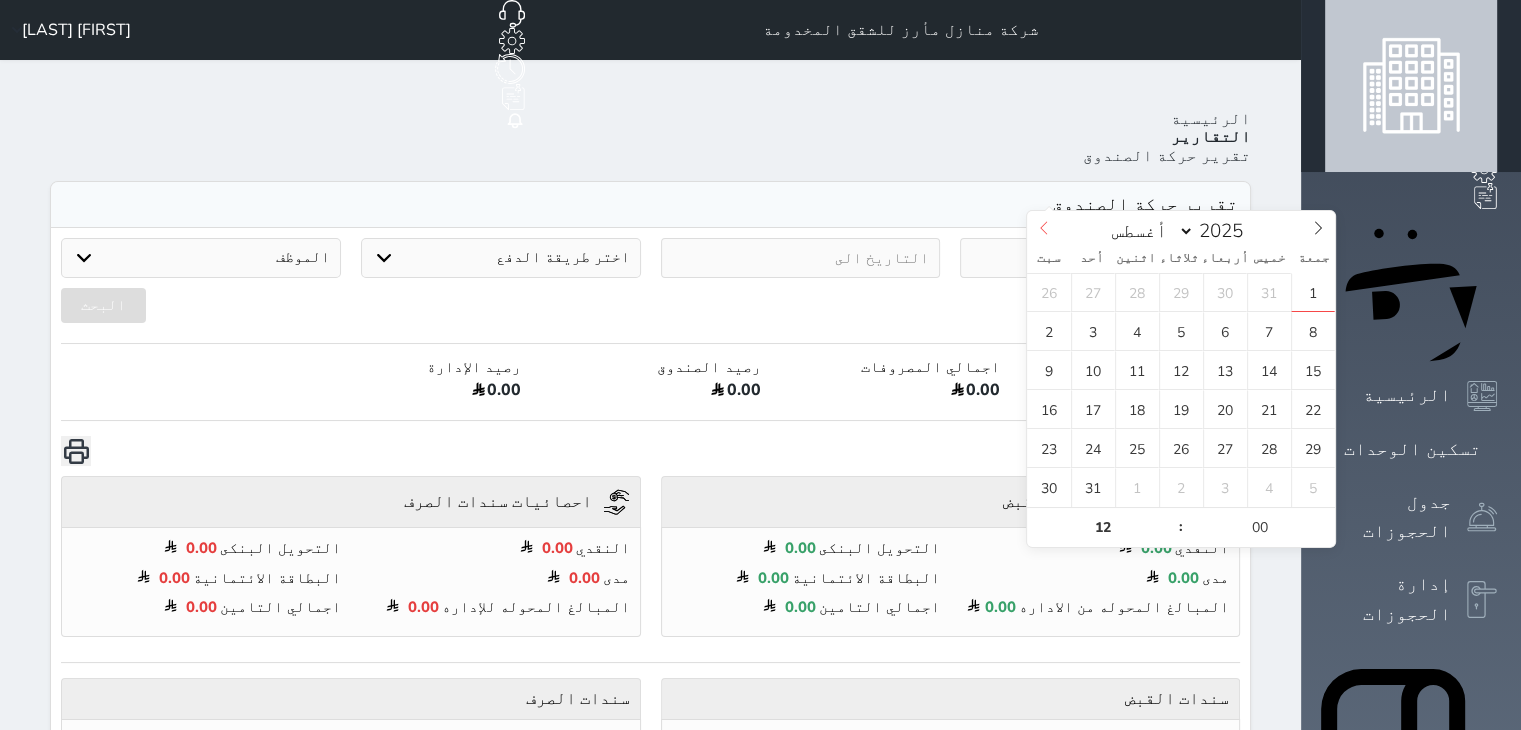click 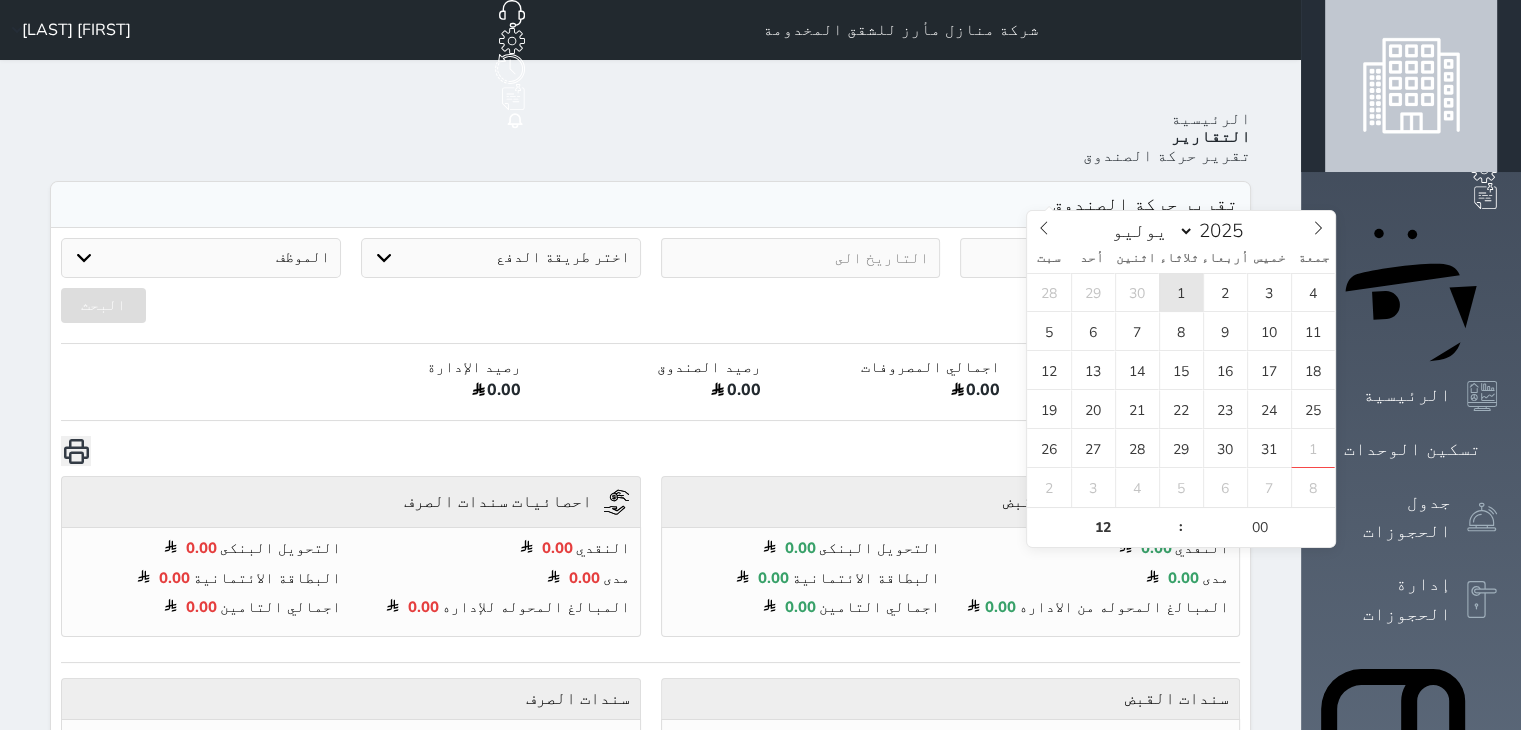 click on "1" at bounding box center (1181, 292) 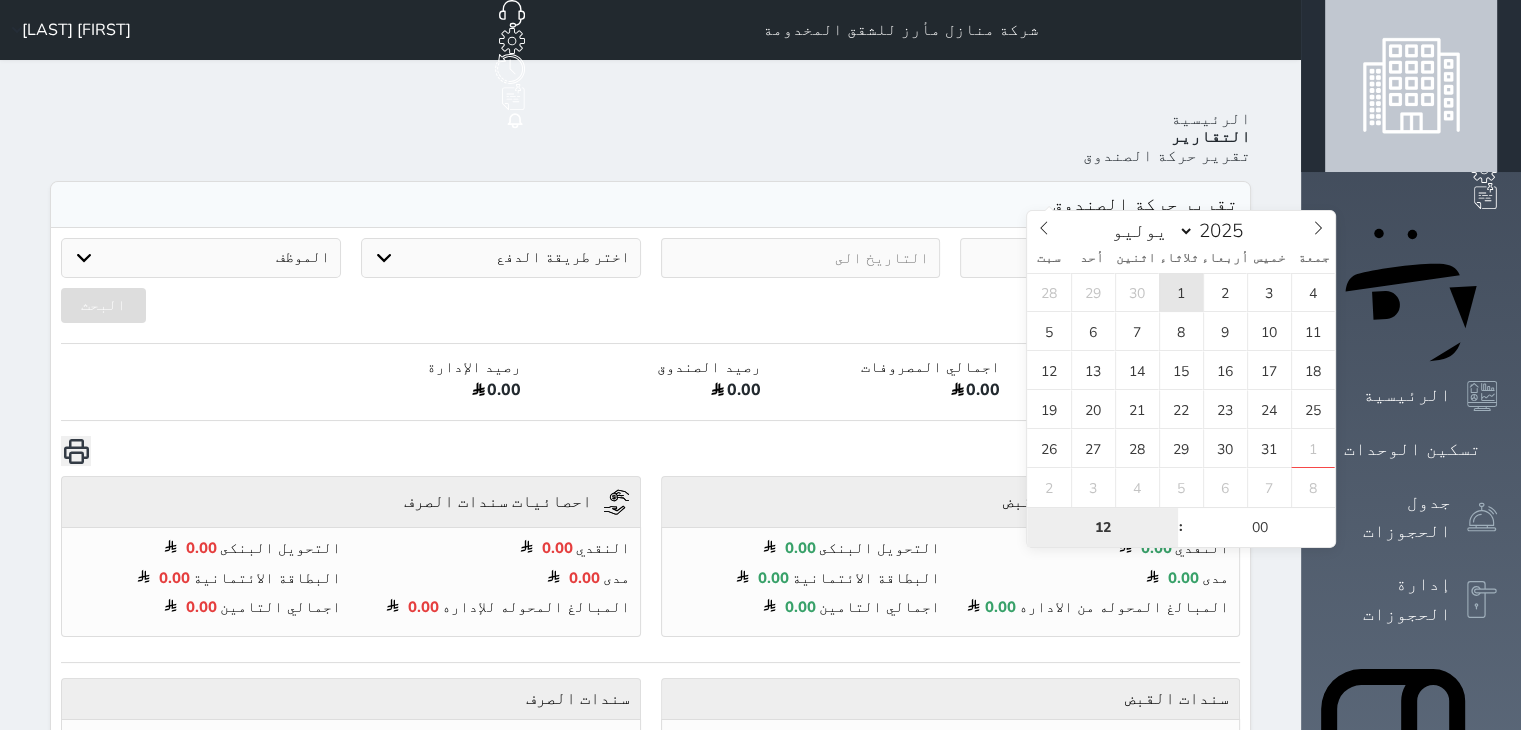 type on "2025-07-01 12:00" 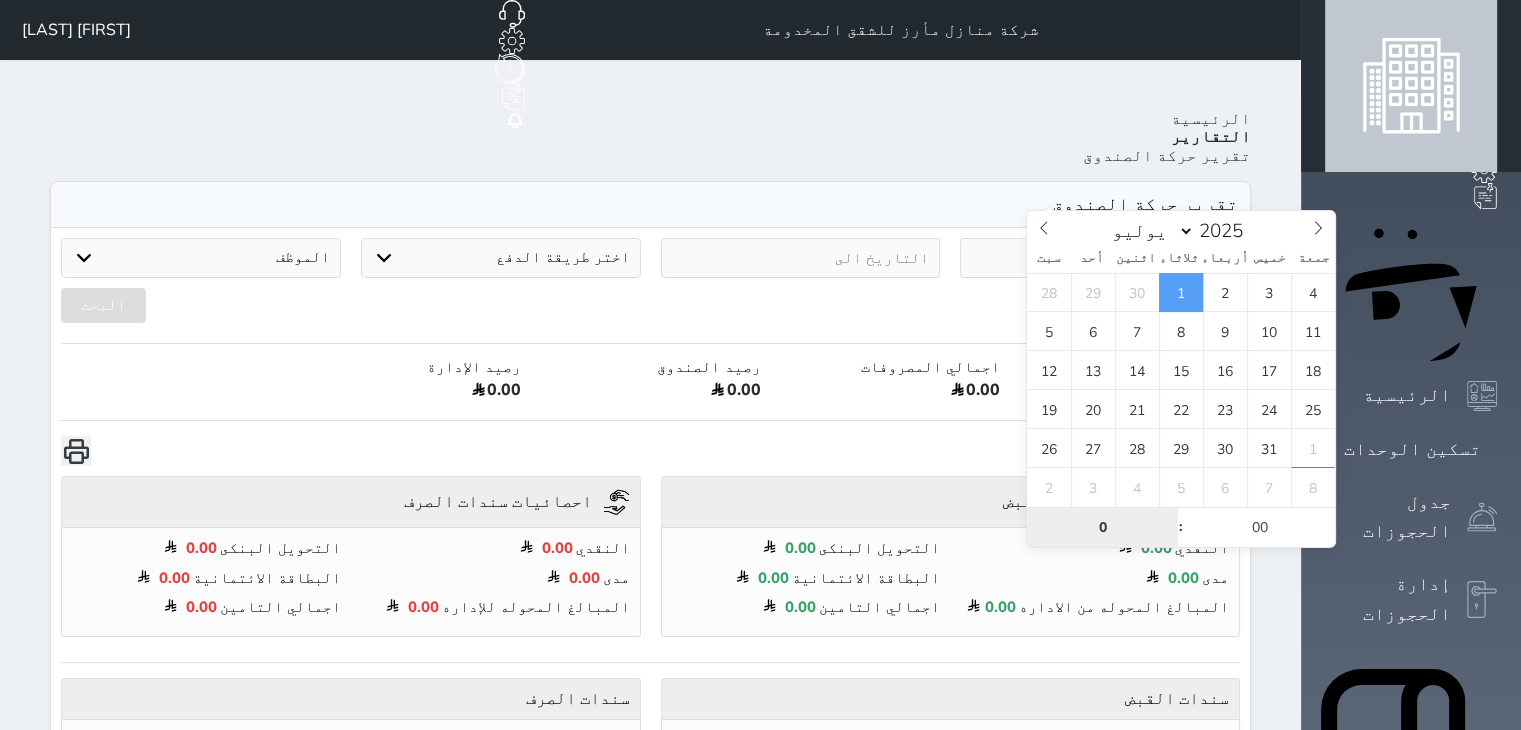 type on "00" 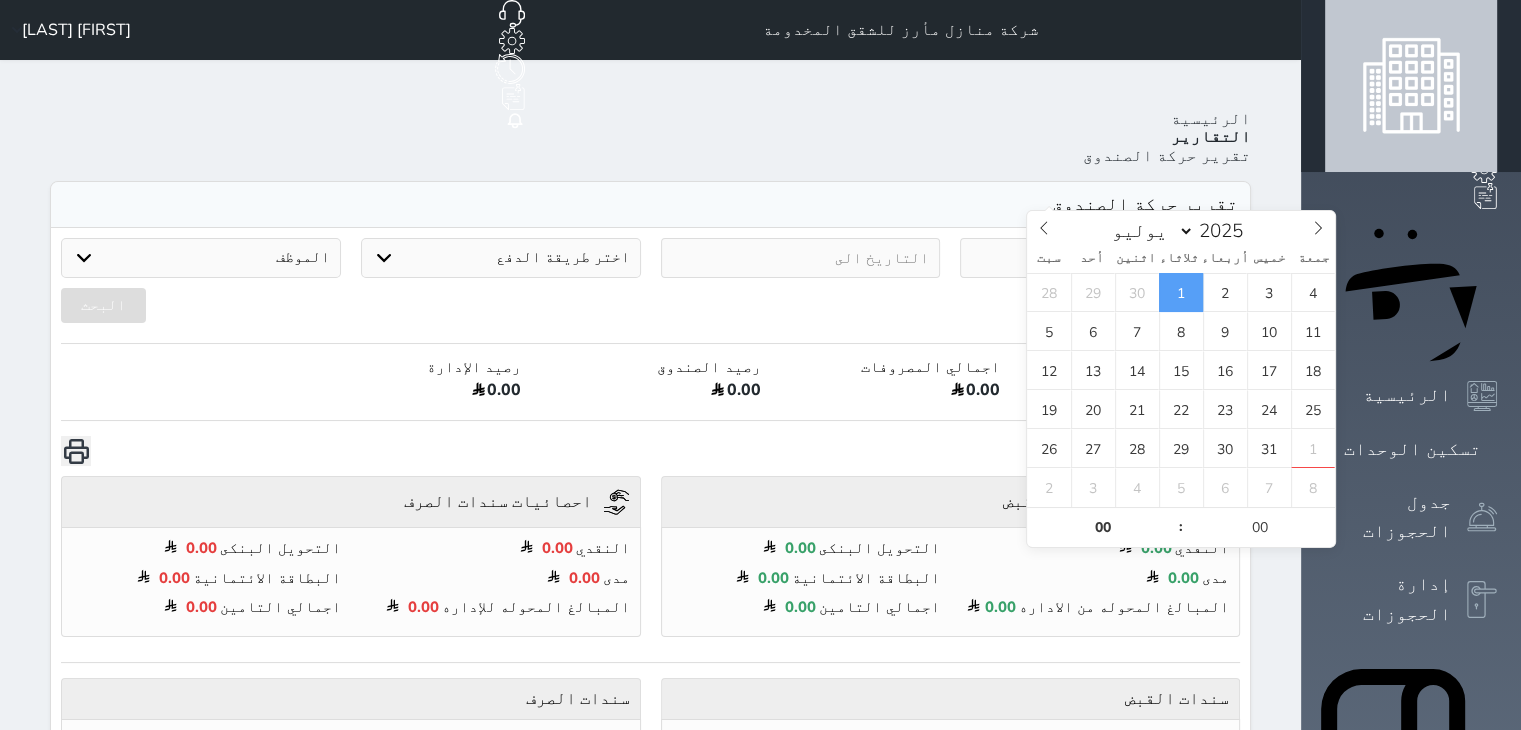 type on "2025-07-01 00:00" 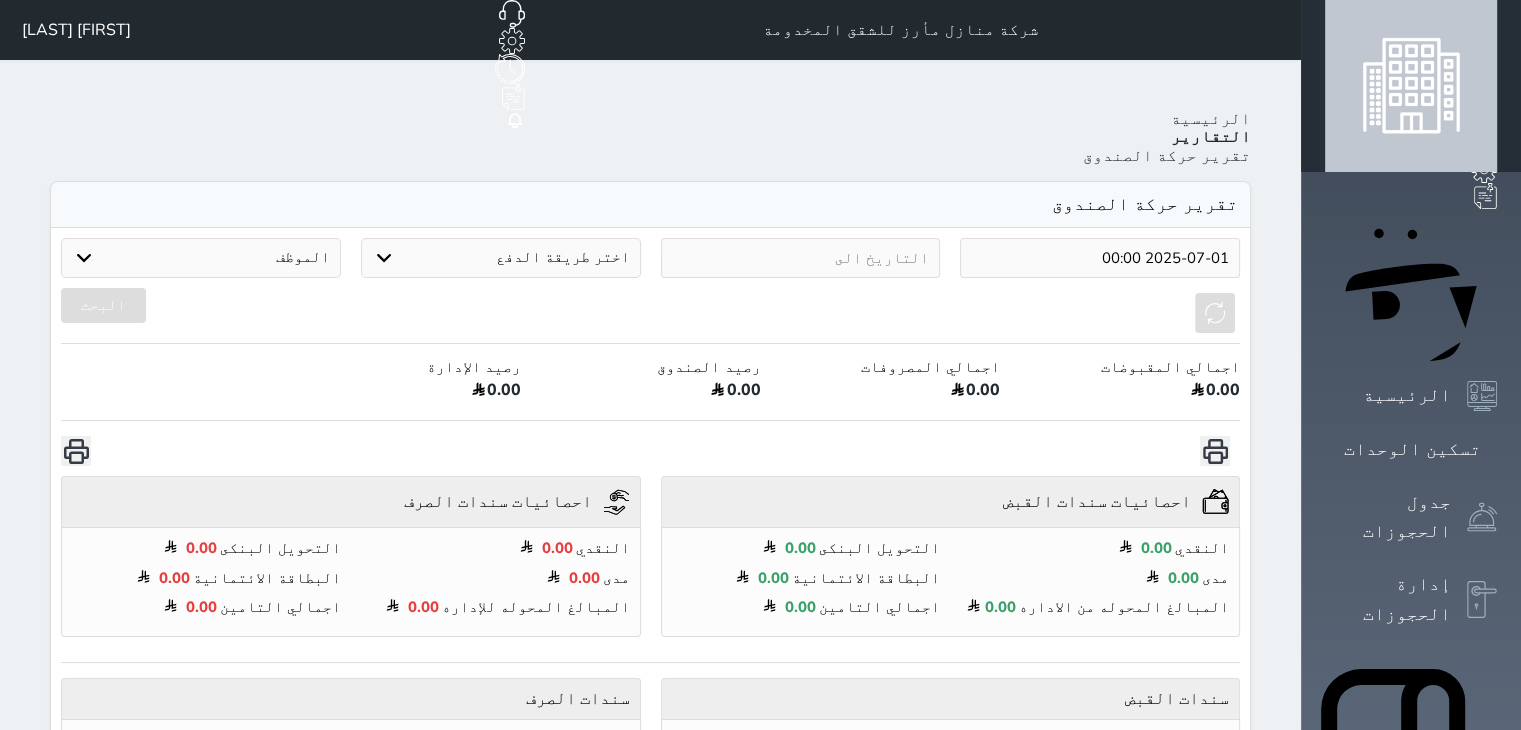 click on "البحث" at bounding box center [650, 313] 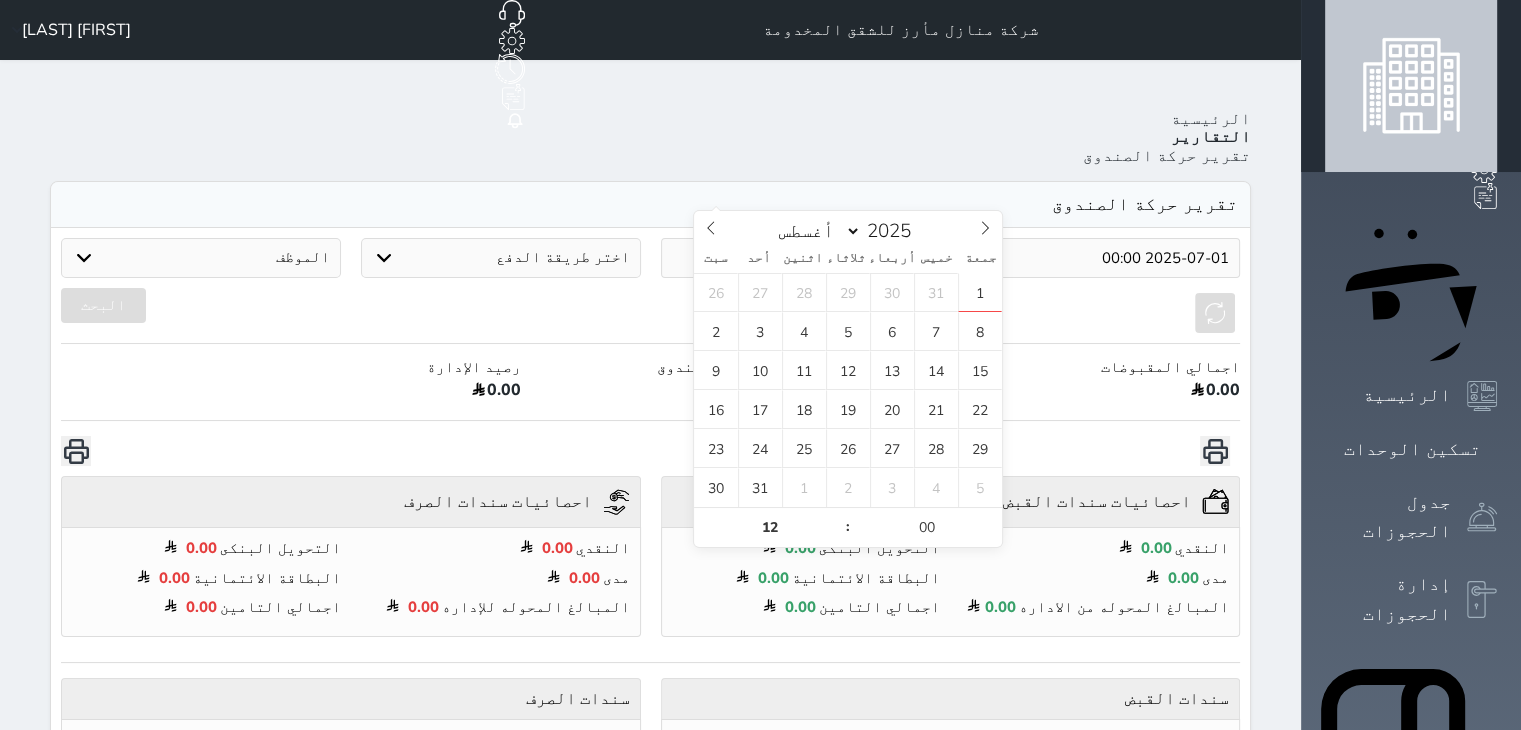 click at bounding box center (801, 258) 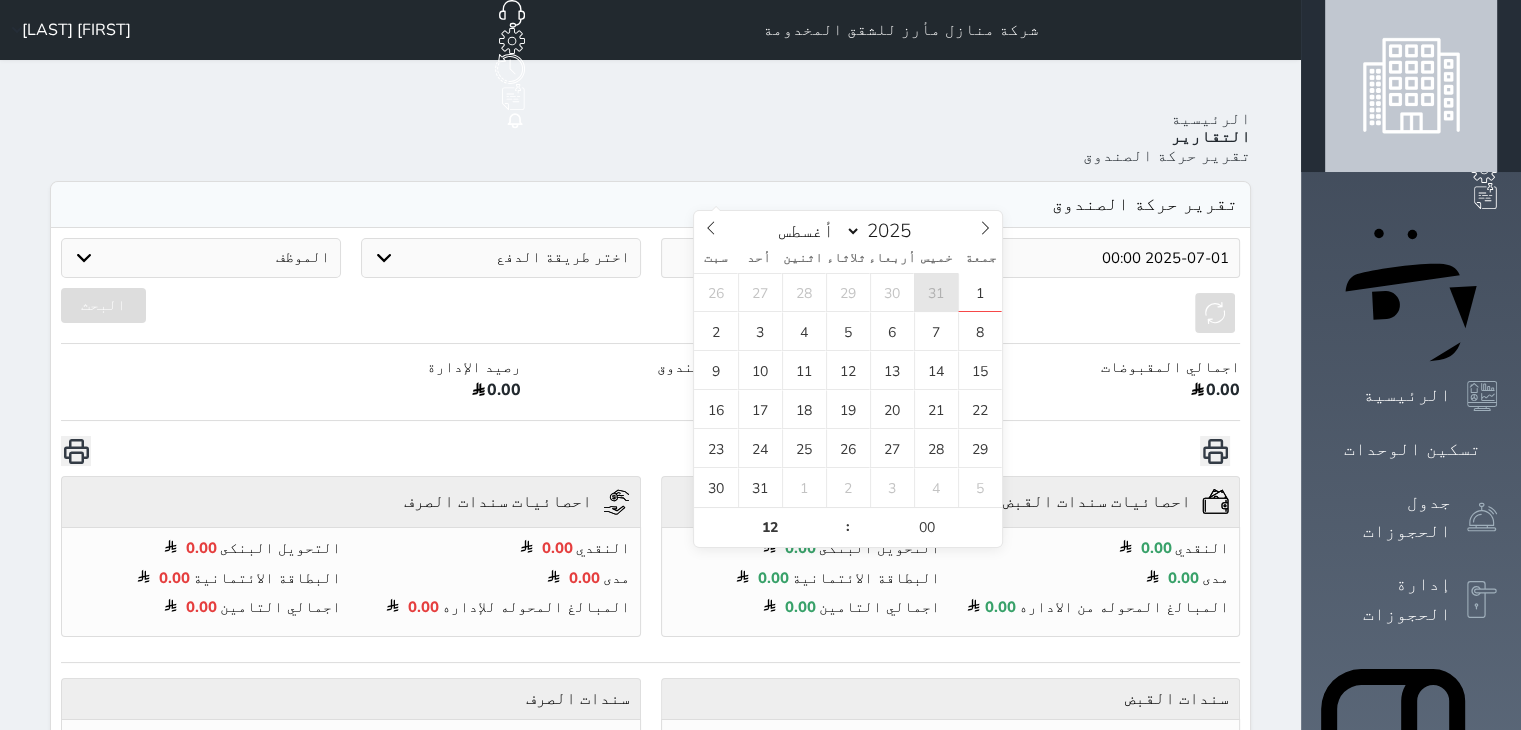 click on "31" at bounding box center [936, 292] 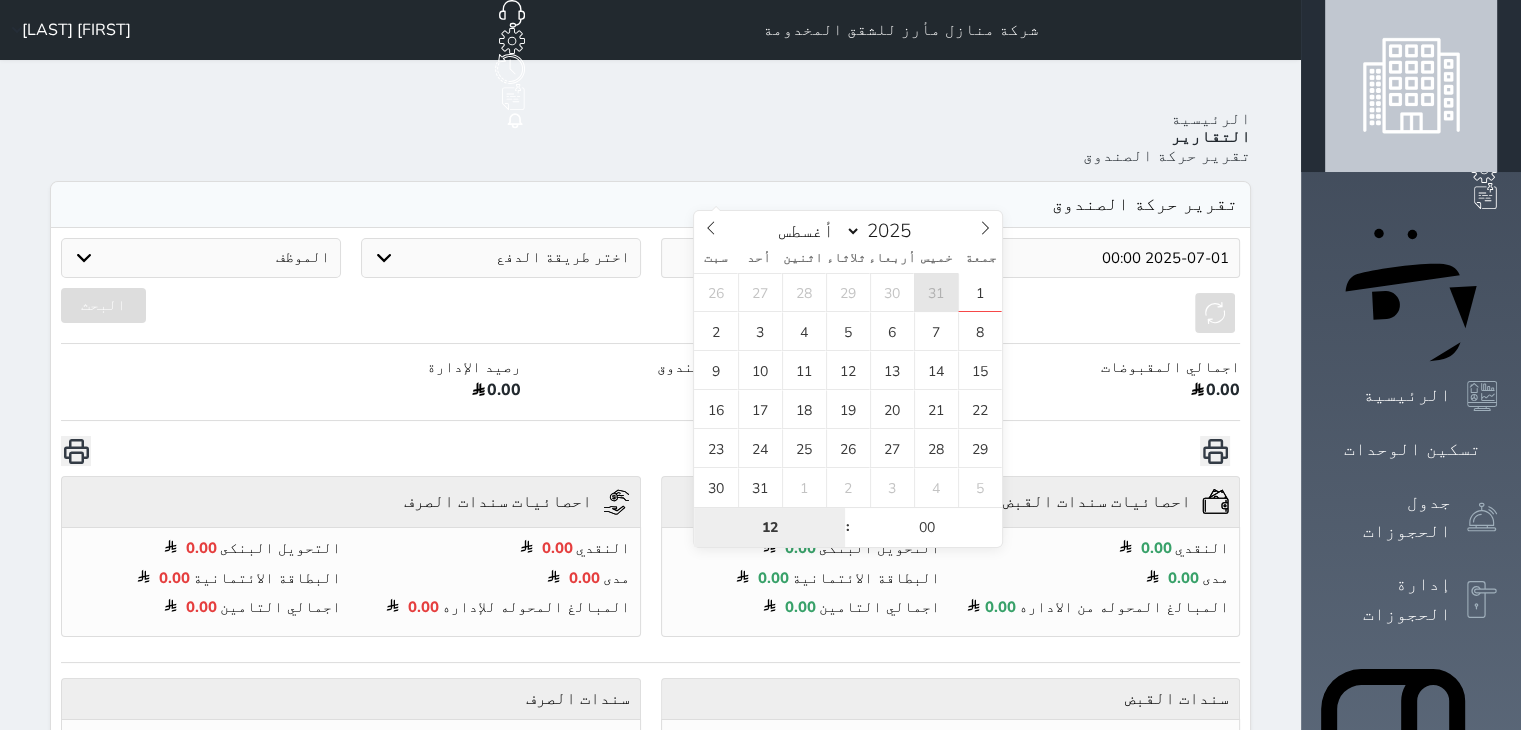 type on "2025-07-31 12:00" 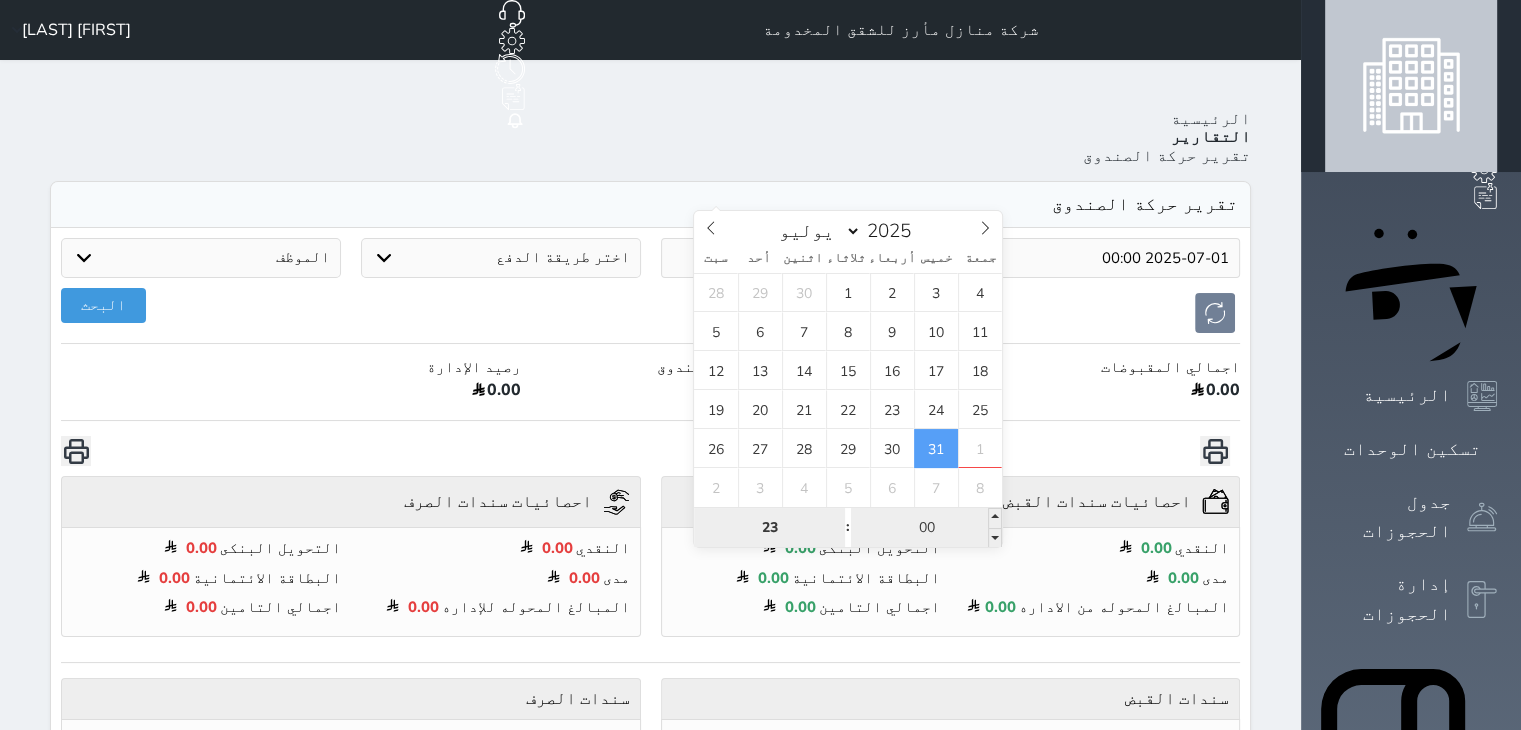 type on "23" 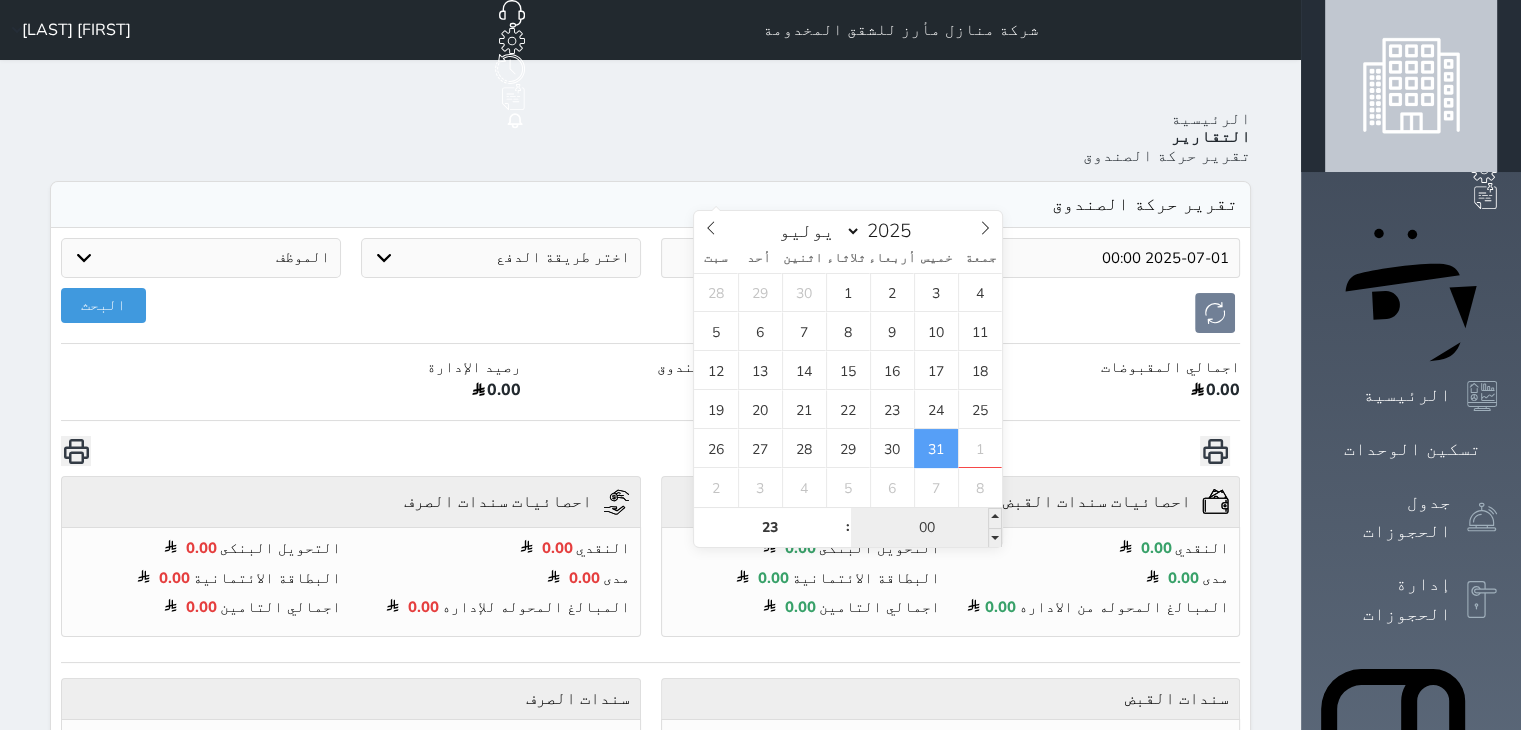 type on "2025-07-31 23:00" 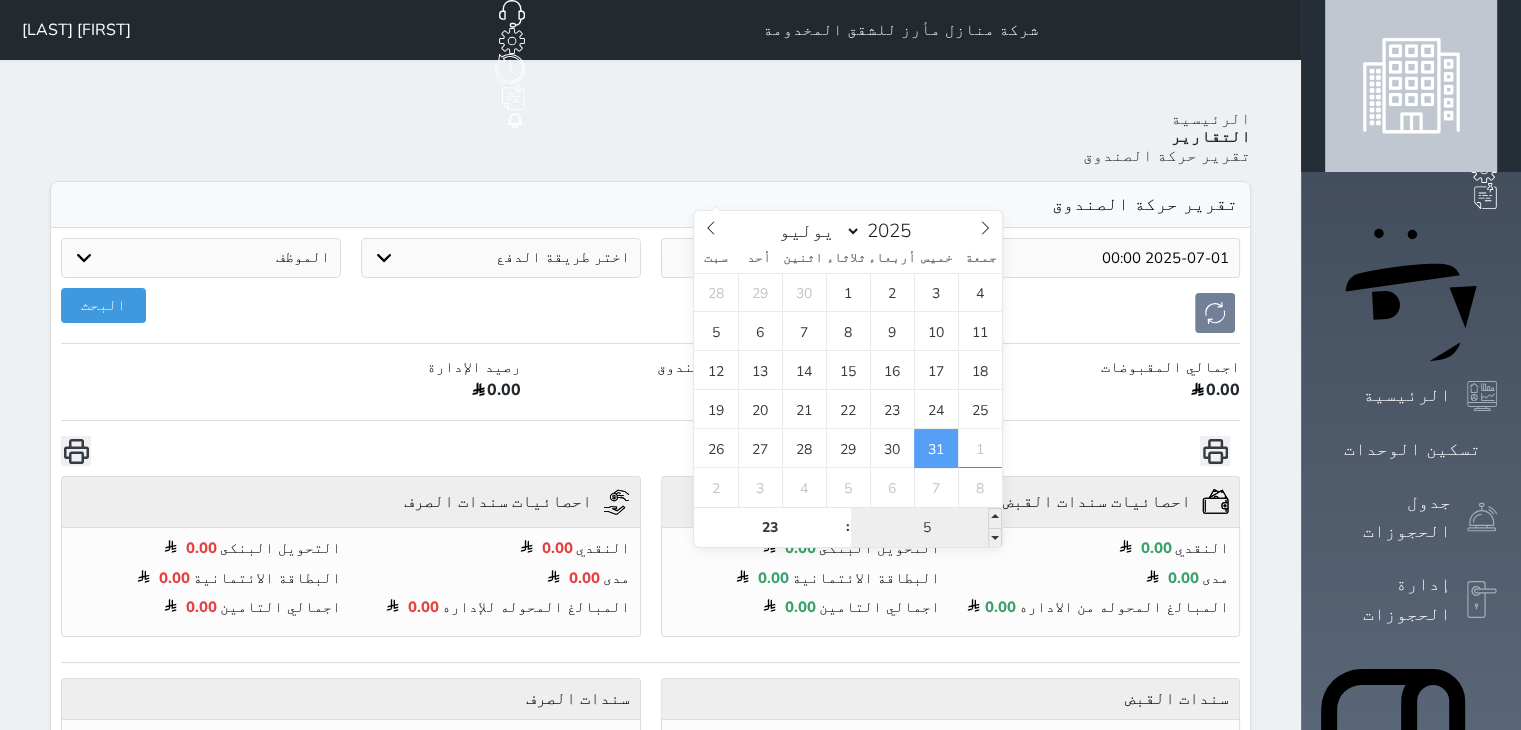 type on "59" 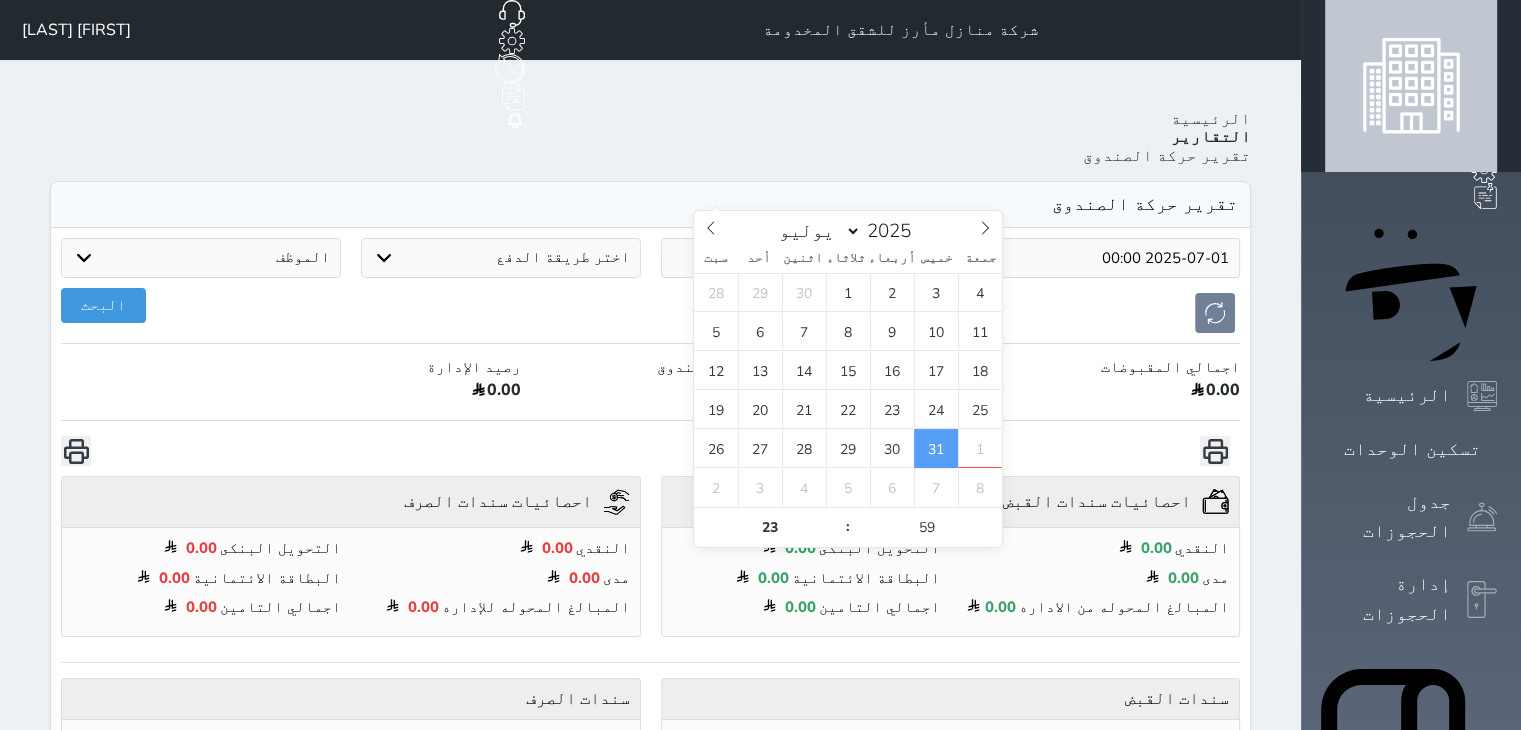 type on "2025-07-31 23:59" 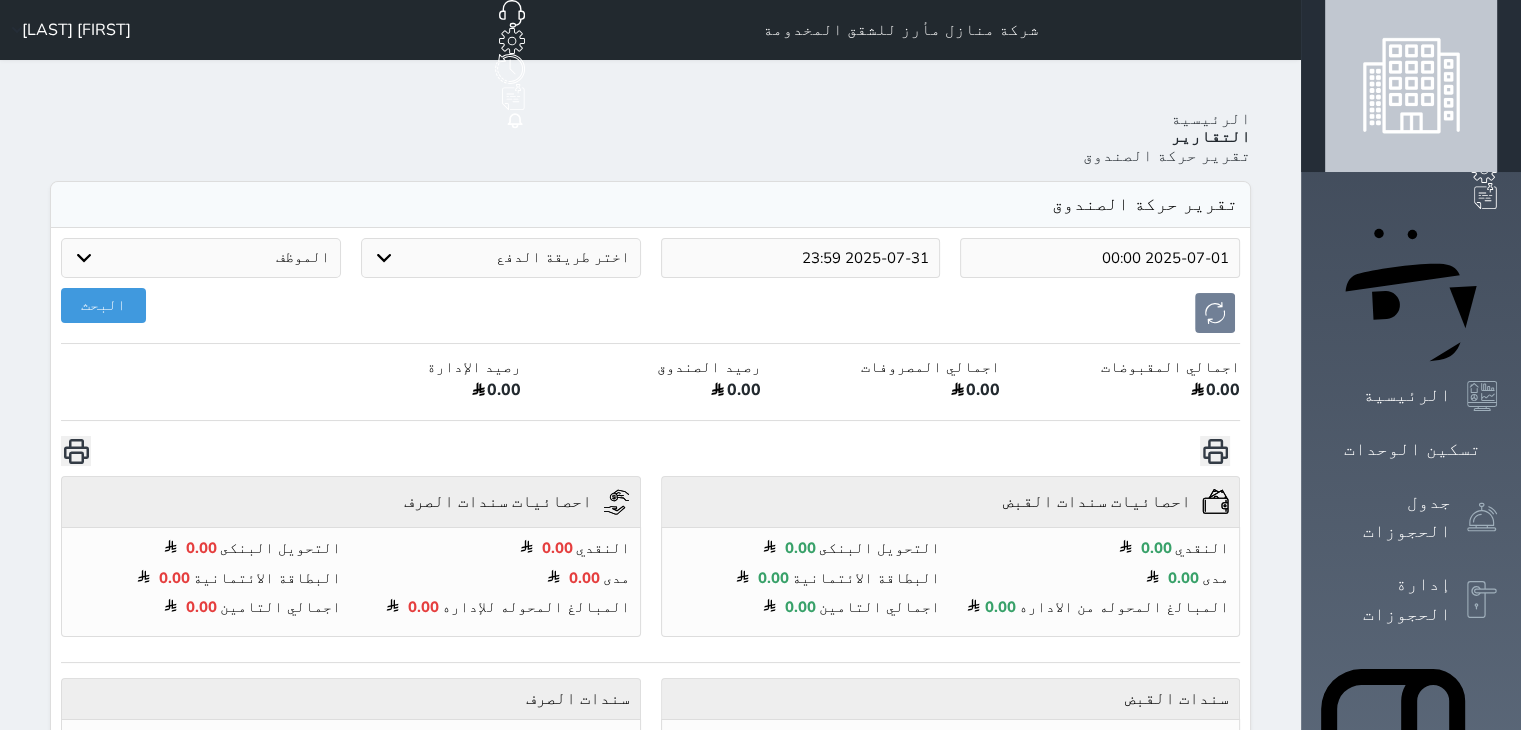 click on "البحث" at bounding box center [650, 313] 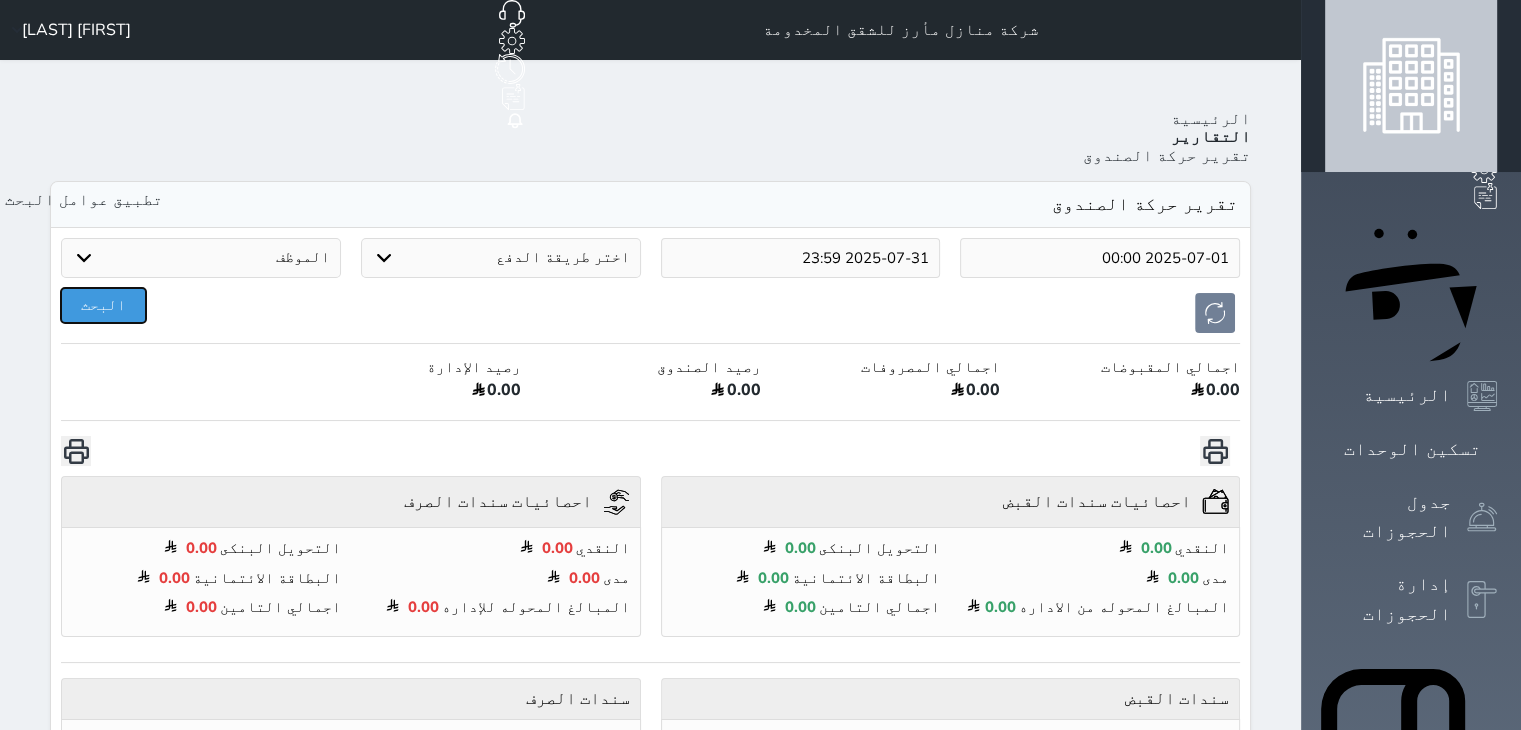 click on "البحث" at bounding box center [103, 305] 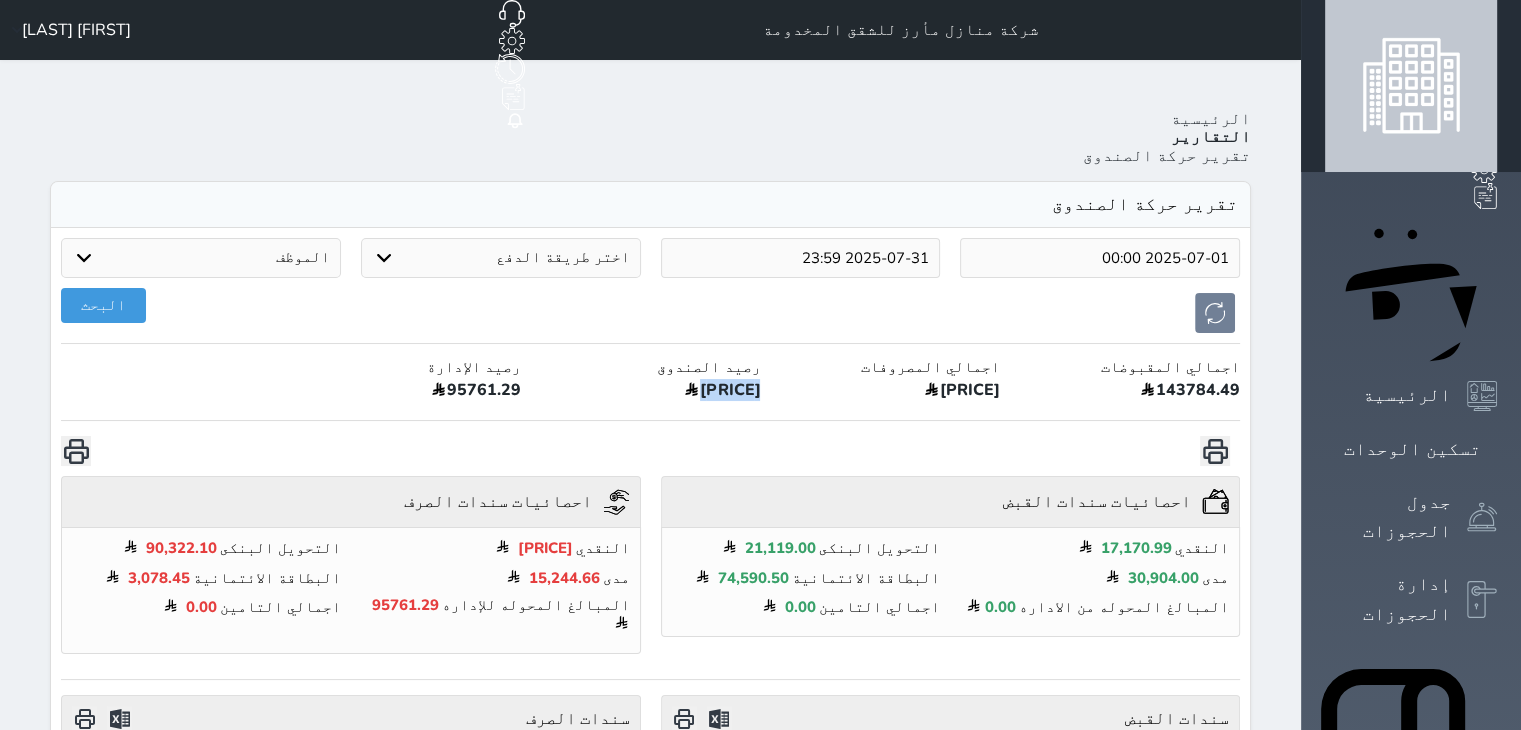 drag, startPoint x: 804, startPoint y: 324, endPoint x: 752, endPoint y: 322, distance: 52.03845 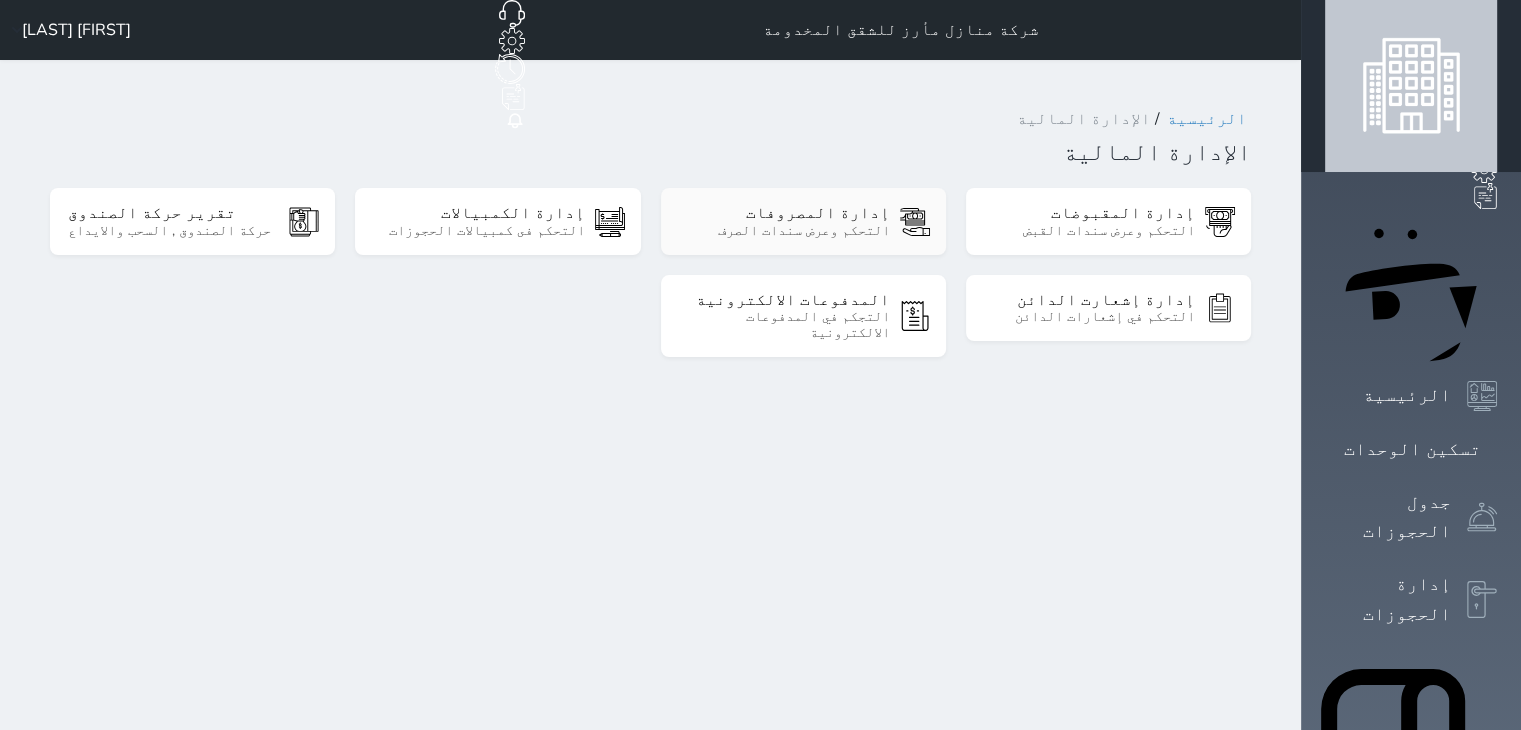 click on "التحكم وعرض سندات الصرف" at bounding box center [784, 231] 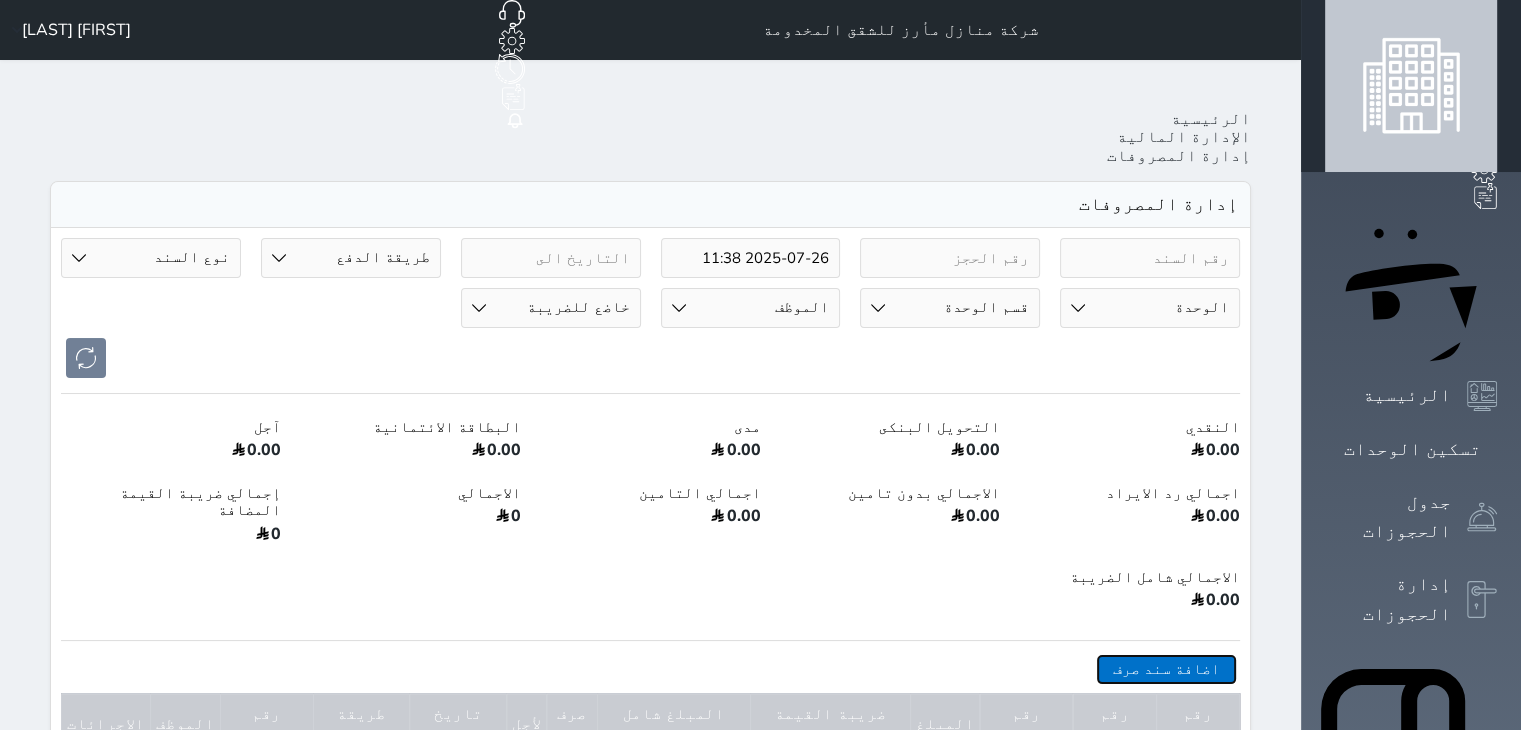 click on "اضافة سند صرف" at bounding box center (1166, 669) 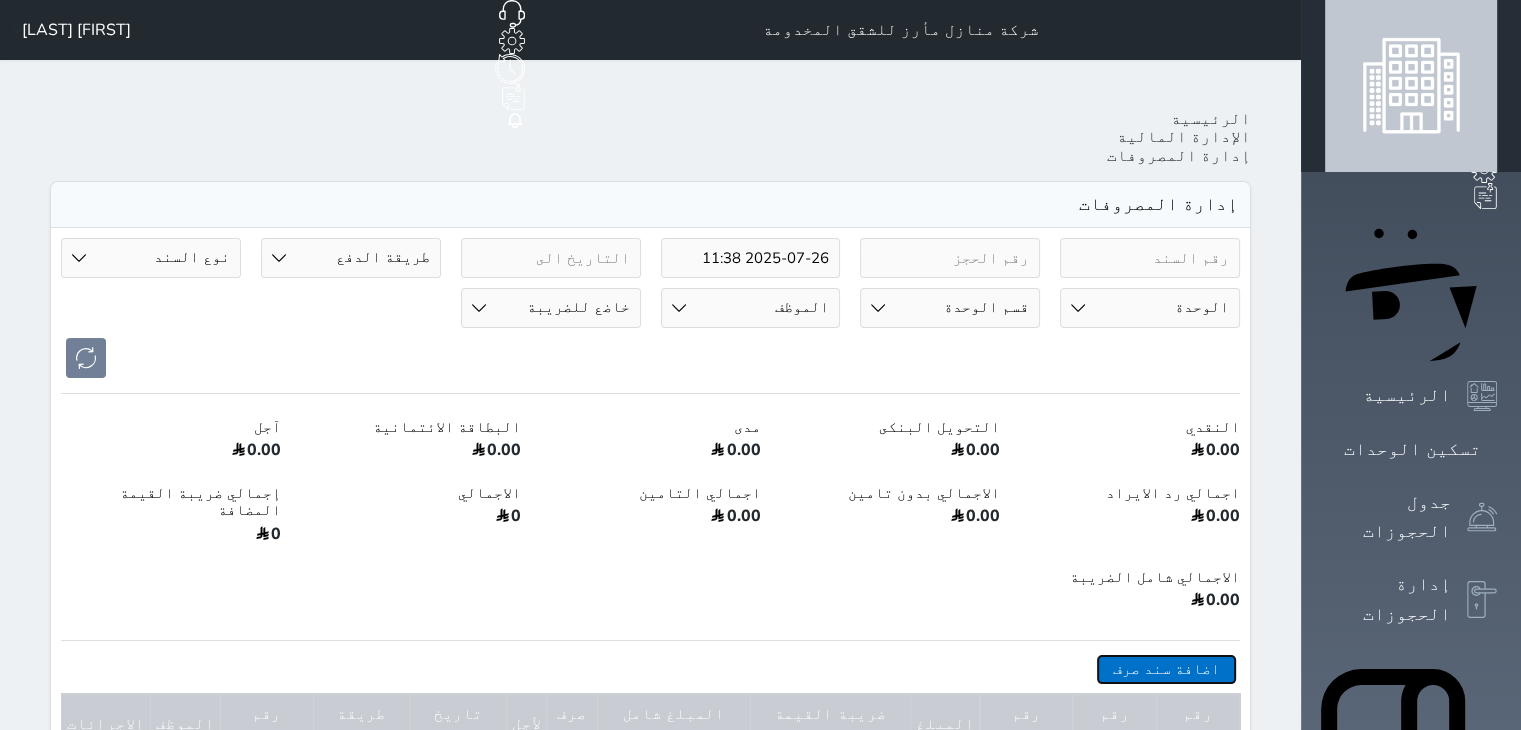 select 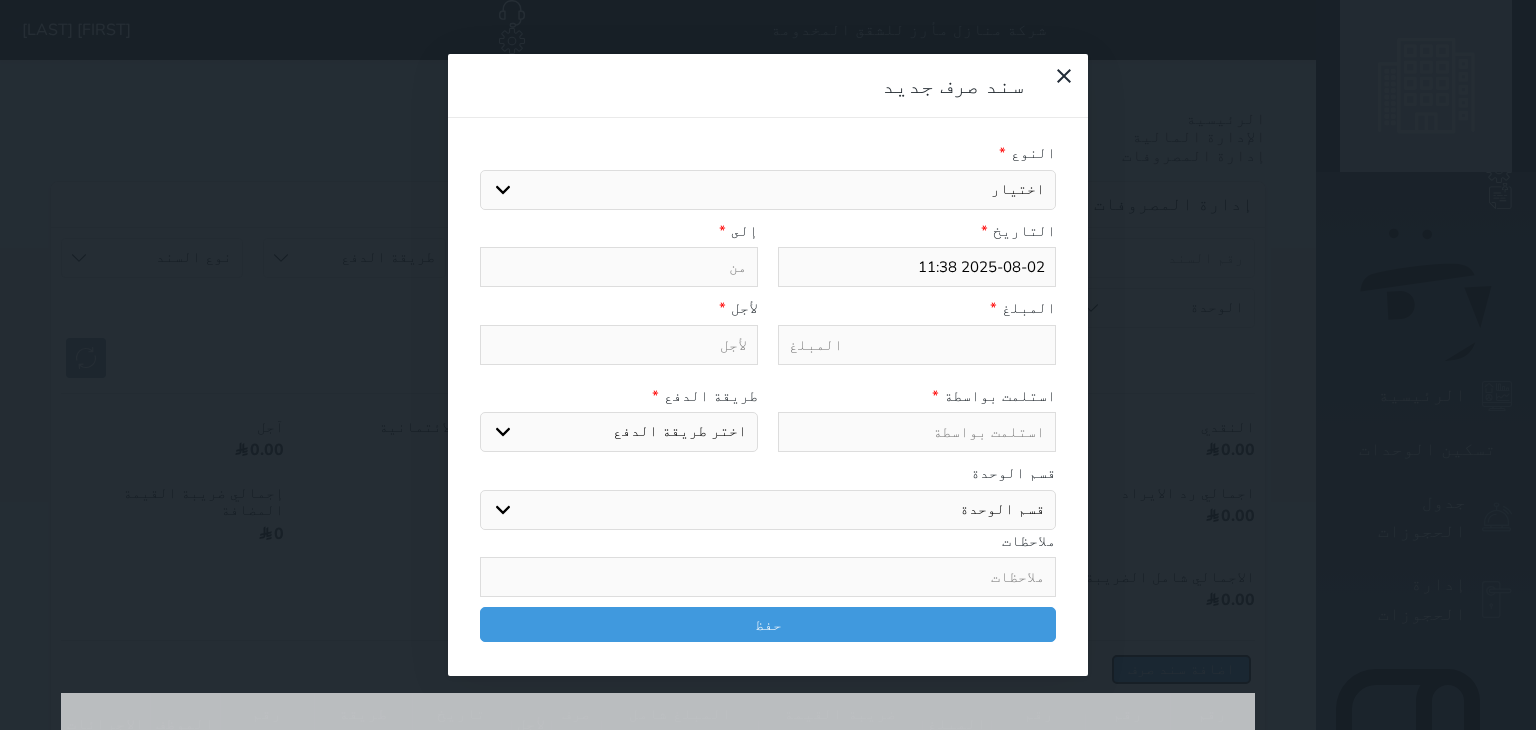 select 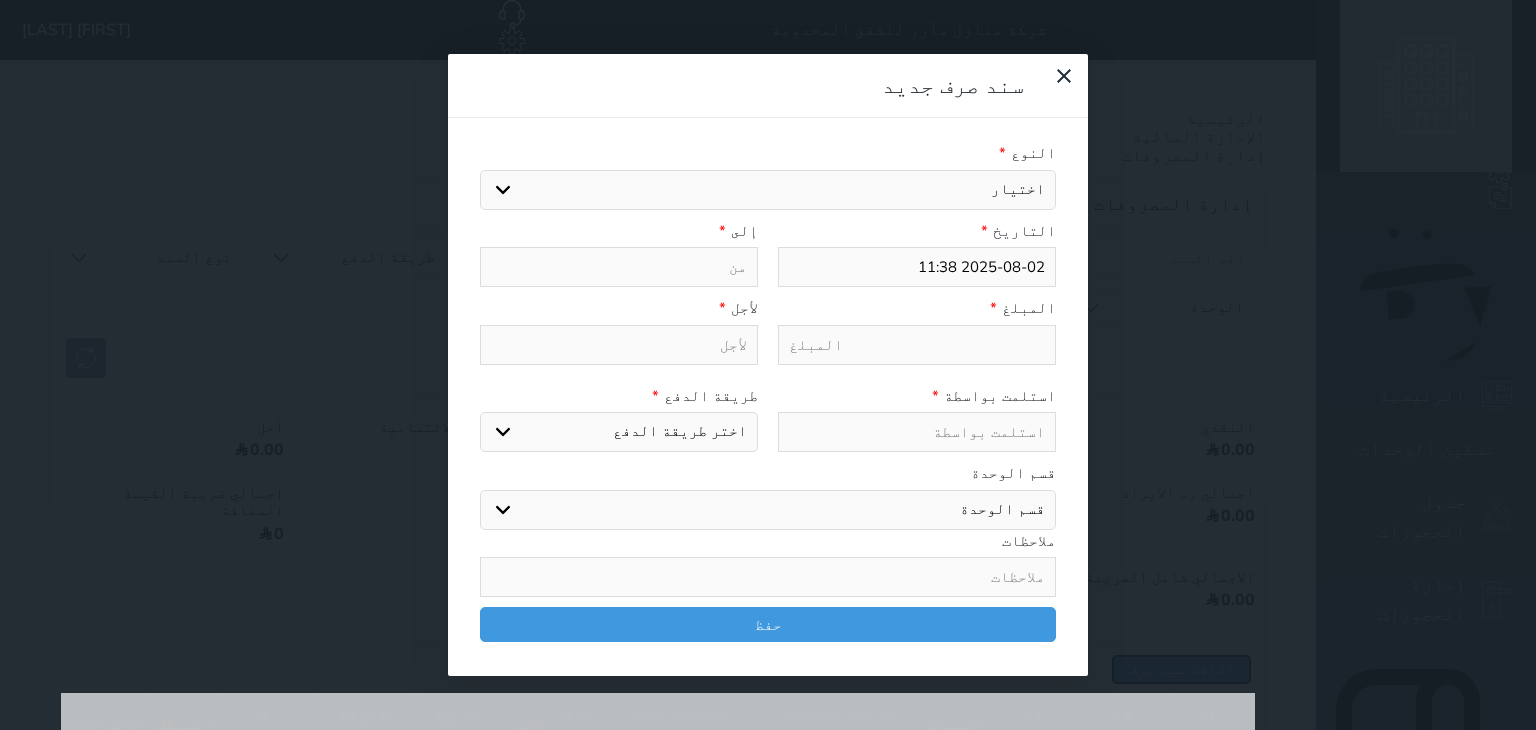 select 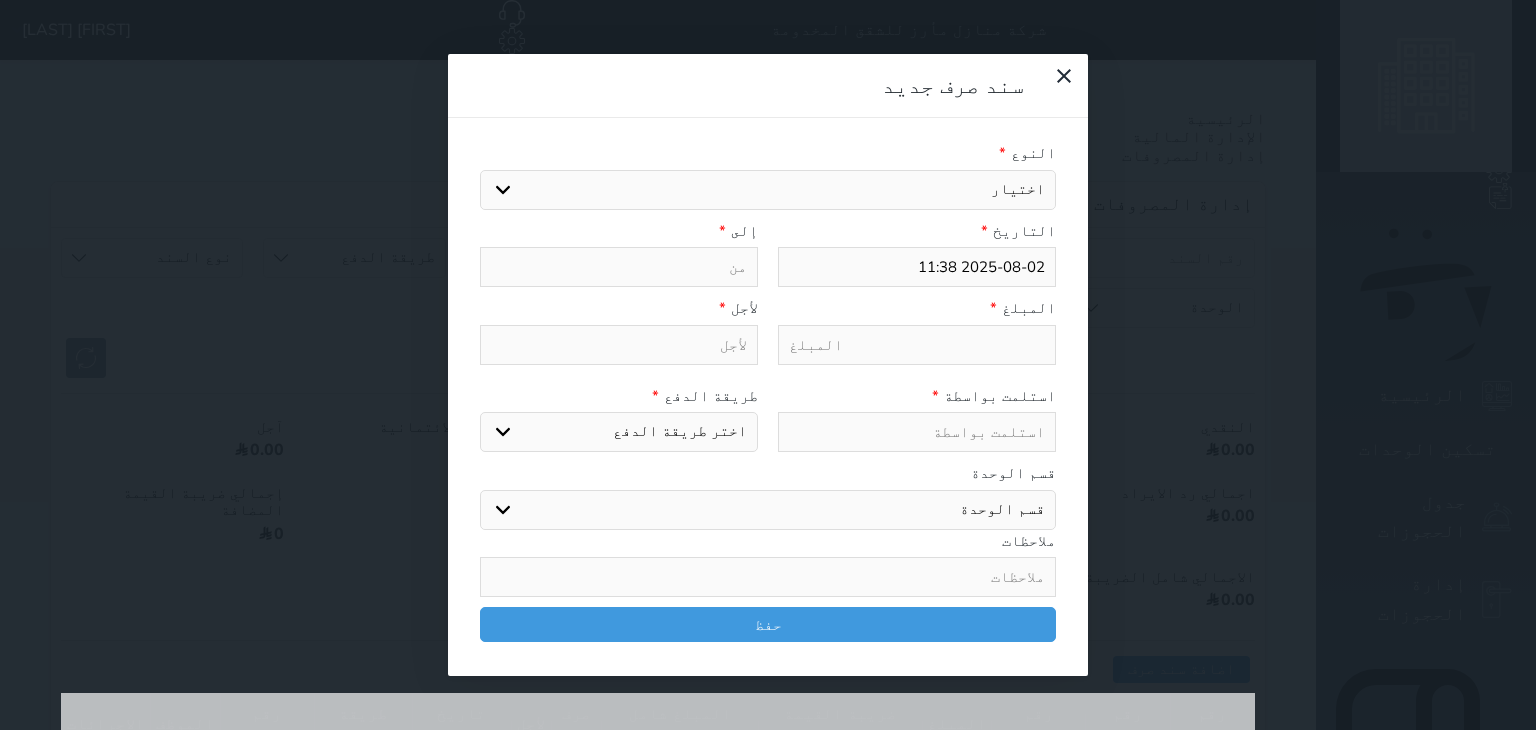 drag, startPoint x: 977, startPoint y: 127, endPoint x: 916, endPoint y: 337, distance: 218.68013 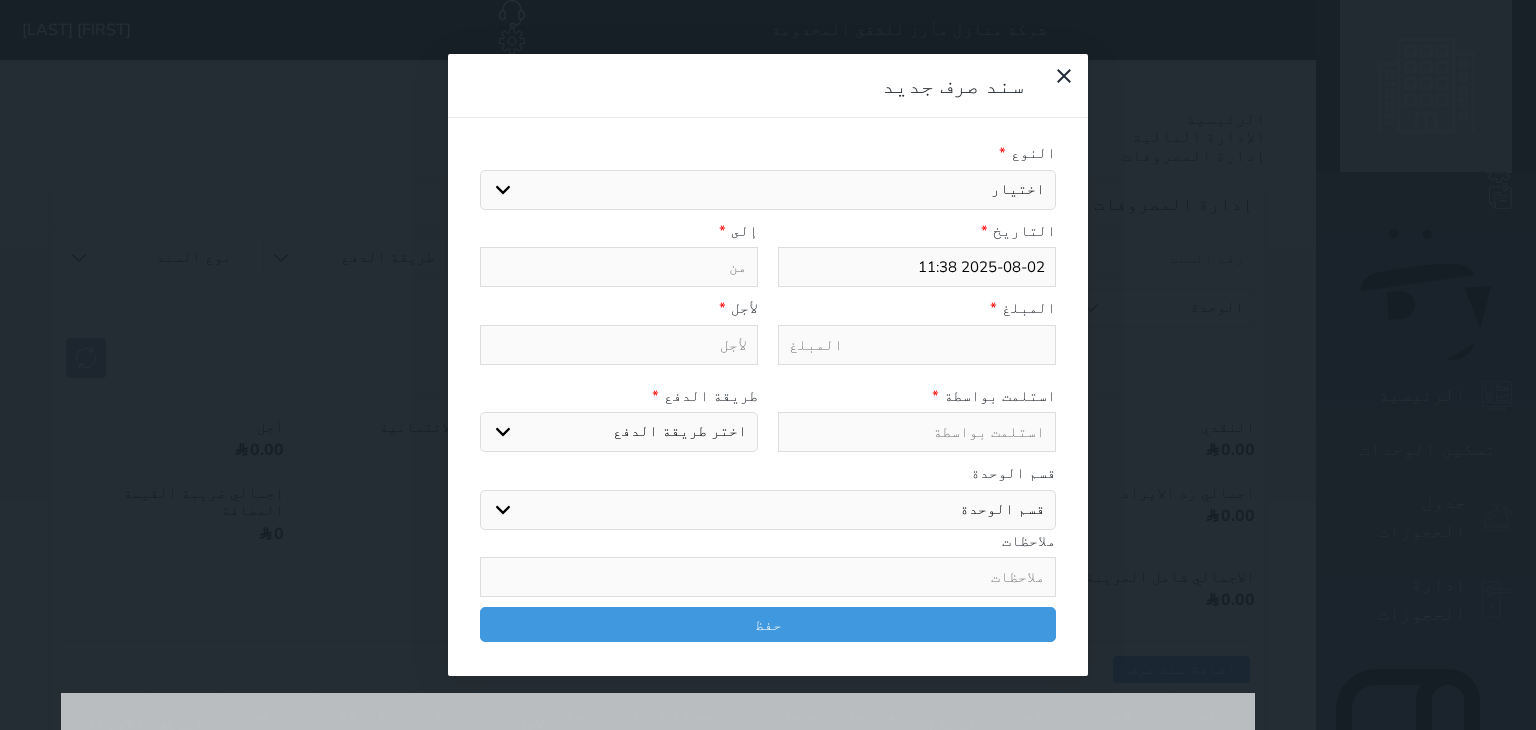 click on "النوع *    اختيار   مرتجع إيجار رواتب صيانة مصروفات عامة تحويل من الصندوق الى الادارة استرجاع تامين استرجاع العربون تأسيس   التاريخ *   [DATE] [TIME]   إلى *     المبلغ *     لأجل *         التحويل من الصندوق الى الإدارة   عفوا , لا يوجد رصيد كافى فى الصندوق لاستكمال عملية التحويل   التحويل من الصندوق الى الإدارة   نحيط علم سيادكتم ان الحد الأقصي للتحويل هو   ريال   استلمت بواسطة *     طريقة الدفع *   اختر طريقة الدفع   دفع نقدى   تحويل بنكى   مدى   بطاقة ائتمان     قسم الوحدة   قسم الوحدة   غرفة عزاب جناح دور ارضي شاليه غرفة مستقلة غرفة وصالة غرفتين وصالة       ملاحظات       حفظ" at bounding box center [768, 397] 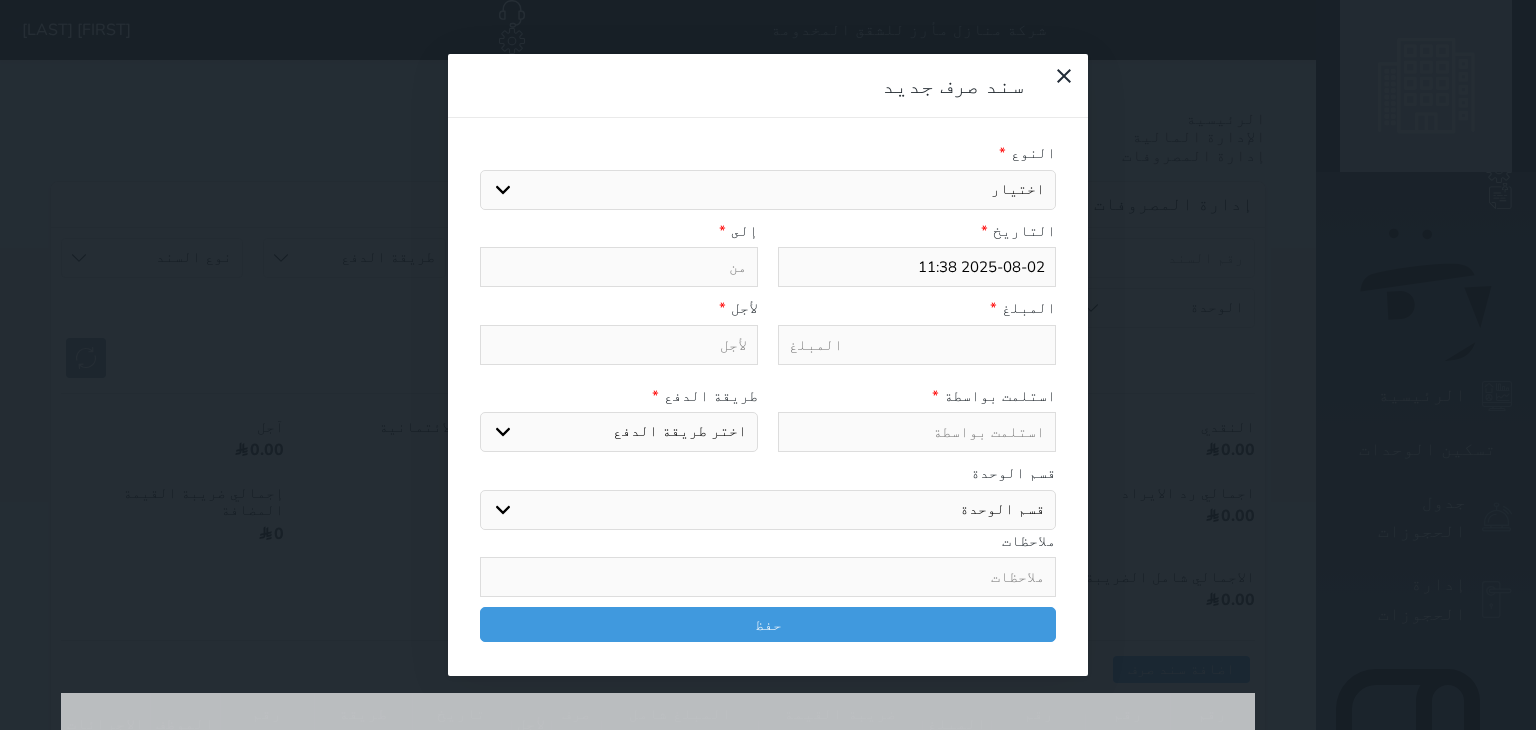 select on "133013" 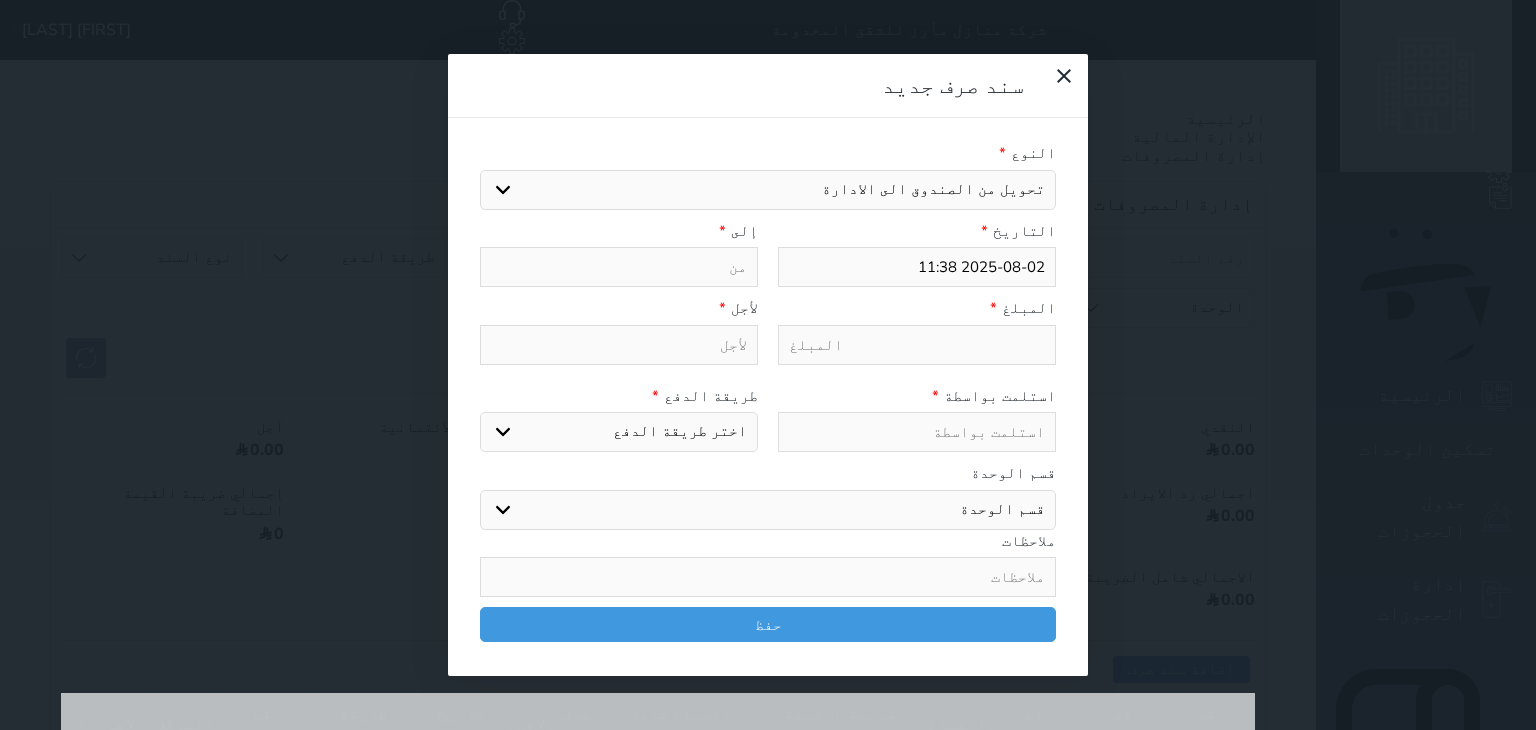 click on "اختيار   مرتجع إيجار رواتب صيانة مصروفات عامة تحويل من الصندوق الى الادارة استرجاع تامين استرجاع العربون تأسيس" at bounding box center [768, 190] 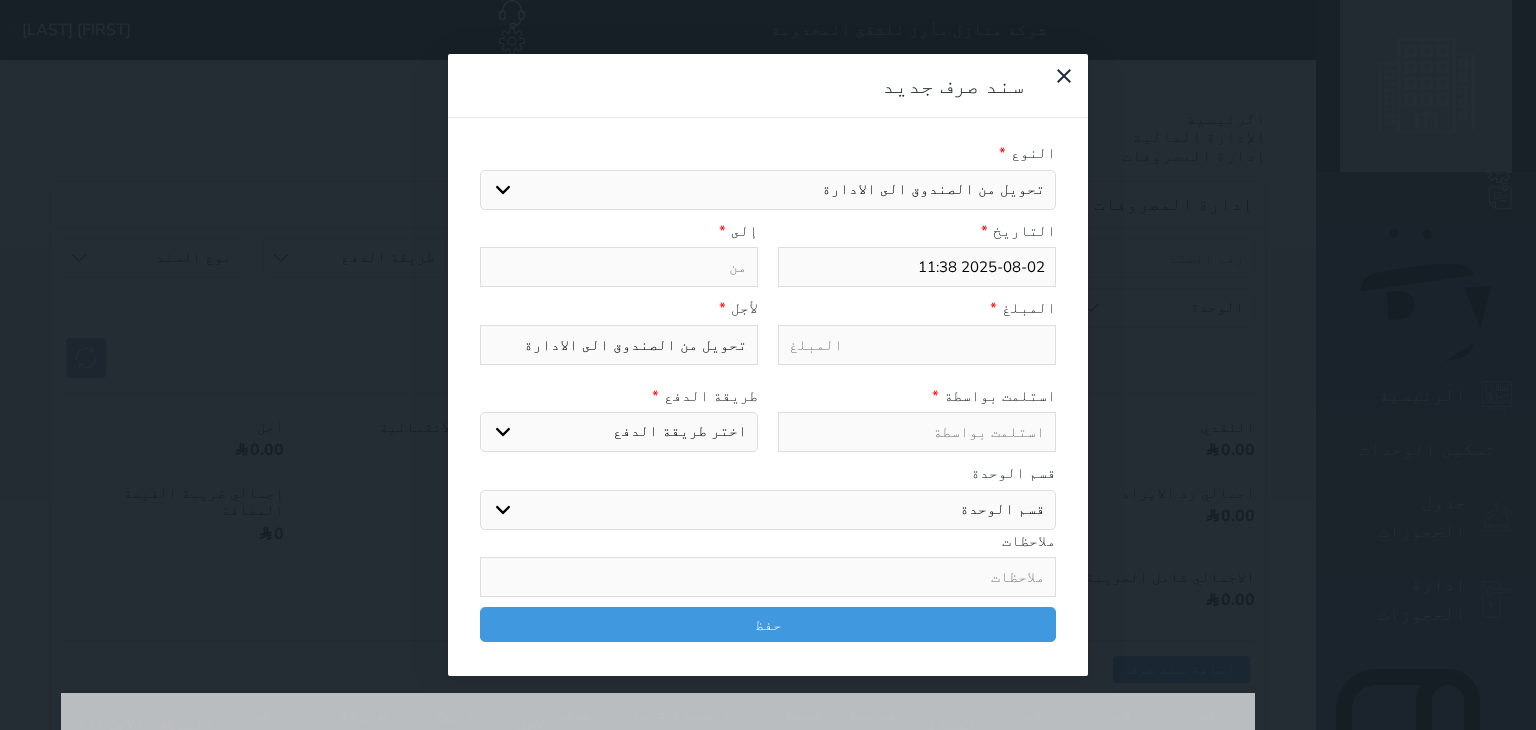 click at bounding box center [917, 345] 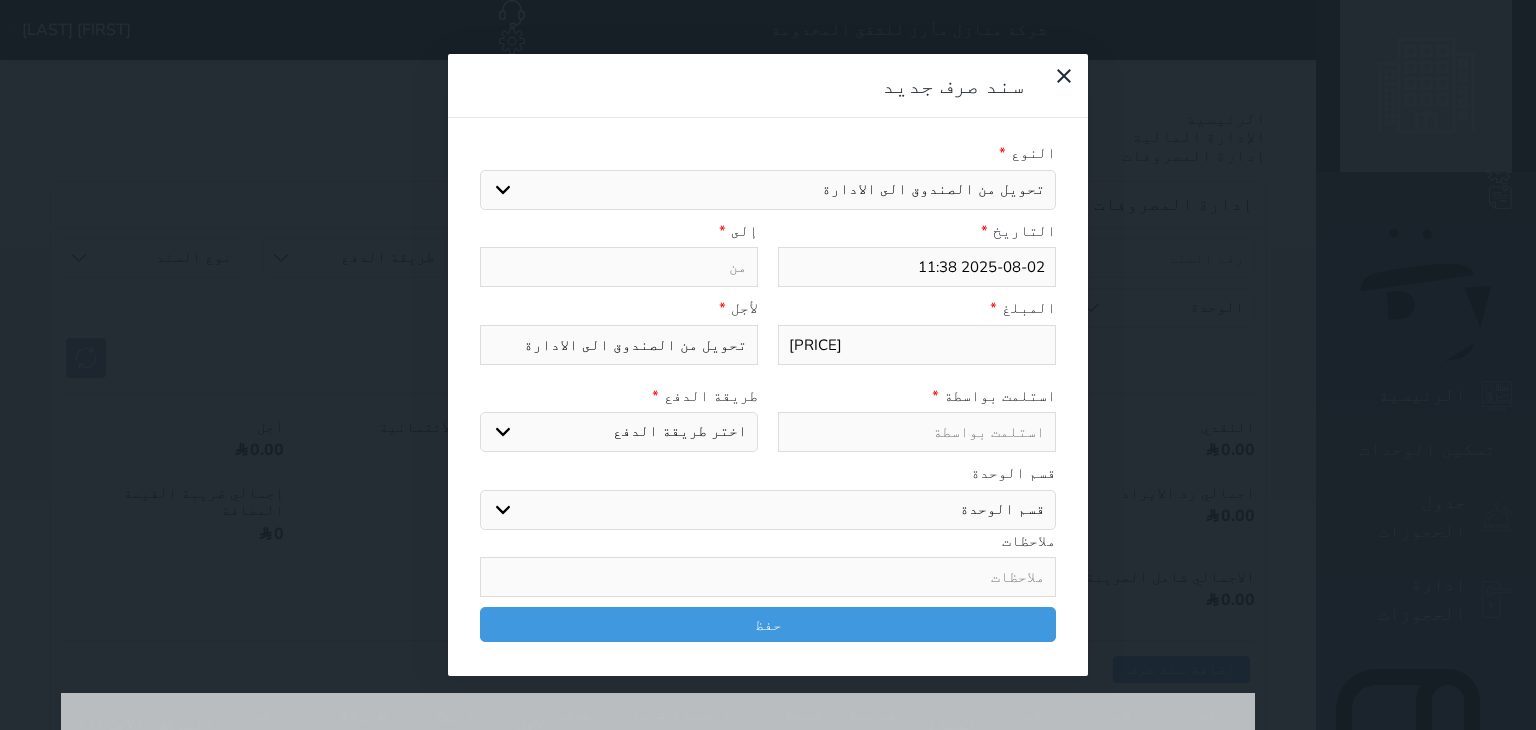 type on "[PRICE]" 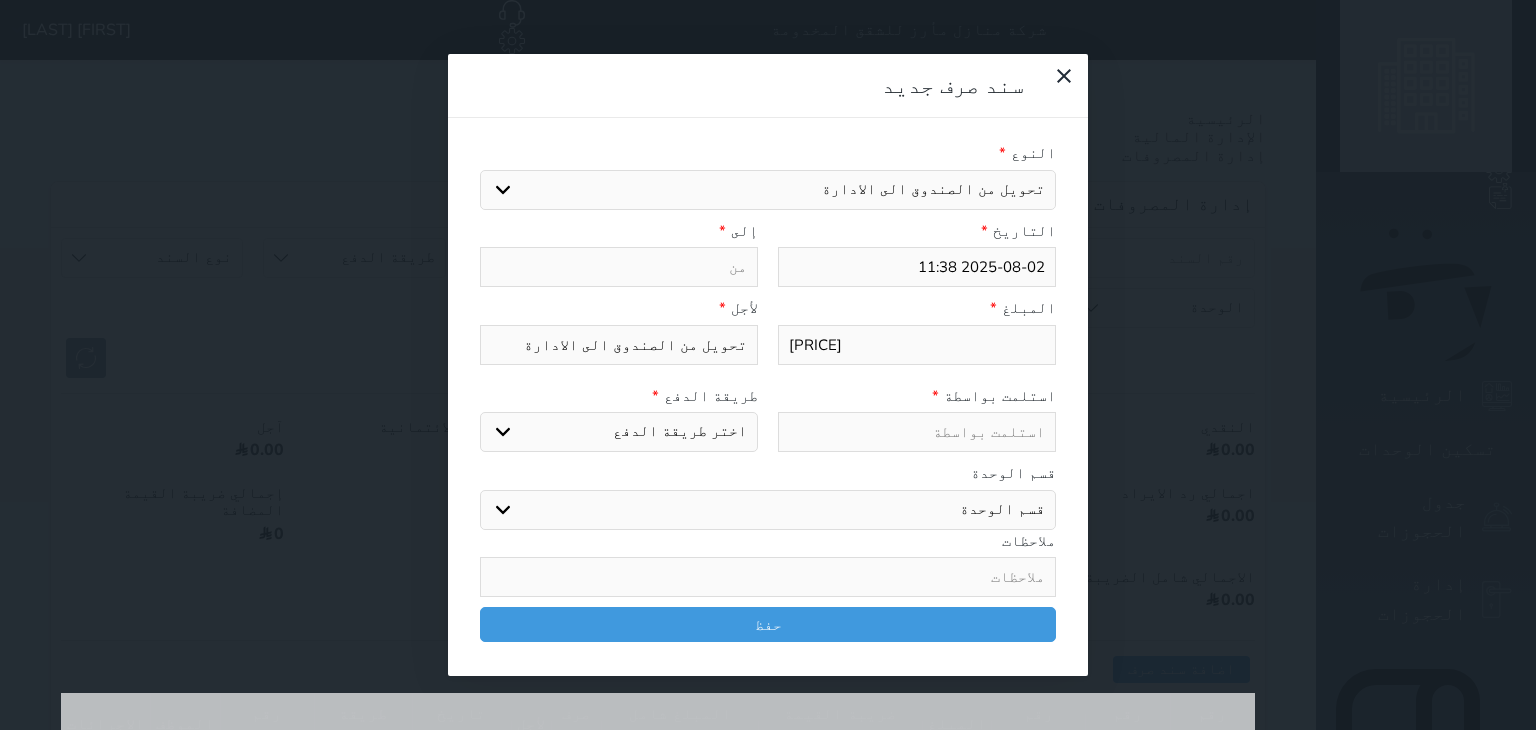 click at bounding box center [619, 267] 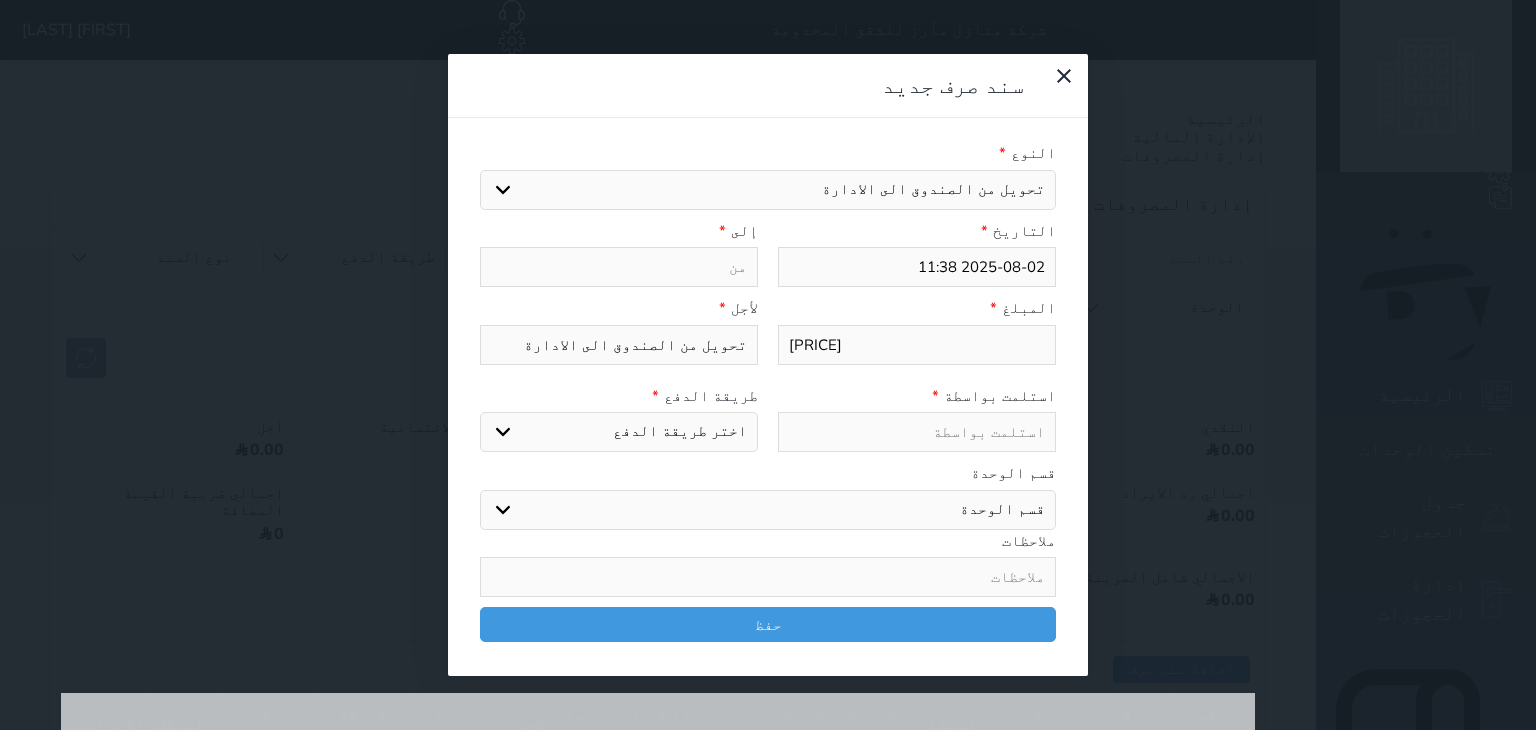 type on "ا" 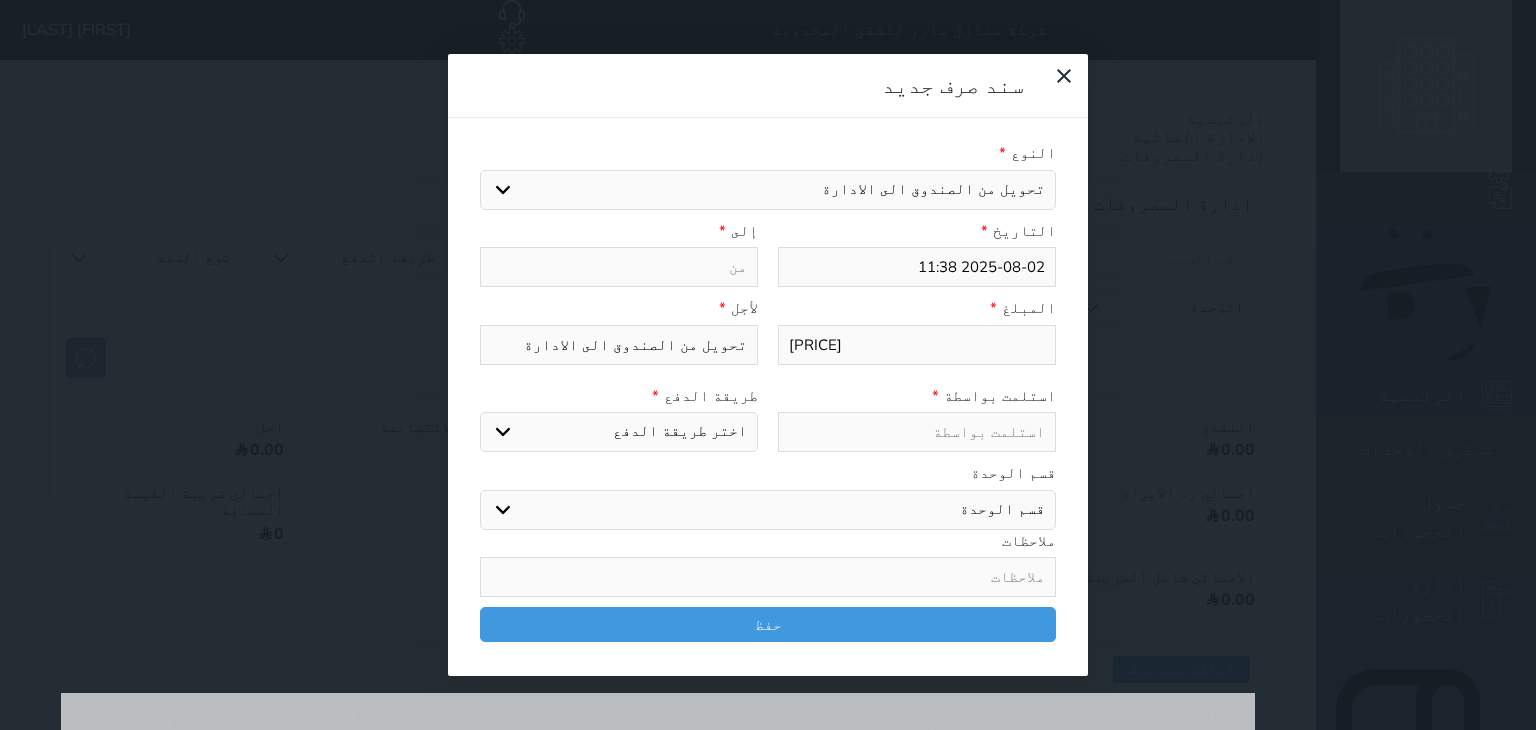 select 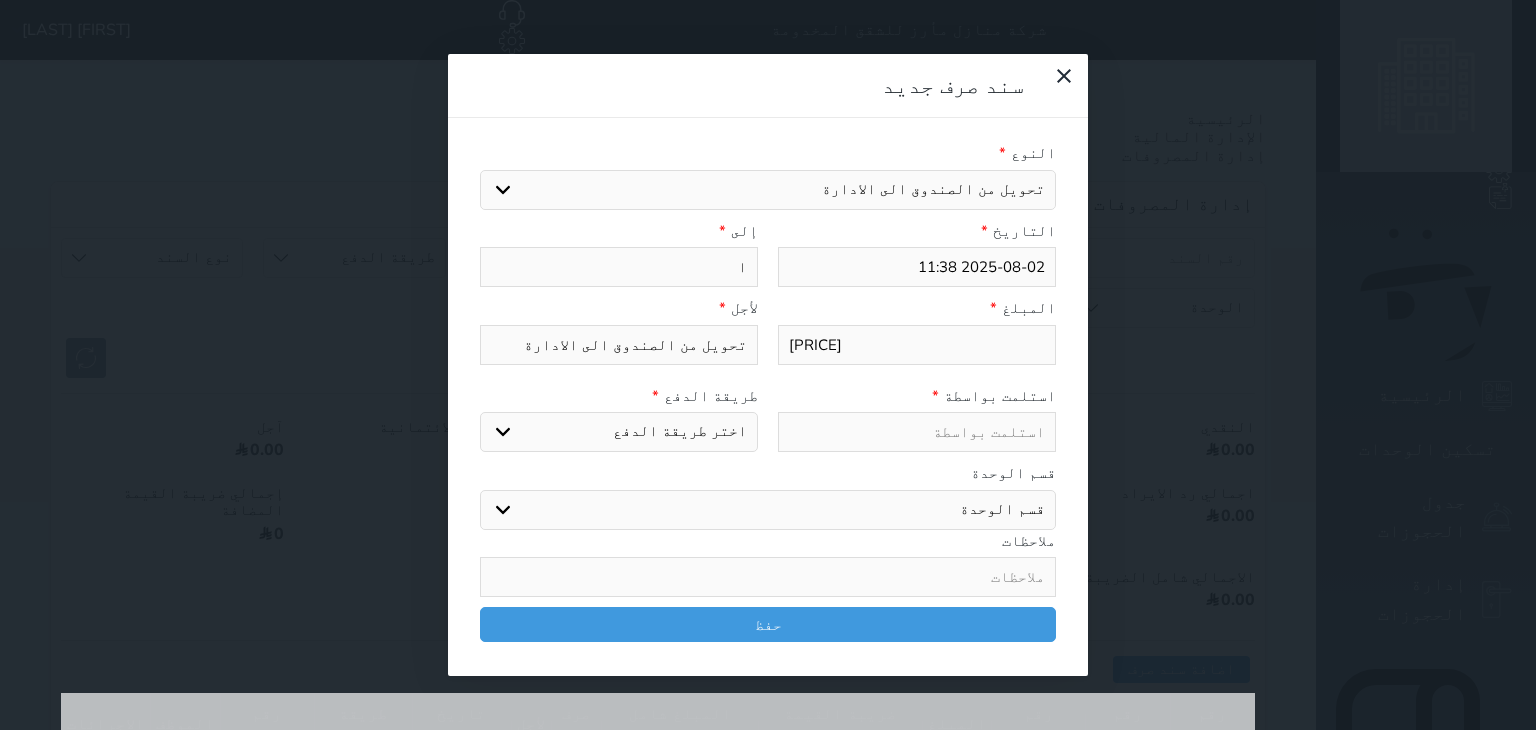 type on "ال" 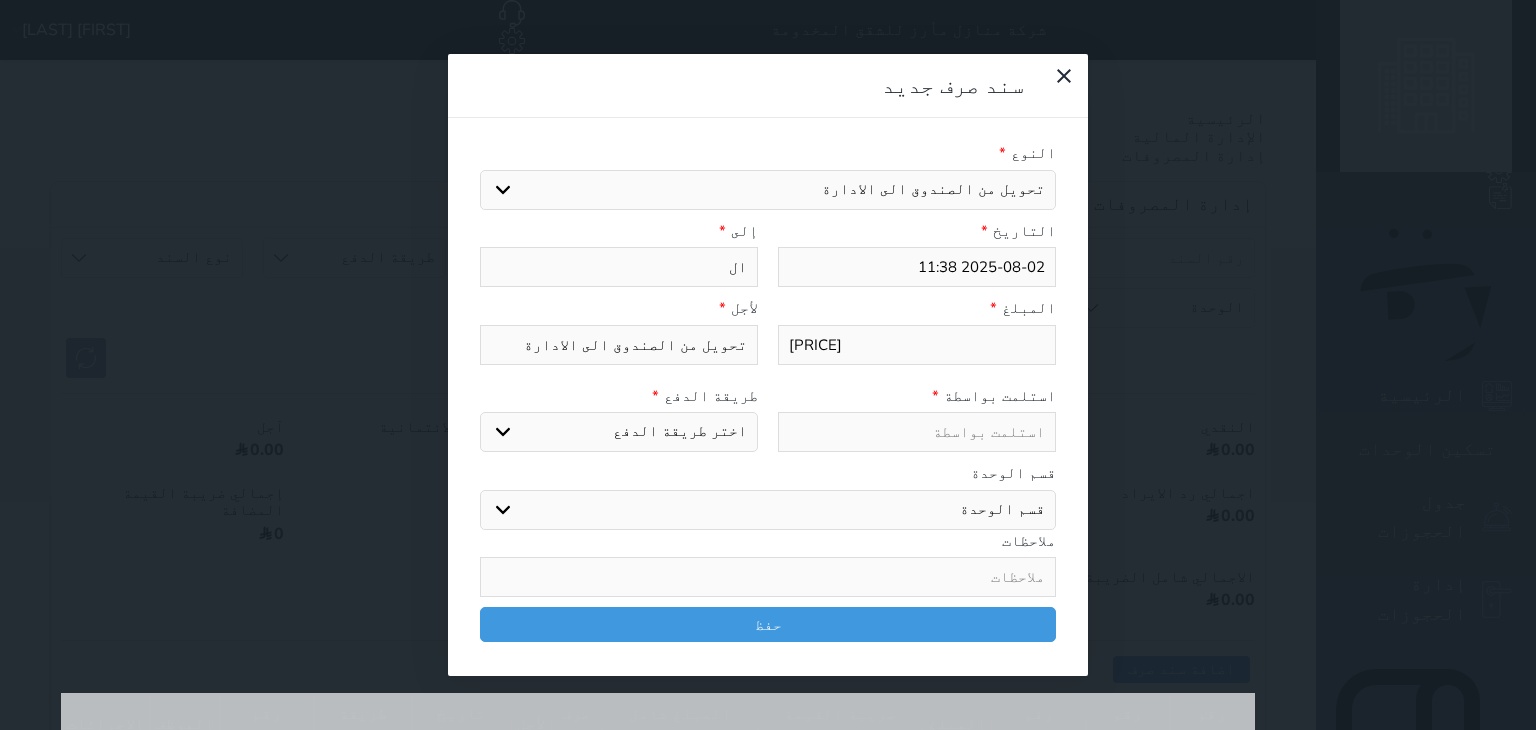 type on "ا" 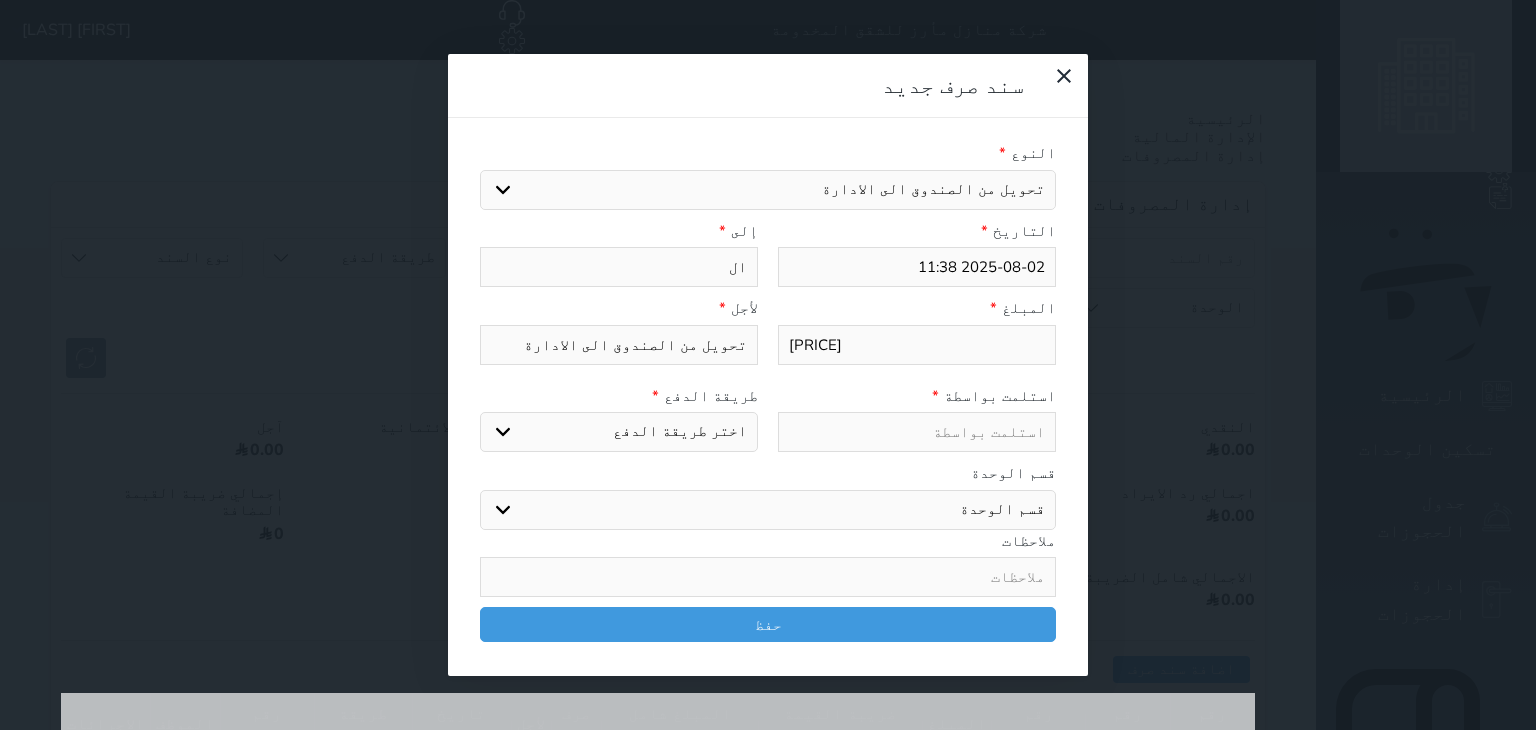 select 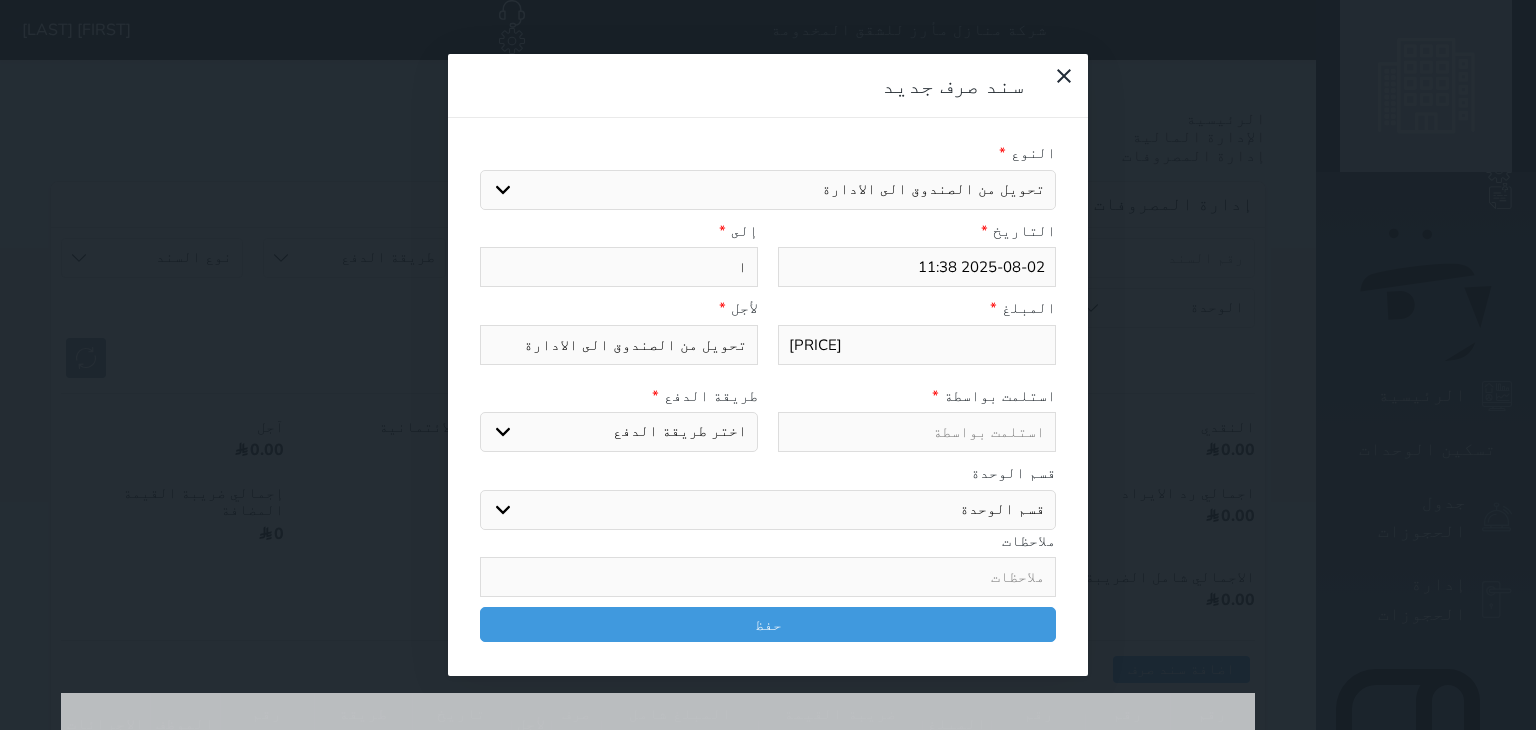 type 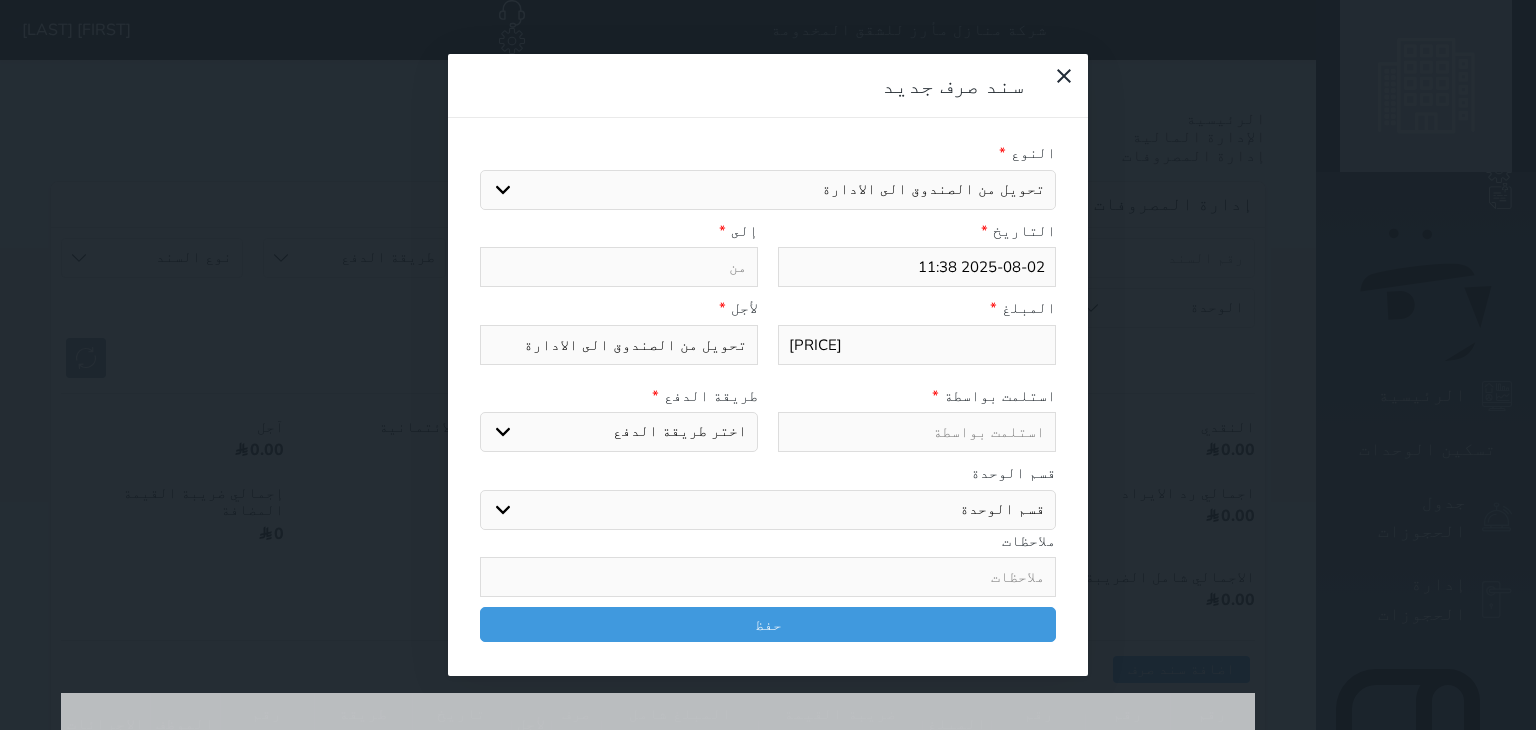 type 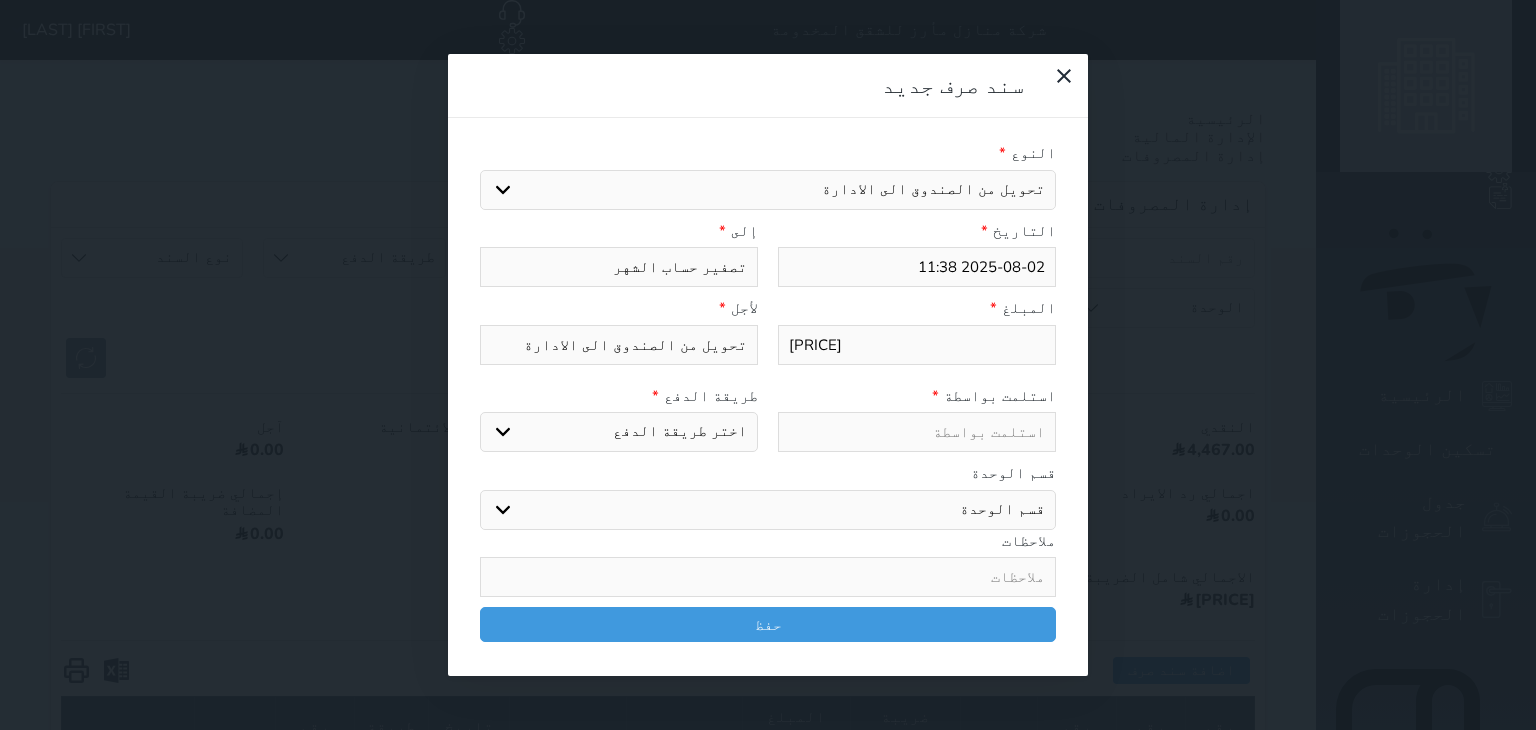 click on "تصفير حساب الشهر" at bounding box center [619, 267] 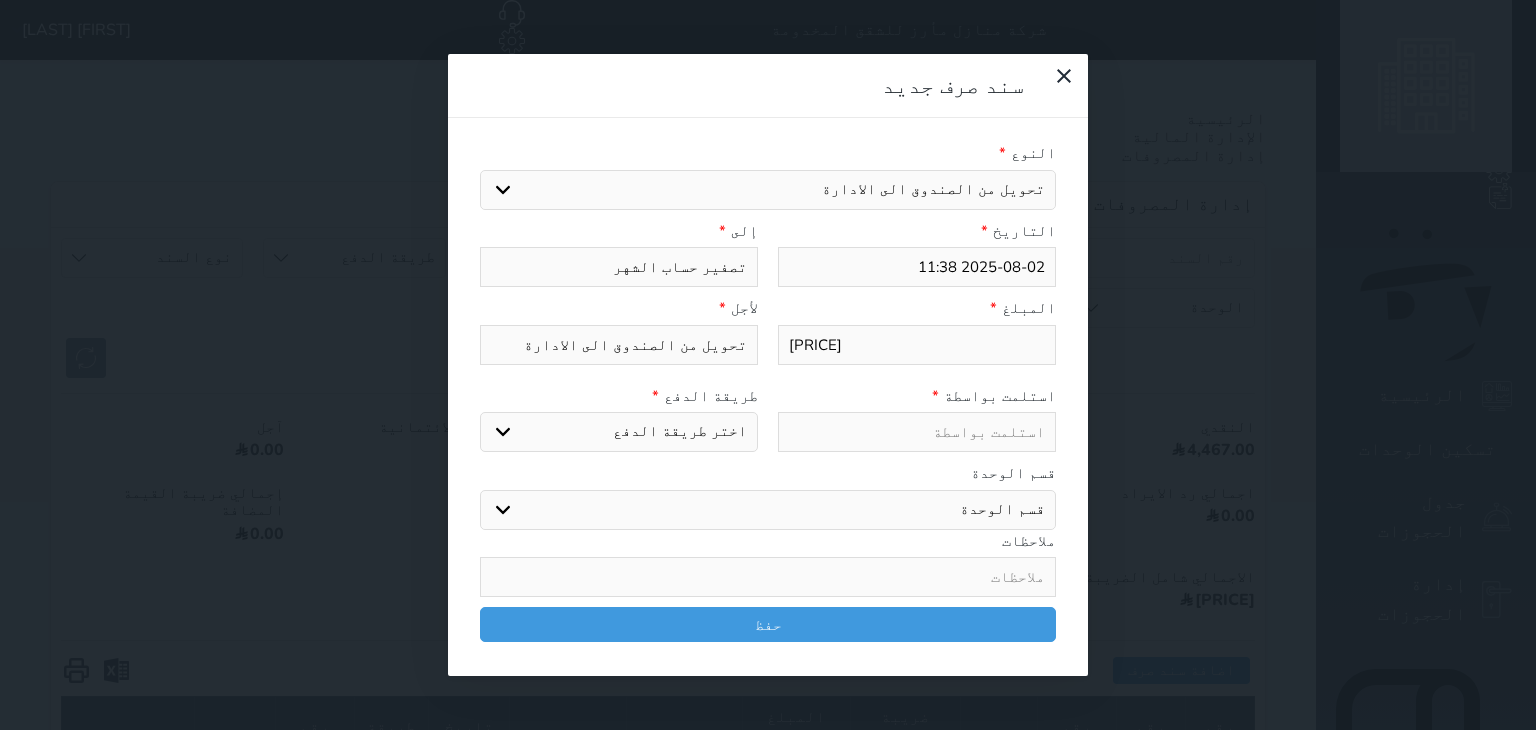 click on "تصفير حساب الشهر" at bounding box center (619, 267) 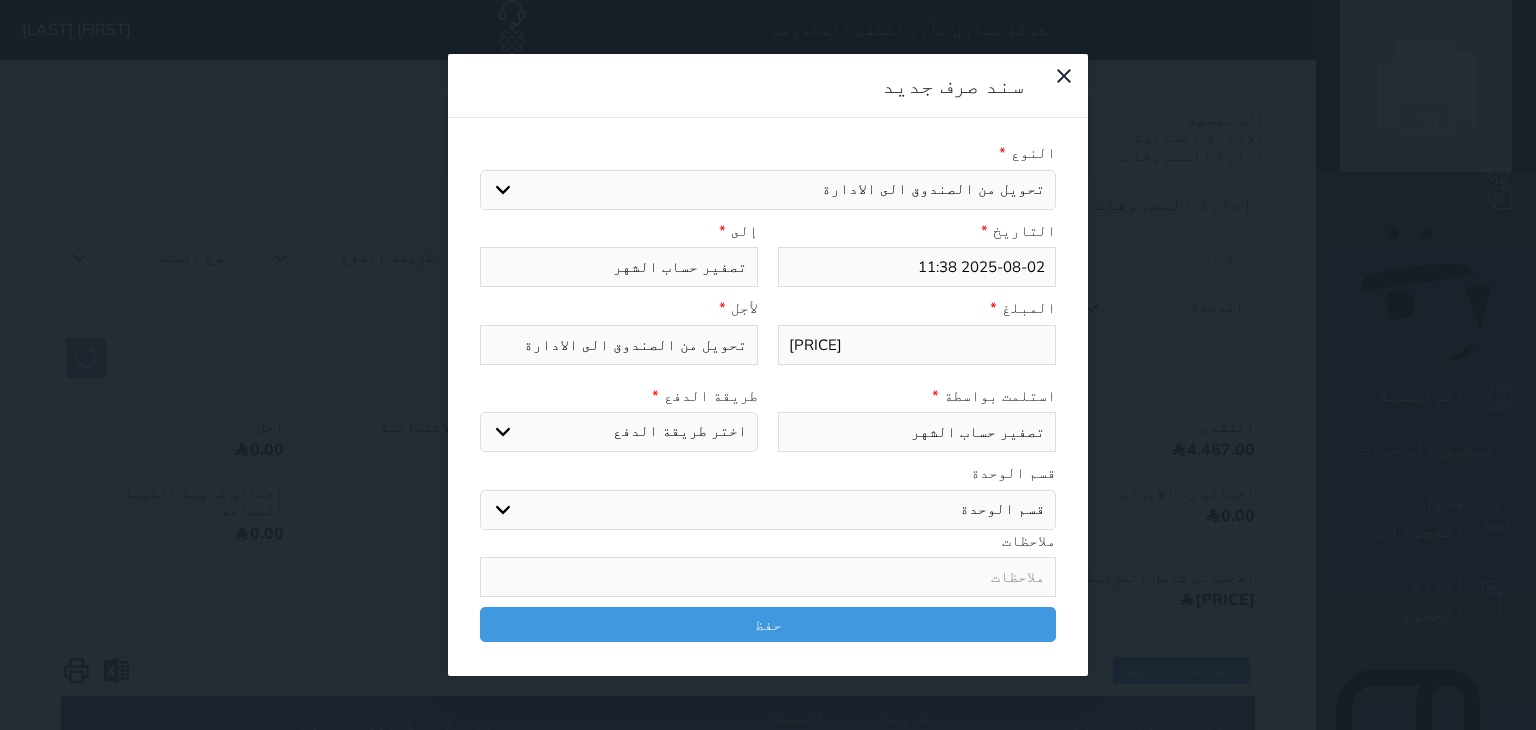 click on "اختر طريقة الدفع   دفع نقدى   تحويل بنكى   مدى   بطاقة ائتمان" at bounding box center (619, 432) 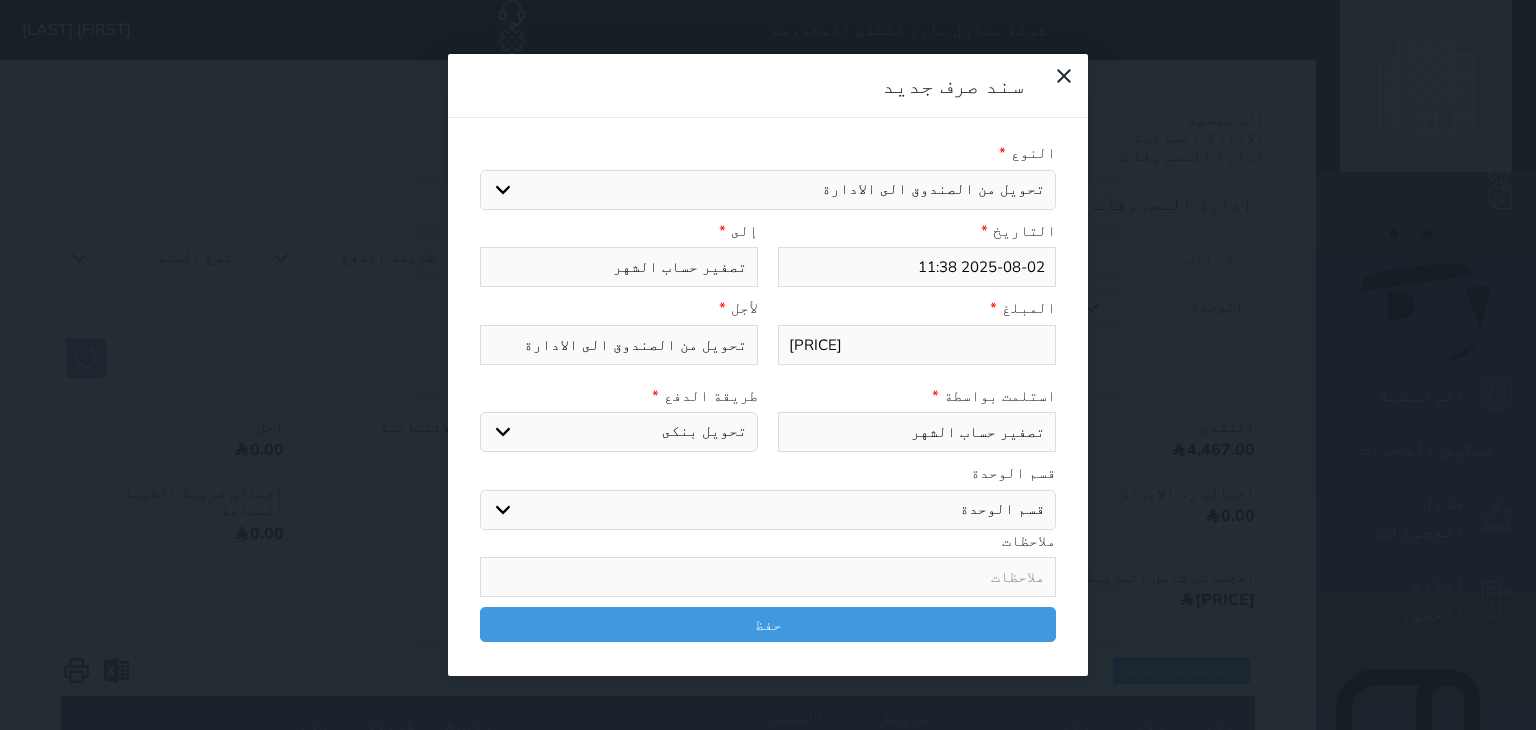 click on "اختر طريقة الدفع   دفع نقدى   تحويل بنكى   مدى   بطاقة ائتمان" at bounding box center (619, 432) 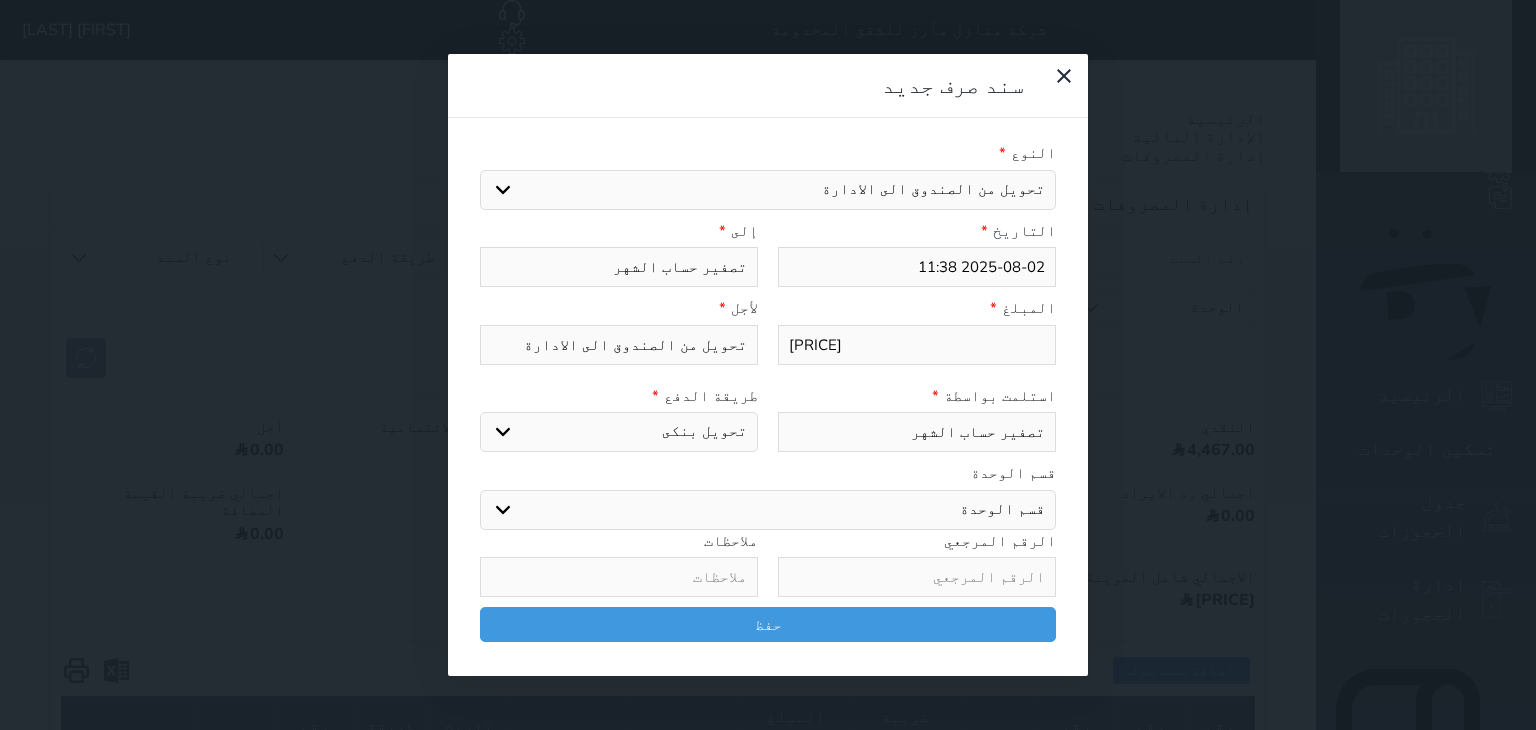 click on "قسم الوحدة" at bounding box center [768, 473] 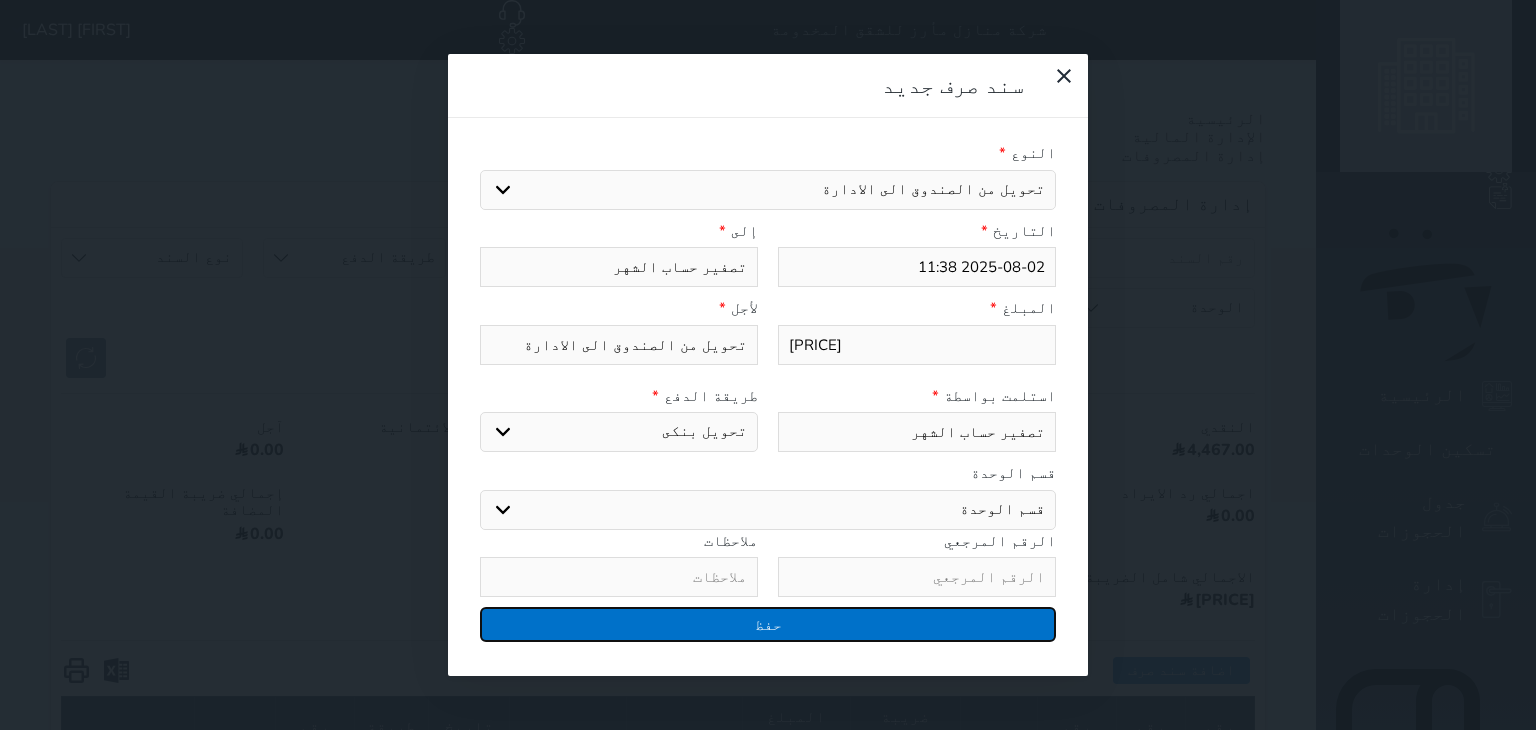 click on "حفظ" at bounding box center [768, 624] 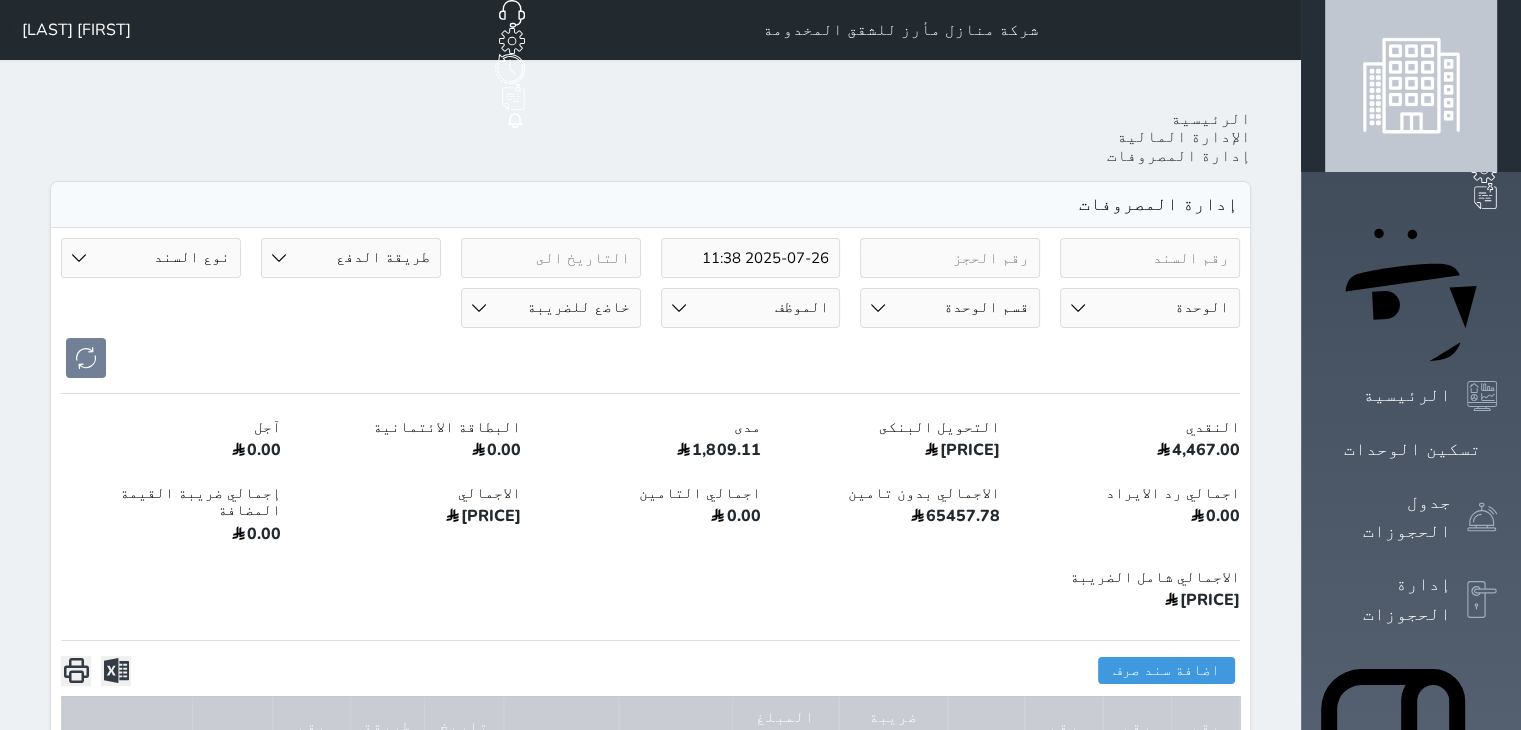click on "الإدارة المالية" at bounding box center (1184, 137) 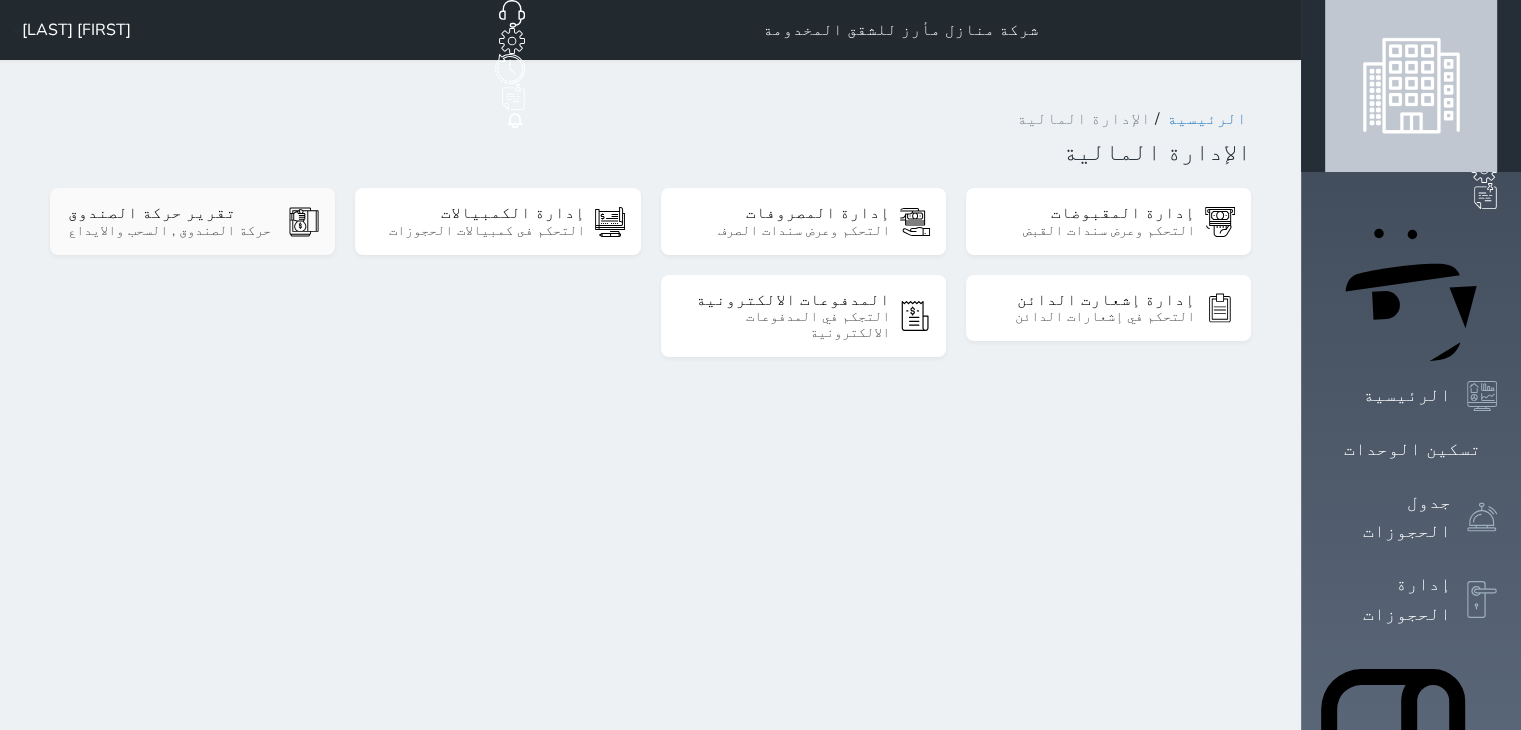 click on "تقرير حركة الصندوق
حركة الصندوق , السحب والايداع" at bounding box center [192, 221] 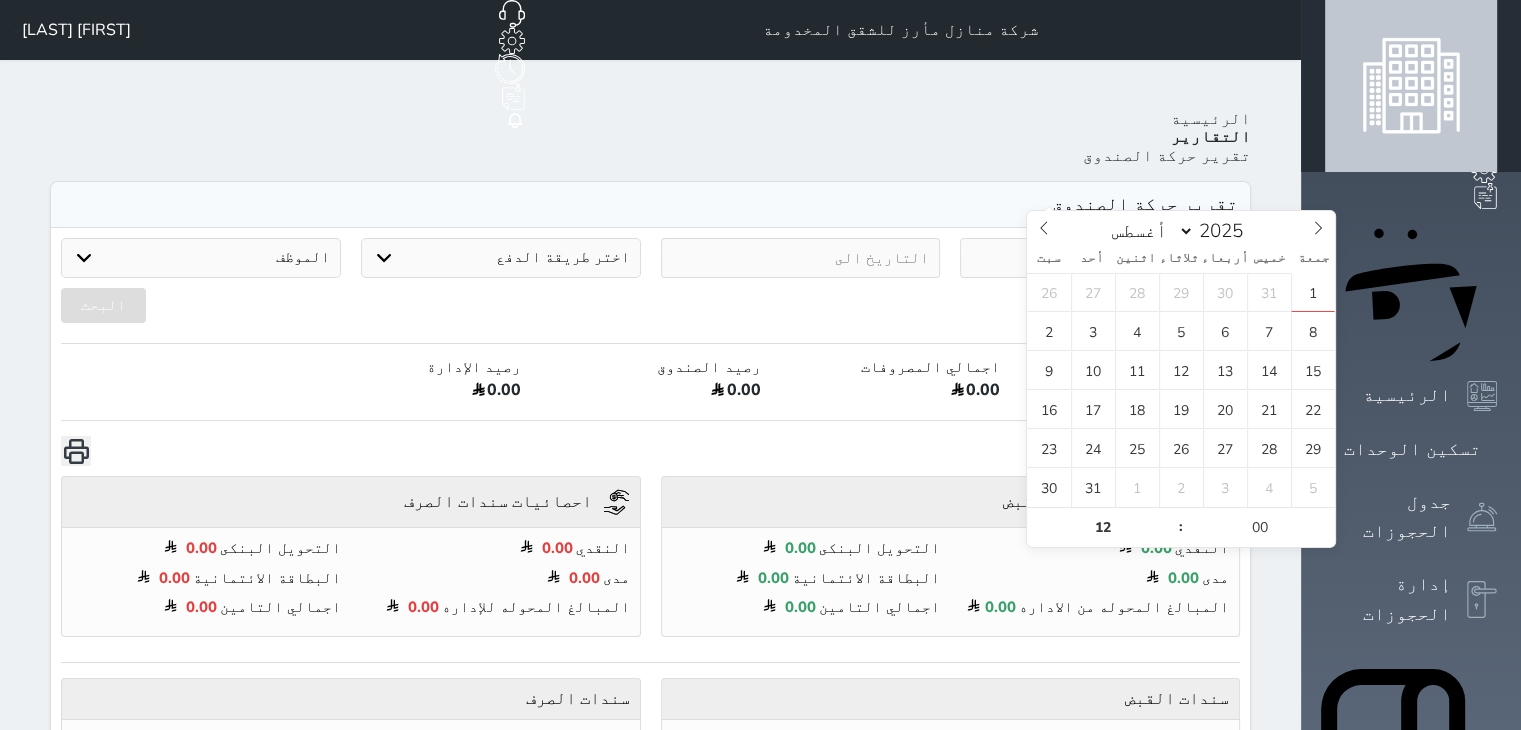 click at bounding box center [1100, 258] 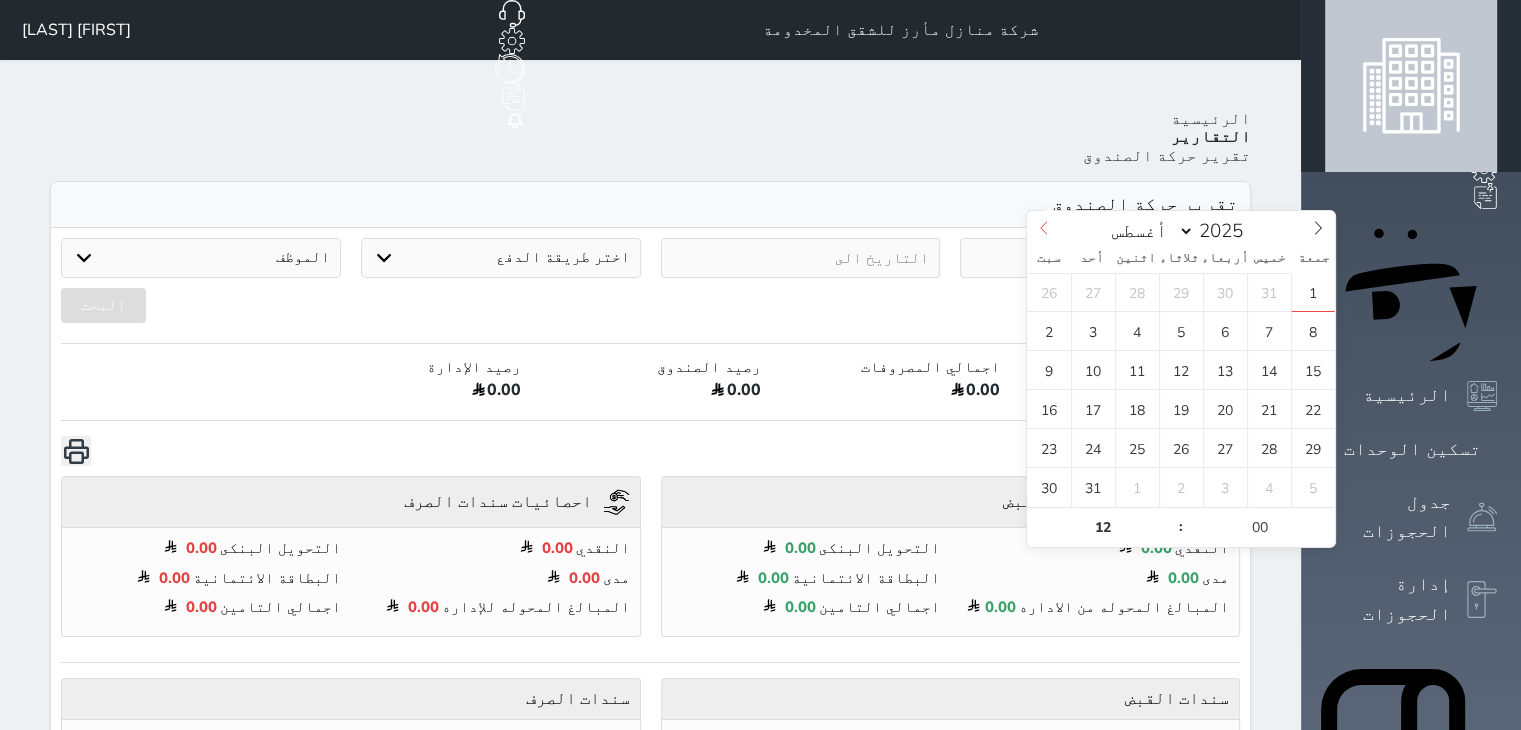 click at bounding box center [1044, 228] 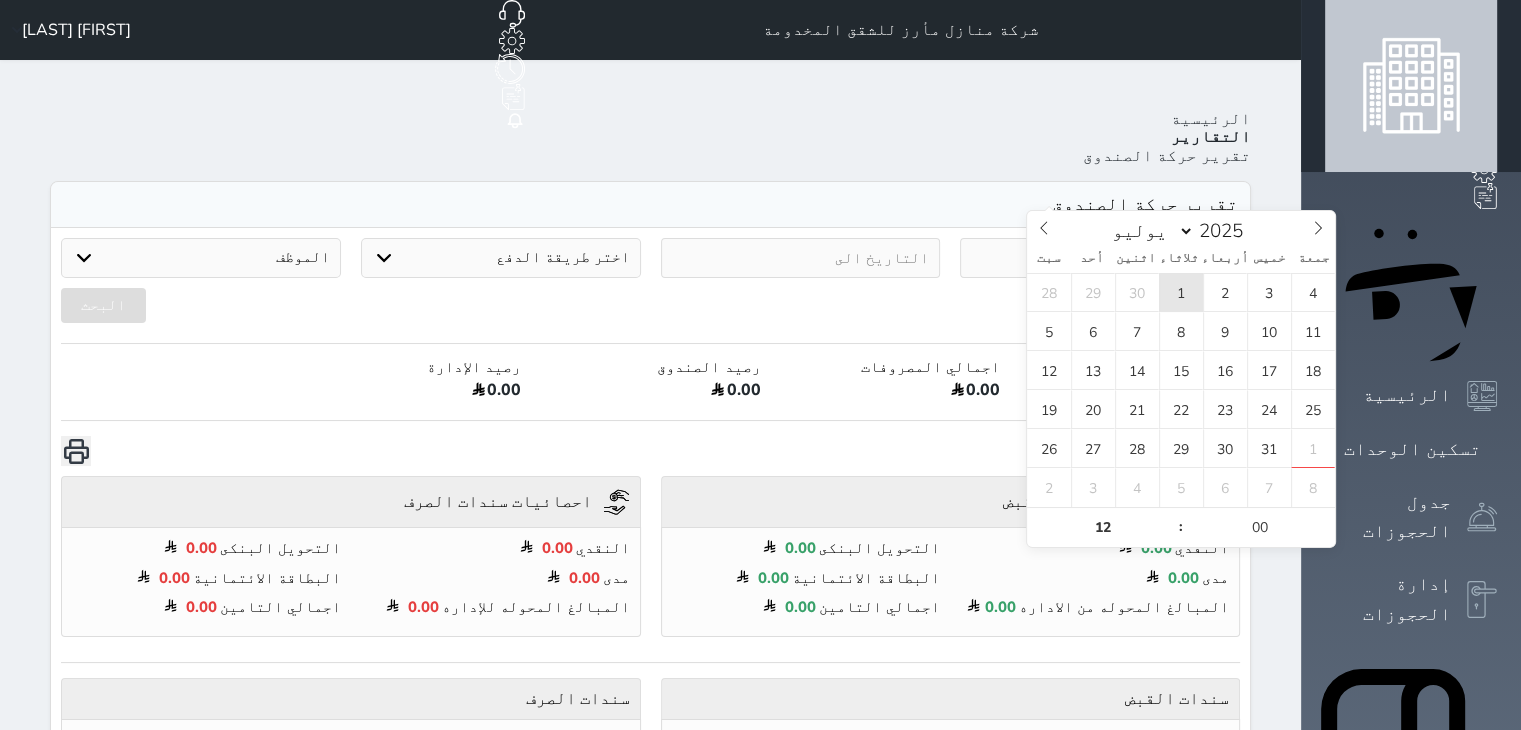 click on "1" at bounding box center [1181, 292] 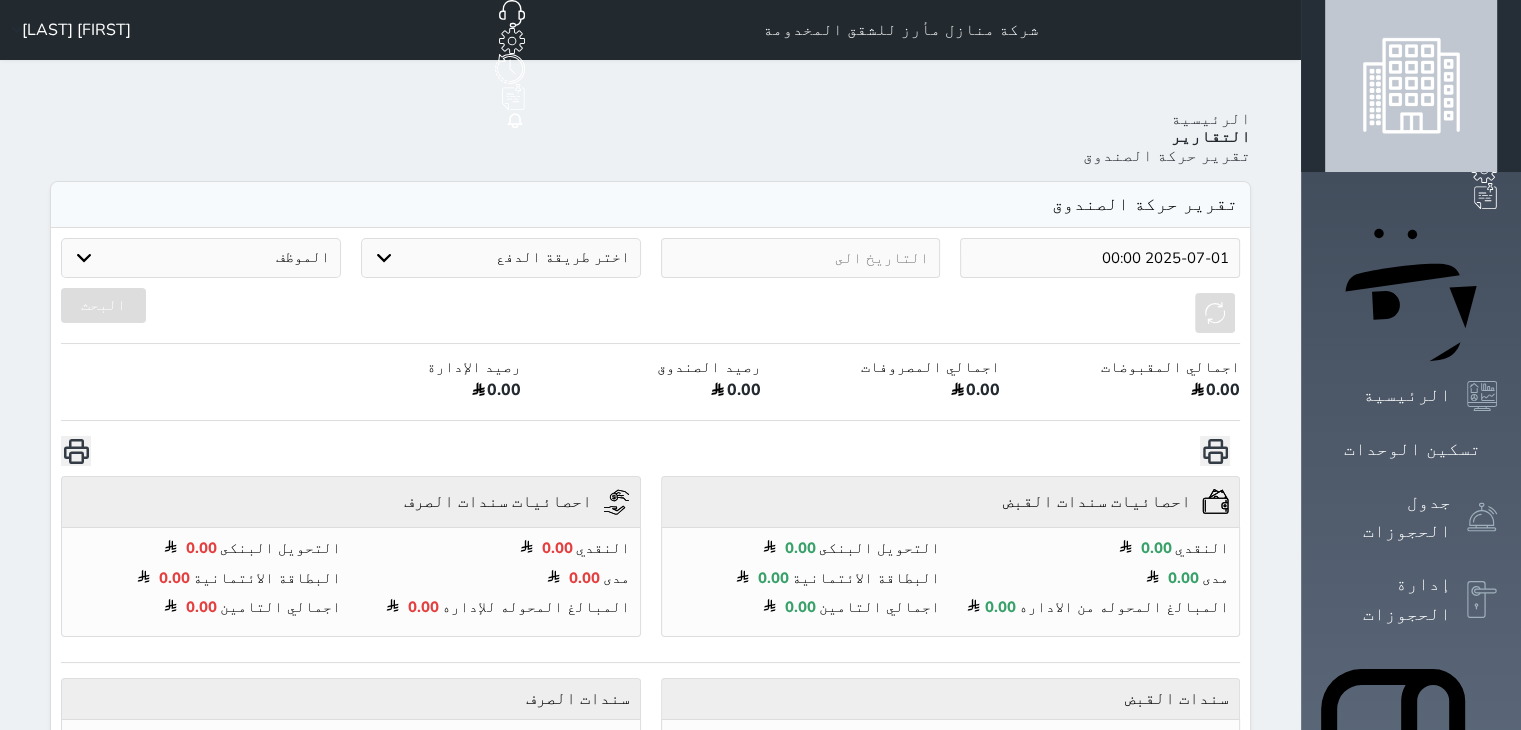 click on "اجمالي المقبوضات   0.00    اجمالي المصروفات   0.00    رصيد الصندوق   0.00    رصيد الإدارة   0.00" at bounding box center [650, 387] 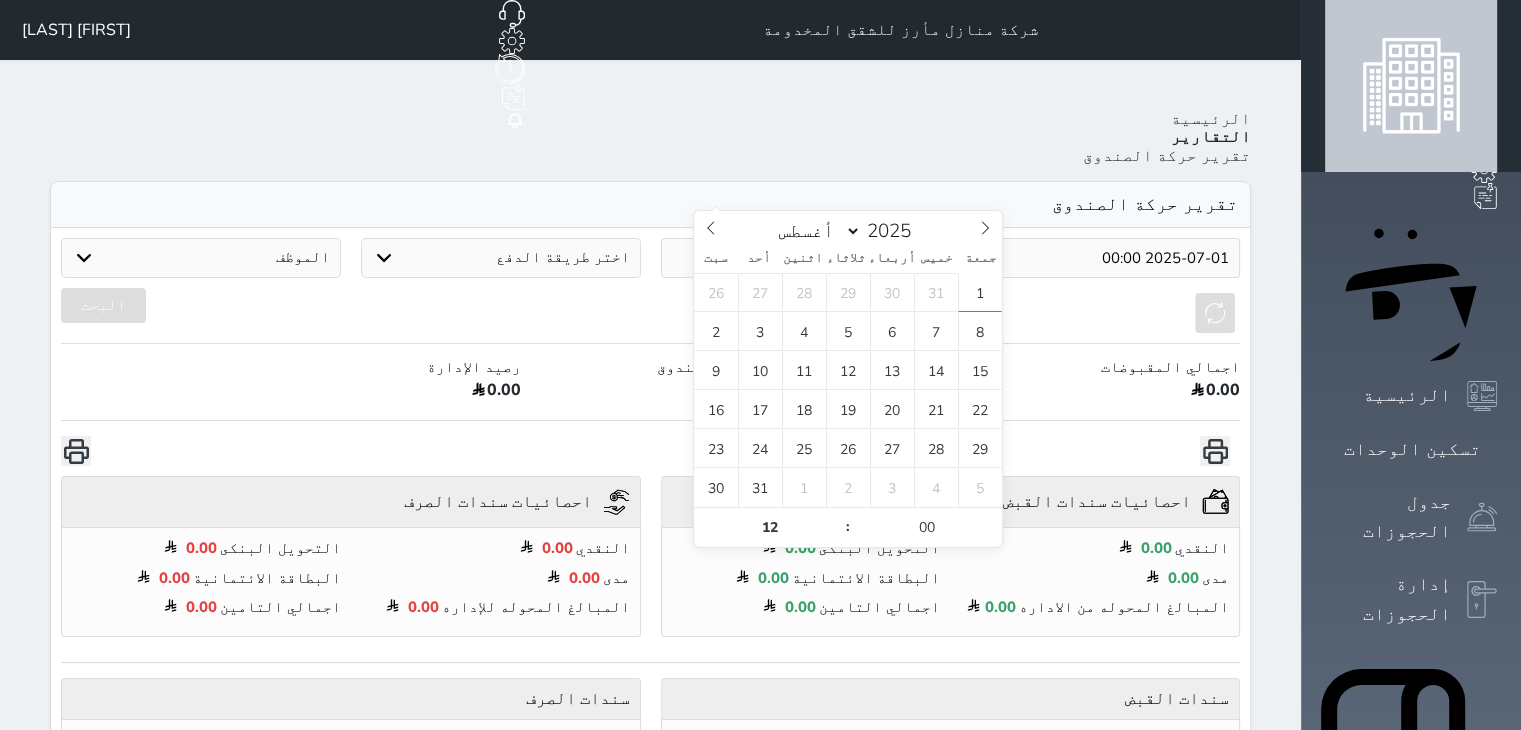 click at bounding box center (801, 258) 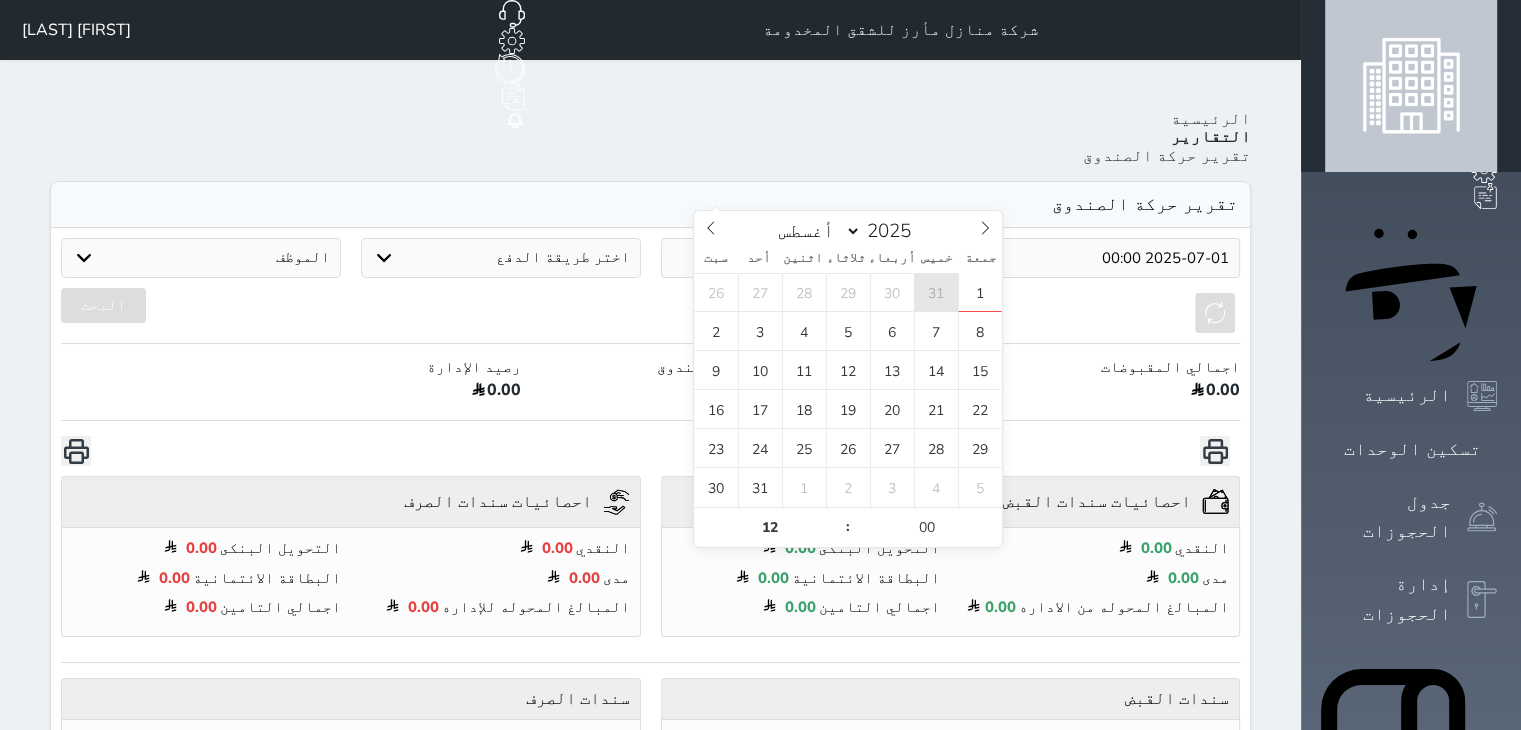 click on "31" at bounding box center [936, 292] 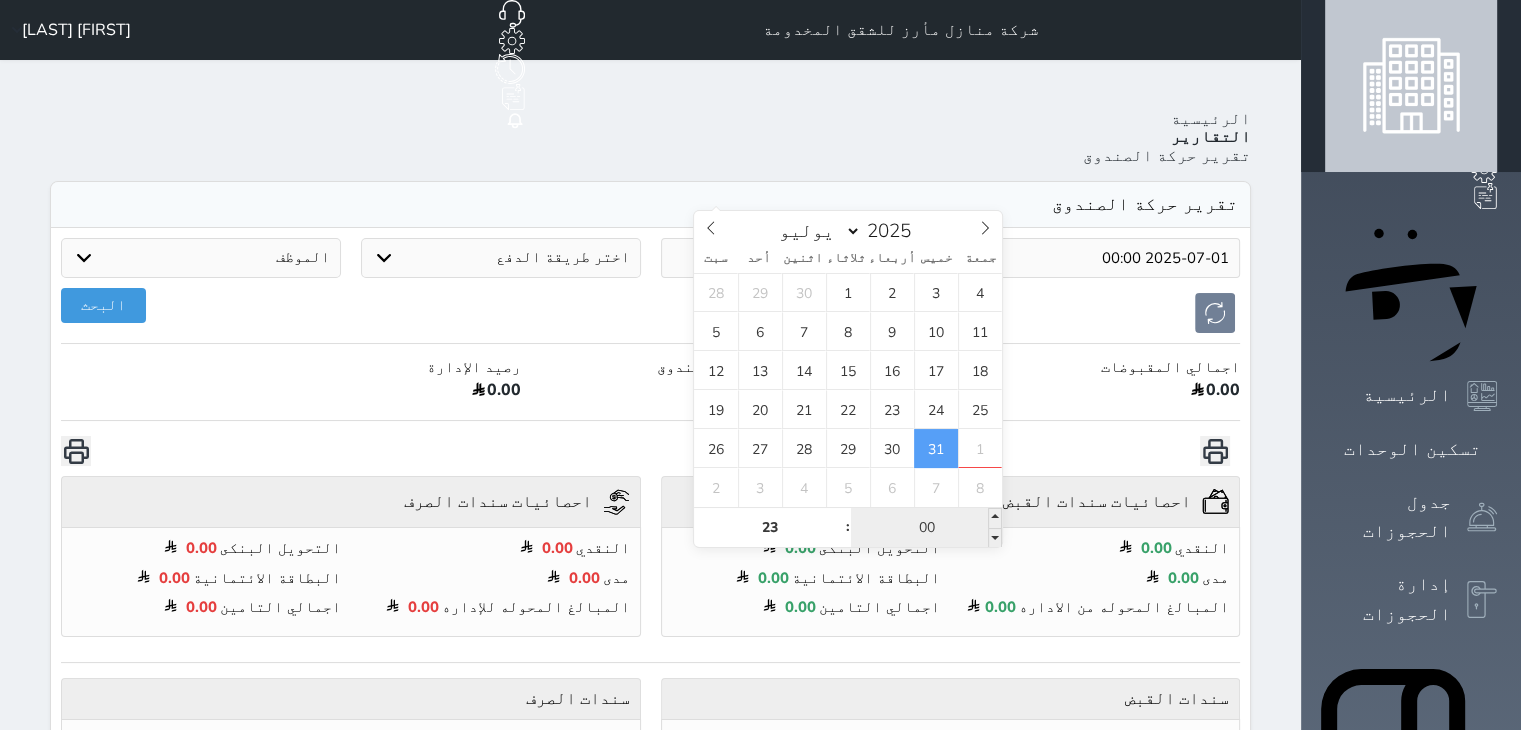 click on "00" at bounding box center (926, 528) 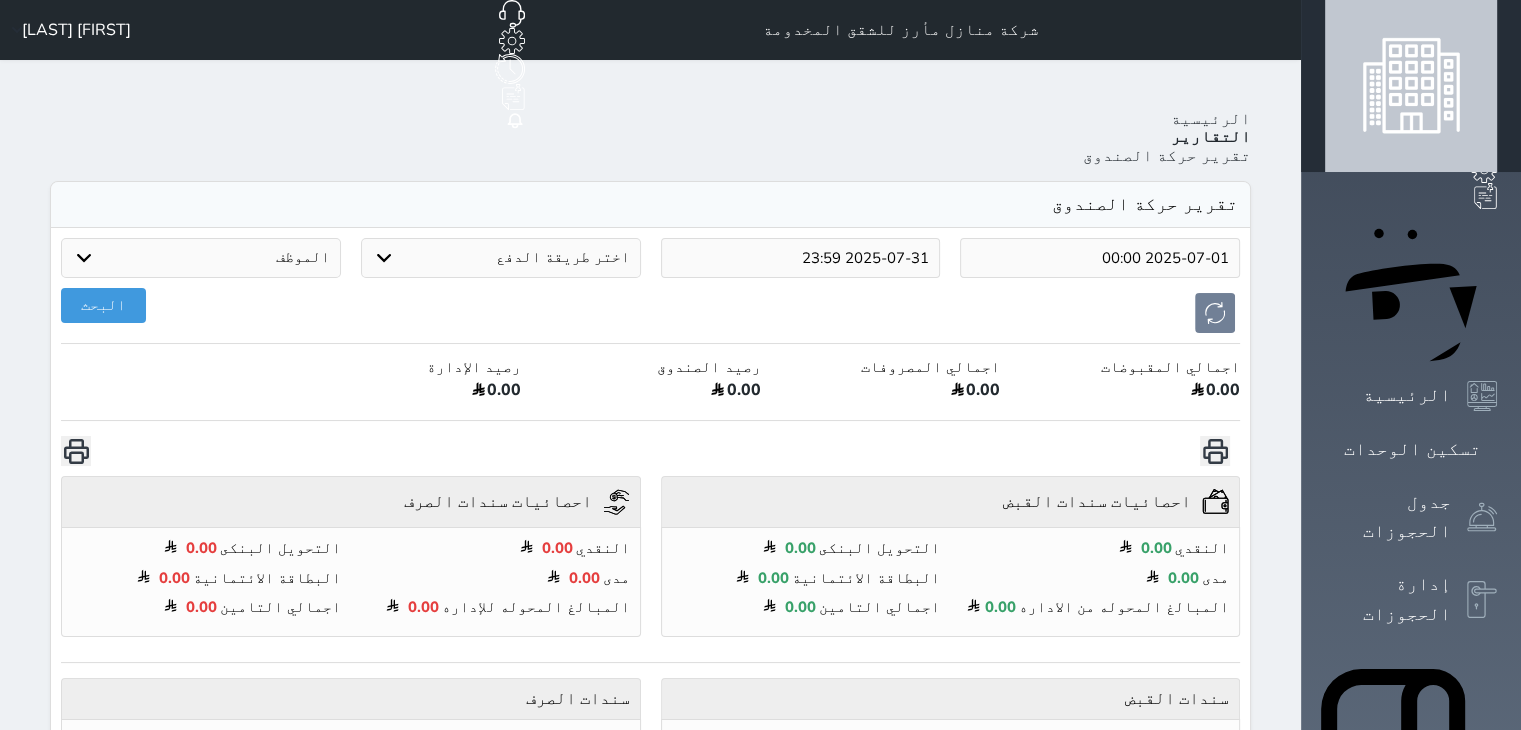 click on "طريقة الدفع   دفع نقدى   تحويل بنكى   مدى   بطاقة ائتمان   آجل   الموظف   [PERSON] [PERSON] [PERSON] [PERSON]
البحث
اجمالي المقبوضات   0.00    اجمالي المصروفات   0.00    رصيد الصندوق   0.00    رصيد الإدارة   0.00          احصائيات سندات القبض   undefined    النقدي  0.00      التحويل البنكى  0.00      مدى  0.00      البطاقة الائتمانية  0.00      المبالغ المحوله من الاداره  0.00   اجمالي التامين  0.00     احصائيات سندات الصرف   undefined    النقدي  0.00      التحويل البنكى  0.00      مدى  0.00      البطاقة الائتمانية  0.00      المبالغ المحوله للإداره  0.00     اجمالي التامين  0.00" at bounding box center (650, 560) 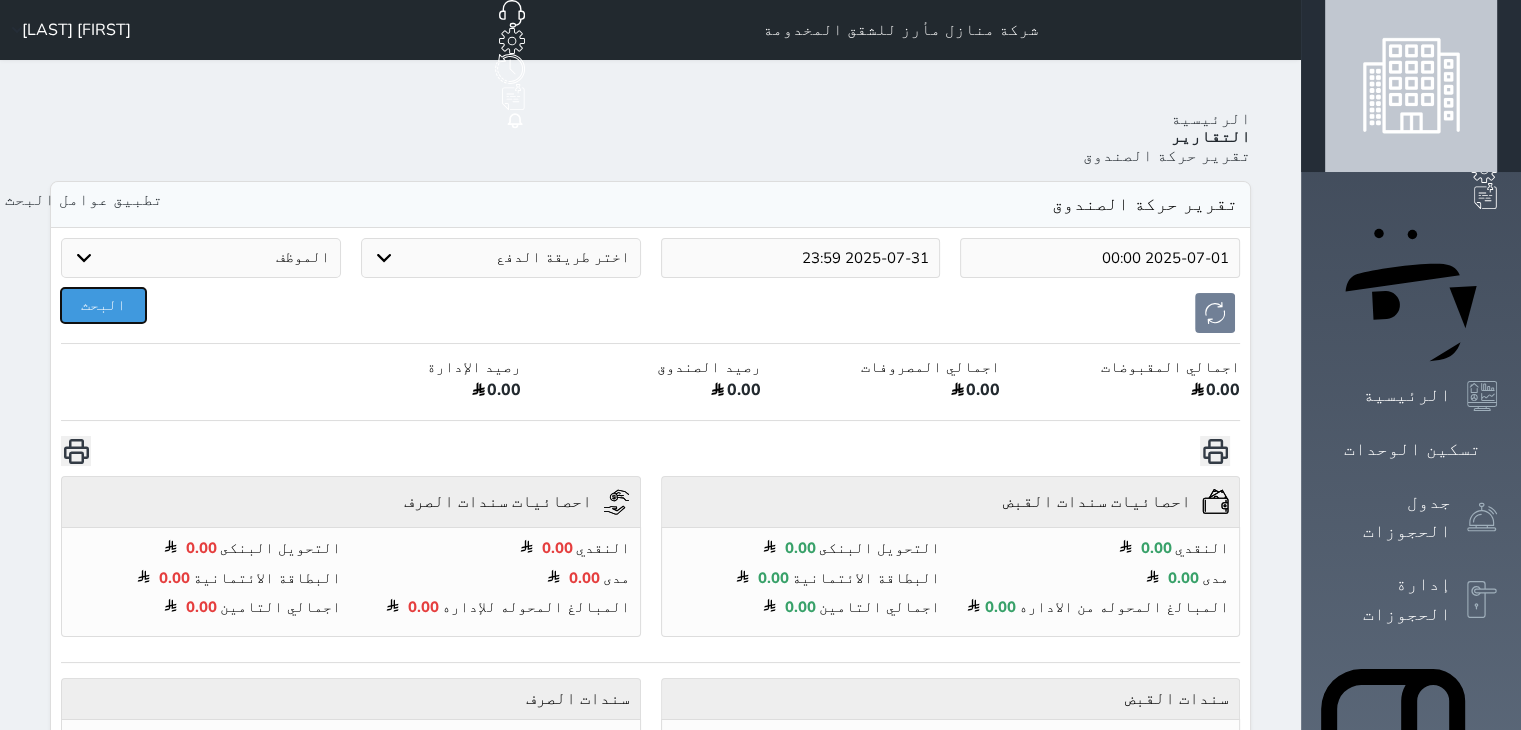 click on "البحث" at bounding box center [103, 305] 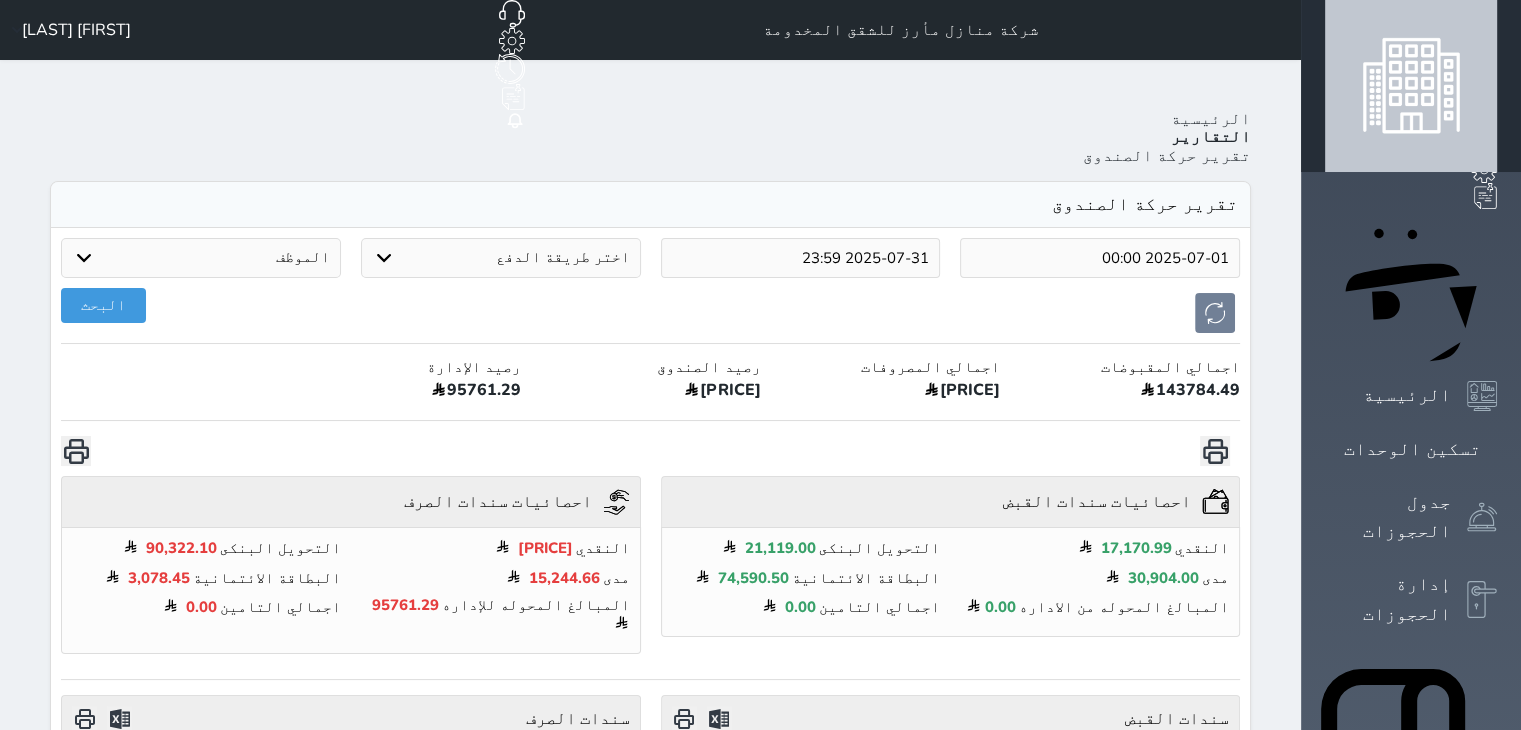 click on "الإدارة المالية" at bounding box center [1388, 1218] 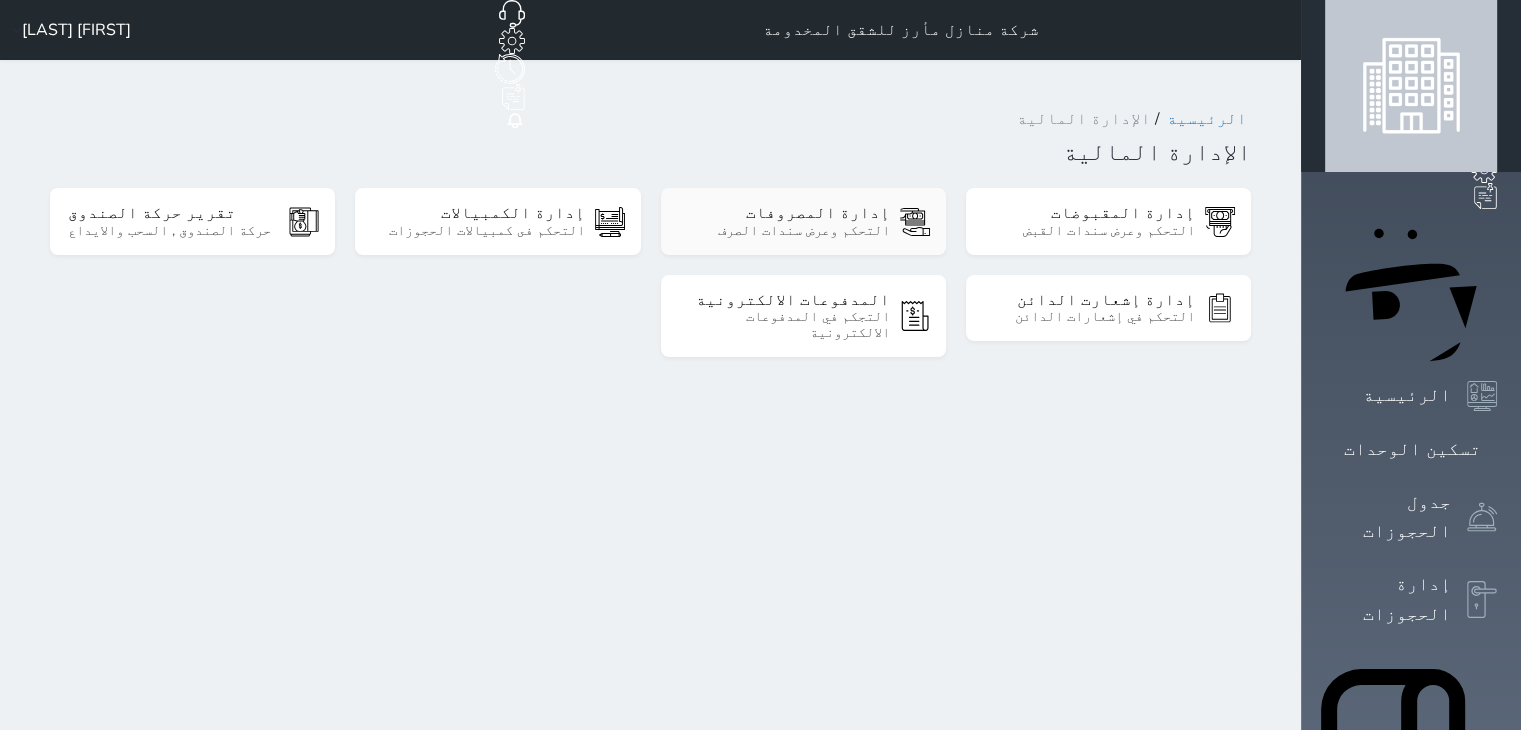 drag, startPoint x: 1013, startPoint y: 168, endPoint x: 977, endPoint y: 170, distance: 36.05551 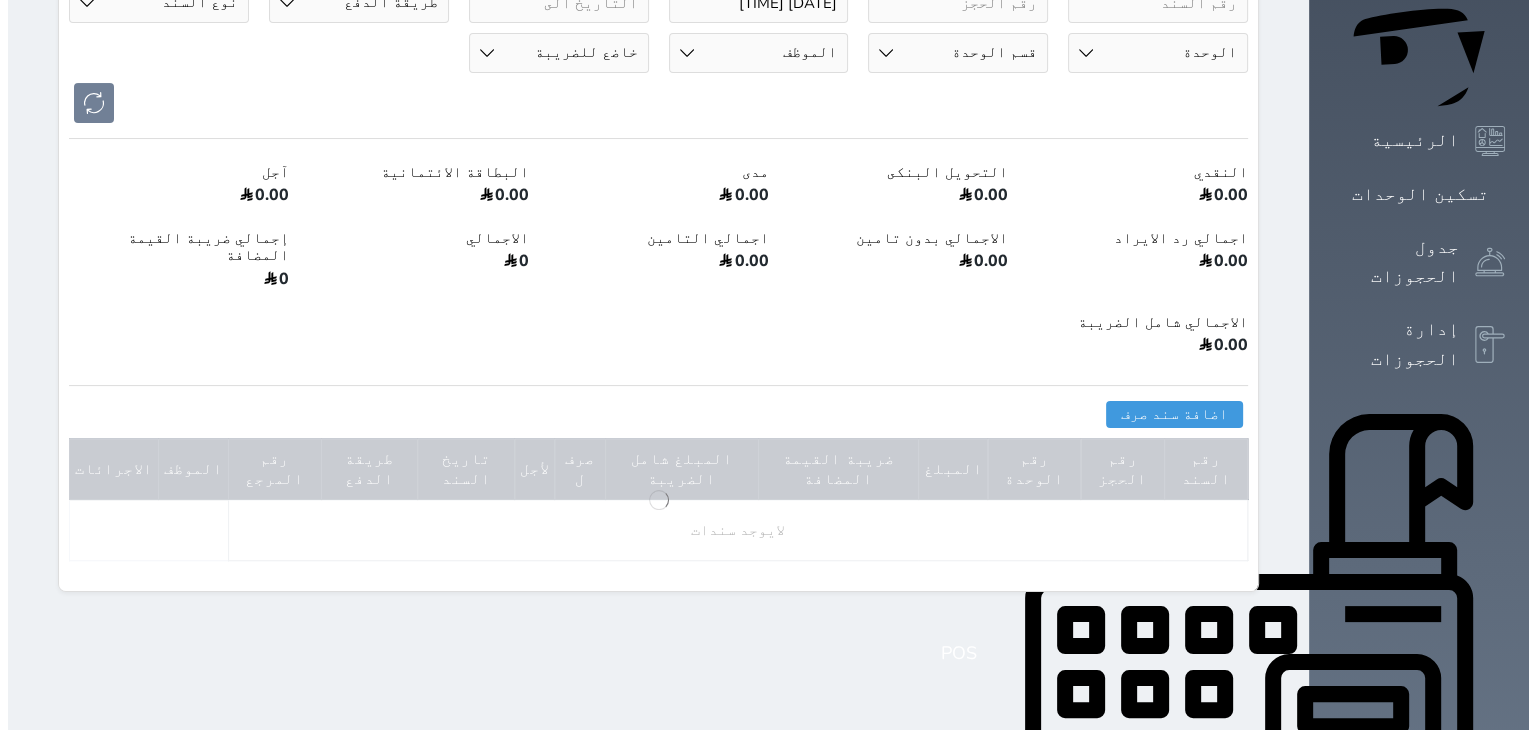 scroll, scrollTop: 256, scrollLeft: 0, axis: vertical 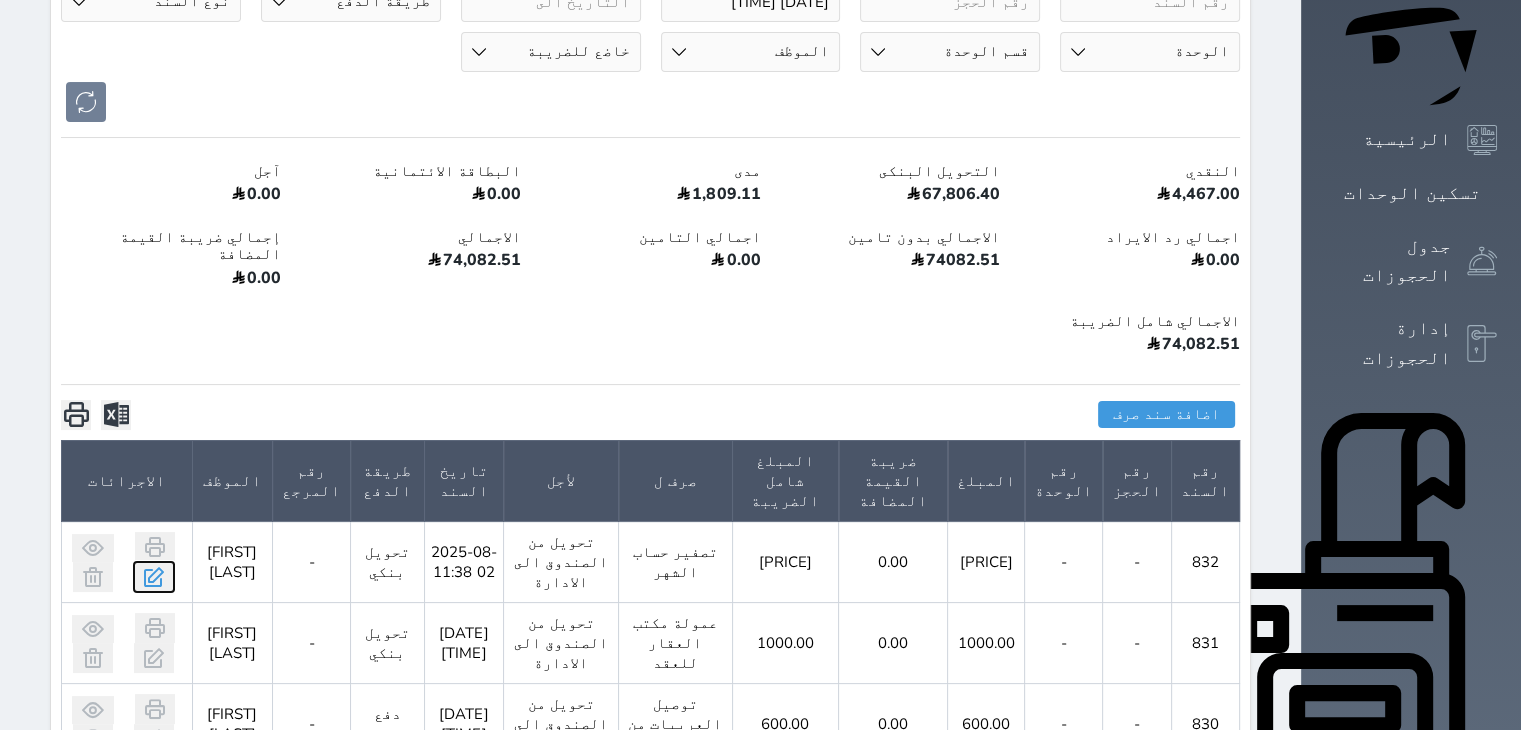 click at bounding box center (154, 577) 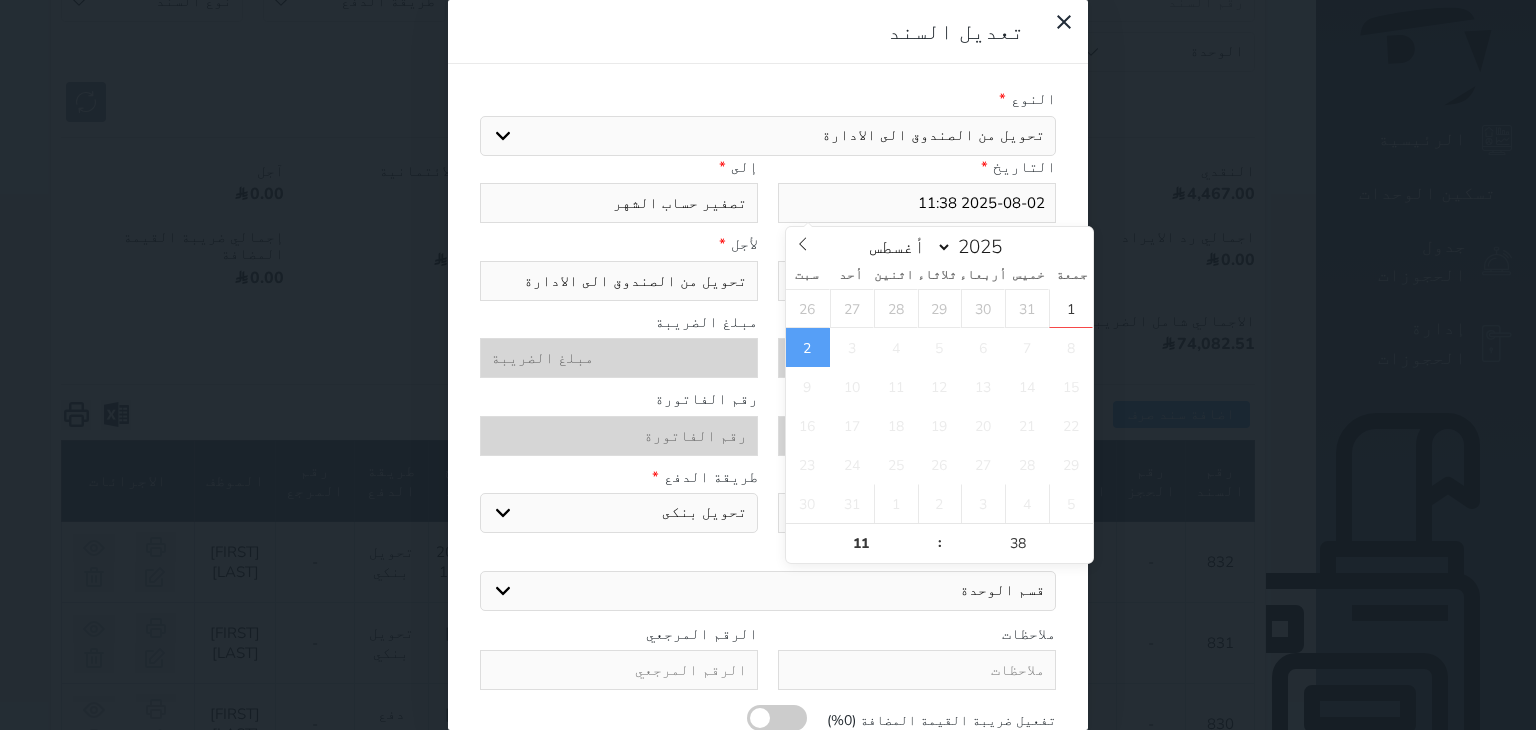 click on "2025-08-02 11:38" at bounding box center [917, 203] 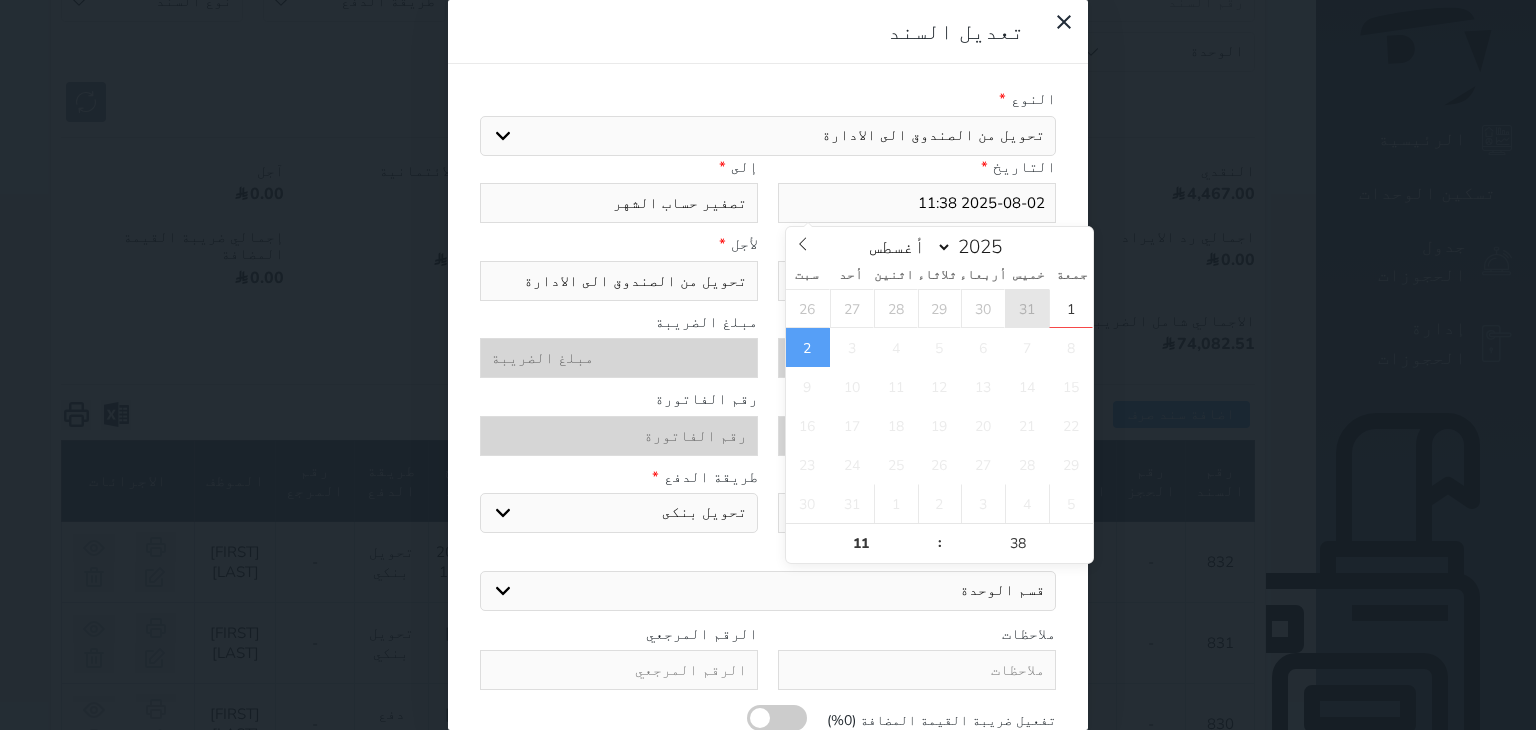 click on "31" at bounding box center (1027, 308) 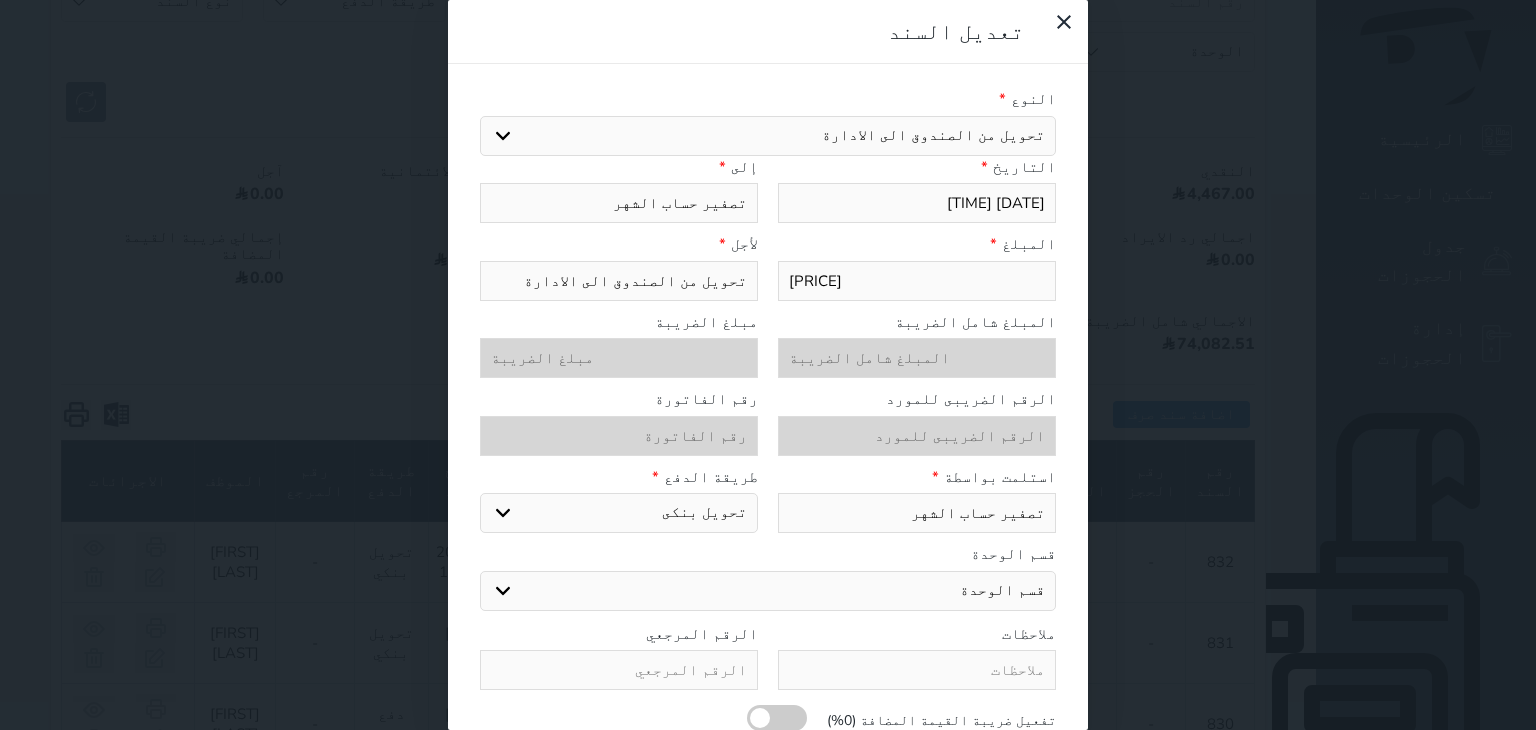 click on "تعديل السند" at bounding box center (752, 32) 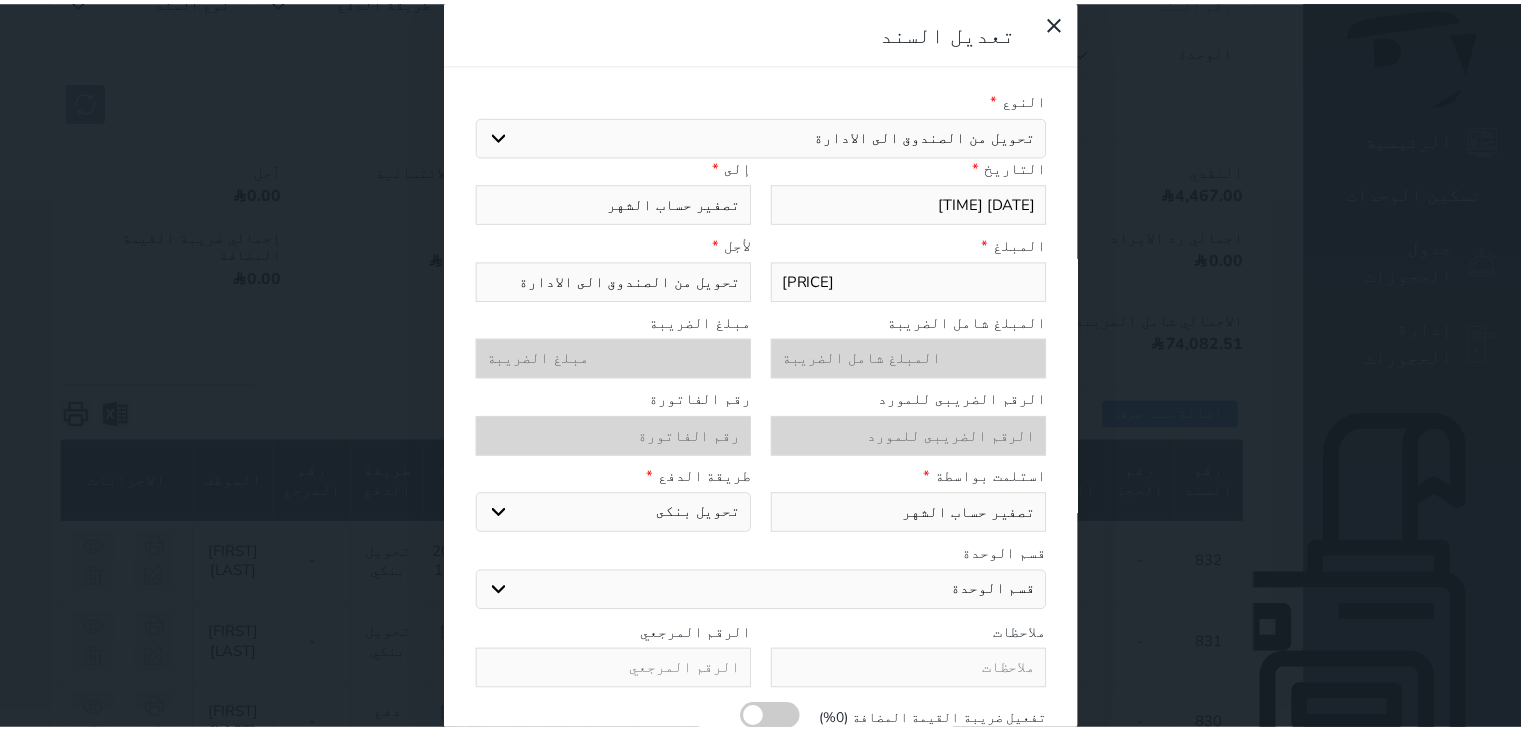 scroll, scrollTop: 52, scrollLeft: 0, axis: vertical 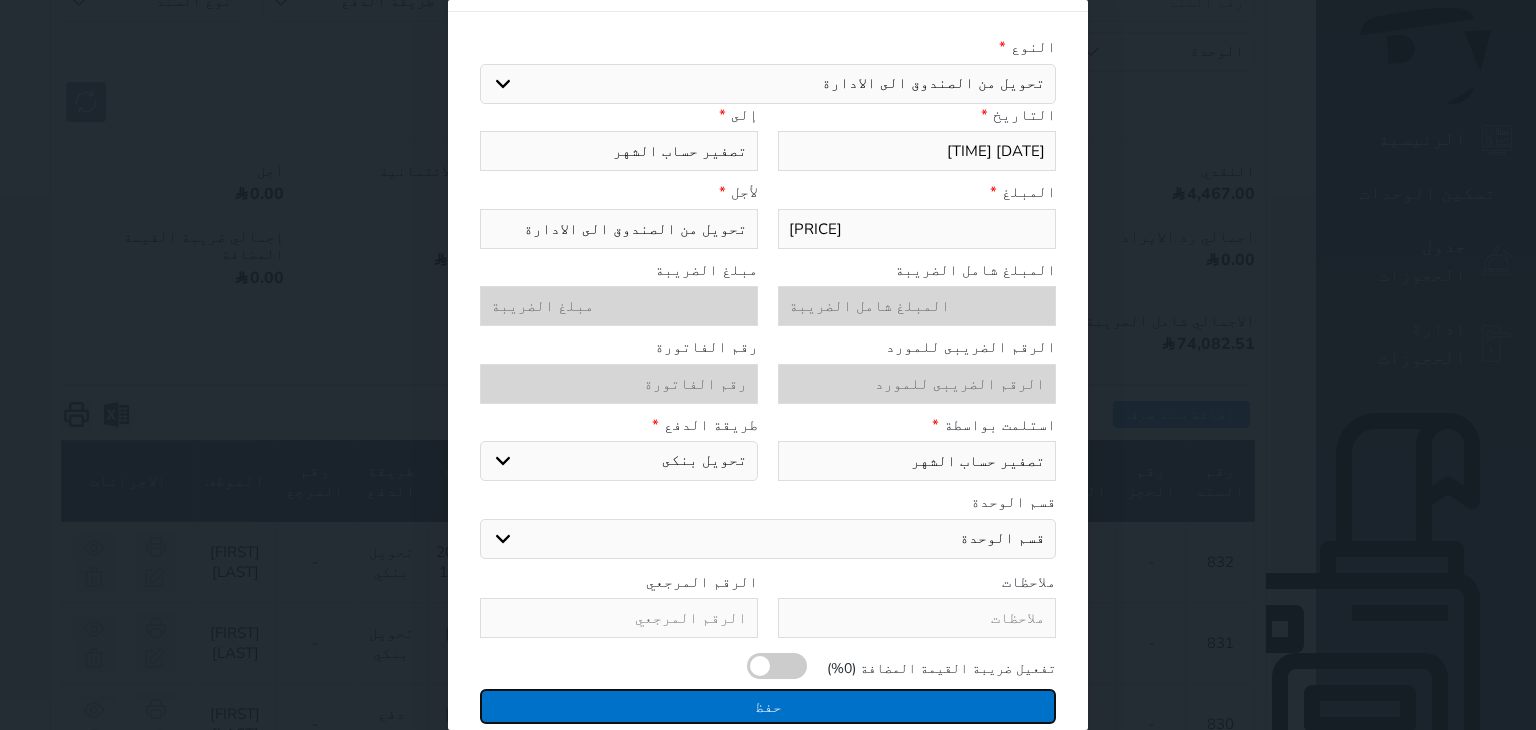 click on "حفظ" at bounding box center (768, 706) 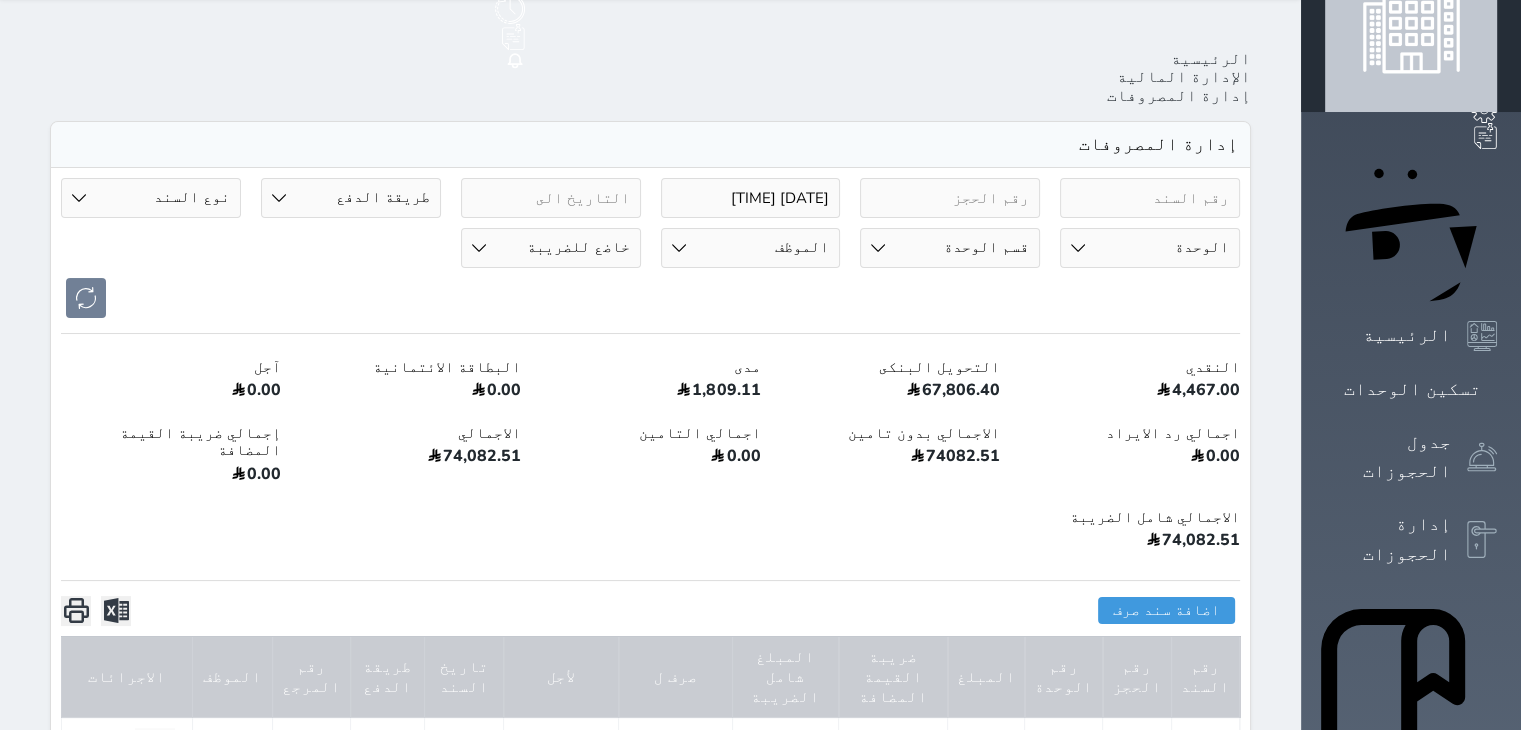 scroll, scrollTop: 0, scrollLeft: 0, axis: both 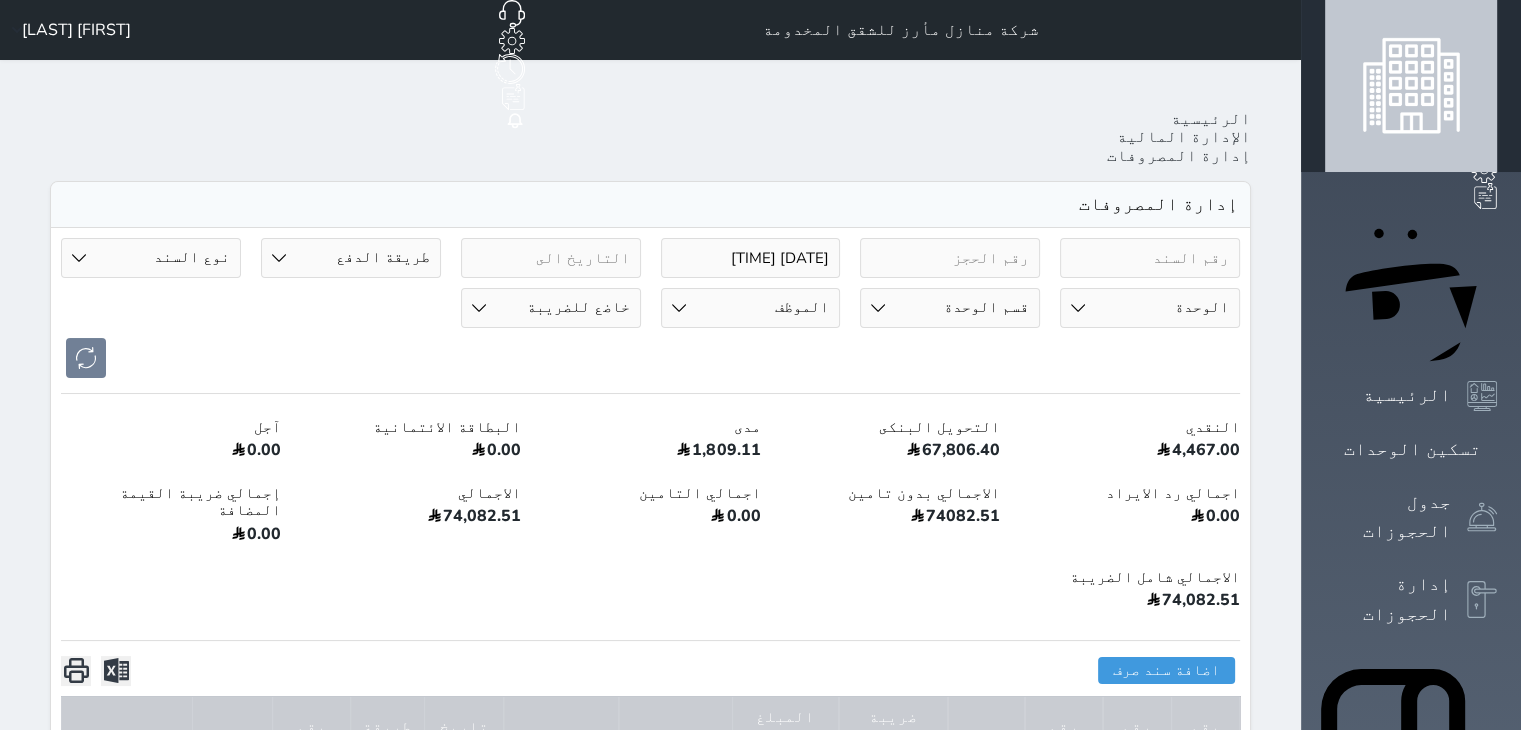 click on "الإدارة المالية" at bounding box center [1184, 137] 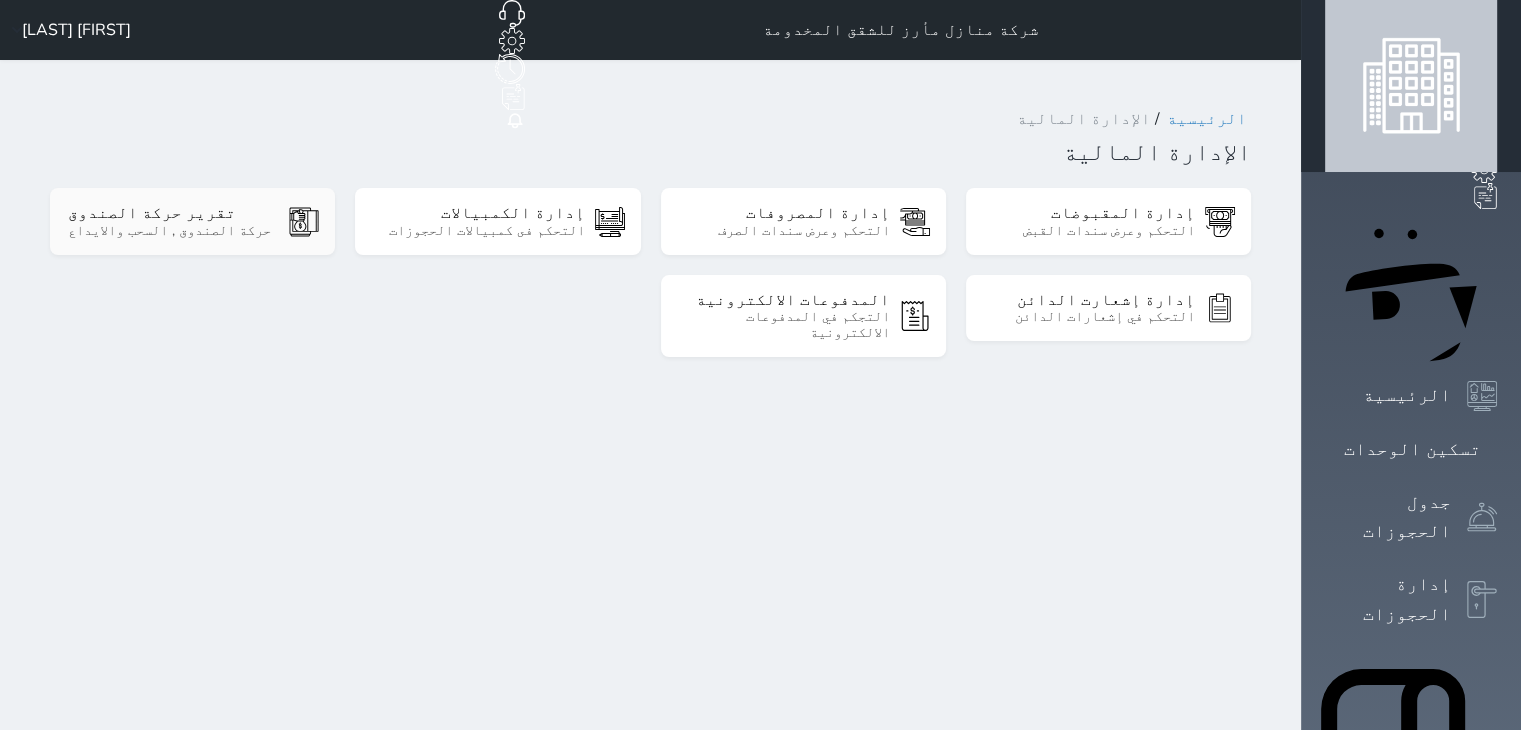click on "تقرير حركة الصندوق" at bounding box center (173, 213) 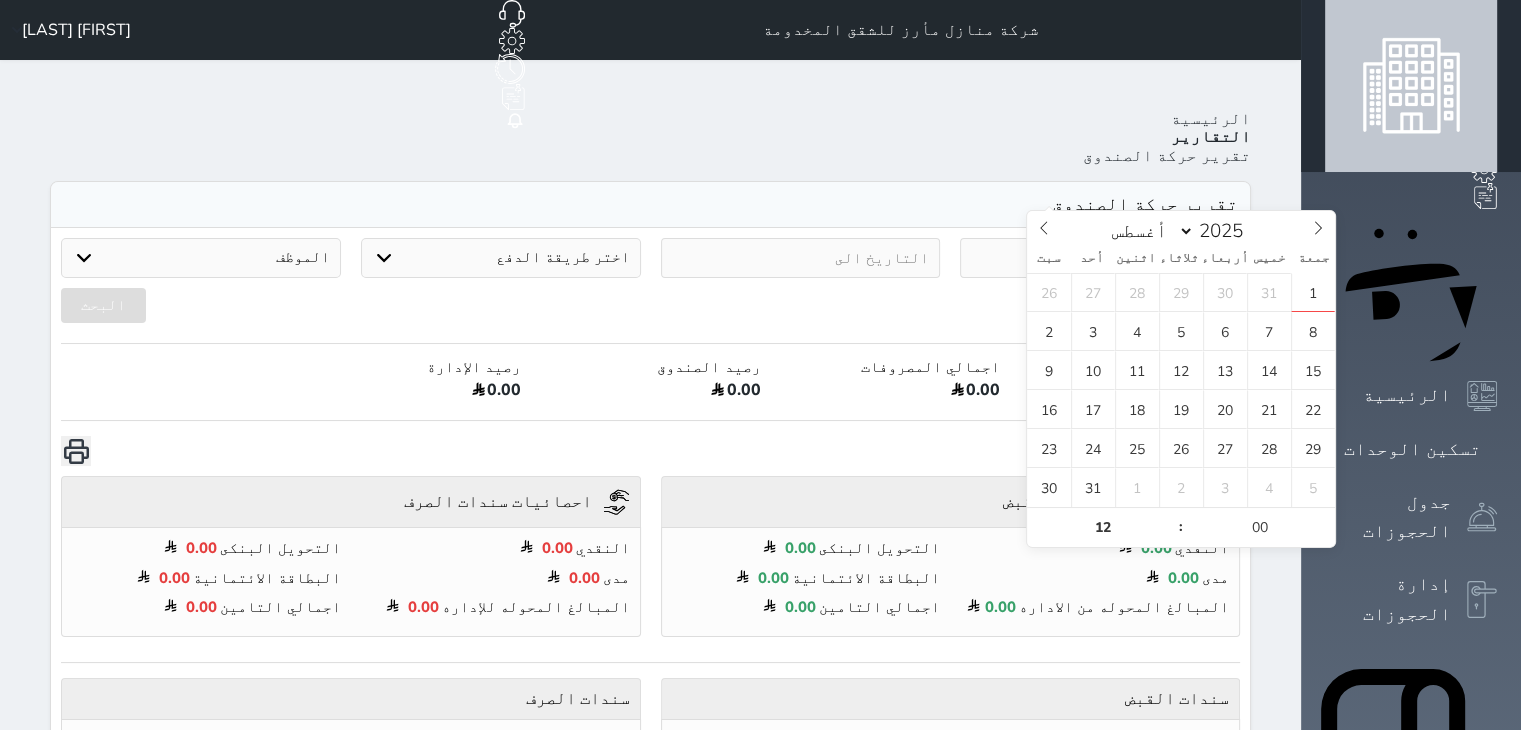 click at bounding box center [1100, 258] 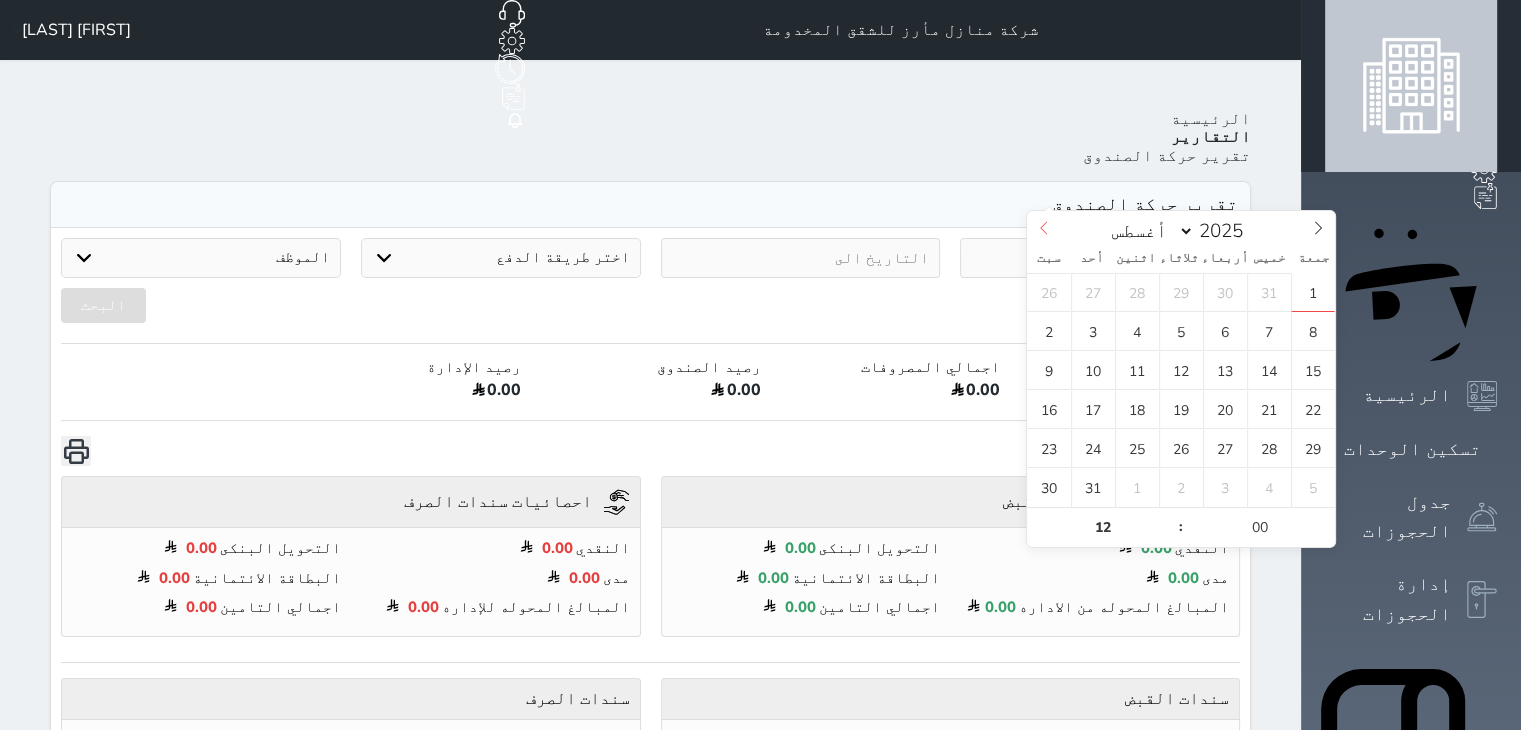 click 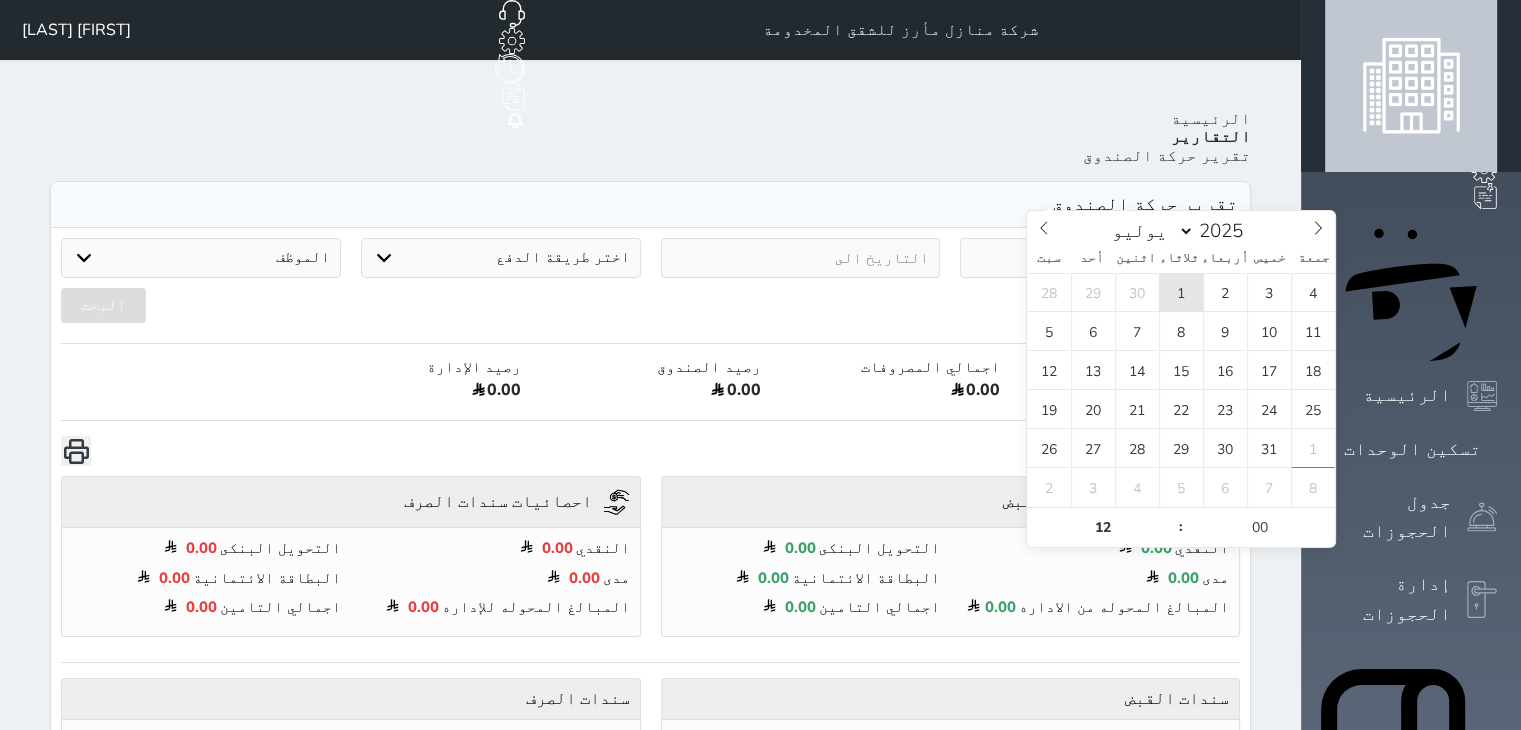 click on "1" at bounding box center [1181, 292] 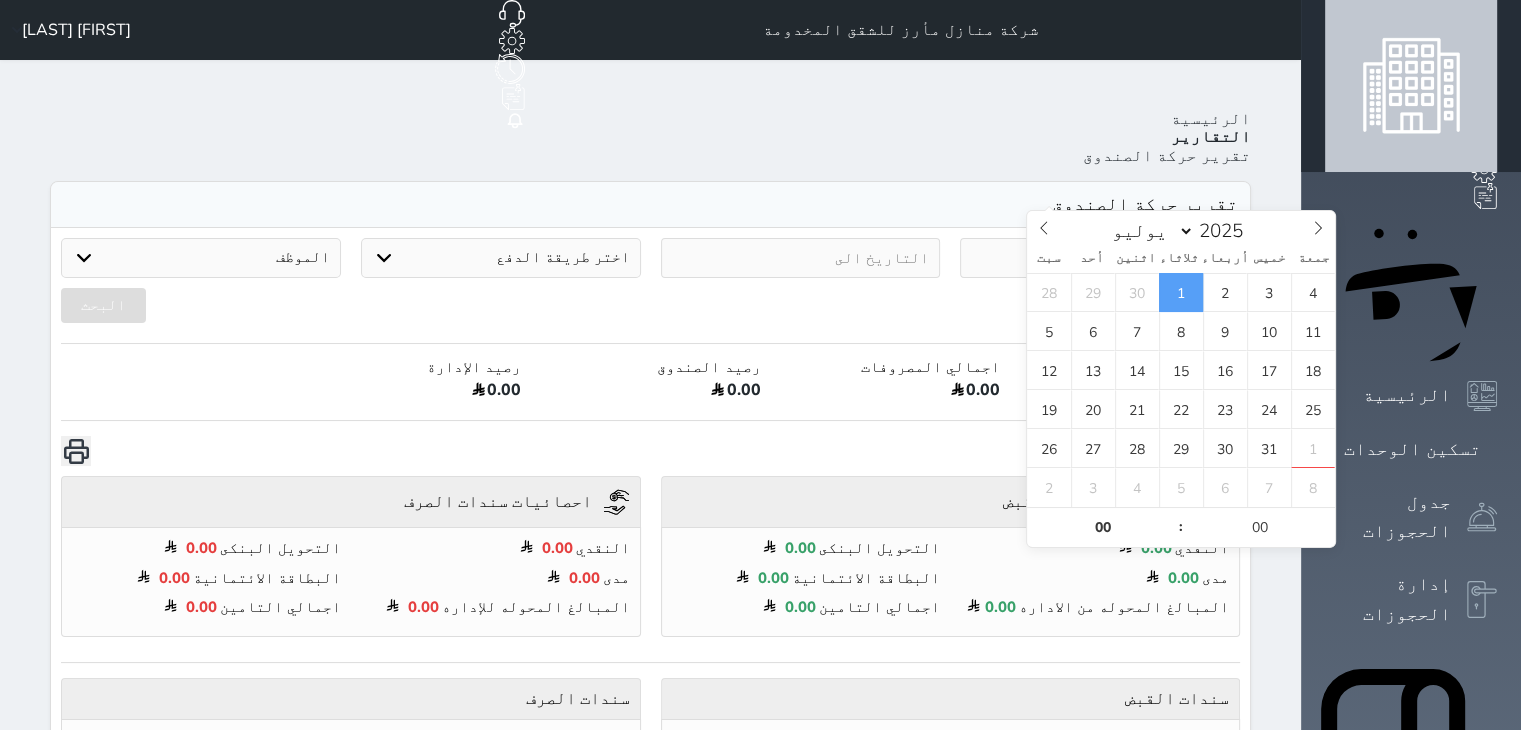 click on "البحث" at bounding box center [650, 313] 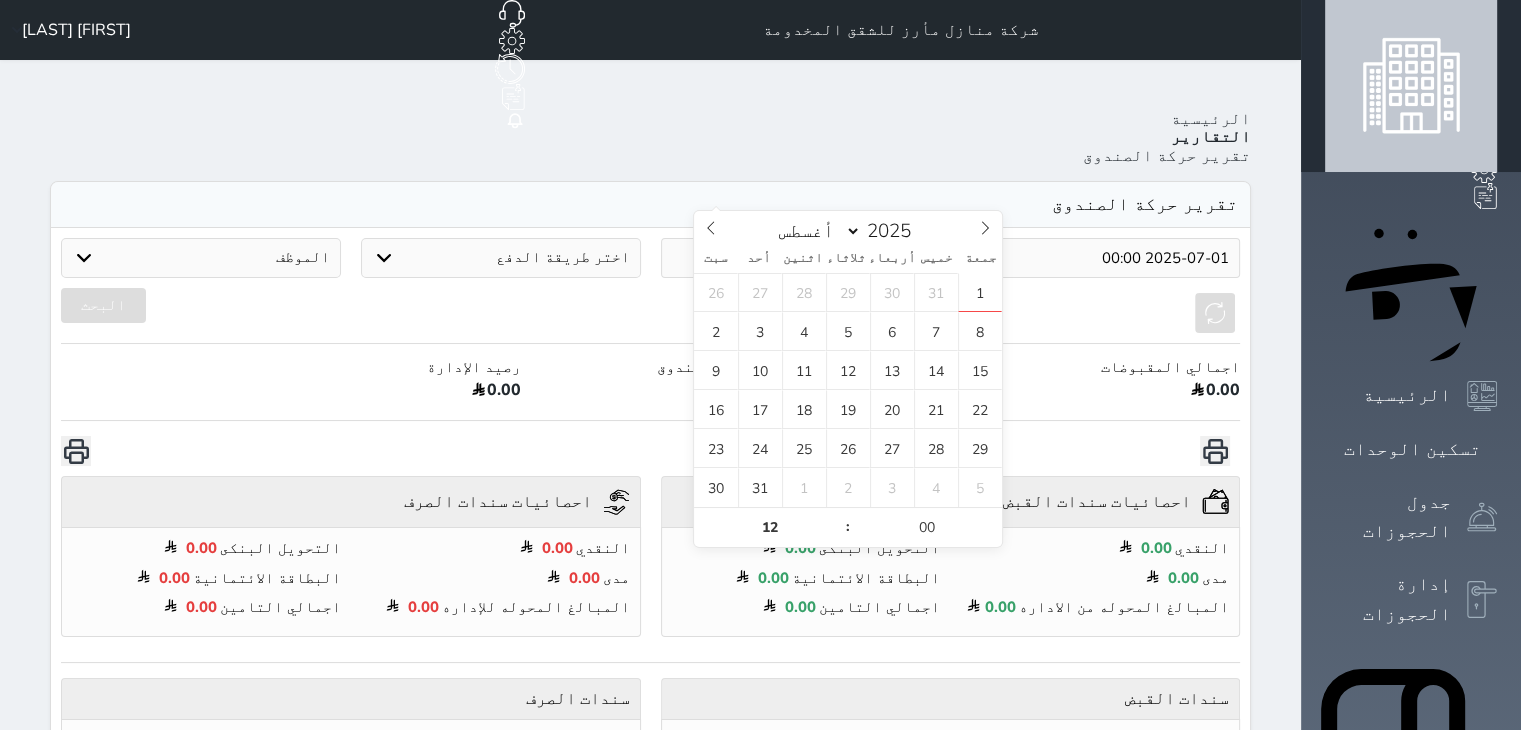 click at bounding box center (801, 258) 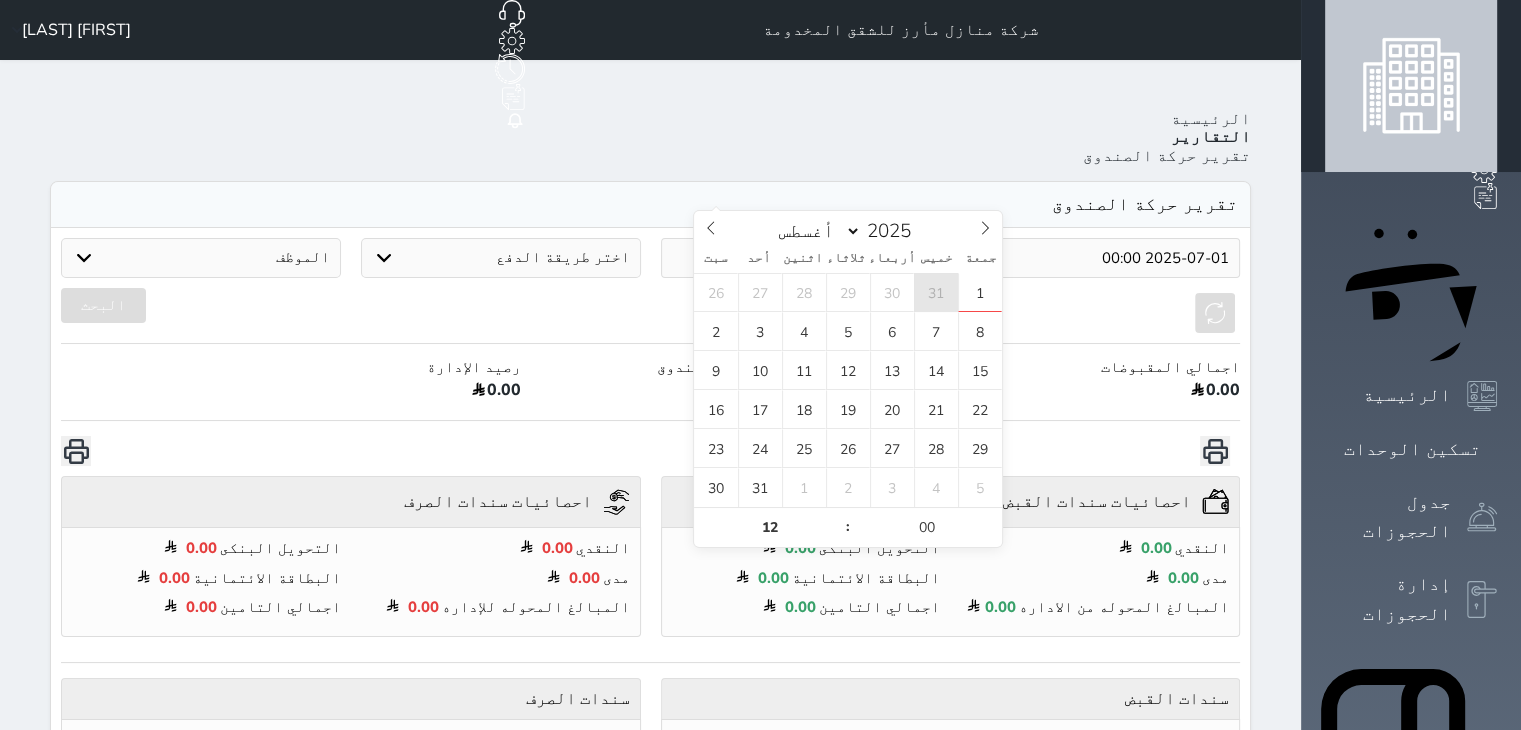 click on "31" at bounding box center [936, 292] 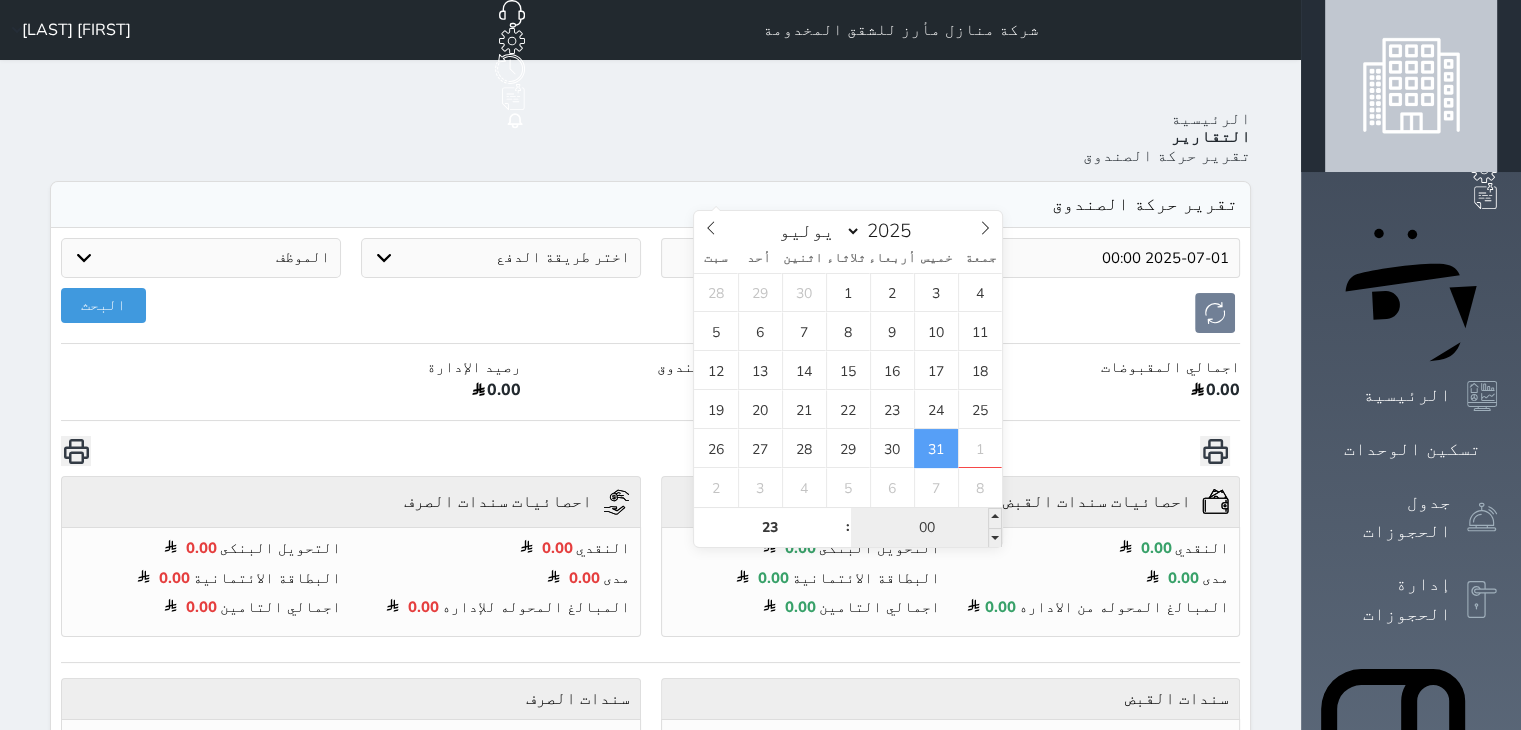 click on "00" at bounding box center (926, 528) 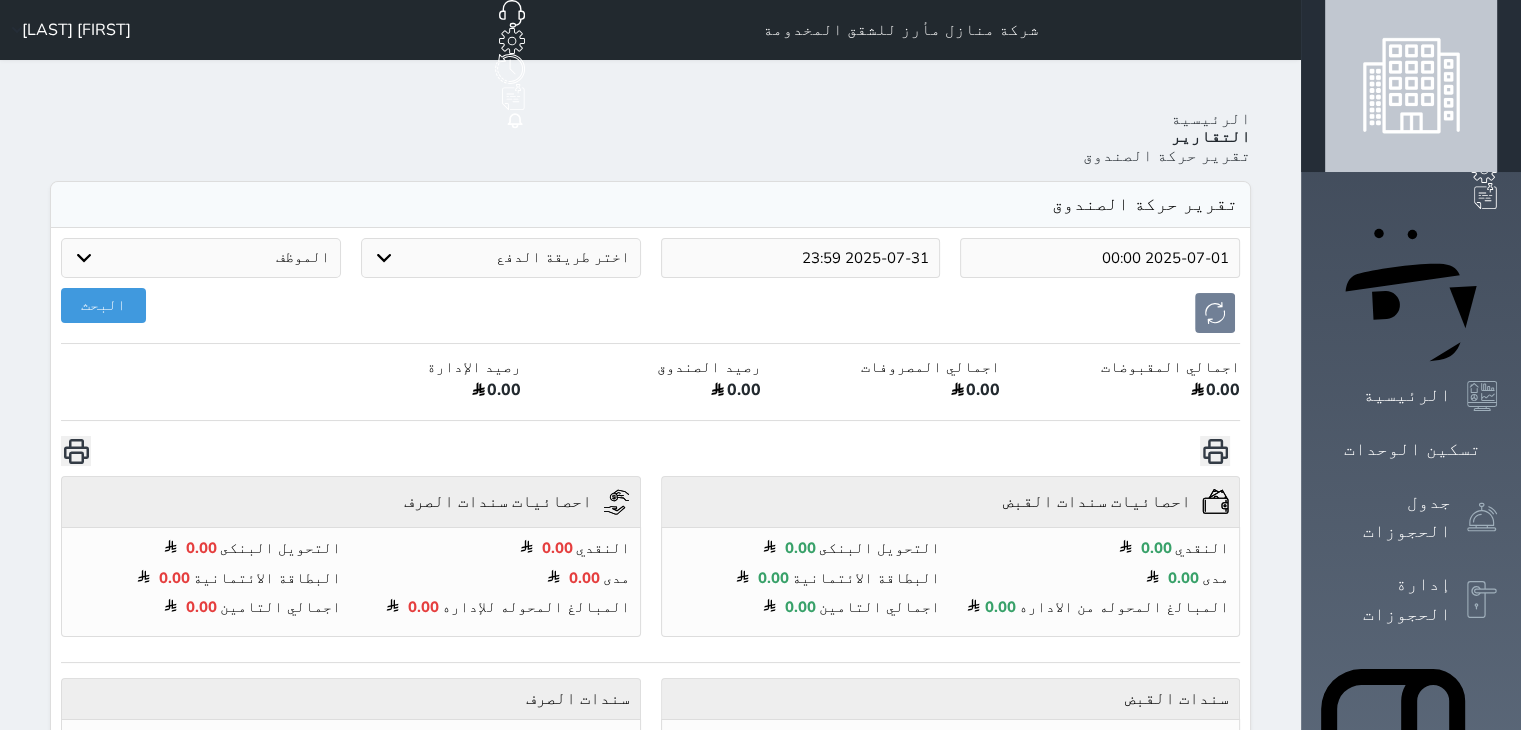 click on "البحث" at bounding box center (650, 313) 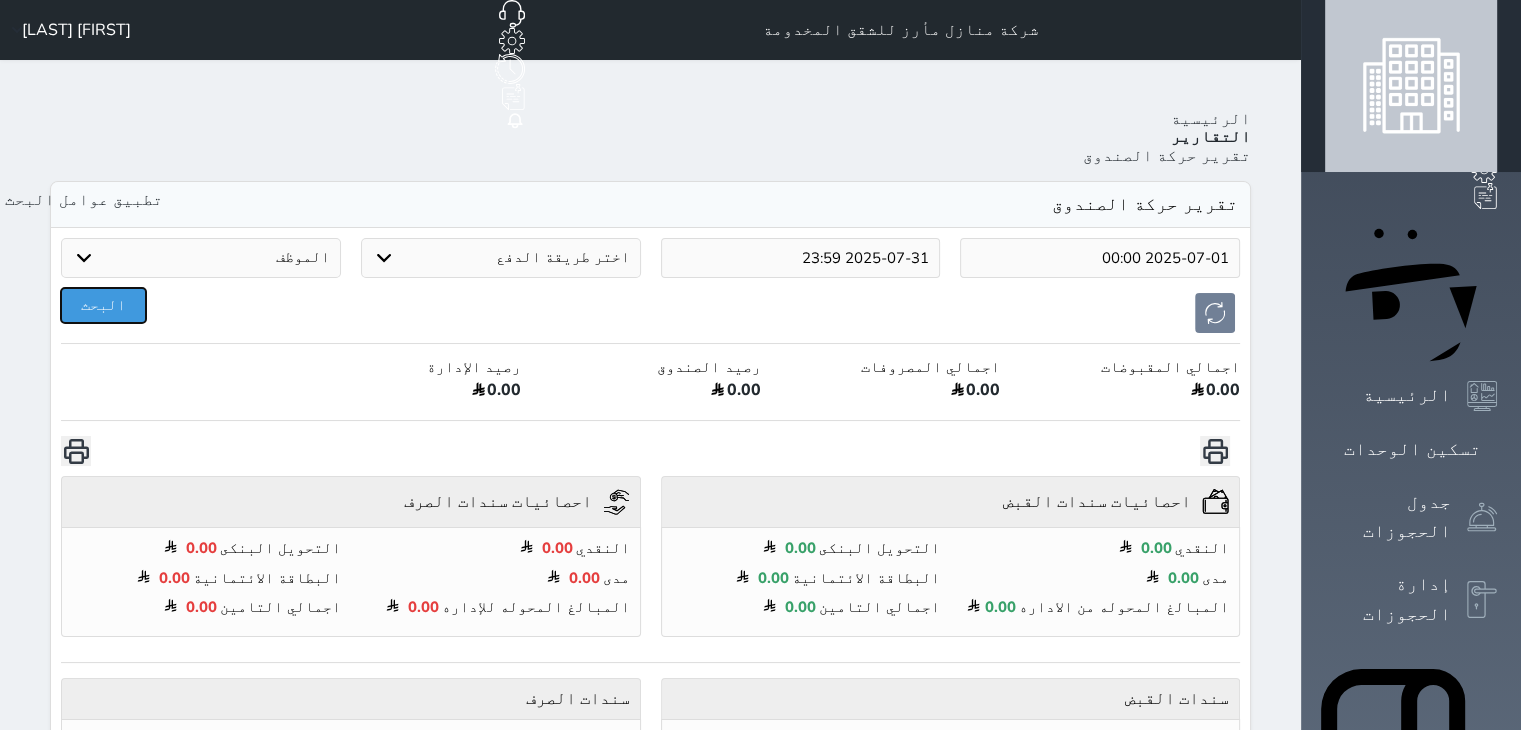 click on "البحث" at bounding box center (103, 305) 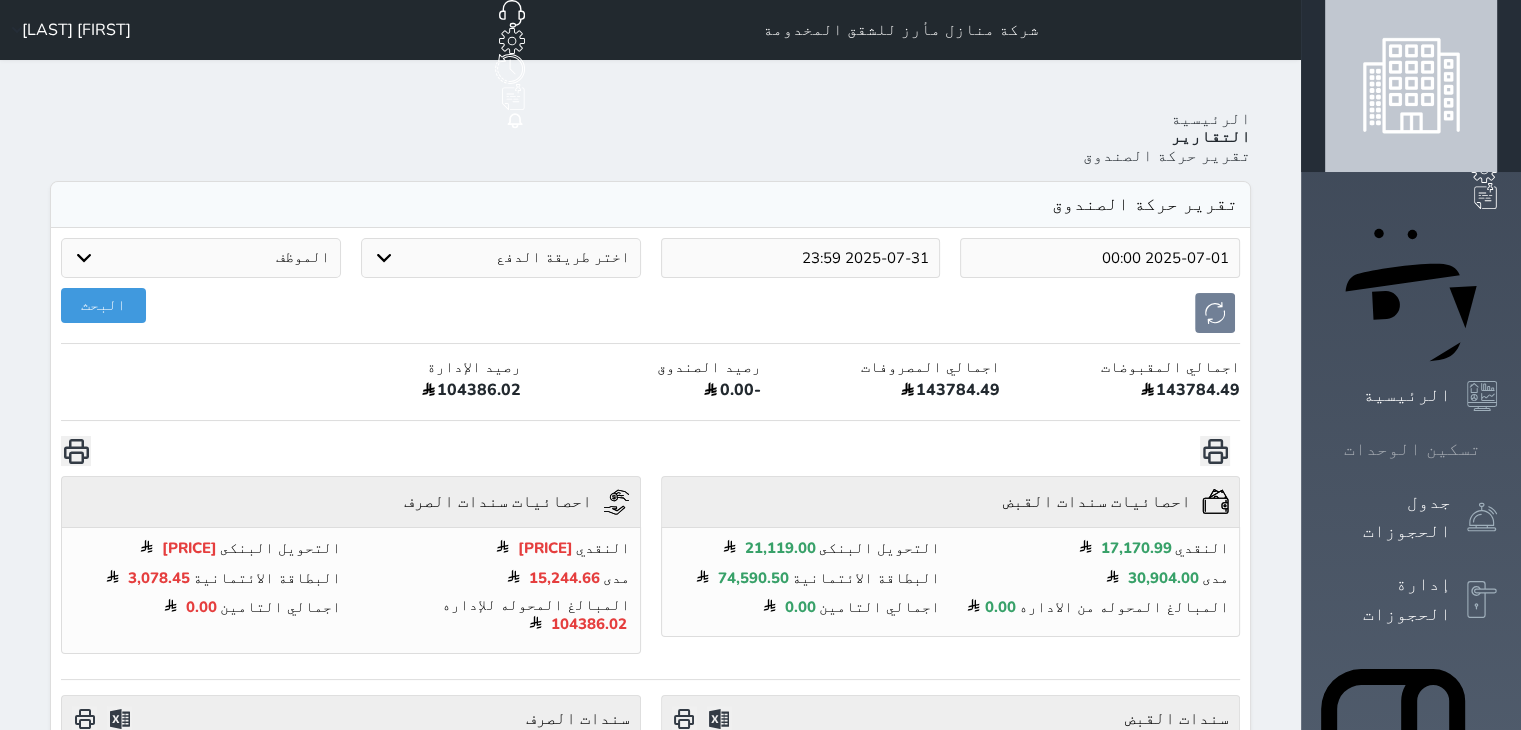 click 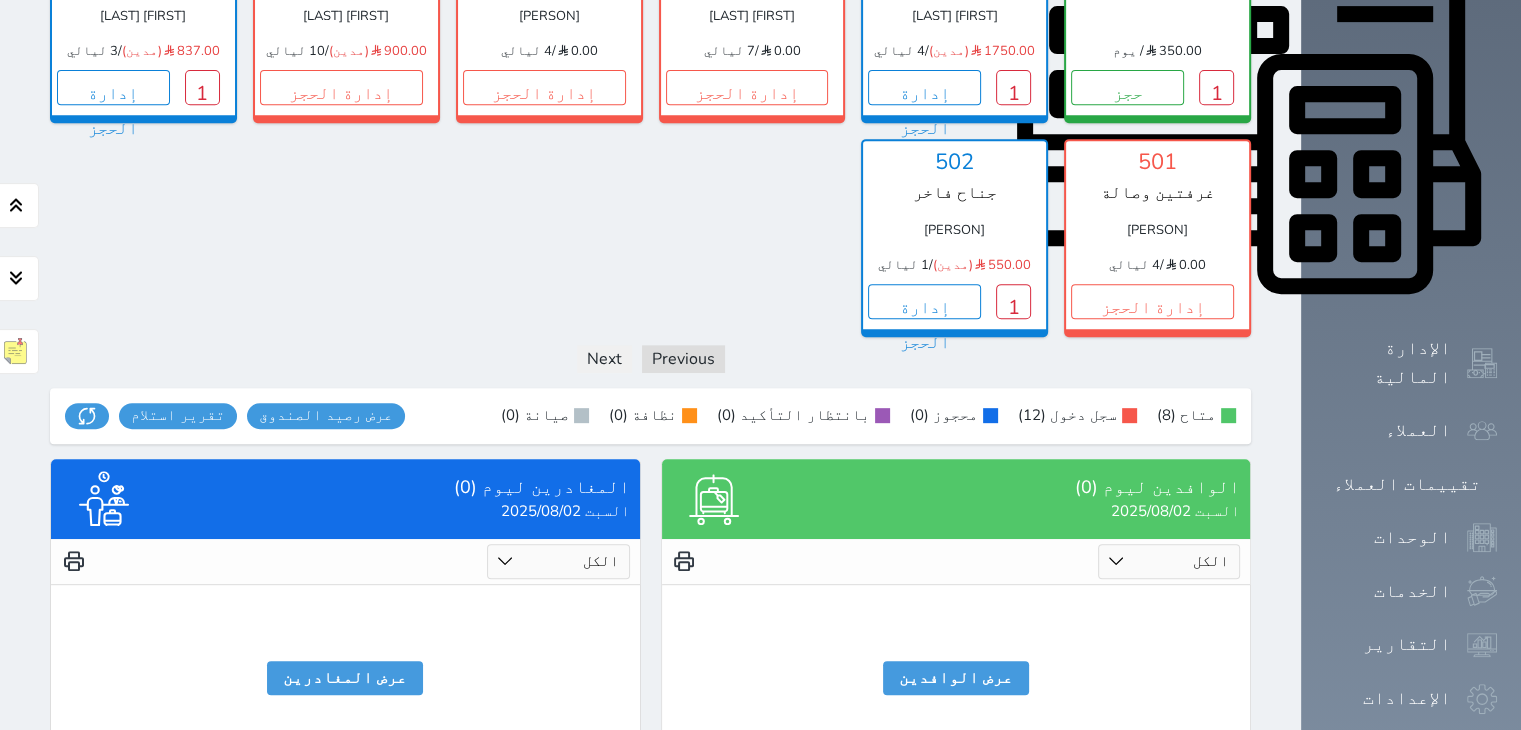 scroll, scrollTop: 856, scrollLeft: 0, axis: vertical 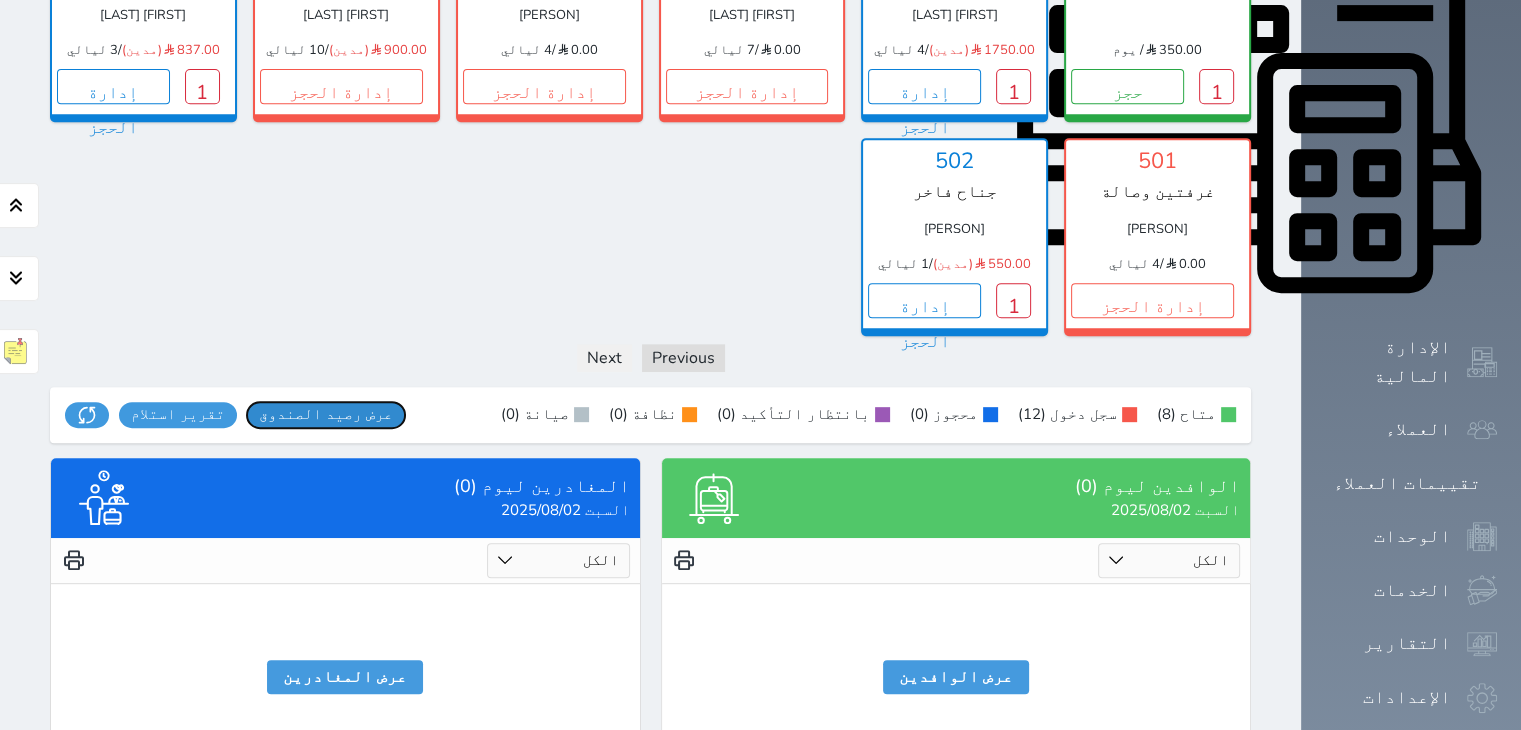 click on "عرض رصيد الصندوق" at bounding box center (326, 414) 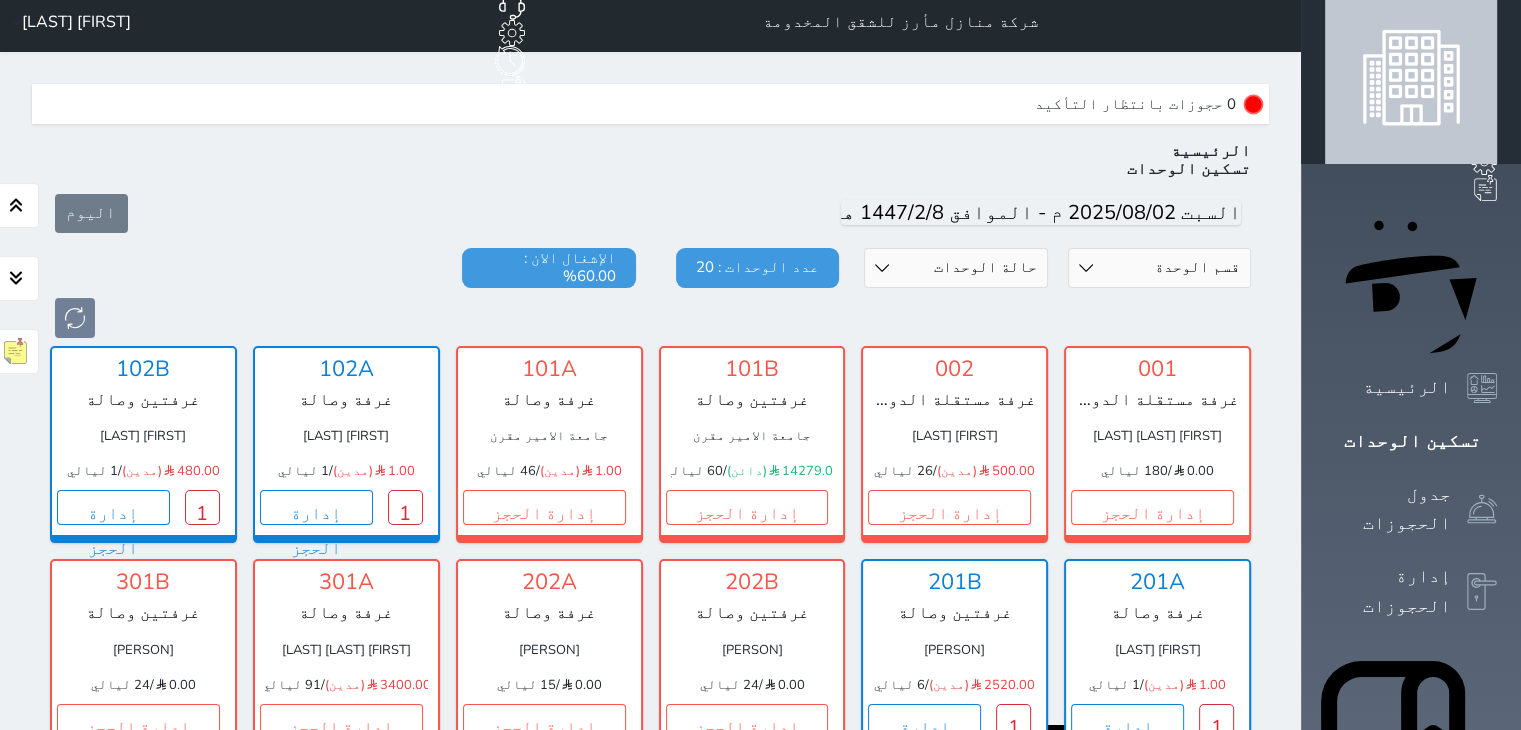 scroll, scrollTop: 0, scrollLeft: 0, axis: both 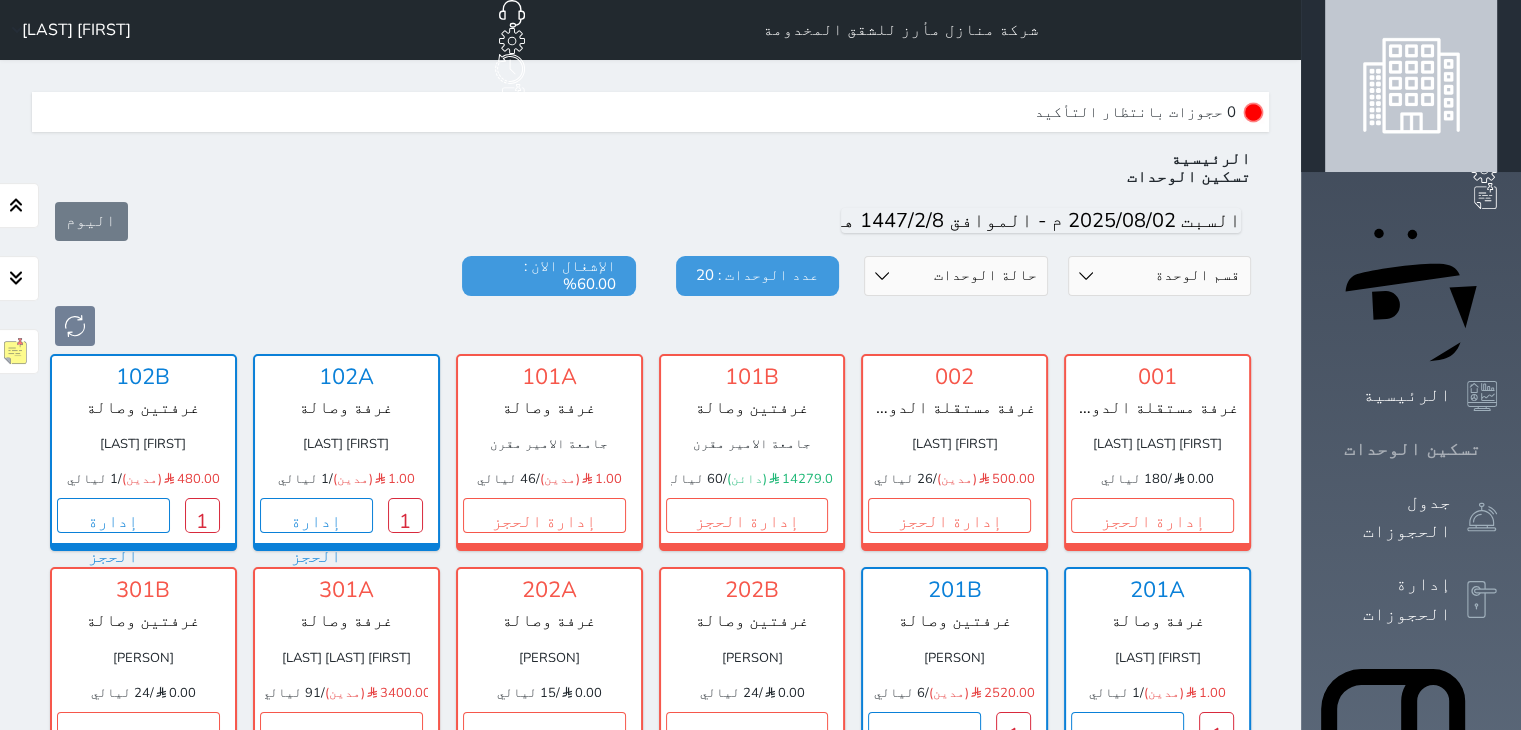 click on "تسكين الوحدات" at bounding box center [1412, 449] 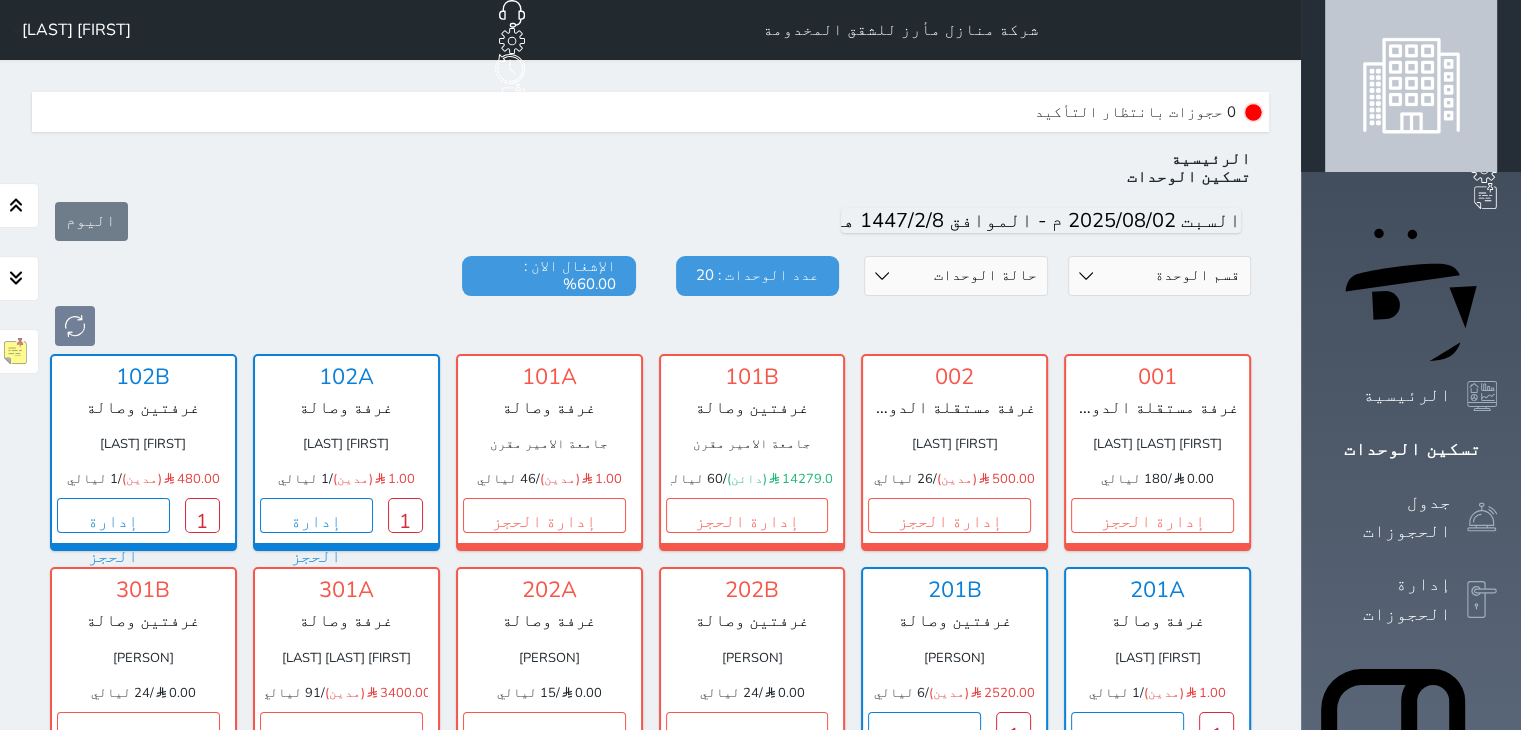 click 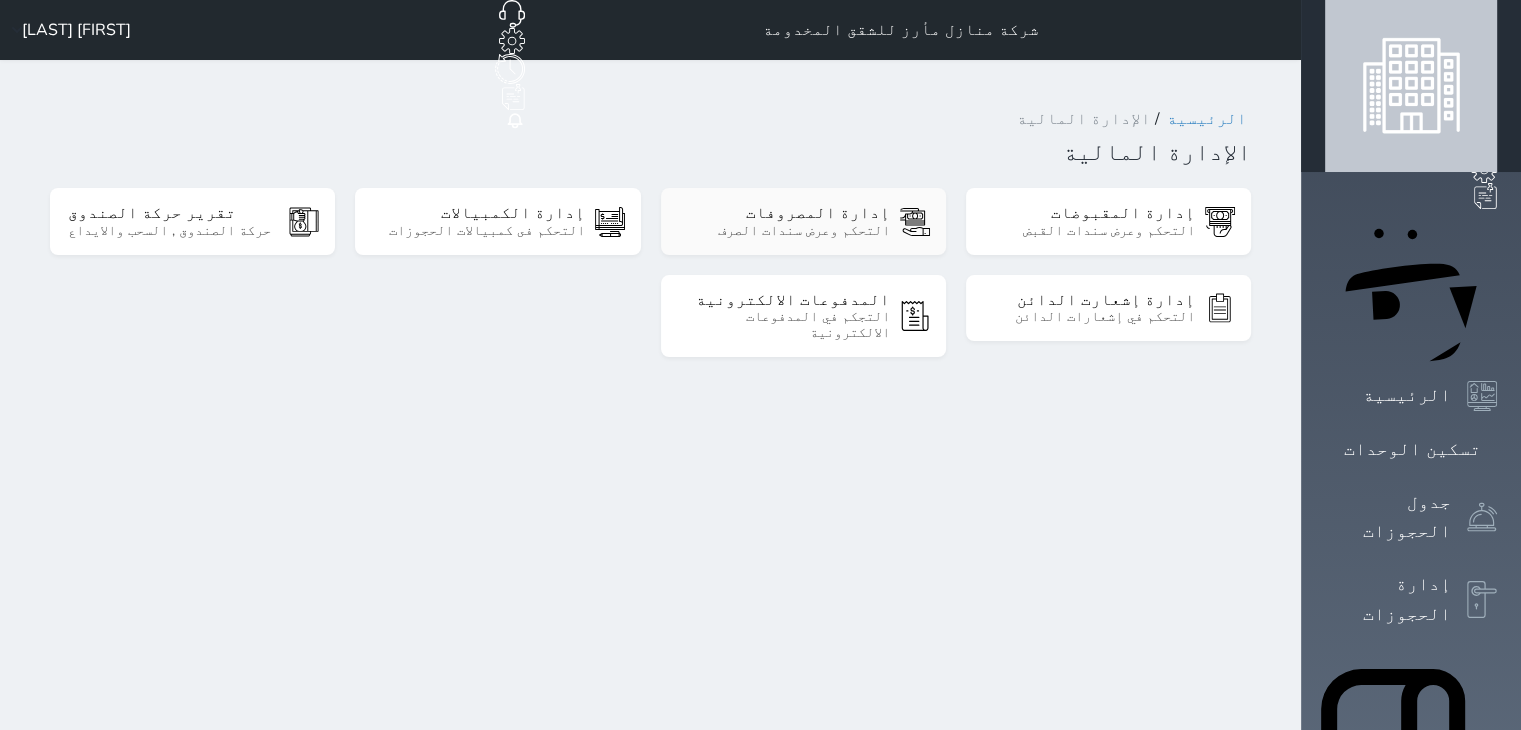 click on "إدارة المصروفات" at bounding box center [784, 213] 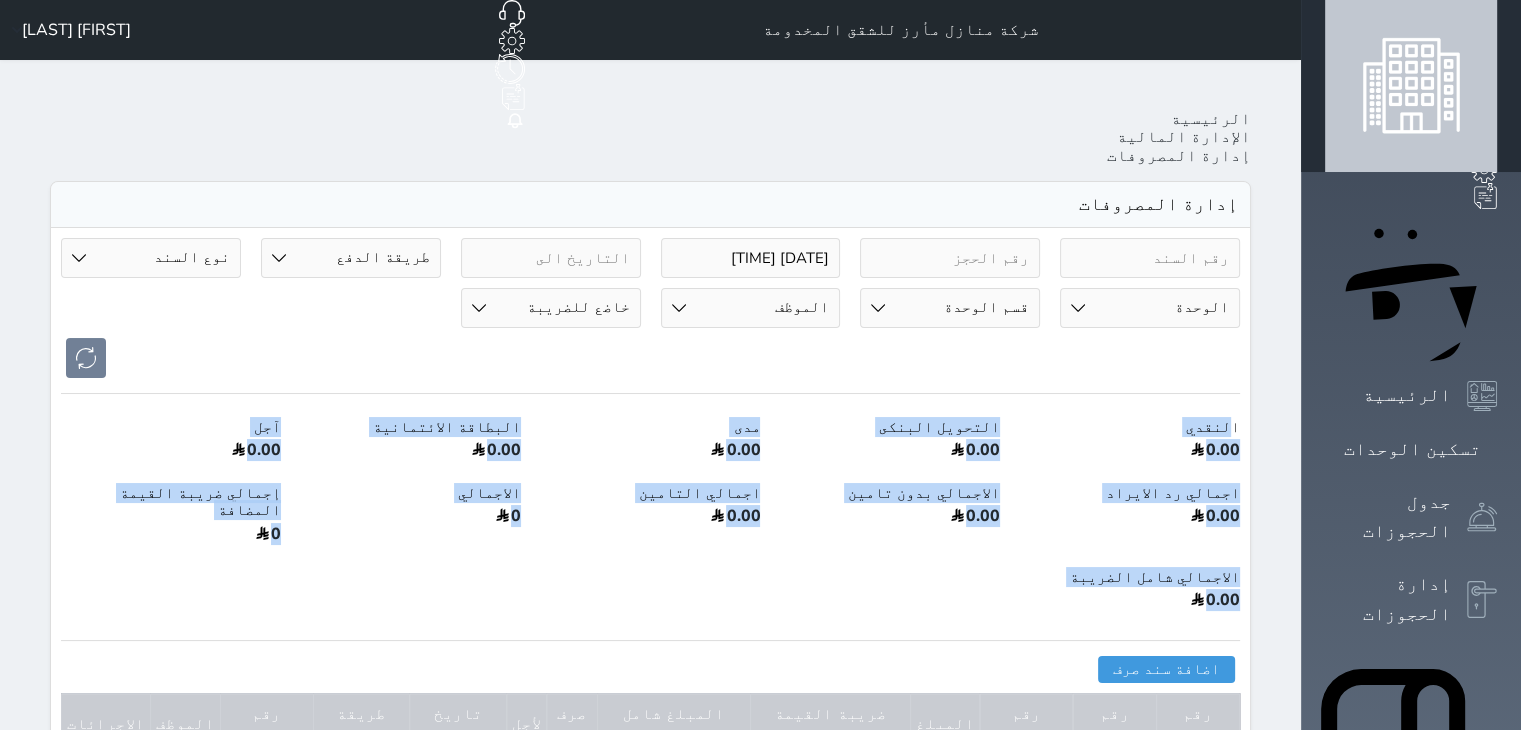 drag, startPoint x: 1341, startPoint y: 334, endPoint x: 1099, endPoint y: 513, distance: 301.00665 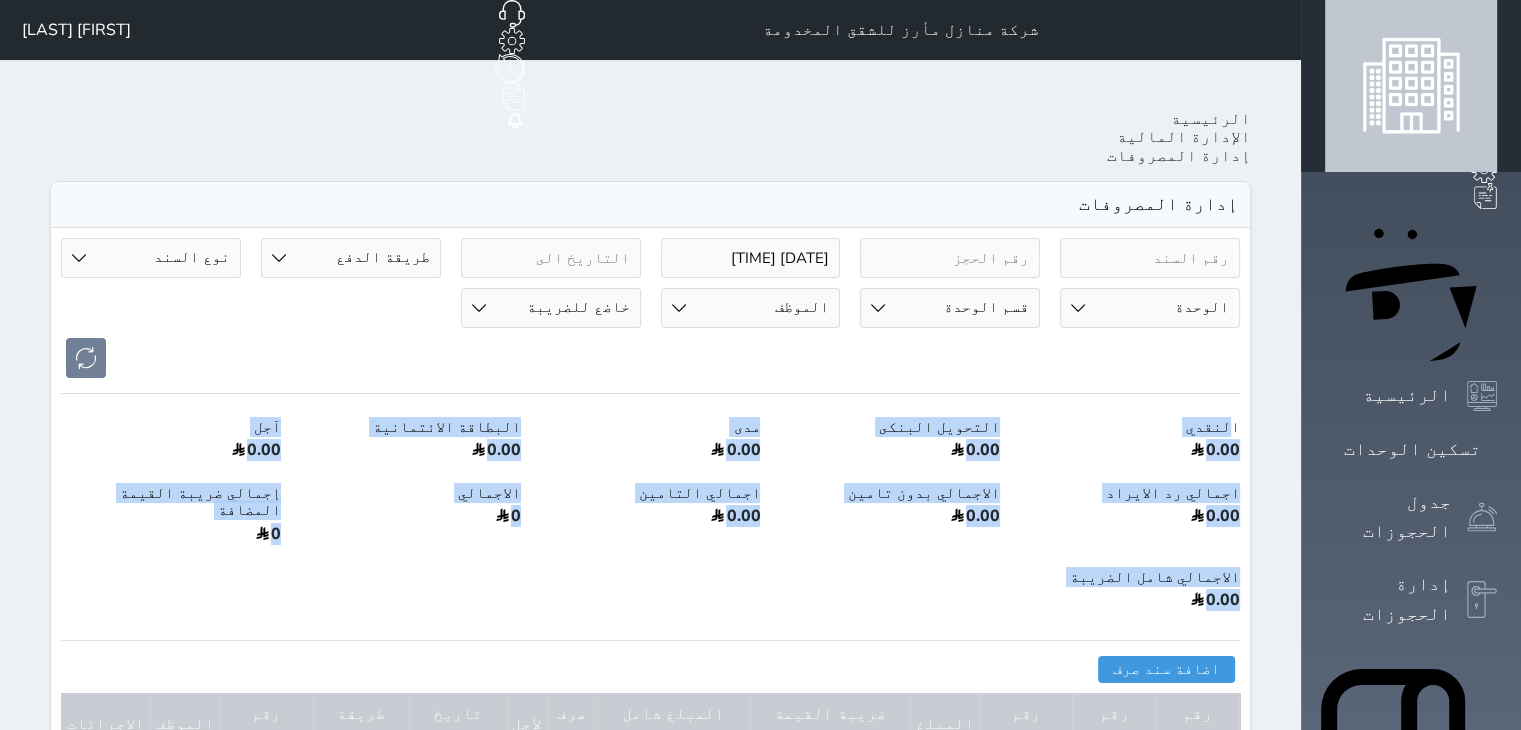 click on "2025-07-26 11:43     طريقة الدفع   دفع نقدى   تحويل بنكى   مدى   بطاقة ائتمان   آجل   رد ايراد   نوع السند   مرتجع إيجار رواتب صيانة مصروفات عامة تحويل من الصندوق الى الادارة استرجاع تامين استرجاع العربون تأسيس   الوحدة   001 - غرفة مستقلة الدور الارضي 002 - غرفة مستقلة الدور الارضي 101B - غرفتين وصالة 101A - غرفة وصالة 102A - غرفة وصالة 102B - غرفتين وصالة 201A - غرفة وصالة 201B - غرفتين وصالة 202B - غرفتين وصالة 202A - غرفة وصالة 301A - غرفة وصالة 301B - غرفتين وصالة 302A - غرفة وصالة 302B - غرفتين وصالة 401B - غرفتين وصالة 401A - غرفة وصالة 402B - غرفتين وصالة 402A - غرفة وصالة 501 - غرفتين وصالة 502 - جناح فاخر   قسم الوحدة" at bounding box center [650, 537] 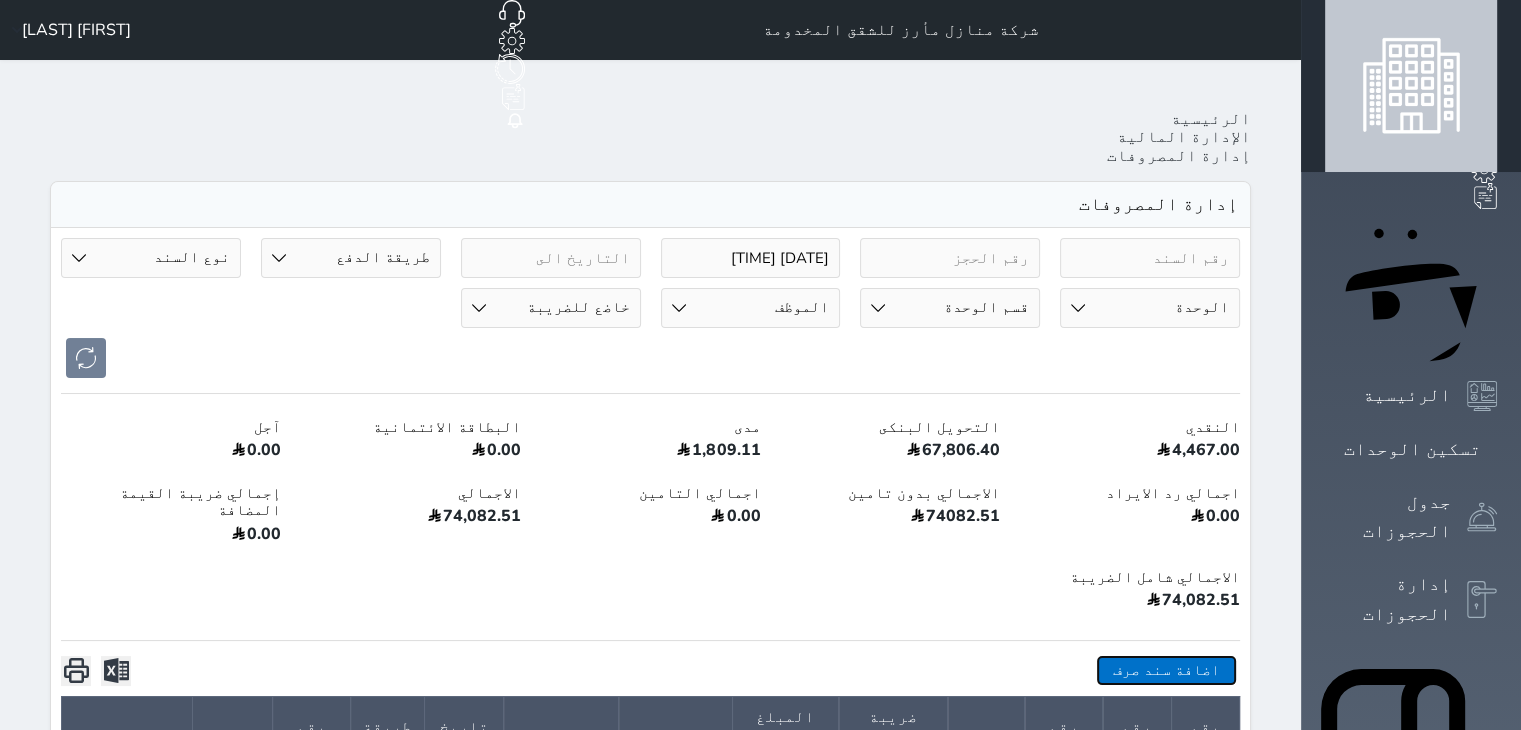click on "اضافة سند صرف" at bounding box center (1166, 670) 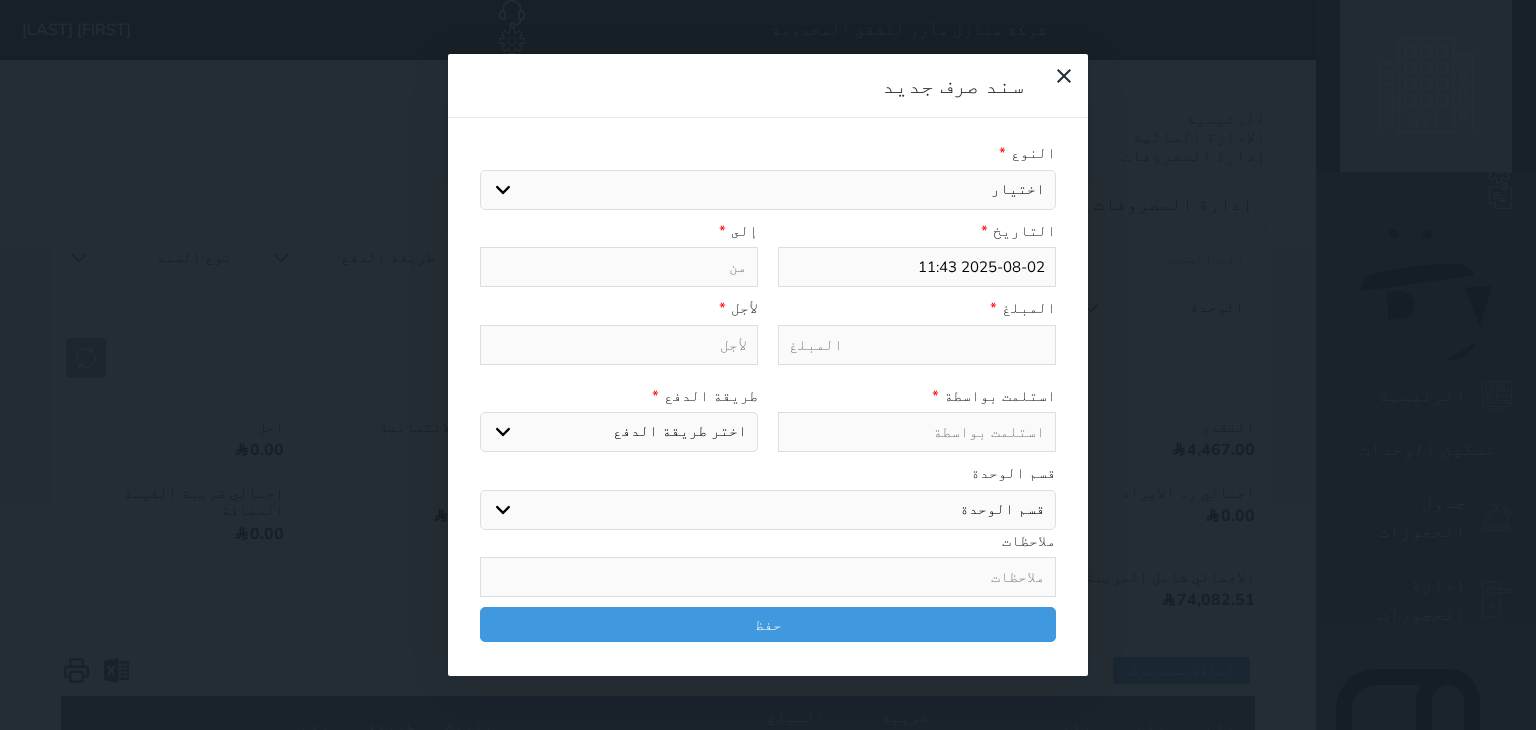 click on "اختيار   مرتجع إيجار رواتب صيانة مصروفات عامة تحويل من الصندوق الى الادارة استرجاع تامين استرجاع العربون تأسيس" at bounding box center [768, 190] 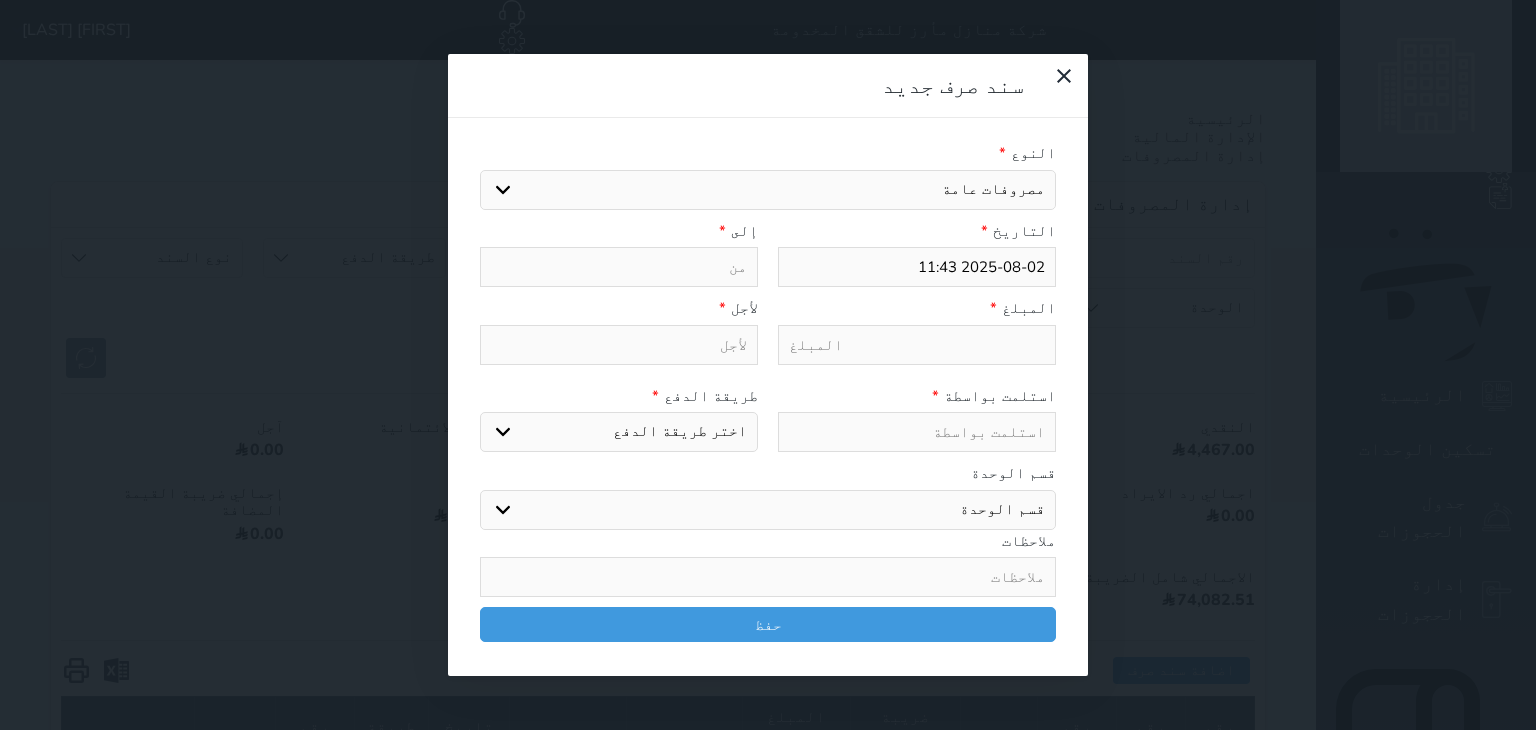 click on "اختيار   مرتجع إيجار رواتب صيانة مصروفات عامة تحويل من الصندوق الى الادارة استرجاع تامين استرجاع العربون تأسيس" at bounding box center [768, 190] 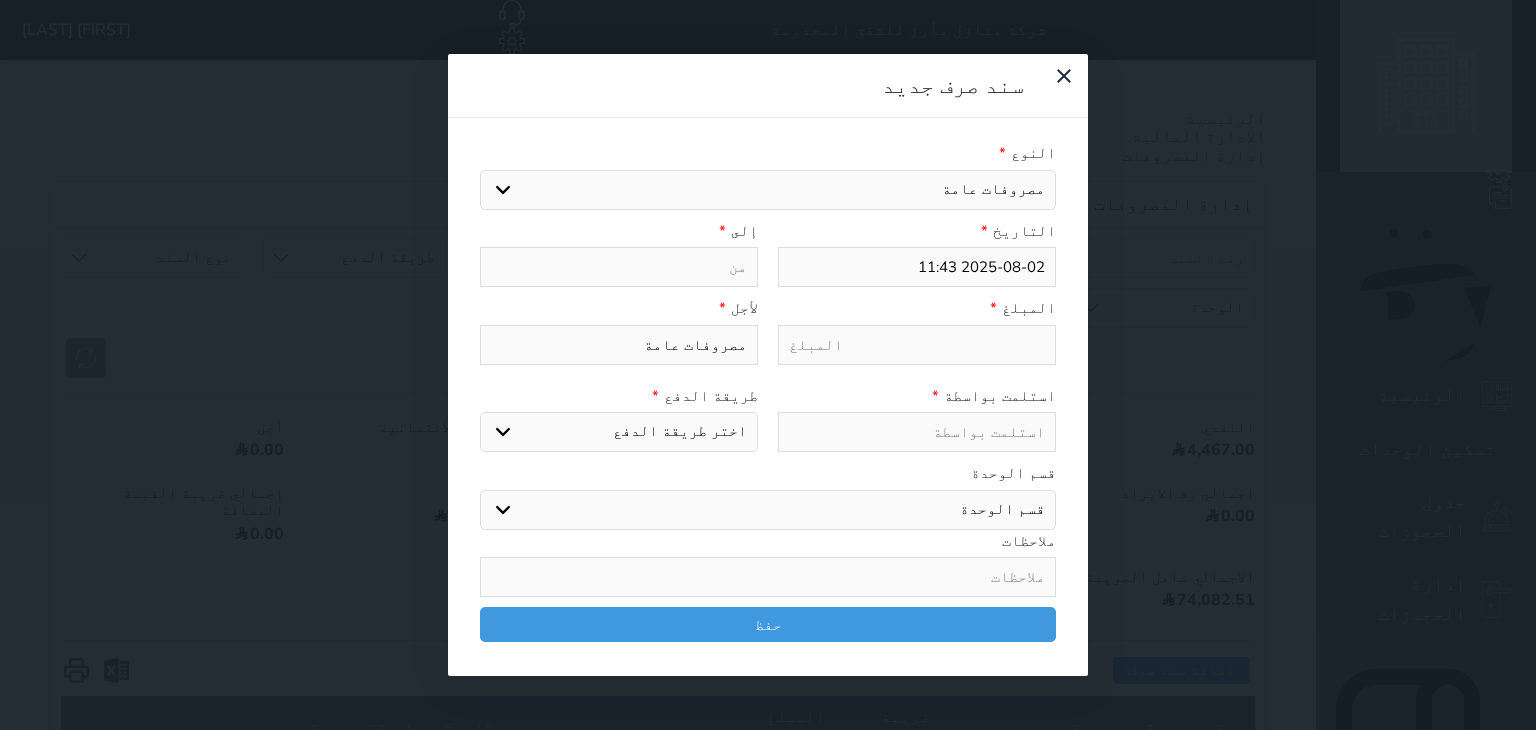 click at bounding box center [619, 267] 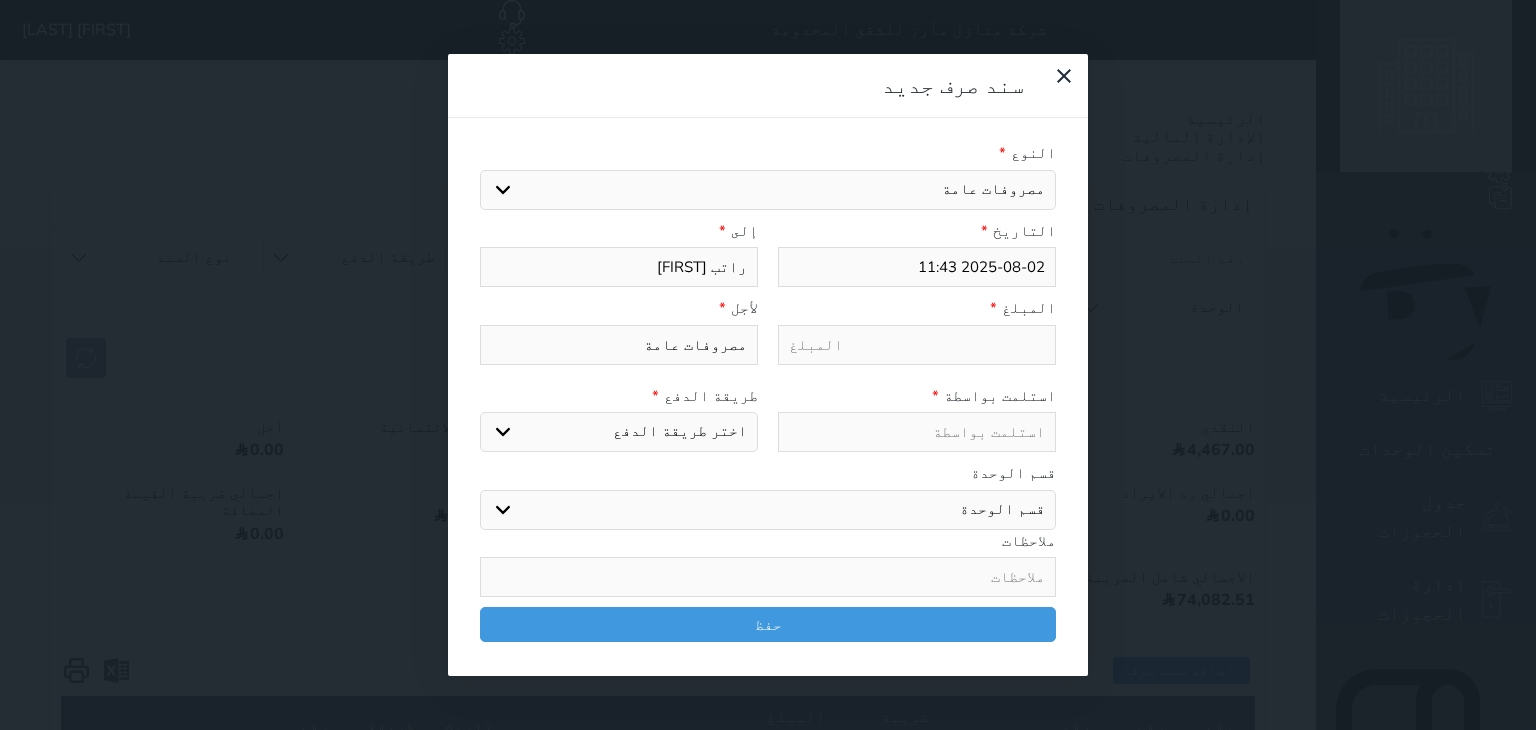 click at bounding box center (917, 345) 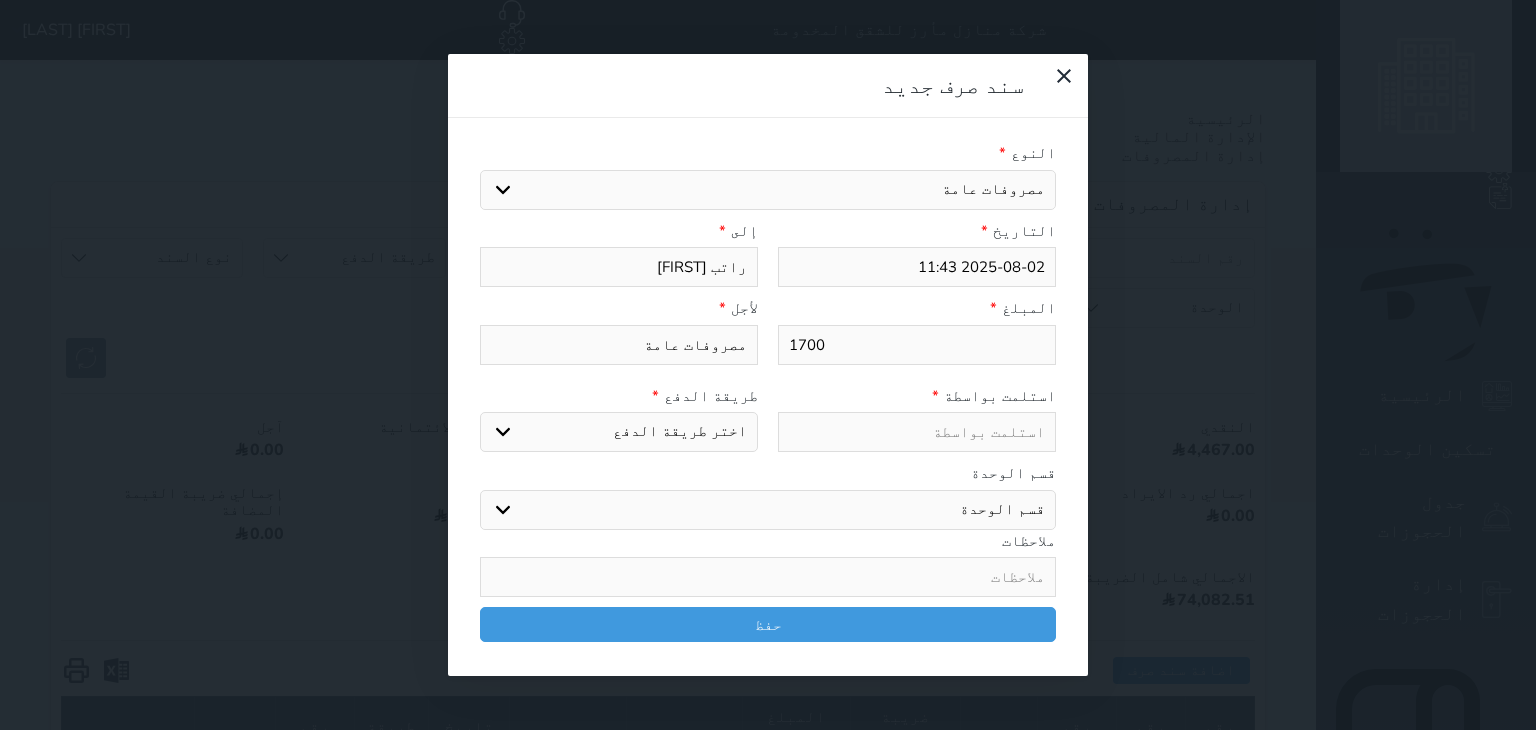click at bounding box center [917, 432] 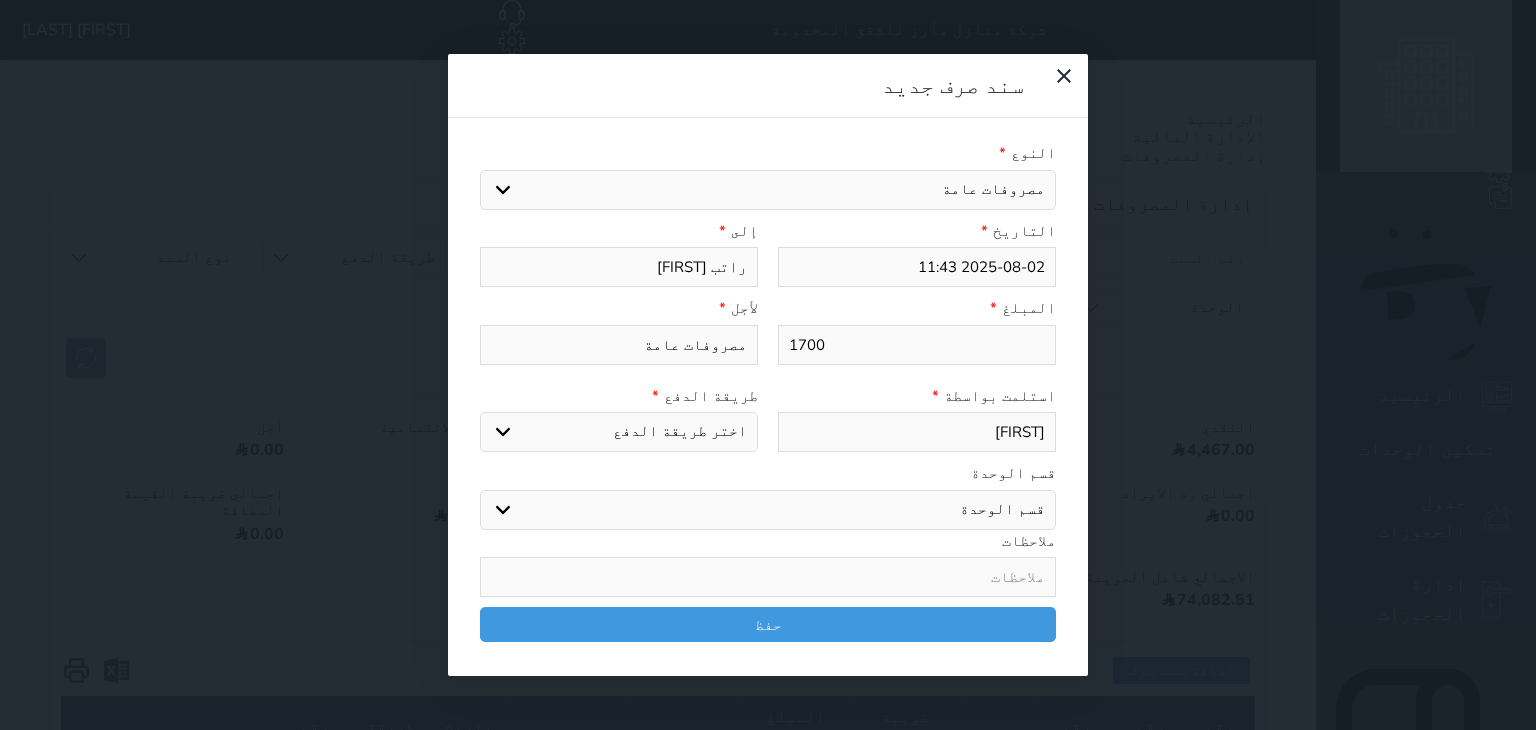 click on "اختر طريقة الدفع   دفع نقدى   تحويل بنكى   مدى   بطاقة ائتمان" at bounding box center (619, 432) 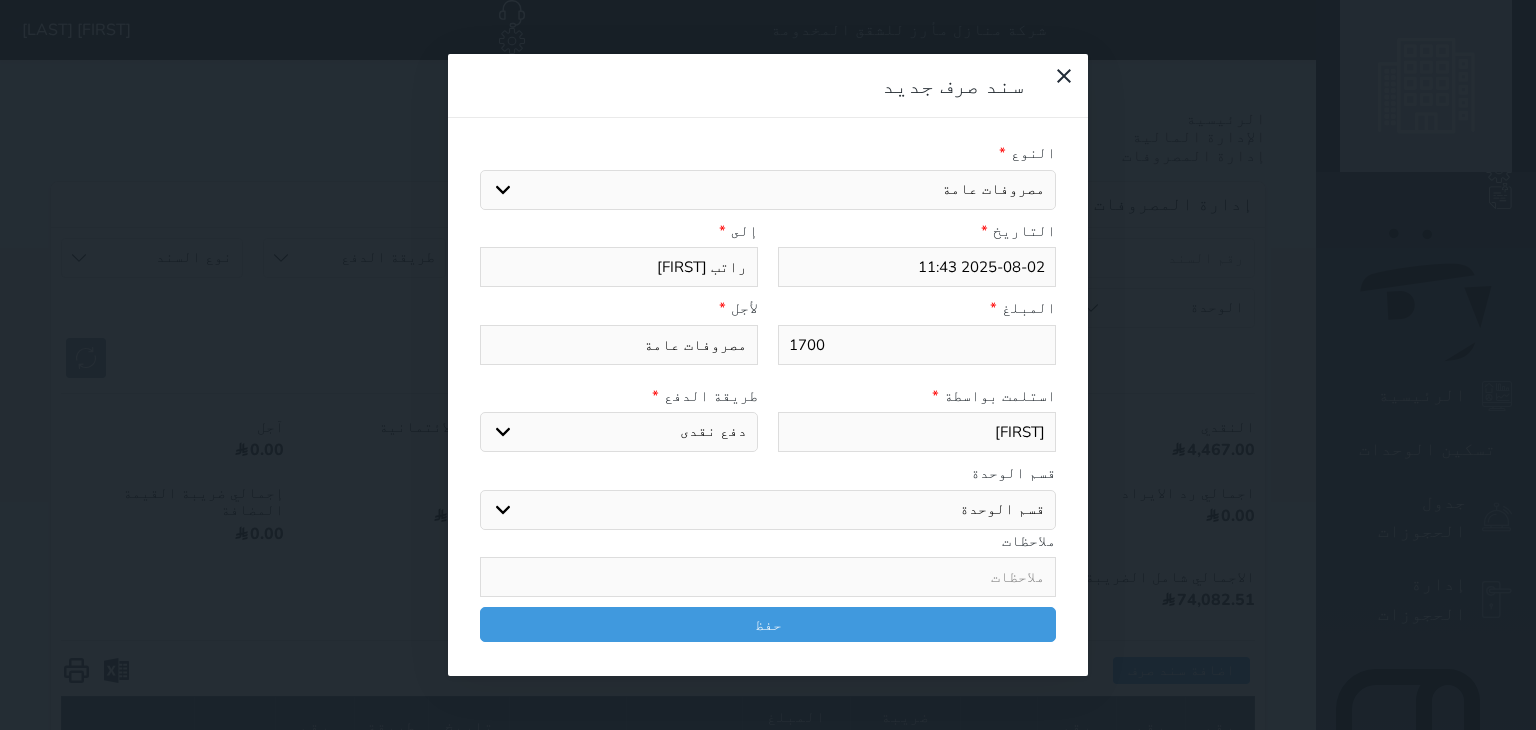 click on "اختر طريقة الدفع   دفع نقدى   تحويل بنكى   مدى   بطاقة ائتمان" at bounding box center (619, 432) 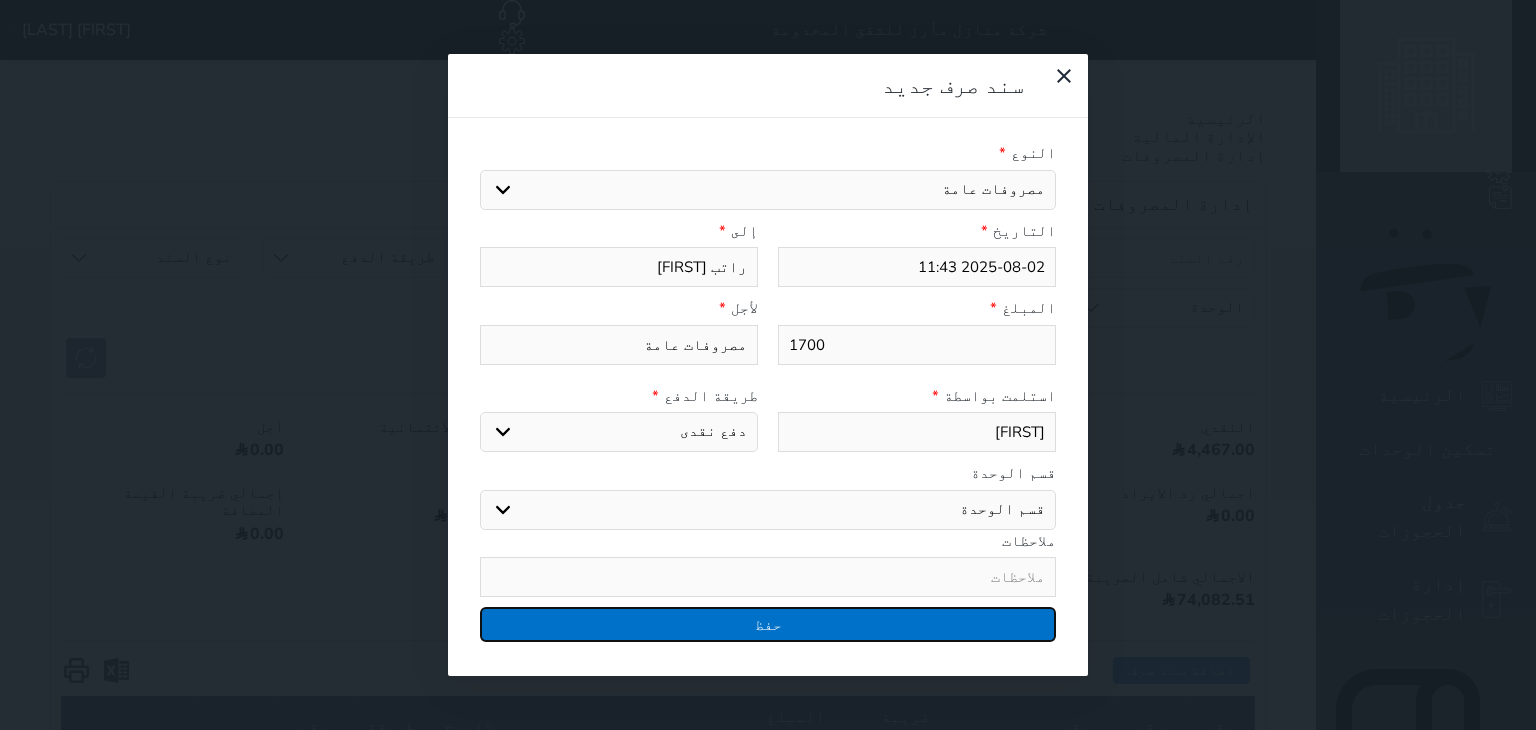 click on "حفظ" at bounding box center [768, 624] 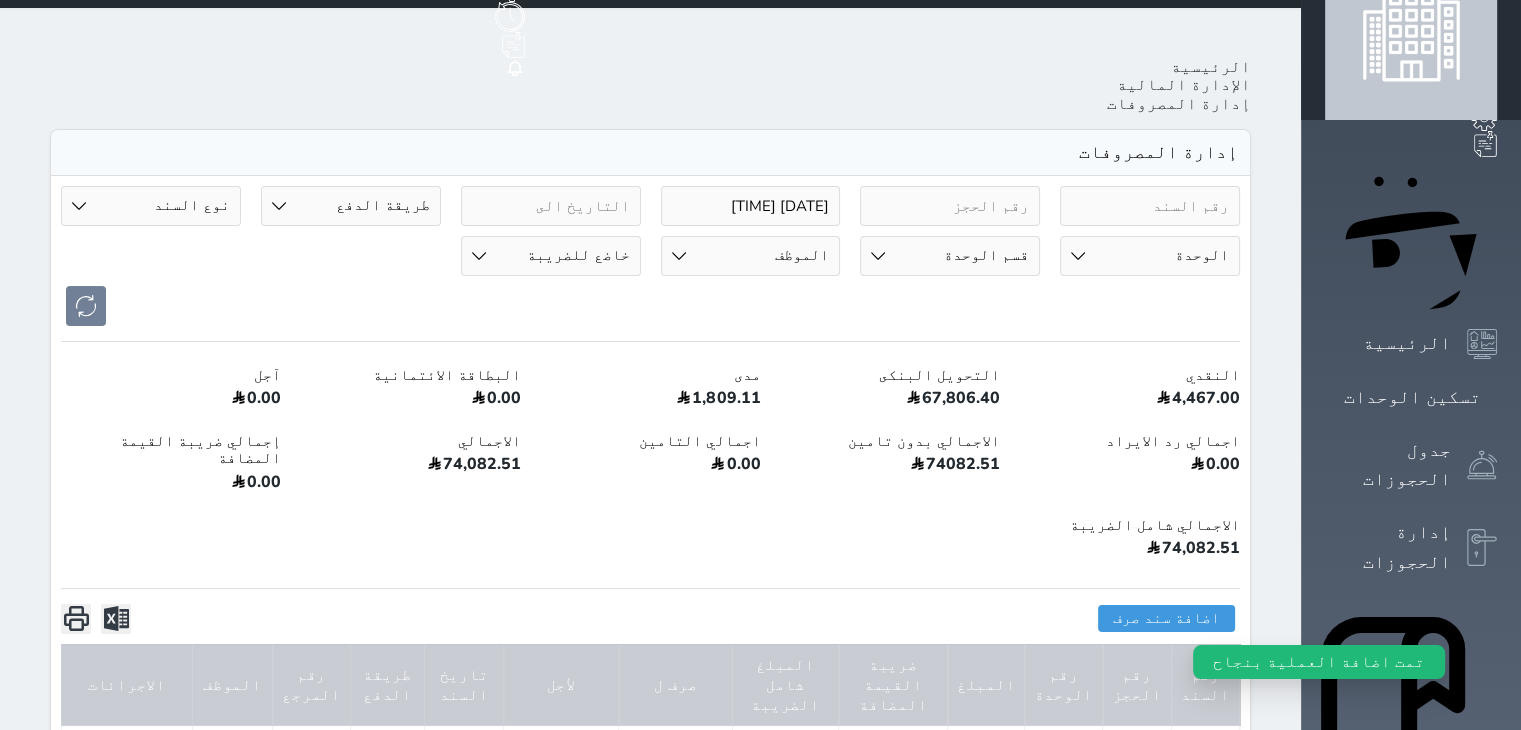 scroll, scrollTop: 56, scrollLeft: 0, axis: vertical 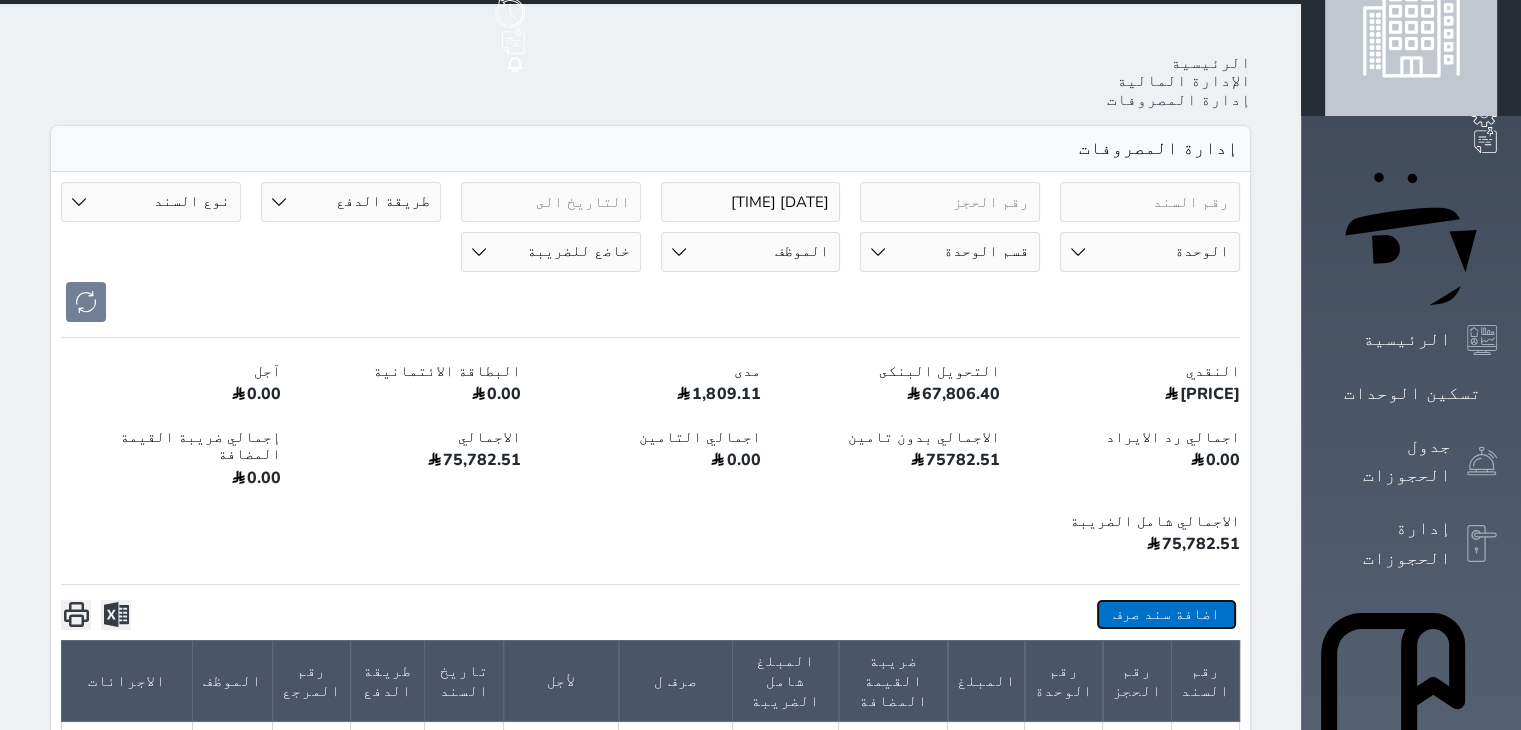 click on "اضافة سند صرف" at bounding box center [1166, 614] 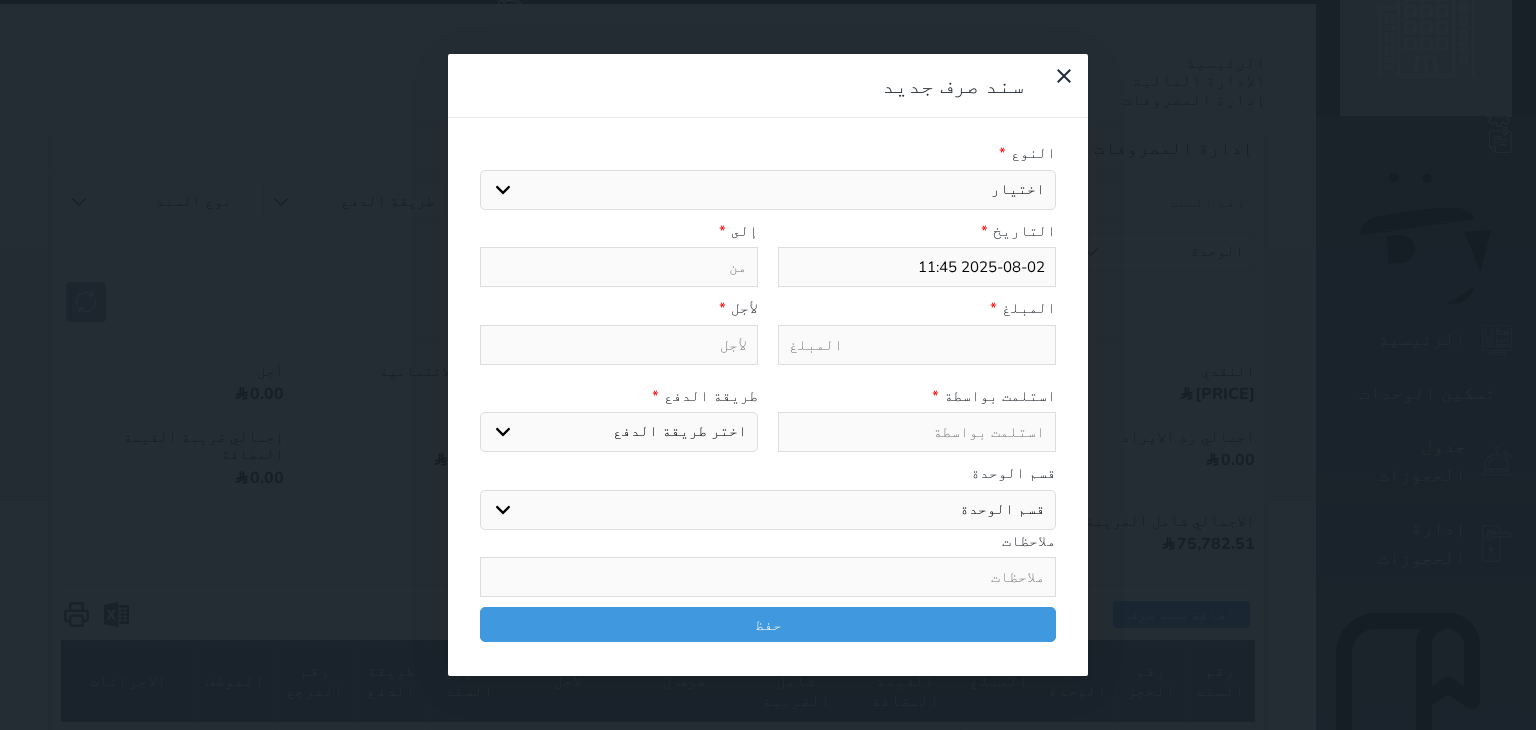 click on "اختيار   مرتجع إيجار رواتب صيانة مصروفات عامة تحويل من الصندوق الى الادارة استرجاع تامين استرجاع العربون تأسيس" at bounding box center [768, 190] 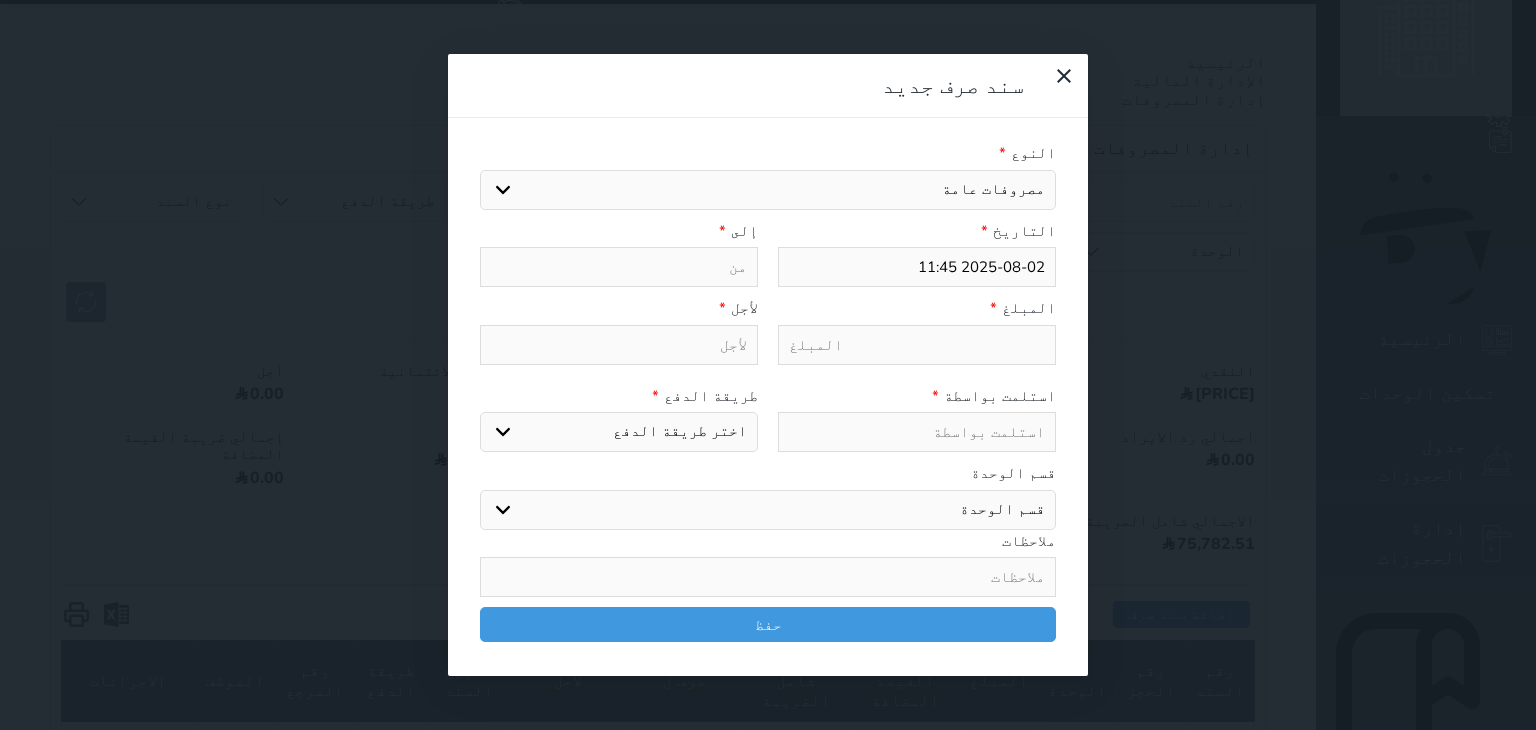 click on "اختيار   مرتجع إيجار رواتب صيانة مصروفات عامة تحويل من الصندوق الى الادارة استرجاع تامين استرجاع العربون تأسيس" at bounding box center (768, 190) 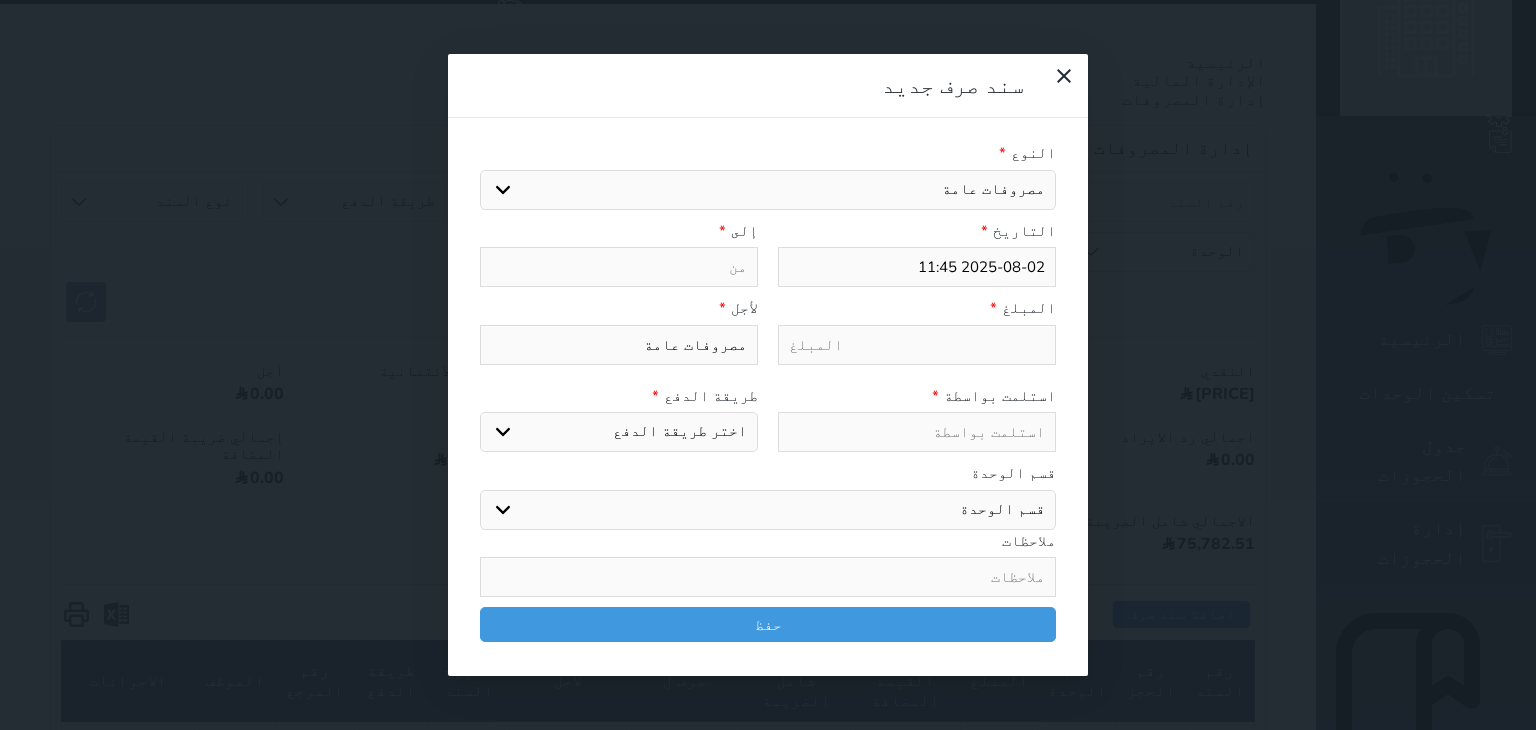 click at bounding box center [619, 267] 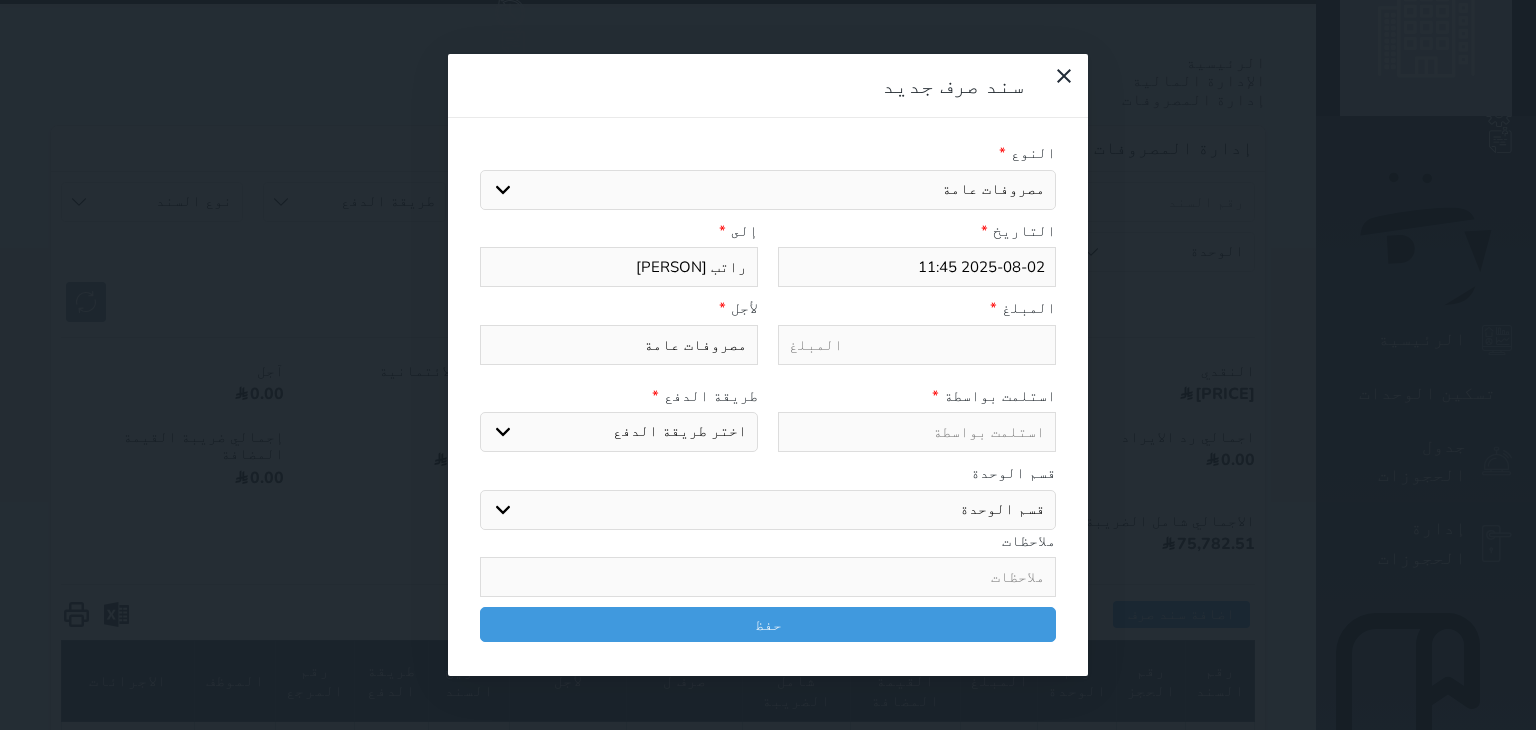 click at bounding box center (917, 345) 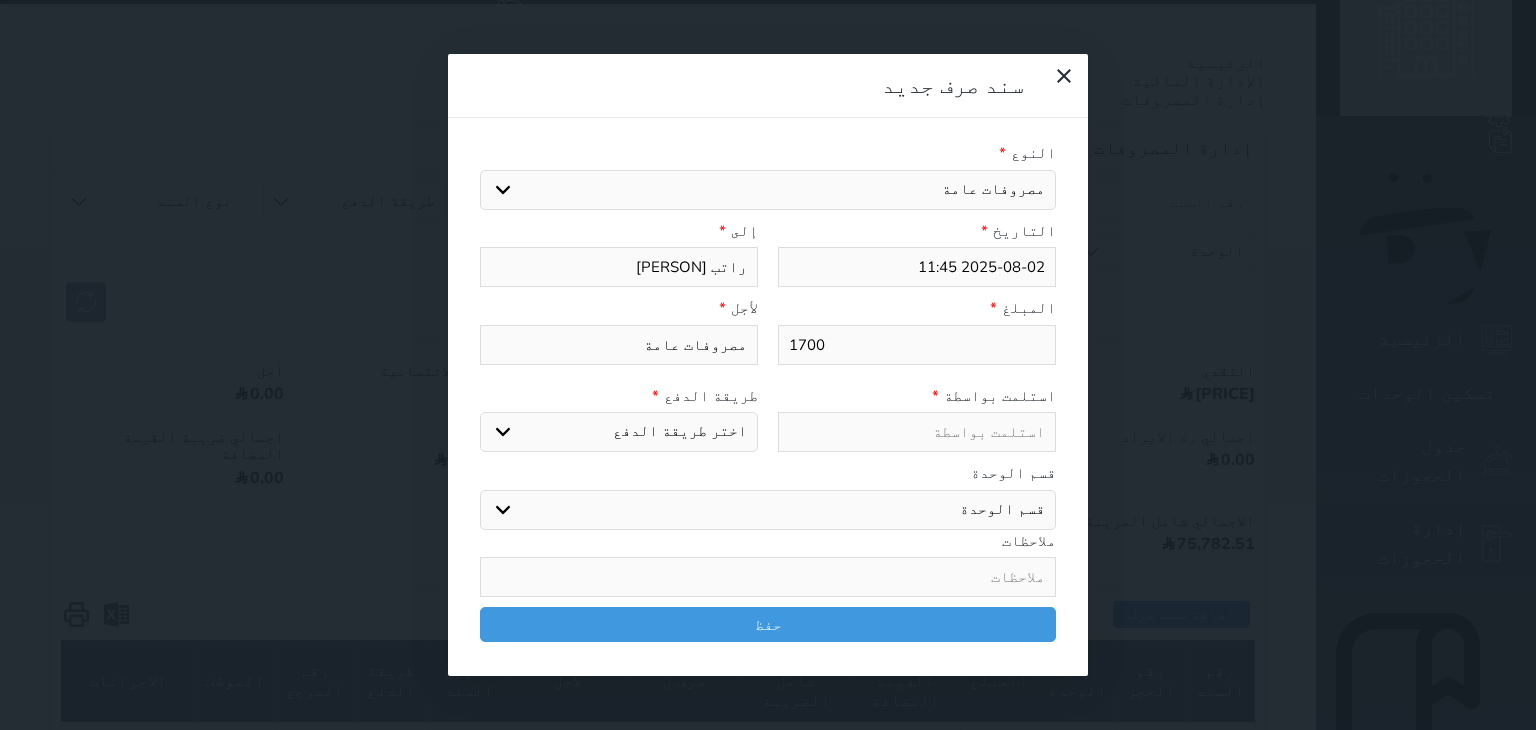 click at bounding box center [917, 432] 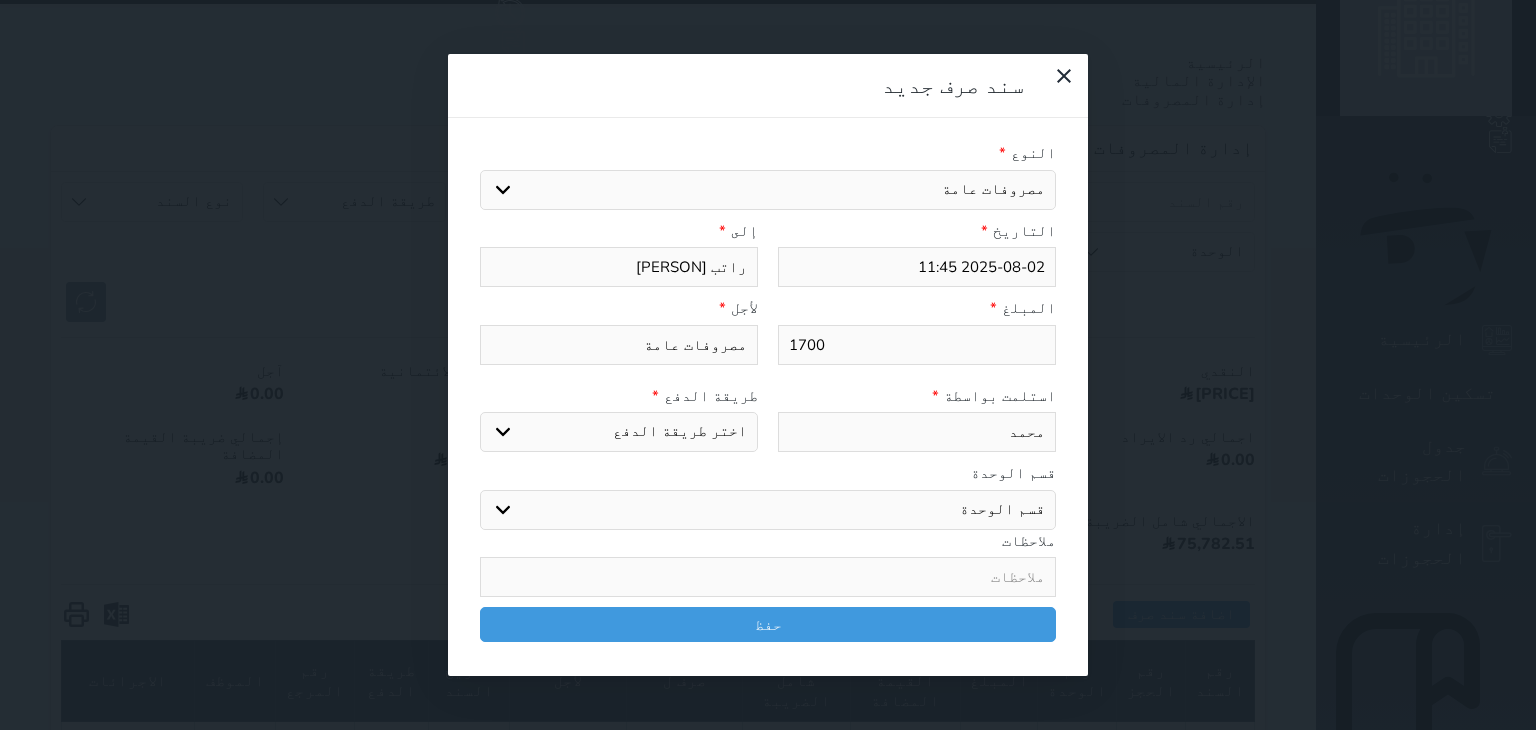 click on "اختر طريقة الدفع   دفع نقدى   تحويل بنكى   مدى   بطاقة ائتمان" at bounding box center (619, 432) 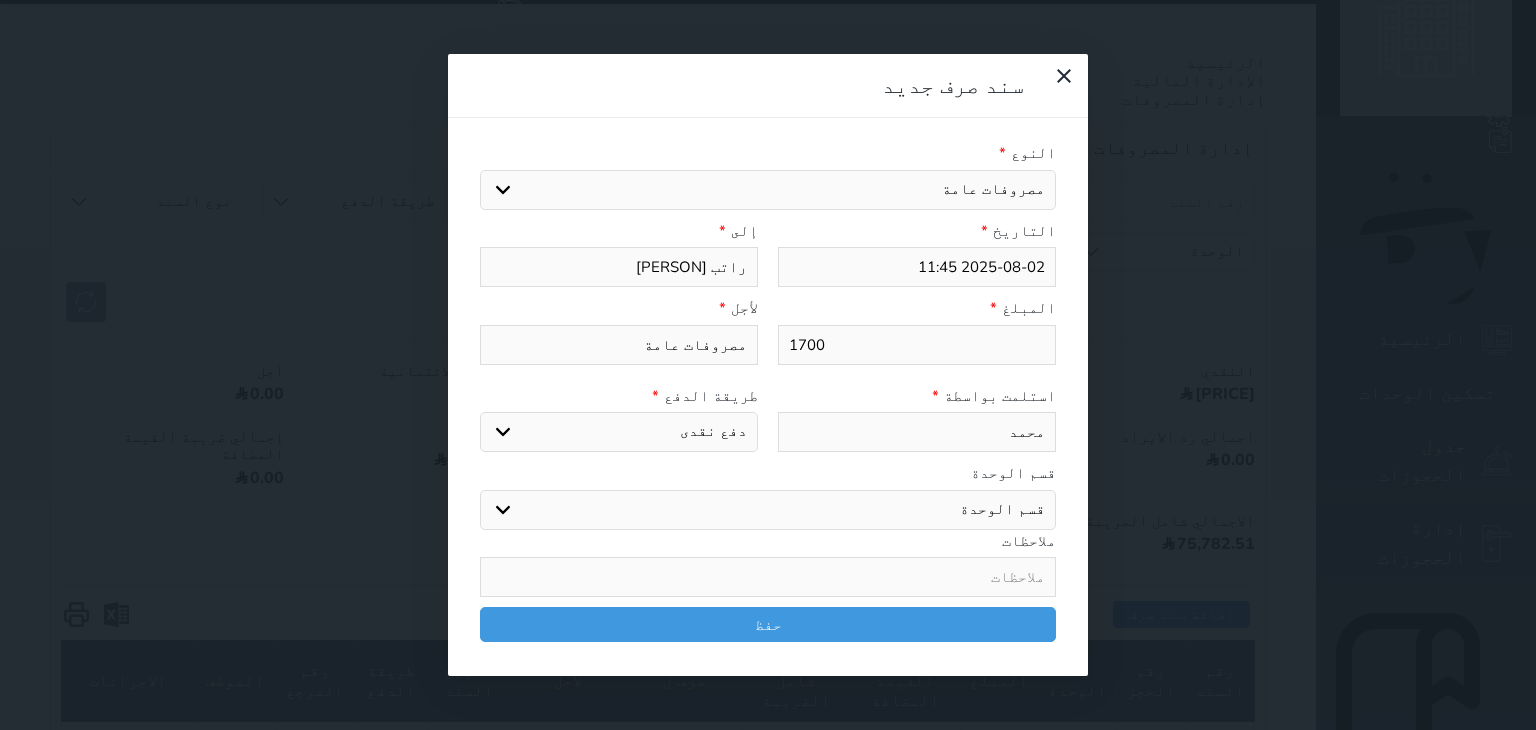 click on "اختر طريقة الدفع   دفع نقدى   تحويل بنكى   مدى   بطاقة ائتمان" at bounding box center [619, 432] 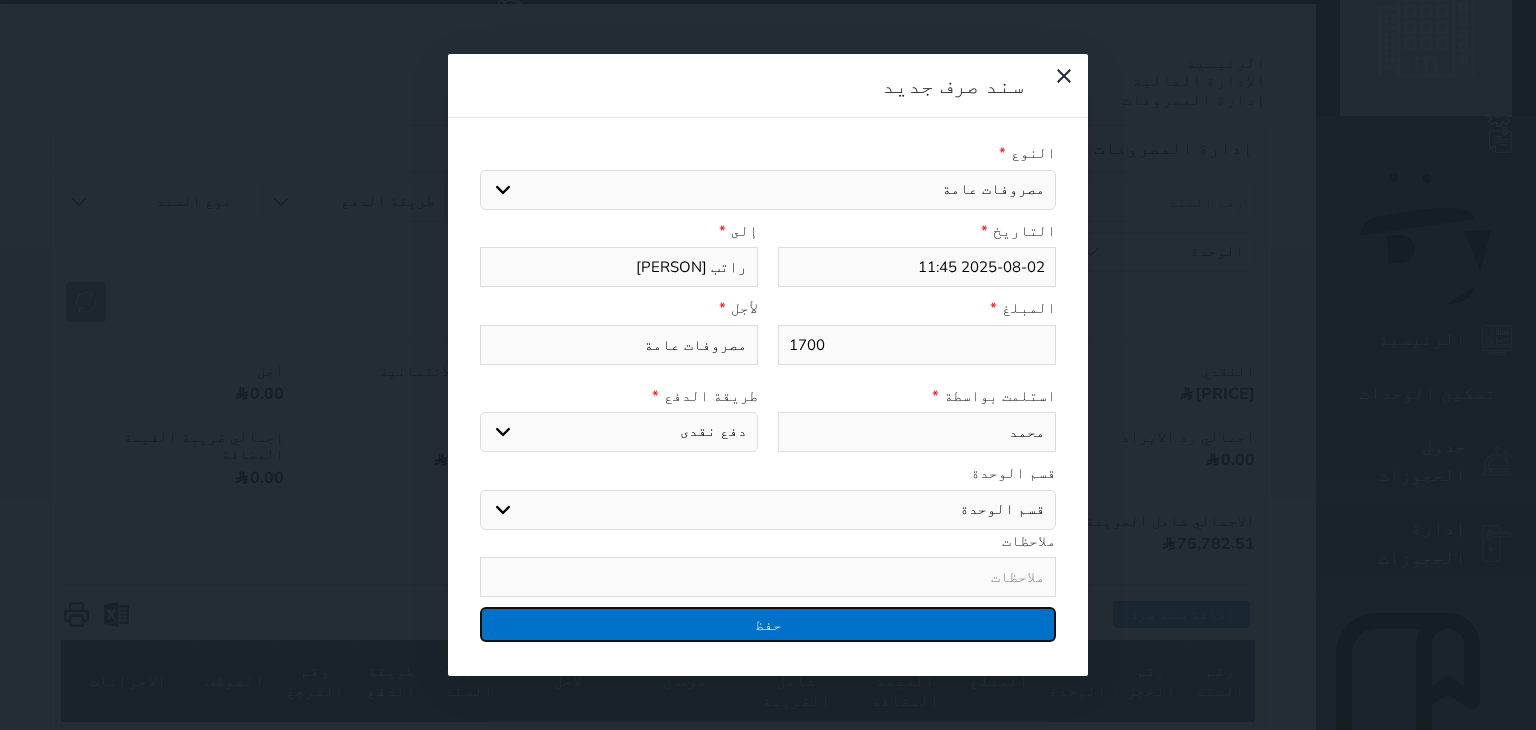click on "حفظ" at bounding box center (768, 624) 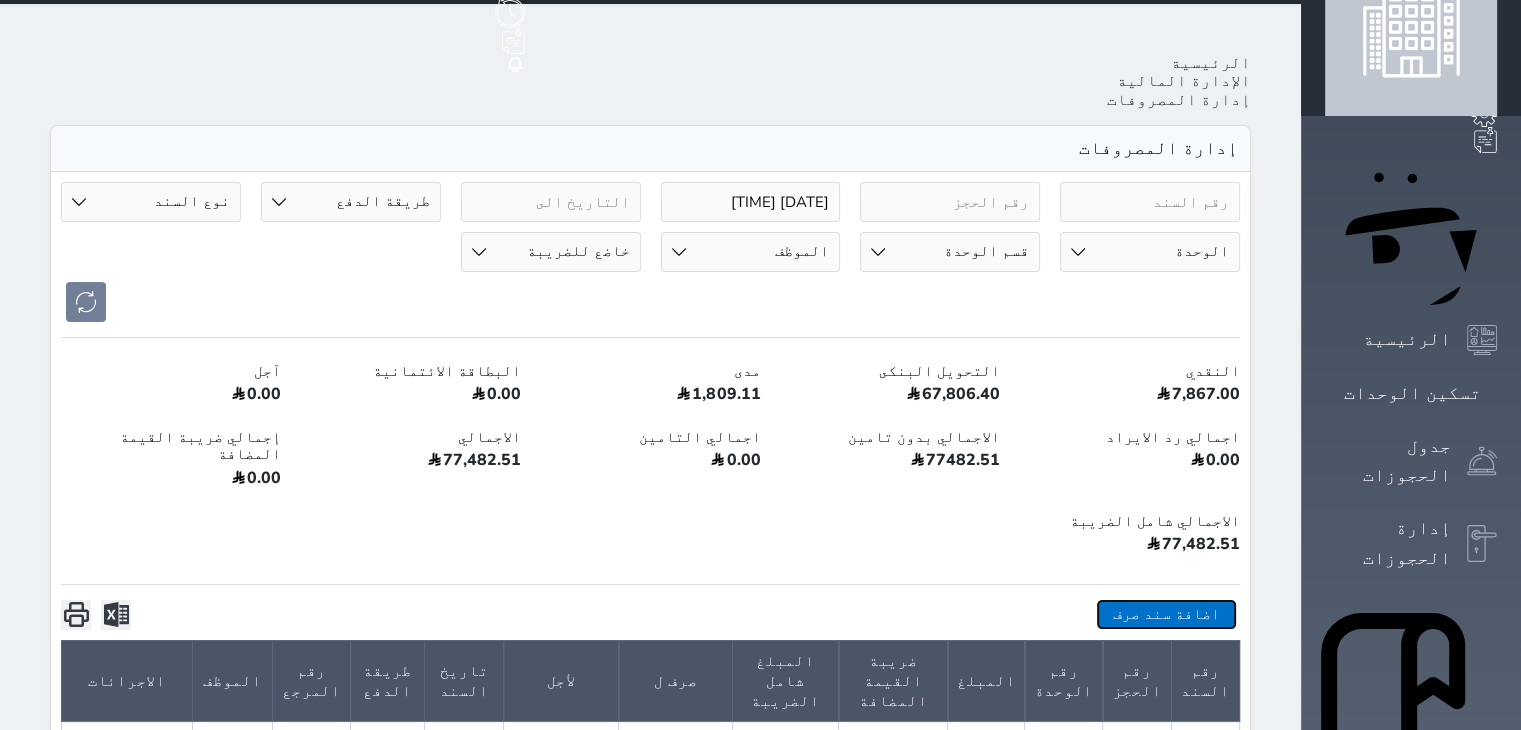 click on "اضافة سند صرف" at bounding box center [1166, 614] 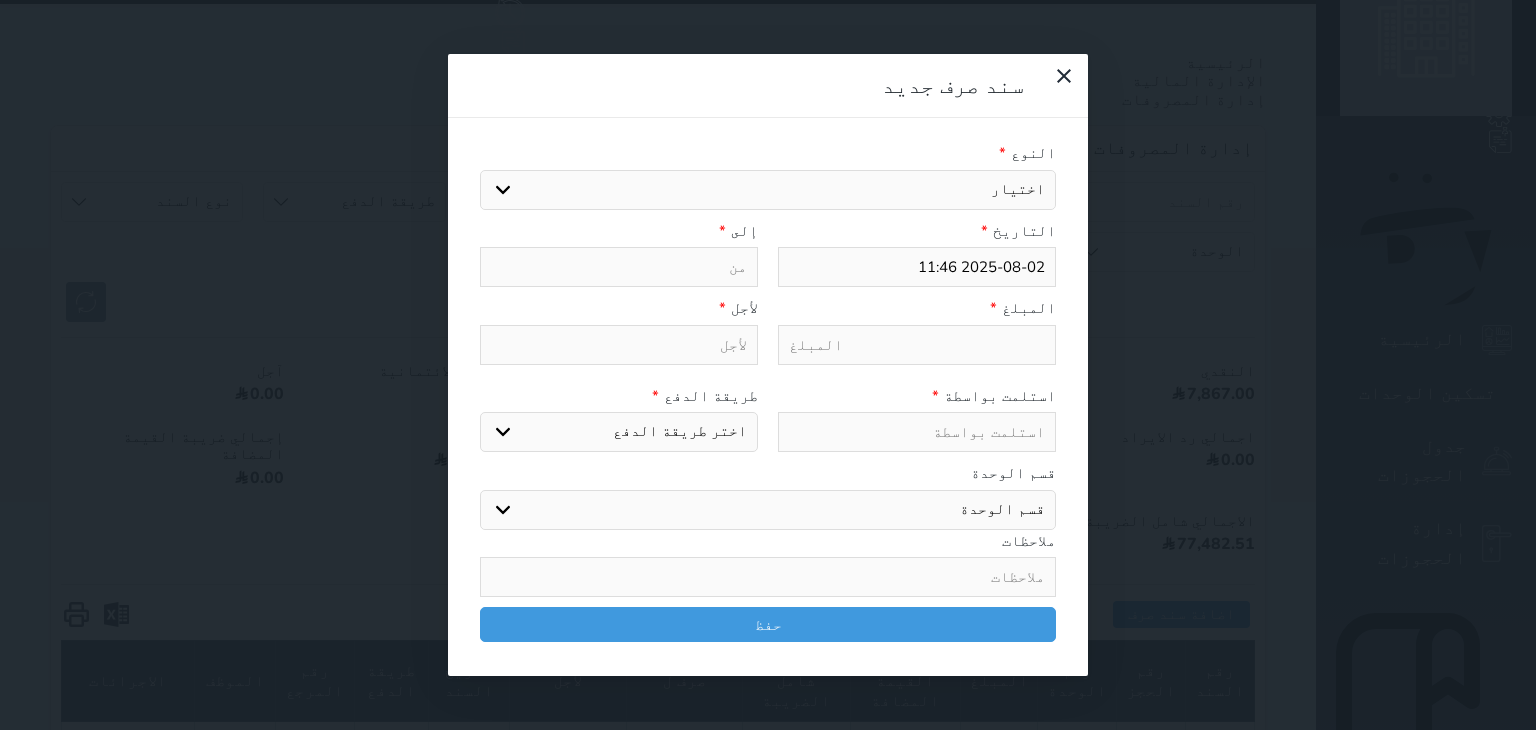 click on "اختيار   مرتجع إيجار رواتب صيانة مصروفات عامة تحويل من الصندوق الى الادارة استرجاع تامين استرجاع العربون تأسيس" at bounding box center (768, 190) 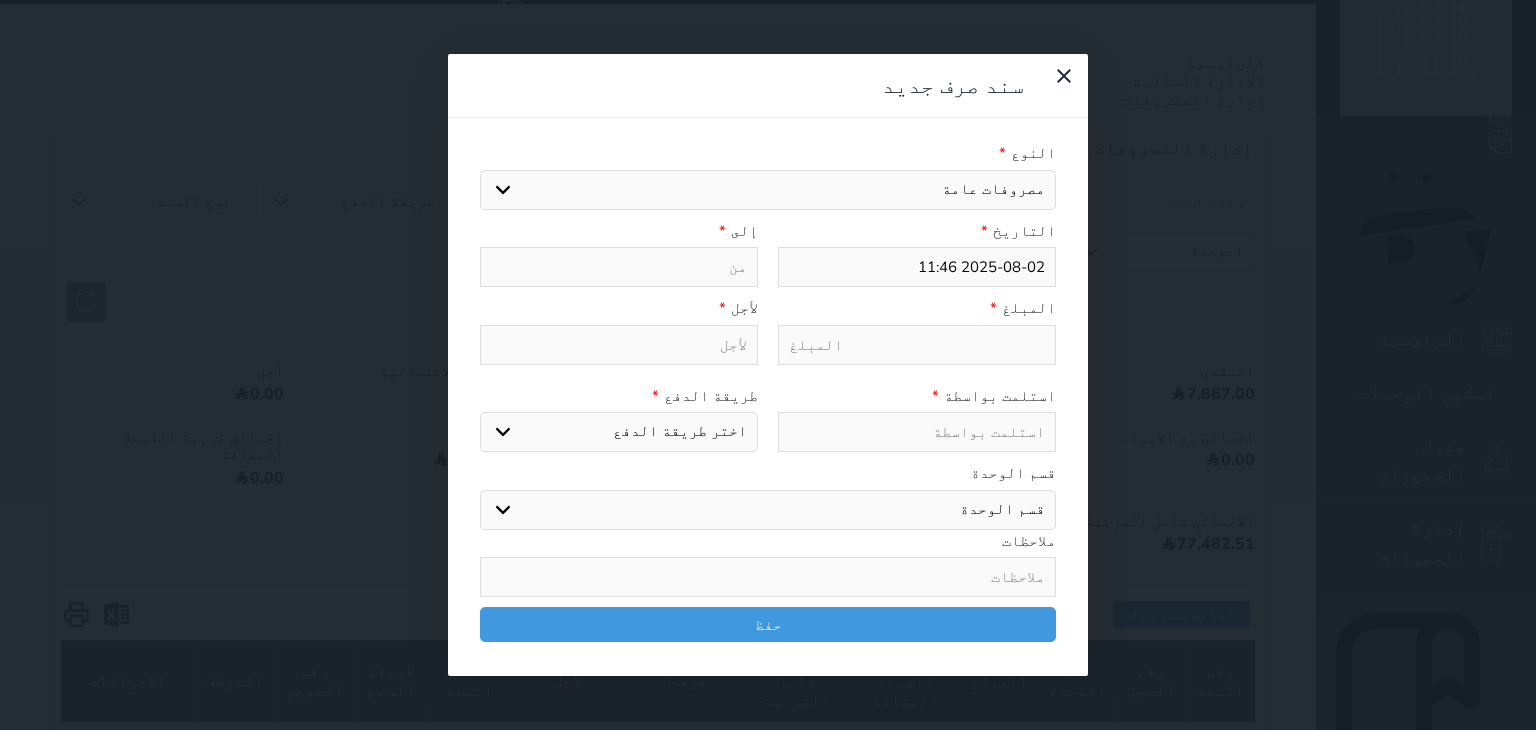 click on "اختيار   مرتجع إيجار رواتب صيانة مصروفات عامة تحويل من الصندوق الى الادارة استرجاع تامين استرجاع العربون تأسيس" at bounding box center [768, 190] 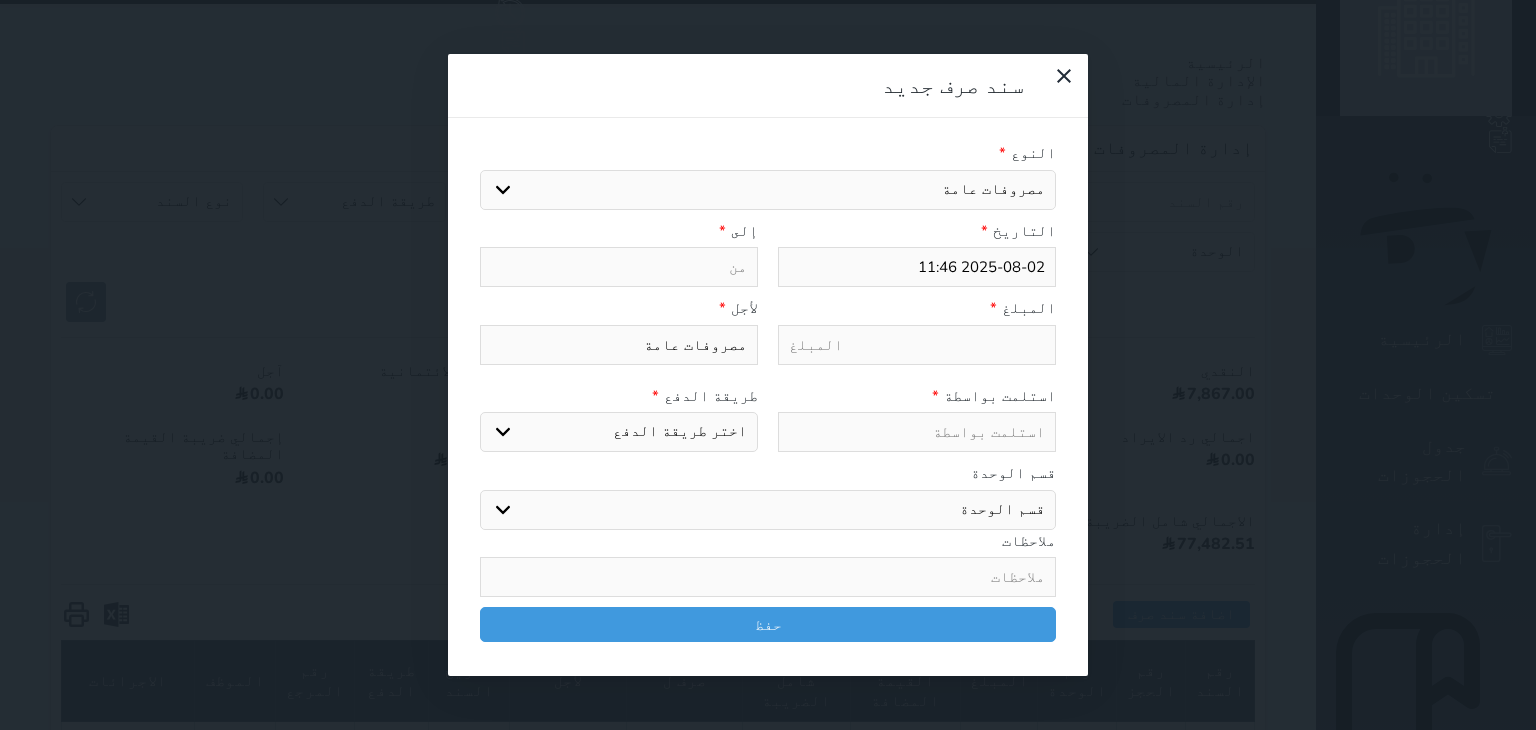 click at bounding box center (619, 267) 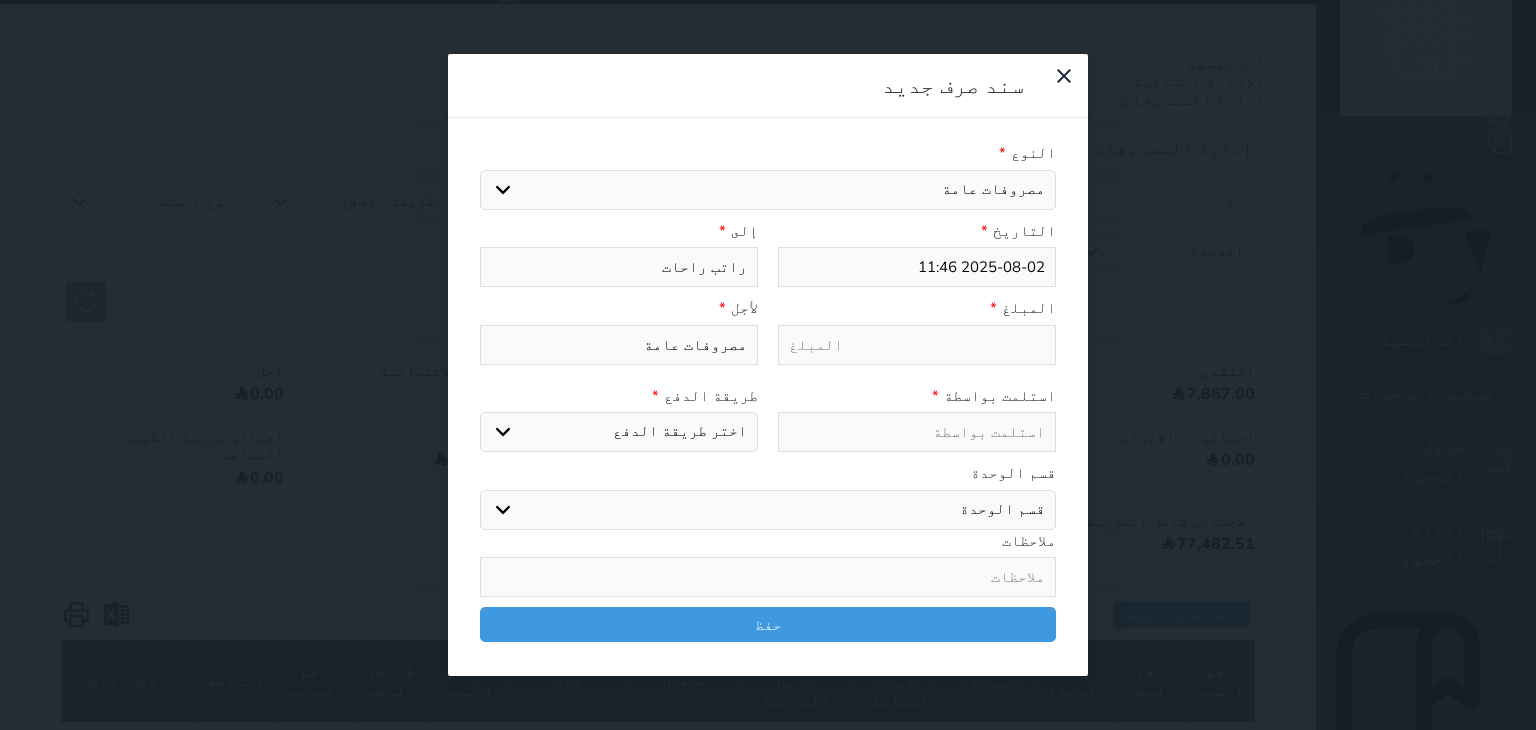 click at bounding box center (917, 345) 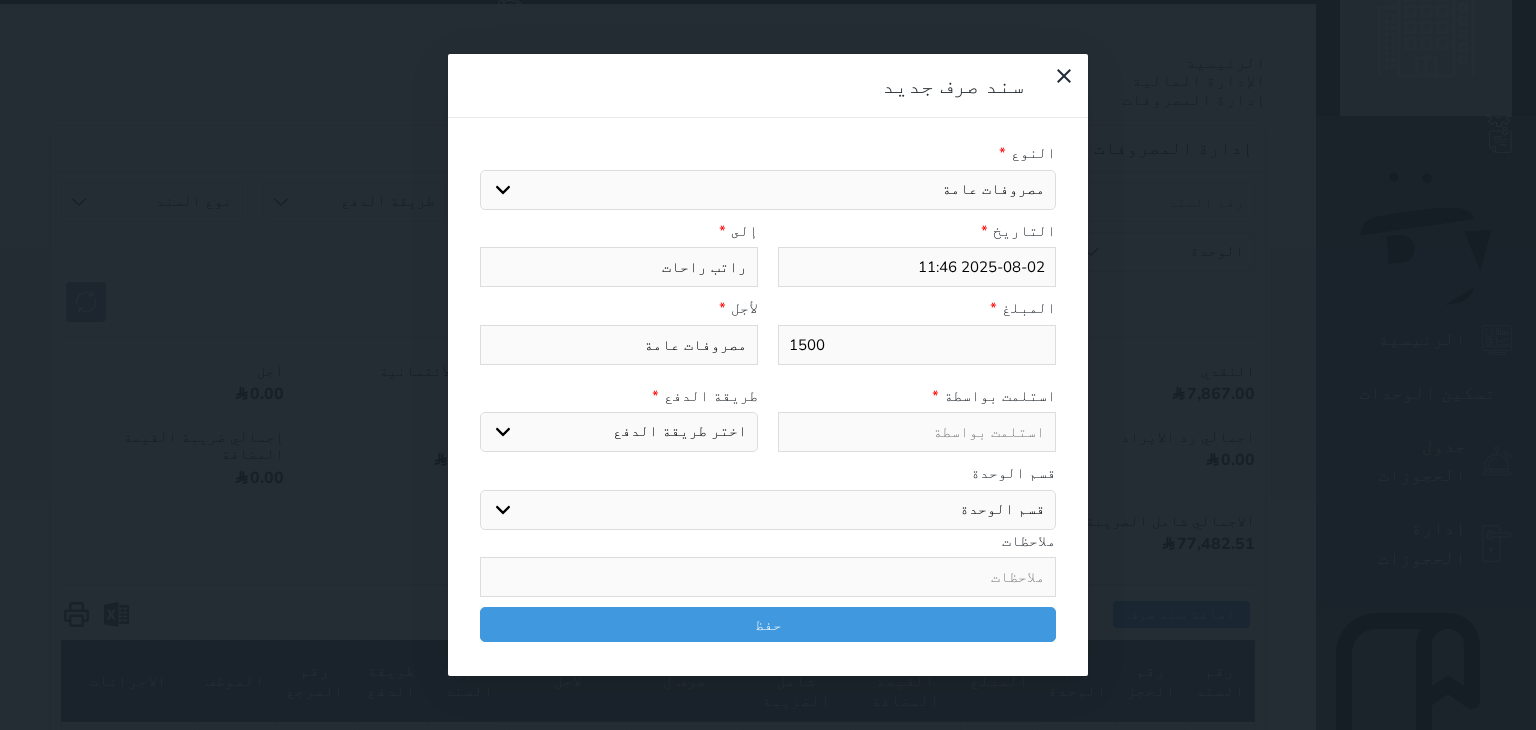 click at bounding box center [917, 432] 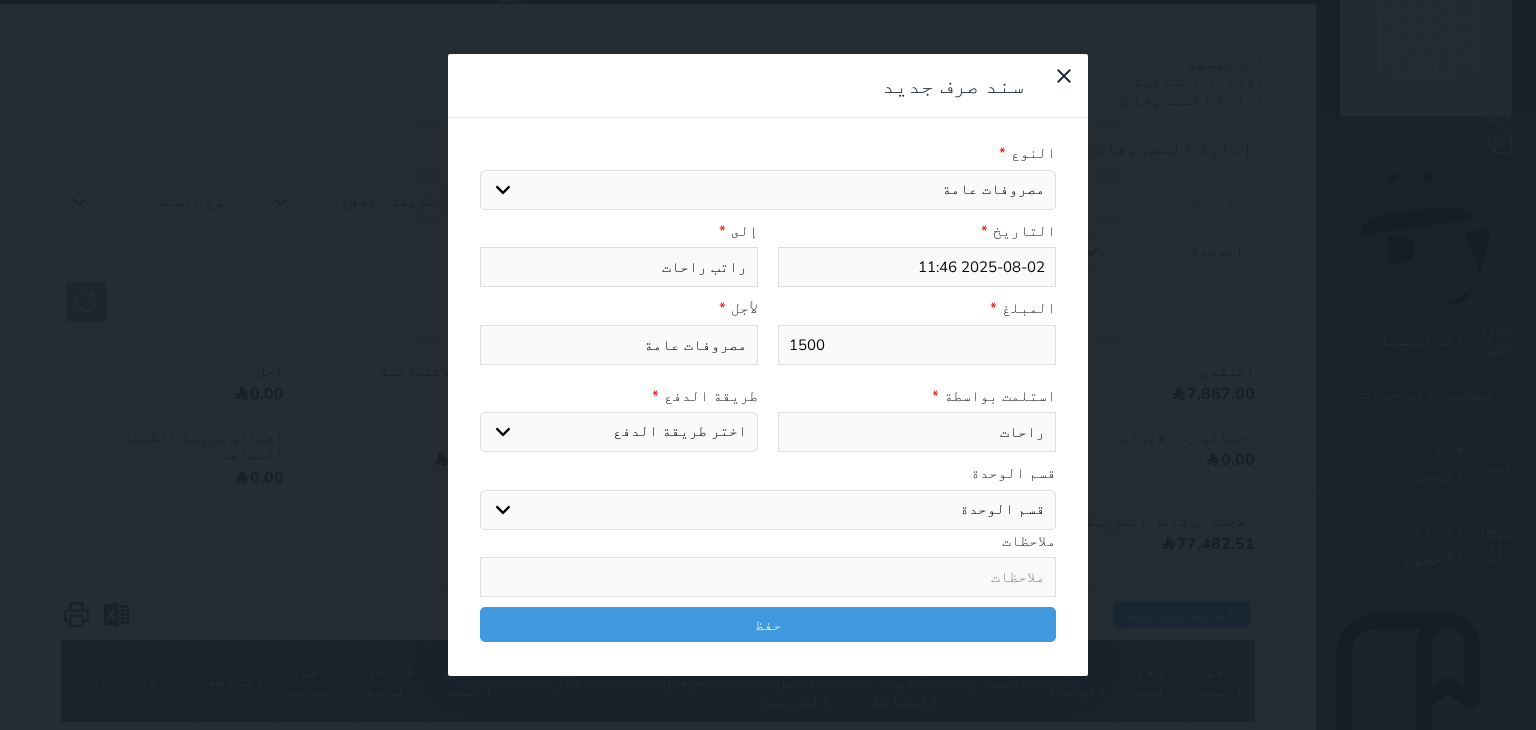 drag, startPoint x: 731, startPoint y: 382, endPoint x: 744, endPoint y: 468, distance: 86.977005 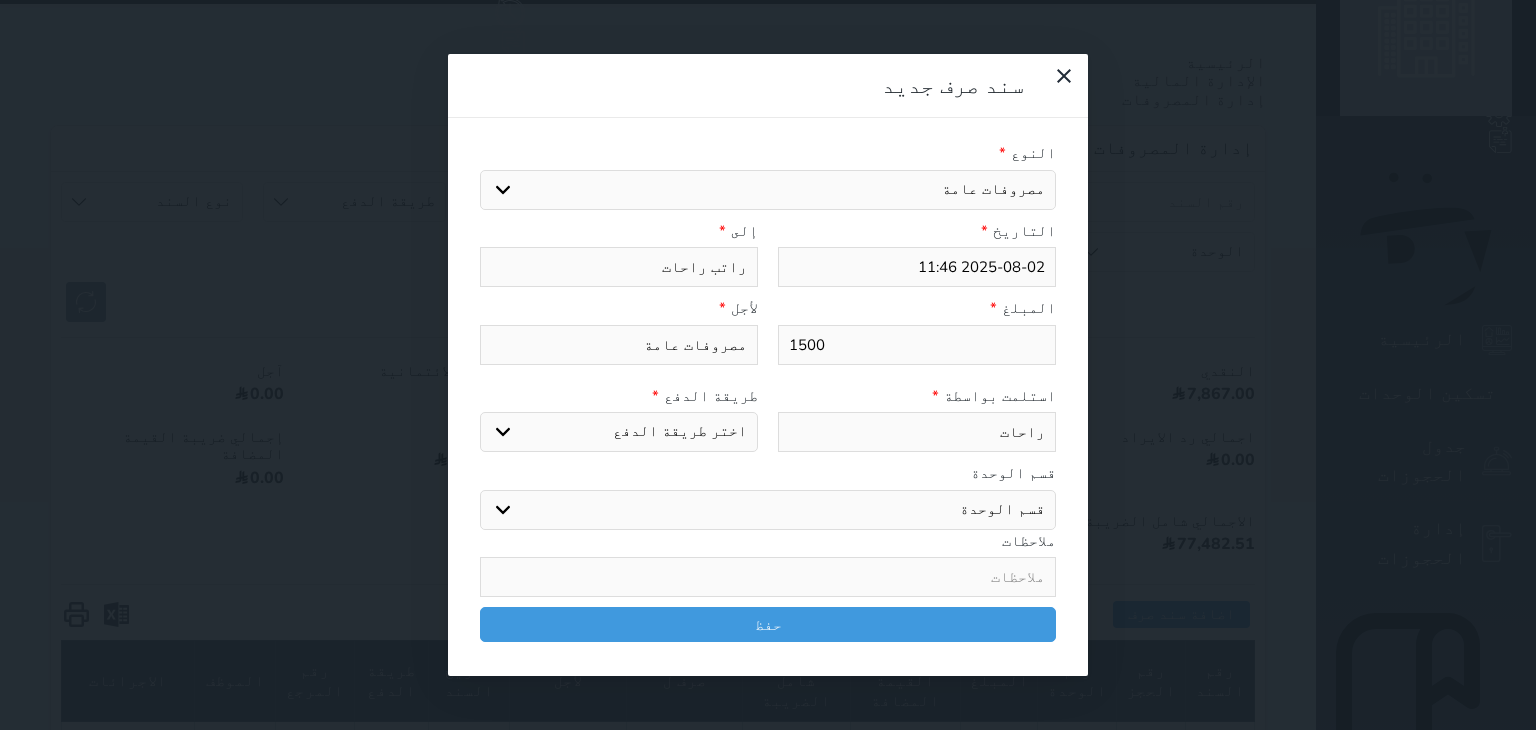 click on "النوع *    اختيار   مرتجع إيجار رواتب صيانة مصروفات عامة تحويل من الصندوق الى الادارة استرجاع تامين استرجاع العربون تأسيس   التاريخ *   2025-08-02 11:46   إلى *   راتب راحات   المبلغ *   1500   لأجل *   مصروفات عامة       التحويل من الصندوق الى الإدارة   عفوا , لا يوجد رصيد كافى فى الصندوق لاستكمال عملية التحويل   التحويل من الصندوق الى الإدارة   نحيط علم سيادكتم ان الحد الأقصي للتحويل هو   ريال   استلمت بواسطة *   راحات   طريقة الدفع *   اختر طريقة الدفع   دفع نقدى   تحويل بنكى   مدى   بطاقة ائتمان     قسم الوحدة   قسم الوحدة   غرفة عزاب جناح دور ارضي شاليه غرفة مستقلة غرفة وصالة غرفتين وصالة" at bounding box center (768, 397) 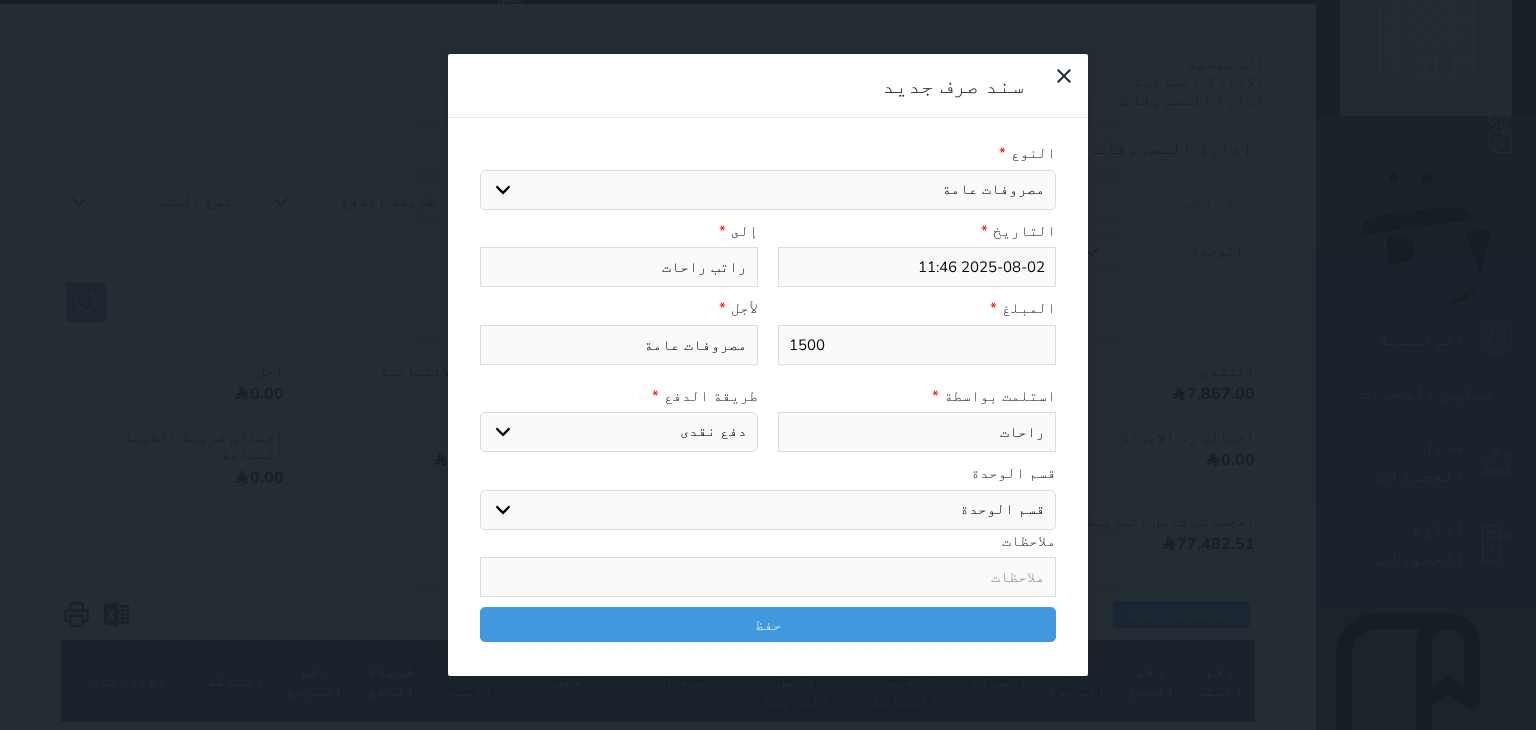 click on "اختر طريقة الدفع   دفع نقدى   تحويل بنكى   مدى   بطاقة ائتمان" at bounding box center (619, 432) 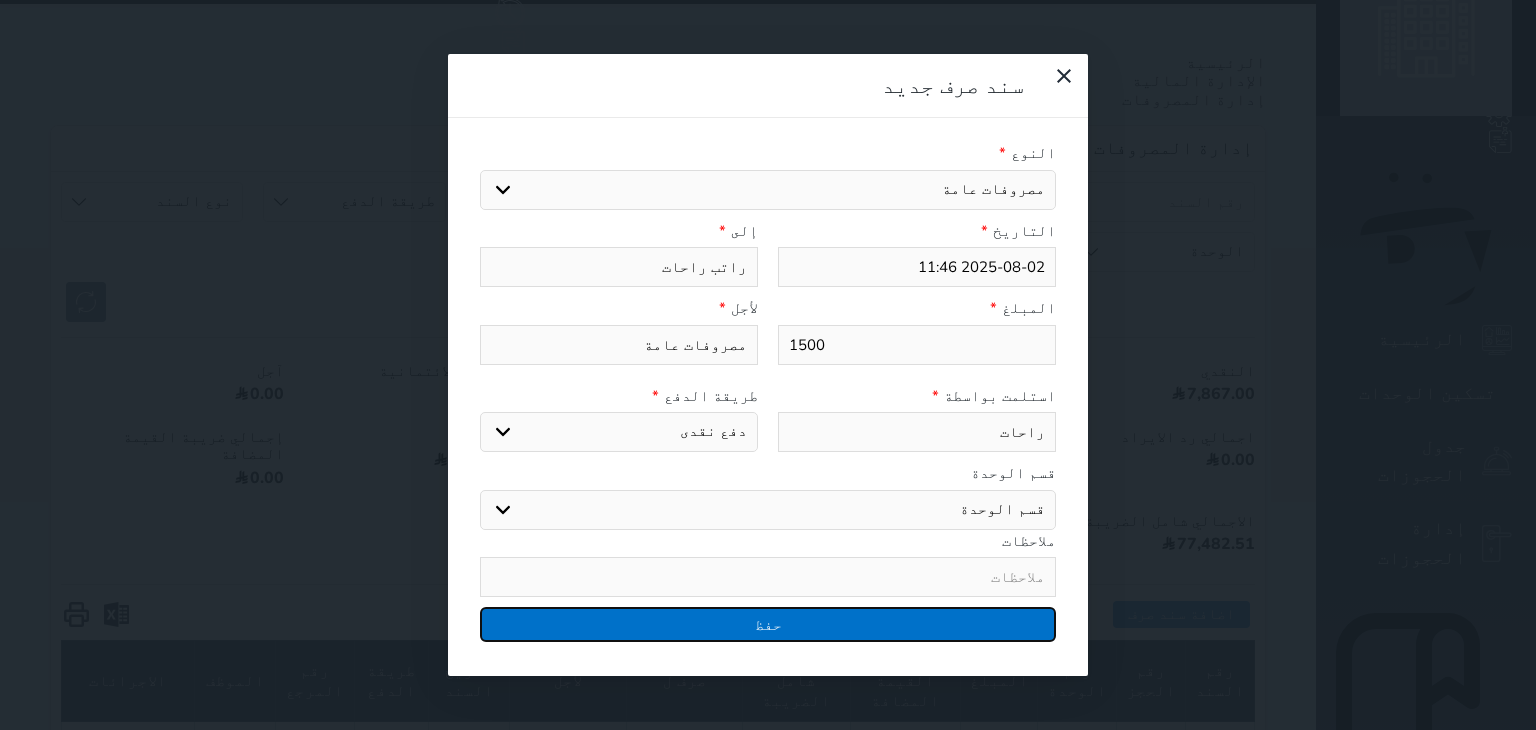click on "حفظ" at bounding box center [768, 624] 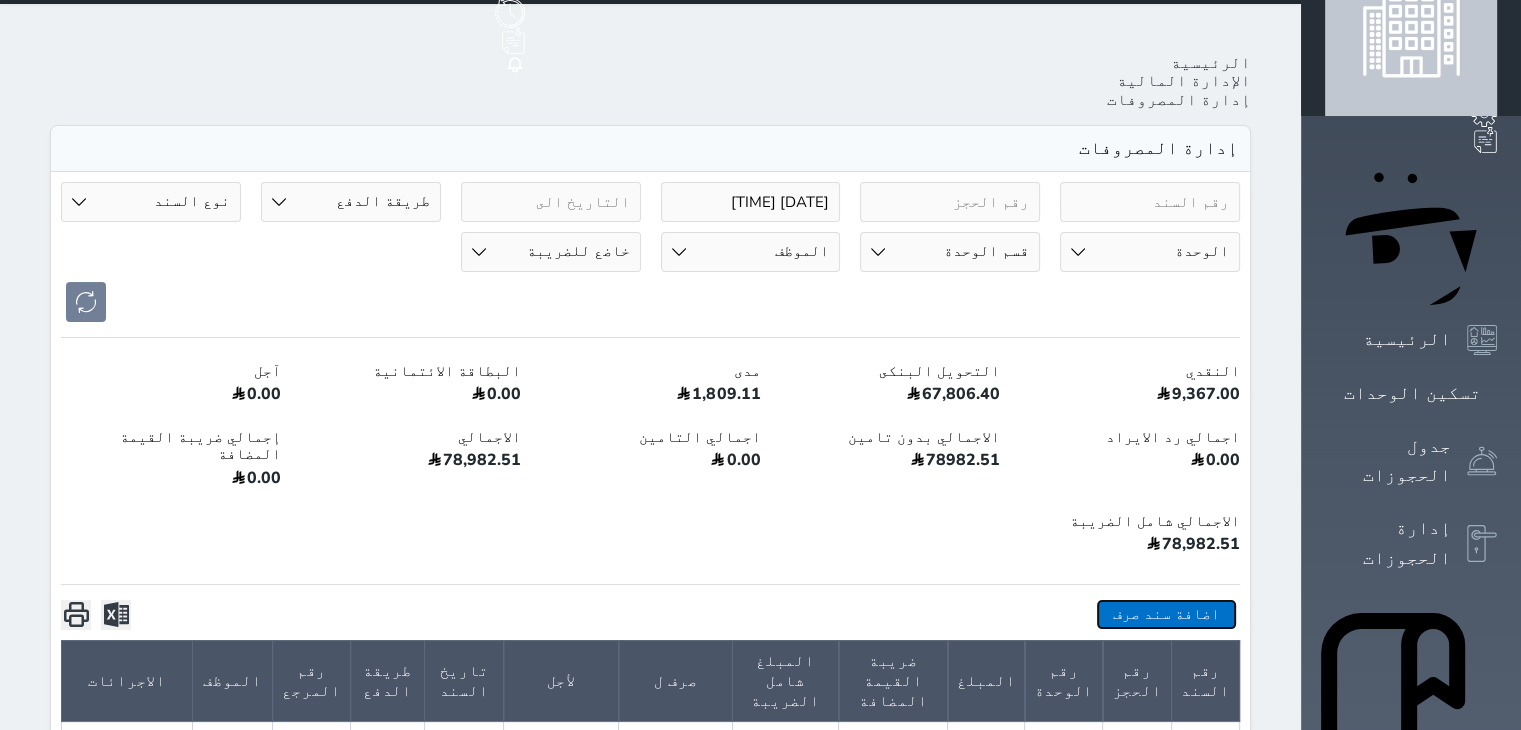 click on "اضافة سند صرف" at bounding box center [1166, 614] 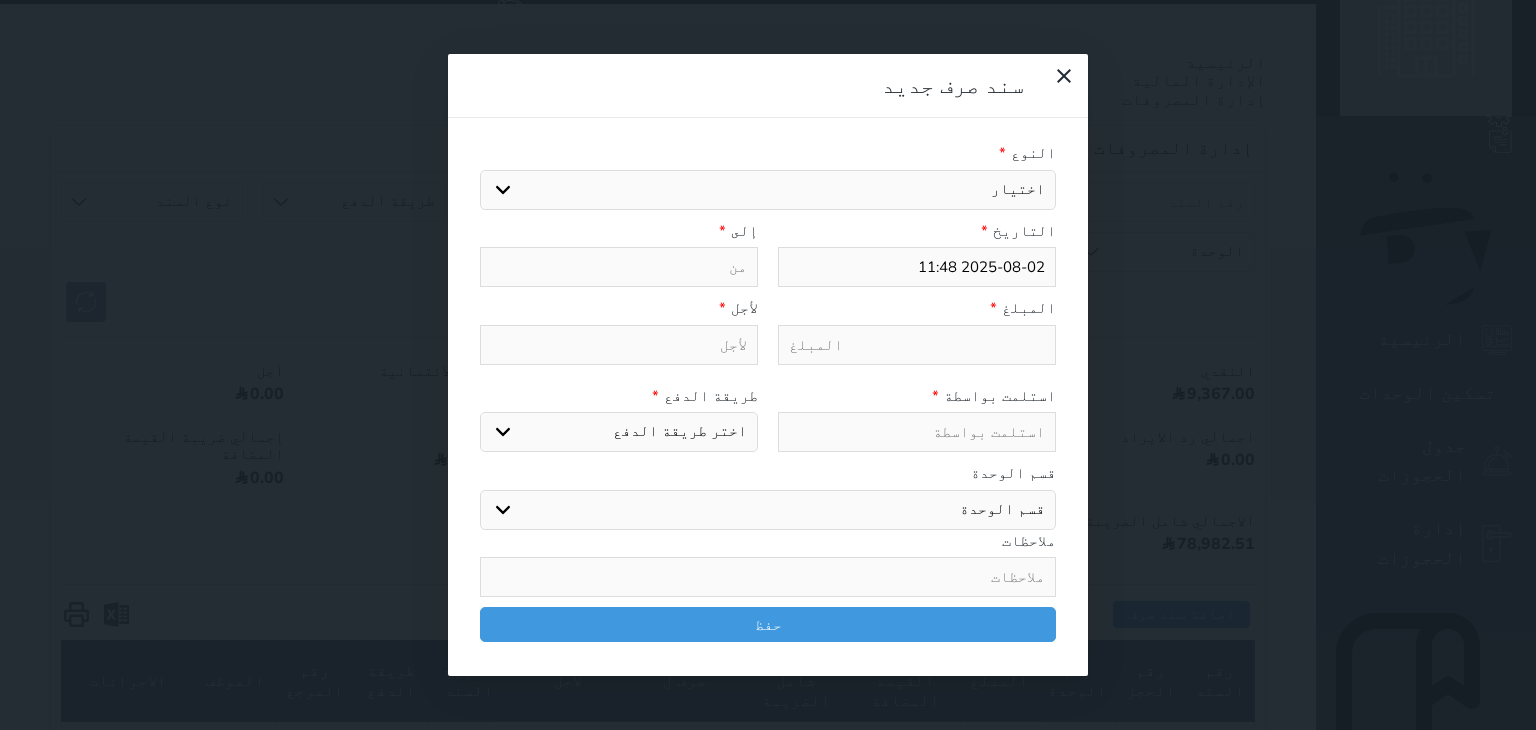 click on "اختيار   مرتجع إيجار رواتب صيانة مصروفات عامة تحويل من الصندوق الى الادارة استرجاع تامين استرجاع العربون تأسيس" at bounding box center [768, 190] 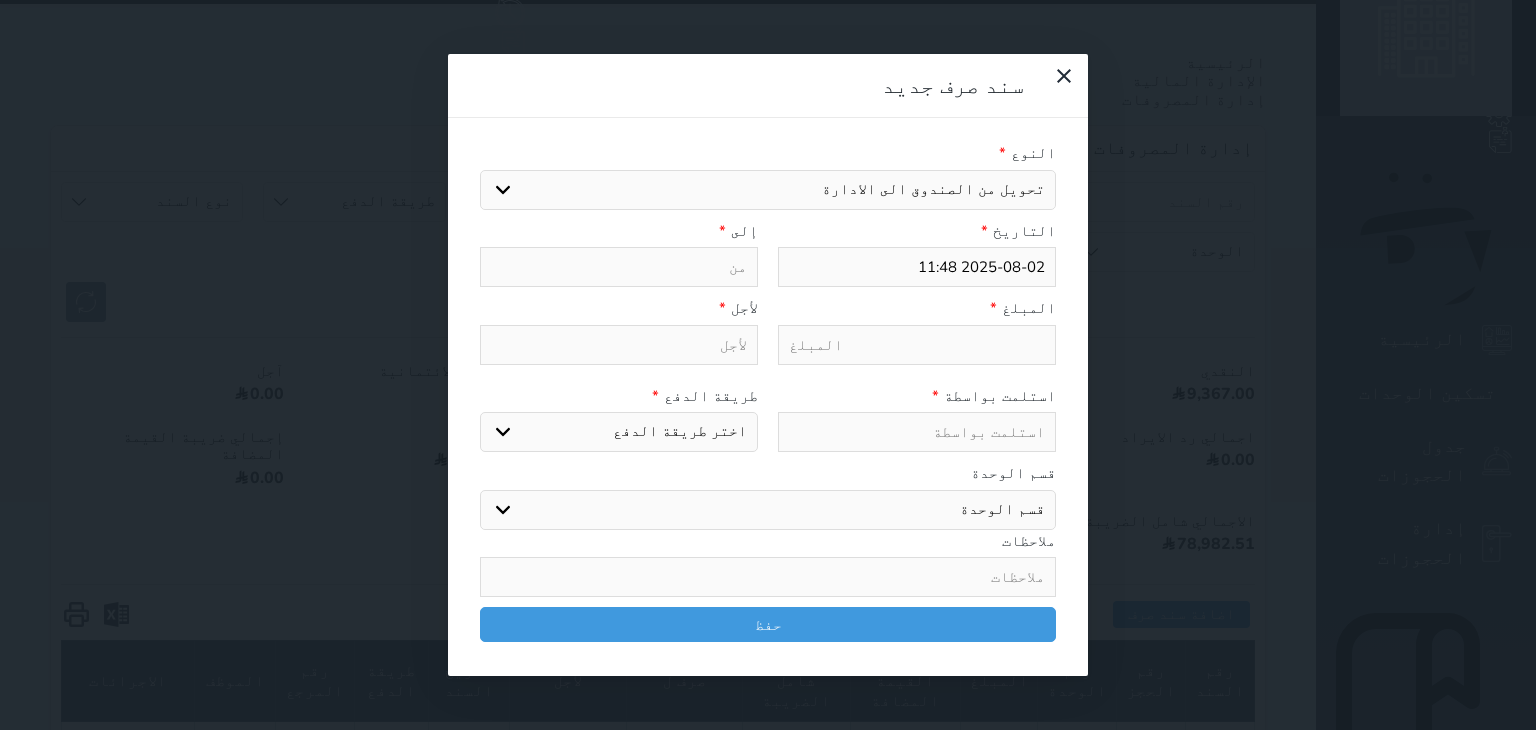 click on "اختيار   مرتجع إيجار رواتب صيانة مصروفات عامة تحويل من الصندوق الى الادارة استرجاع تامين استرجاع العربون تأسيس" at bounding box center (768, 190) 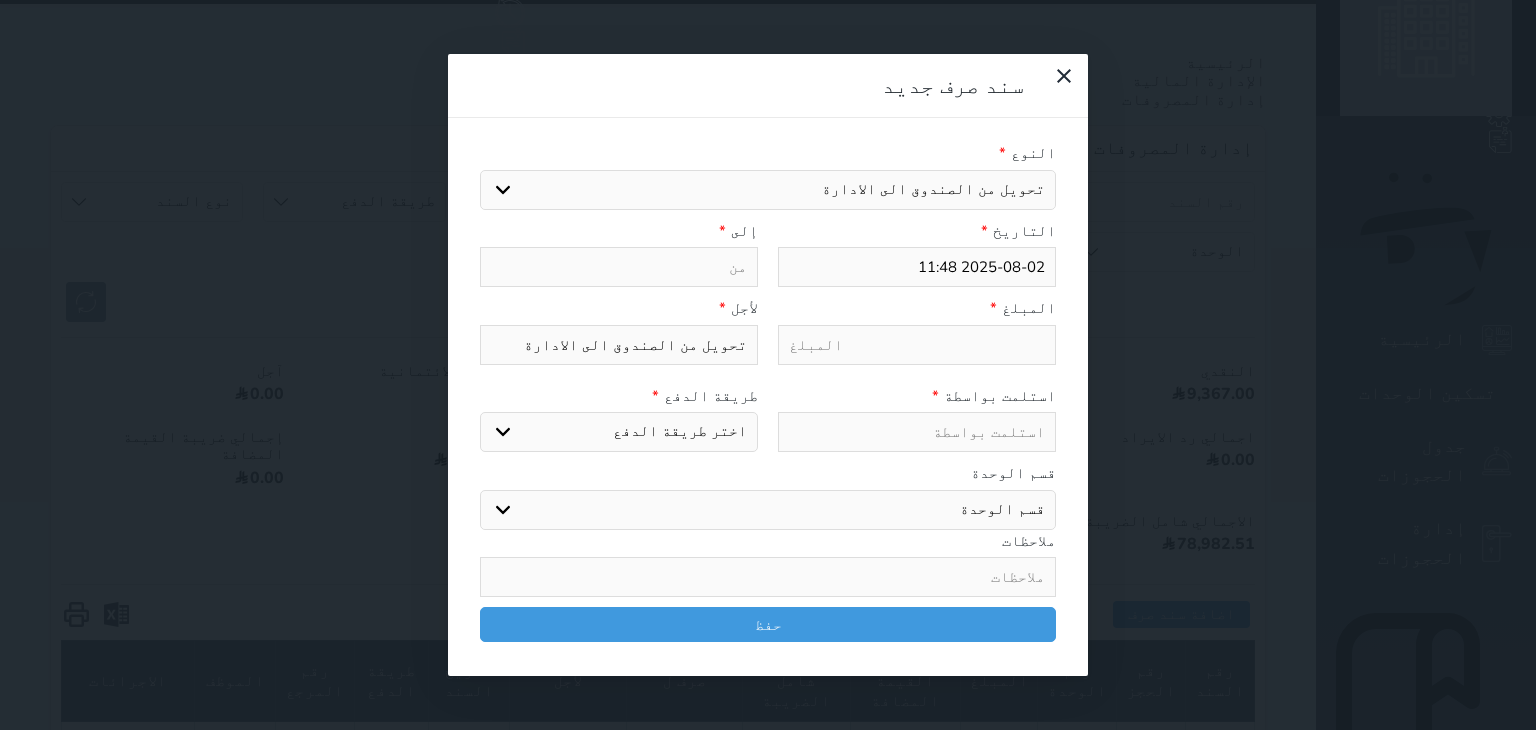 click at bounding box center [619, 267] 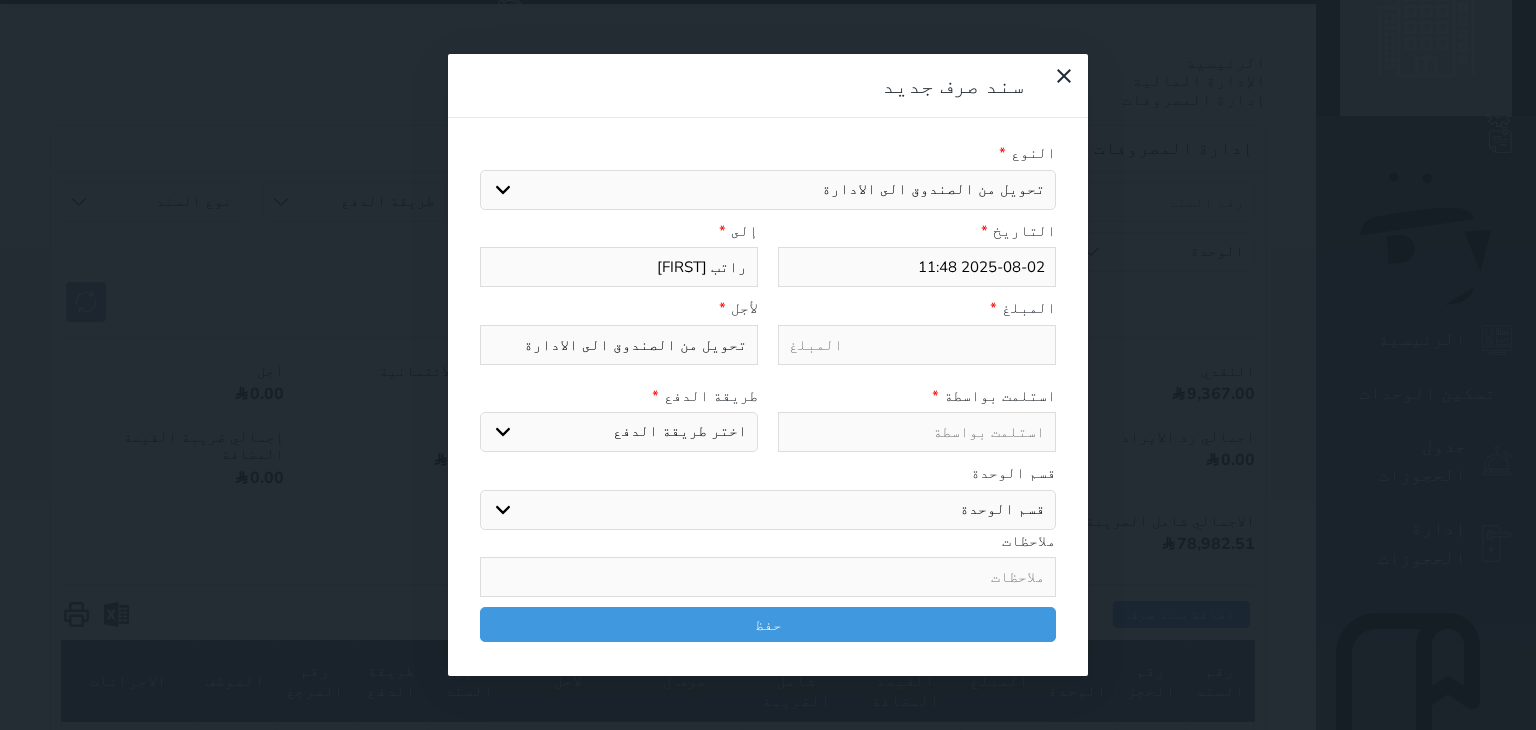 click at bounding box center (917, 345) 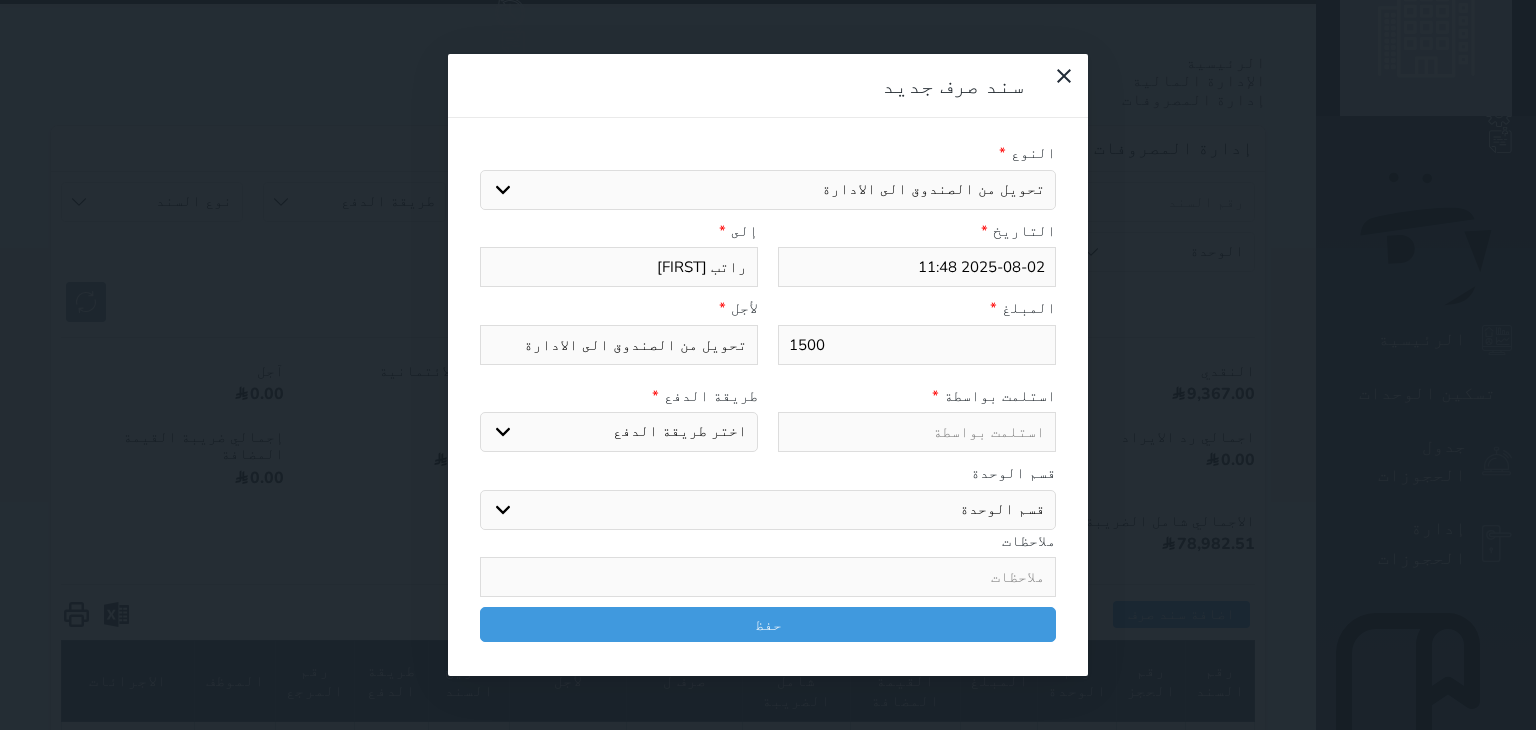 click at bounding box center (917, 432) 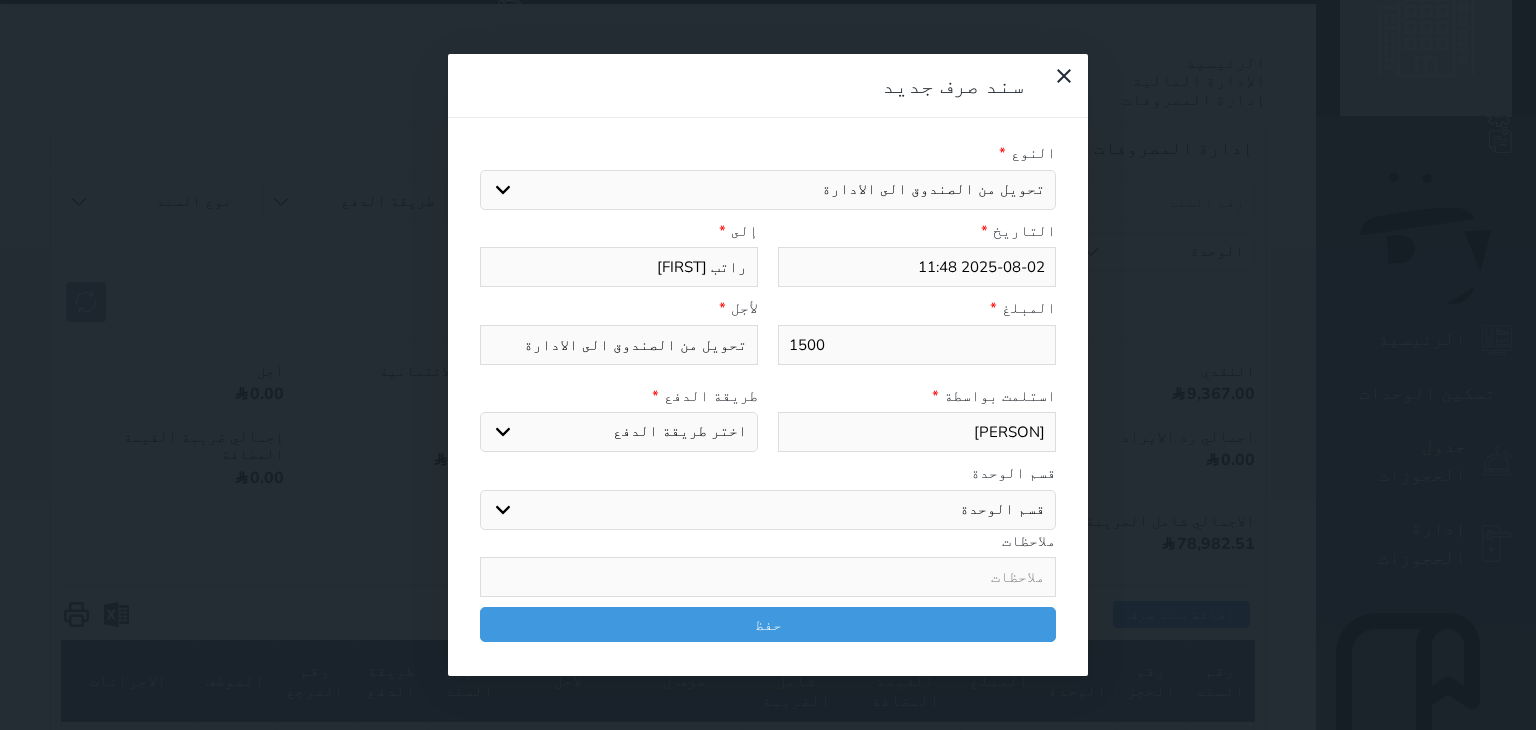 click on "اختر طريقة الدفع   دفع نقدى   تحويل بنكى   مدى   بطاقة ائتمان" at bounding box center (619, 432) 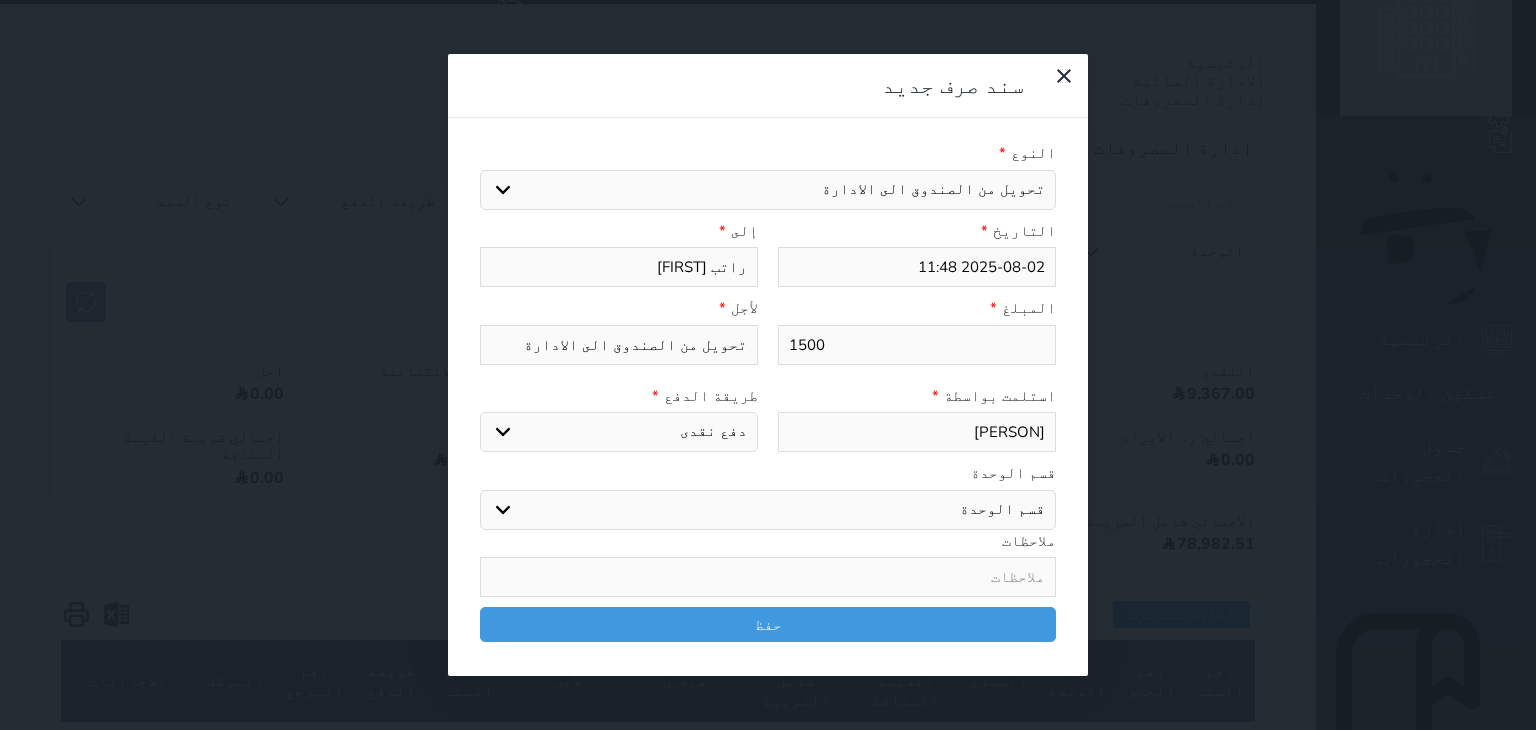 click on "اختر طريقة الدفع   دفع نقدى   تحويل بنكى   مدى   بطاقة ائتمان" at bounding box center [619, 432] 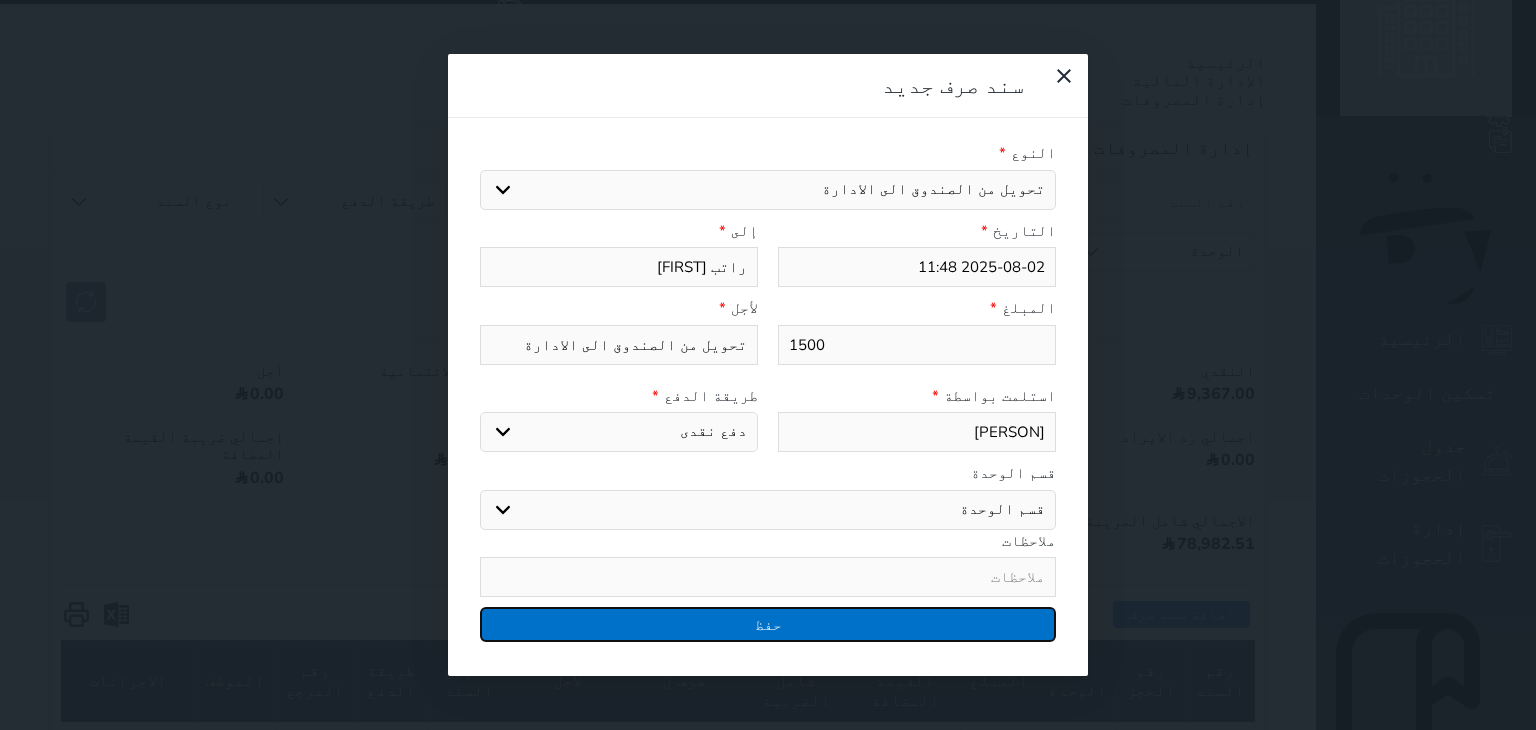 click on "حفظ" at bounding box center [768, 624] 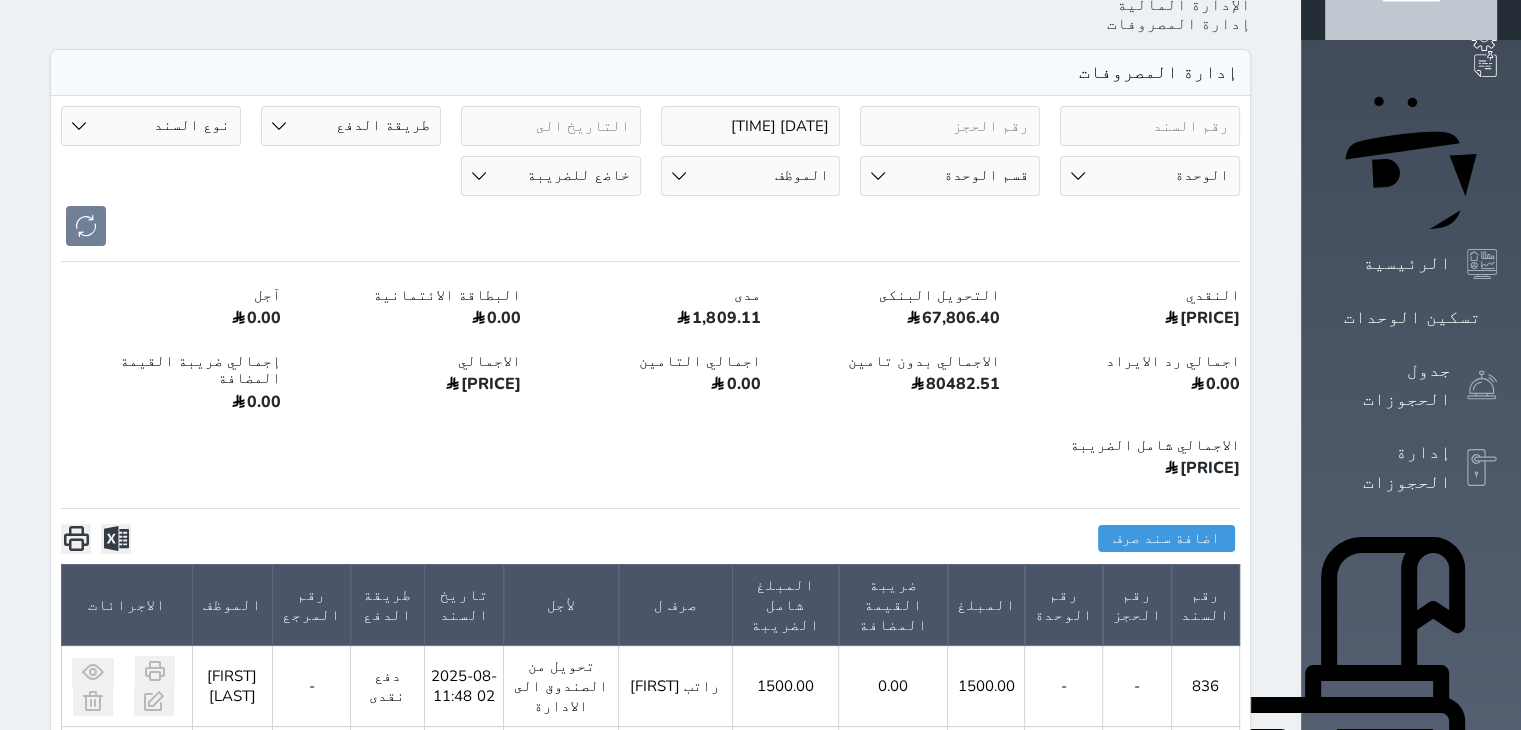 scroll, scrollTop: 130, scrollLeft: 0, axis: vertical 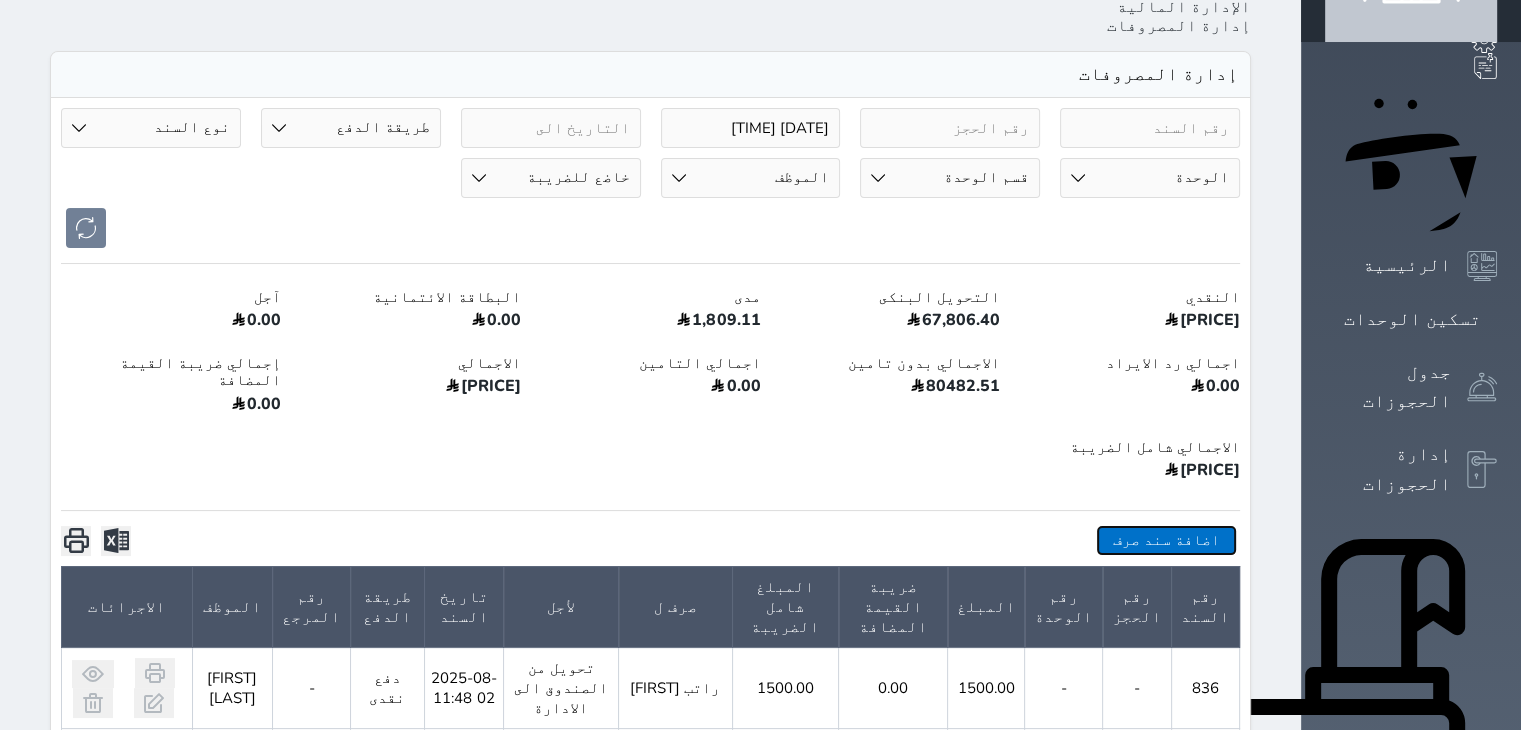 click on "اضافة سند صرف" at bounding box center (1166, 540) 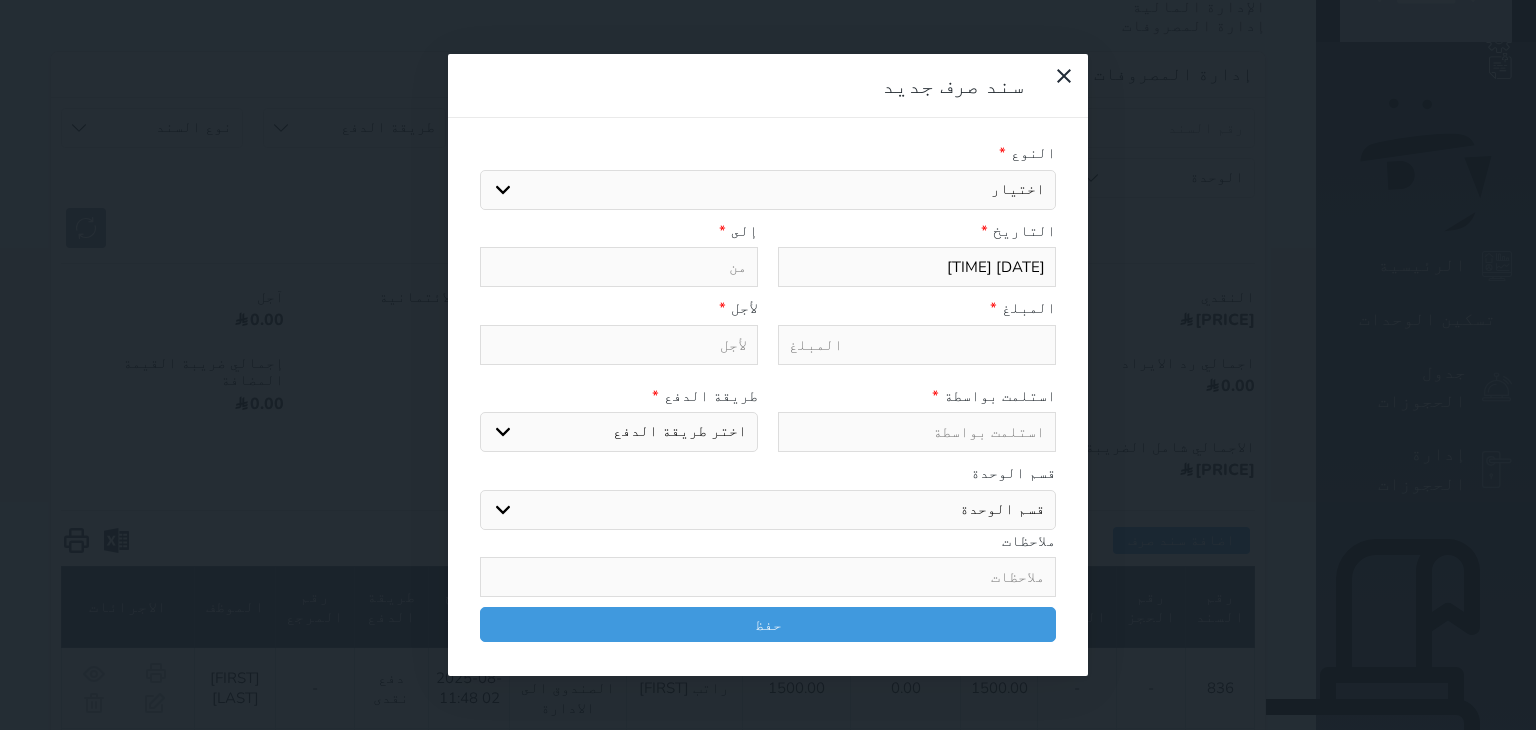 click on "اختيار   مرتجع إيجار رواتب صيانة مصروفات عامة تحويل من الصندوق الى الادارة استرجاع تامين استرجاع العربون تأسيس" at bounding box center [768, 190] 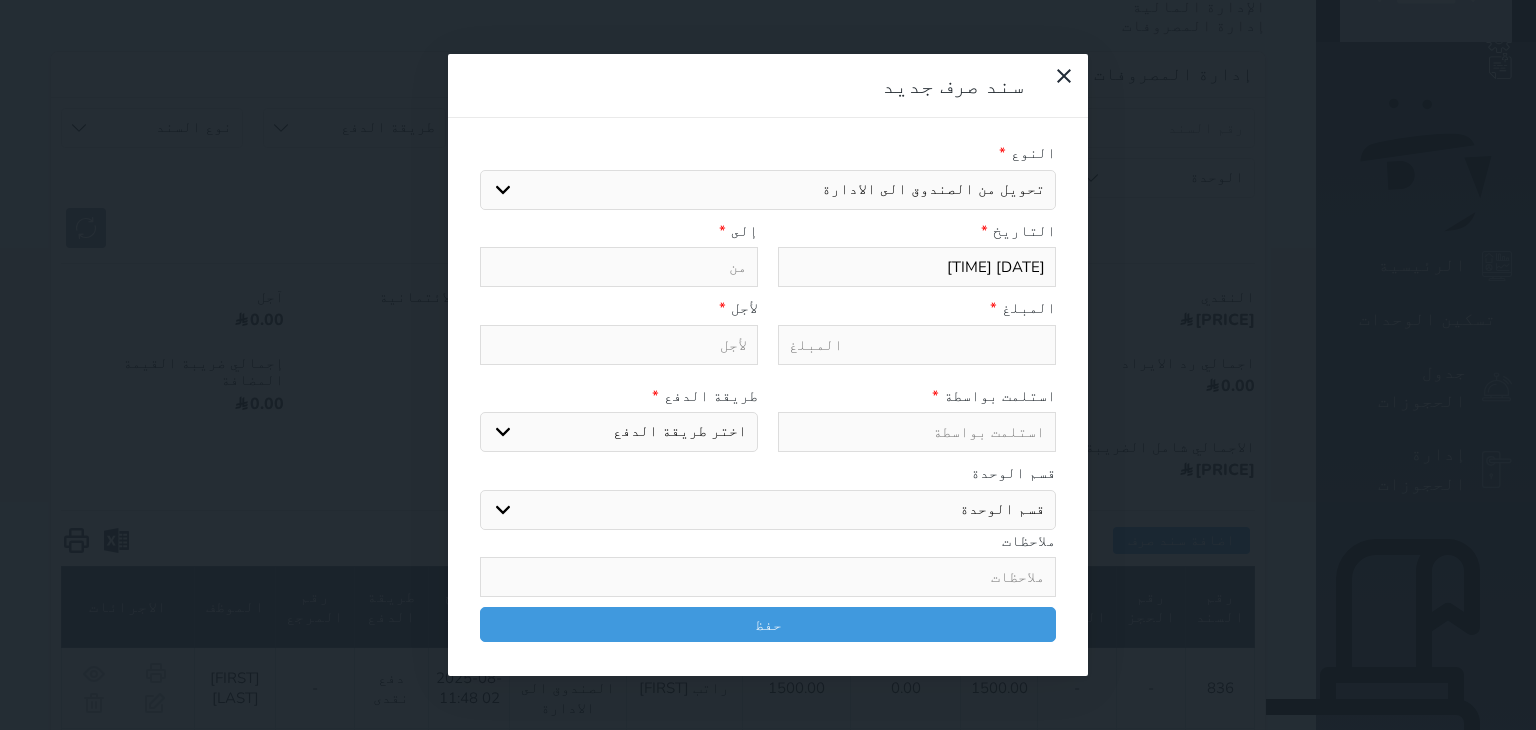click on "اختيار   مرتجع إيجار رواتب صيانة مصروفات عامة تحويل من الصندوق الى الادارة استرجاع تامين استرجاع العربون تأسيس" at bounding box center [768, 190] 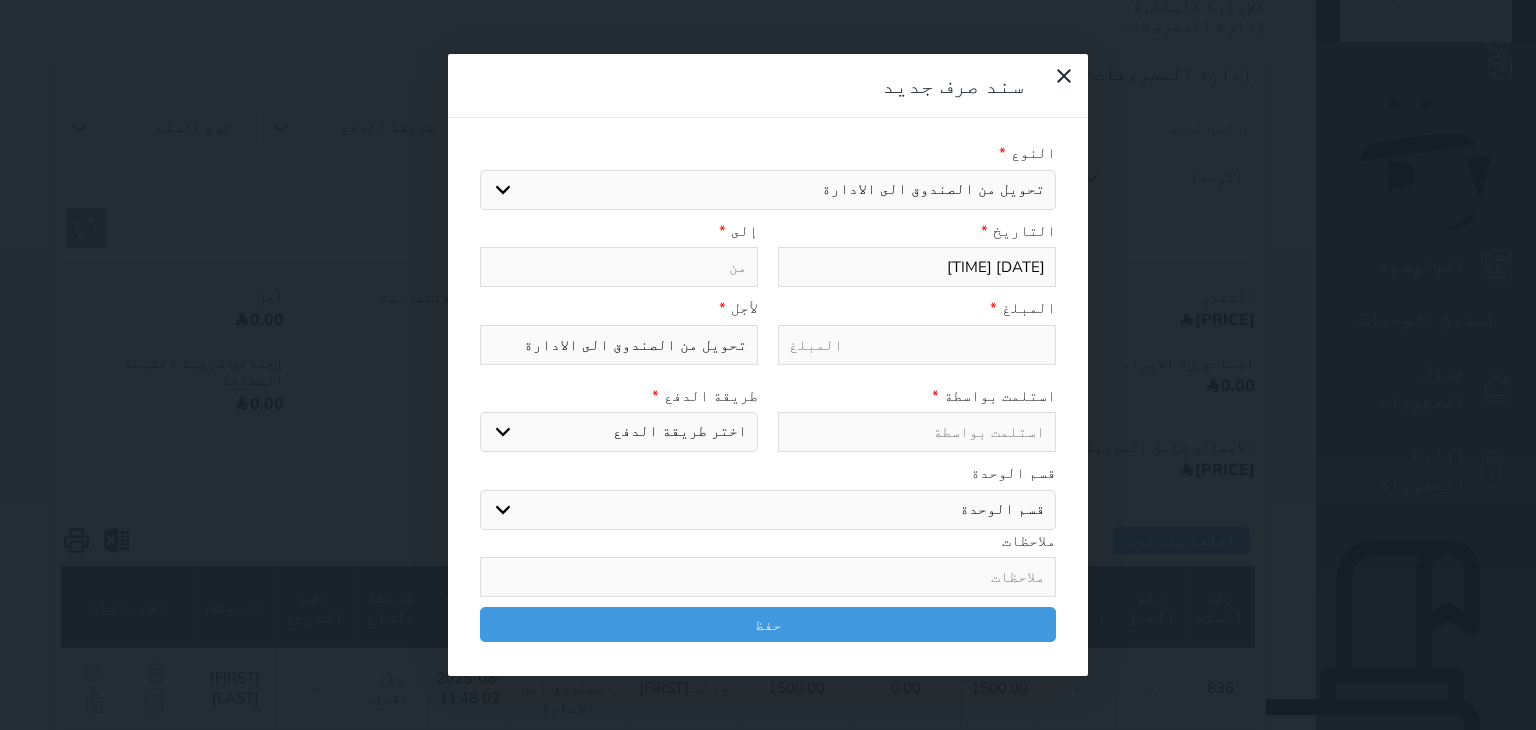 click at bounding box center (619, 267) 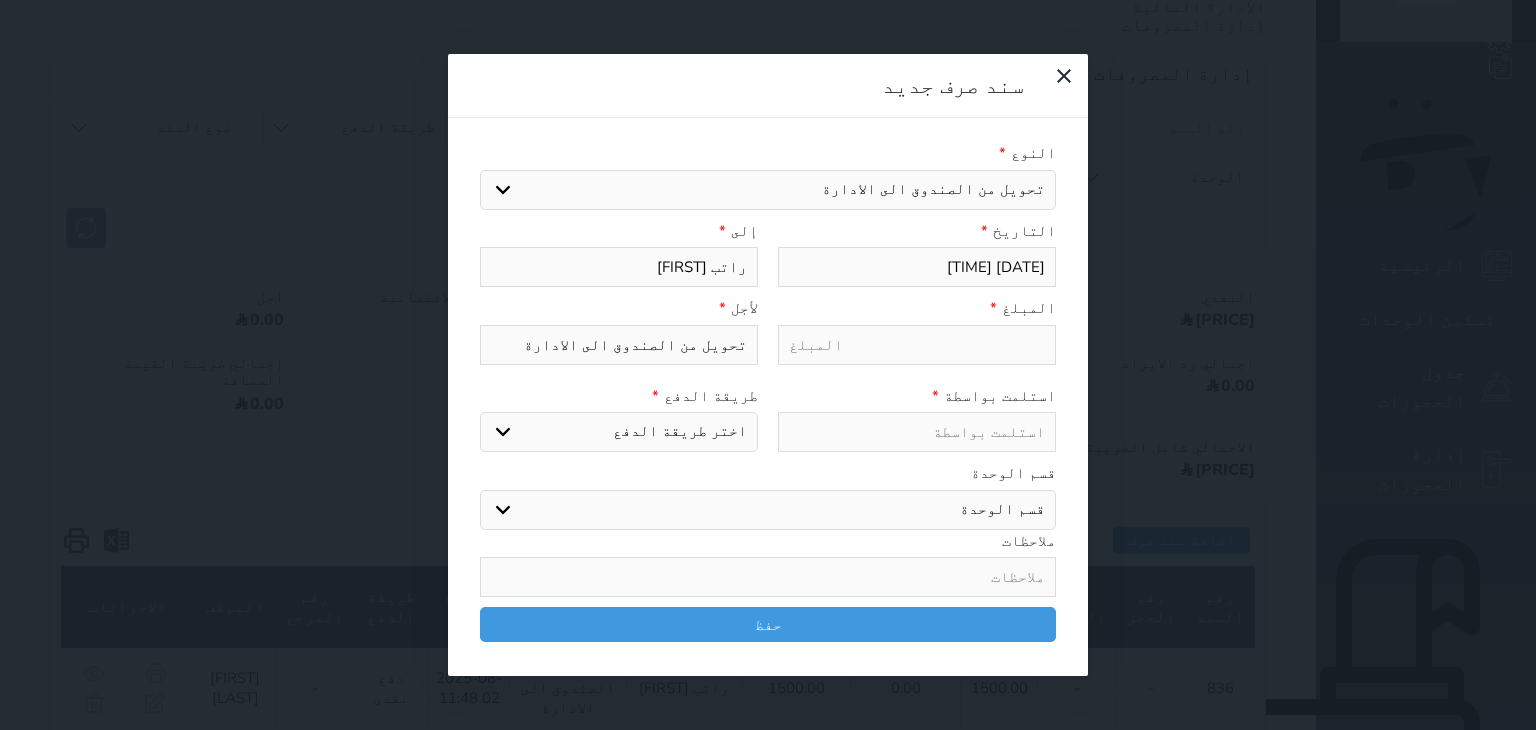 click at bounding box center [917, 345] 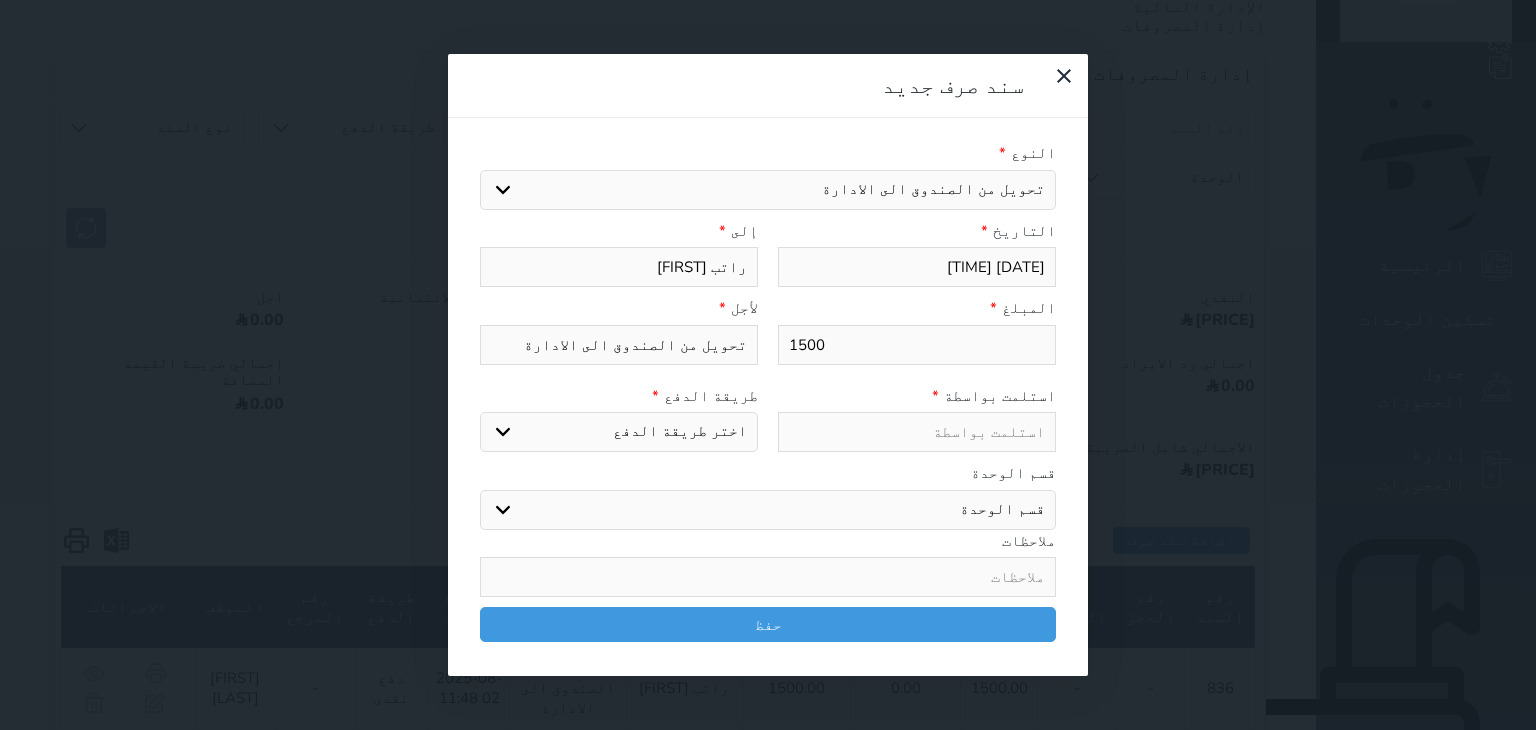 click at bounding box center [917, 432] 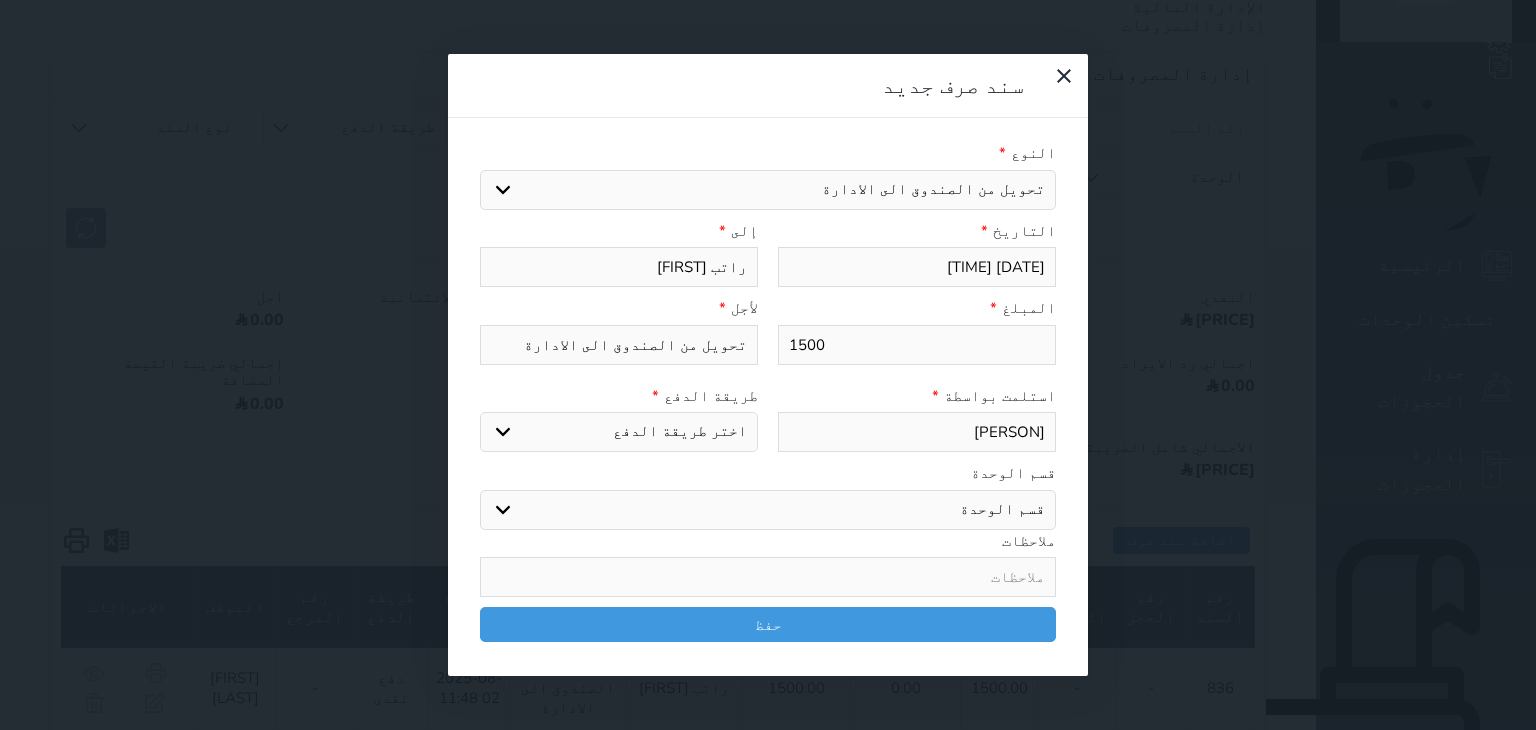 click on "اختر طريقة الدفع   دفع نقدى   تحويل بنكى   مدى   بطاقة ائتمان" at bounding box center (619, 432) 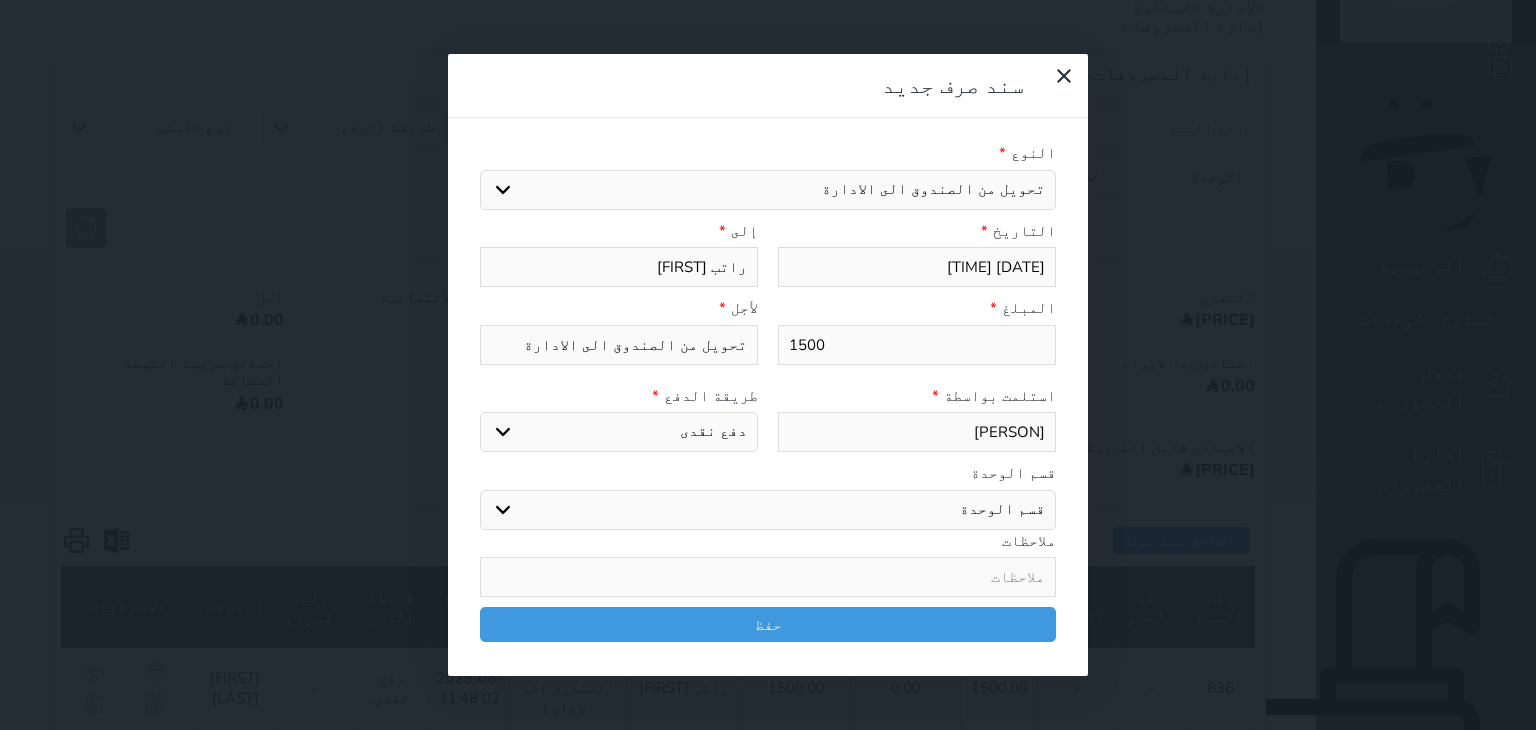 click on "اختر طريقة الدفع   دفع نقدى   تحويل بنكى   مدى   بطاقة ائتمان" at bounding box center [619, 432] 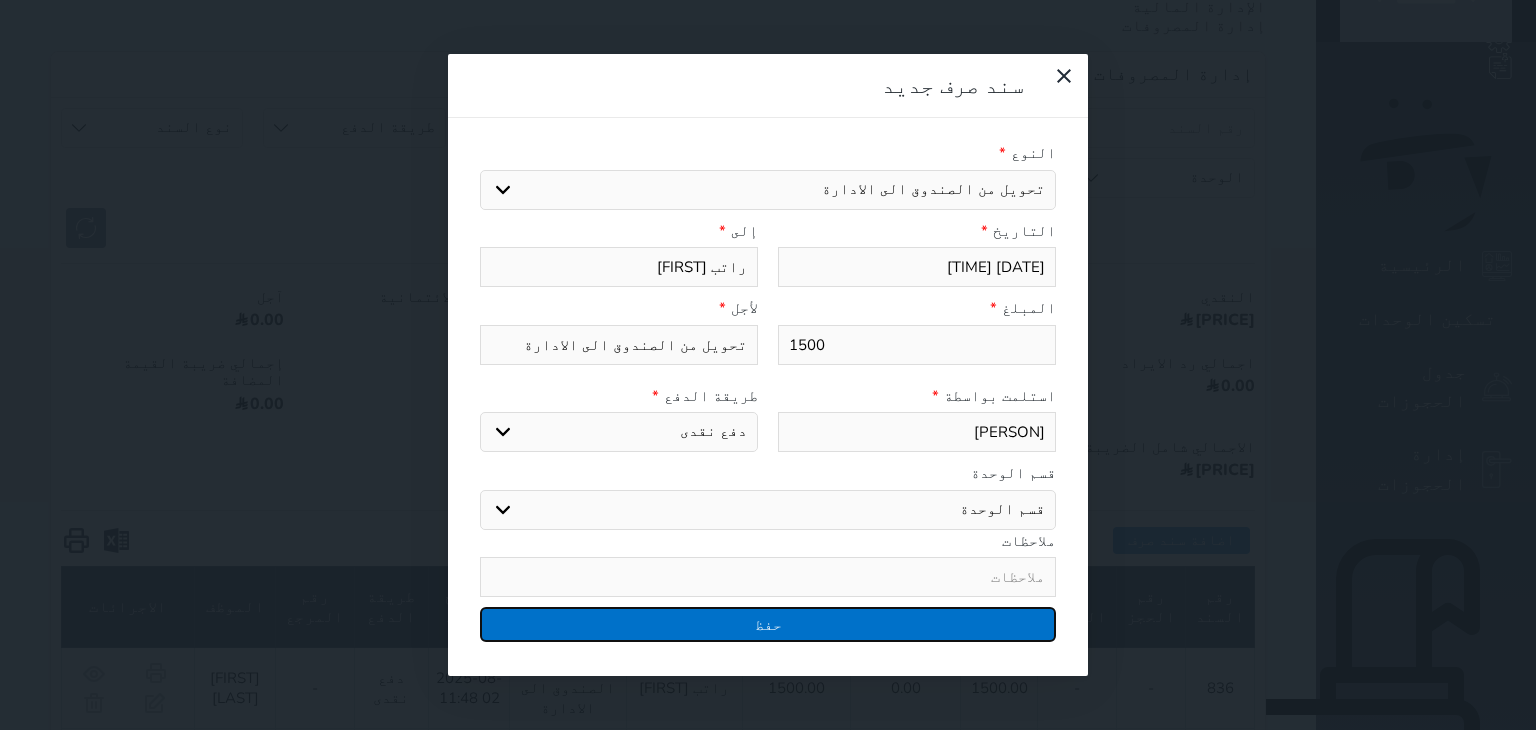 click on "حفظ" at bounding box center (768, 624) 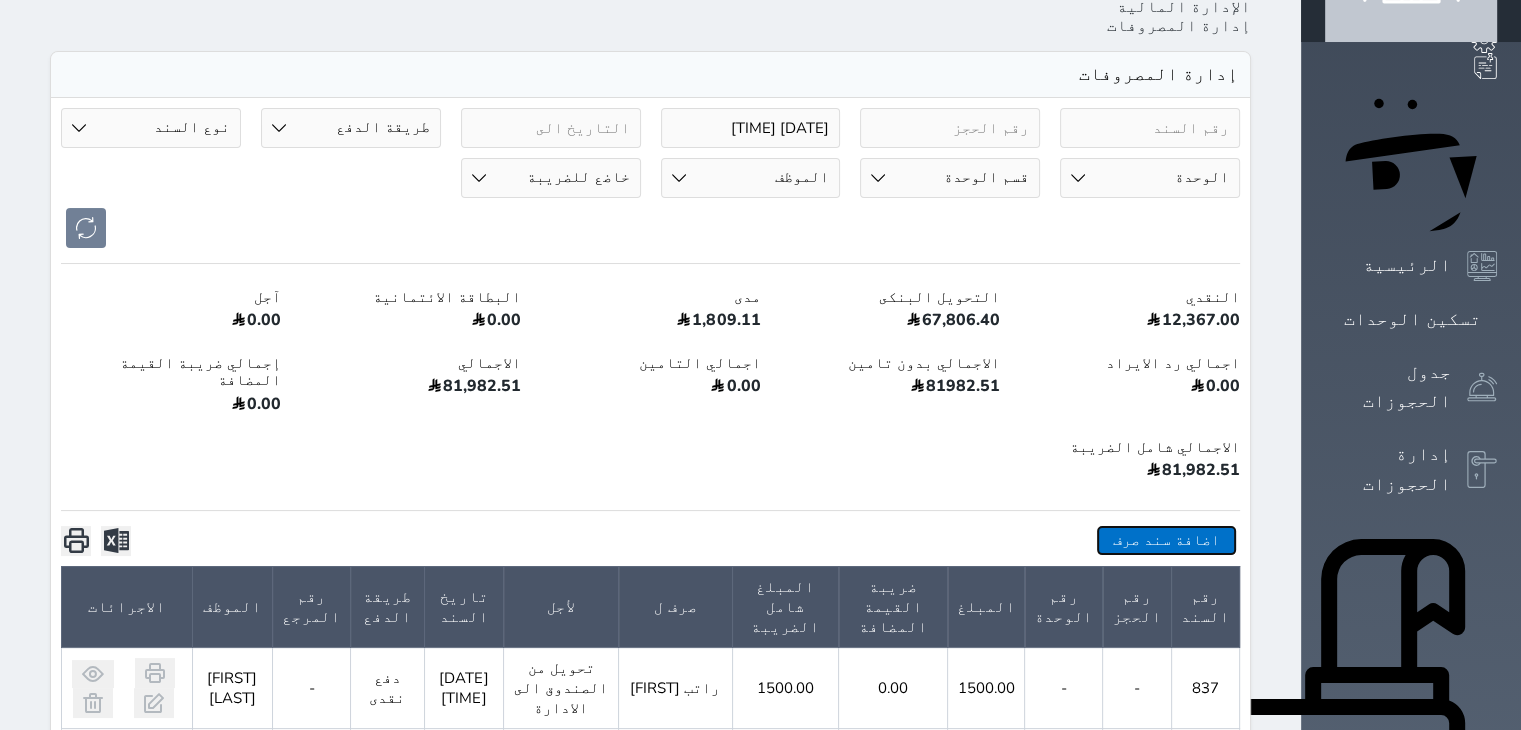 click on "اضافة سند صرف" at bounding box center (1166, 540) 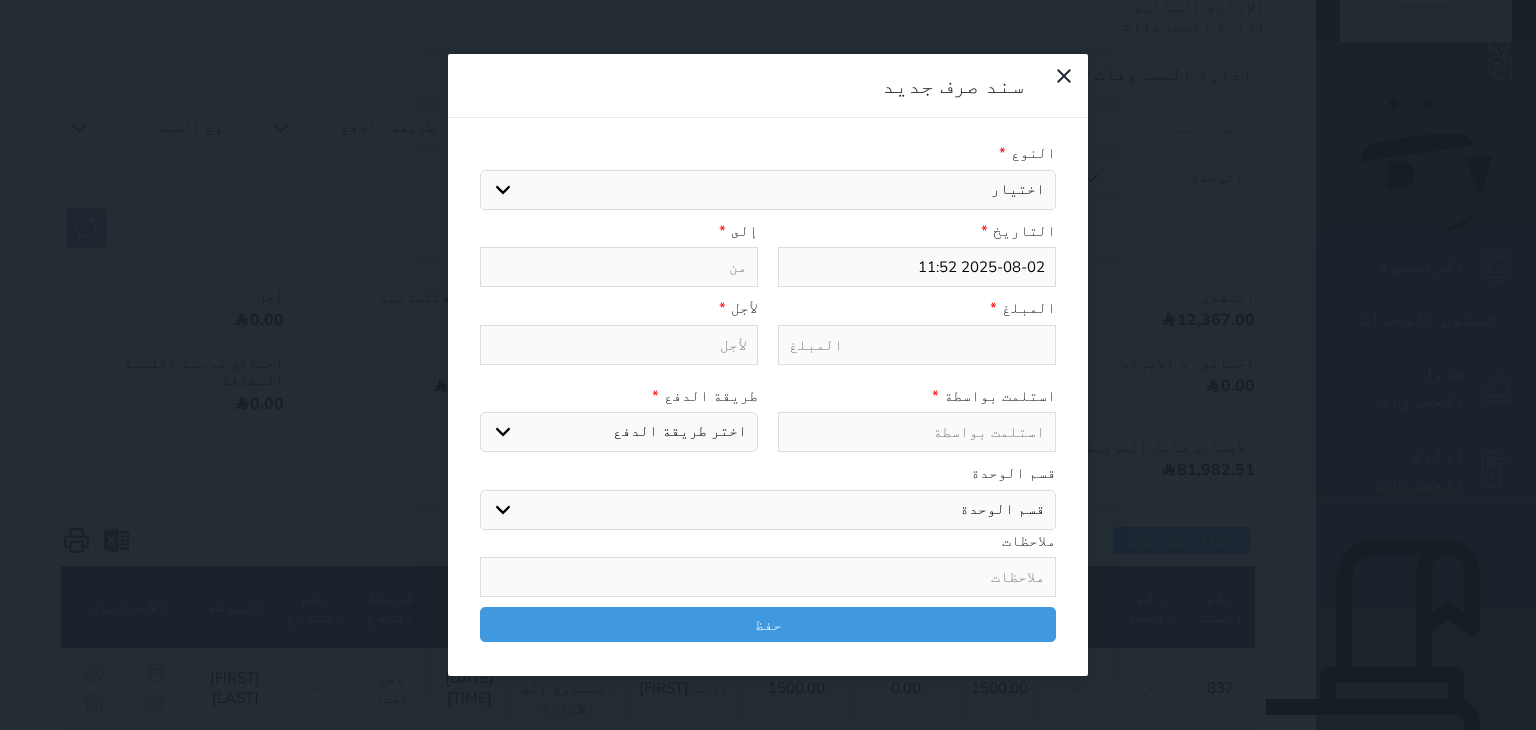 click on "اختيار   مرتجع إيجار رواتب صيانة مصروفات عامة تحويل من الصندوق الى الادارة استرجاع تامين استرجاع العربون تأسيس" at bounding box center [768, 190] 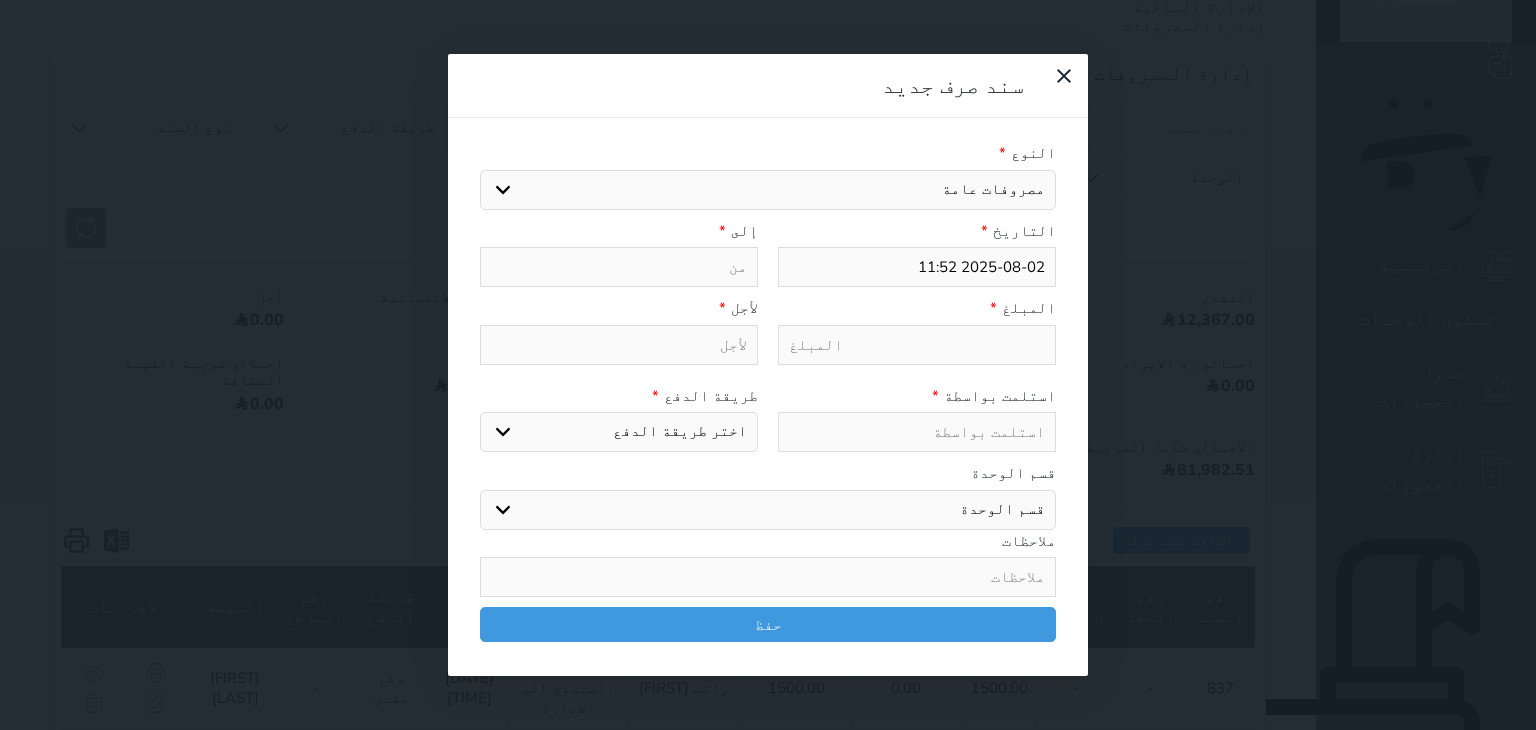 click on "اختيار   مرتجع إيجار رواتب صيانة مصروفات عامة تحويل من الصندوق الى الادارة استرجاع تامين استرجاع العربون تأسيس" at bounding box center (768, 190) 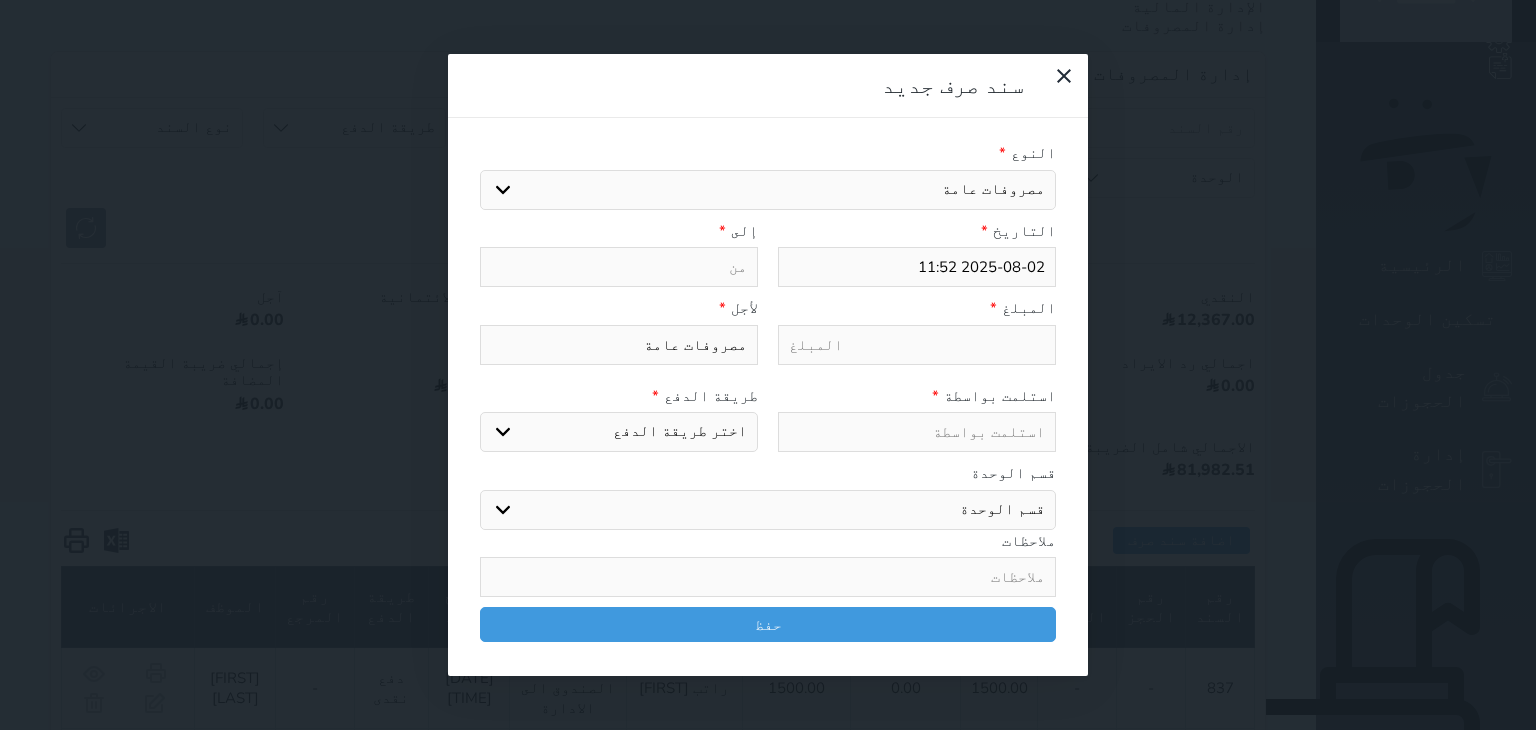 click at bounding box center [619, 267] 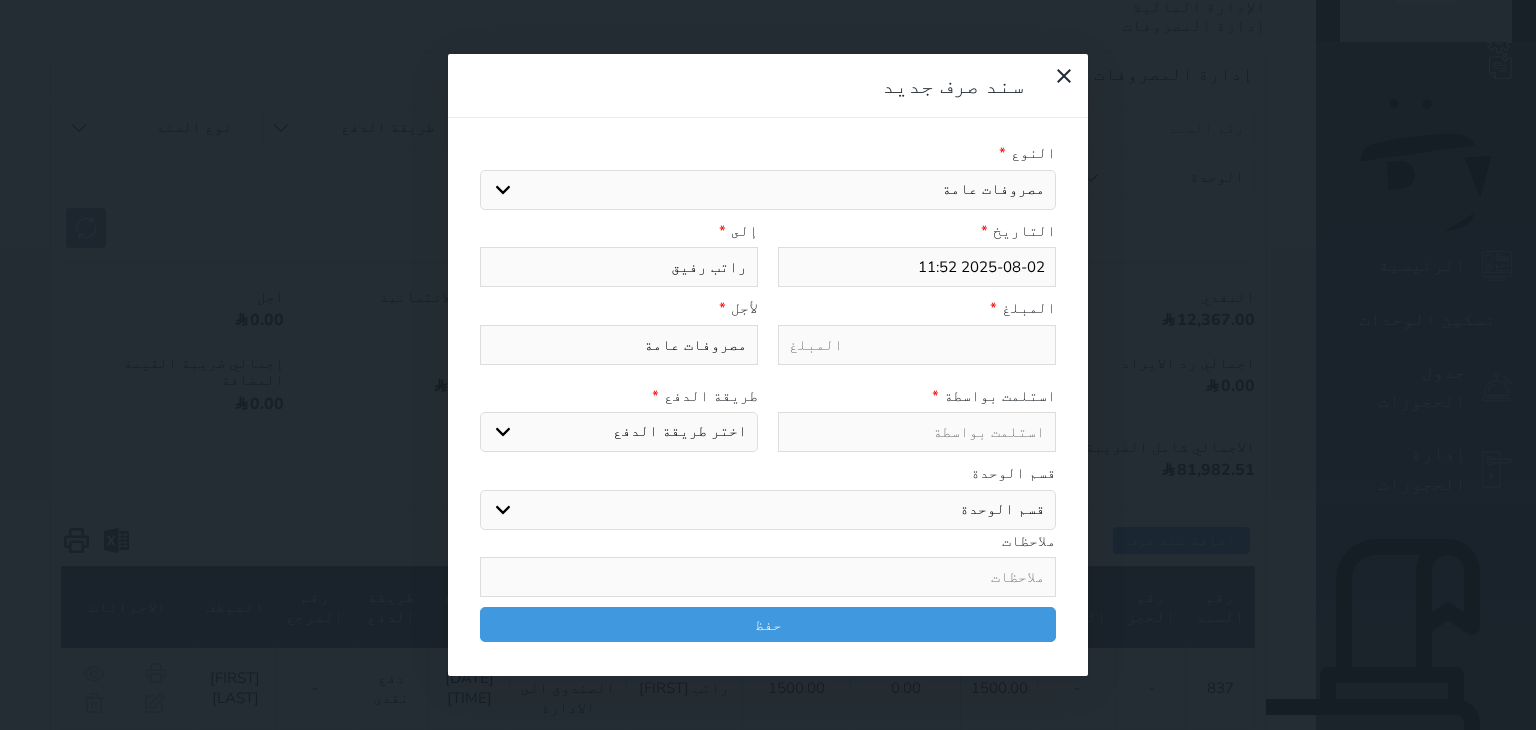 click at bounding box center (917, 345) 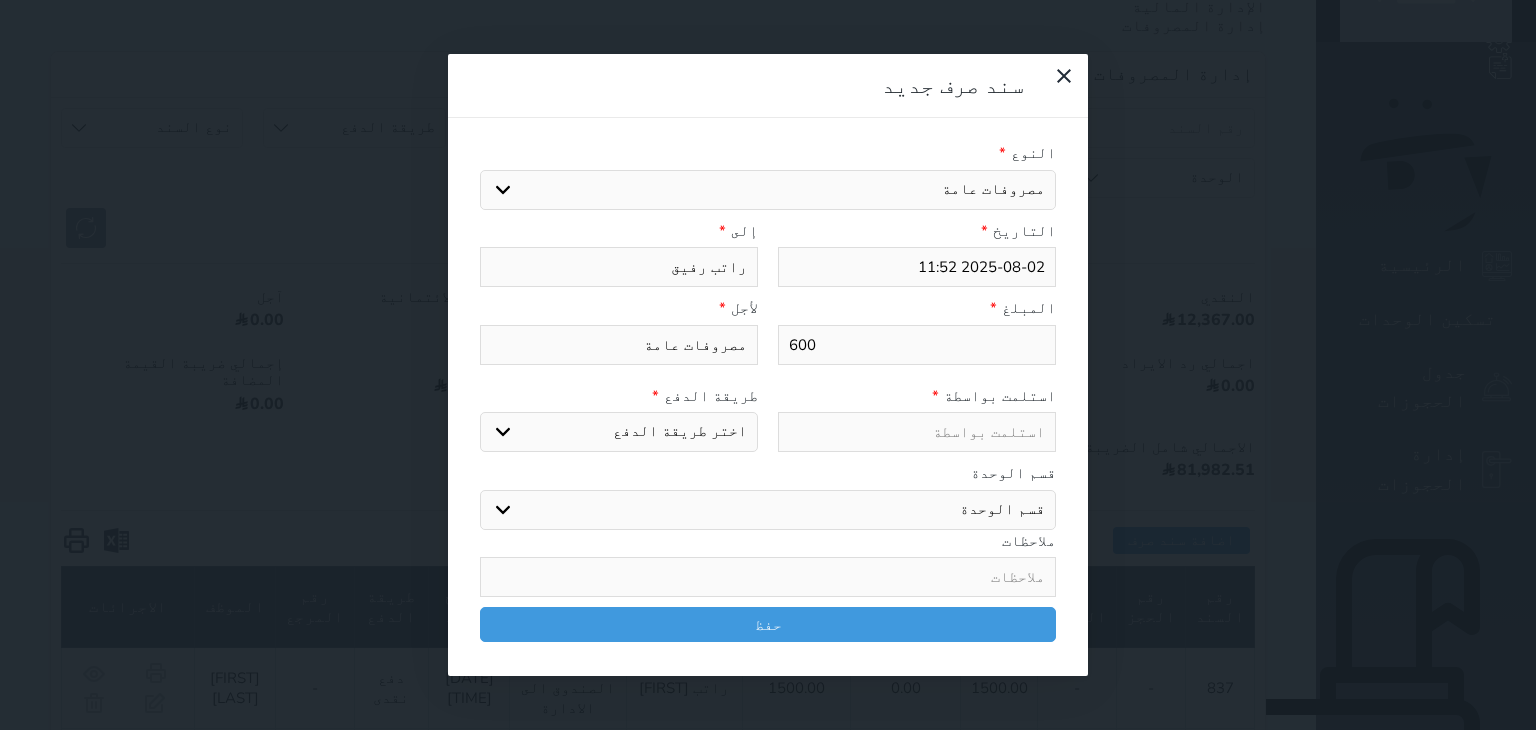 click at bounding box center [917, 432] 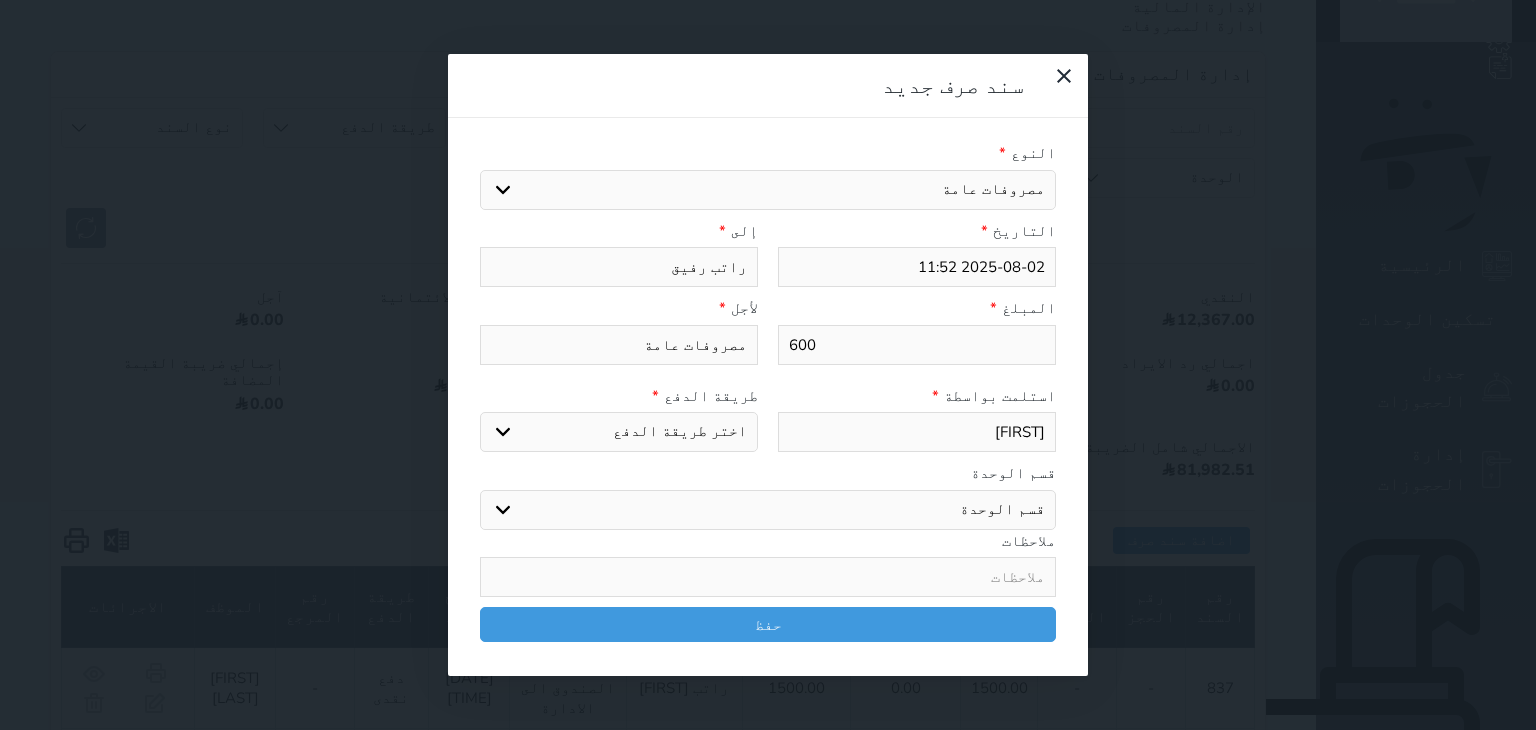 click on "اختر طريقة الدفع   دفع نقدى   تحويل بنكى   مدى   بطاقة ائتمان" at bounding box center (619, 432) 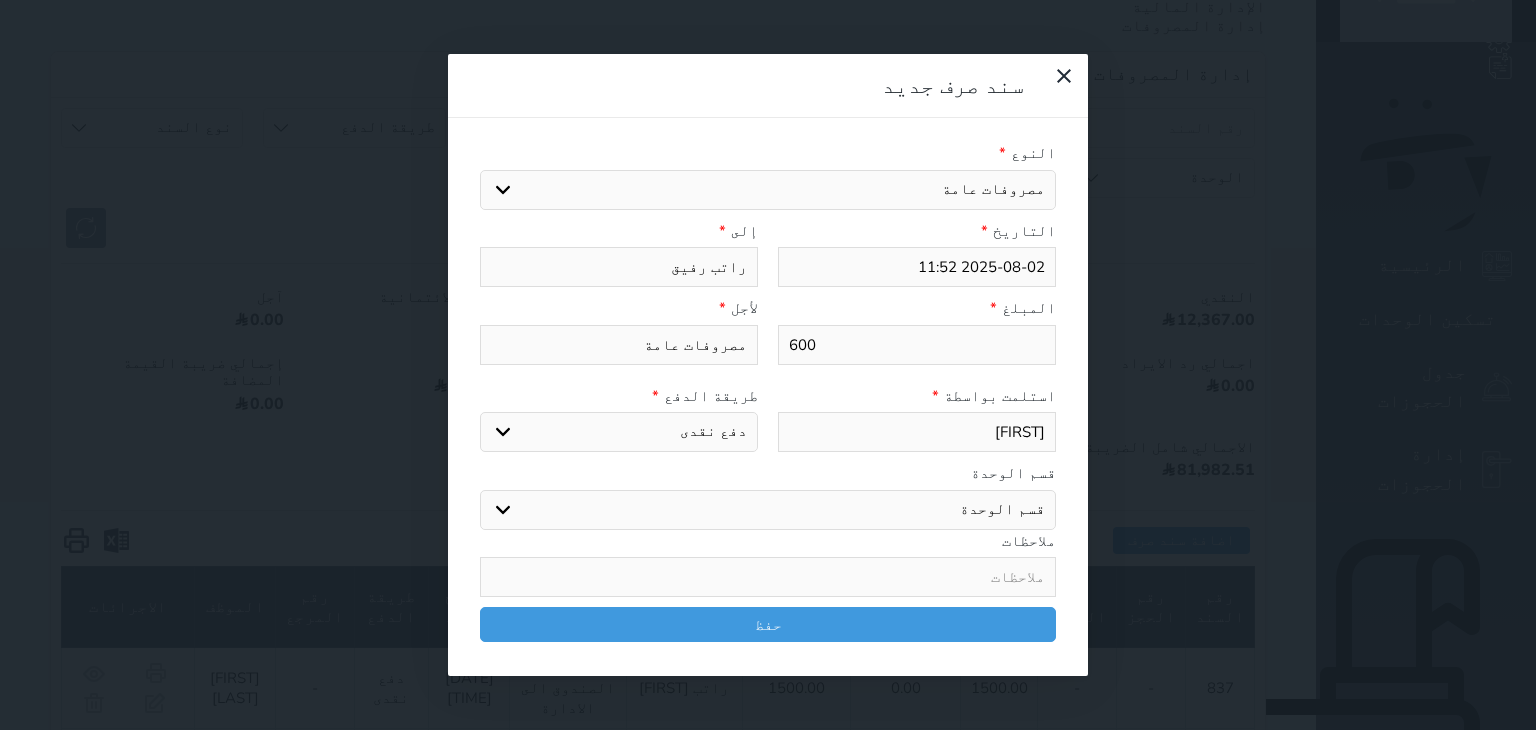 click on "اختر طريقة الدفع   دفع نقدى   تحويل بنكى   مدى   بطاقة ائتمان" at bounding box center [619, 432] 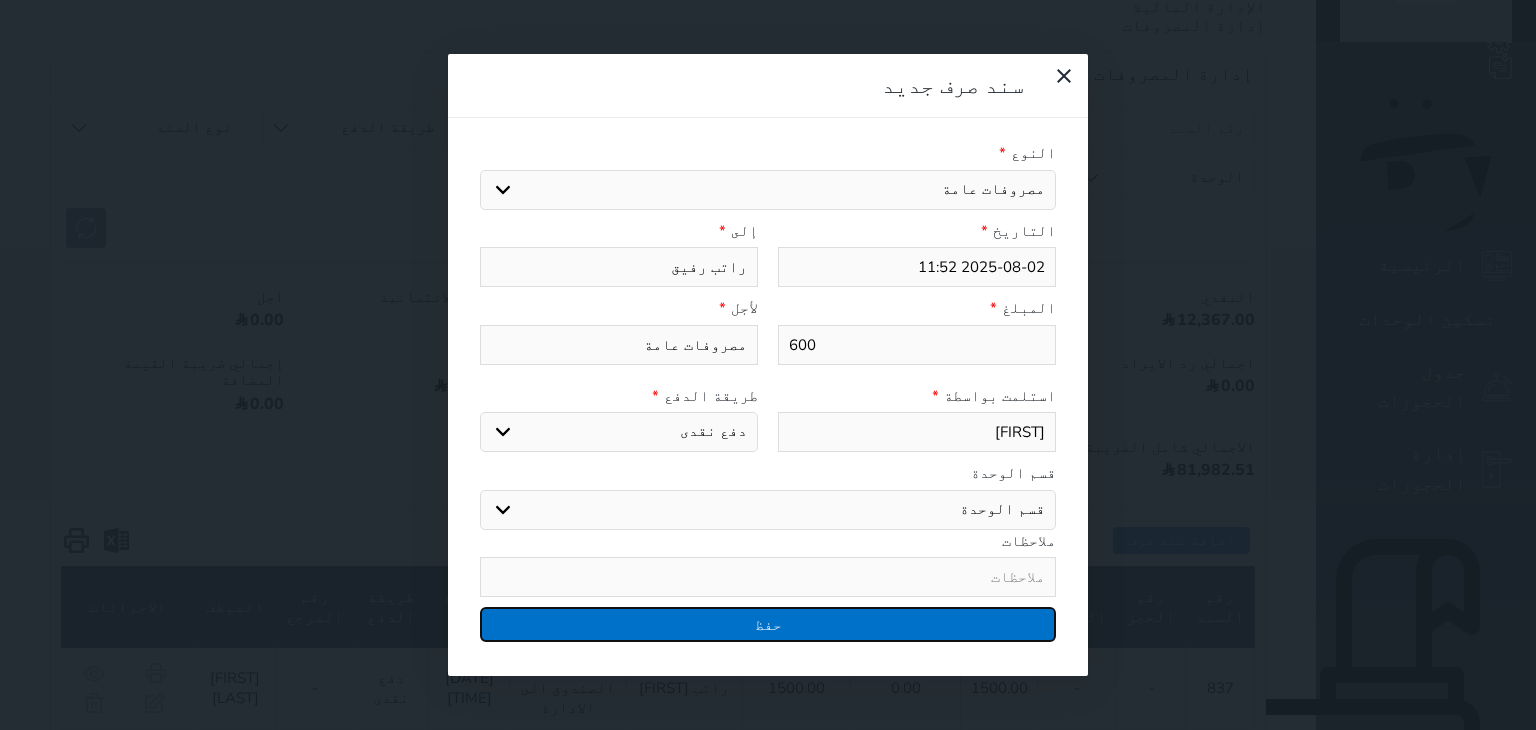 click on "حفظ" at bounding box center (768, 624) 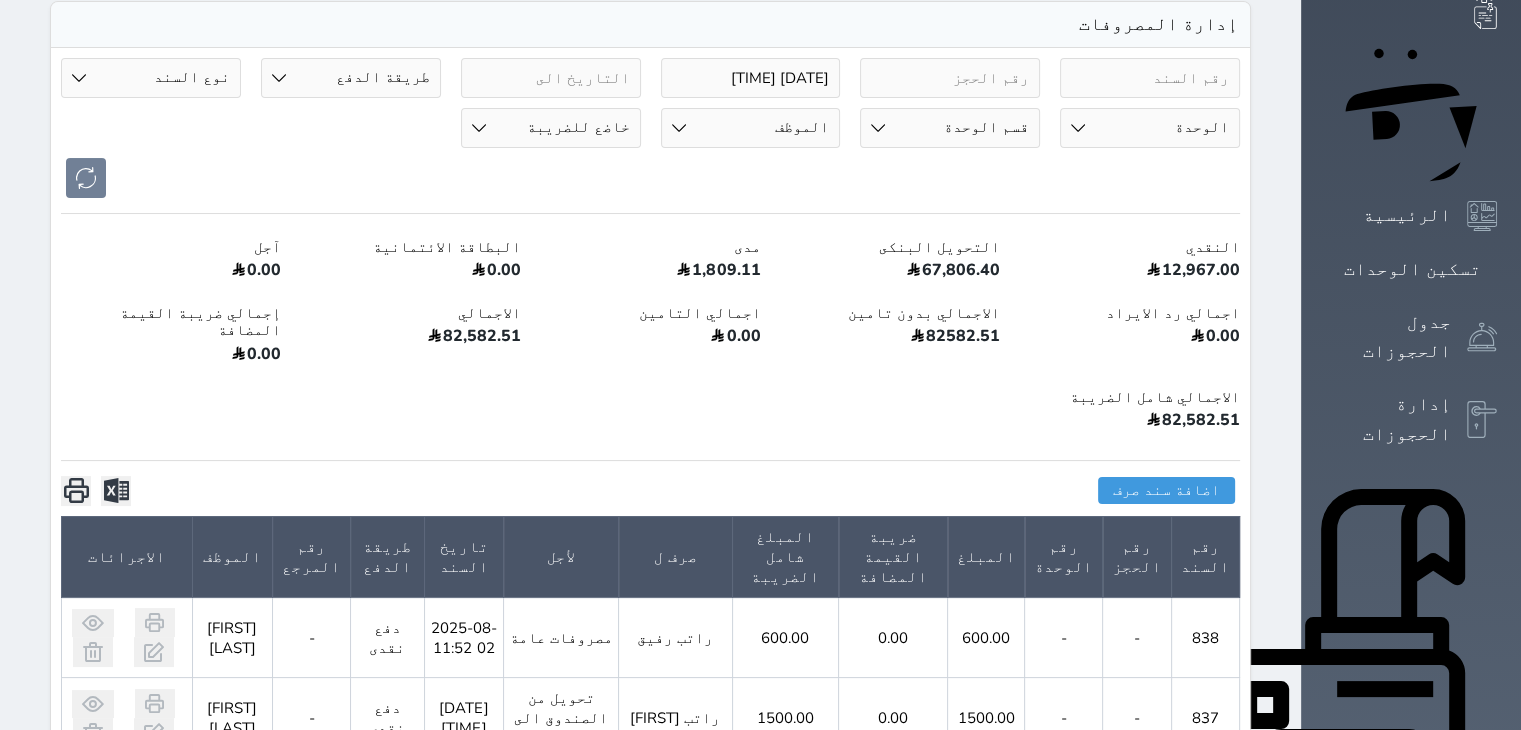 scroll, scrollTop: 179, scrollLeft: 0, axis: vertical 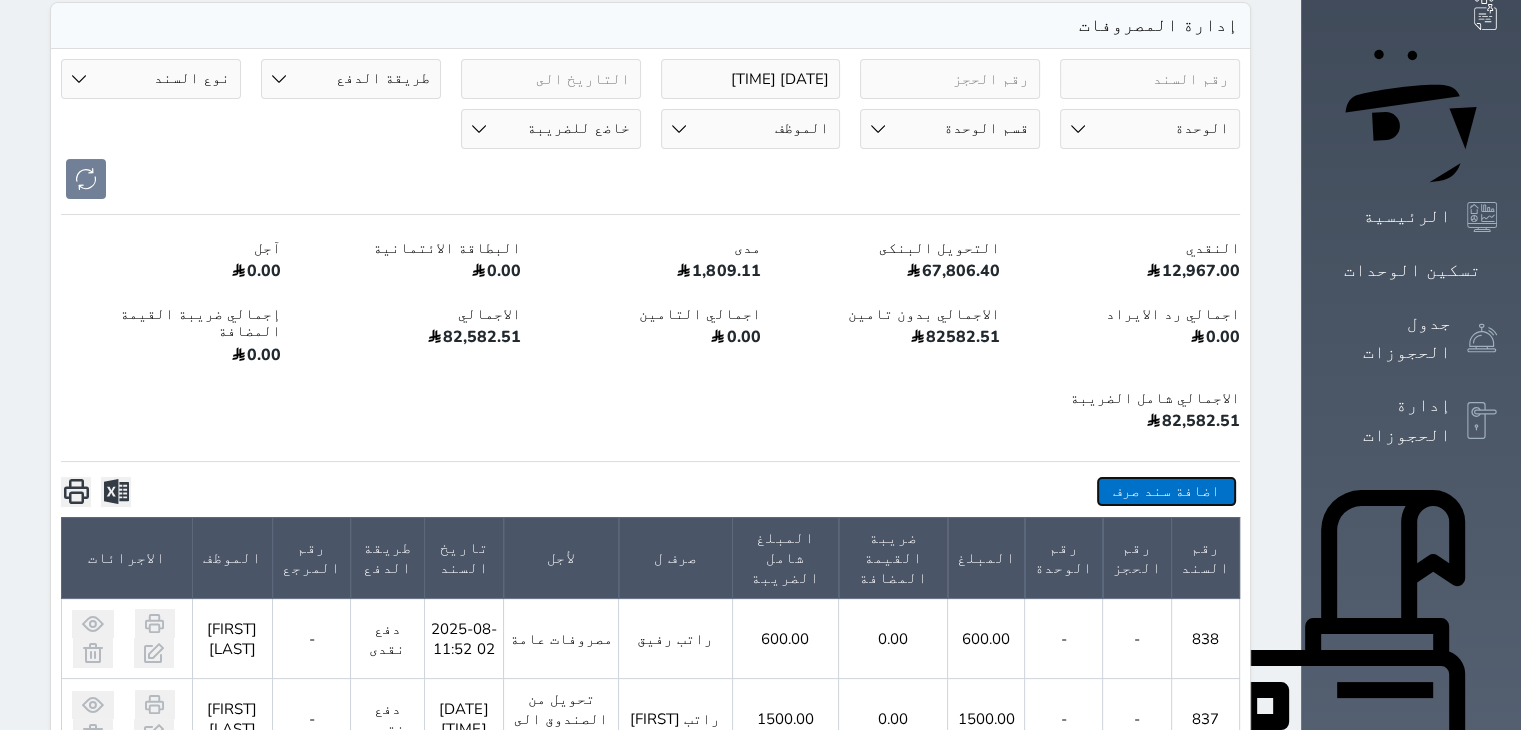 click on "اضافة سند صرف" at bounding box center (1166, 491) 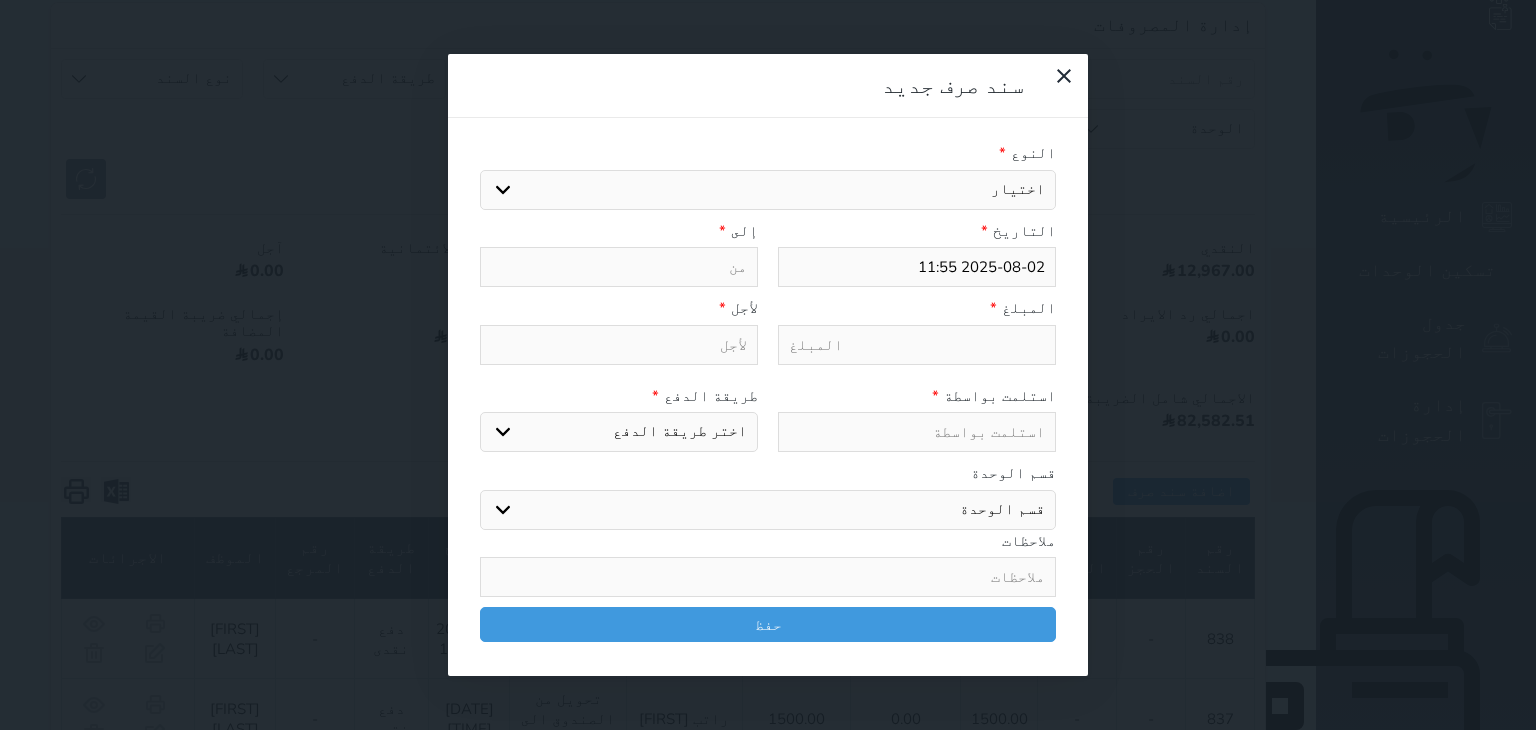 click on "اختيار   مرتجع إيجار رواتب صيانة مصروفات عامة تحويل من الصندوق الى الادارة استرجاع تامين استرجاع العربون تأسيس" at bounding box center [768, 190] 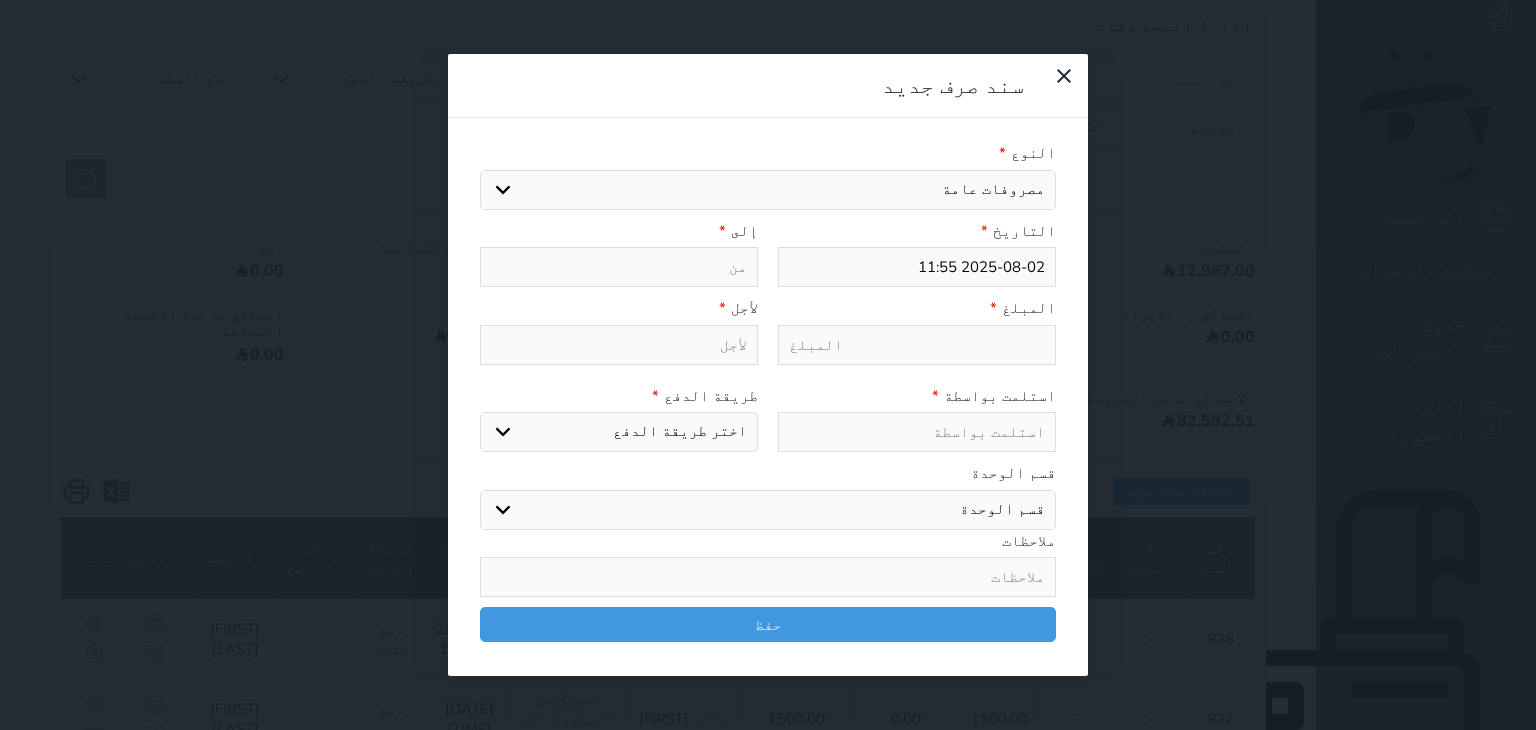 click on "اختيار   مرتجع إيجار رواتب صيانة مصروفات عامة تحويل من الصندوق الى الادارة استرجاع تامين استرجاع العربون تأسيس" at bounding box center [768, 190] 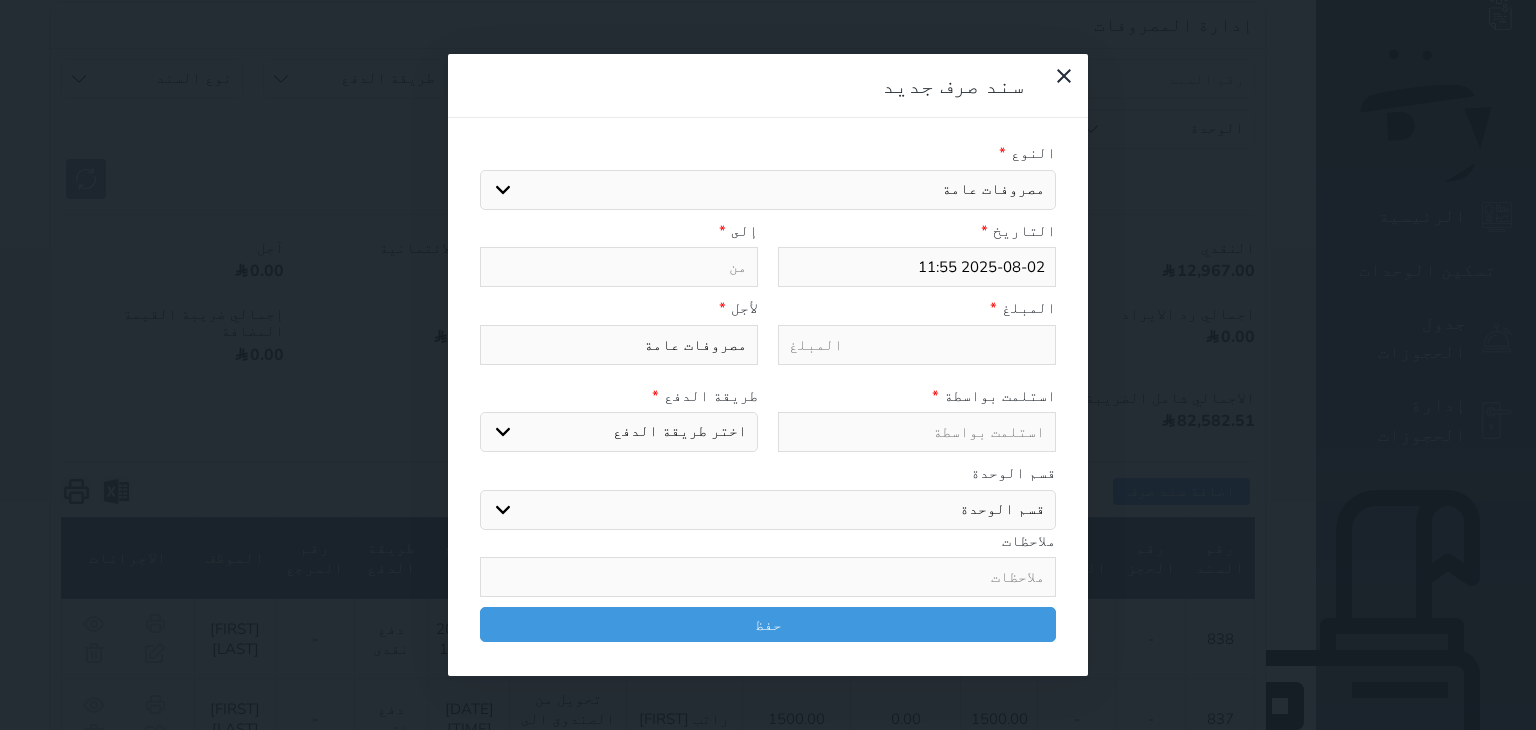 click at bounding box center [619, 267] 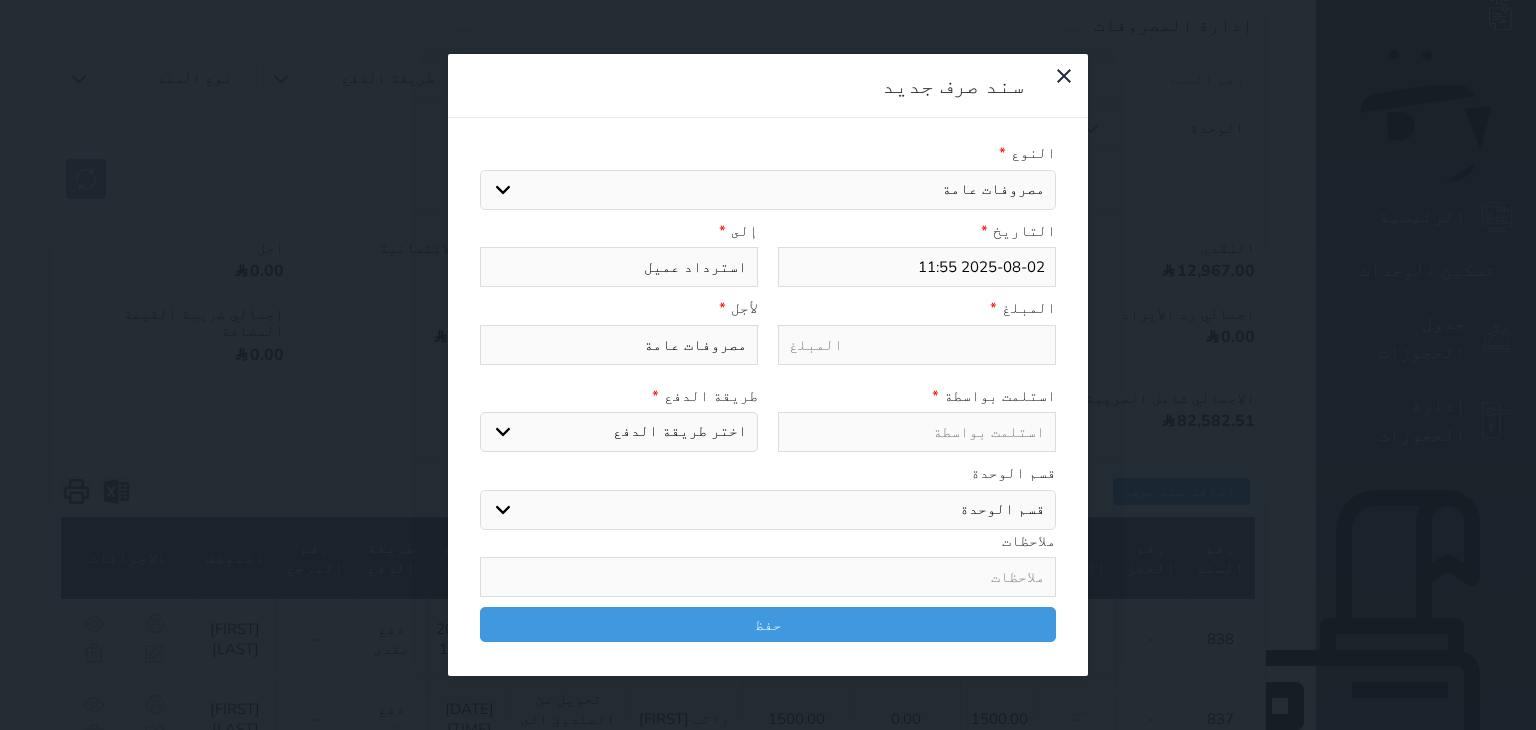 click at bounding box center [917, 345] 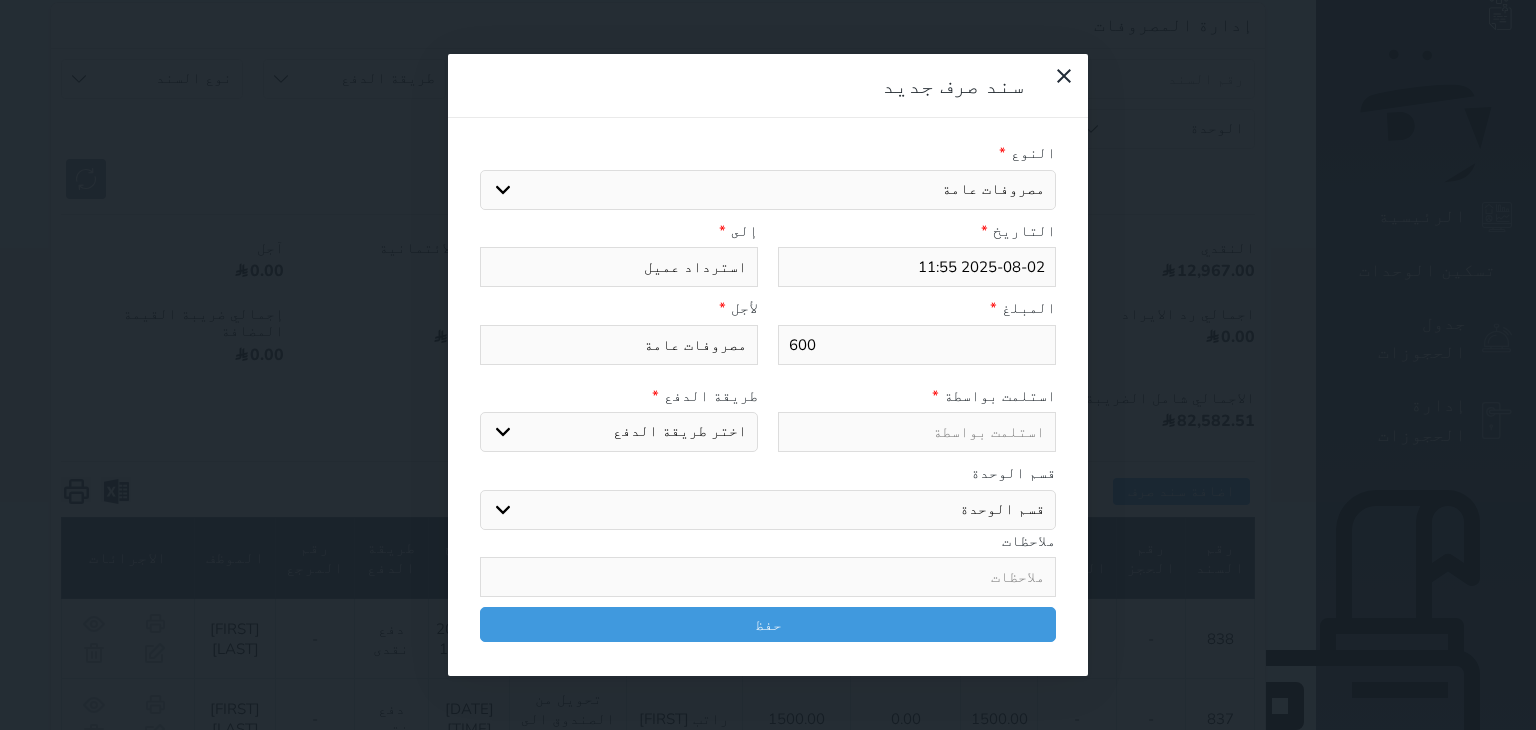 click at bounding box center [917, 432] 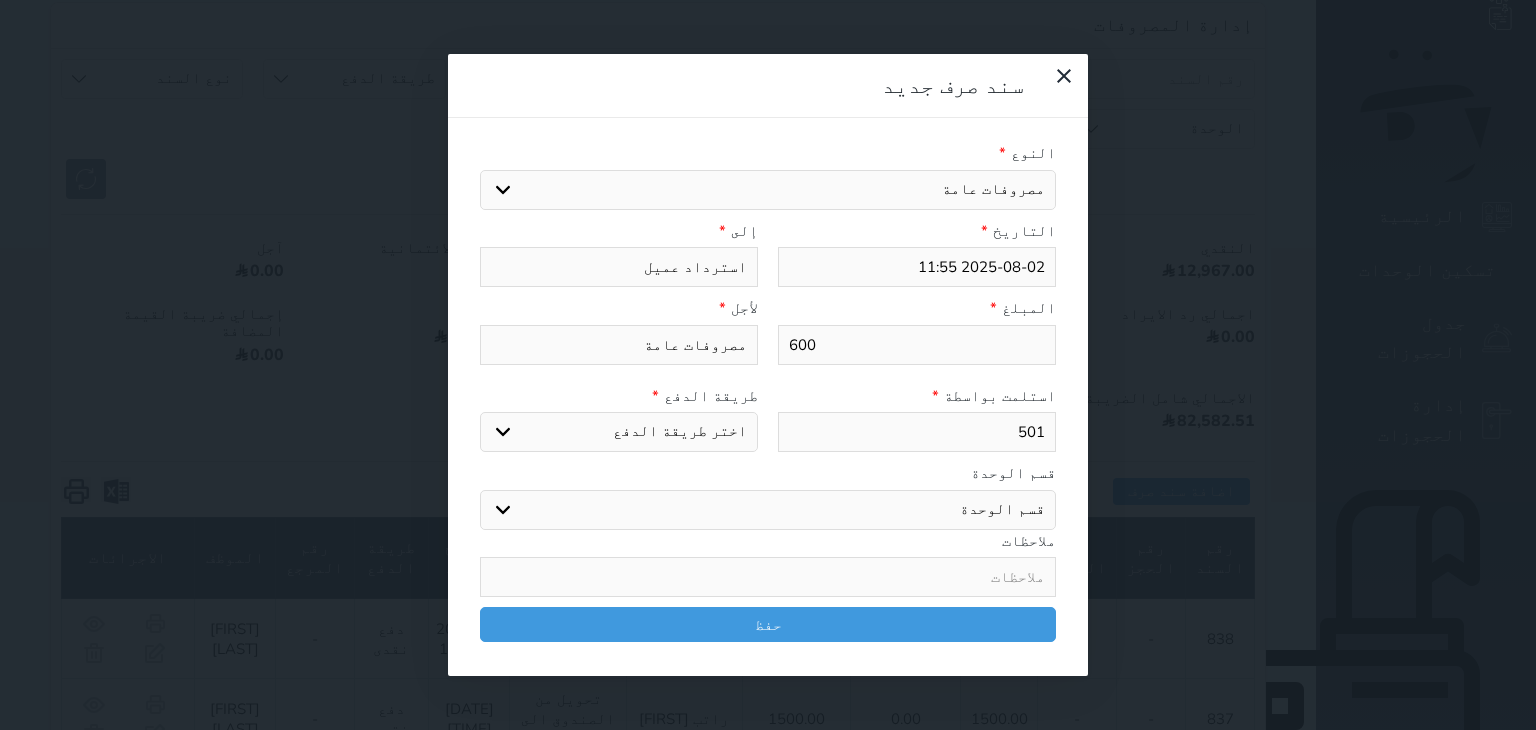 click on "اختر طريقة الدفع   دفع نقدى   تحويل بنكى   مدى   بطاقة ائتمان" at bounding box center (619, 432) 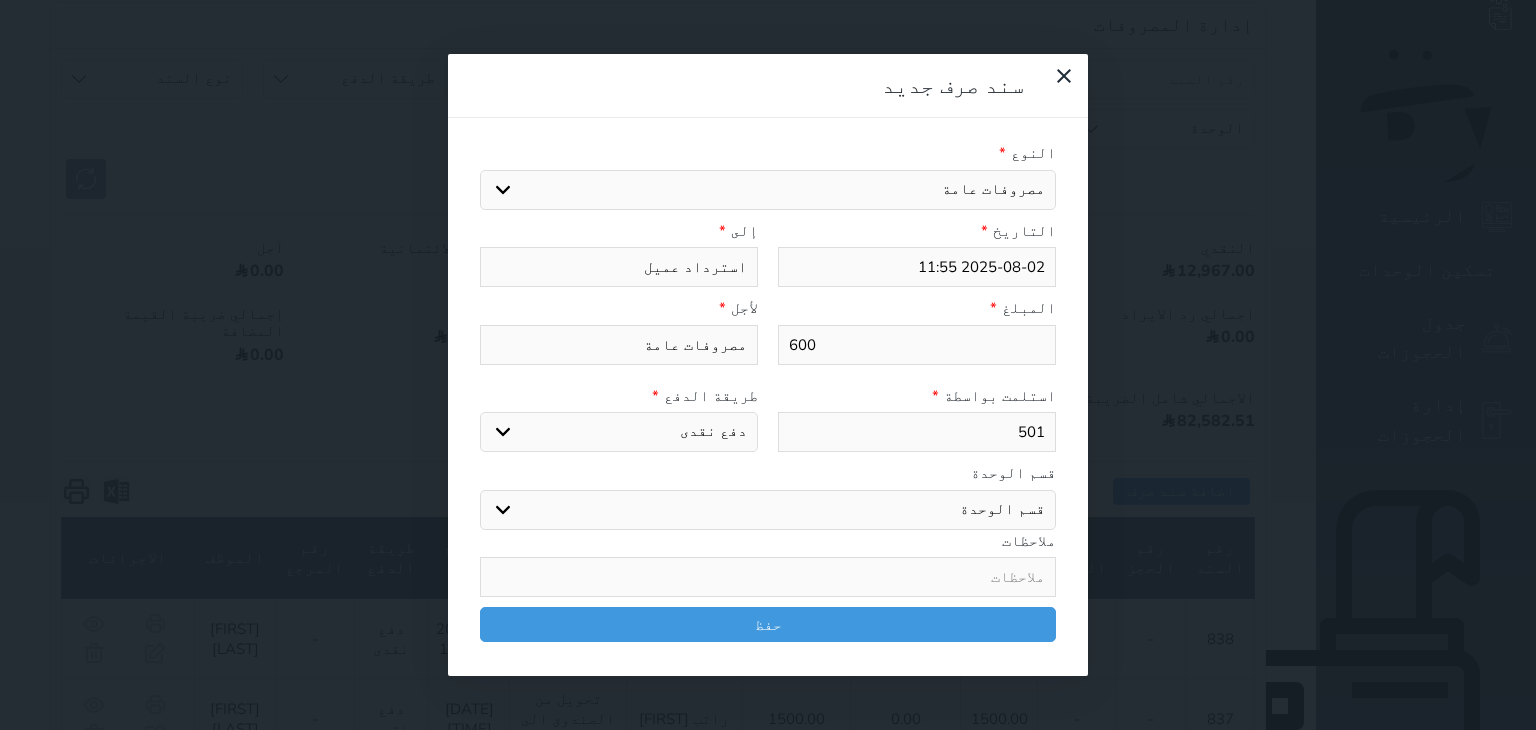 click on "اختر طريقة الدفع   دفع نقدى   تحويل بنكى   مدى   بطاقة ائتمان" at bounding box center [619, 432] 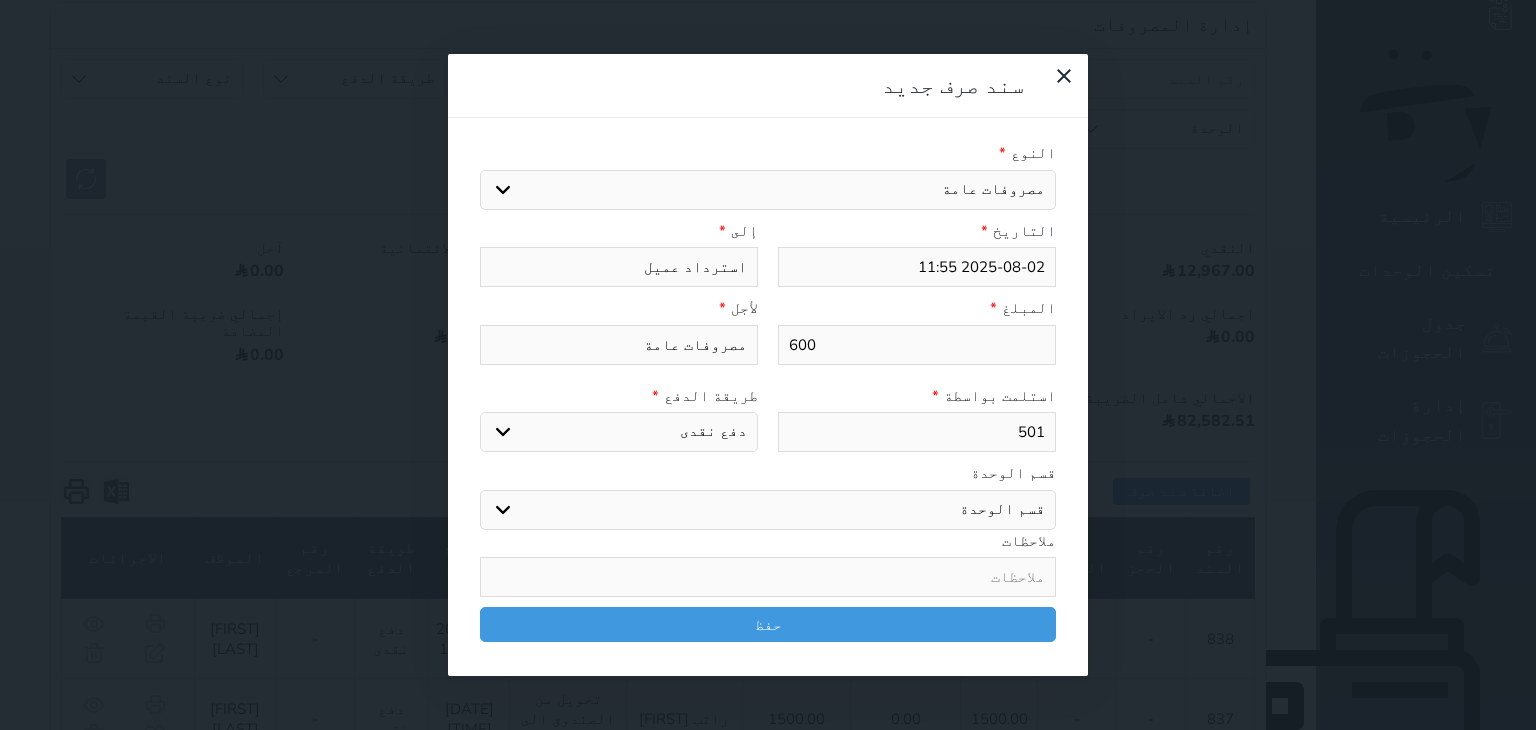 click on "قسم الوحدة" at bounding box center [768, 473] 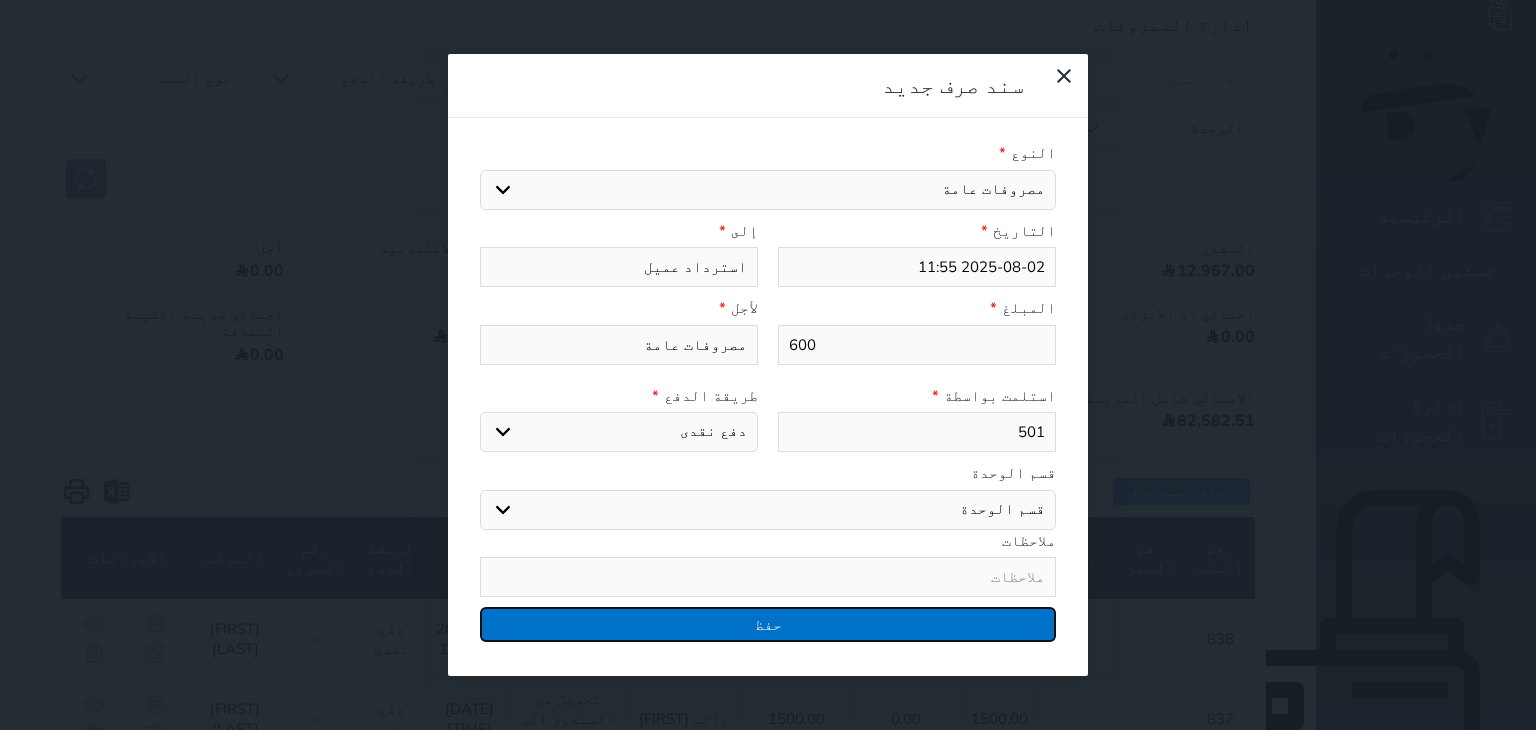 click on "حفظ" at bounding box center (768, 624) 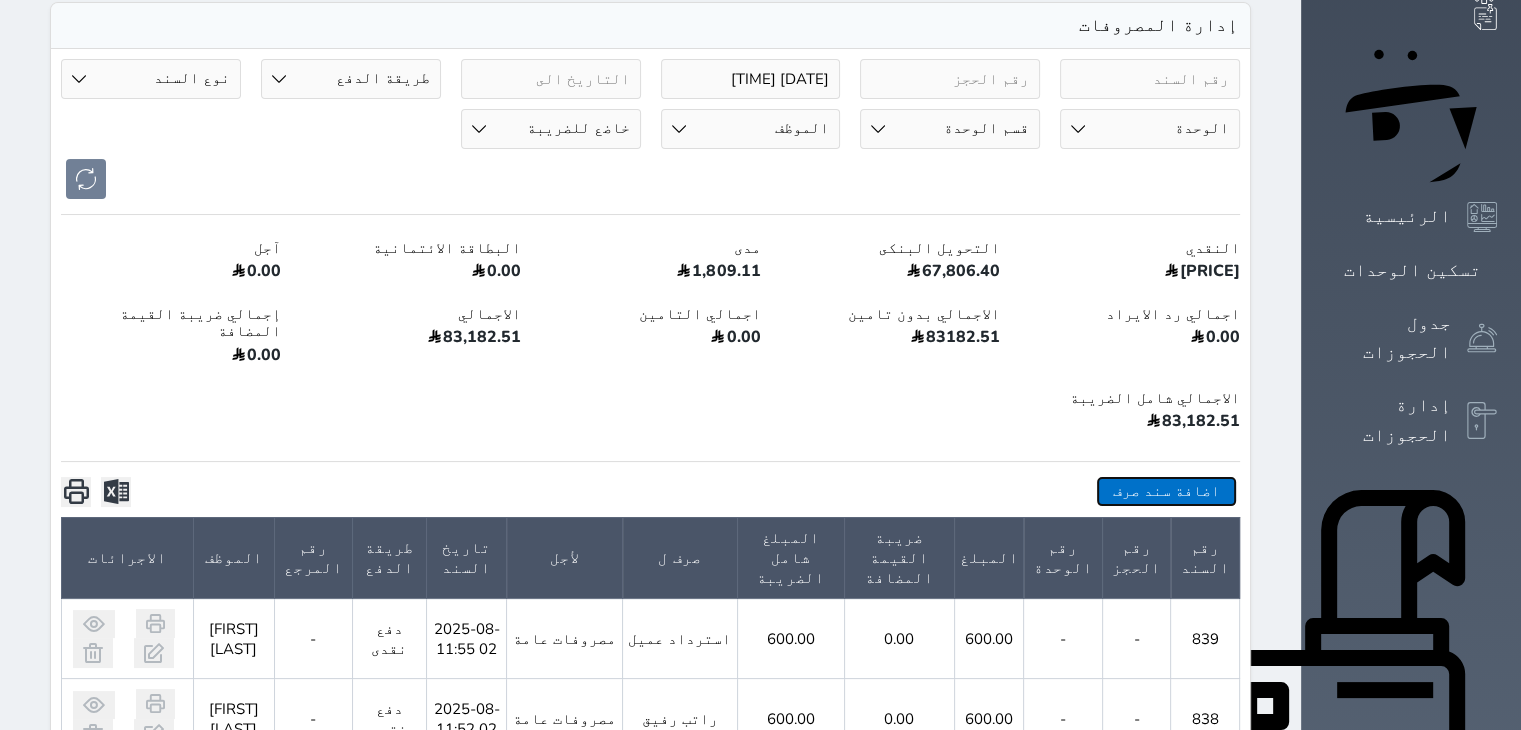 click on "اضافة سند صرف" at bounding box center [1166, 491] 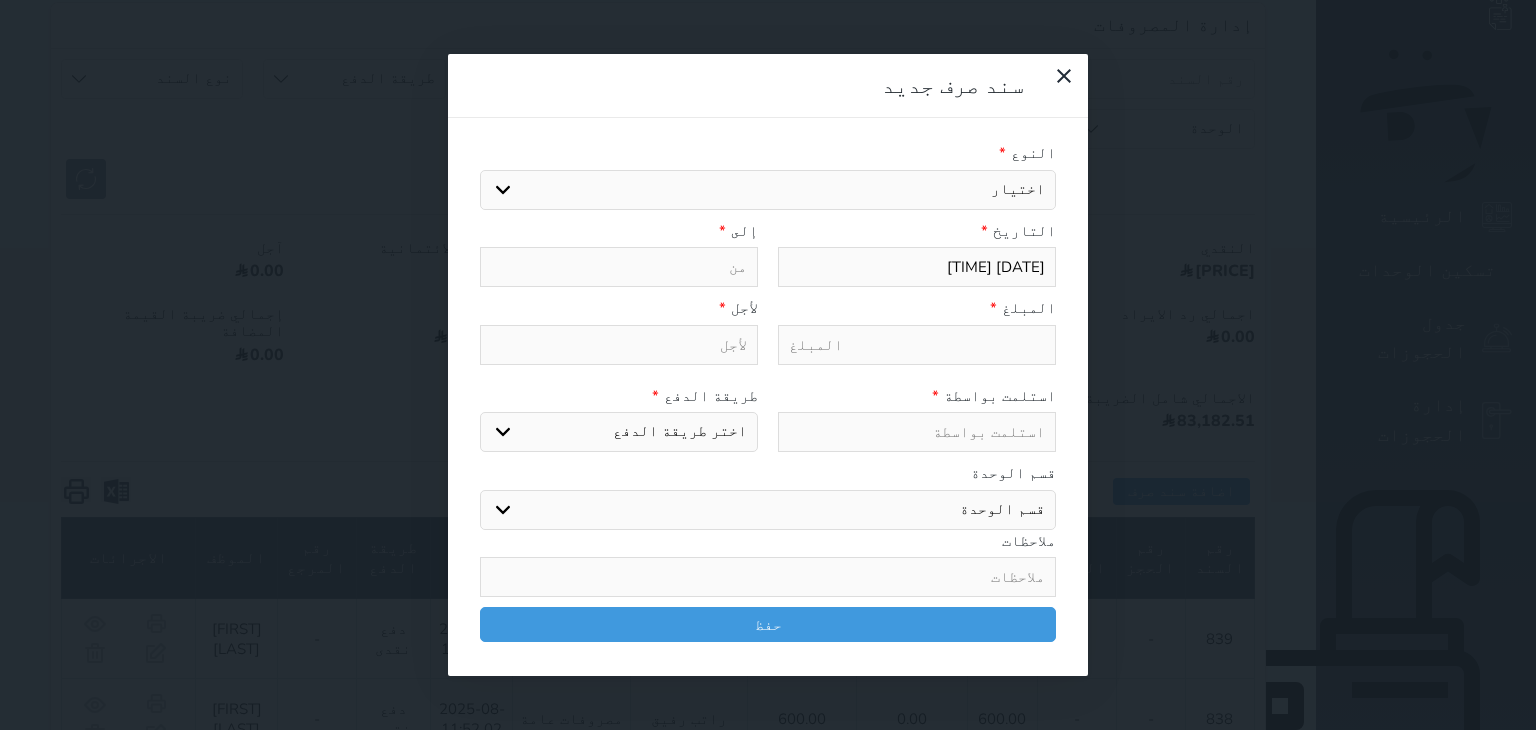 click on "اختيار   مرتجع إيجار رواتب صيانة مصروفات عامة تحويل من الصندوق الى الادارة استرجاع تامين استرجاع العربون تأسيس" at bounding box center (768, 190) 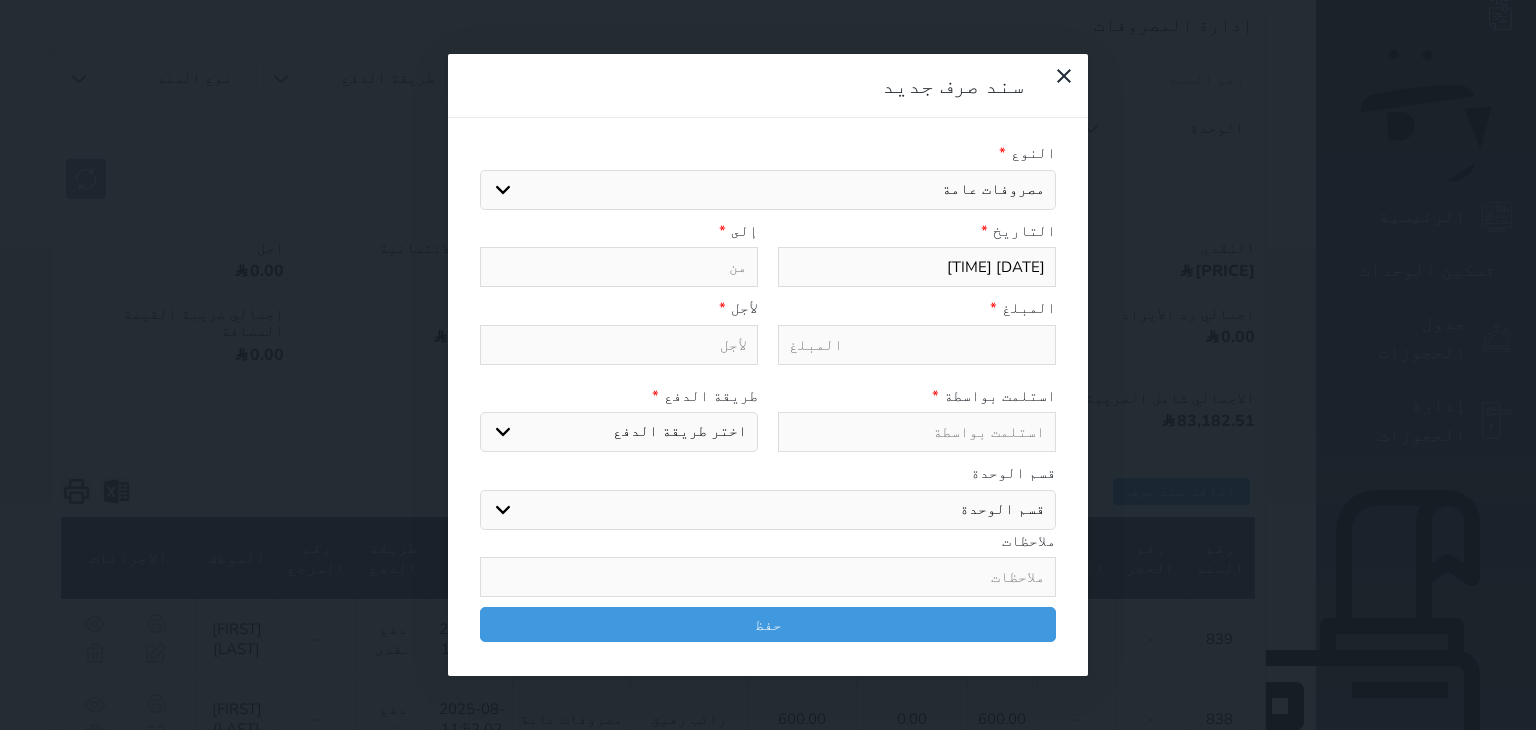 click on "اختيار   مرتجع إيجار رواتب صيانة مصروفات عامة تحويل من الصندوق الى الادارة استرجاع تامين استرجاع العربون تأسيس" at bounding box center [768, 190] 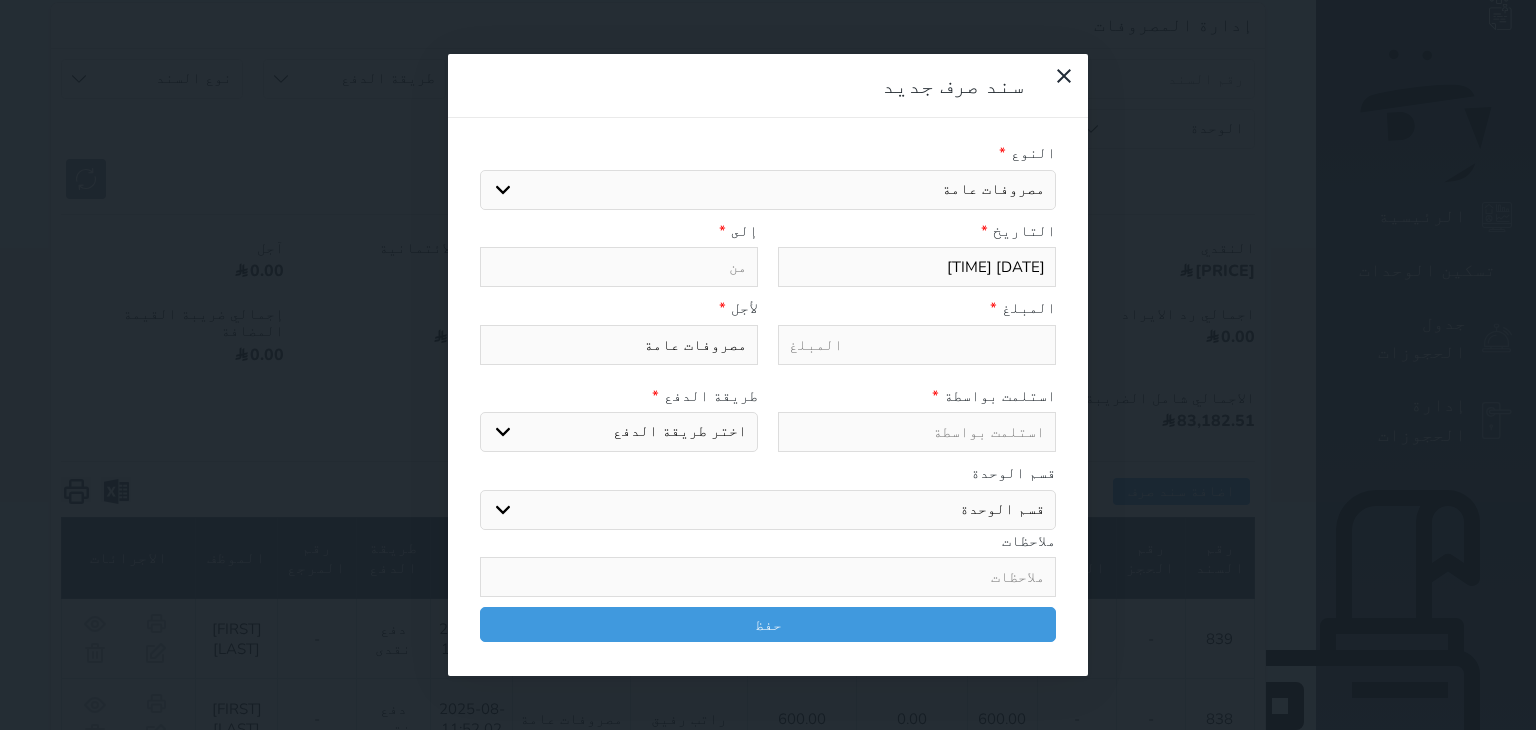 drag, startPoint x: 892, startPoint y: 143, endPoint x: 912, endPoint y: 331, distance: 189.06084 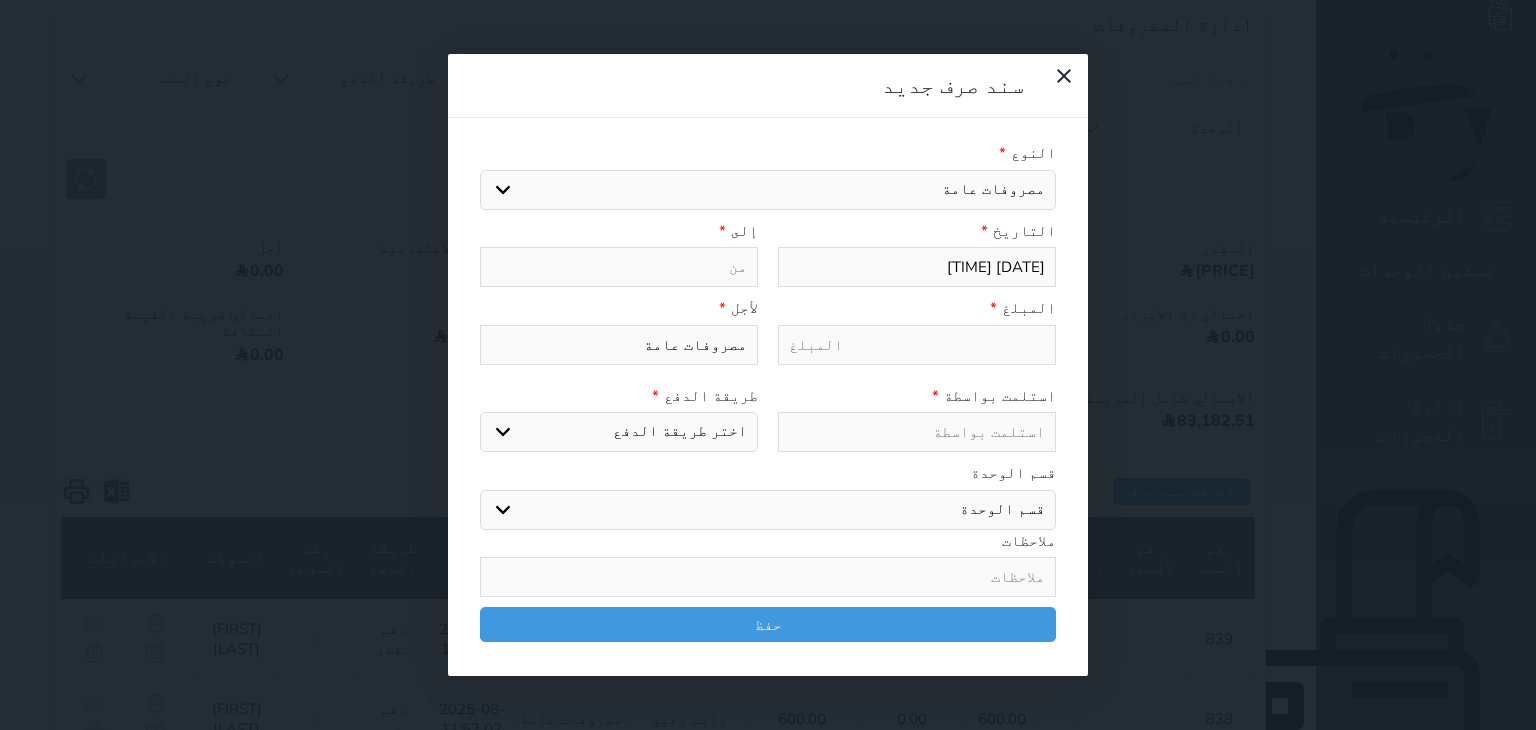 click on "النوع *    اختيار   مرتجع إيجار رواتب صيانة مصروفات عامة تحويل من الصندوق الى الادارة استرجاع تامين استرجاع العربون تأسيس   التاريخ *   2025-08-02 11:56   إلى *     المبلغ *     لأجل *   مصروفات عامة       التحويل من الصندوق الى الإدارة   عفوا , لا يوجد رصيد كافى فى الصندوق لاستكمال عملية التحويل   التحويل من الصندوق الى الإدارة   نحيط علم سيادكتم ان الحد الأقصي للتحويل هو   ريال   استلمت بواسطة *     طريقة الدفع *   اختر طريقة الدفع   دفع نقدى   تحويل بنكى   مدى   بطاقة ائتمان     قسم الوحدة   قسم الوحدة   غرفة عزاب جناح دور ارضي شاليه غرفة مستقلة غرفة وصالة غرفتين وصالة       ملاحظات       حفظ" at bounding box center (768, 397) 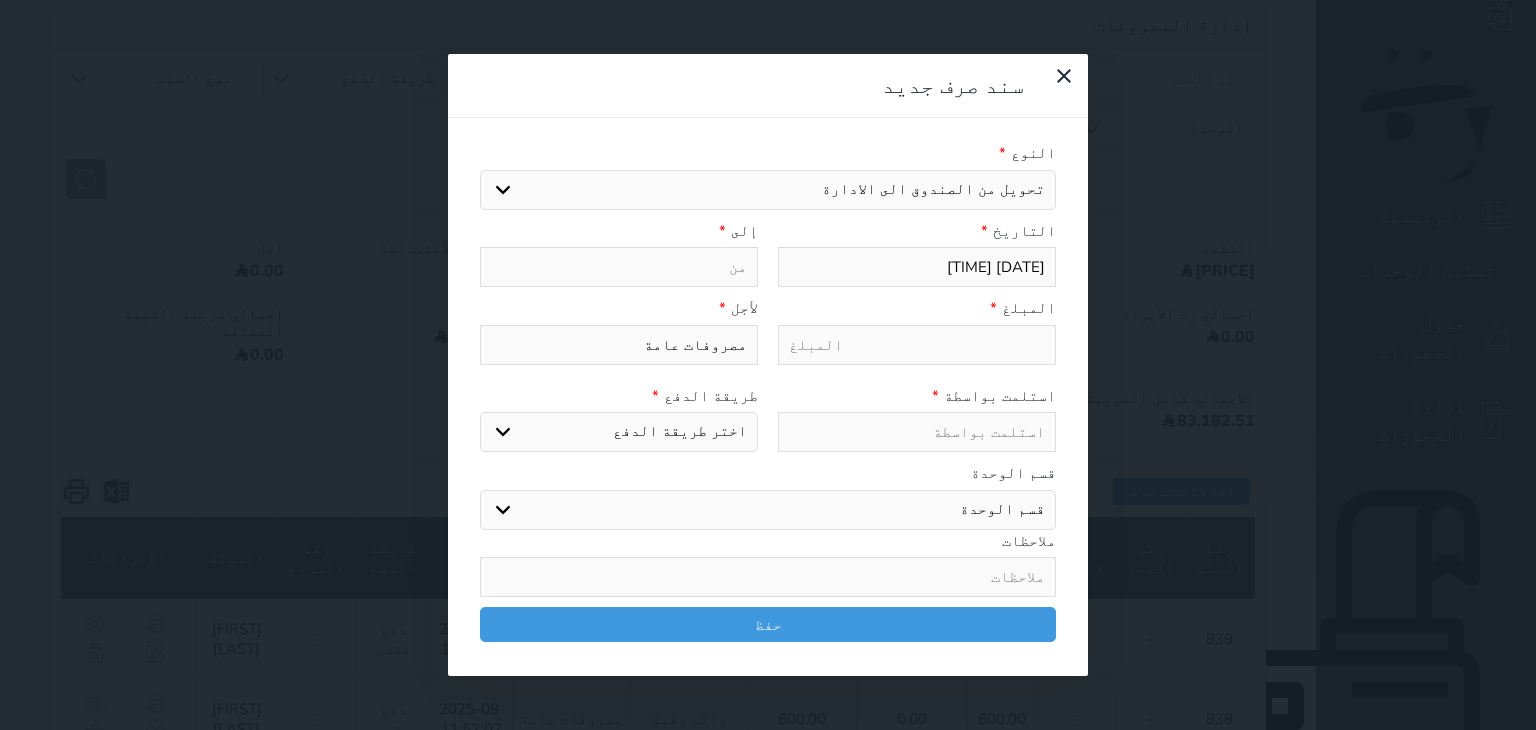 click on "اختيار   مرتجع إيجار رواتب صيانة مصروفات عامة تحويل من الصندوق الى الادارة استرجاع تامين استرجاع العربون تأسيس" at bounding box center [768, 190] 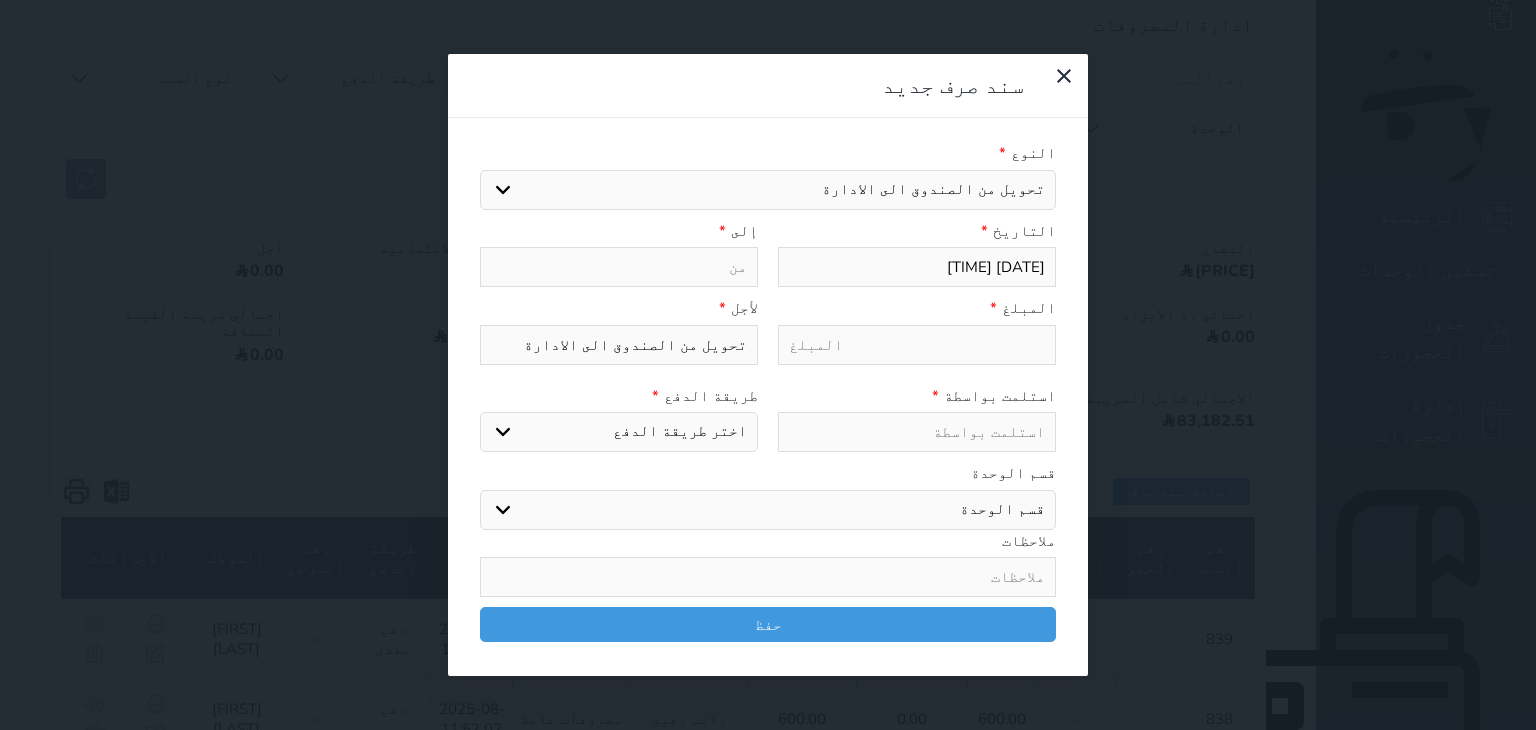 click at bounding box center (619, 267) 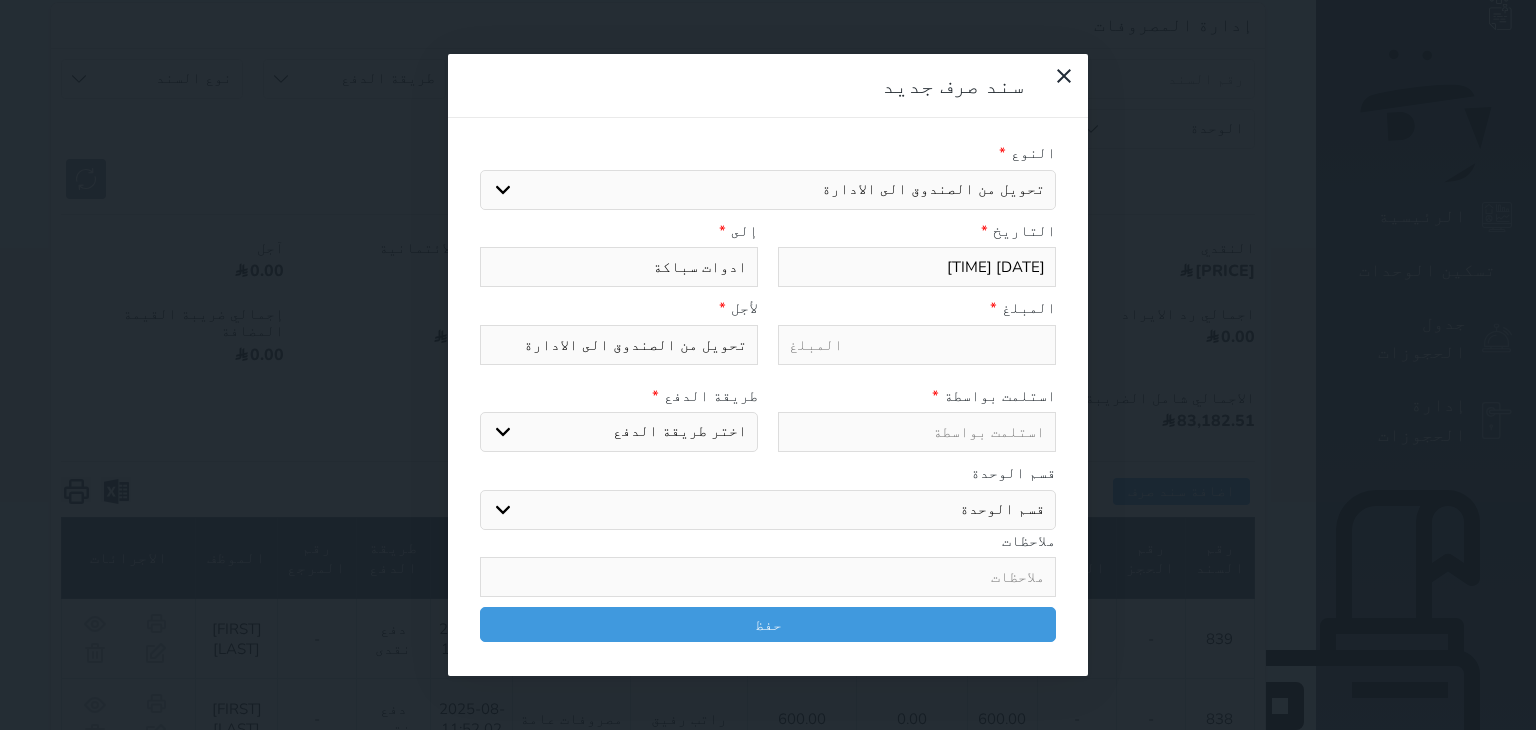 click at bounding box center (917, 345) 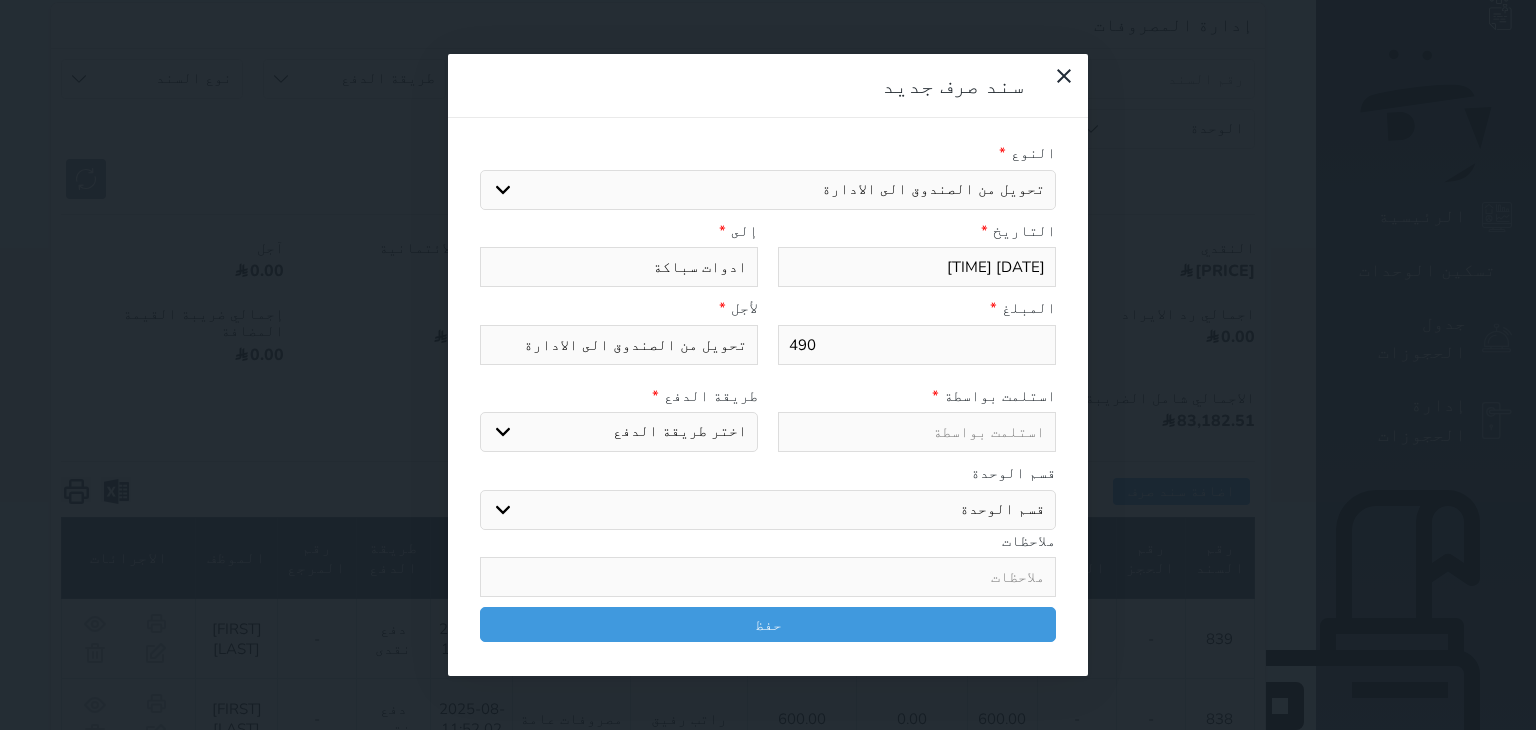 click at bounding box center [917, 432] 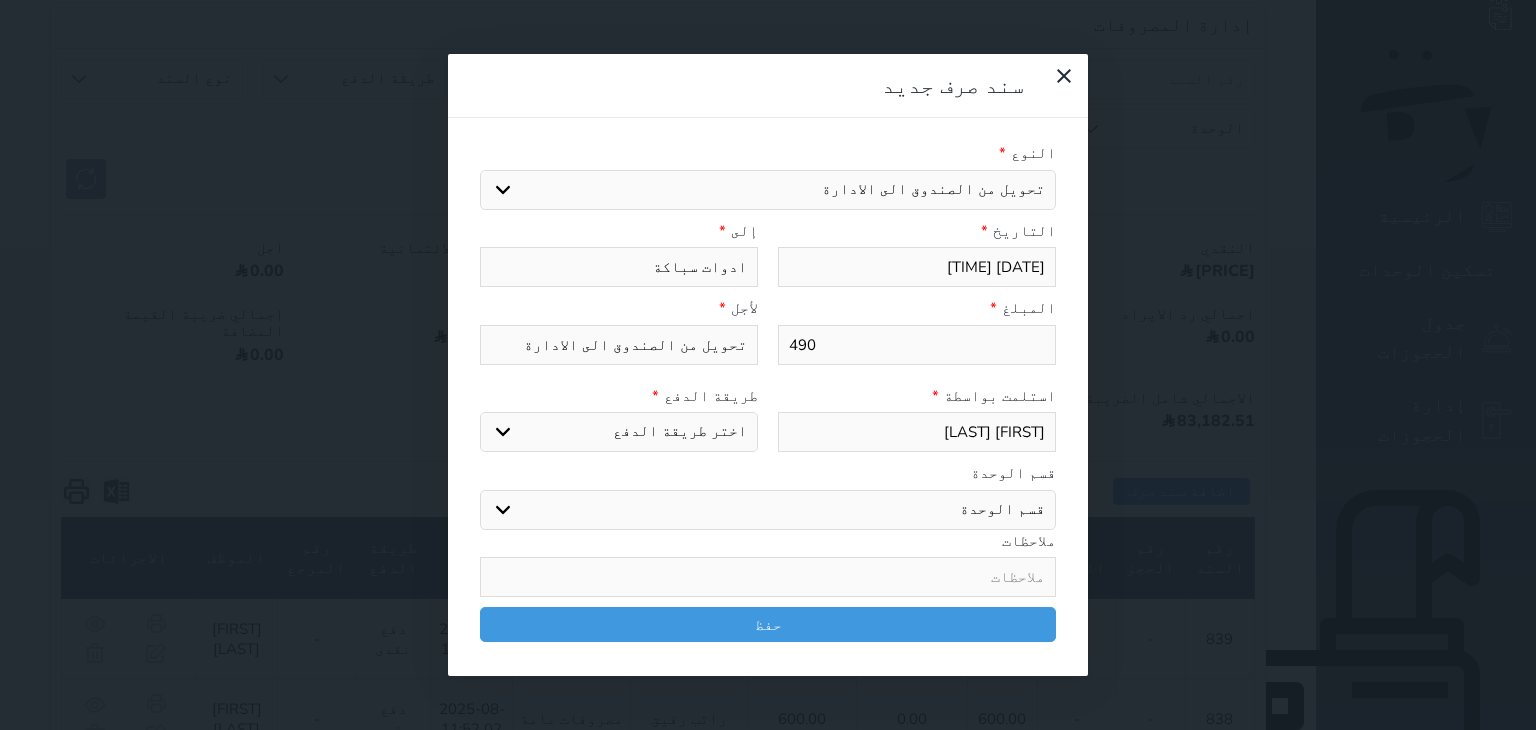 click on "اختر طريقة الدفع   دفع نقدى   تحويل بنكى   مدى   بطاقة ائتمان" at bounding box center [619, 432] 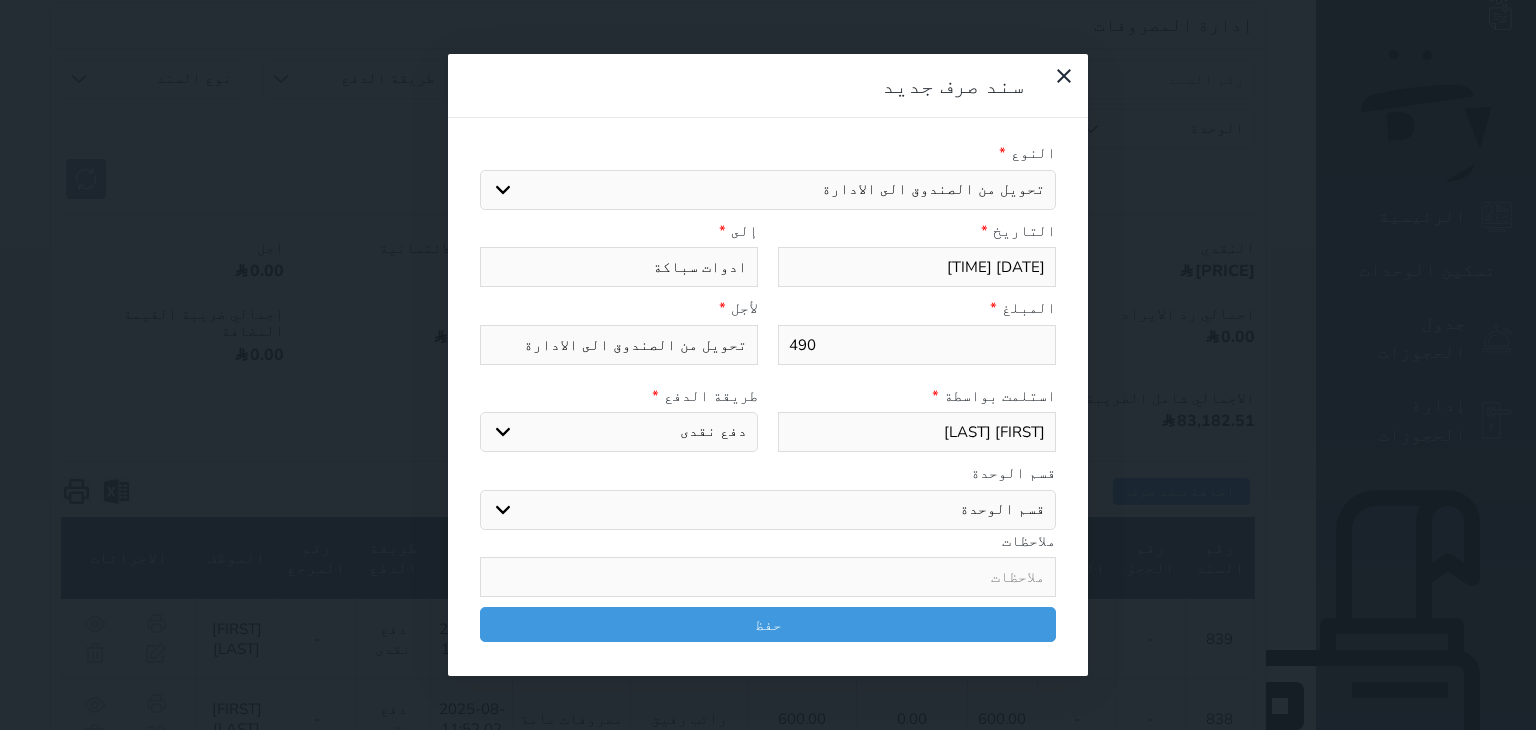 click on "اختر طريقة الدفع   دفع نقدى   تحويل بنكى   مدى   بطاقة ائتمان" at bounding box center (619, 432) 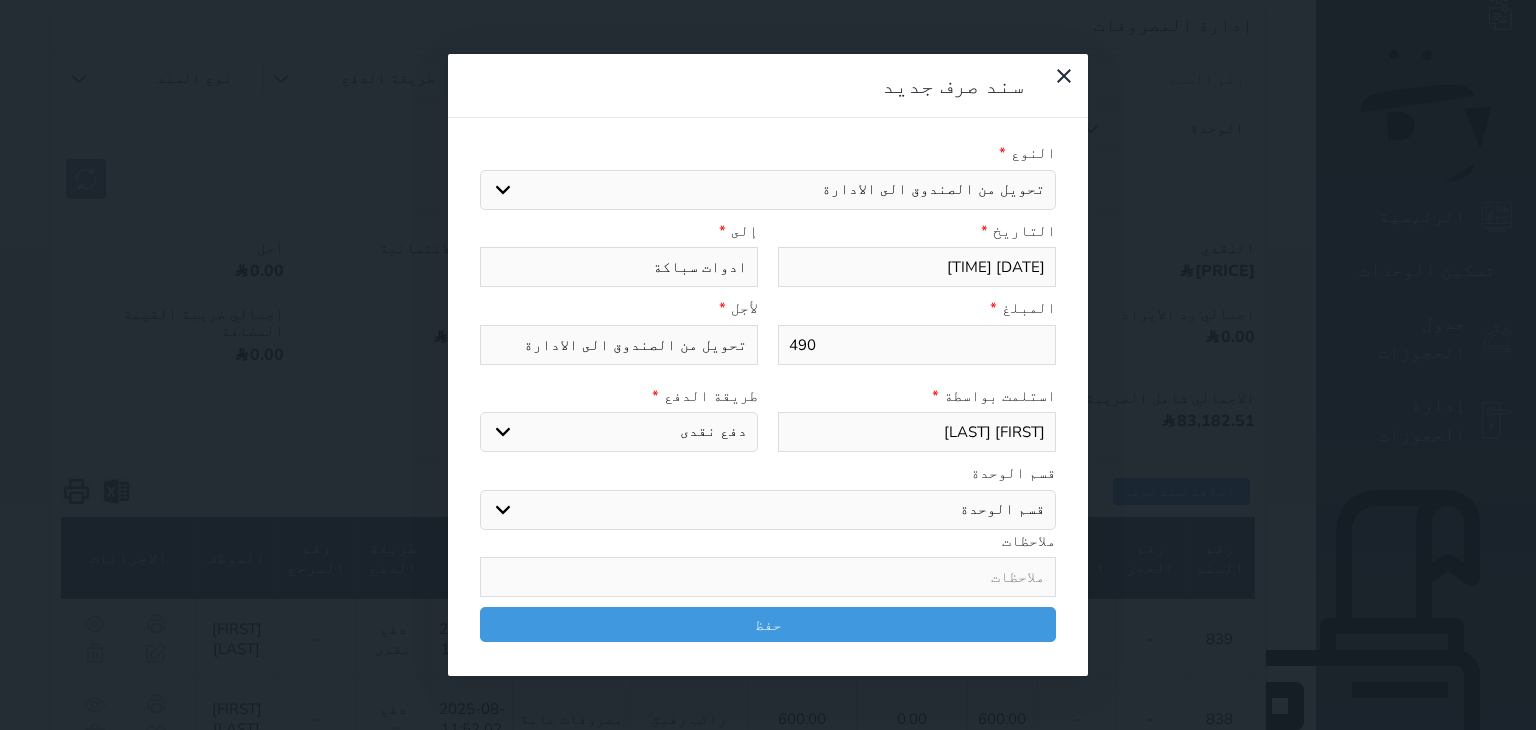 click on "قسم الوحدة" at bounding box center [768, 473] 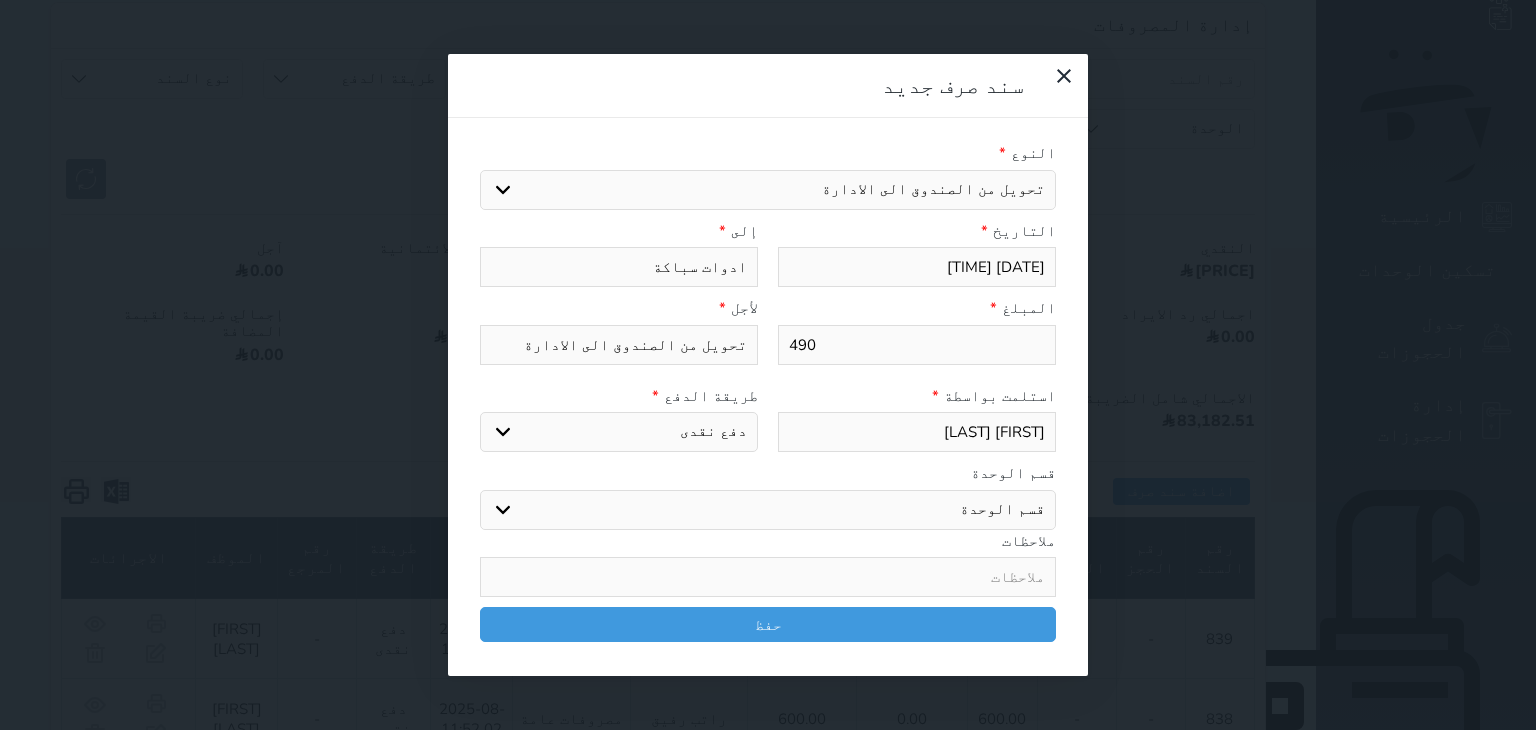 click on "ادوات سباكة" at bounding box center [619, 267] 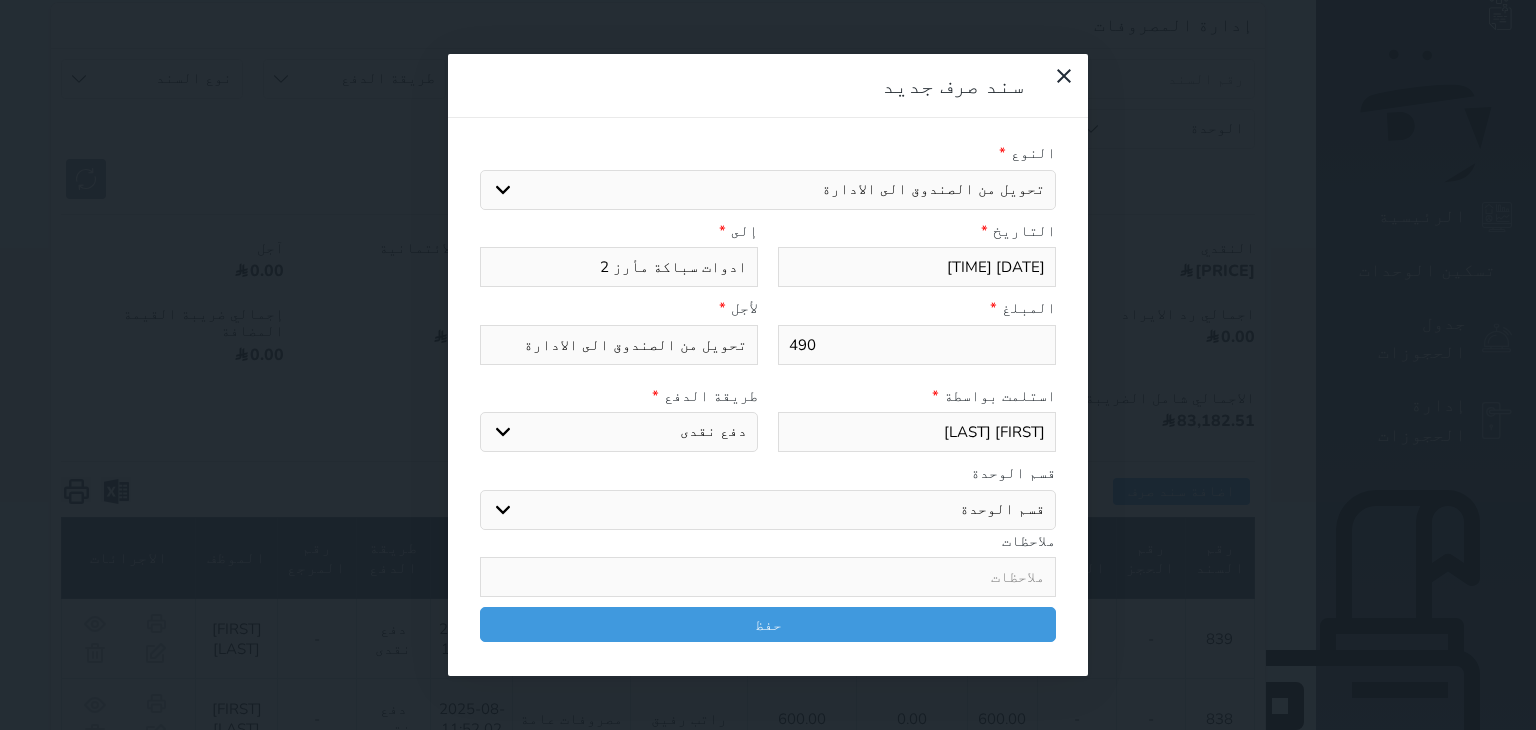 click on "لأجل *" at bounding box center [619, 308] 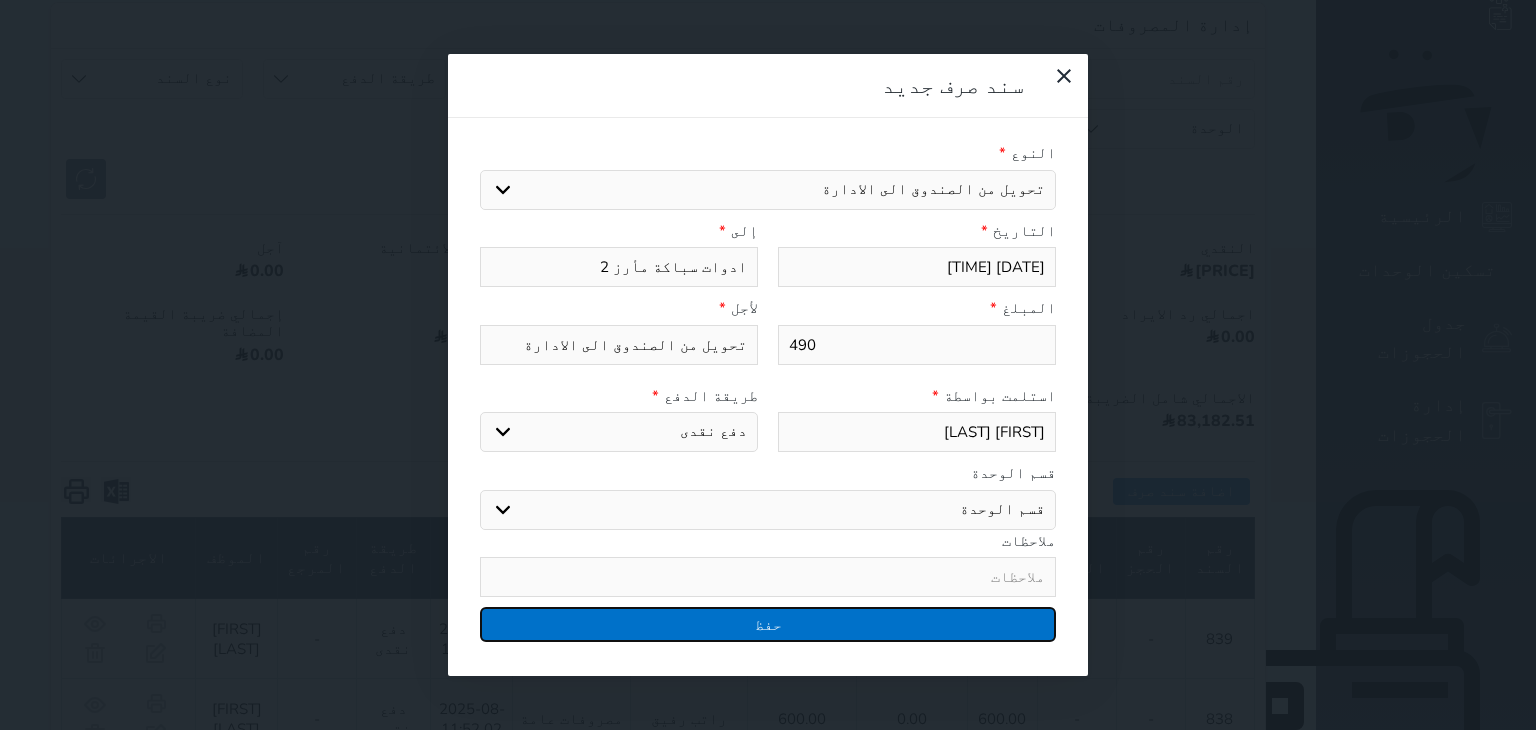 click on "حفظ" at bounding box center (768, 624) 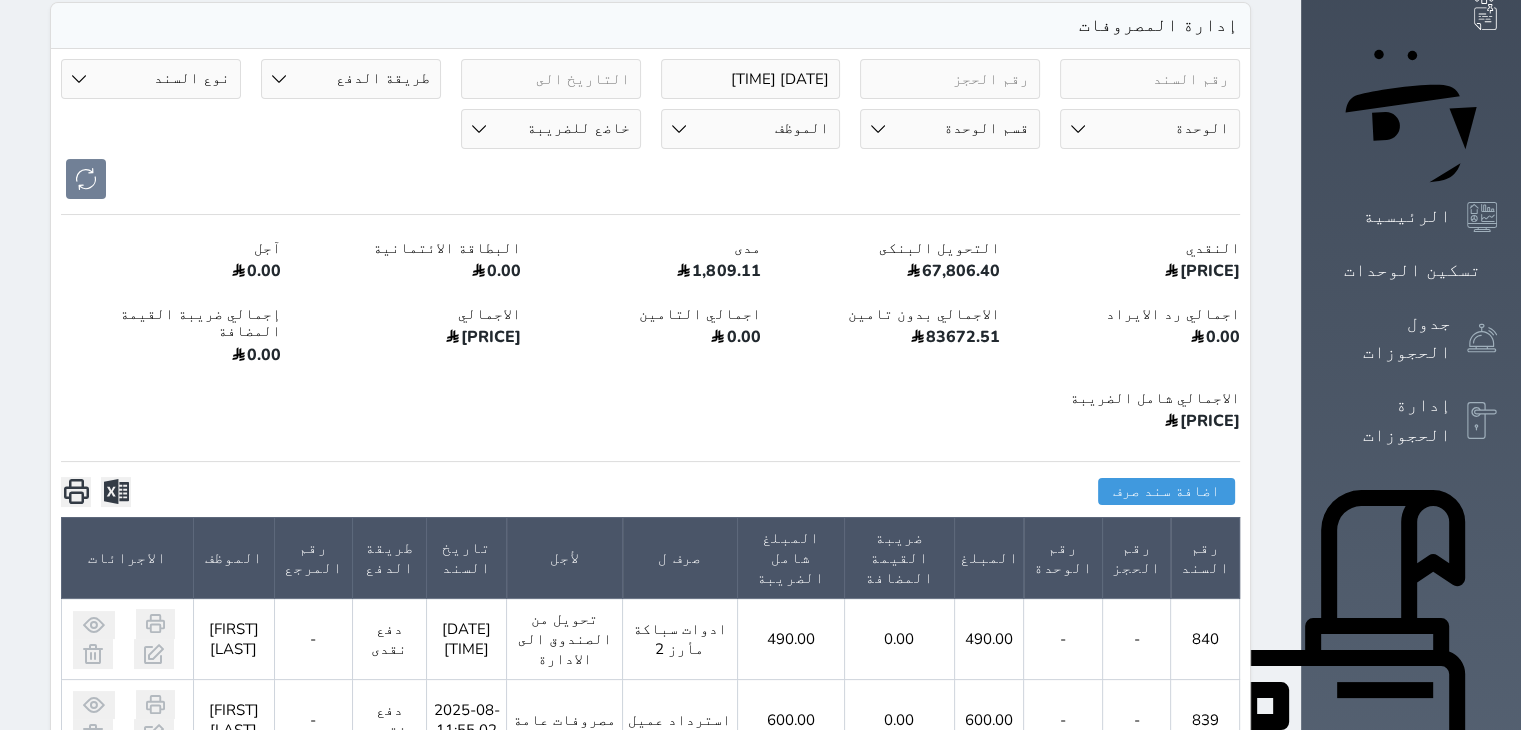 scroll, scrollTop: 0, scrollLeft: 0, axis: both 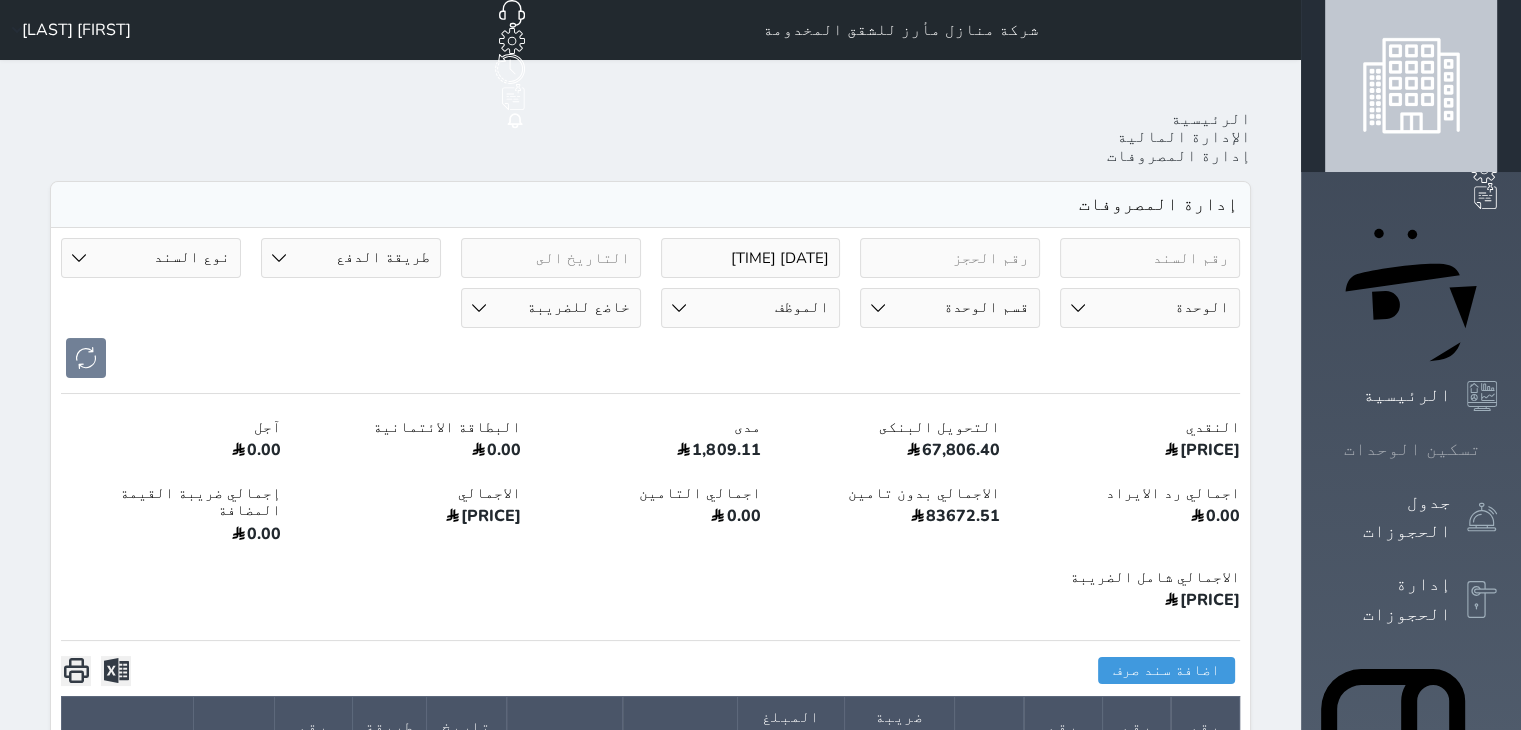 click 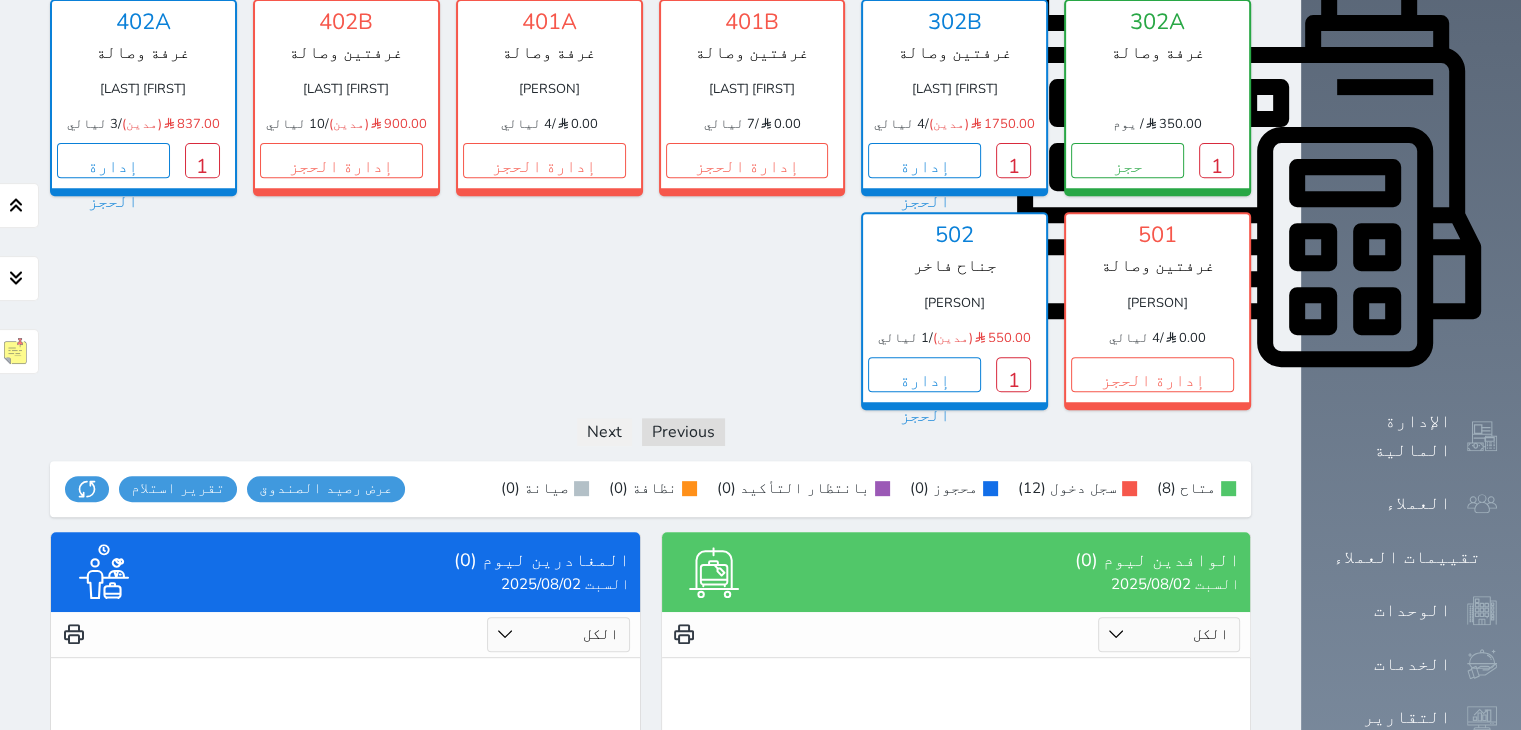 scroll, scrollTop: 783, scrollLeft: 0, axis: vertical 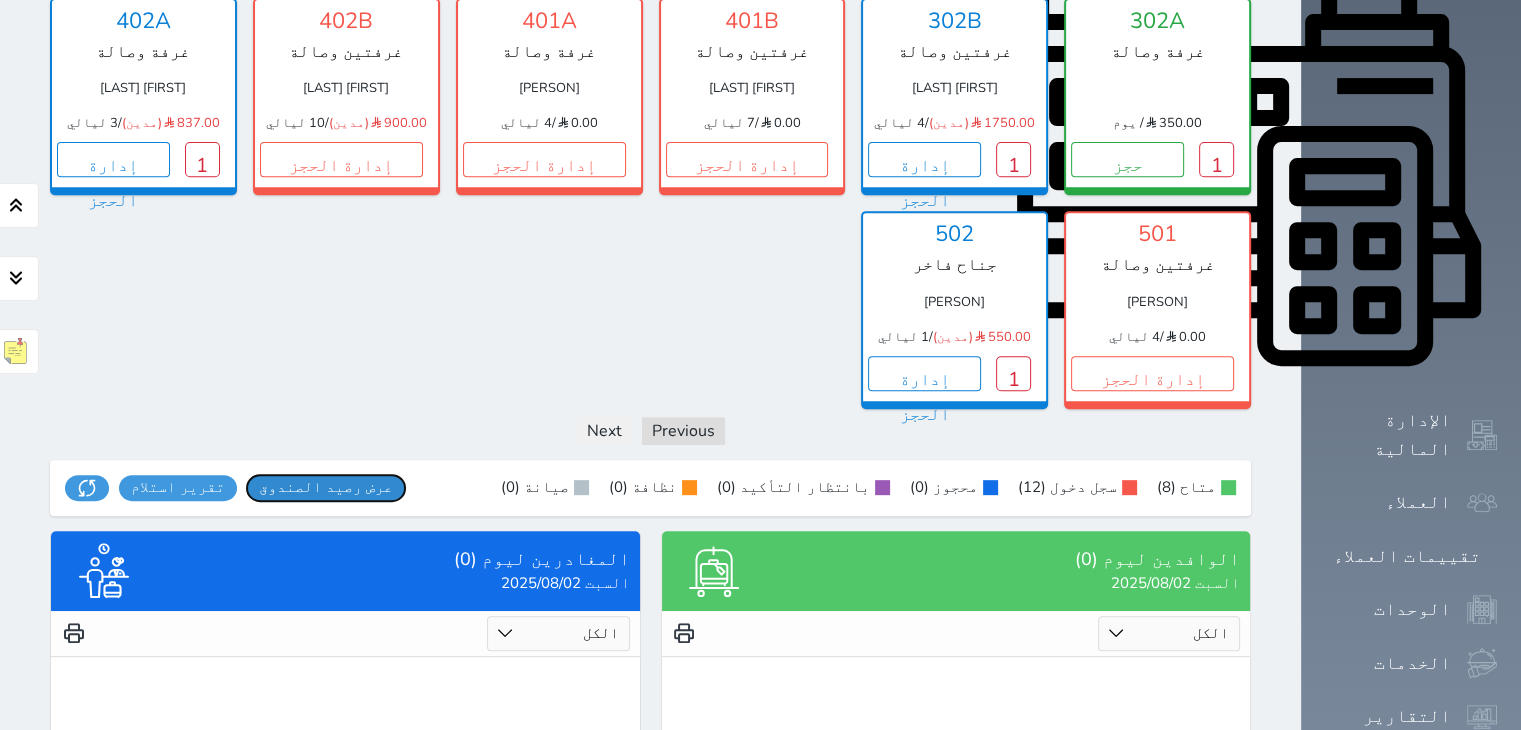 click on "عرض رصيد الصندوق" at bounding box center [326, 487] 